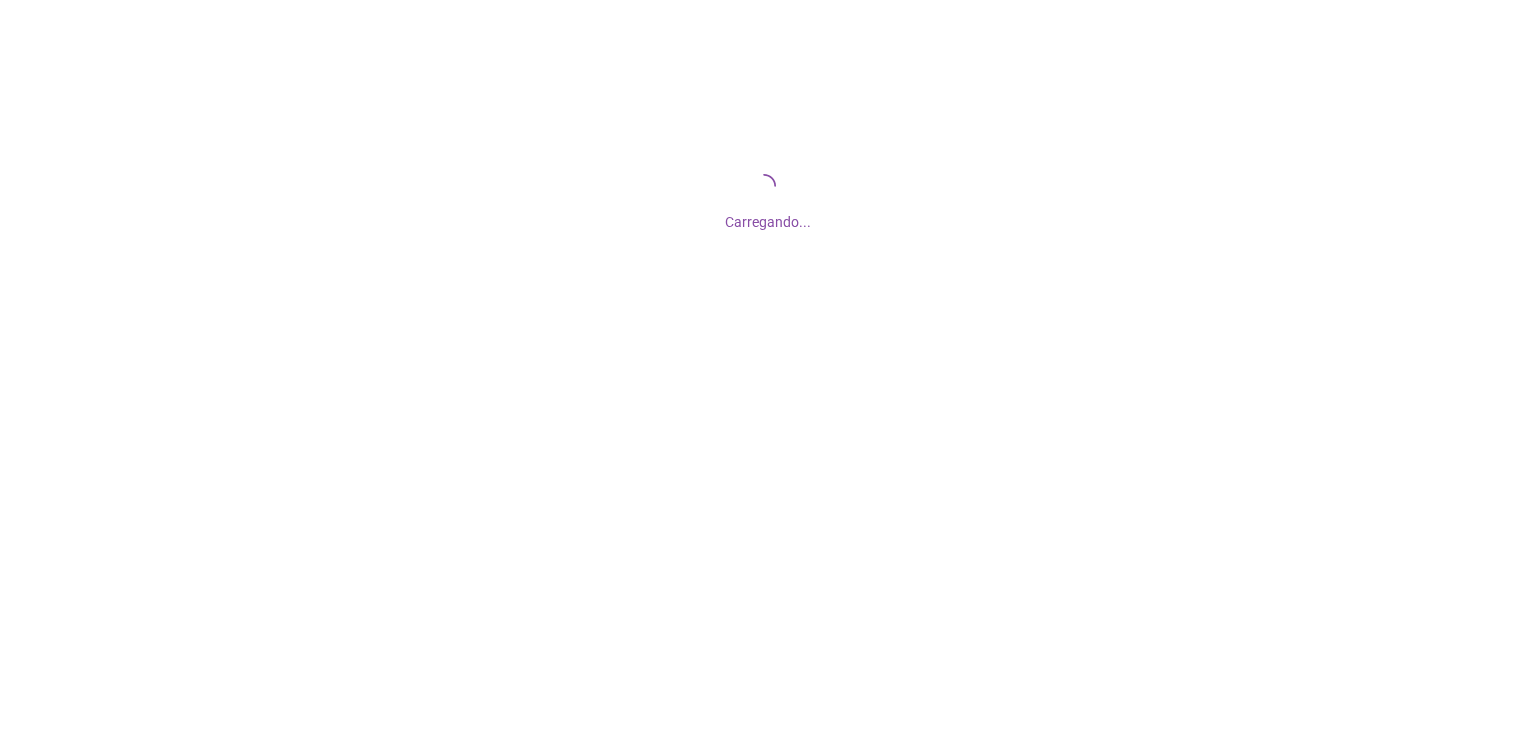 scroll, scrollTop: 0, scrollLeft: 0, axis: both 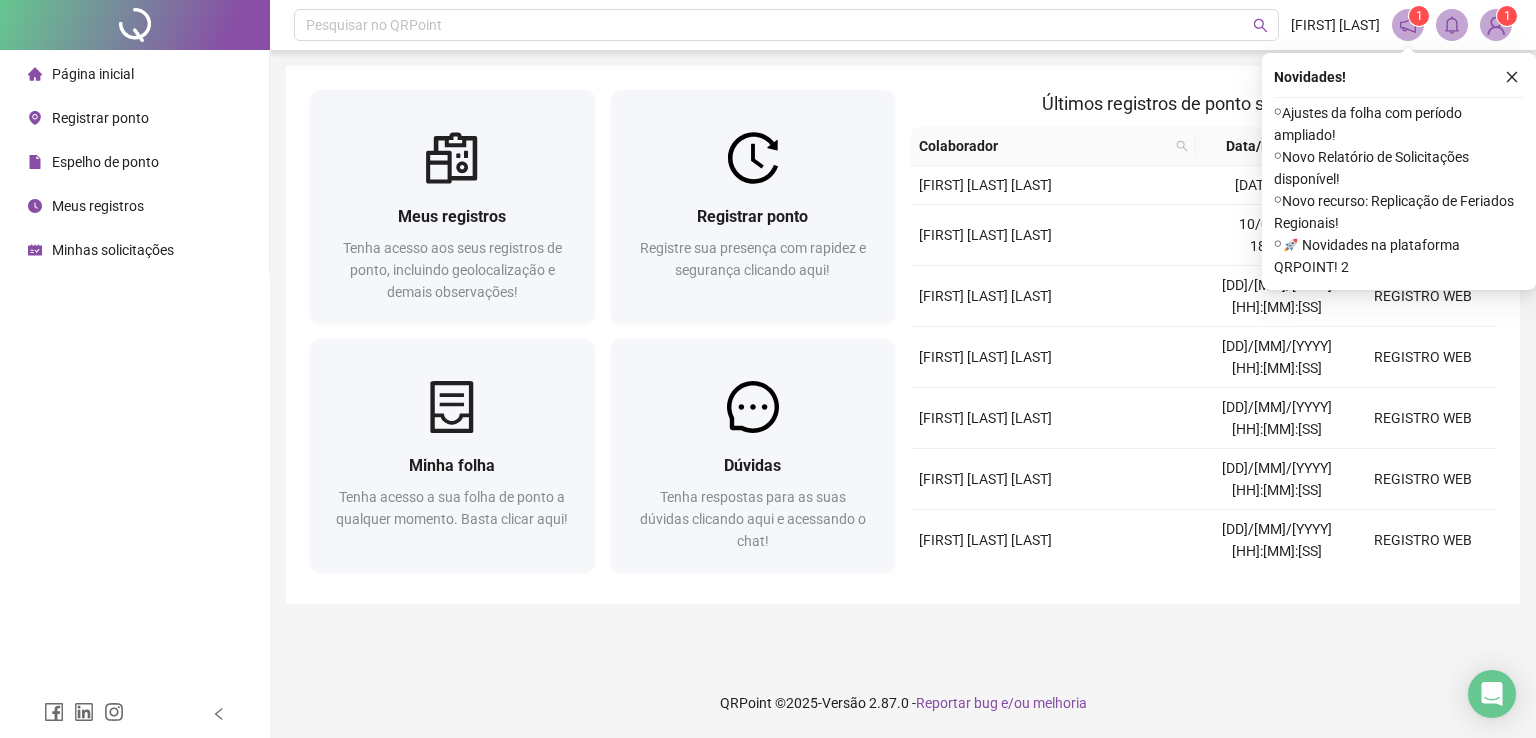 click on "Meus registros" at bounding box center [98, 206] 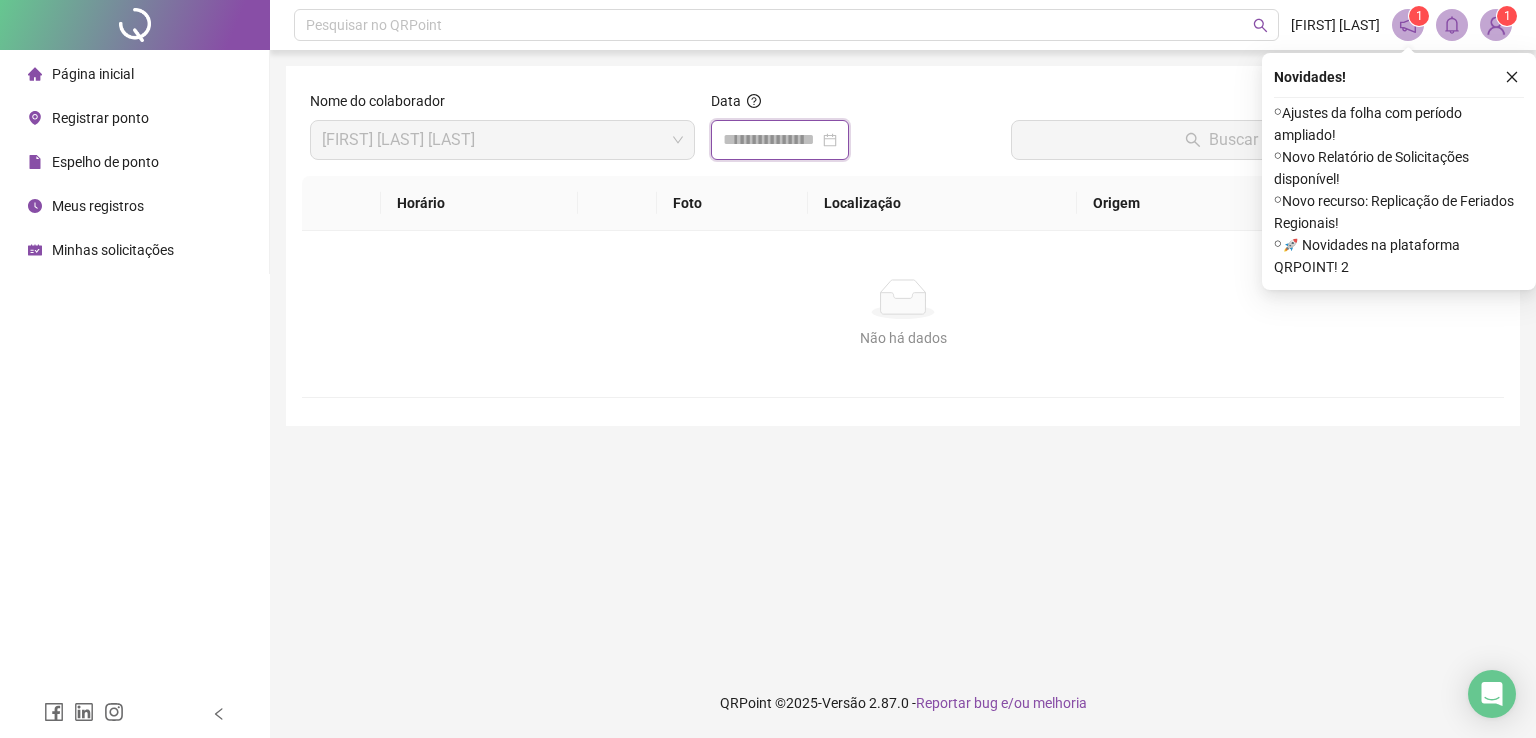 click at bounding box center [771, 140] 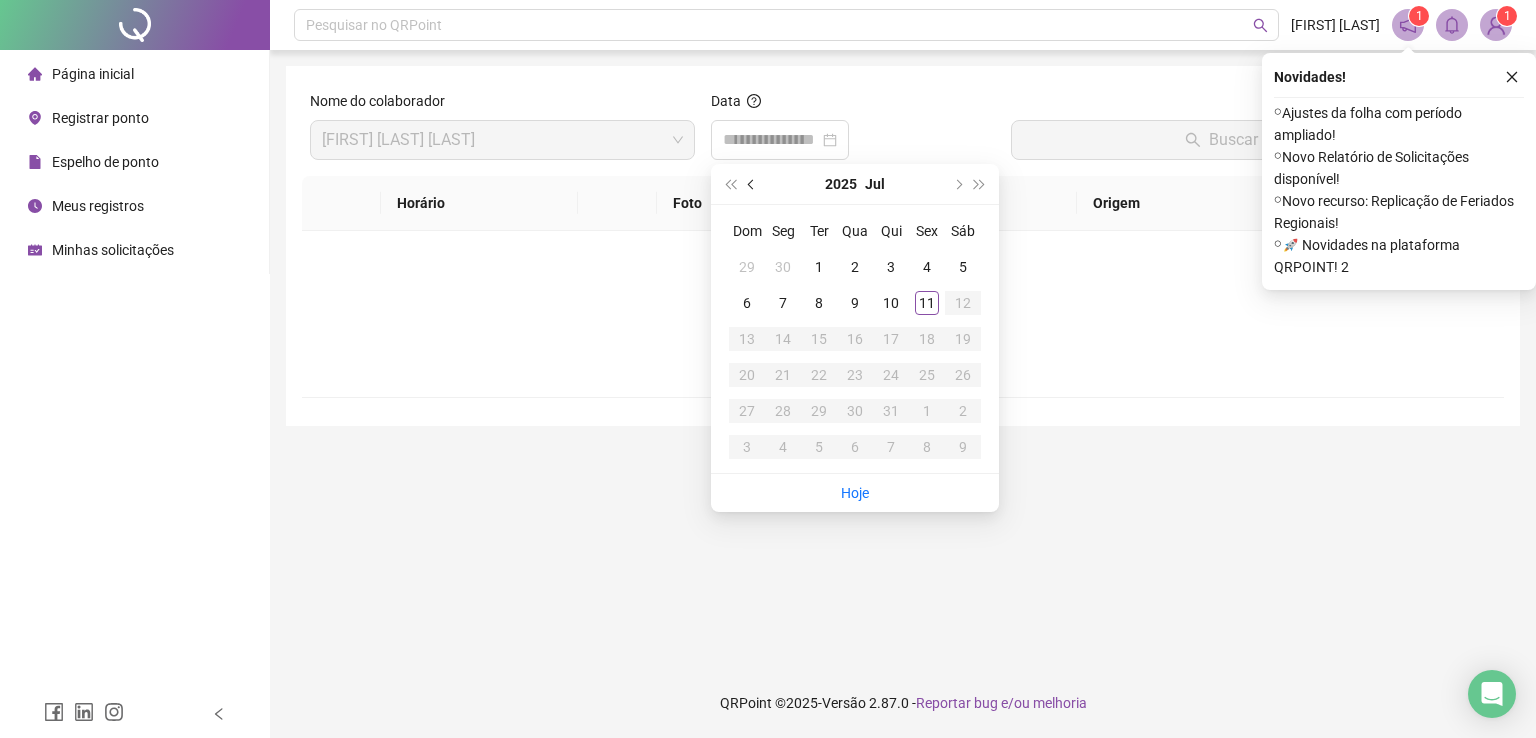 click at bounding box center (753, 184) 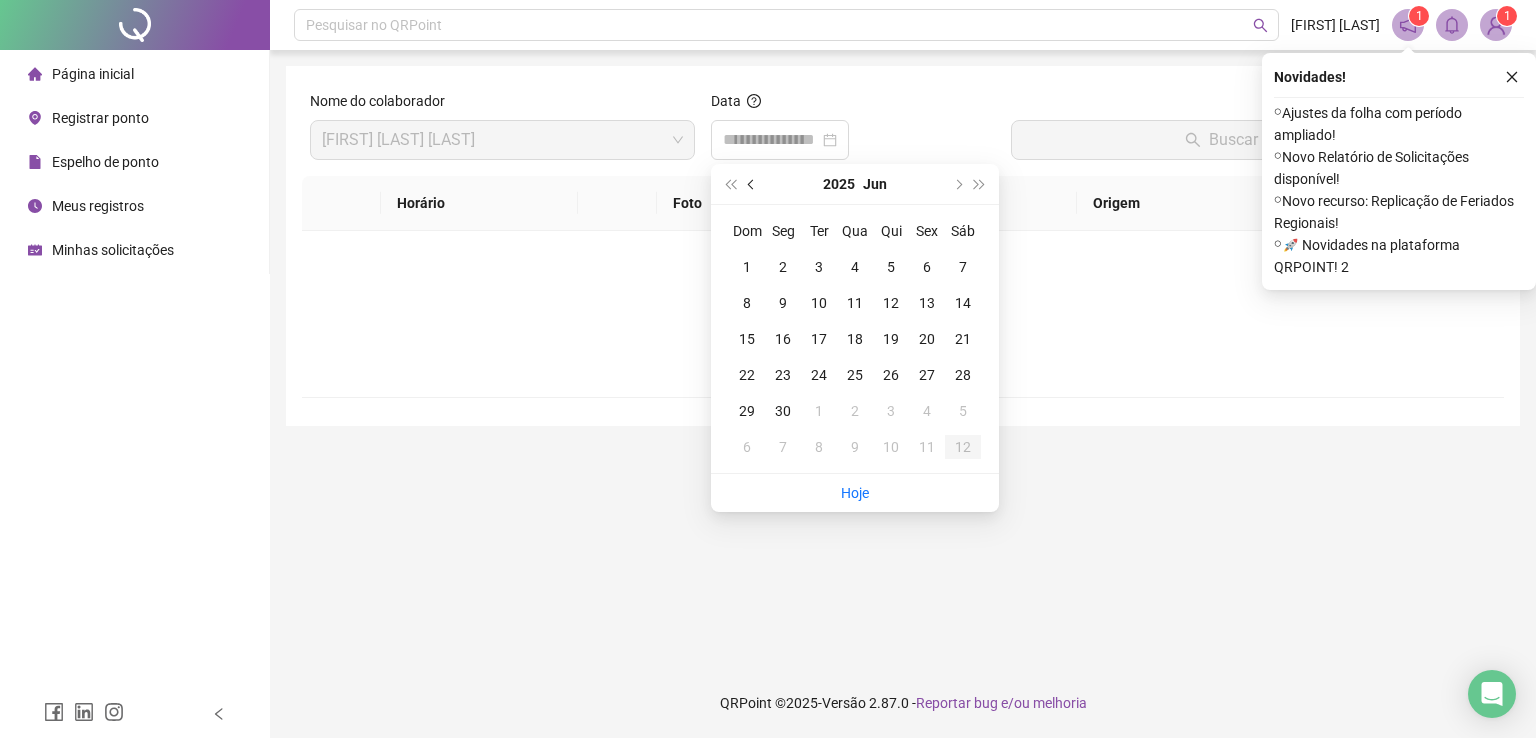 click at bounding box center [753, 184] 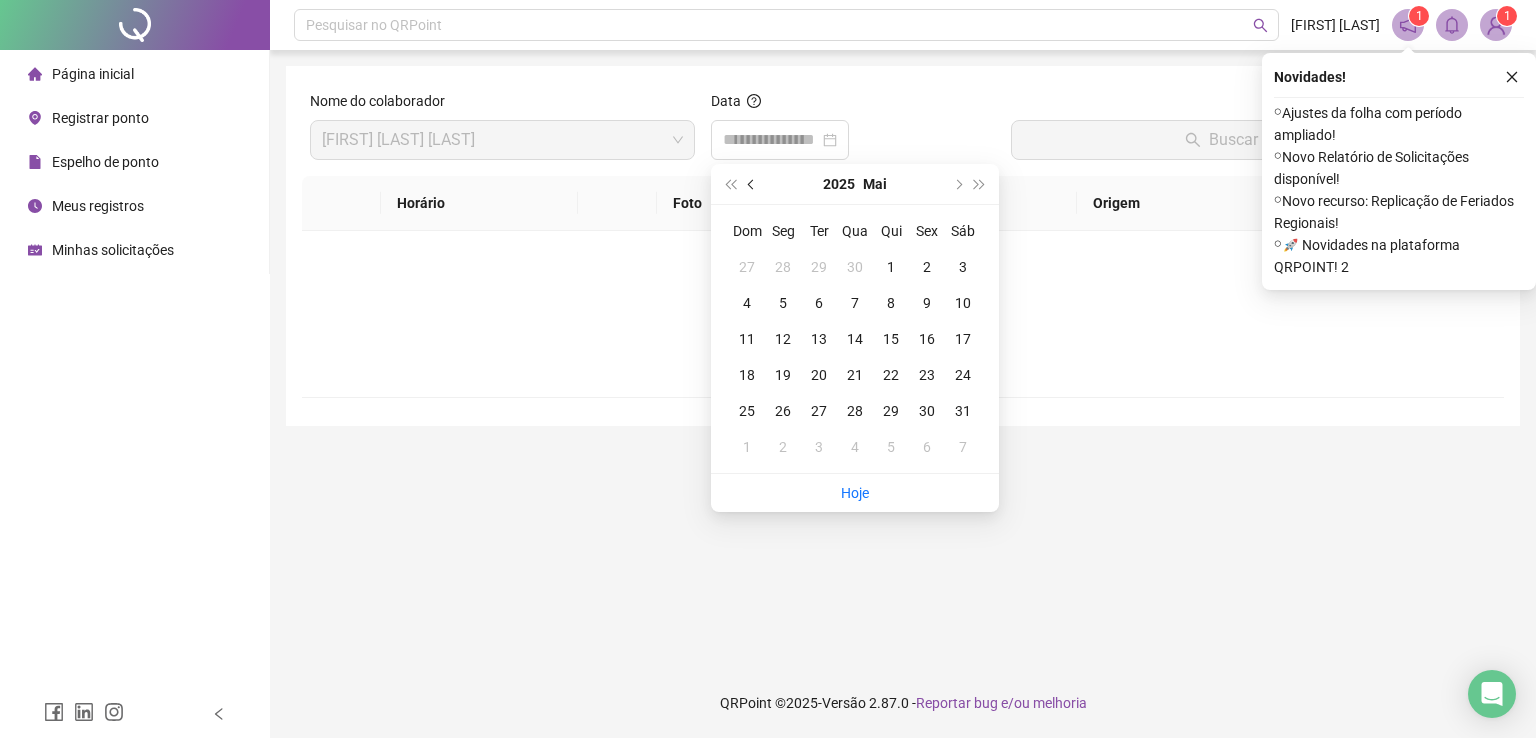 click at bounding box center (753, 184) 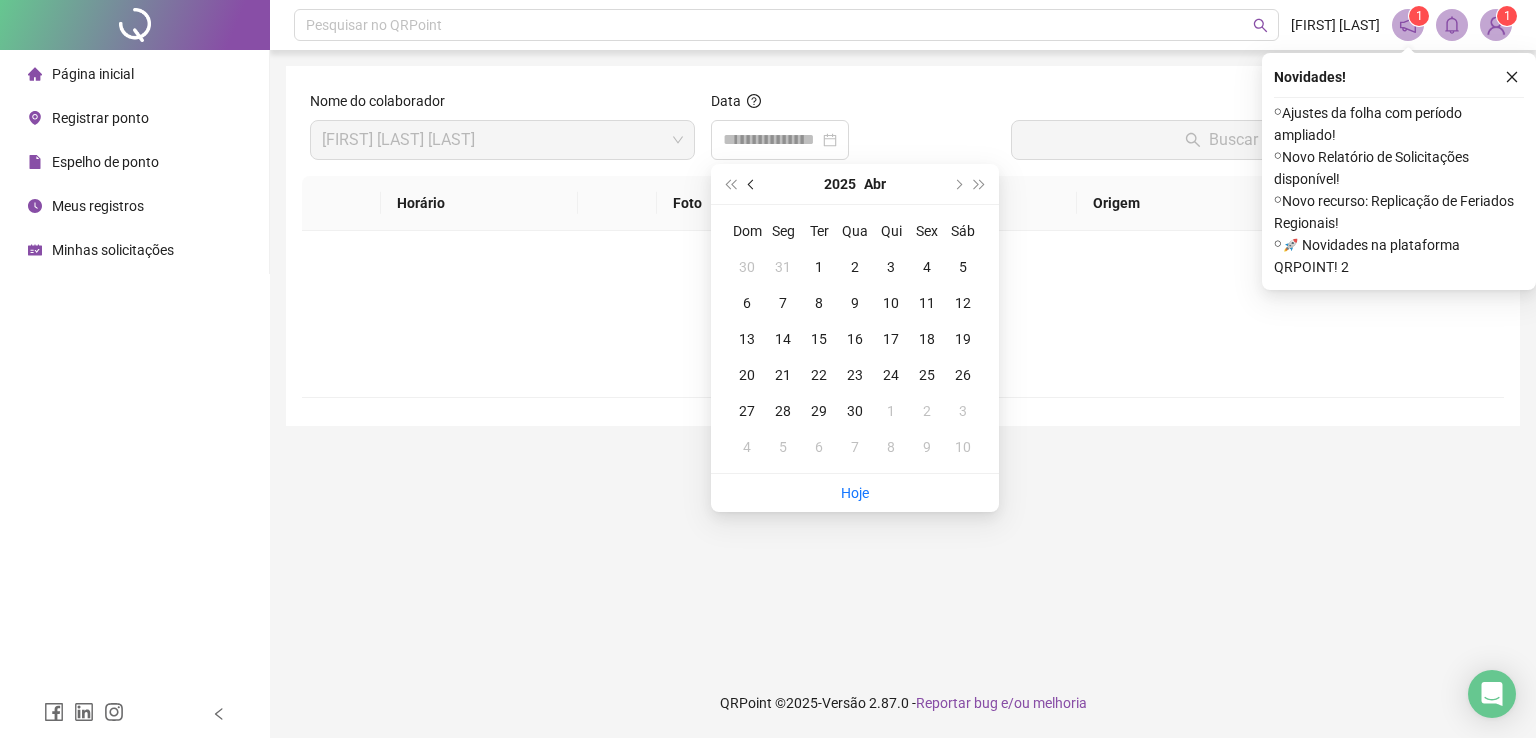 click at bounding box center (753, 184) 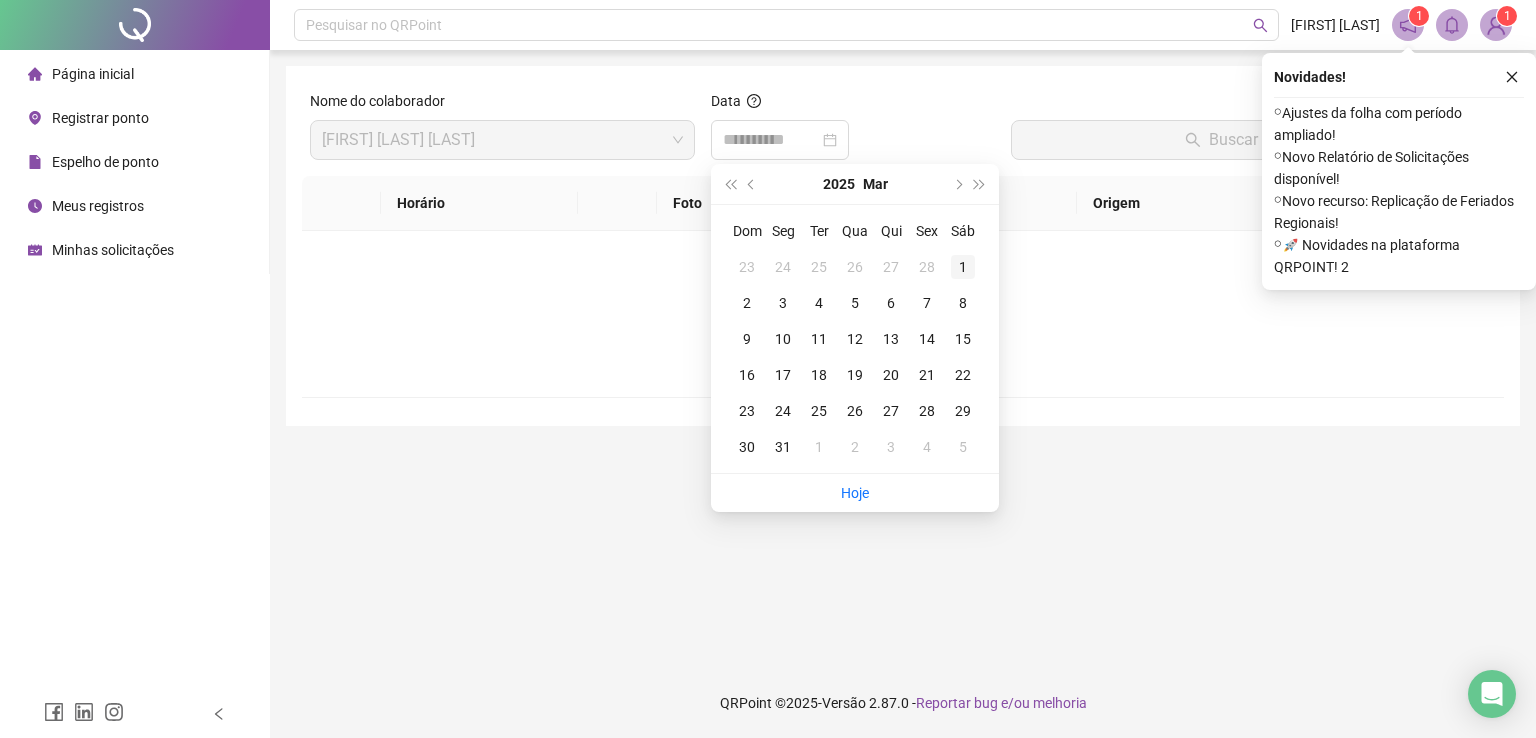 click on "1" at bounding box center [963, 267] 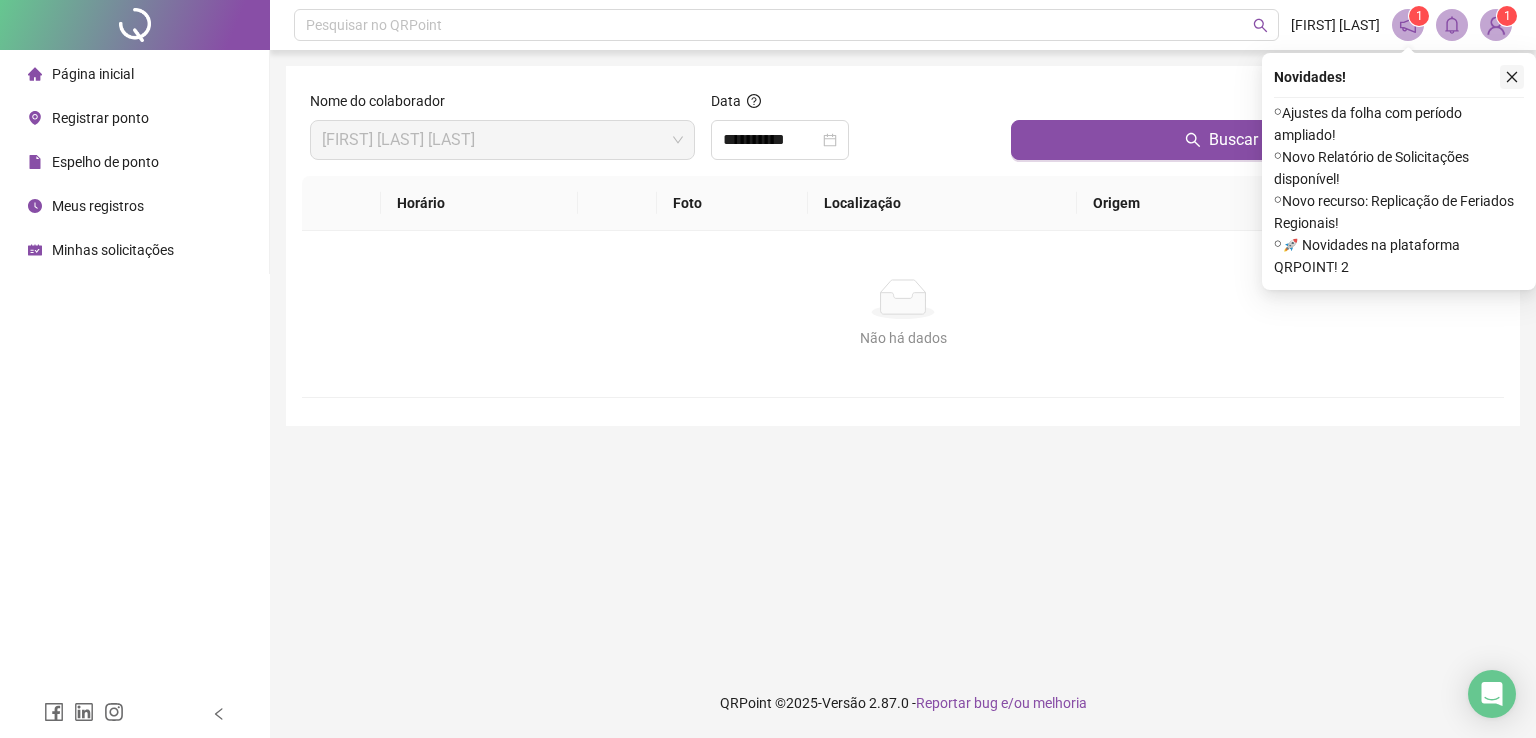 click 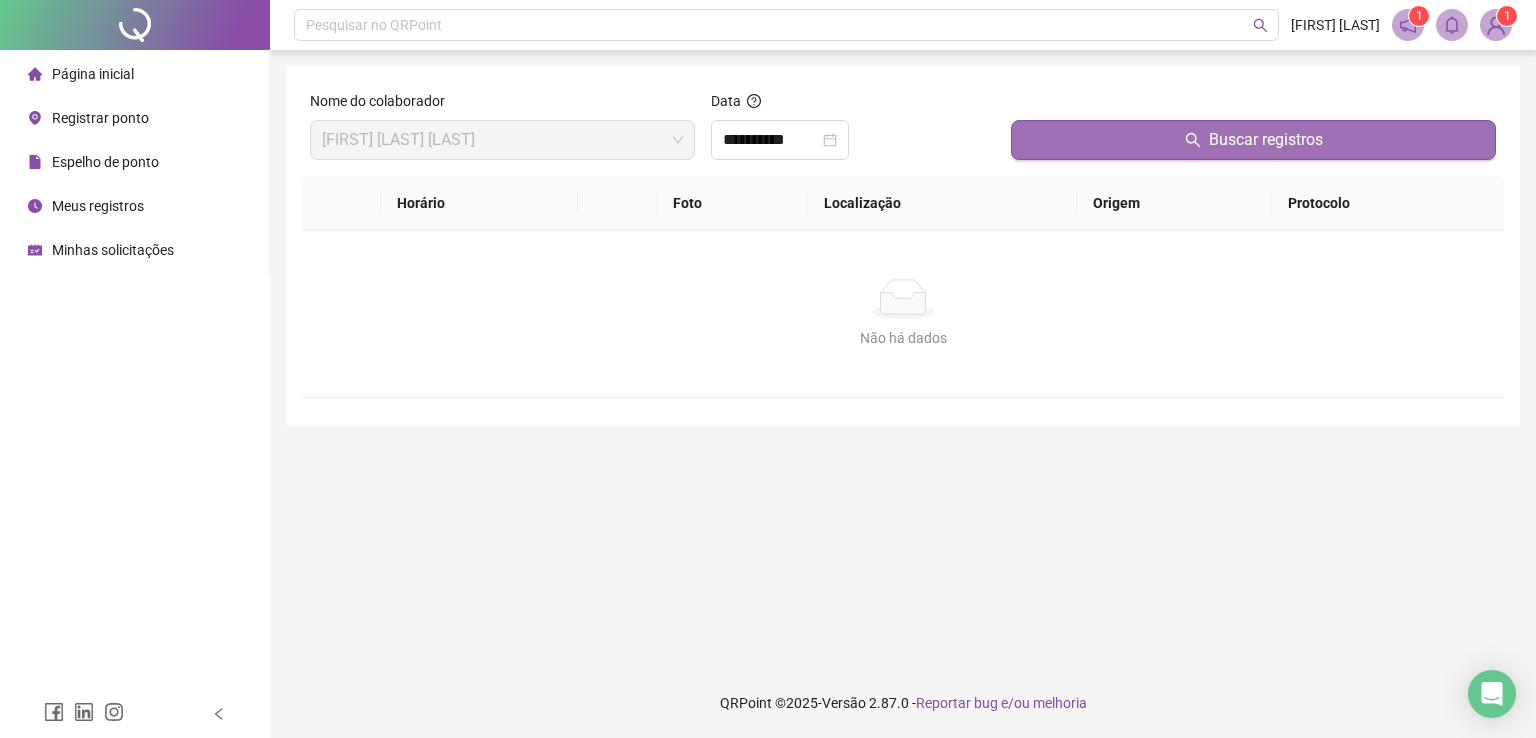 click on "Buscar registros" at bounding box center (1253, 140) 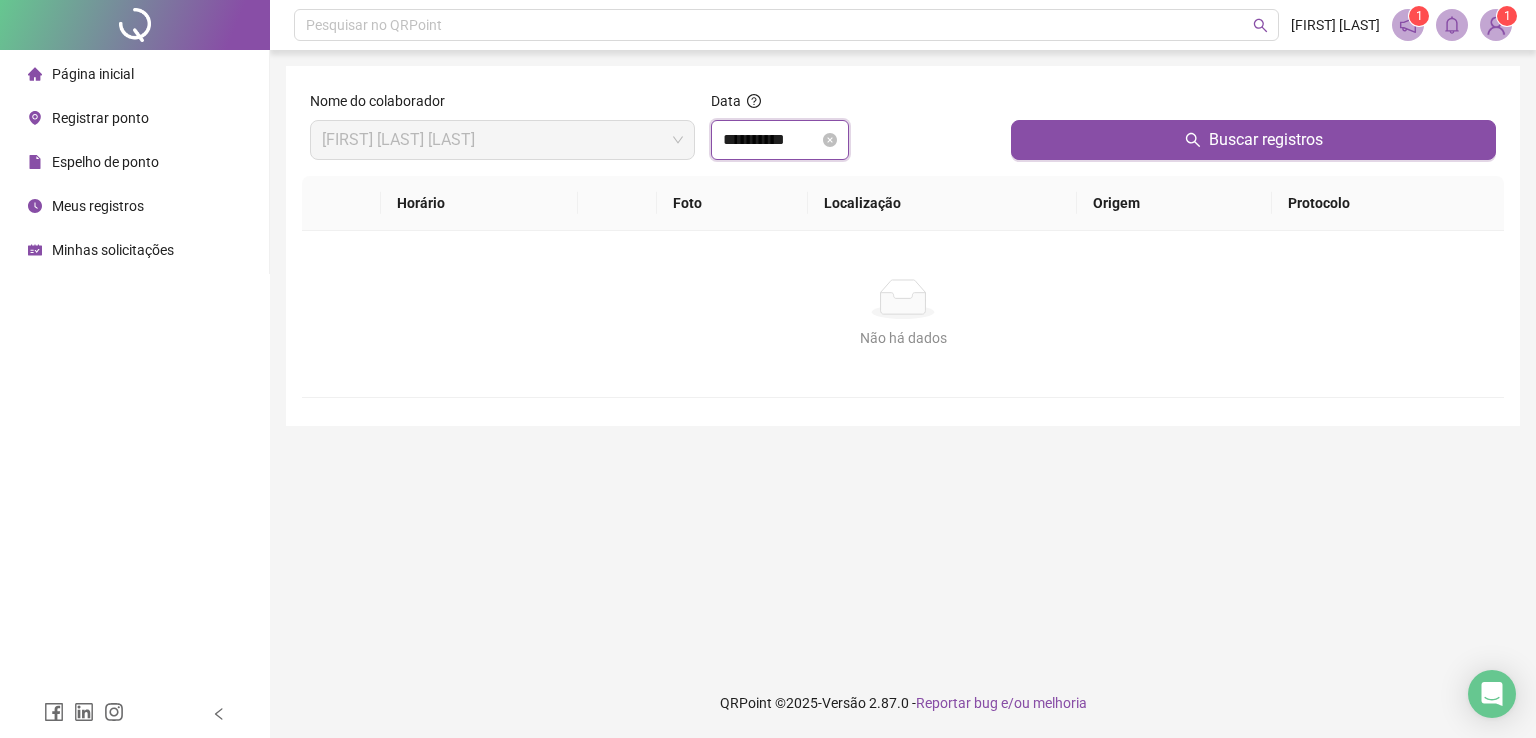 click on "**********" at bounding box center (771, 140) 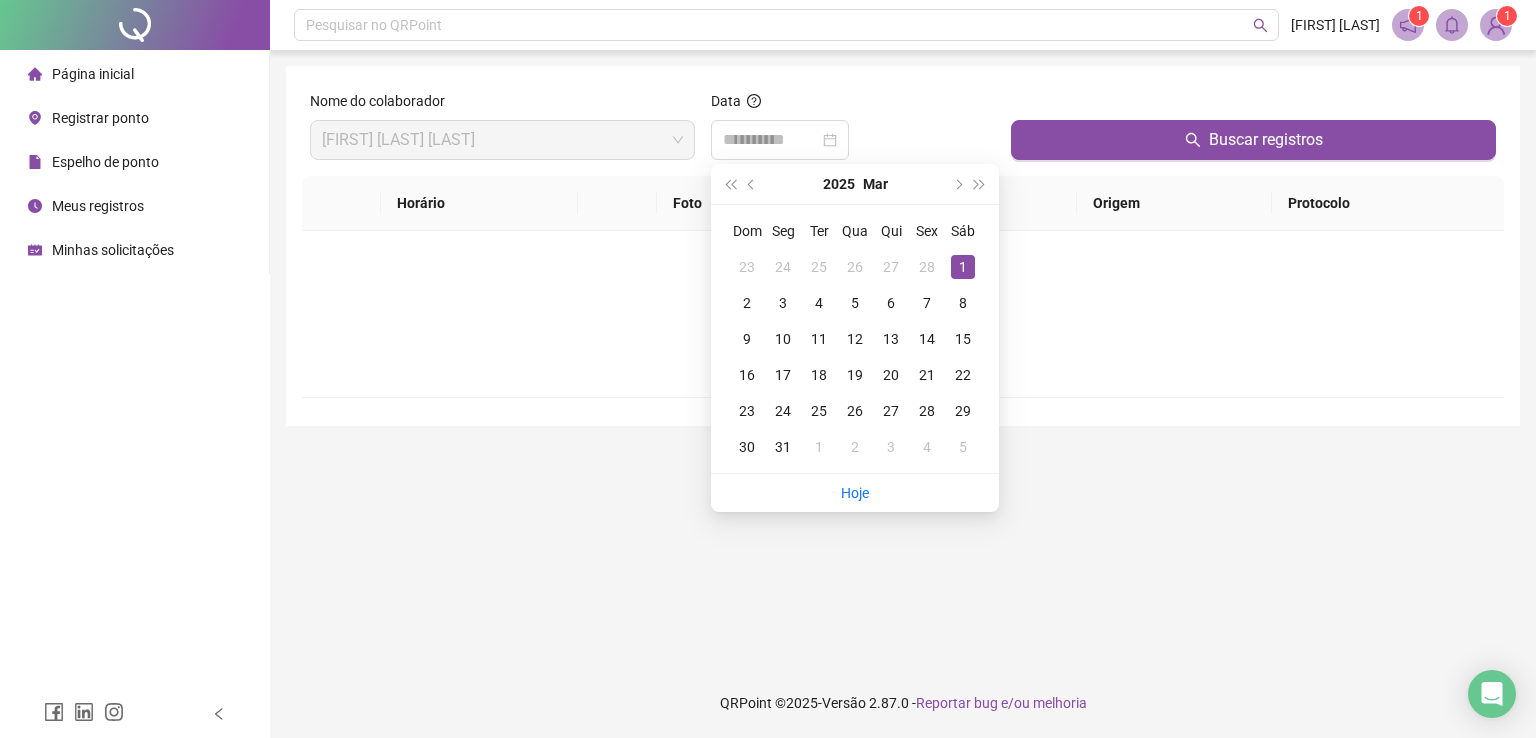 drag, startPoint x: 824, startPoint y: 339, endPoint x: 842, endPoint y: 317, distance: 28.42534 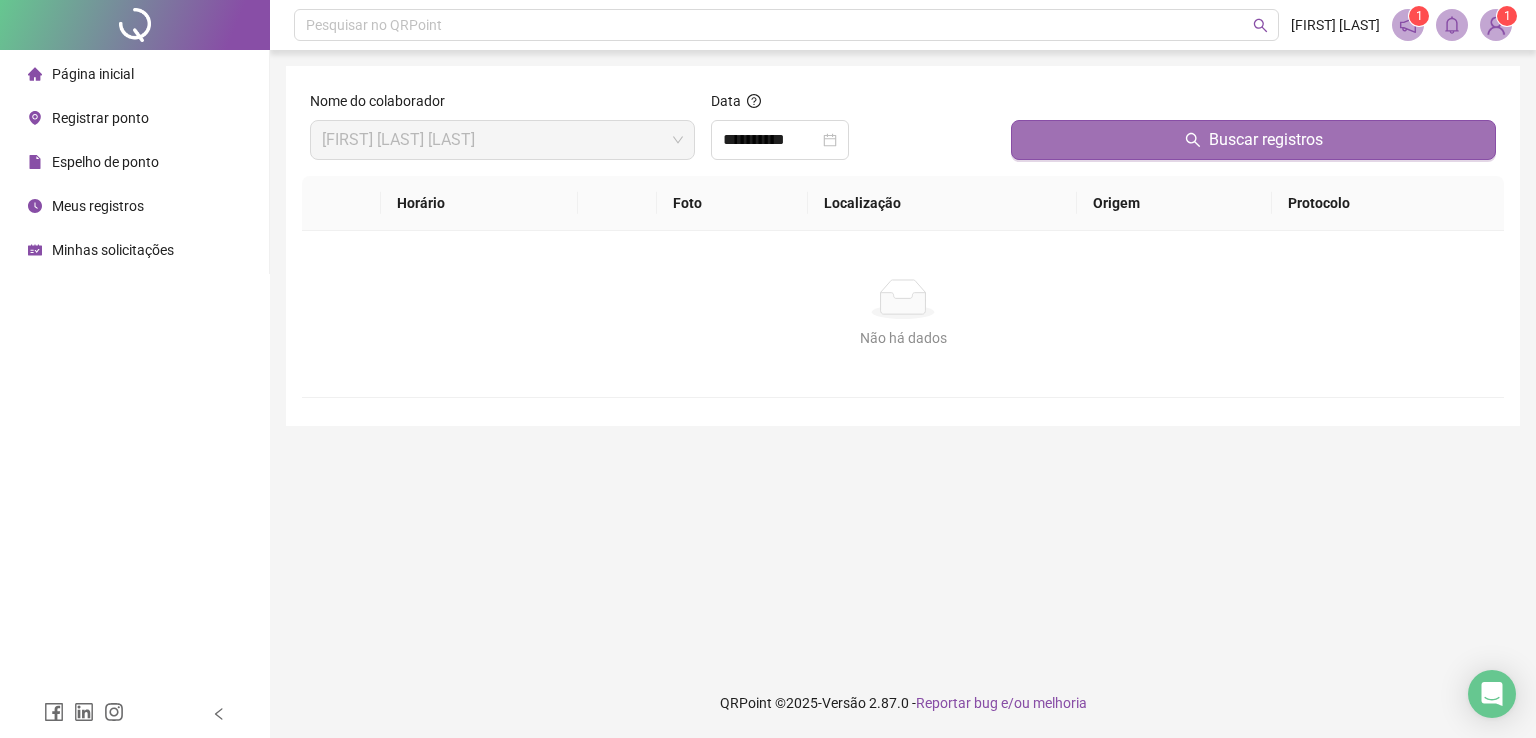 click on "Buscar registros" at bounding box center [1253, 140] 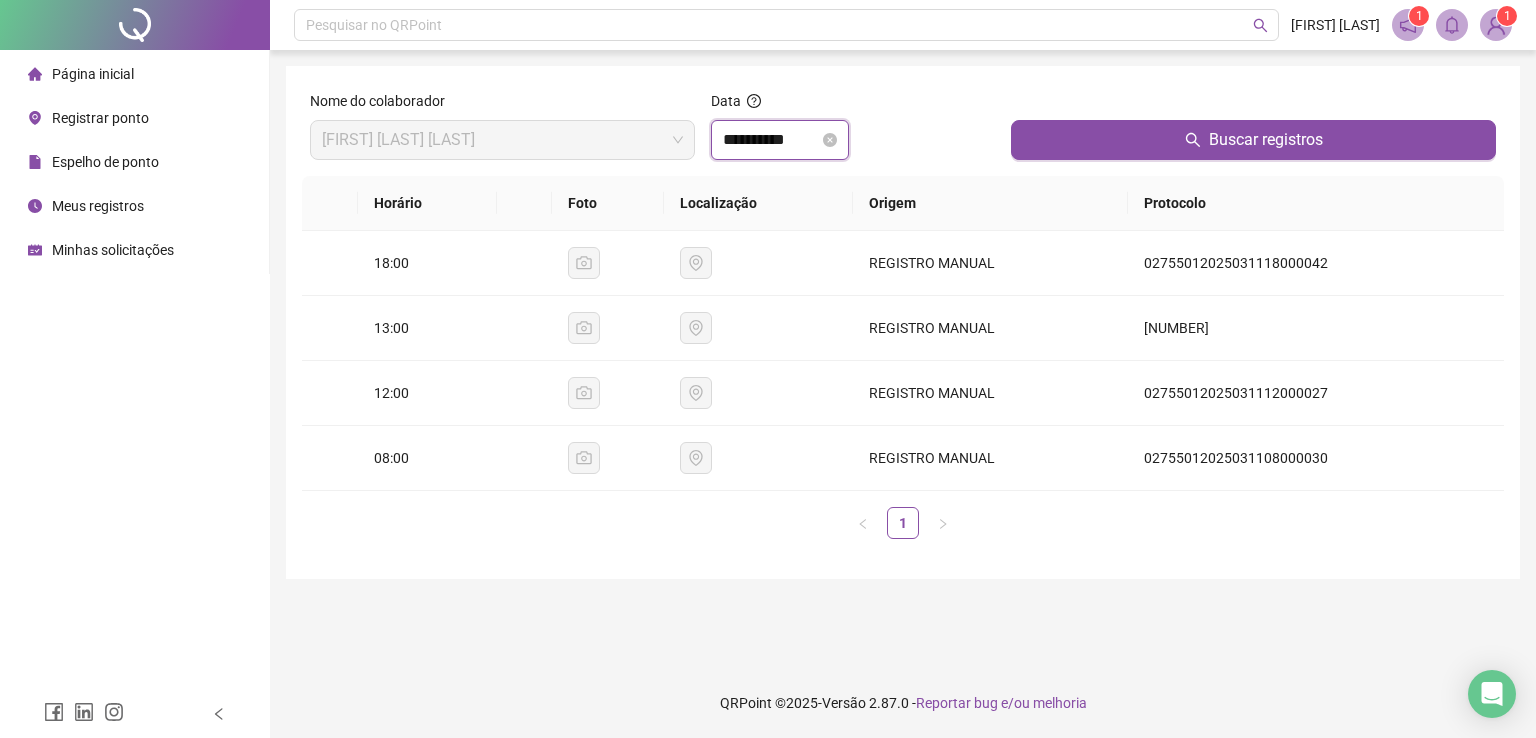 click on "**********" at bounding box center (771, 140) 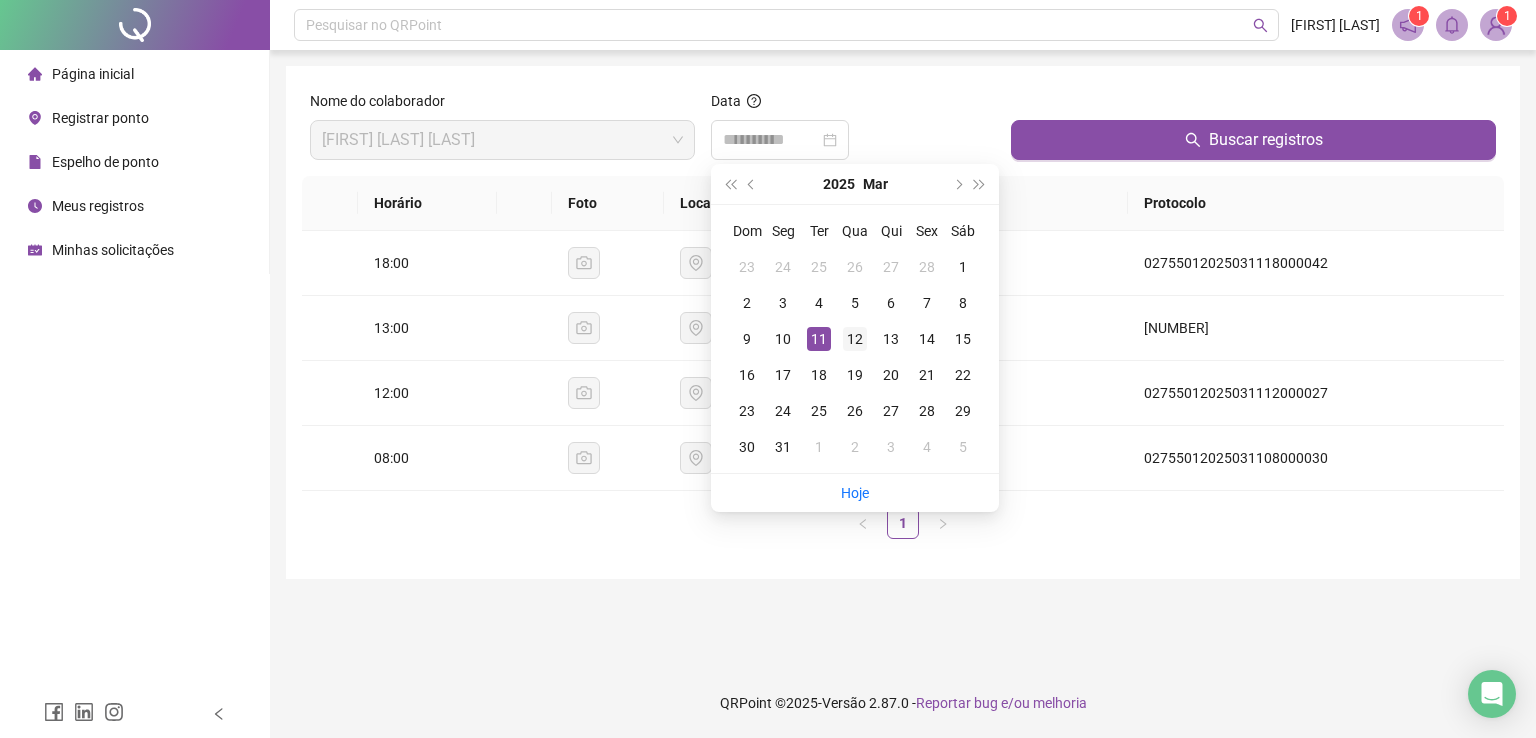click on "12" at bounding box center [855, 339] 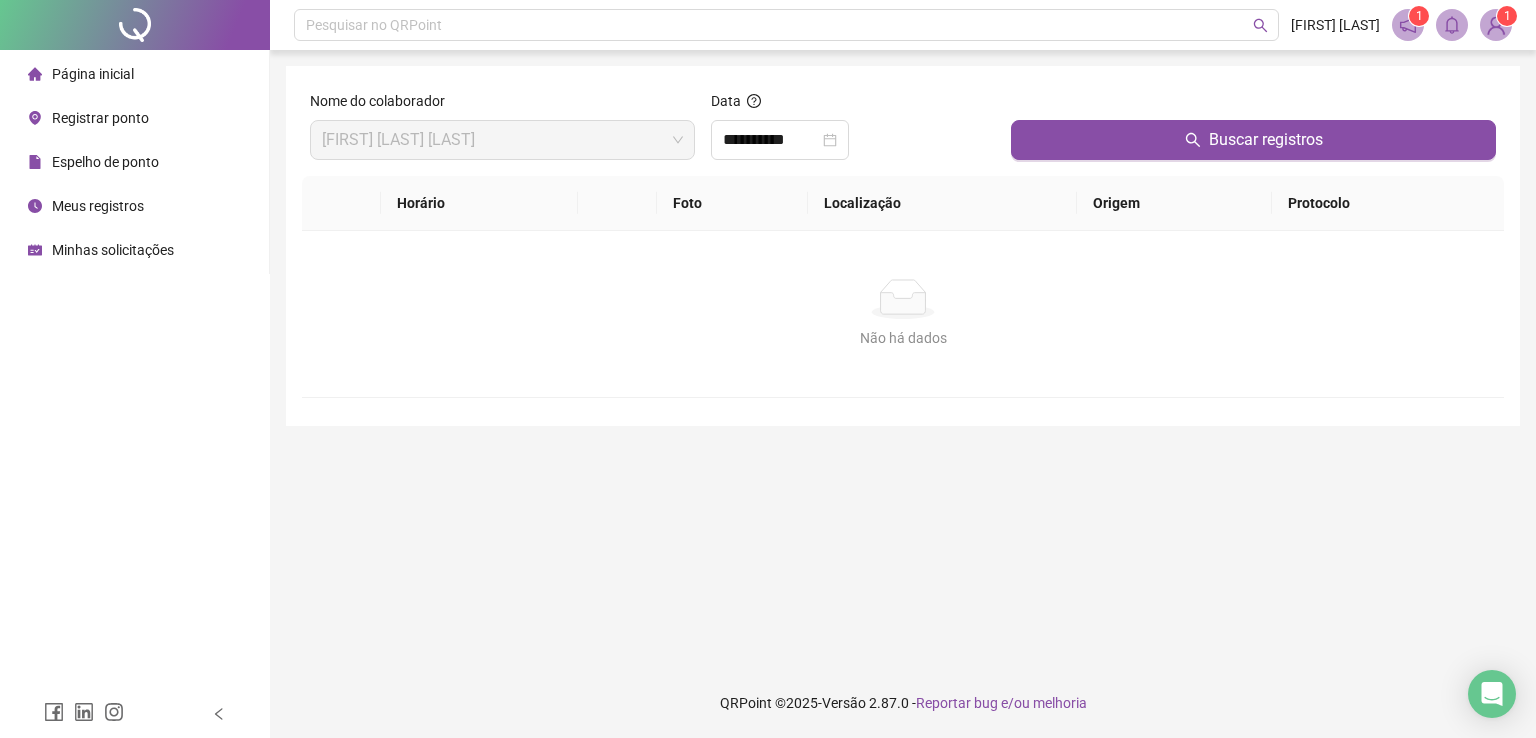 click on "**********" at bounding box center (903, 359) 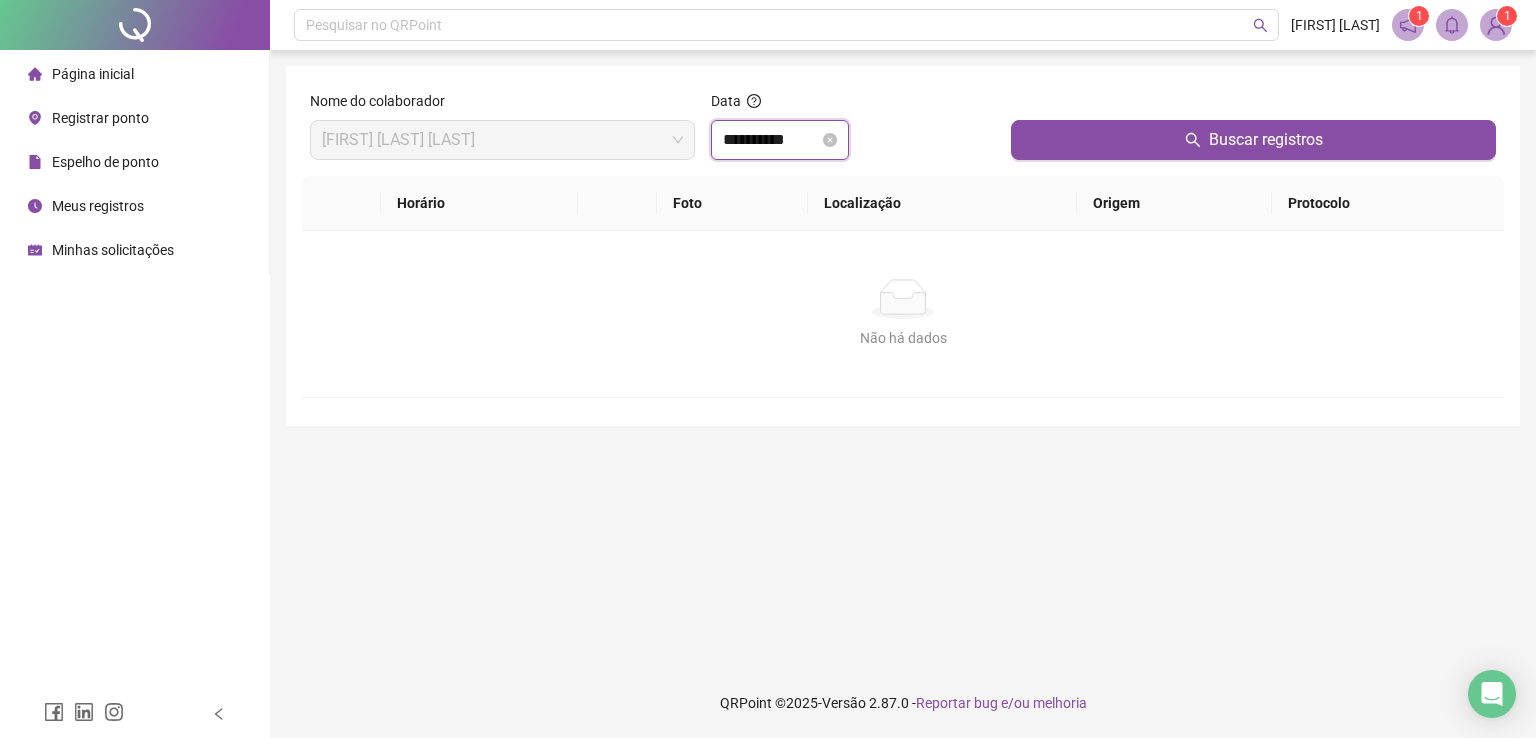 click on "**********" at bounding box center (771, 140) 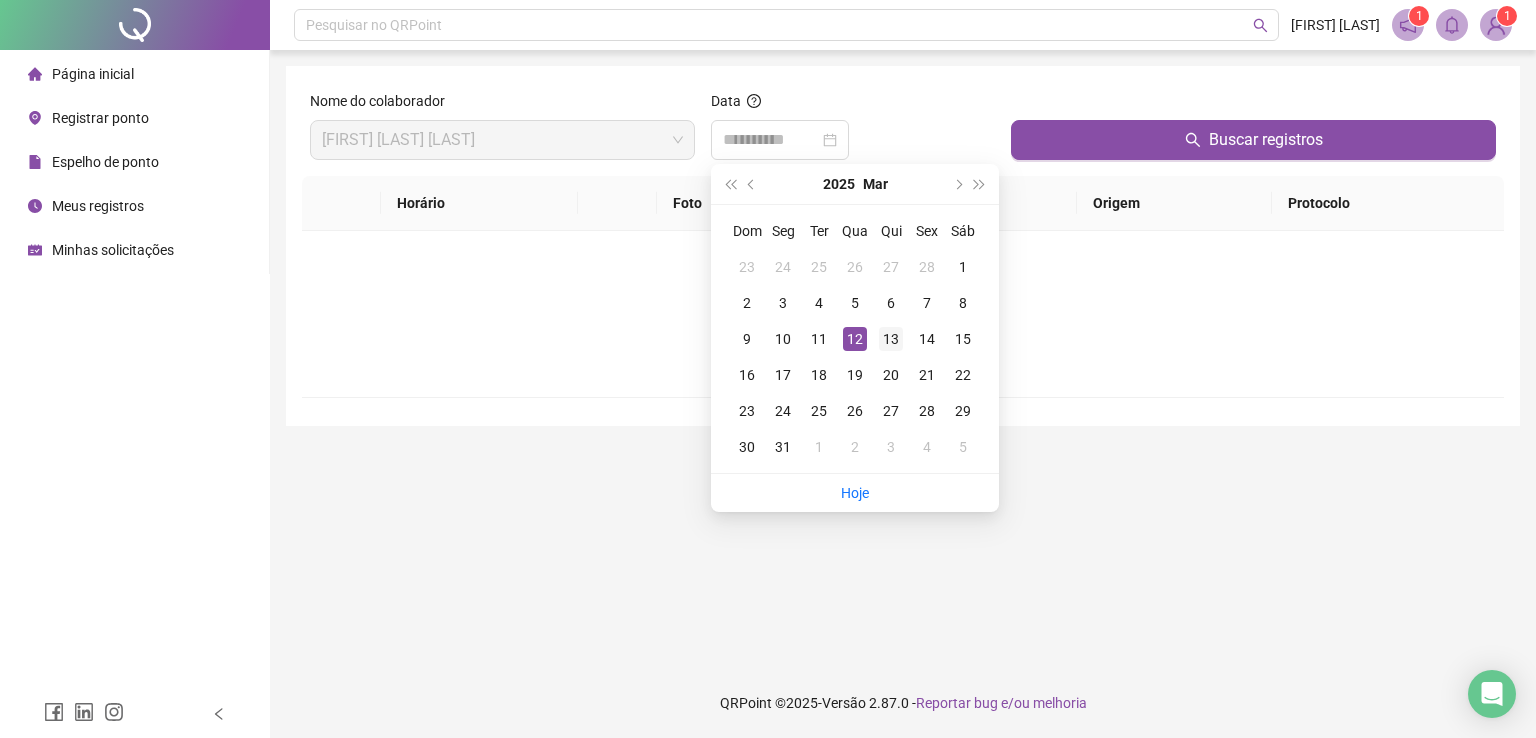 click on "13" at bounding box center (891, 339) 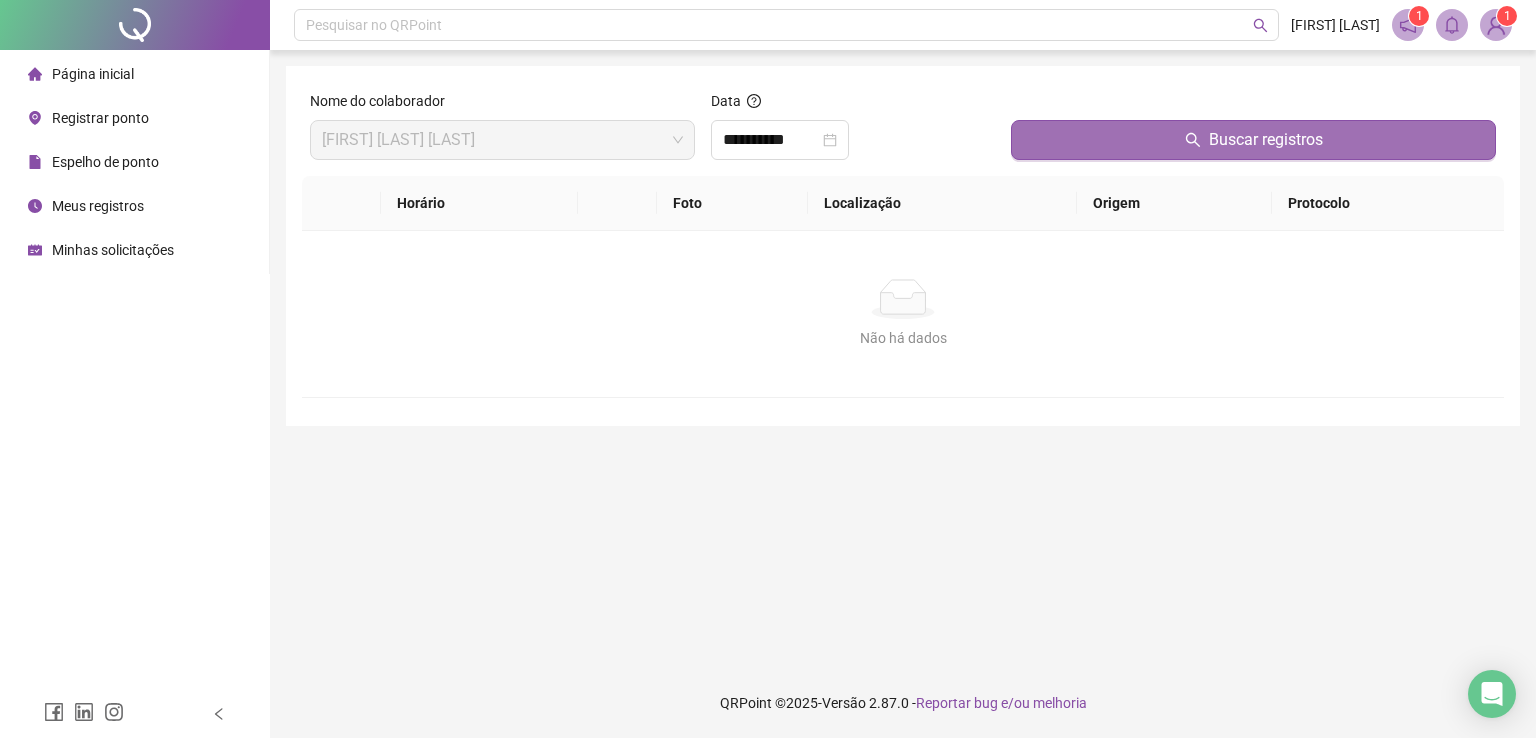 click on "Buscar registros" at bounding box center (1253, 140) 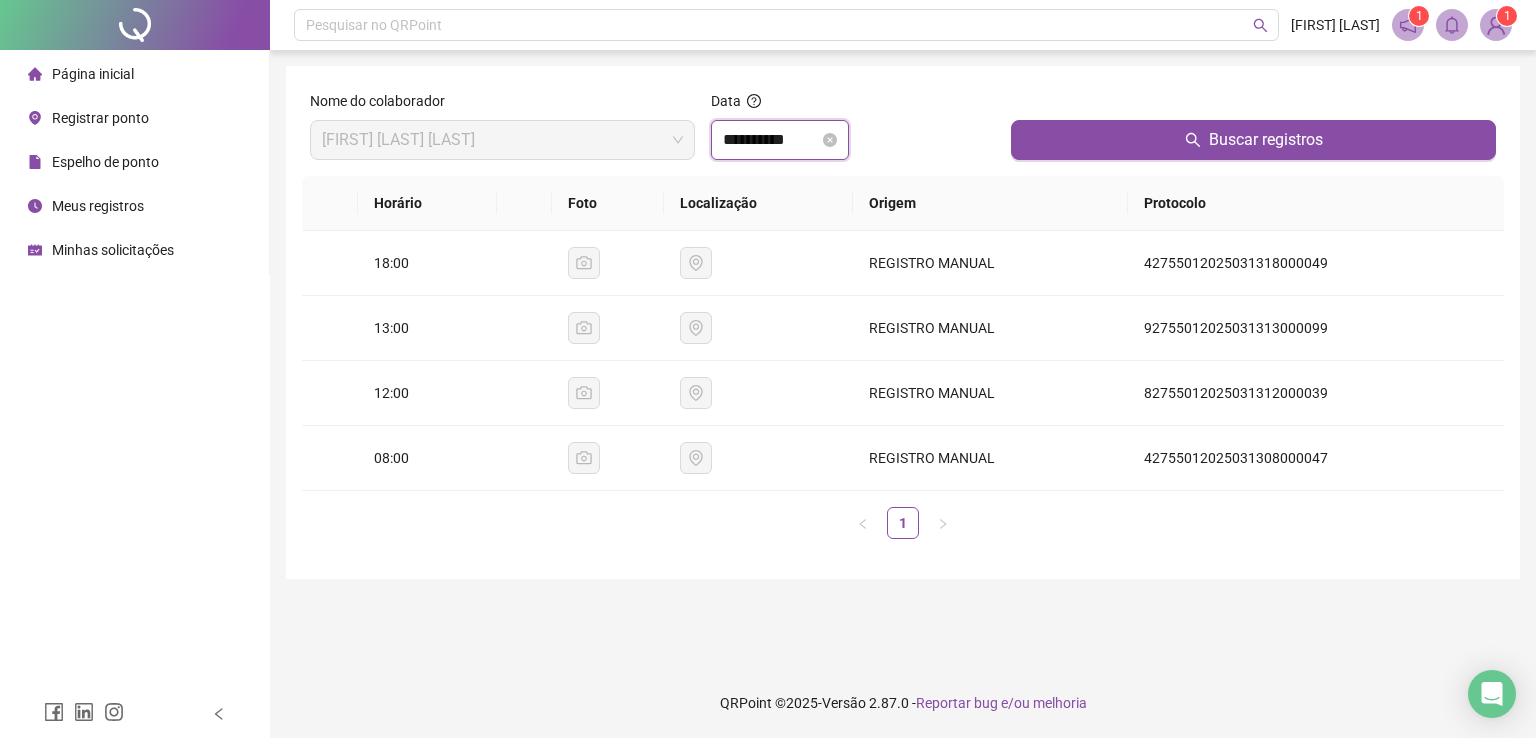 click on "**********" at bounding box center [771, 140] 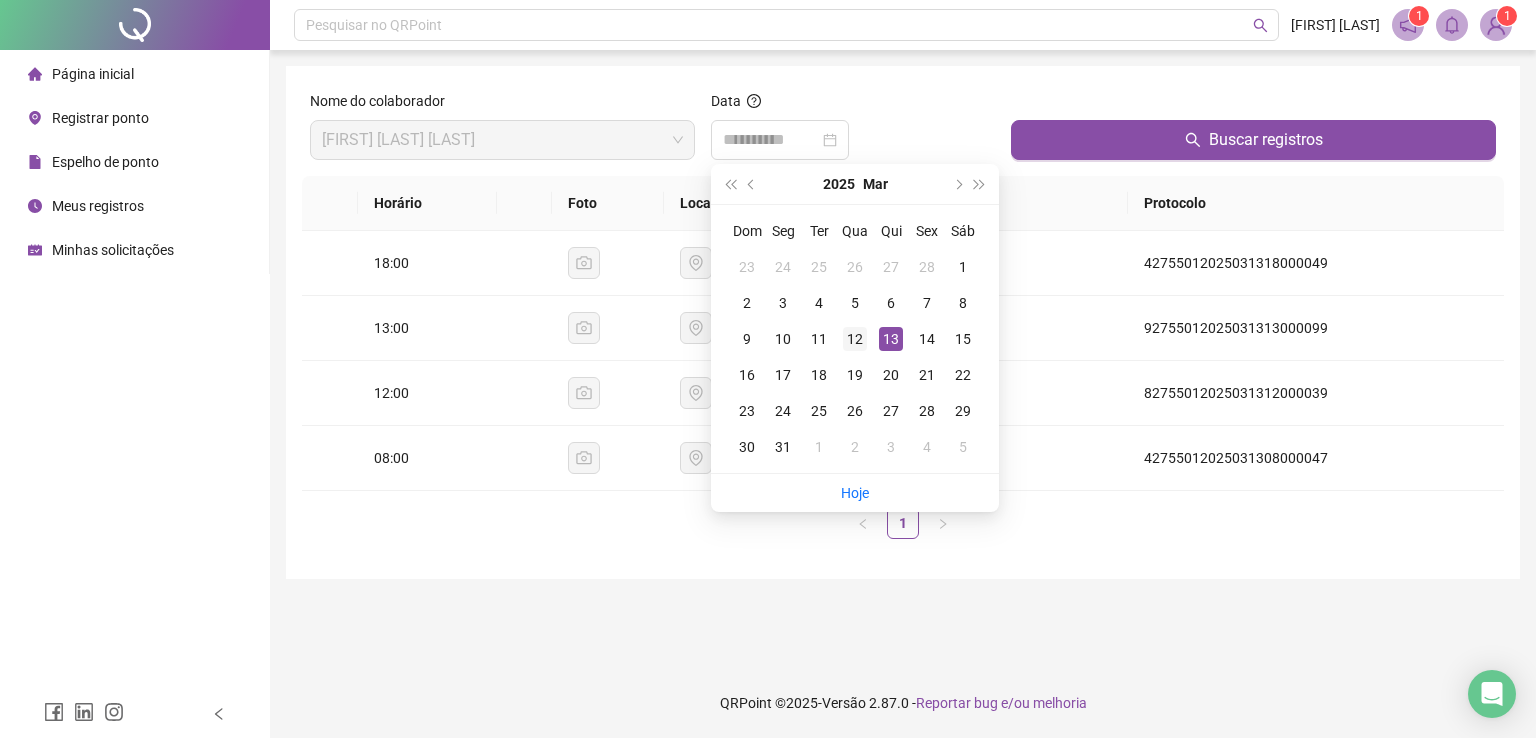 click on "12" at bounding box center (855, 339) 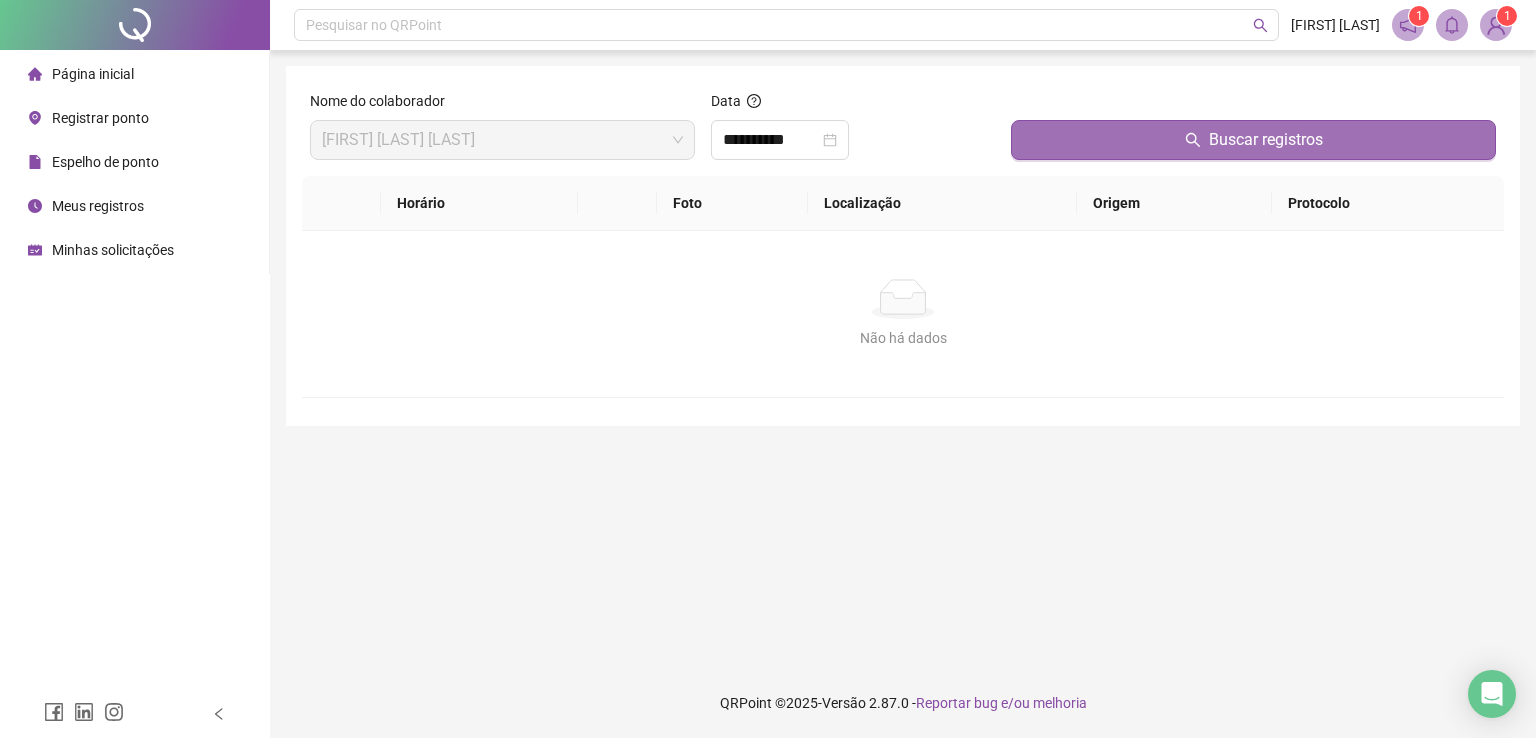 click on "Buscar registros" at bounding box center (1253, 140) 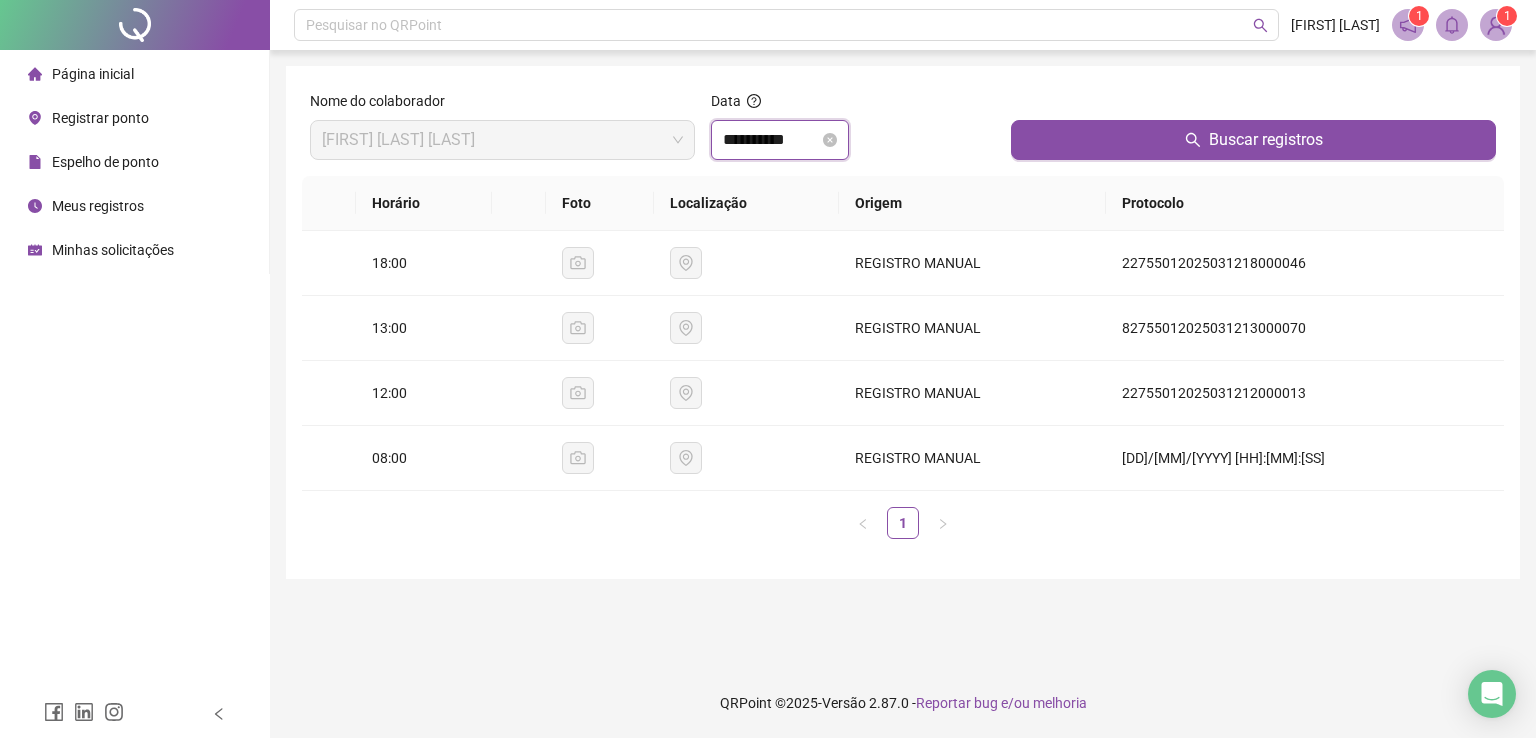 click on "**********" at bounding box center [771, 140] 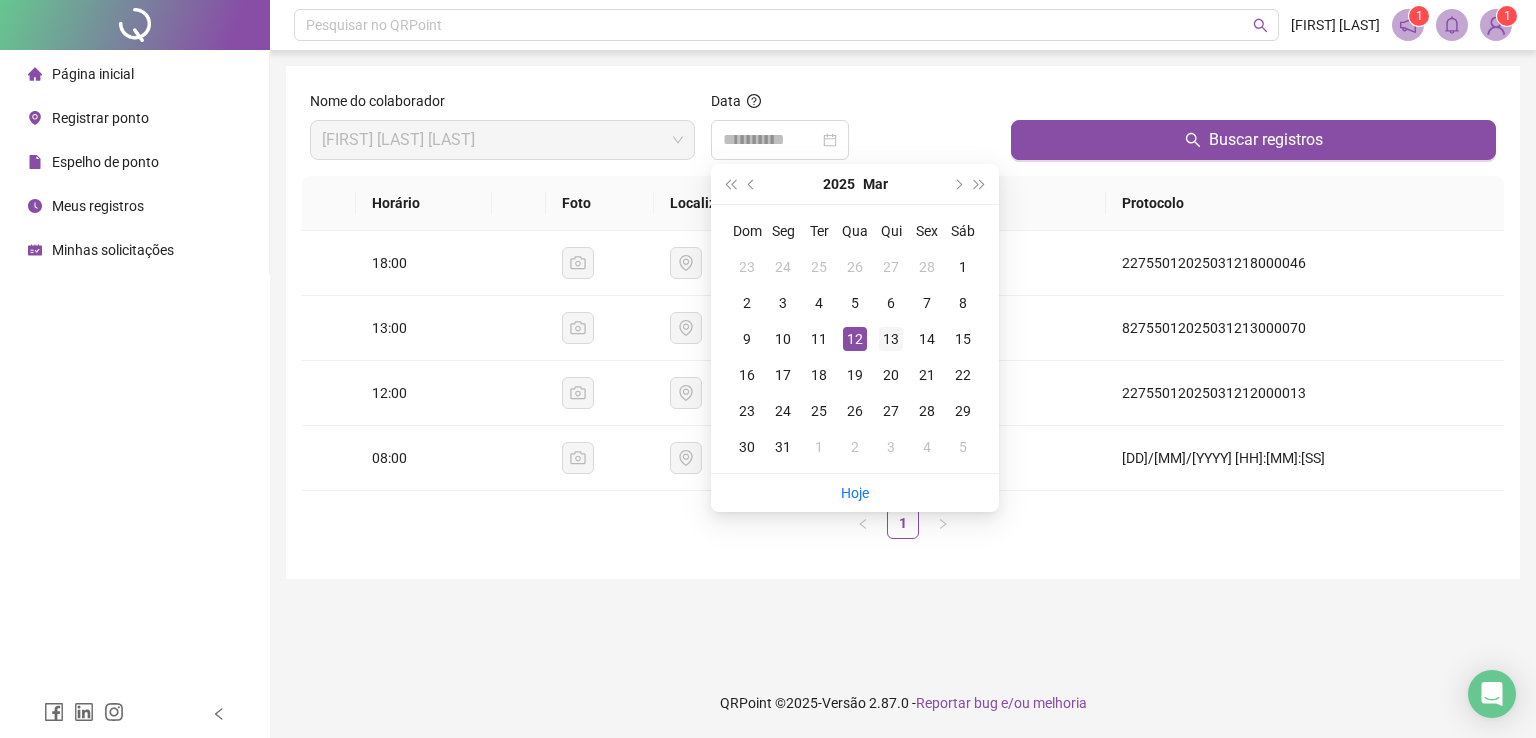 click on "13" at bounding box center [891, 339] 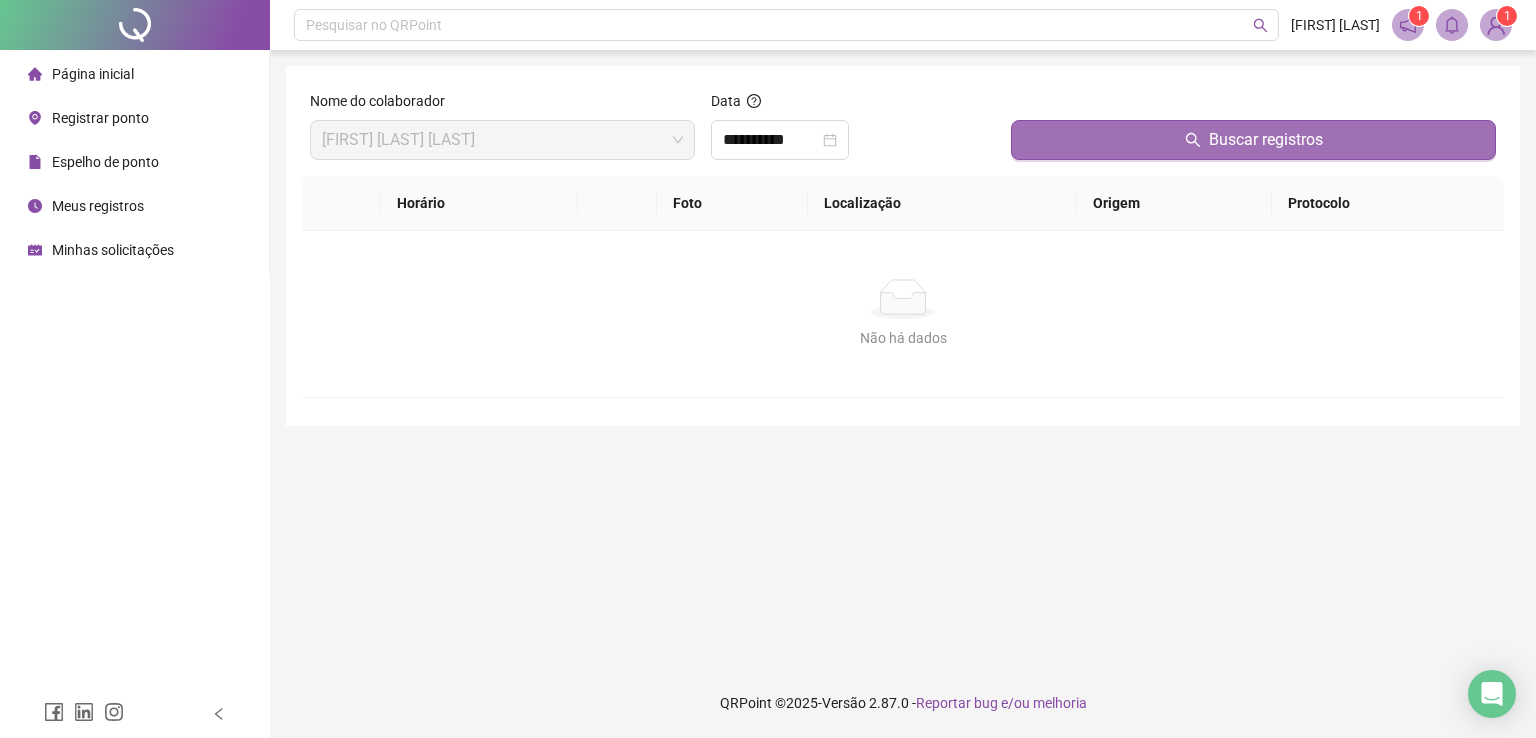 click on "Buscar registros" at bounding box center [1253, 140] 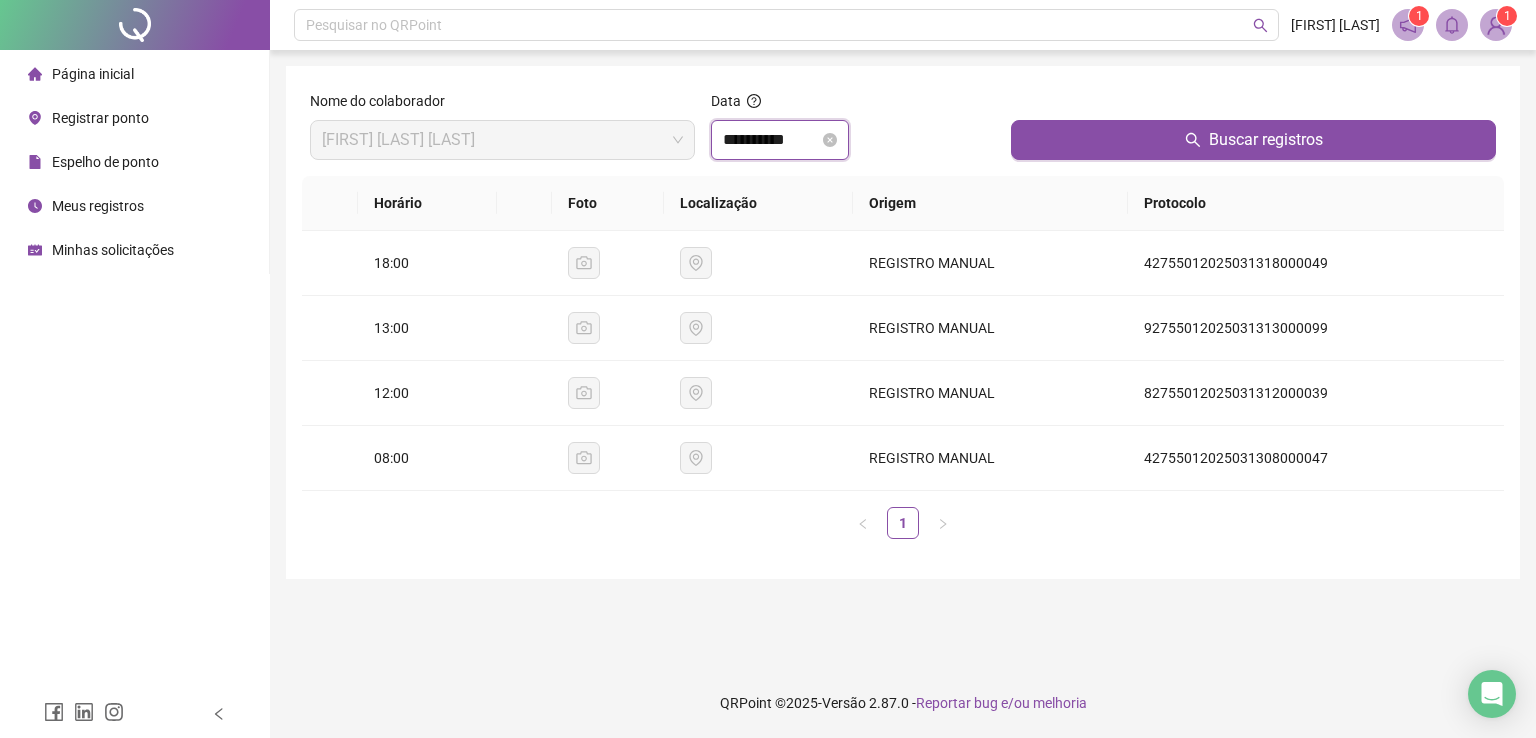 click on "**********" at bounding box center (771, 140) 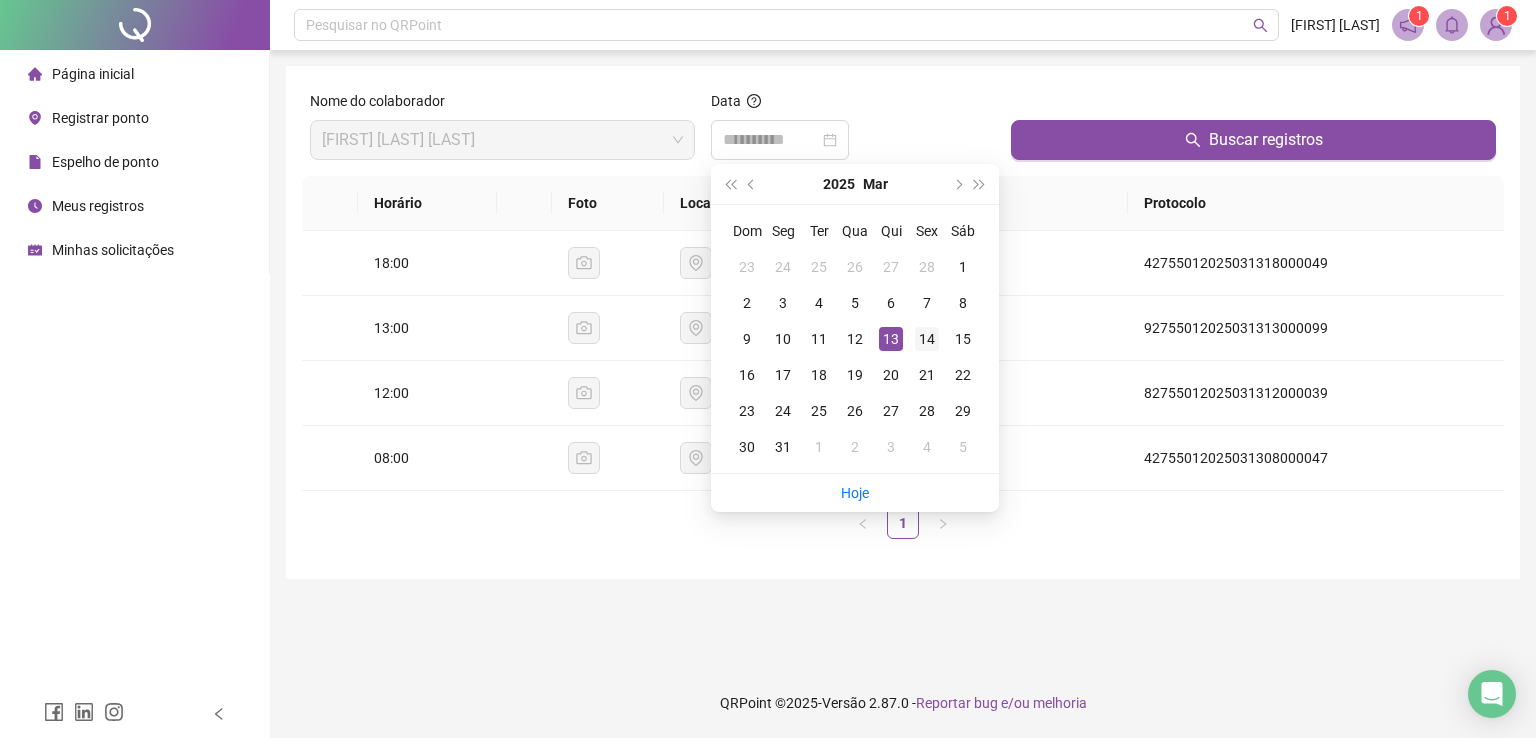 click on "14" at bounding box center (927, 339) 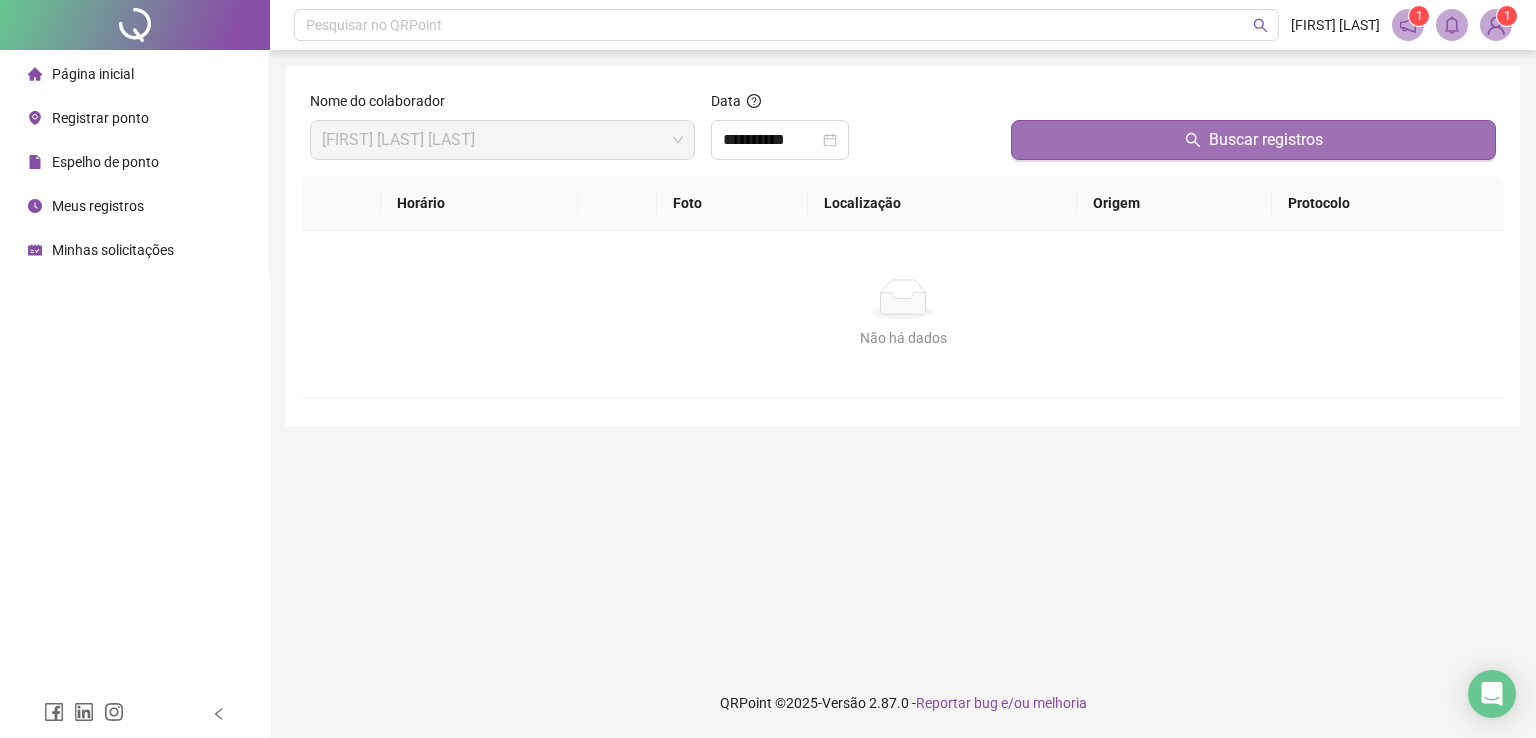 click on "Buscar registros" at bounding box center [1253, 140] 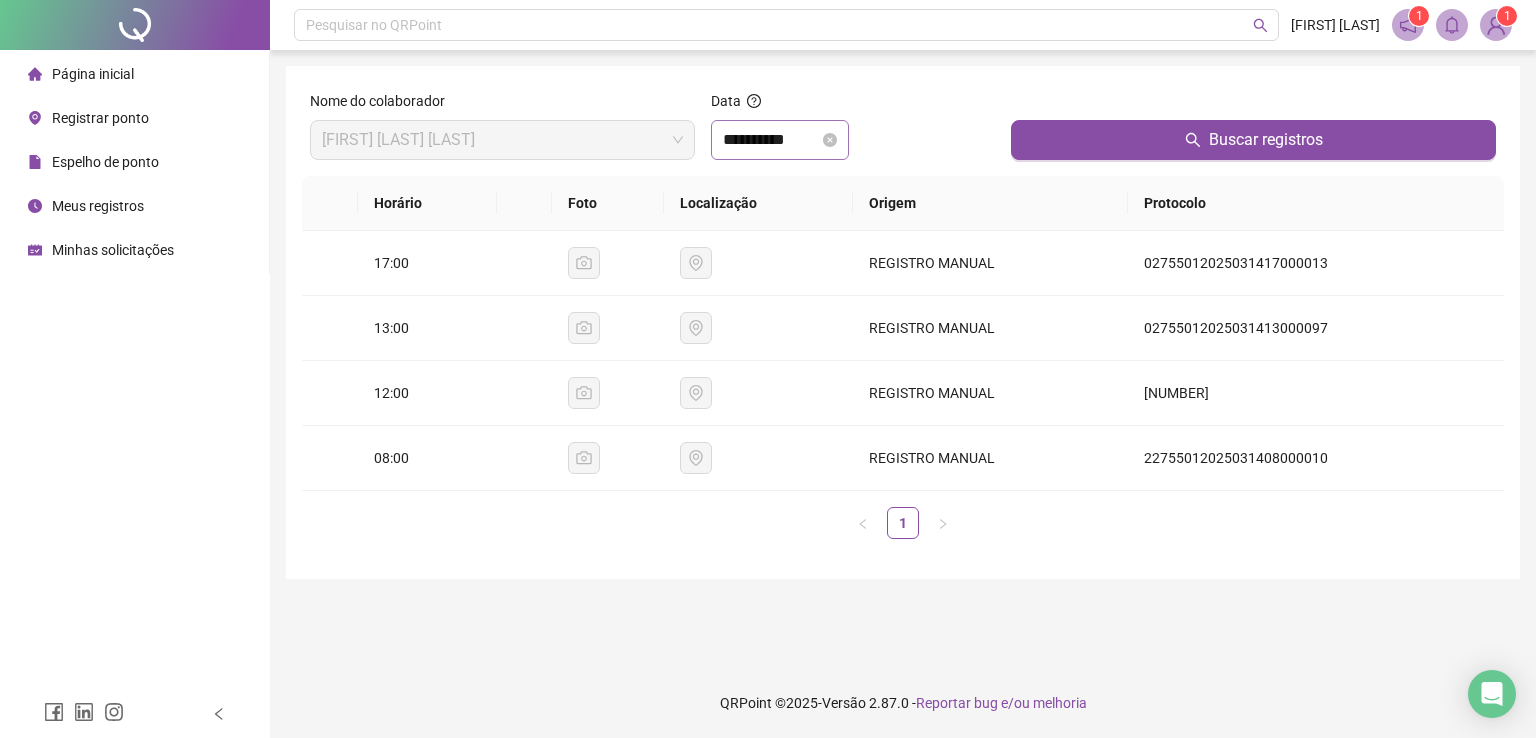 click on "**********" at bounding box center [780, 140] 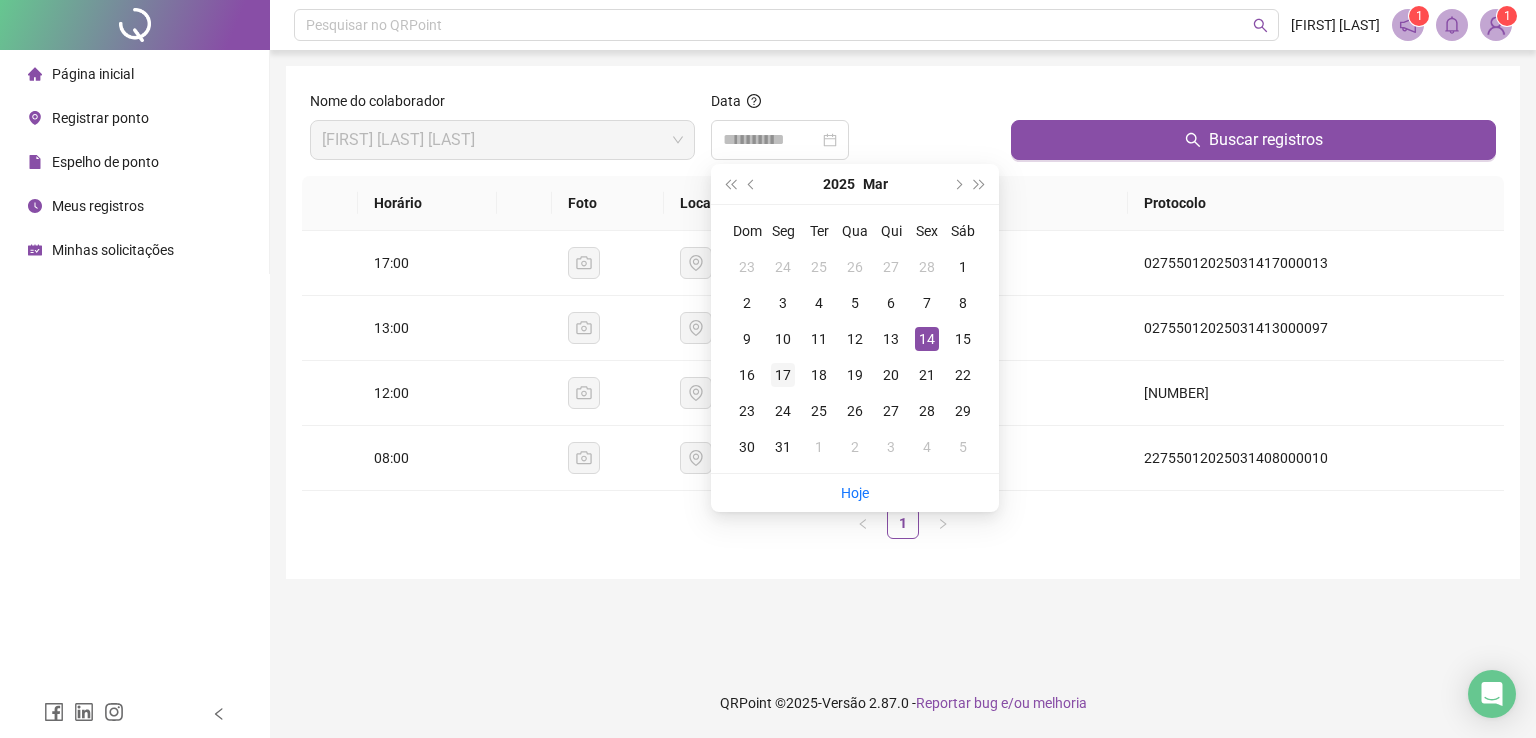 click on "17" at bounding box center [783, 375] 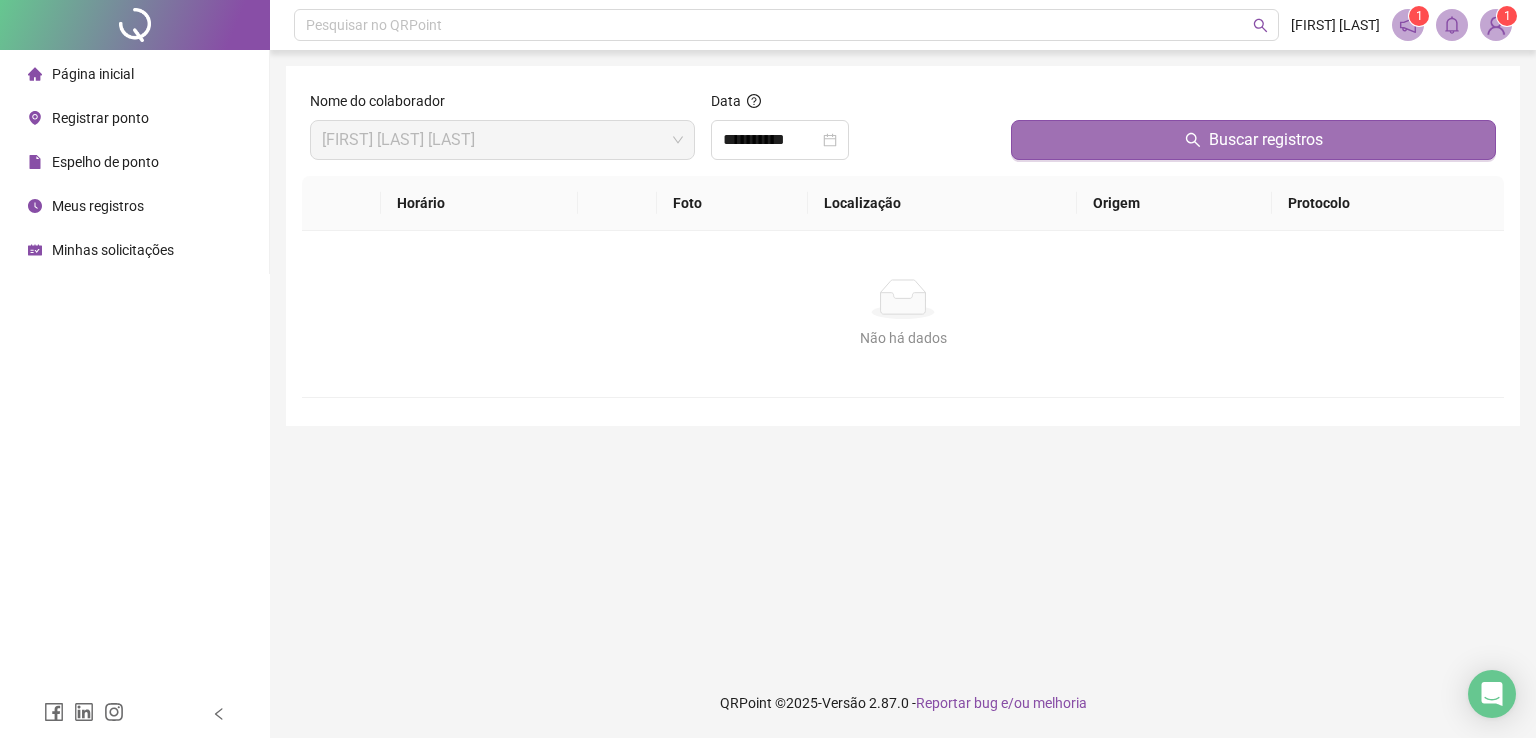 click on "Buscar registros" at bounding box center (1266, 140) 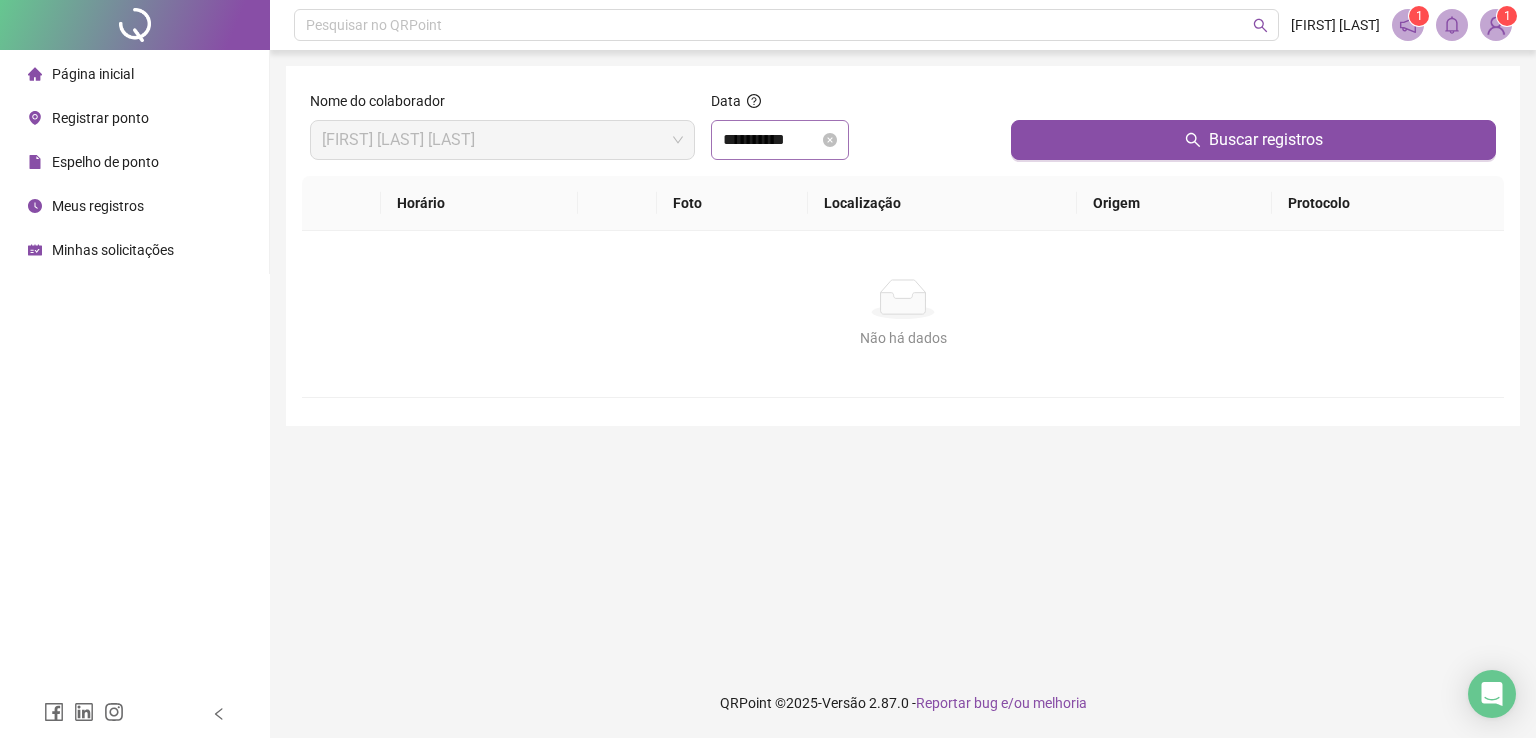 click on "**********" at bounding box center [780, 140] 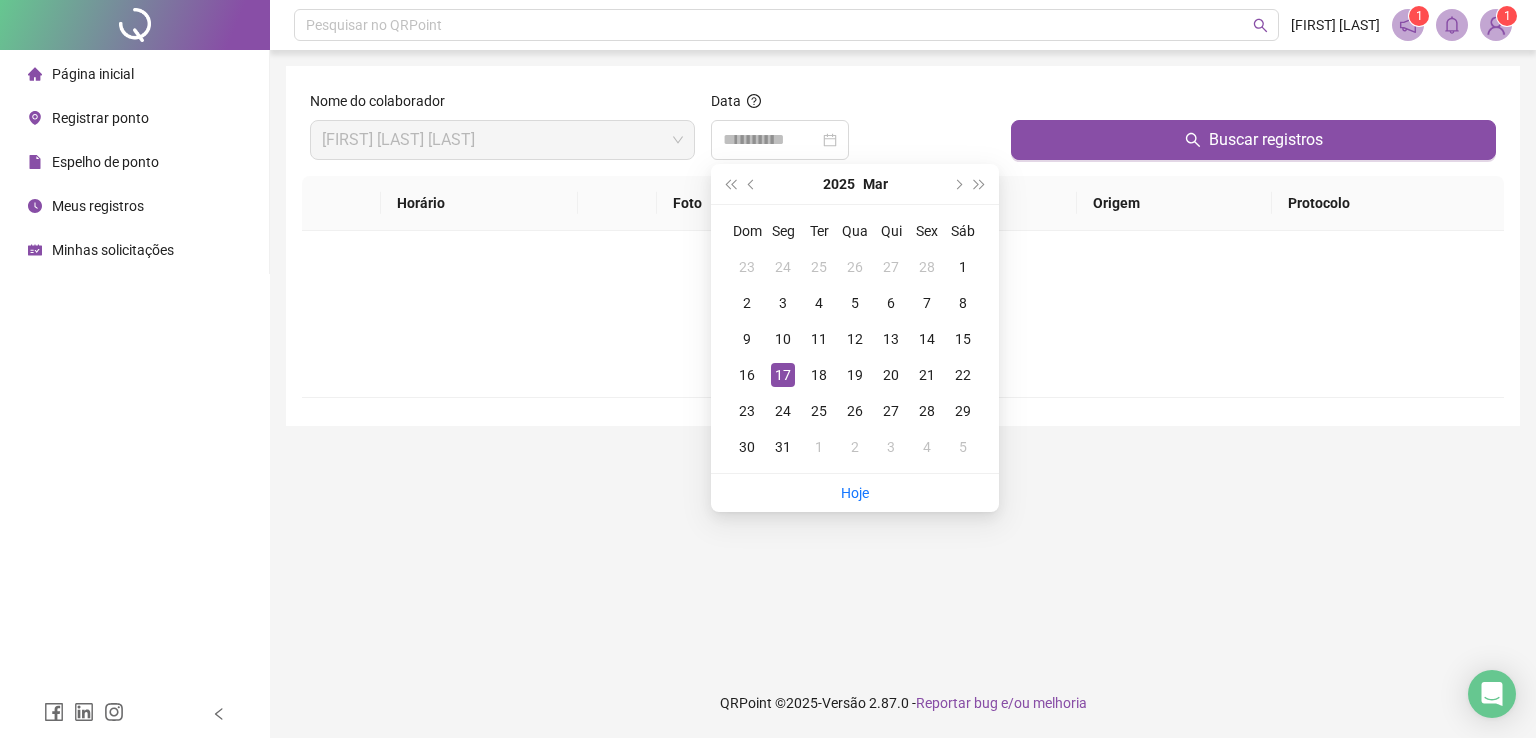 click on "17" at bounding box center [783, 375] 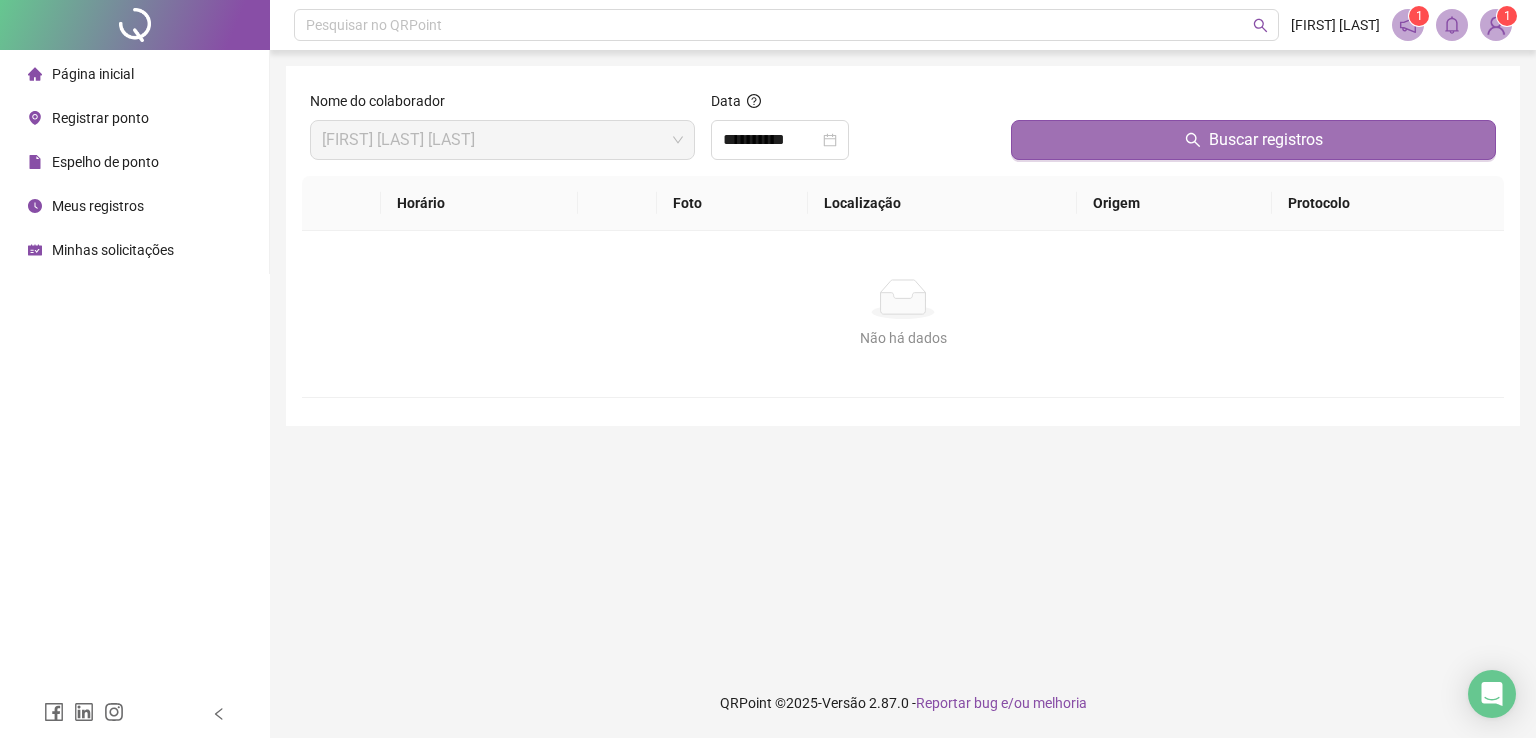 click on "Buscar registros" at bounding box center [1253, 140] 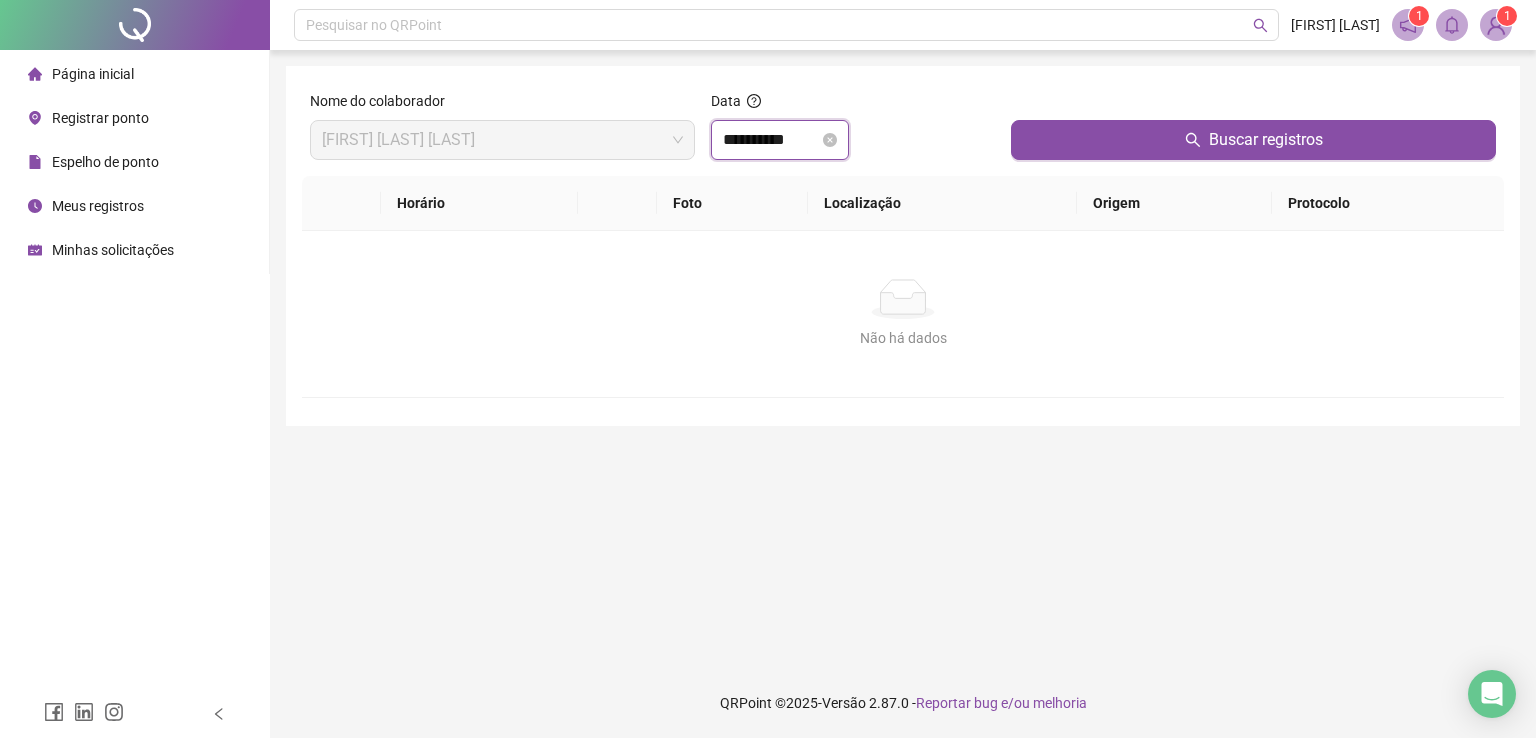 click on "**********" at bounding box center [771, 140] 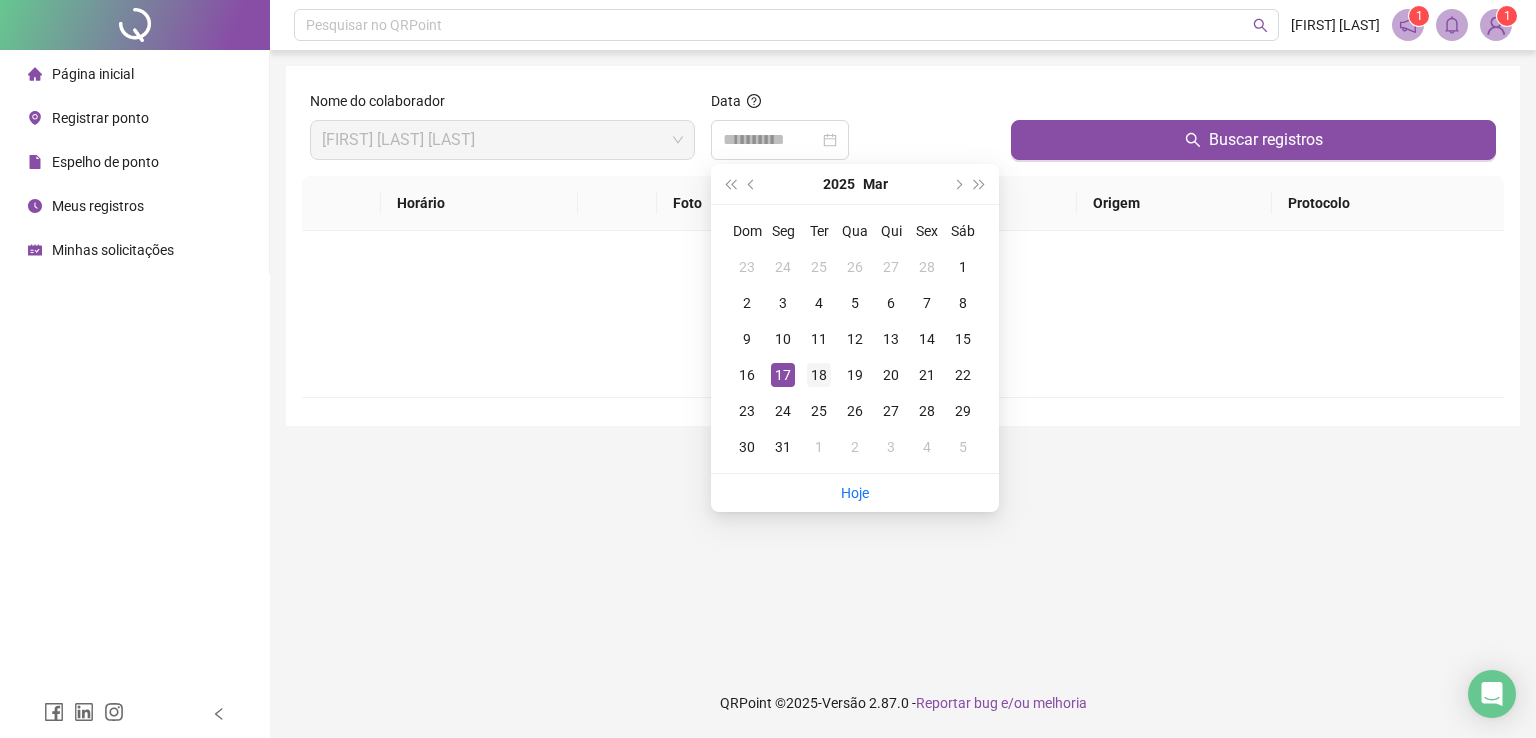 click on "18" at bounding box center [819, 375] 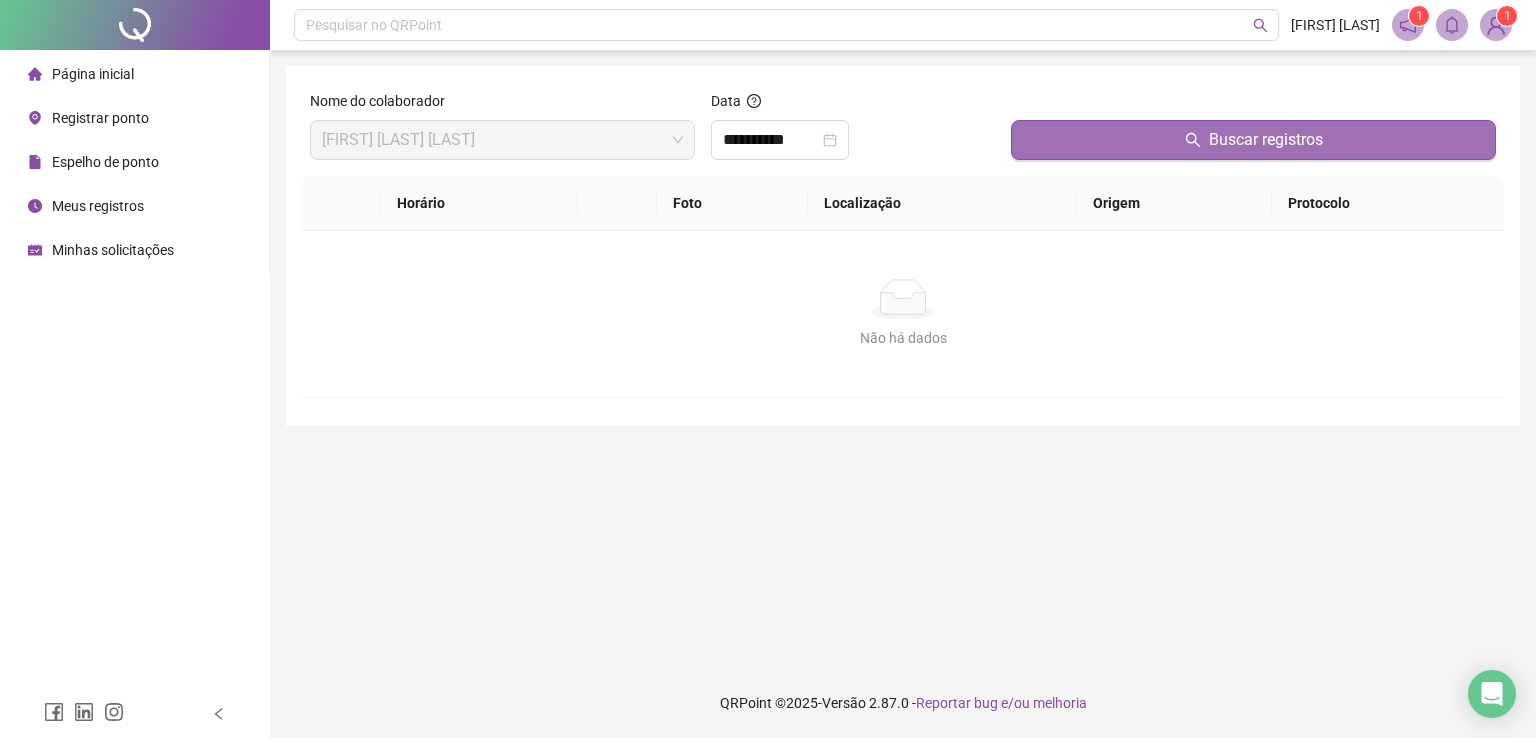click on "Buscar registros" at bounding box center (1253, 140) 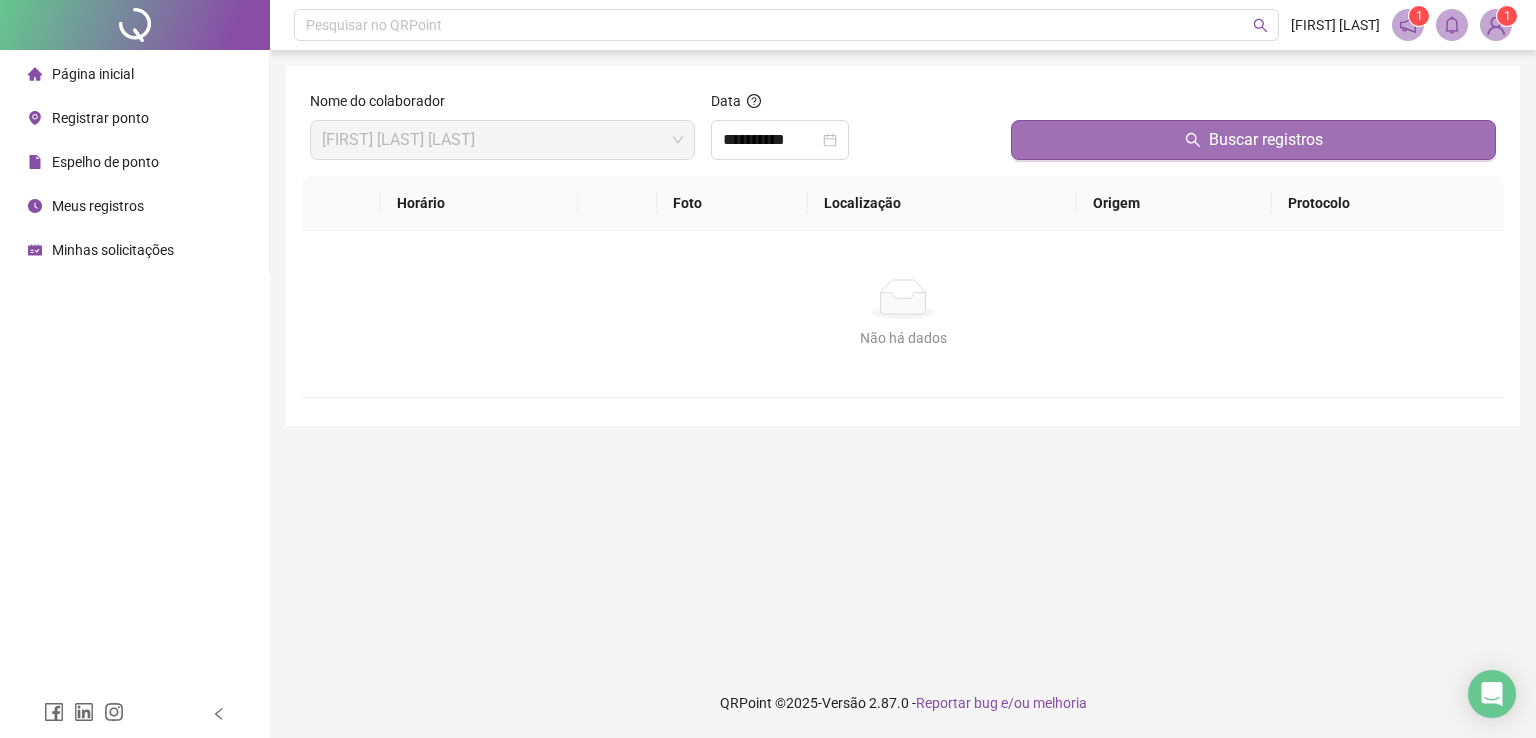 click on "Buscar registros" at bounding box center (1253, 140) 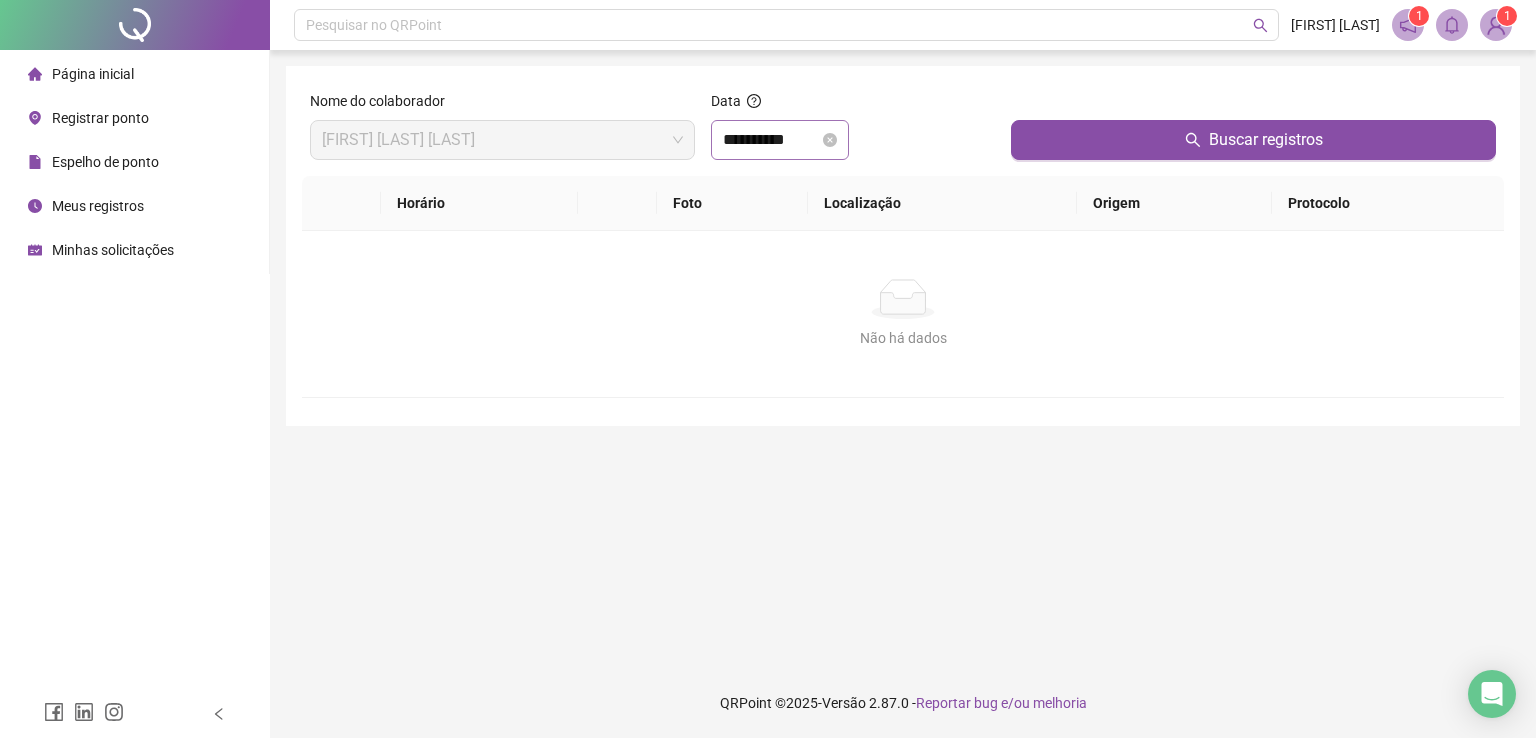 click on "**********" at bounding box center [780, 140] 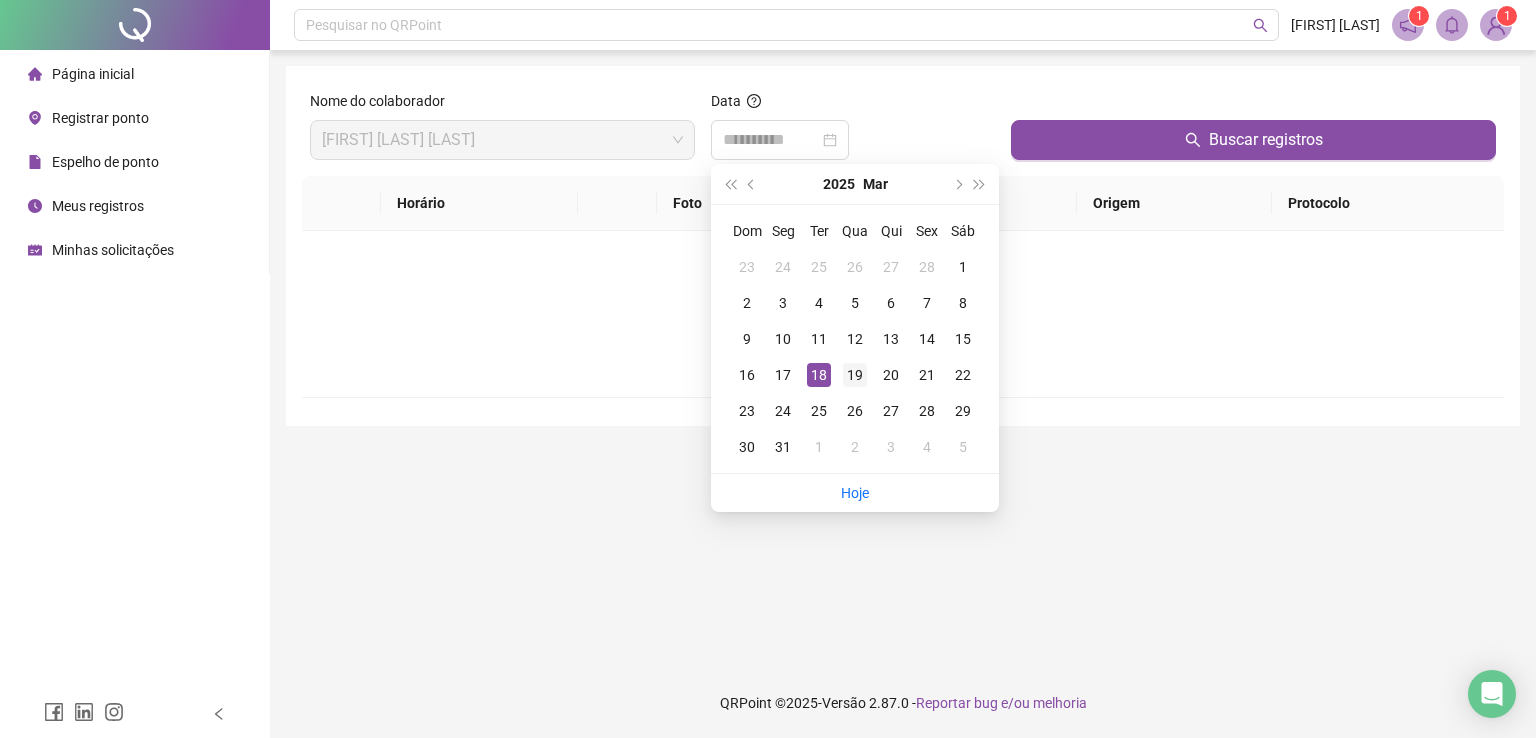 click on "19" at bounding box center [855, 375] 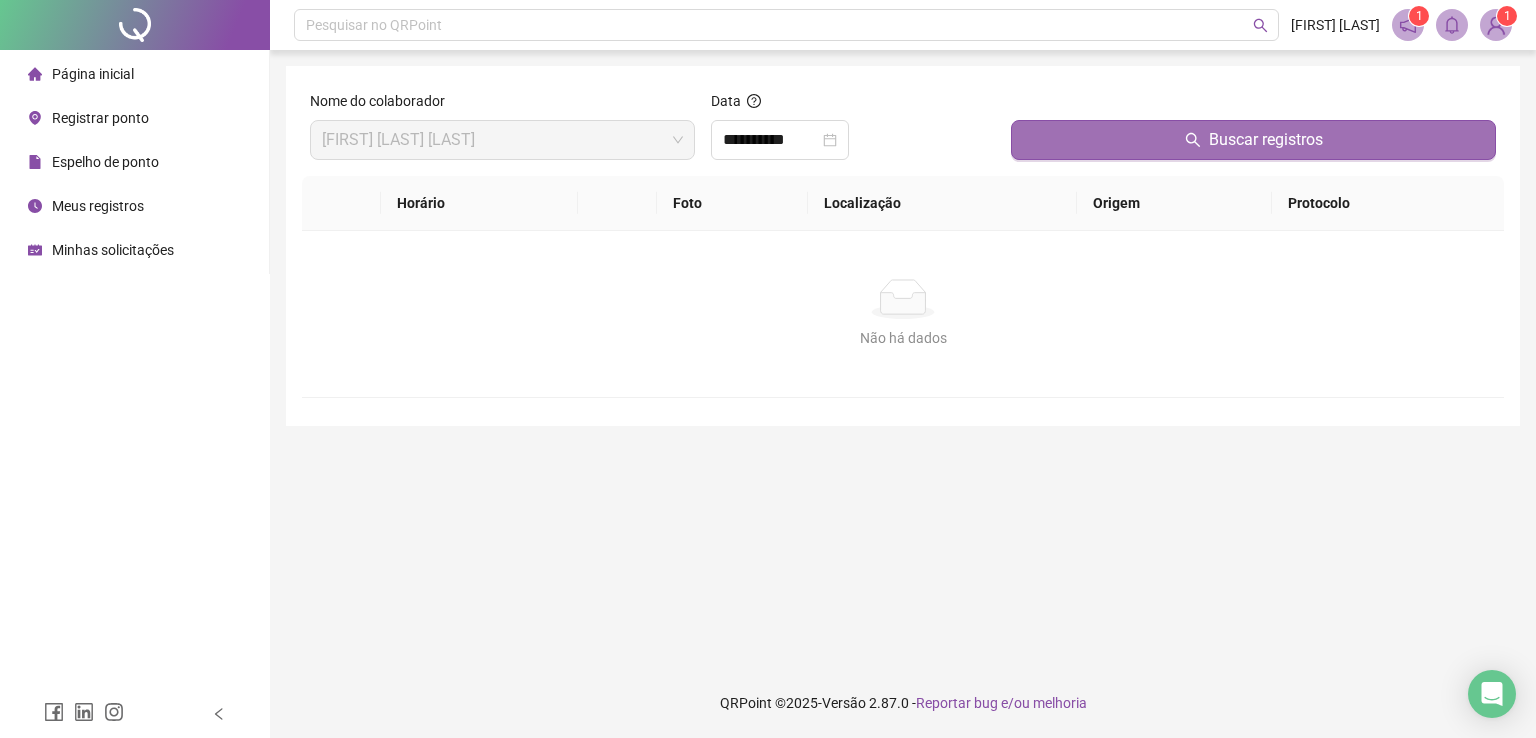 click on "Buscar registros" at bounding box center (1253, 140) 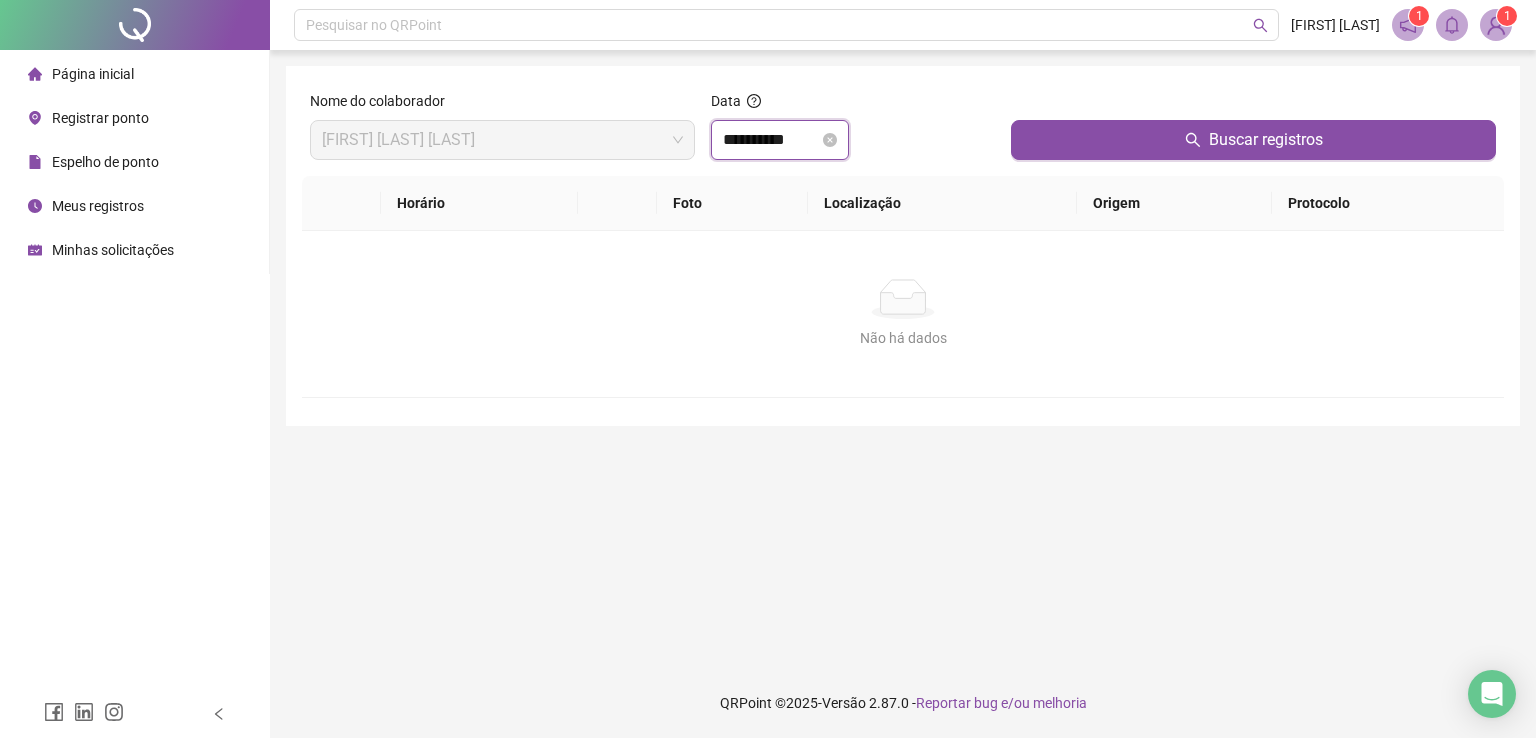 click on "**********" at bounding box center (771, 140) 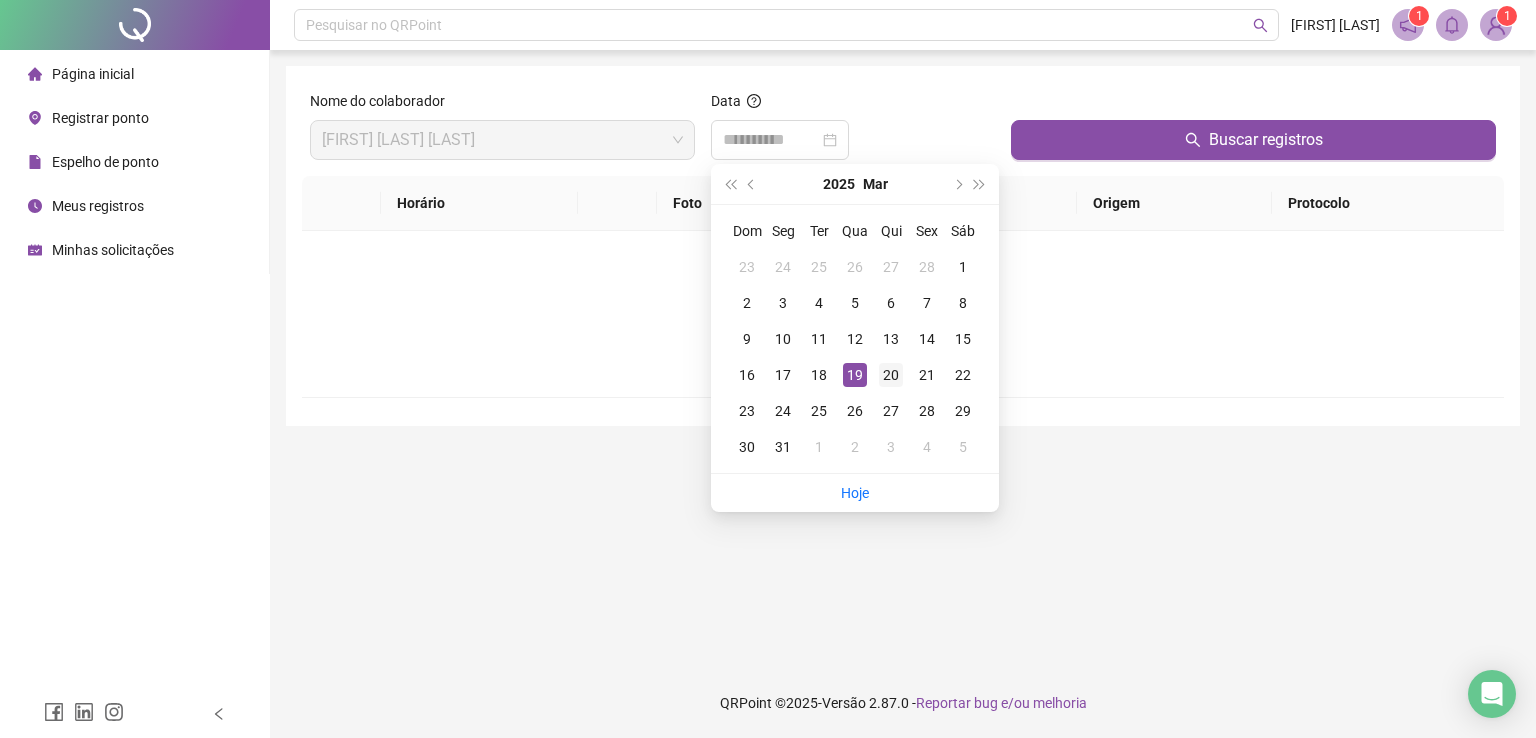 click on "20" at bounding box center [891, 375] 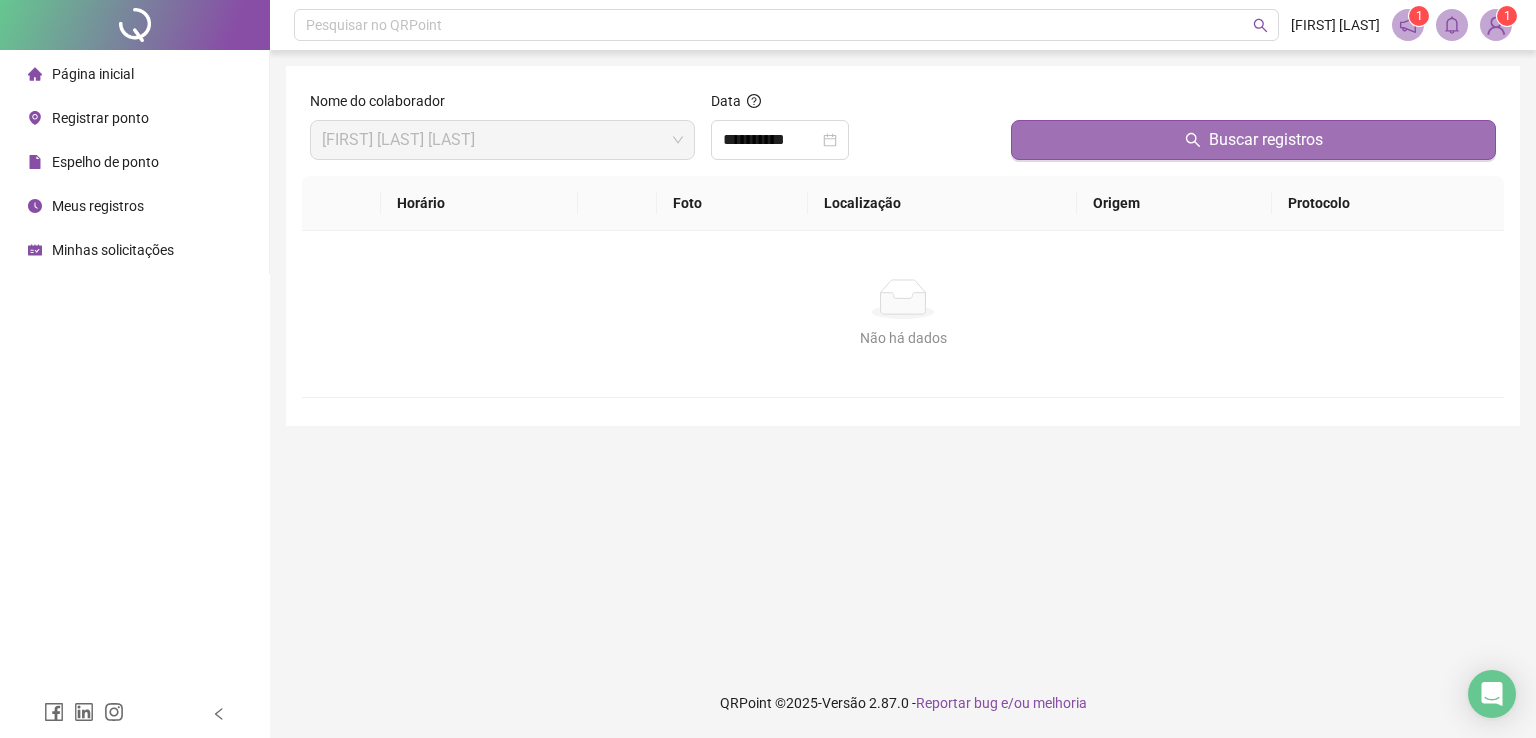 click on "Buscar registros" at bounding box center [1253, 140] 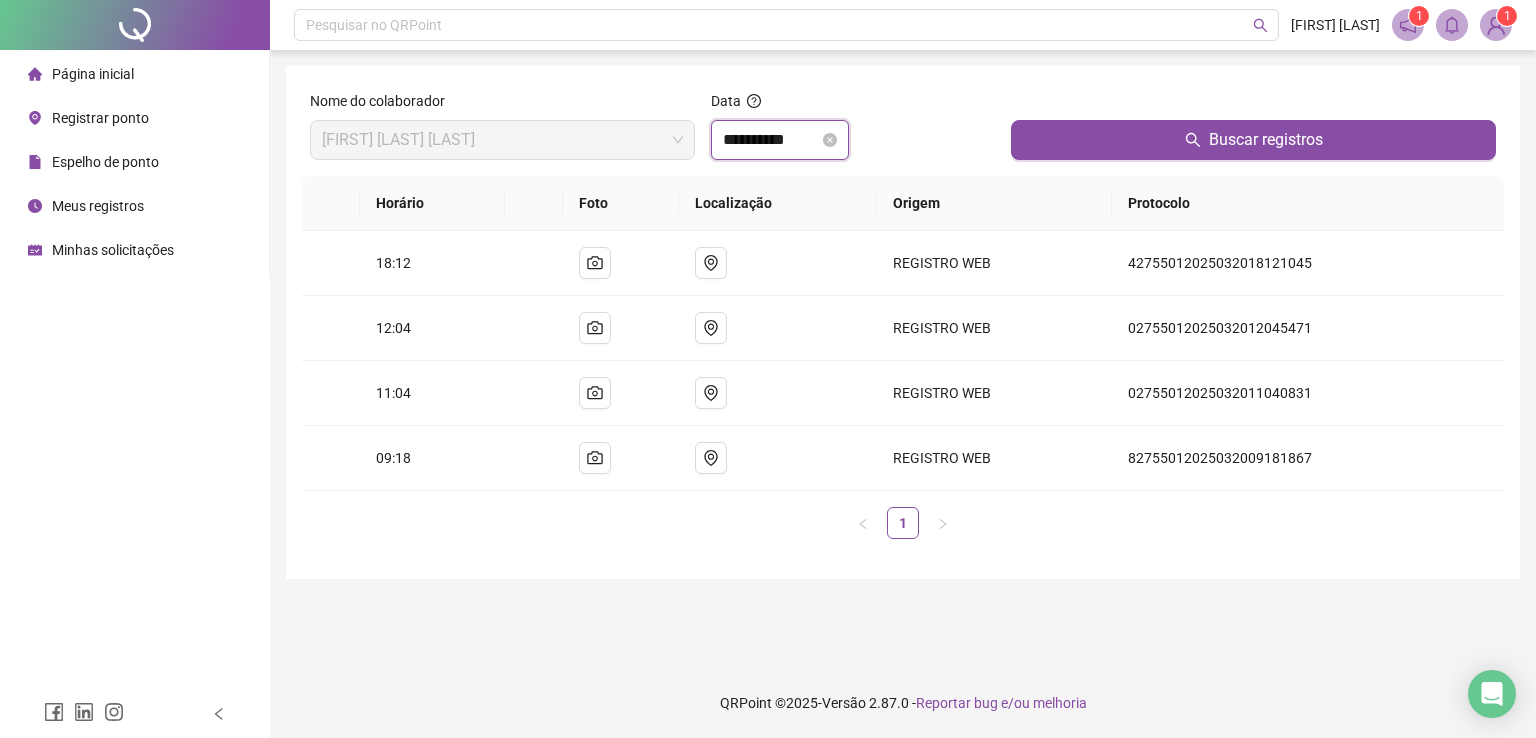 click on "**********" at bounding box center [771, 140] 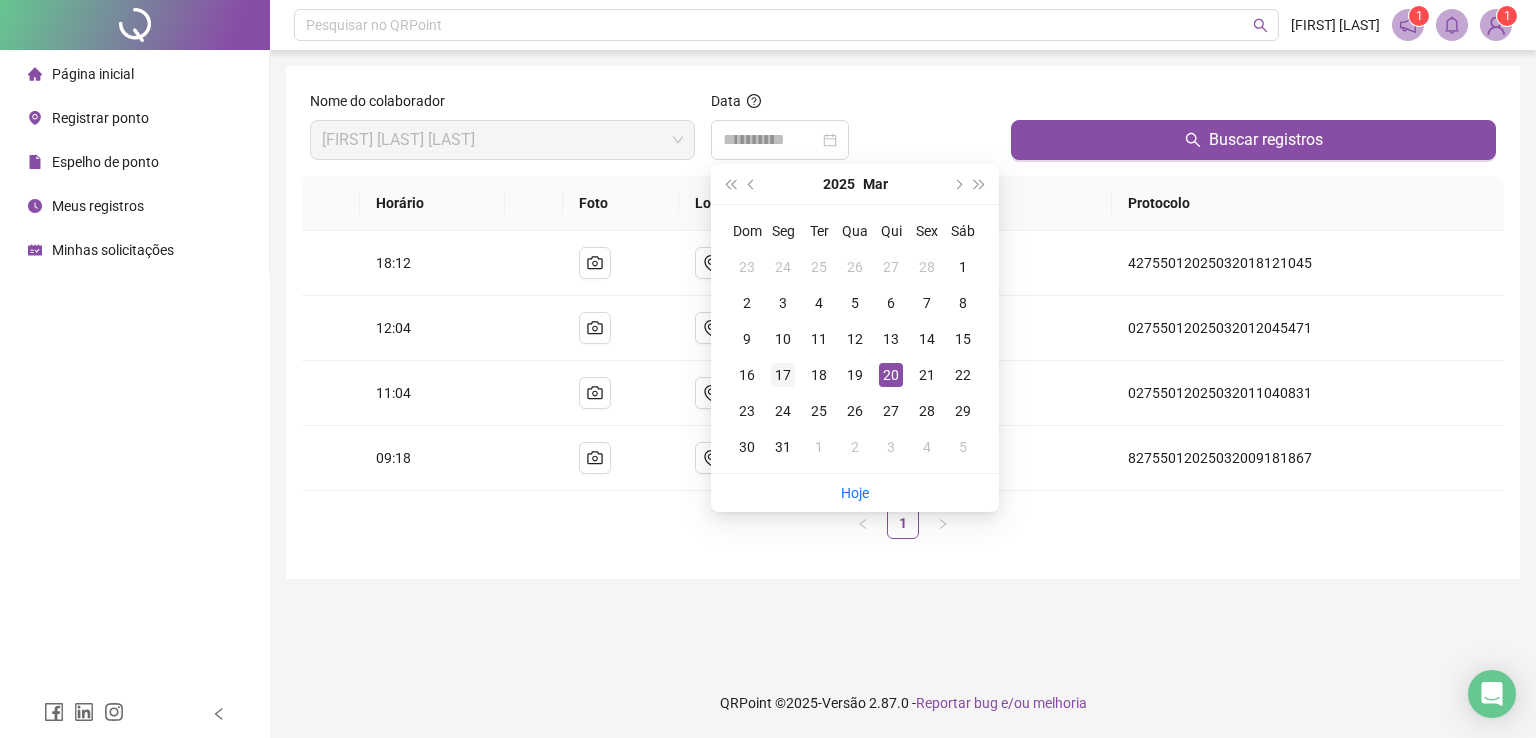 click on "17" at bounding box center (783, 375) 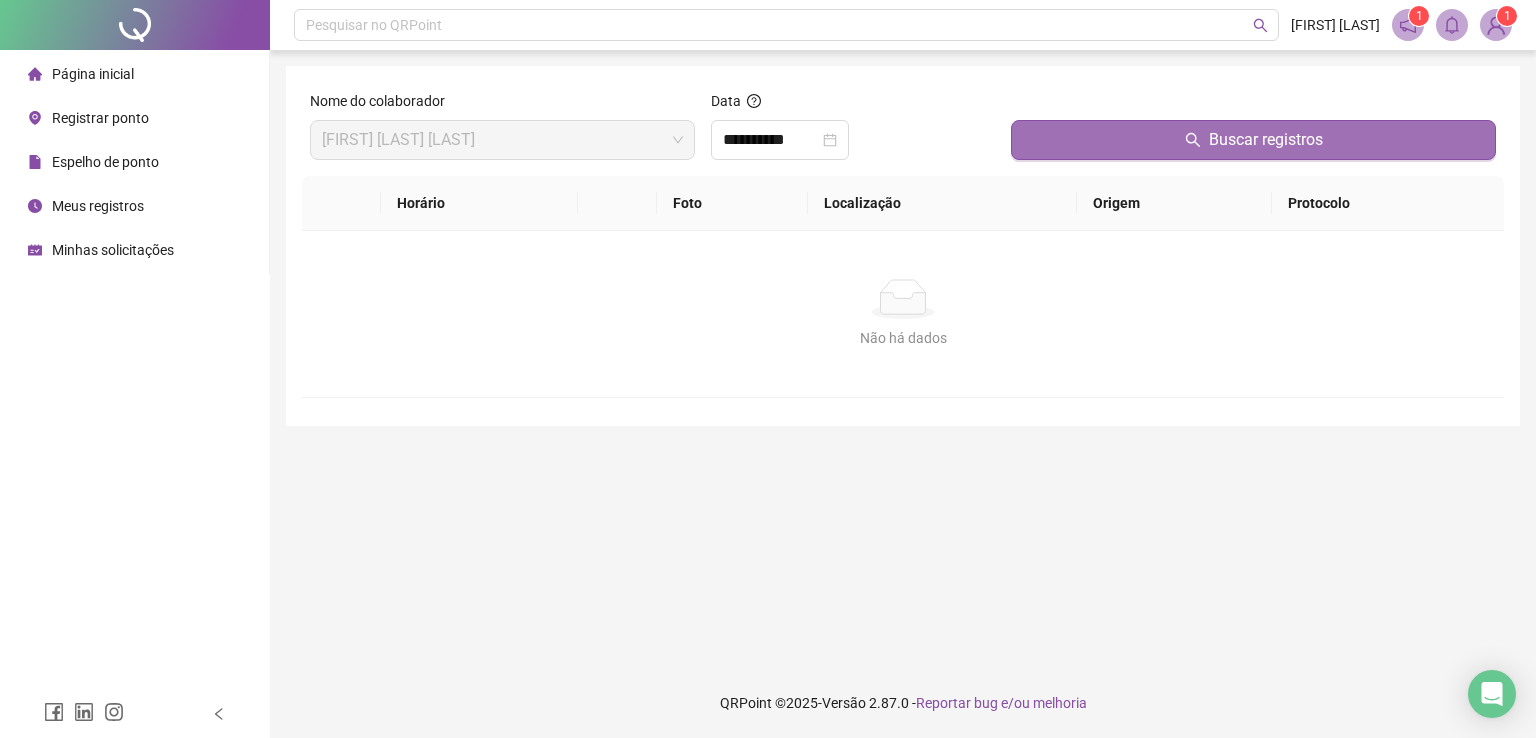 click on "Buscar registros" at bounding box center [1253, 140] 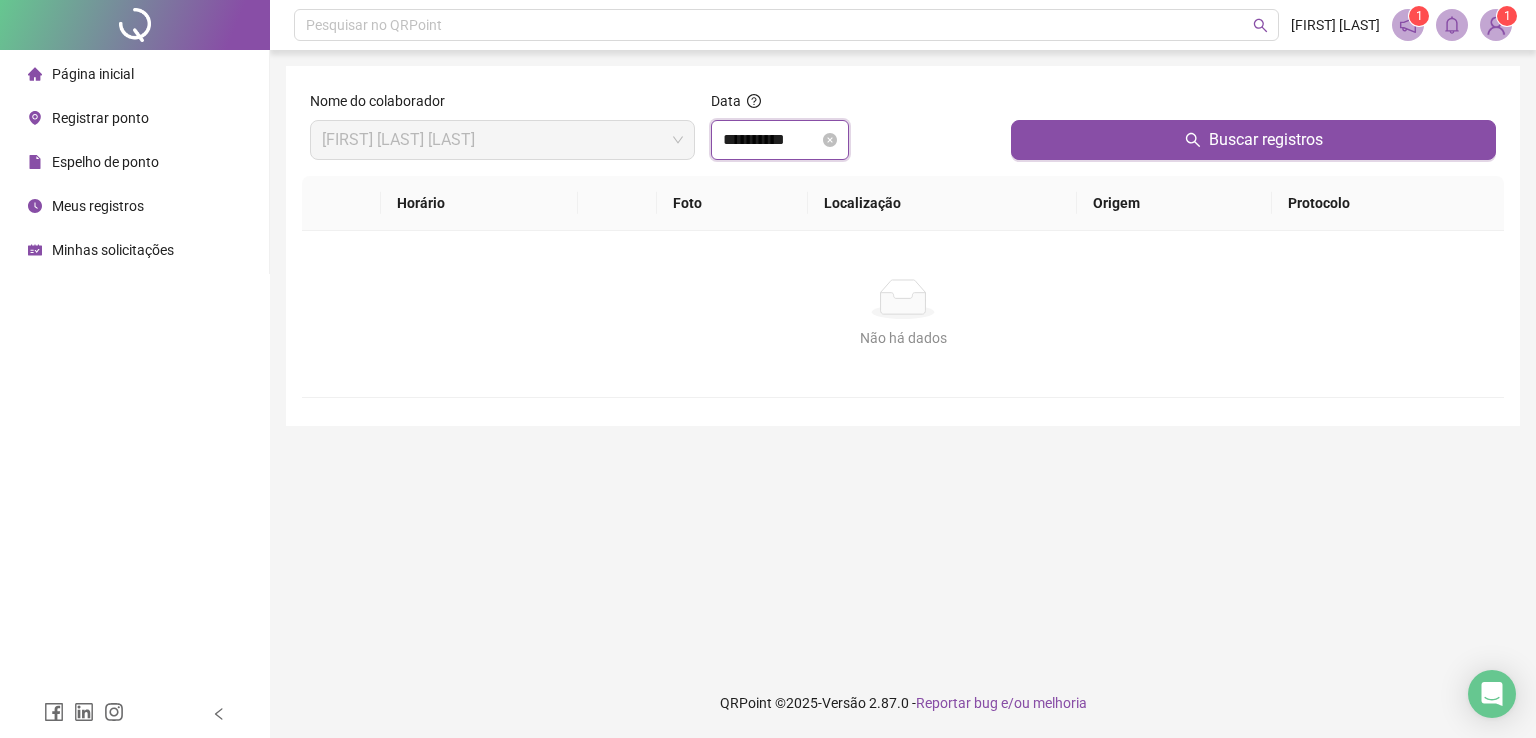 click on "**********" at bounding box center [771, 140] 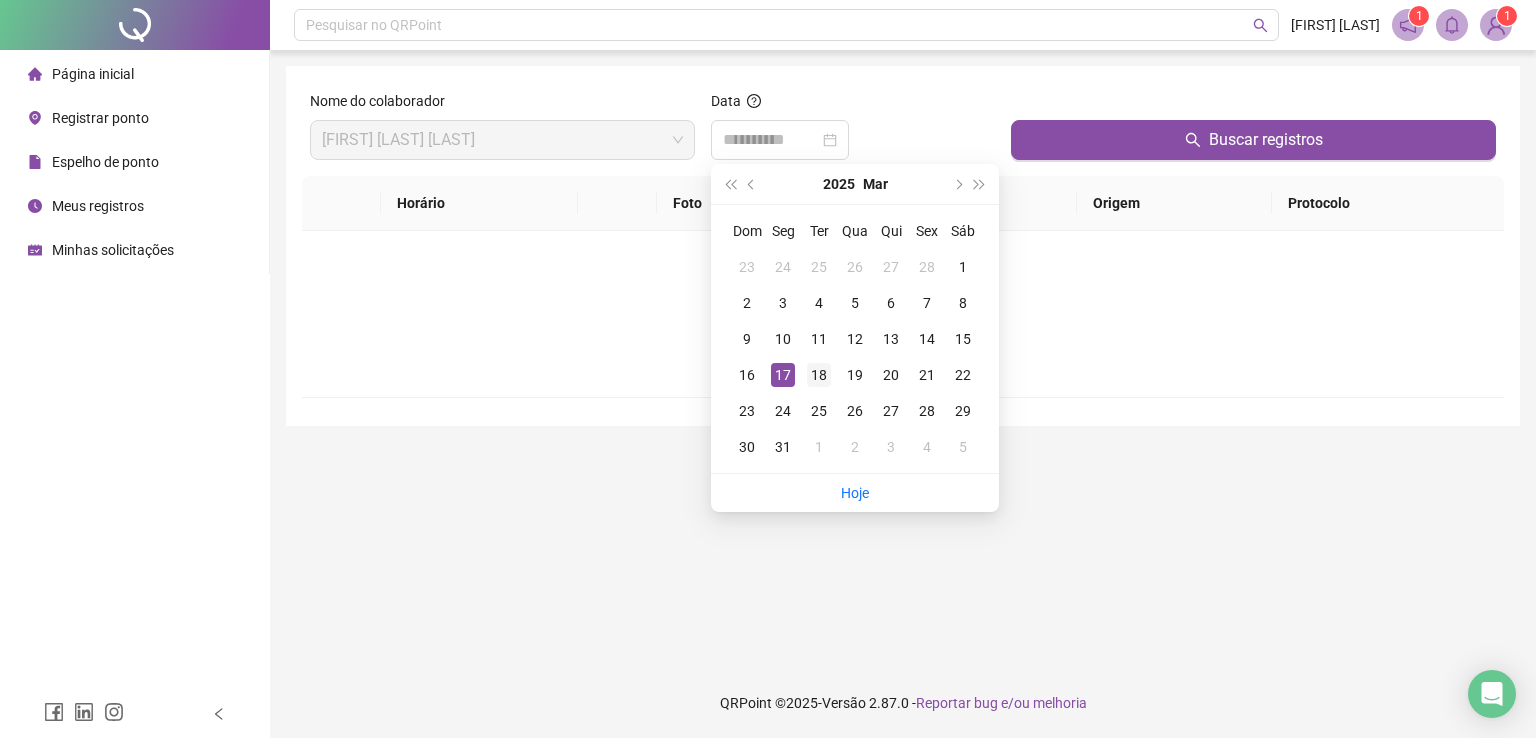 click on "18" at bounding box center (819, 375) 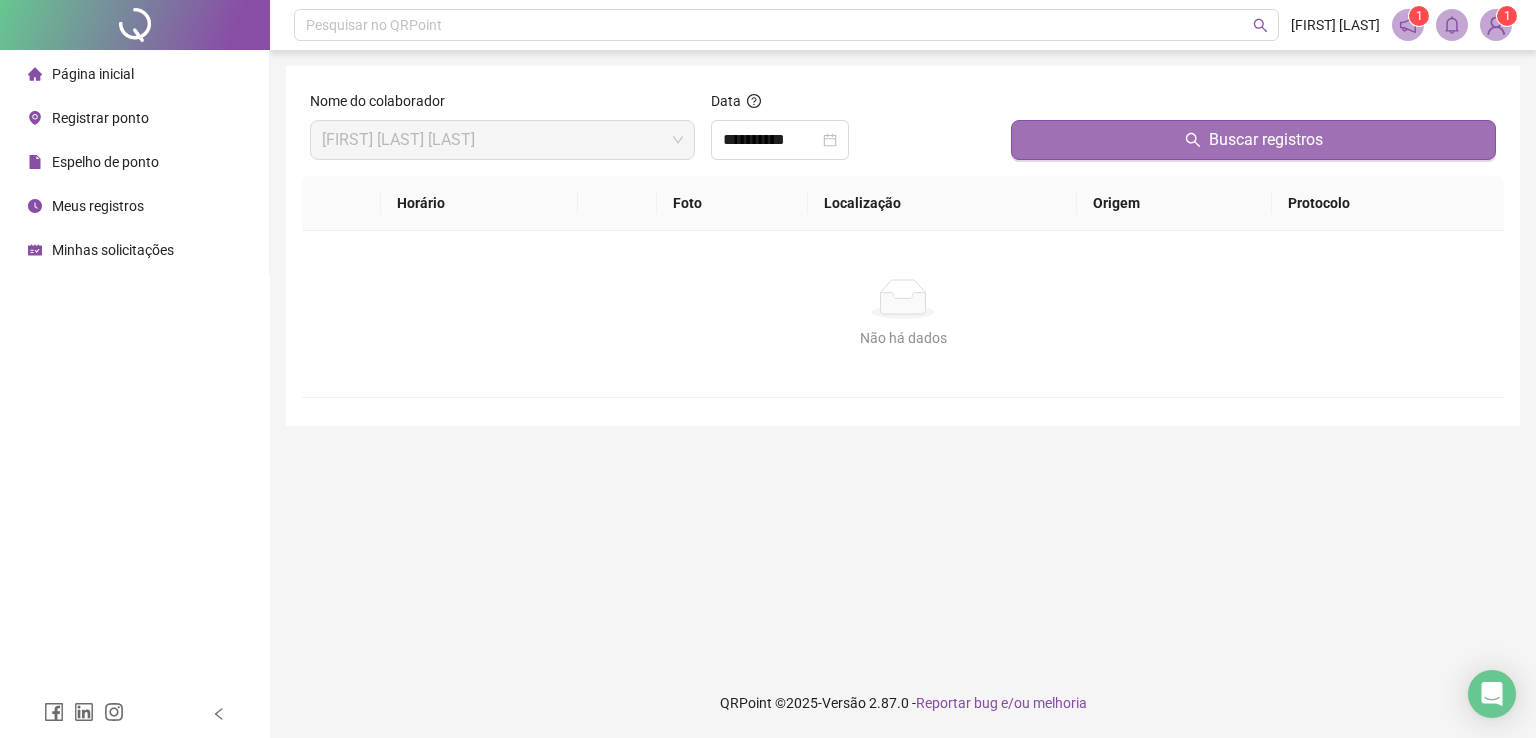 click on "Buscar registros" at bounding box center [1253, 140] 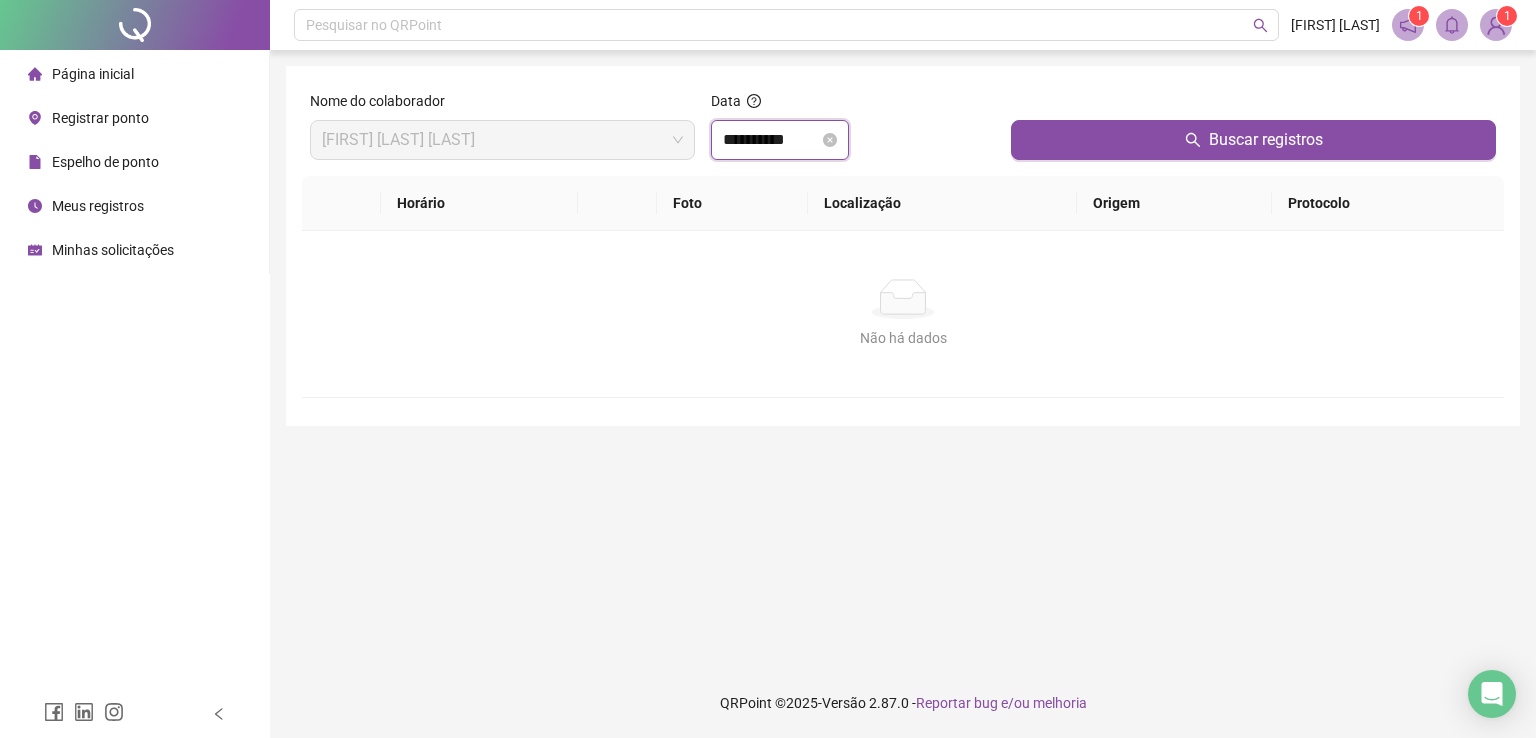 click on "**********" at bounding box center (771, 140) 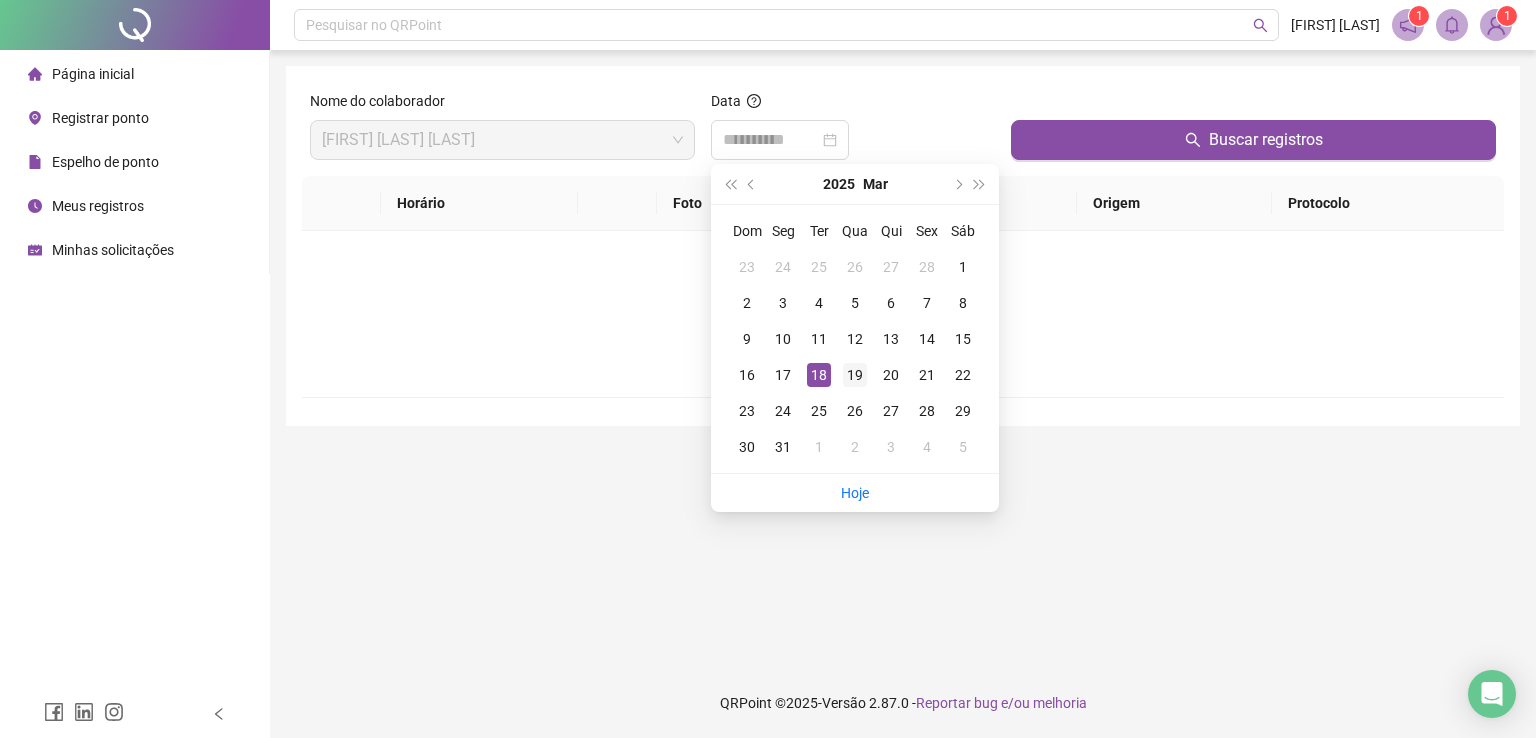 click on "19" at bounding box center [855, 375] 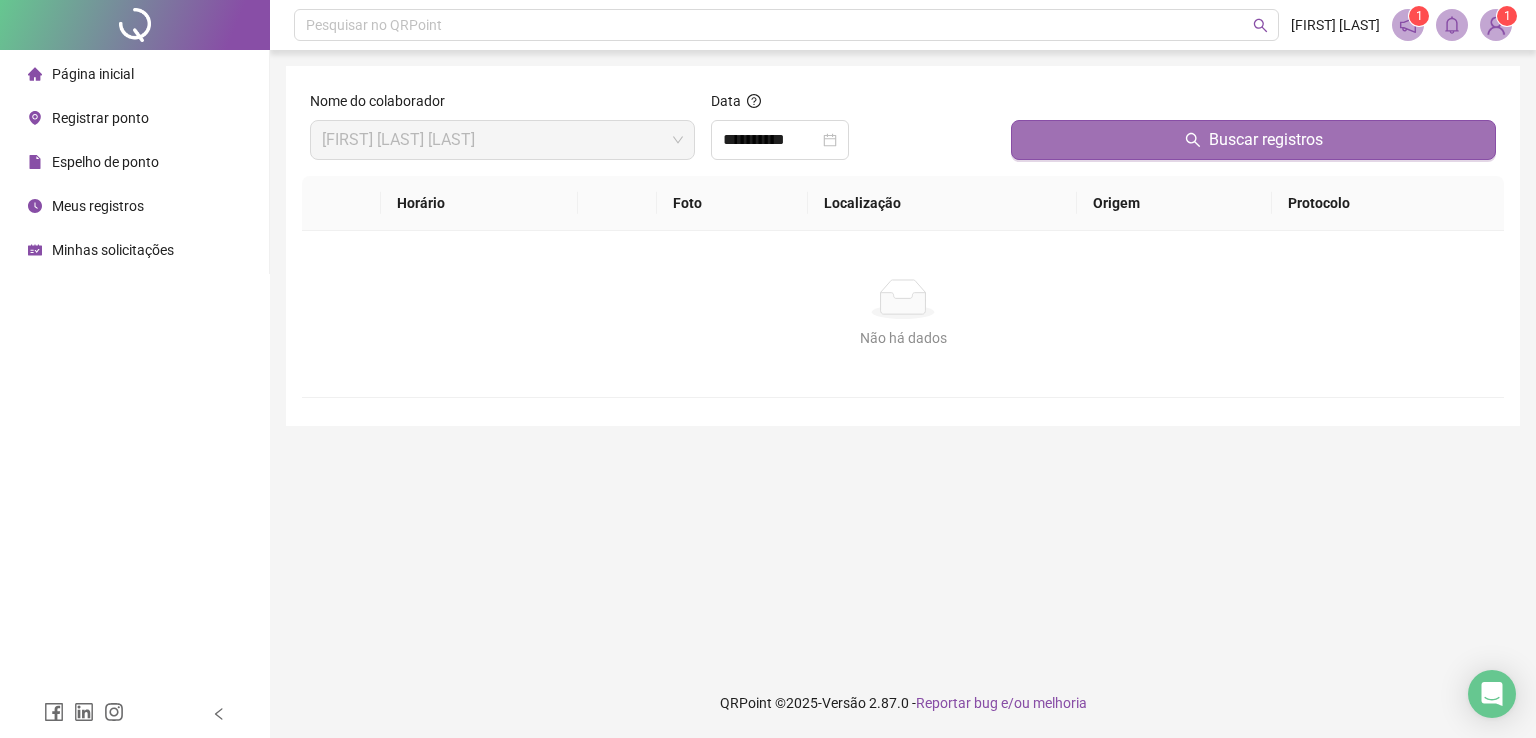 click on "Buscar registros" at bounding box center (1253, 140) 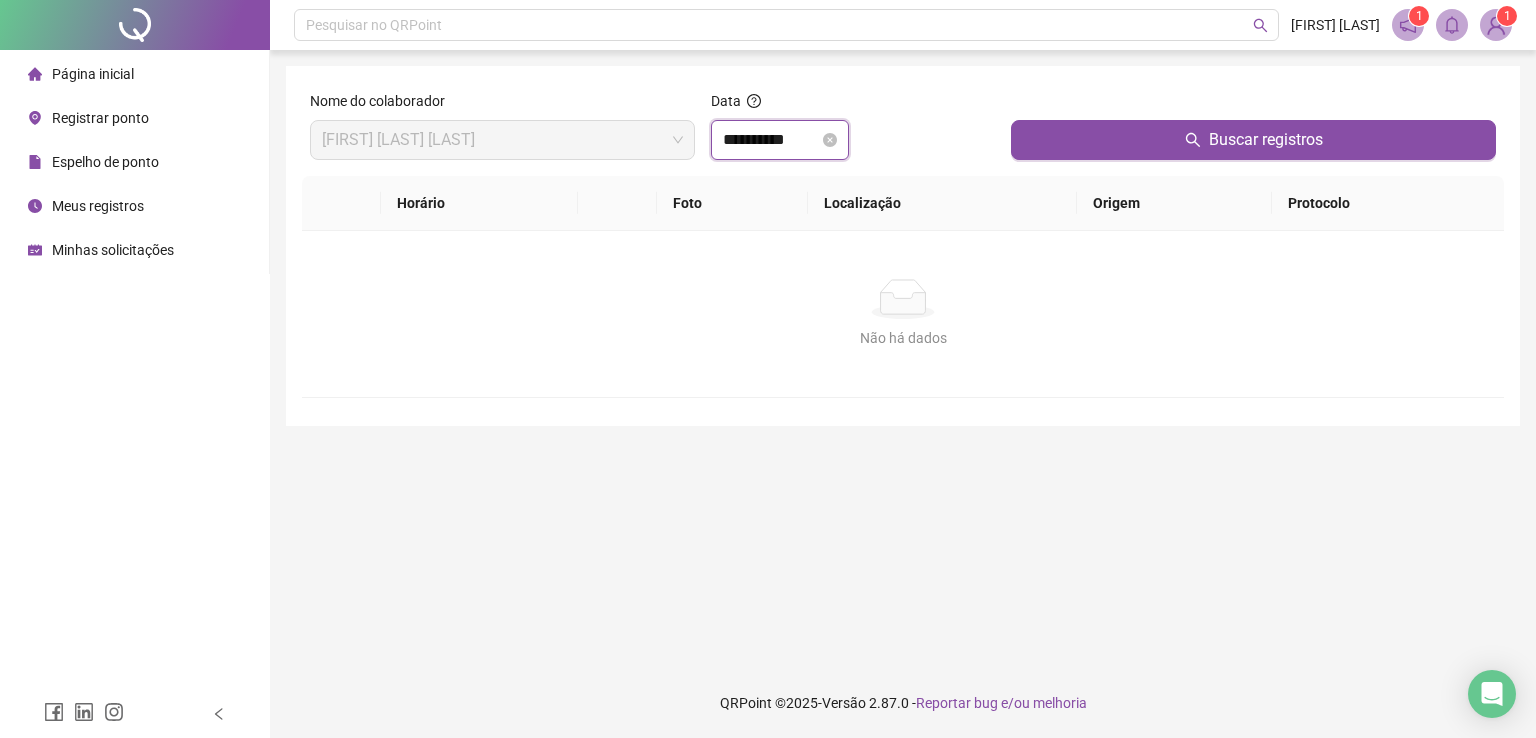 click on "**********" at bounding box center [771, 140] 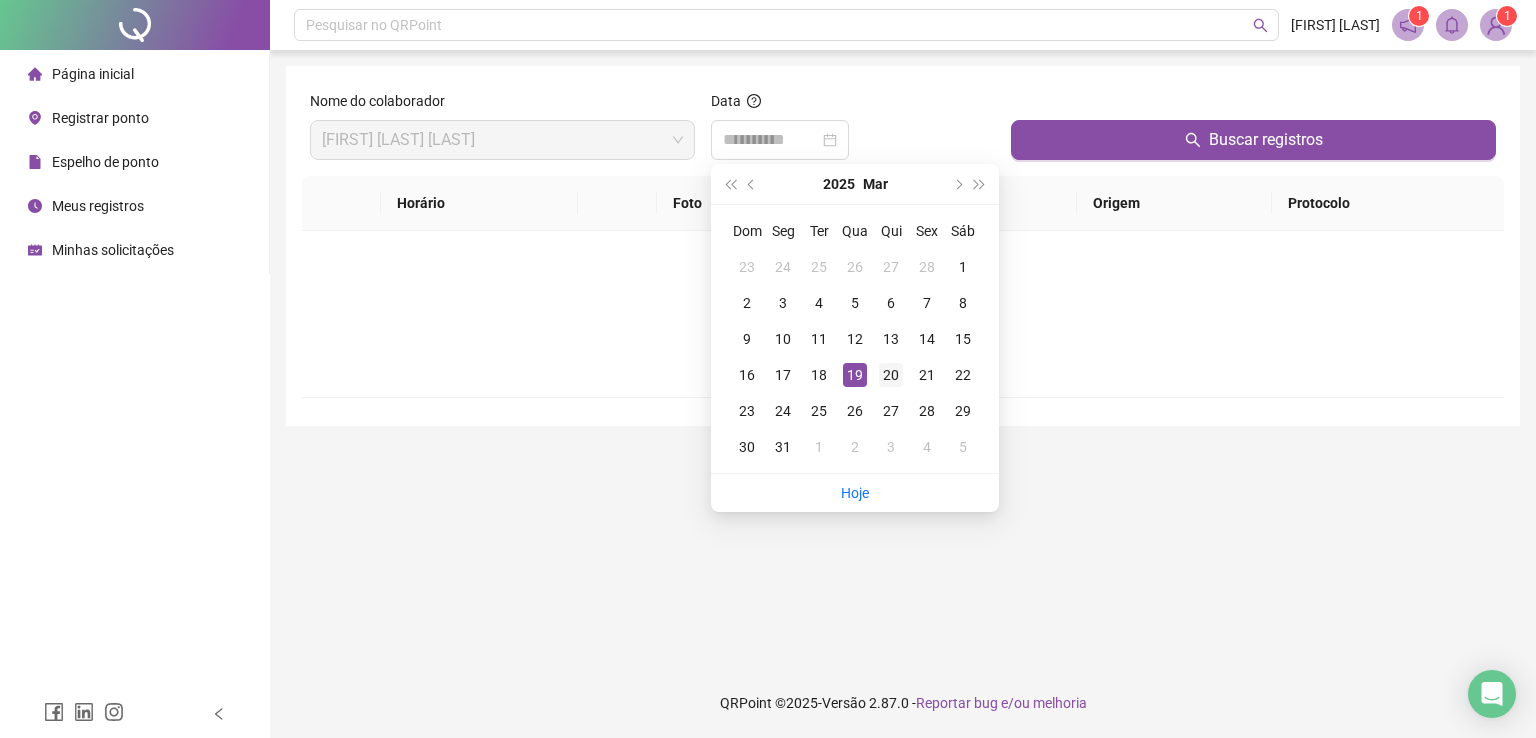 click on "20" at bounding box center [891, 375] 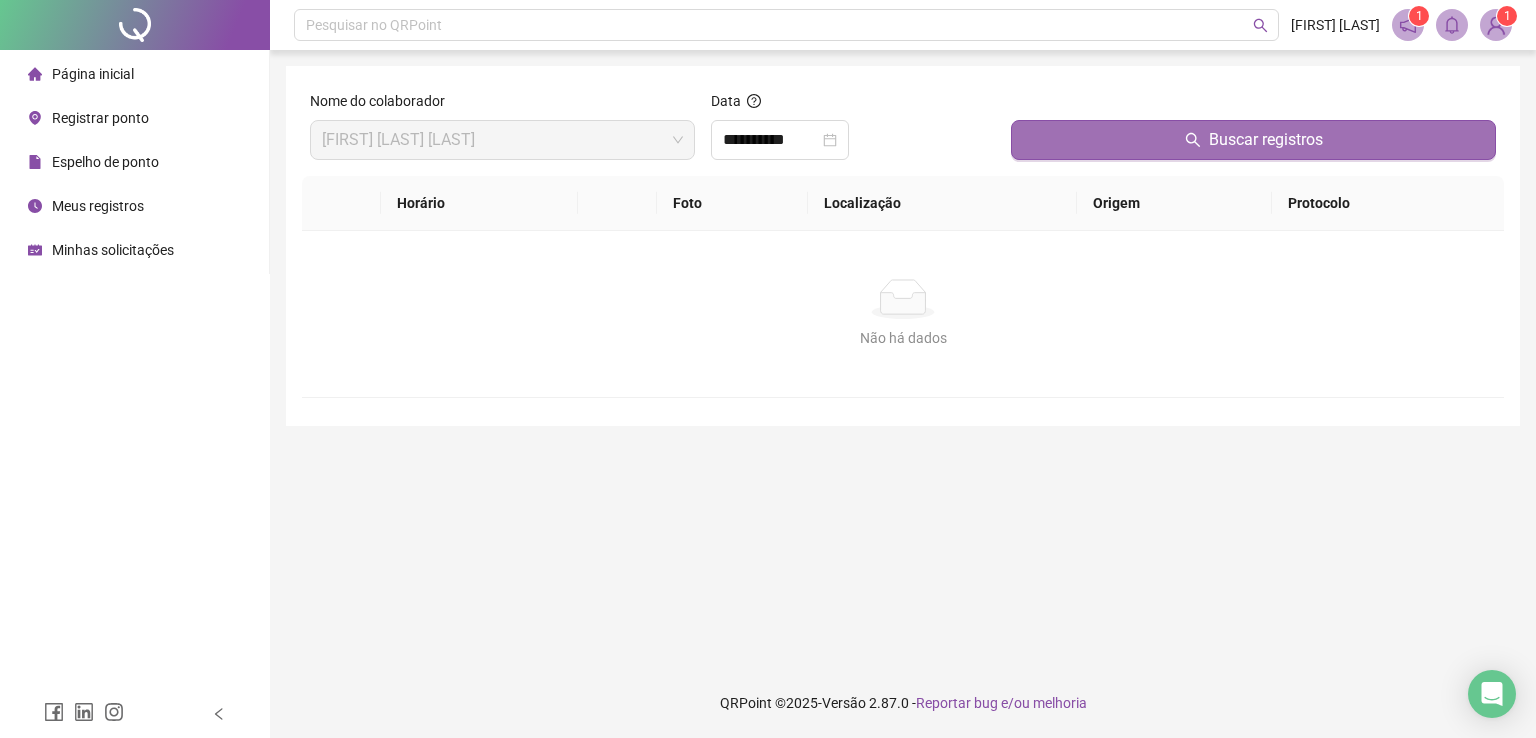 click on "Buscar registros" at bounding box center [1253, 140] 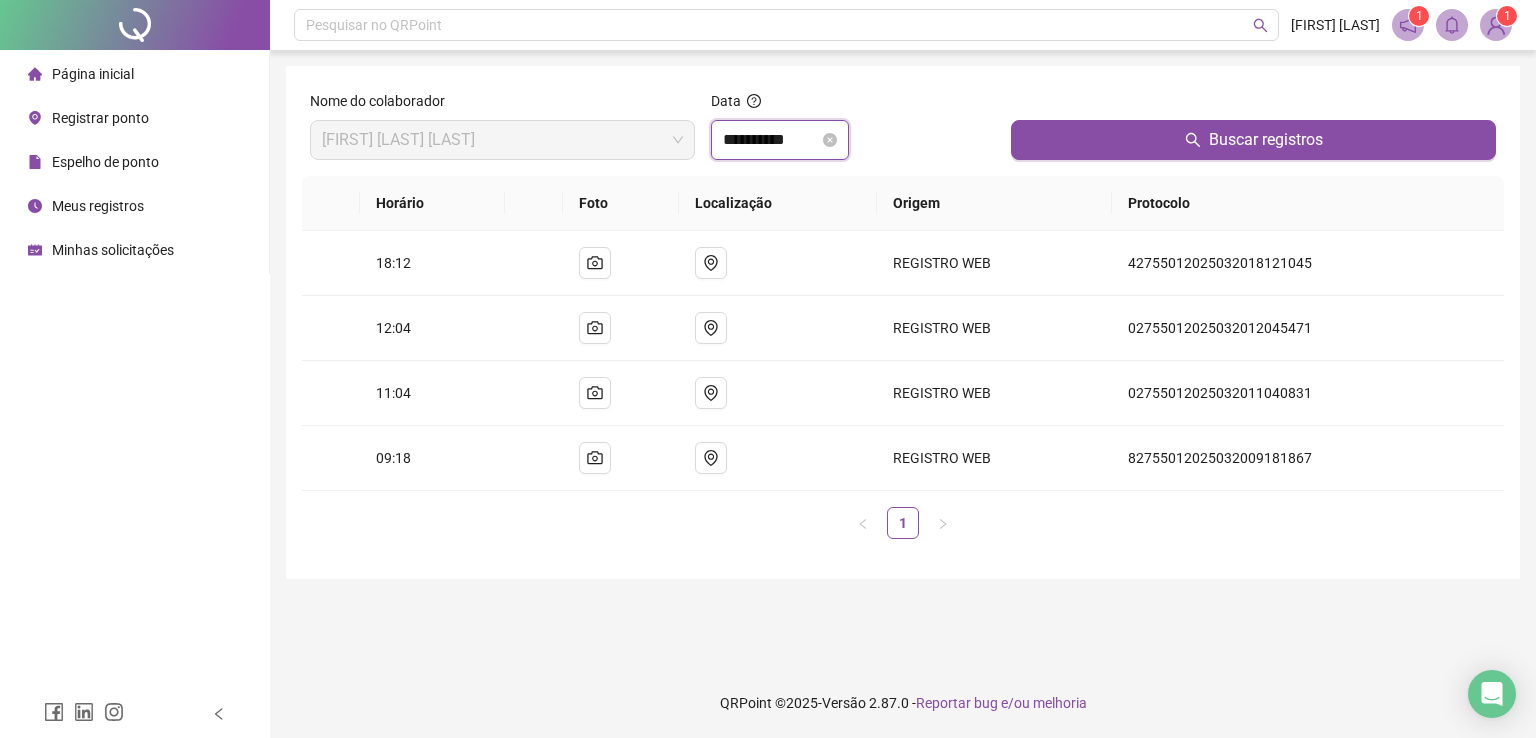 click on "**********" at bounding box center [771, 140] 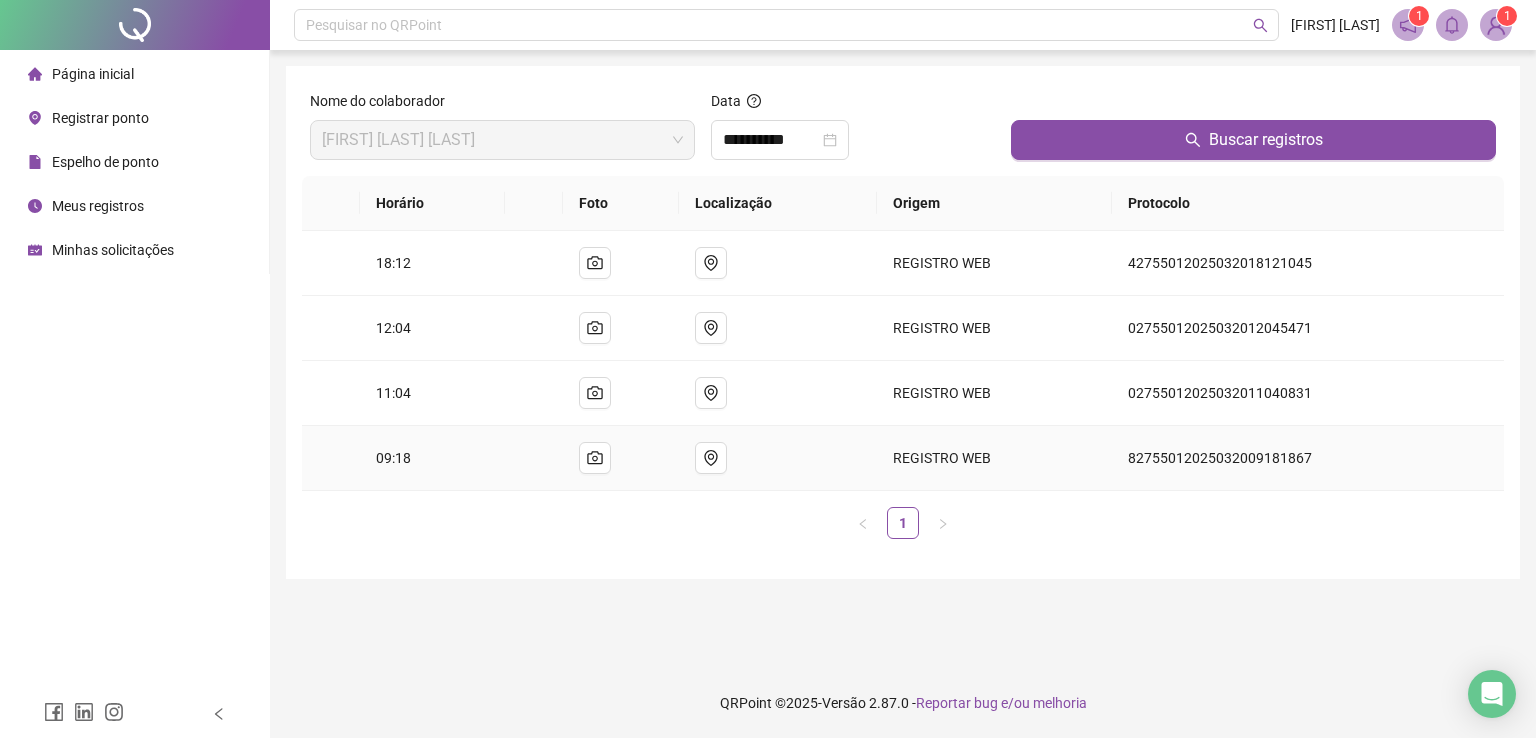 click at bounding box center (534, 458) 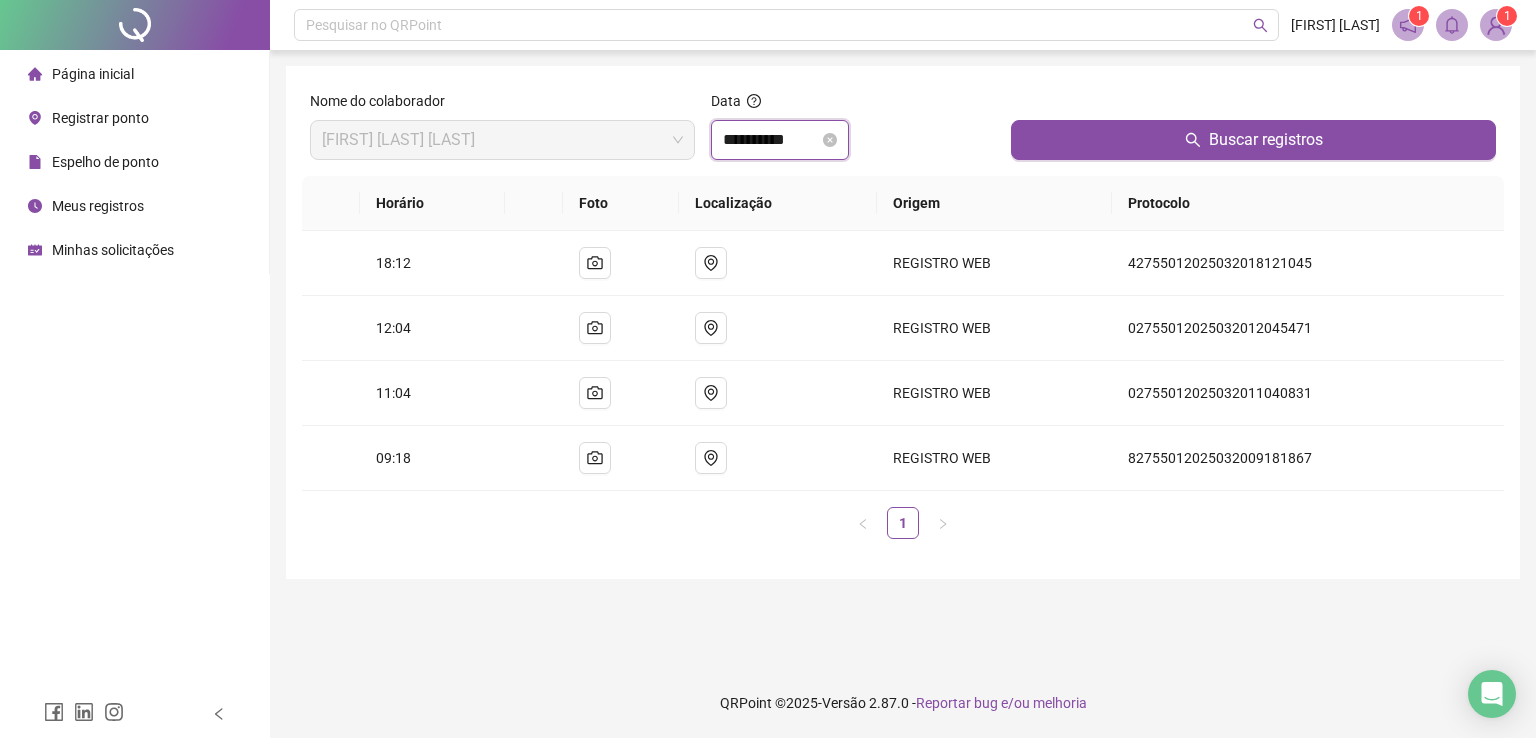 click on "**********" at bounding box center (771, 140) 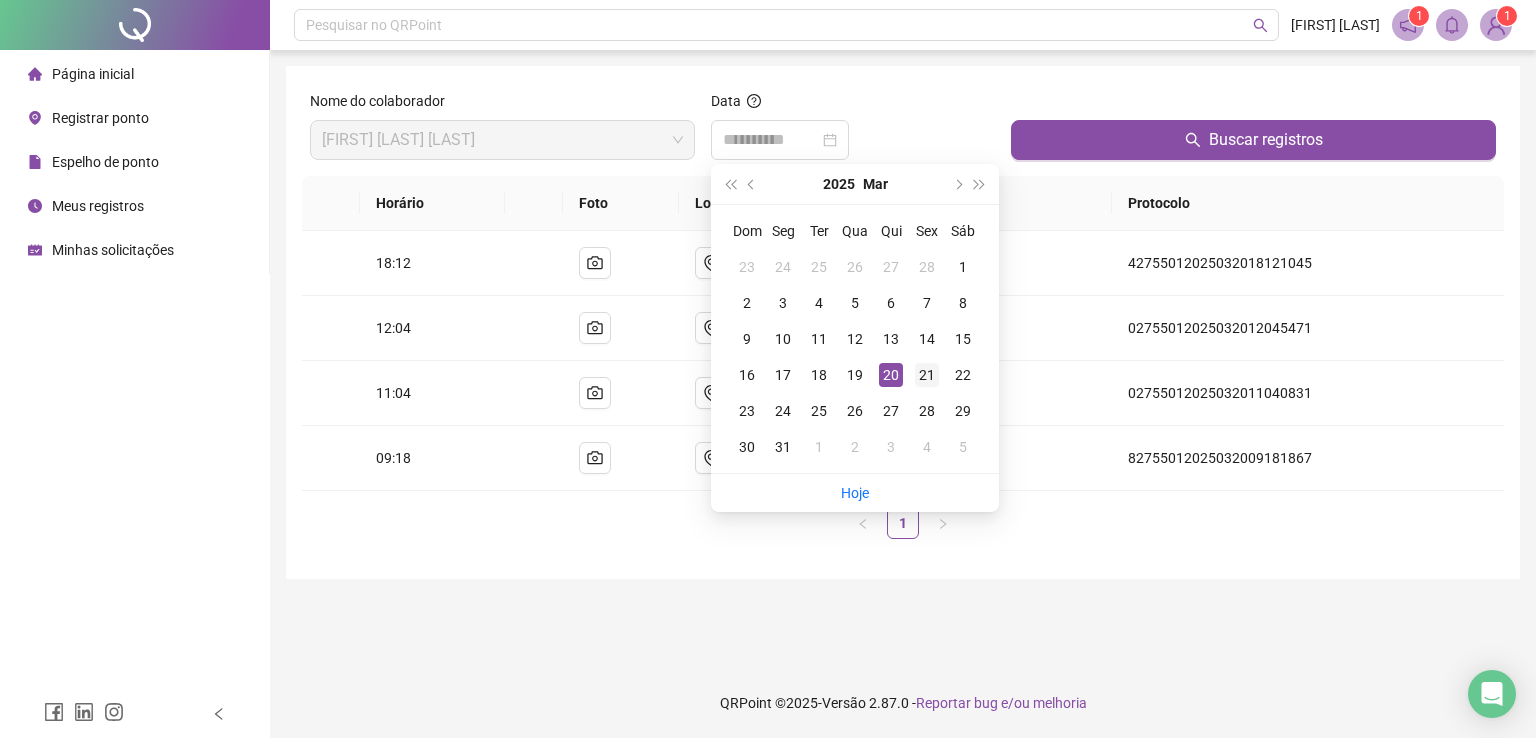 click on "21" at bounding box center (927, 375) 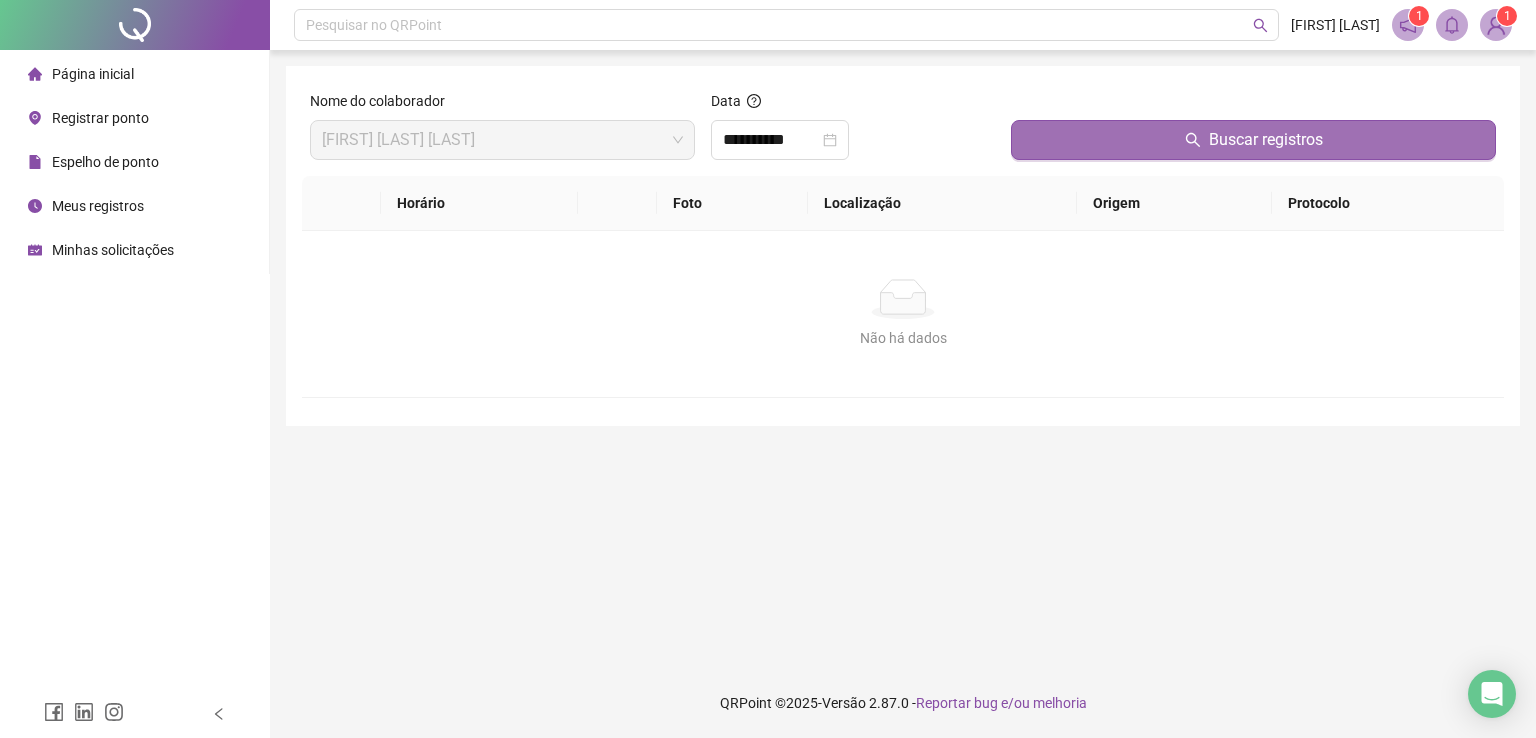 click on "Buscar registros" at bounding box center (1253, 140) 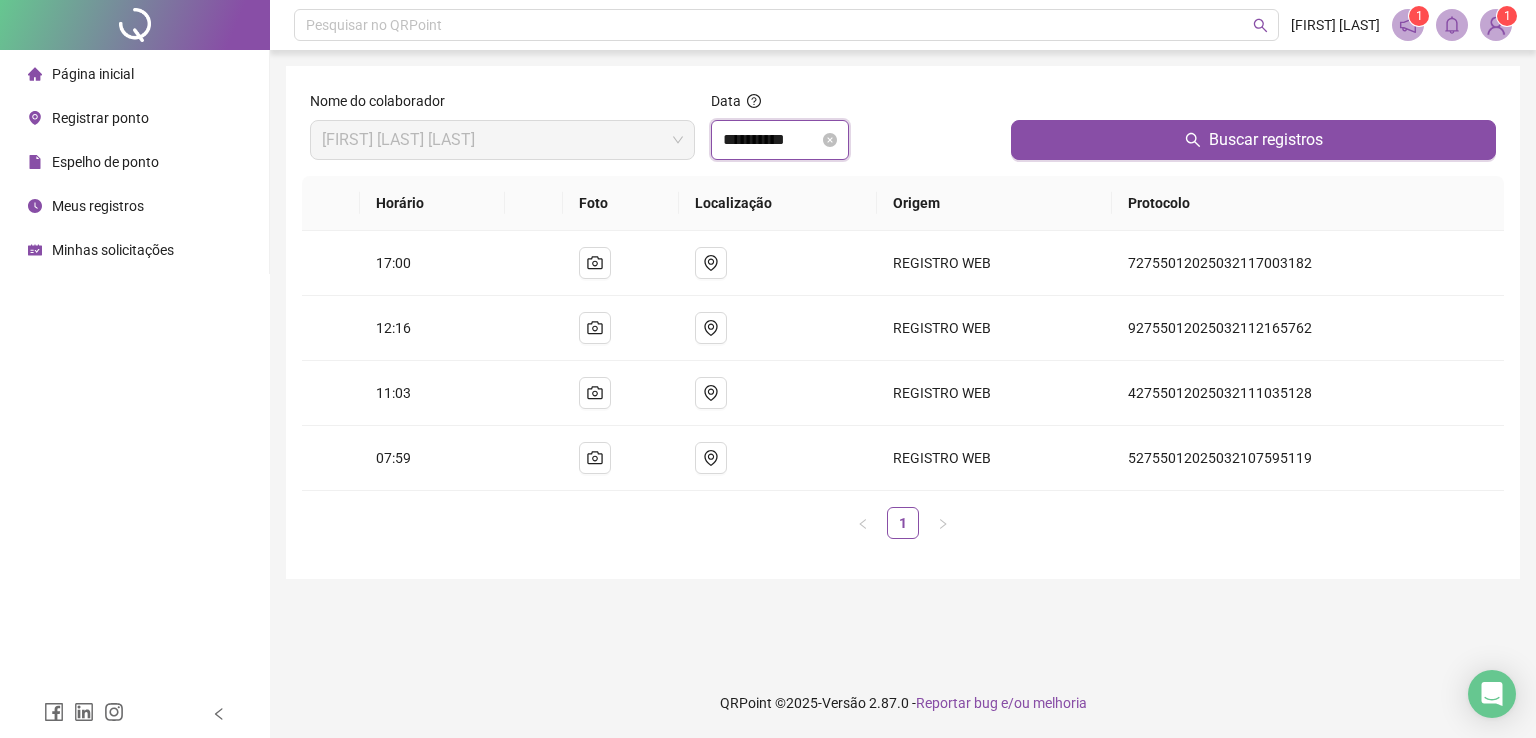 click on "**********" at bounding box center (771, 140) 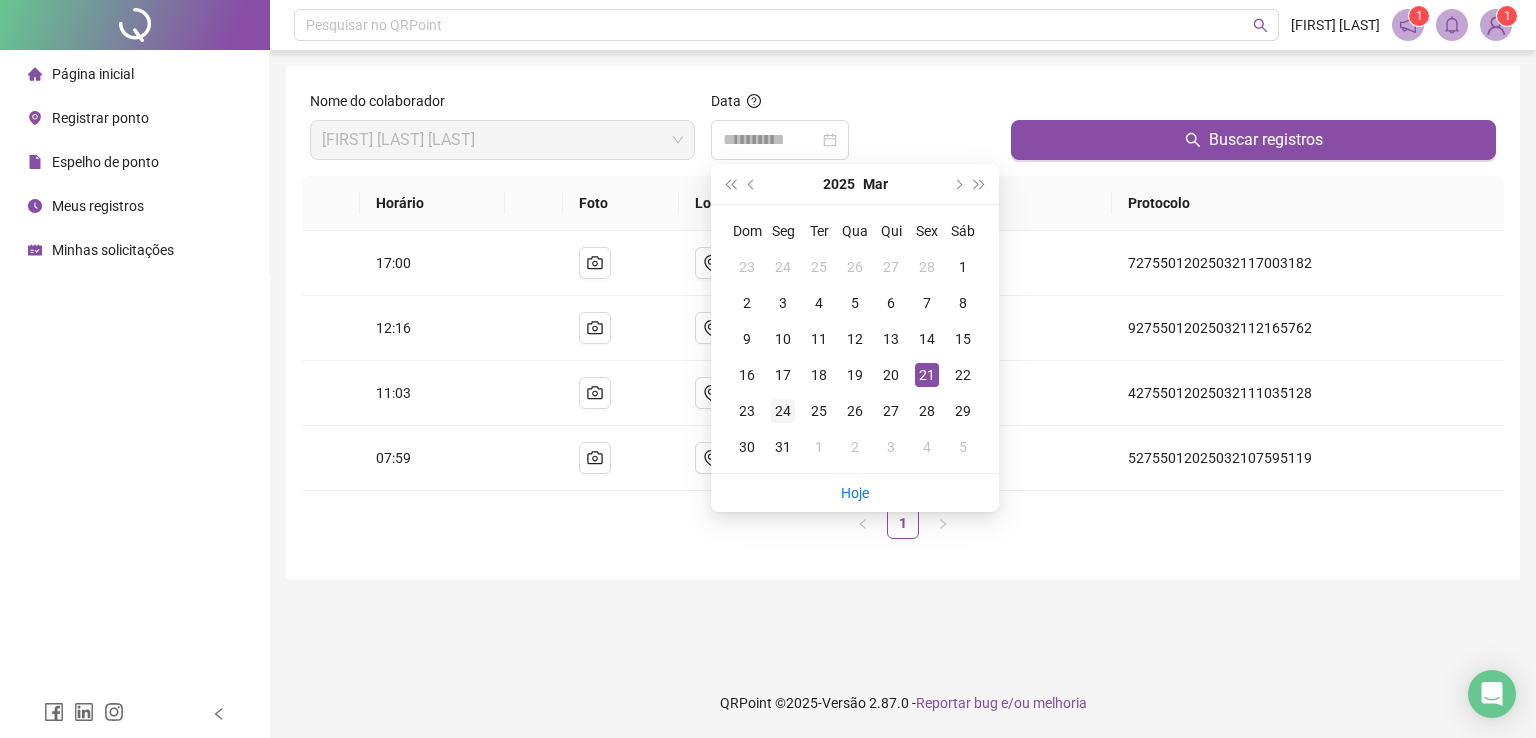 click on "24" at bounding box center [783, 411] 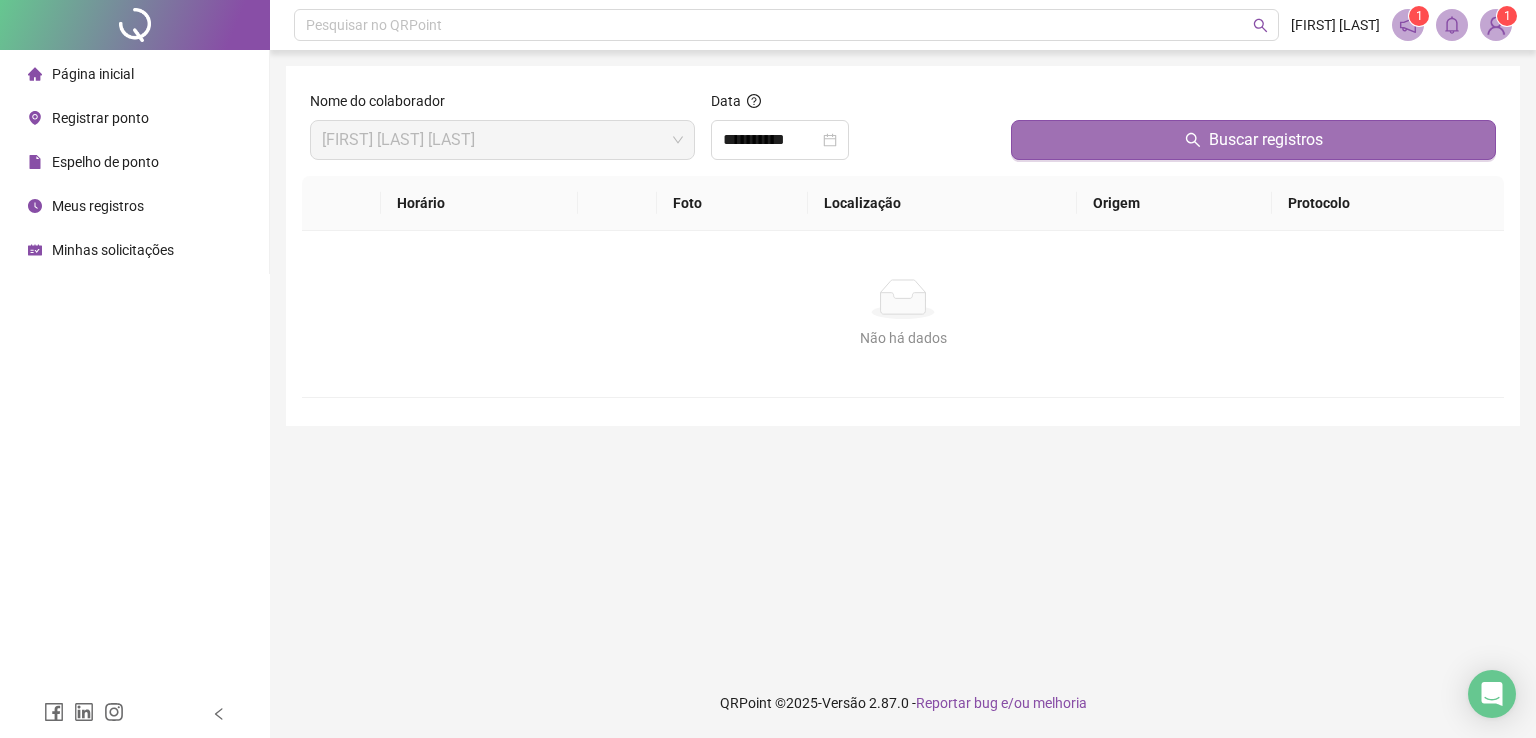 click on "Buscar registros" at bounding box center (1253, 140) 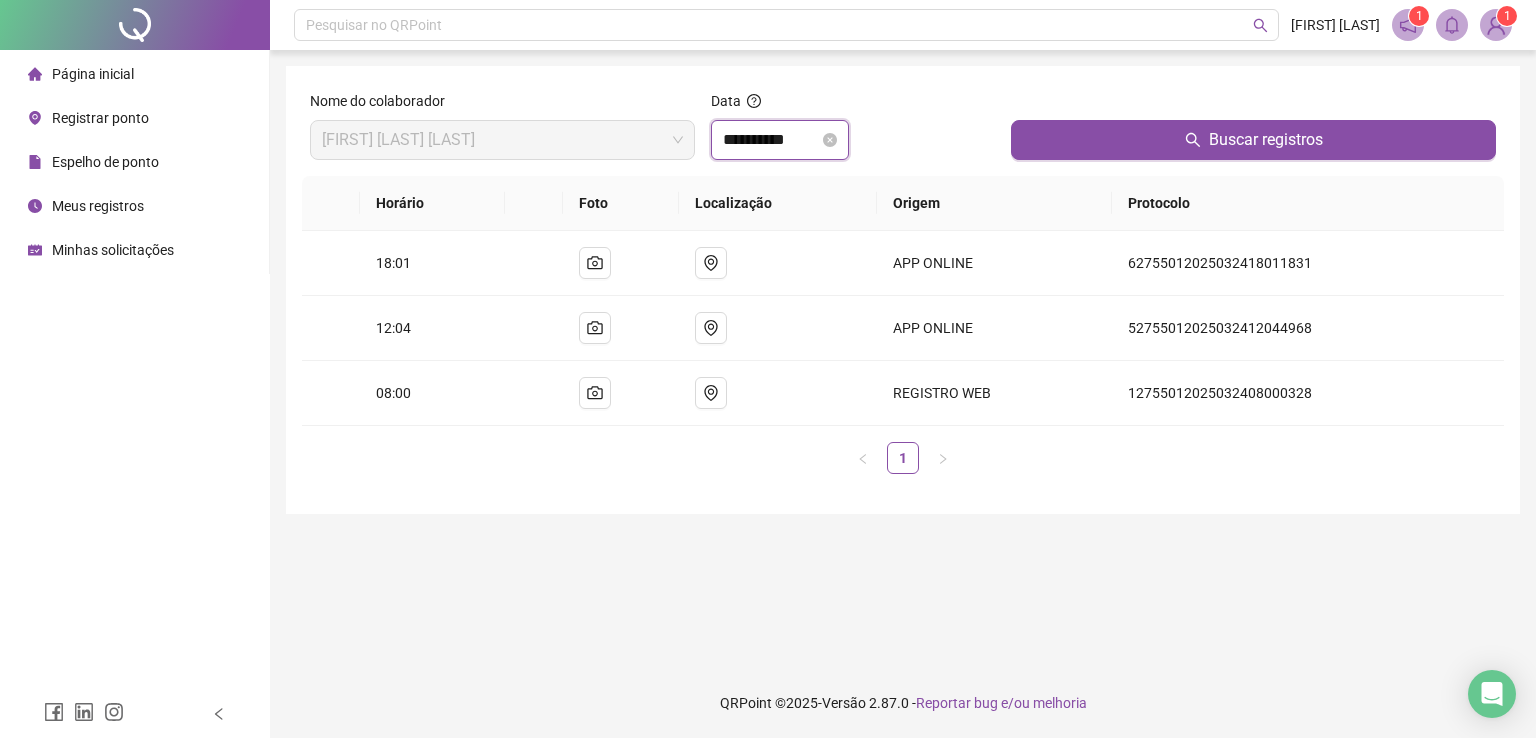 click on "**********" at bounding box center [771, 140] 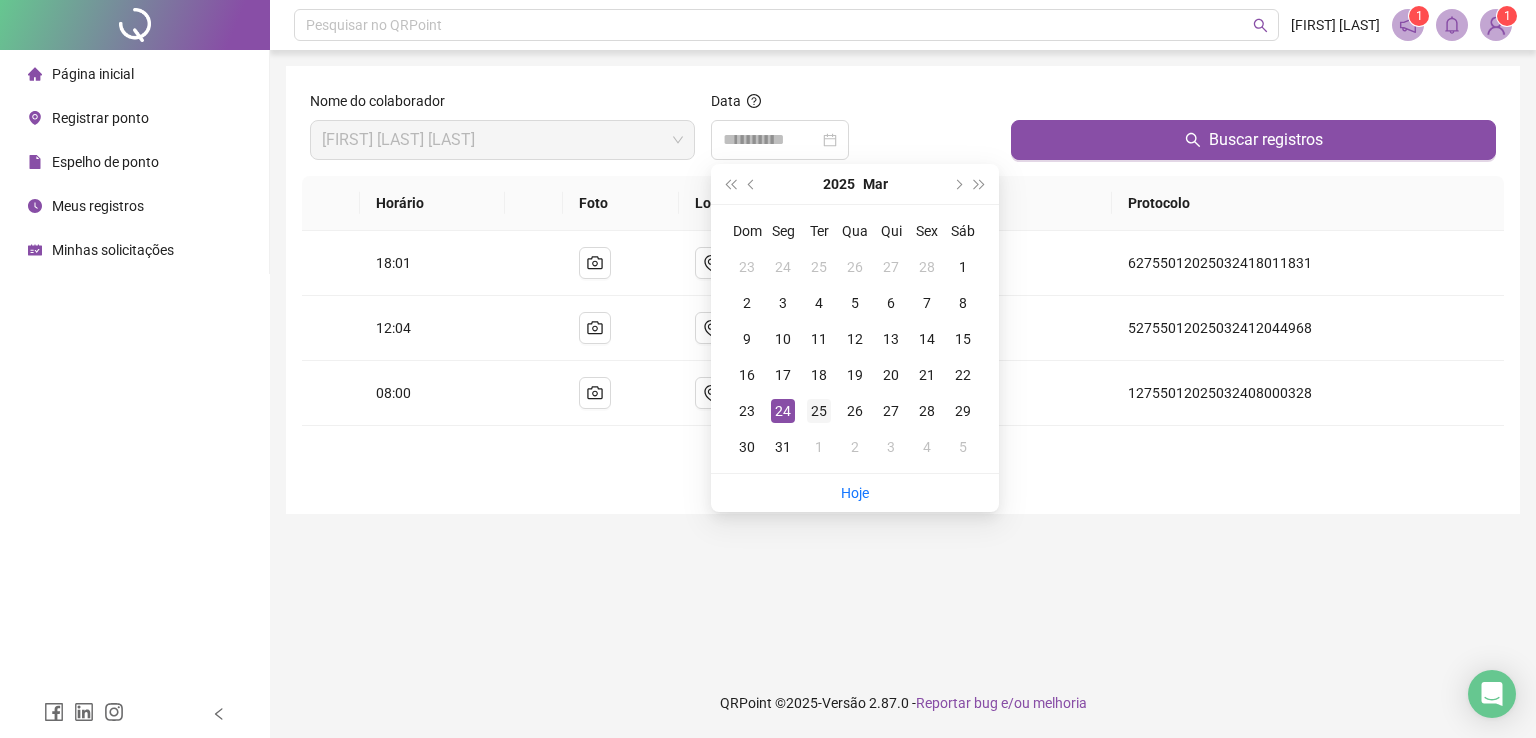 click on "25" at bounding box center (819, 411) 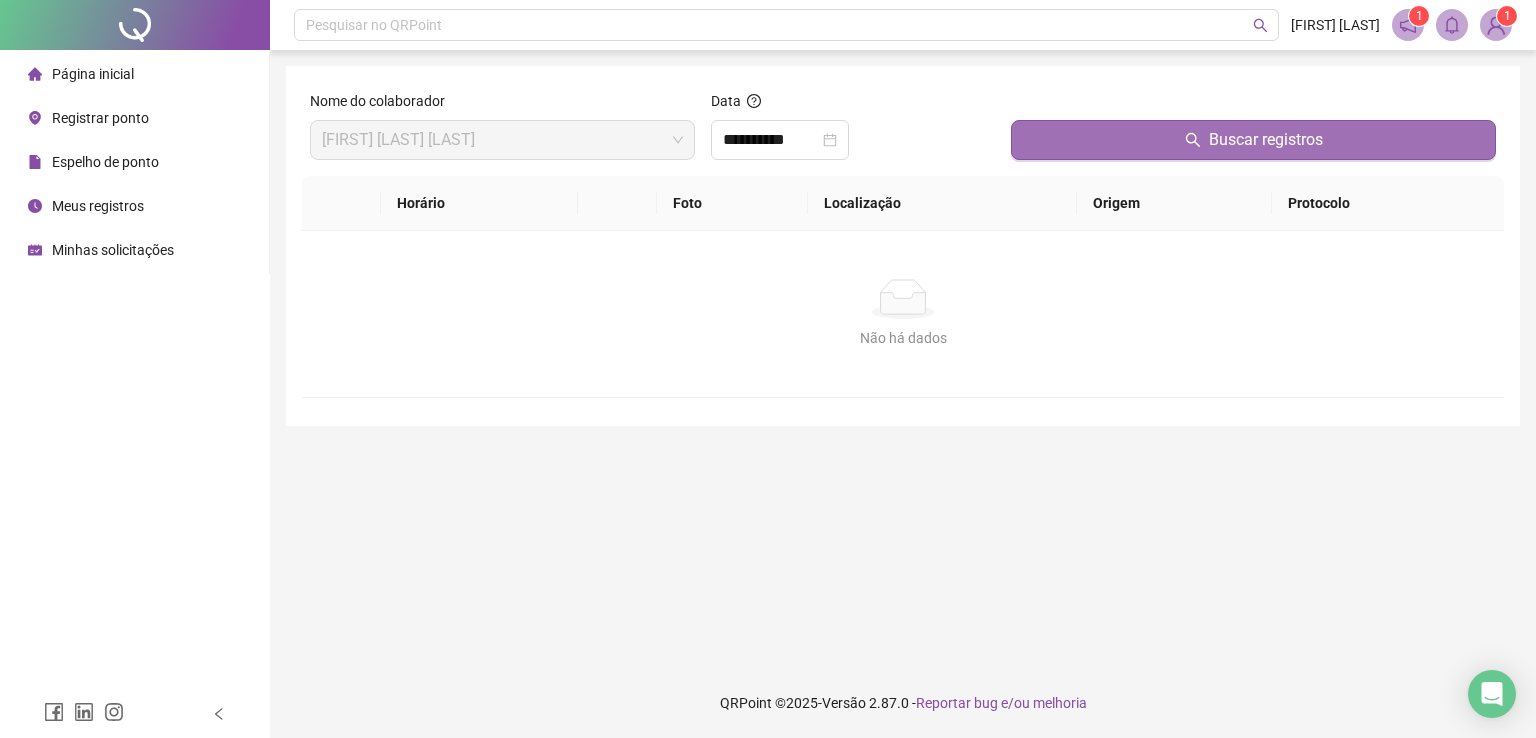 click on "Buscar registros" at bounding box center (1253, 140) 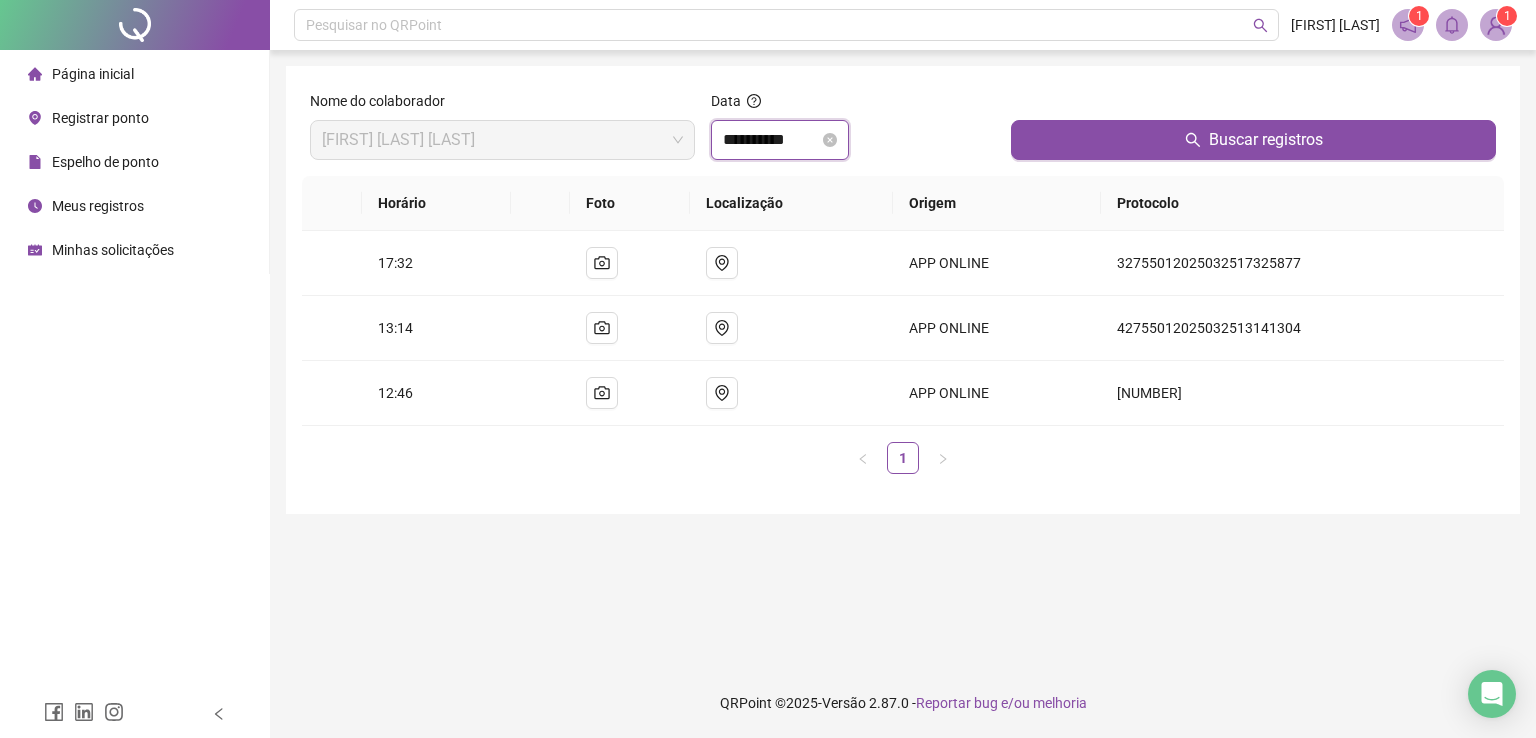 click on "**********" at bounding box center (771, 140) 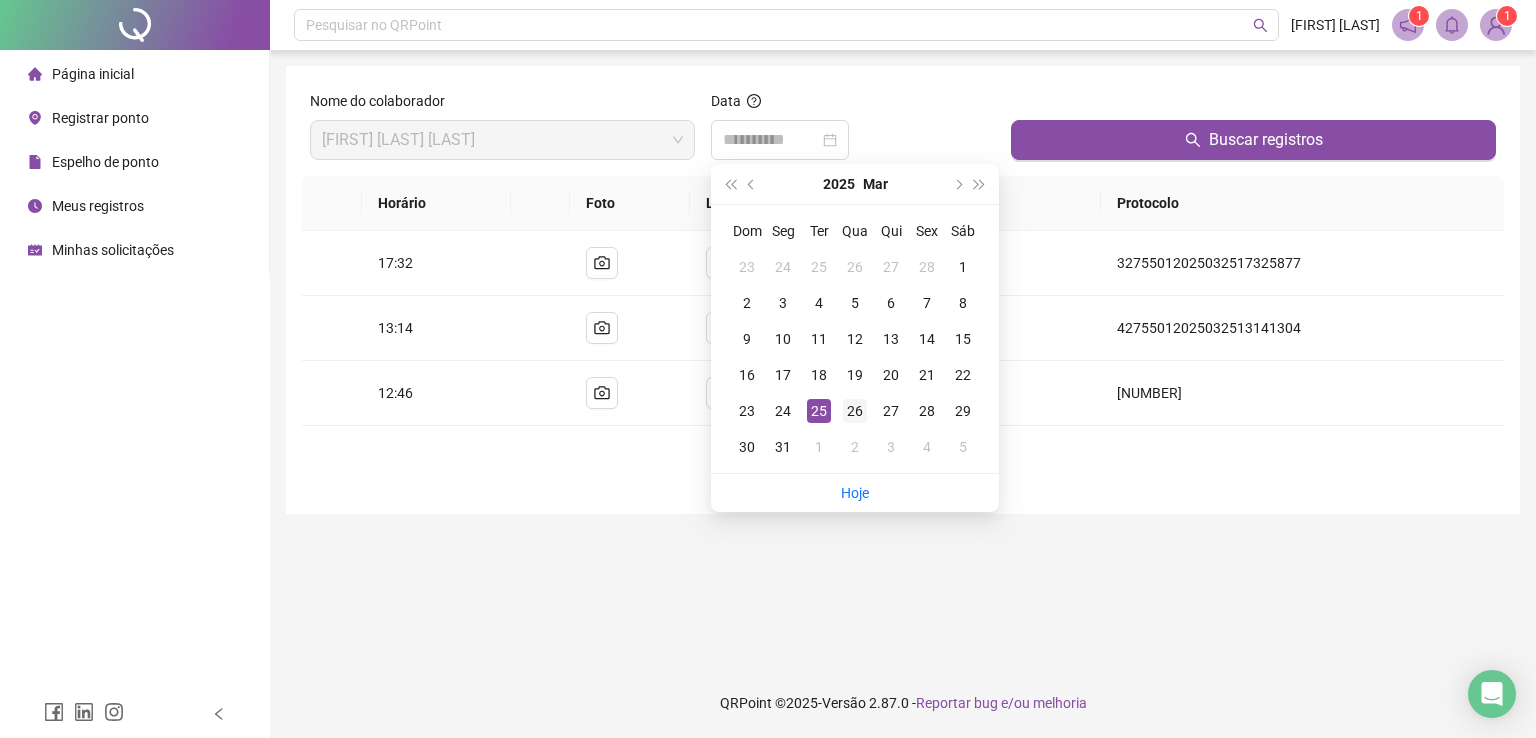 click on "26" at bounding box center (855, 411) 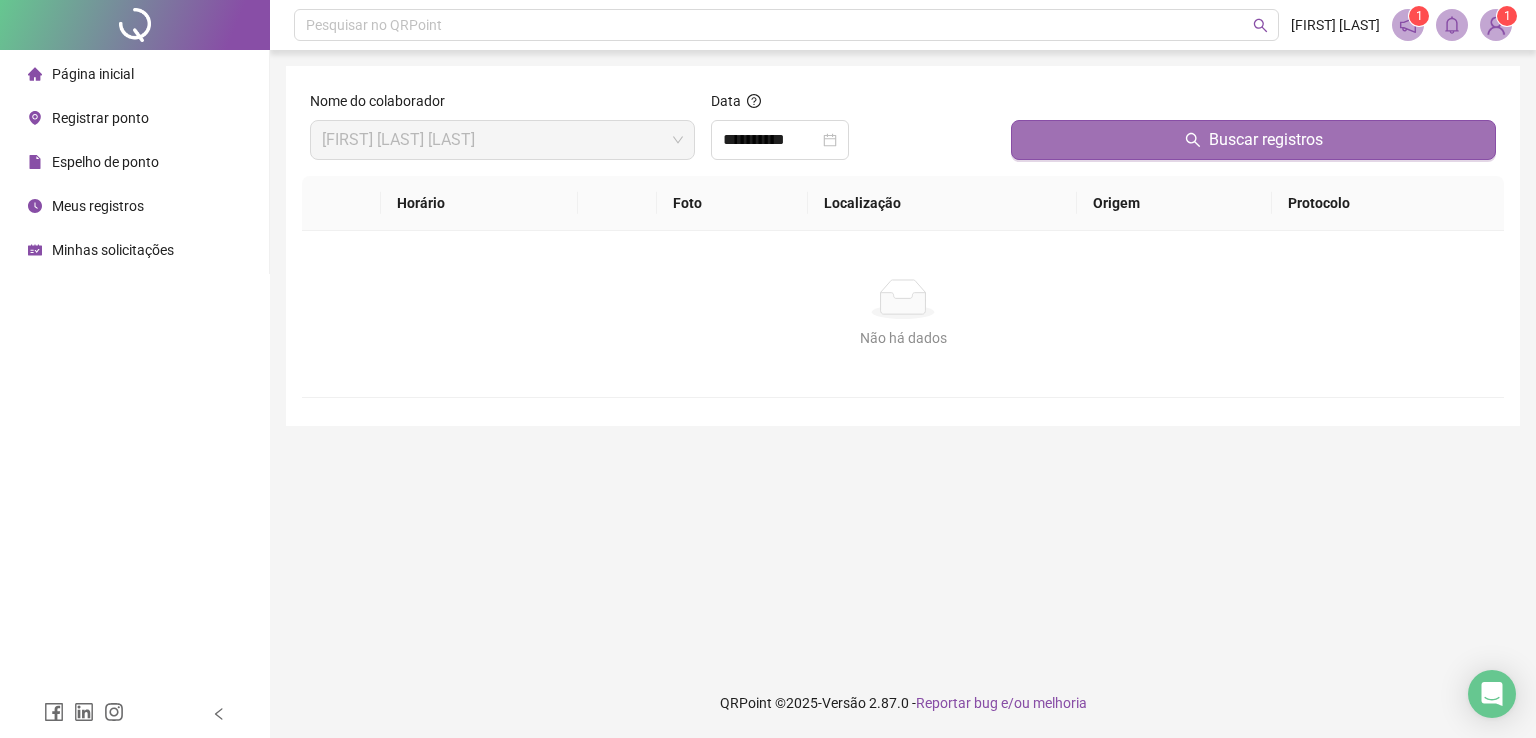click on "Buscar registros" at bounding box center (1266, 140) 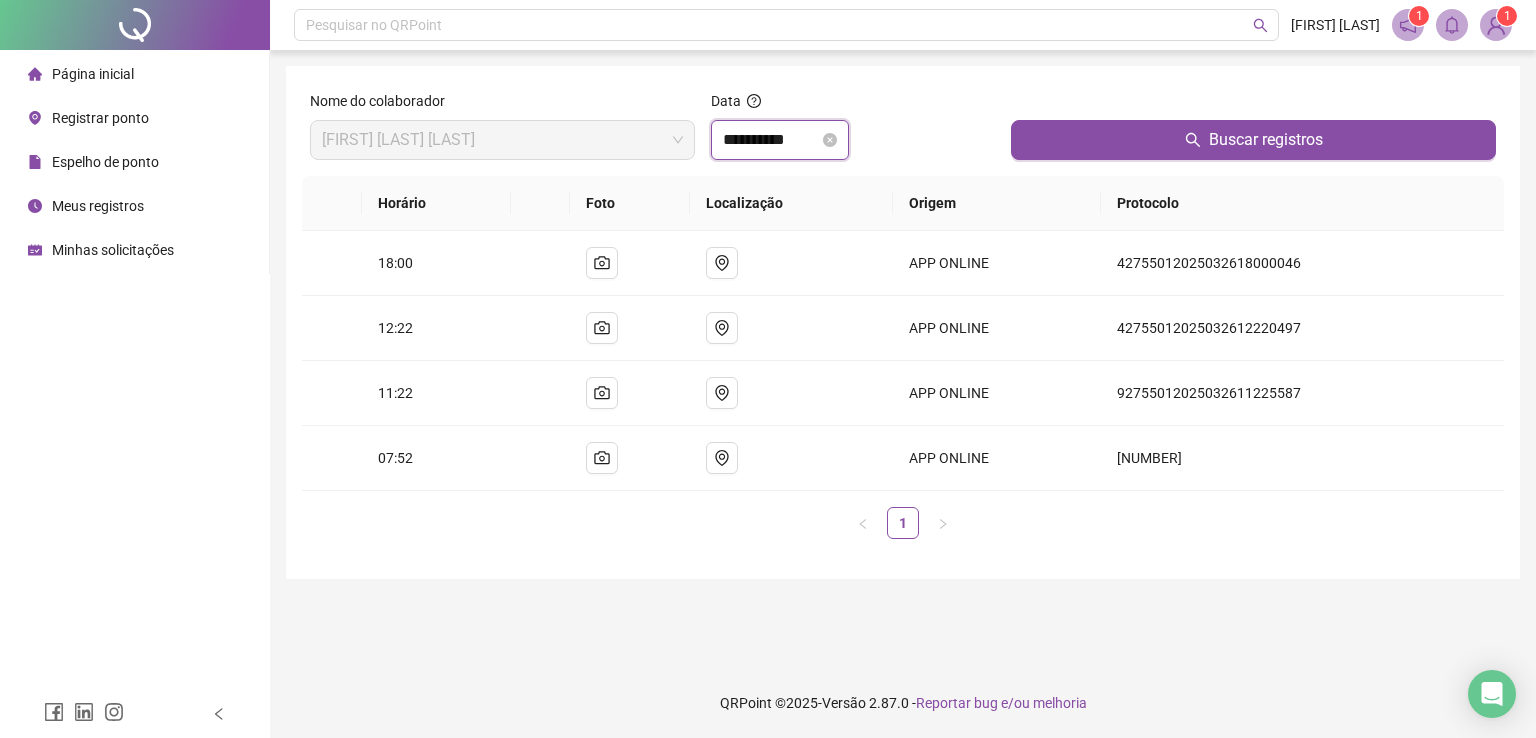 click on "**********" at bounding box center [771, 140] 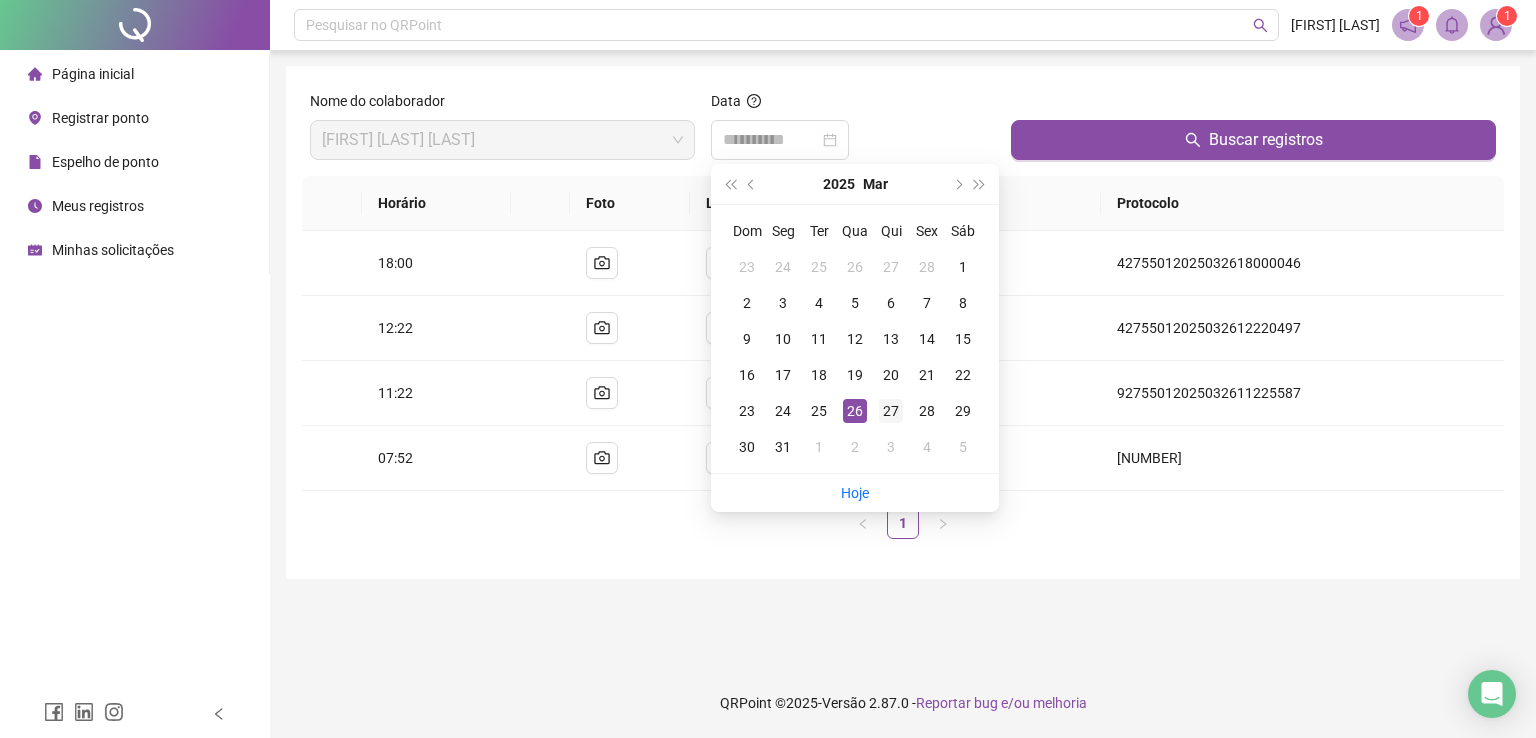 click on "27" at bounding box center (891, 411) 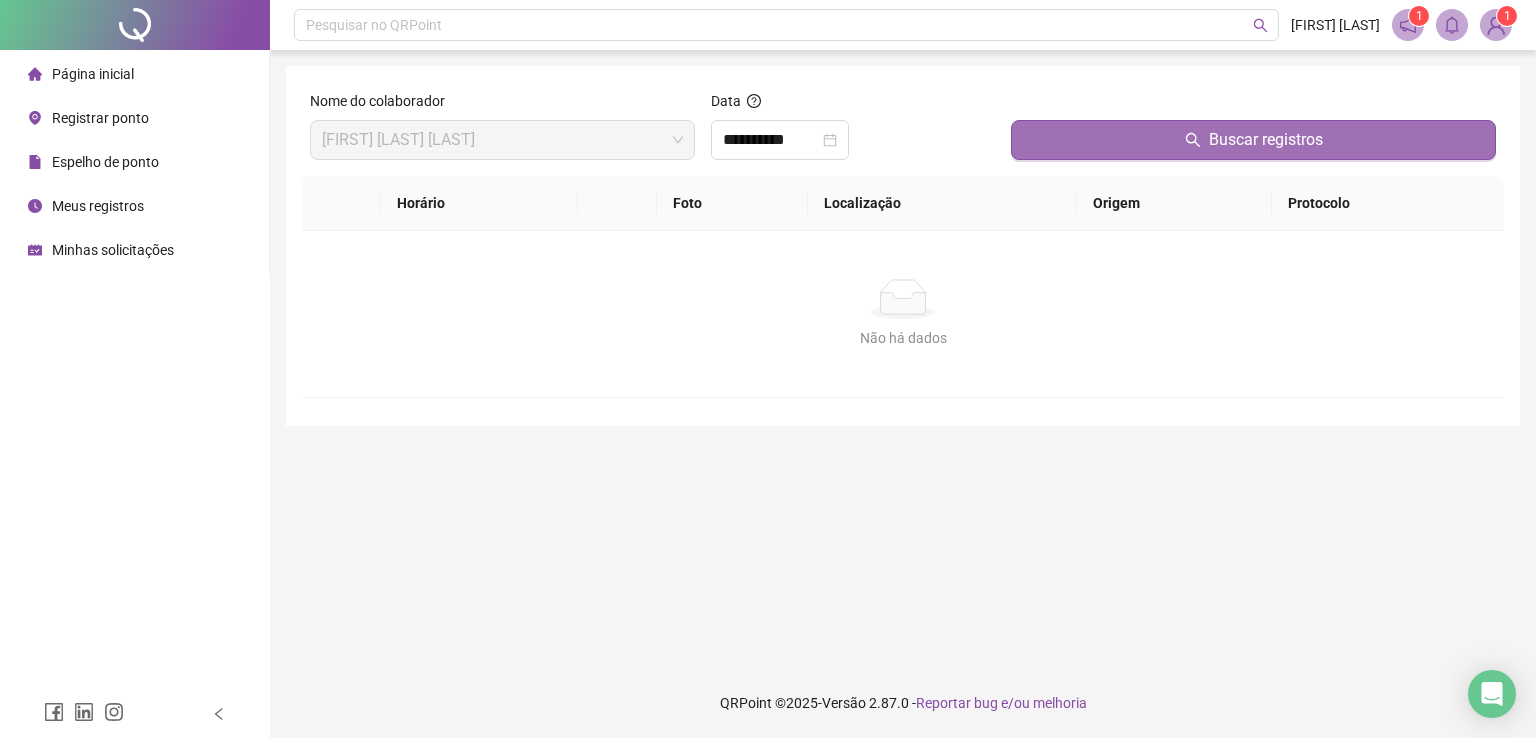 click on "Buscar registros" at bounding box center [1253, 140] 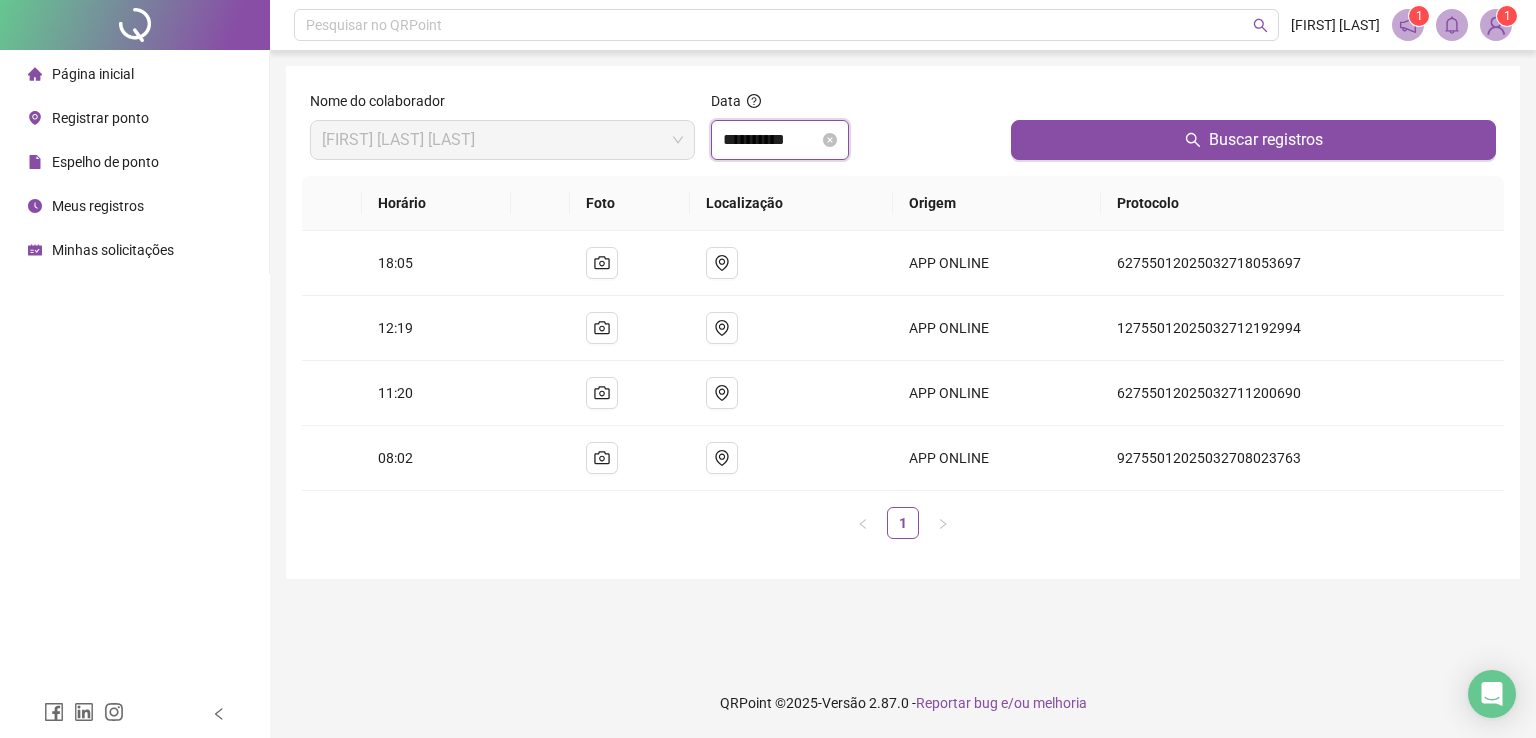 click on "**********" at bounding box center [771, 140] 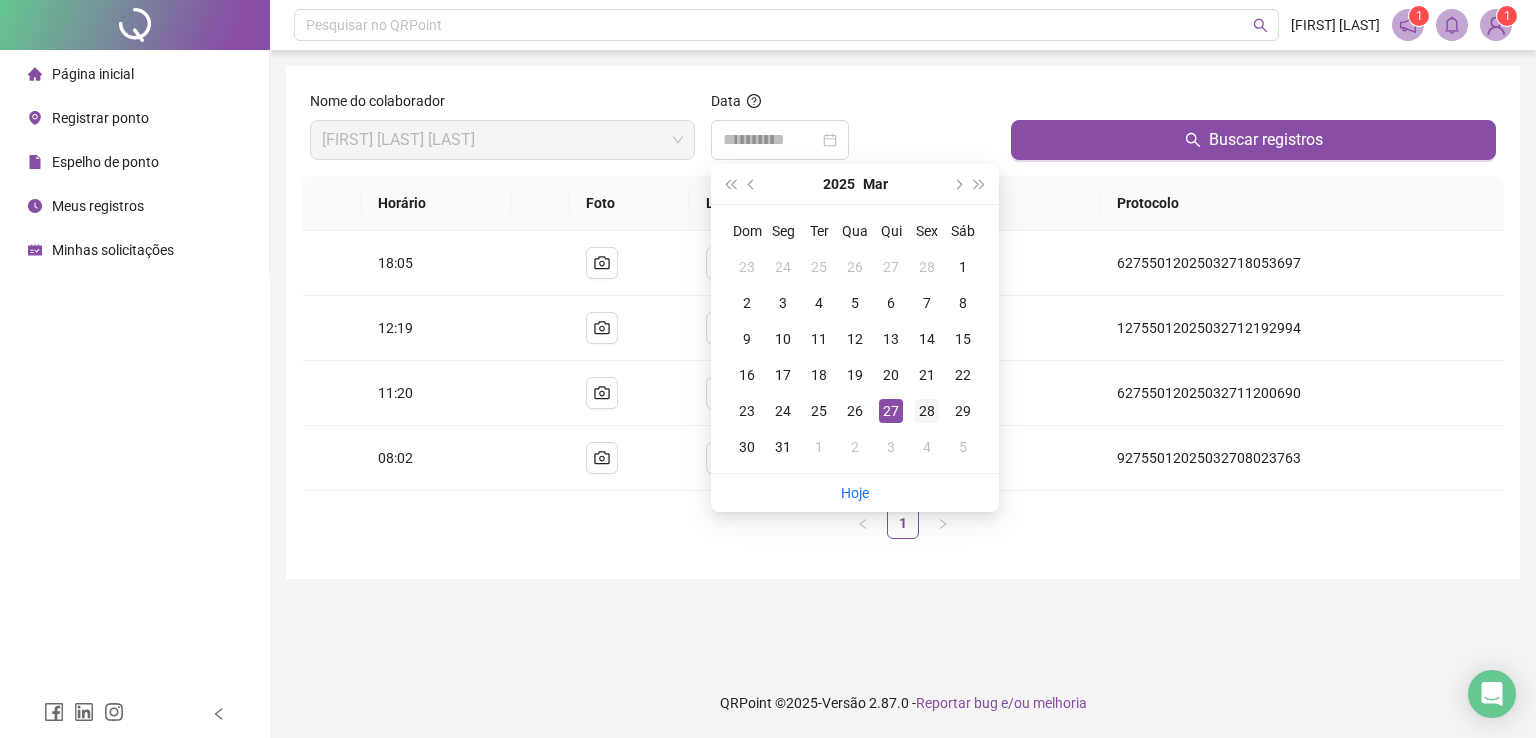 click on "28" at bounding box center (927, 411) 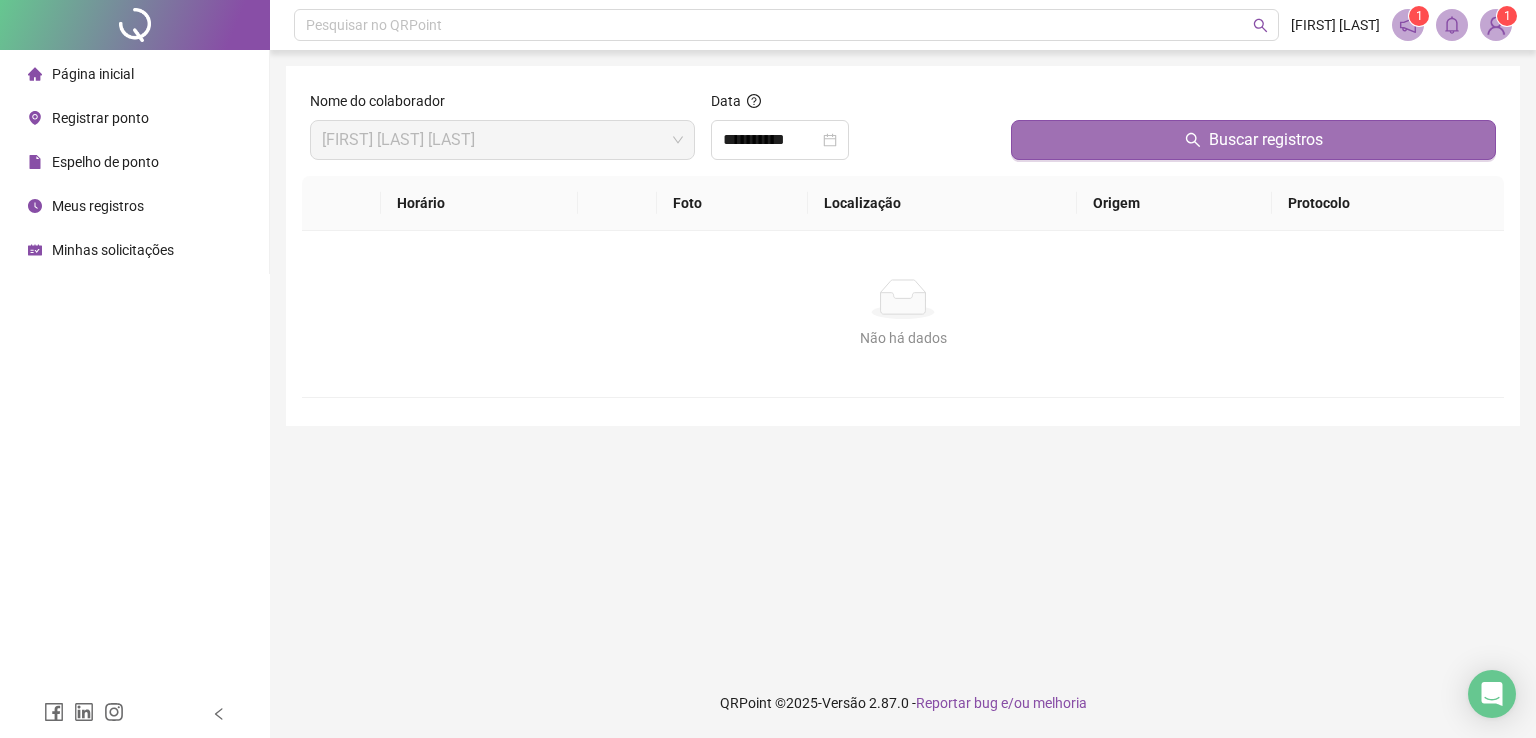 click on "Buscar registros" at bounding box center (1253, 140) 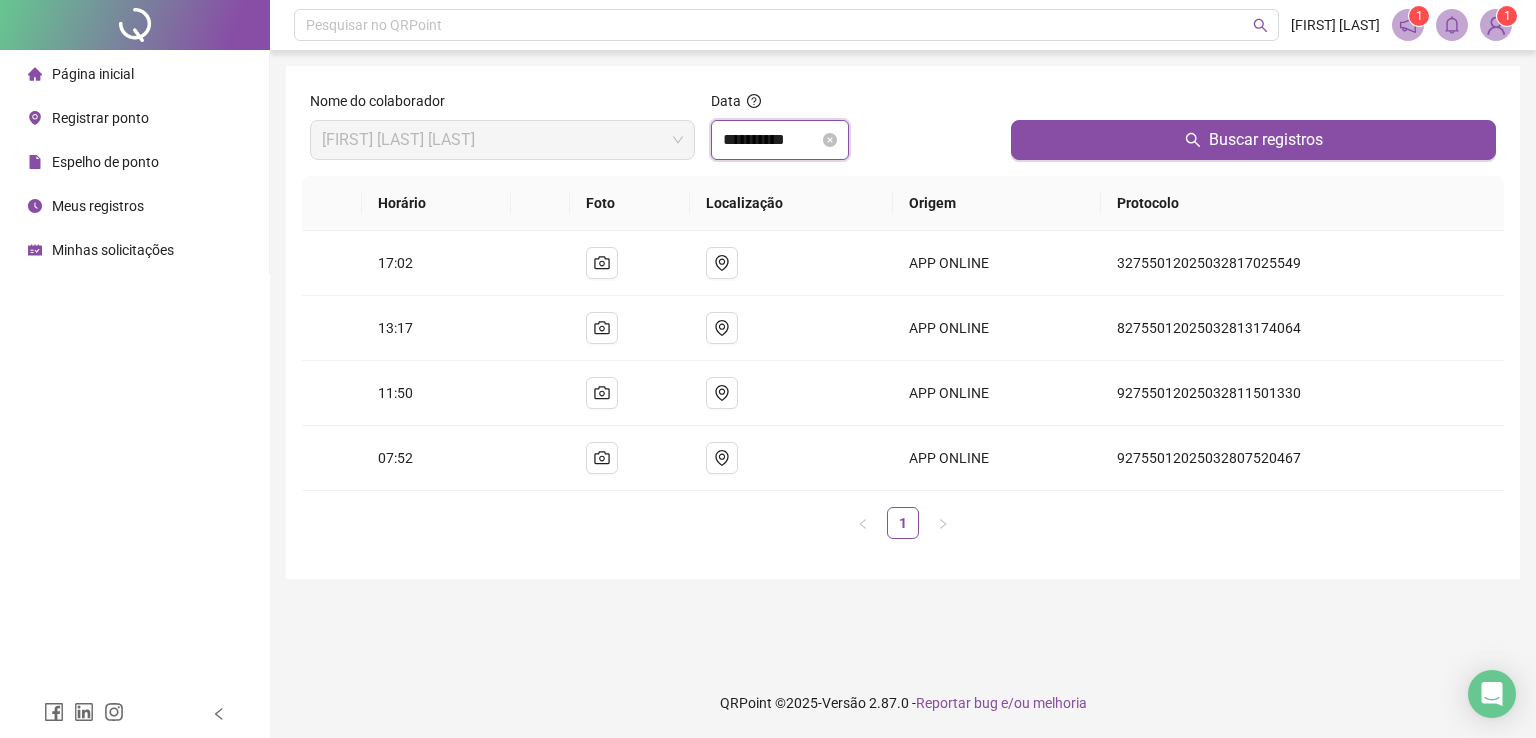 click on "**********" at bounding box center (771, 140) 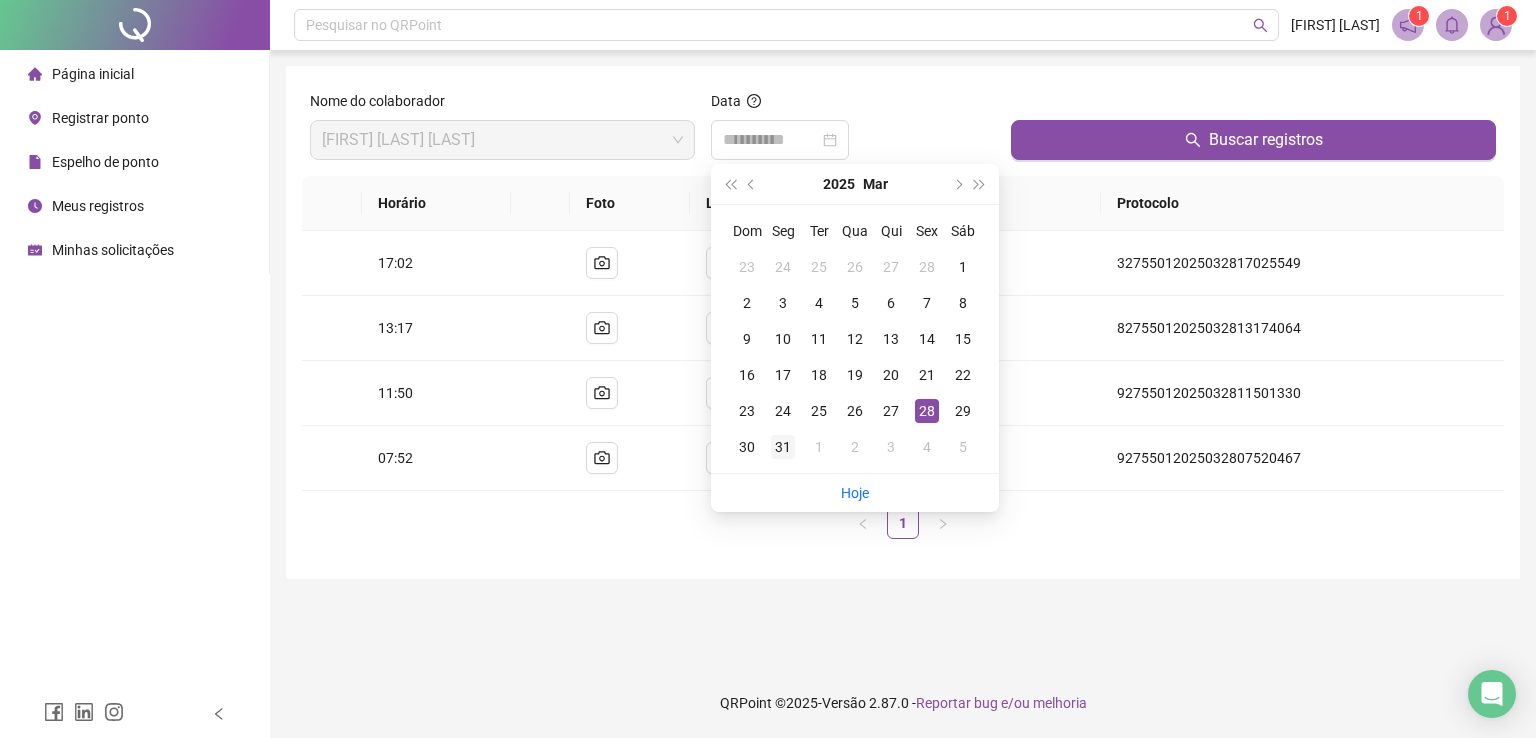 click on "31" at bounding box center (783, 447) 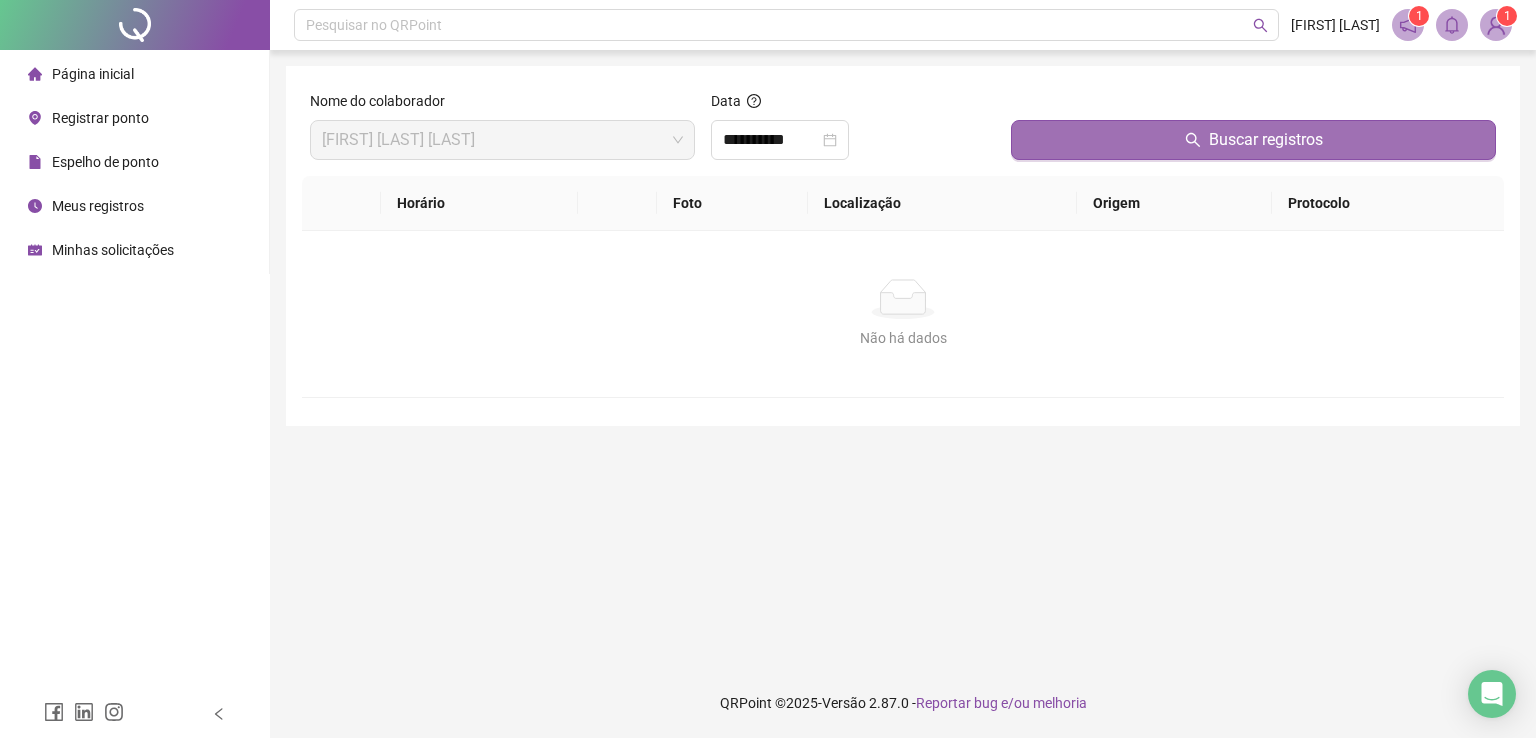 click on "Buscar registros" at bounding box center [1253, 140] 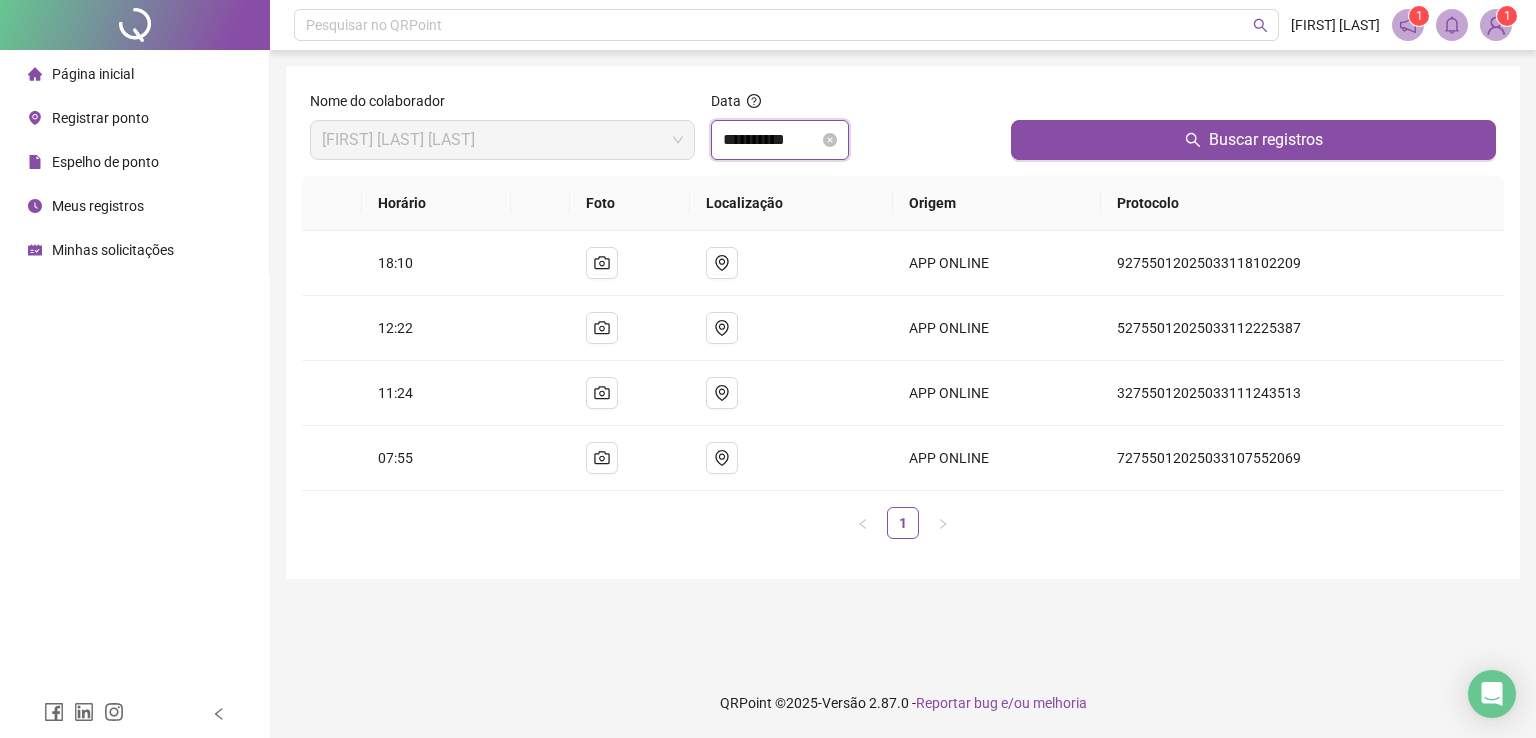click on "**********" at bounding box center [771, 140] 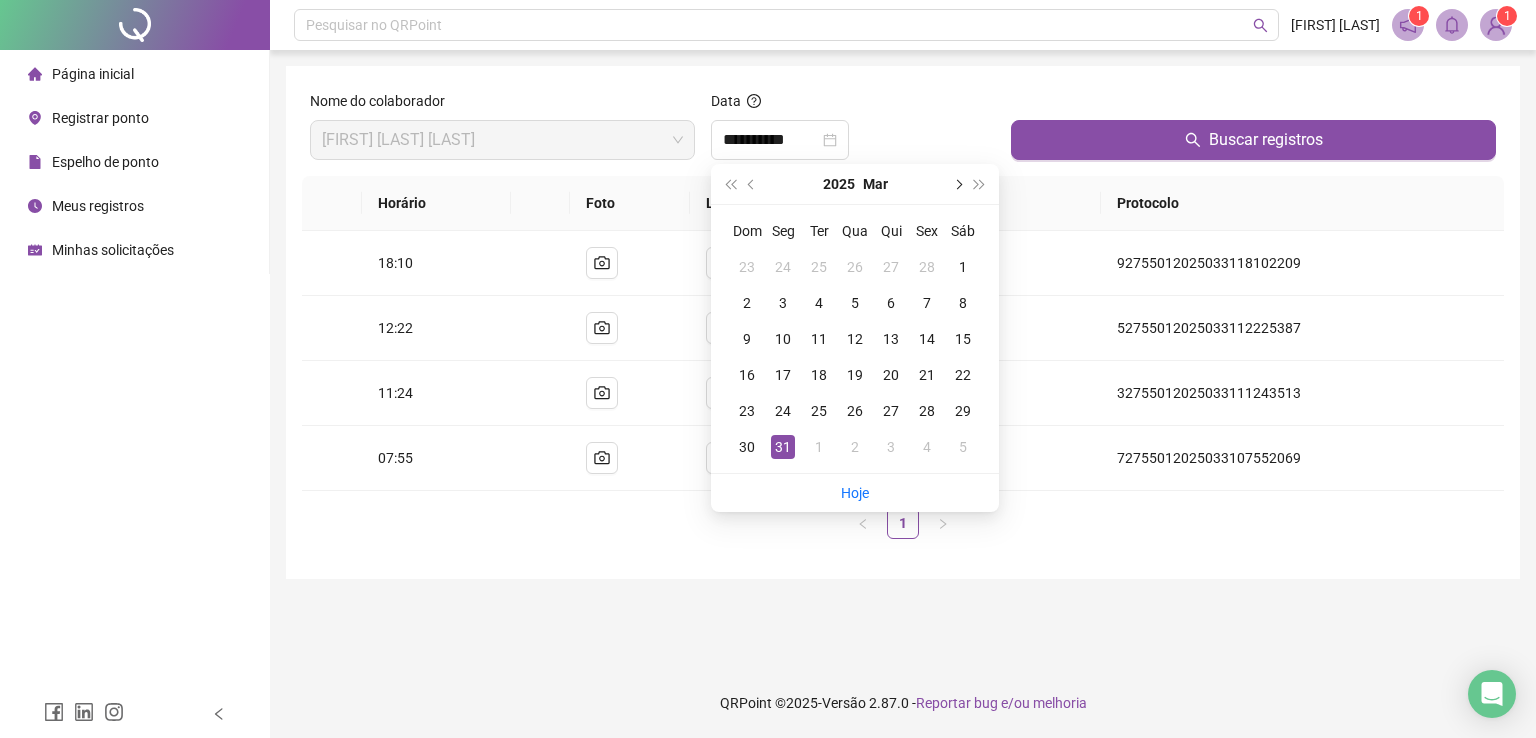 click at bounding box center (957, 184) 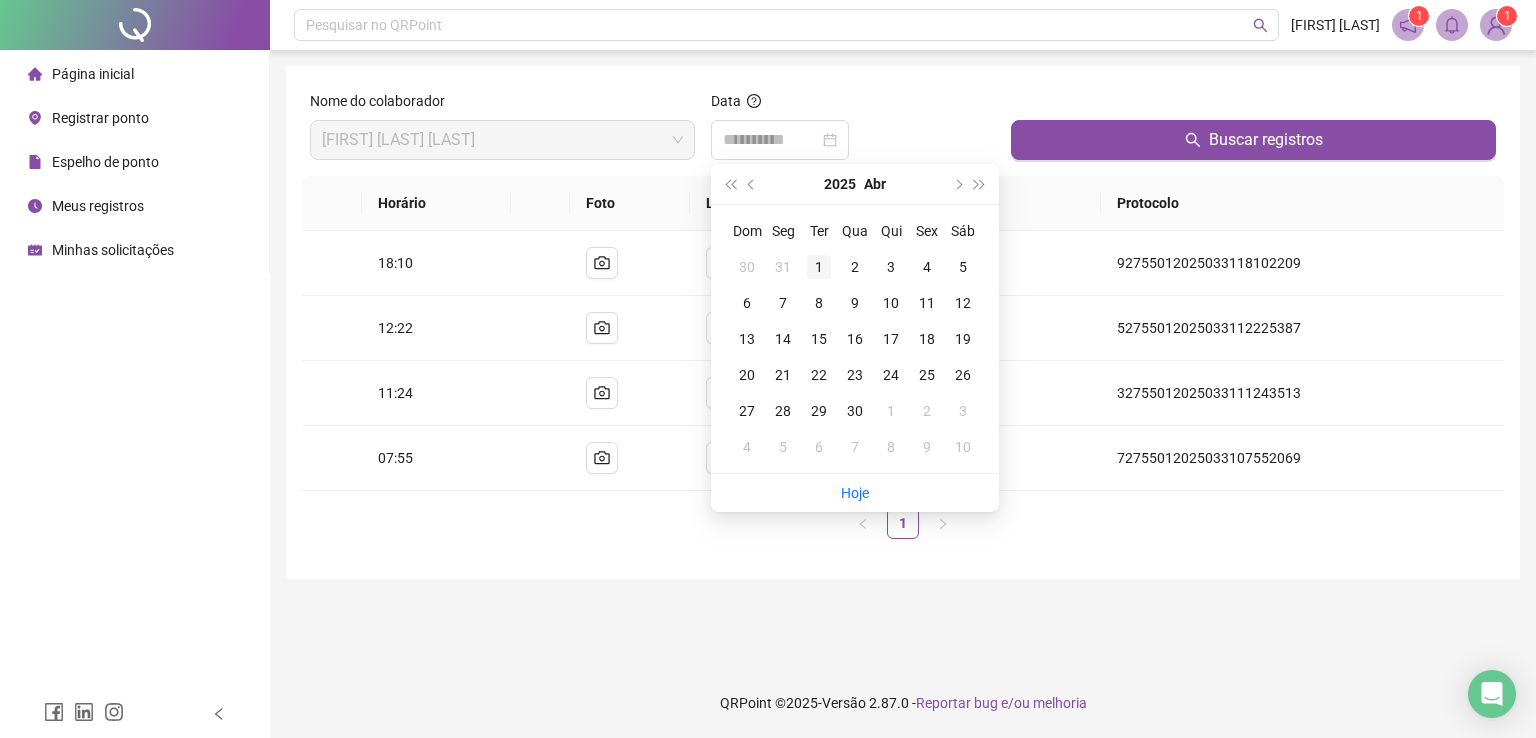 click on "1" at bounding box center (819, 267) 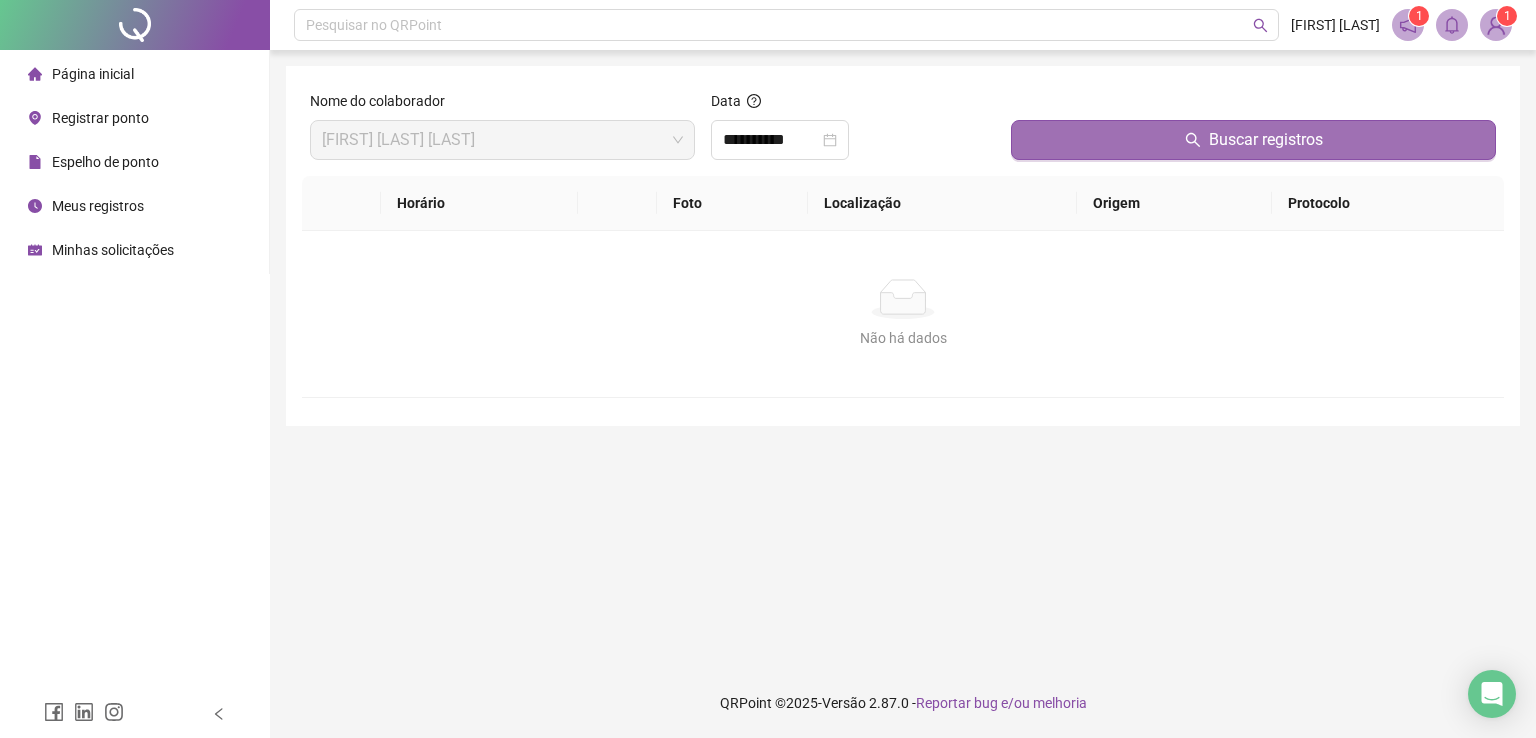 click on "Buscar registros" at bounding box center [1253, 140] 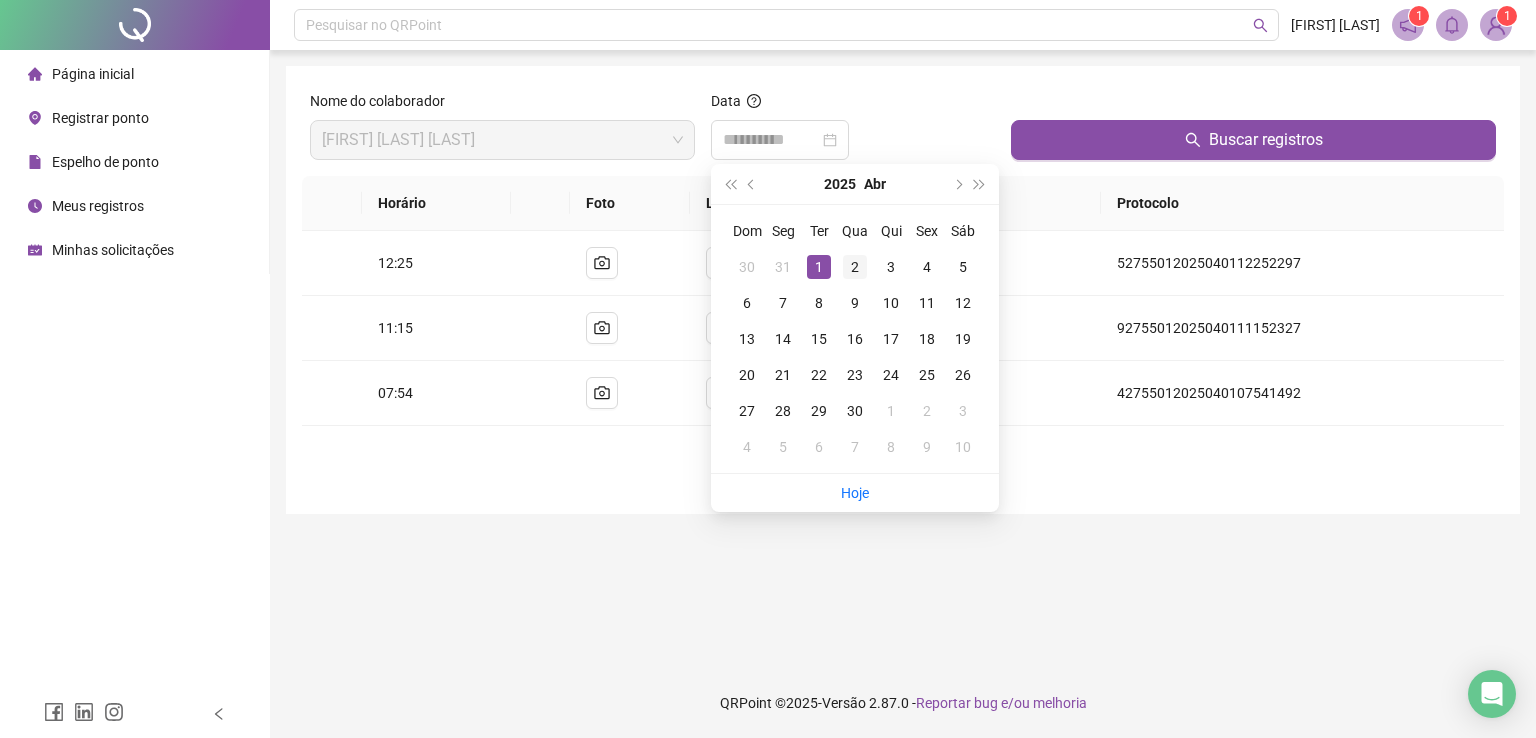 click on "2" at bounding box center [855, 267] 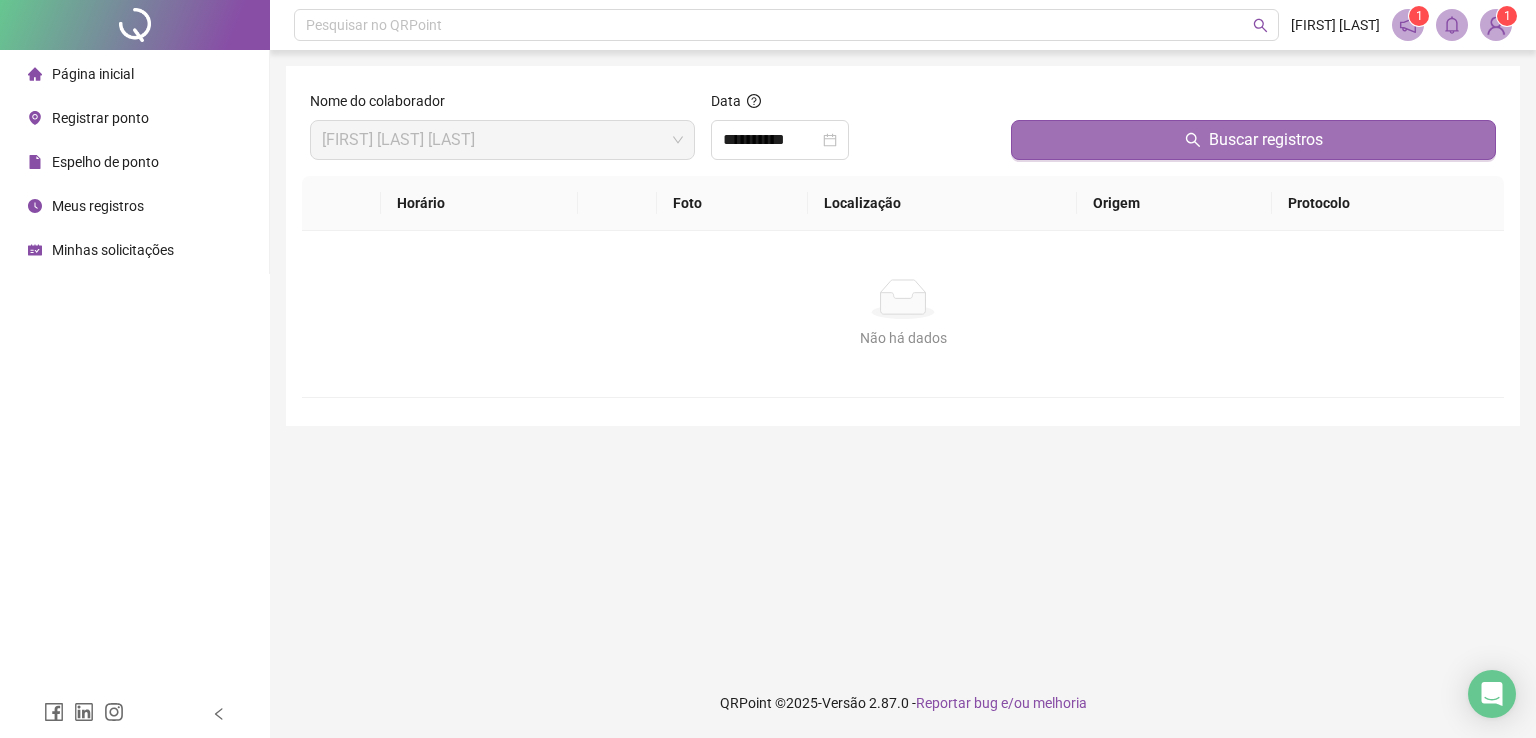 click on "Buscar registros" at bounding box center (1253, 140) 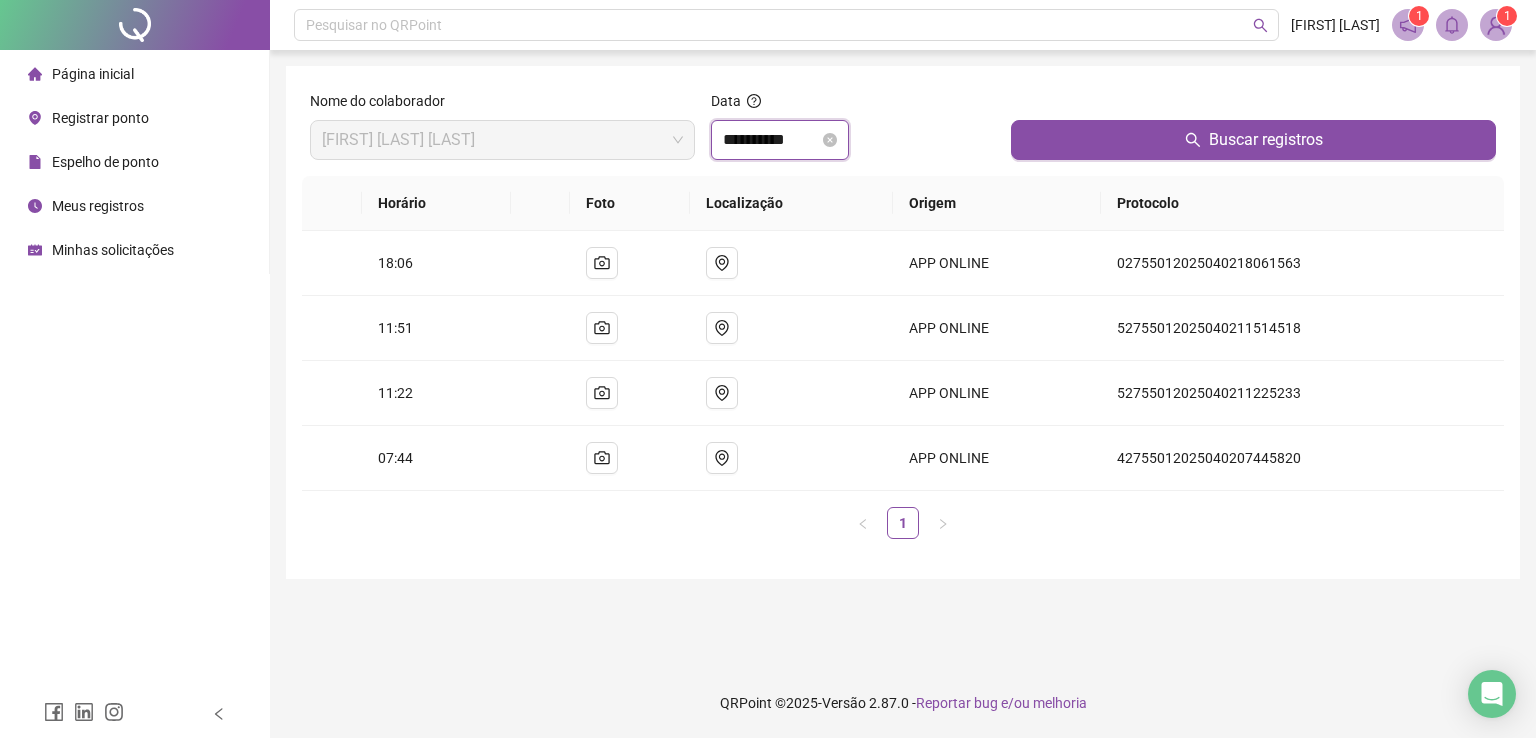 click on "**********" at bounding box center (771, 140) 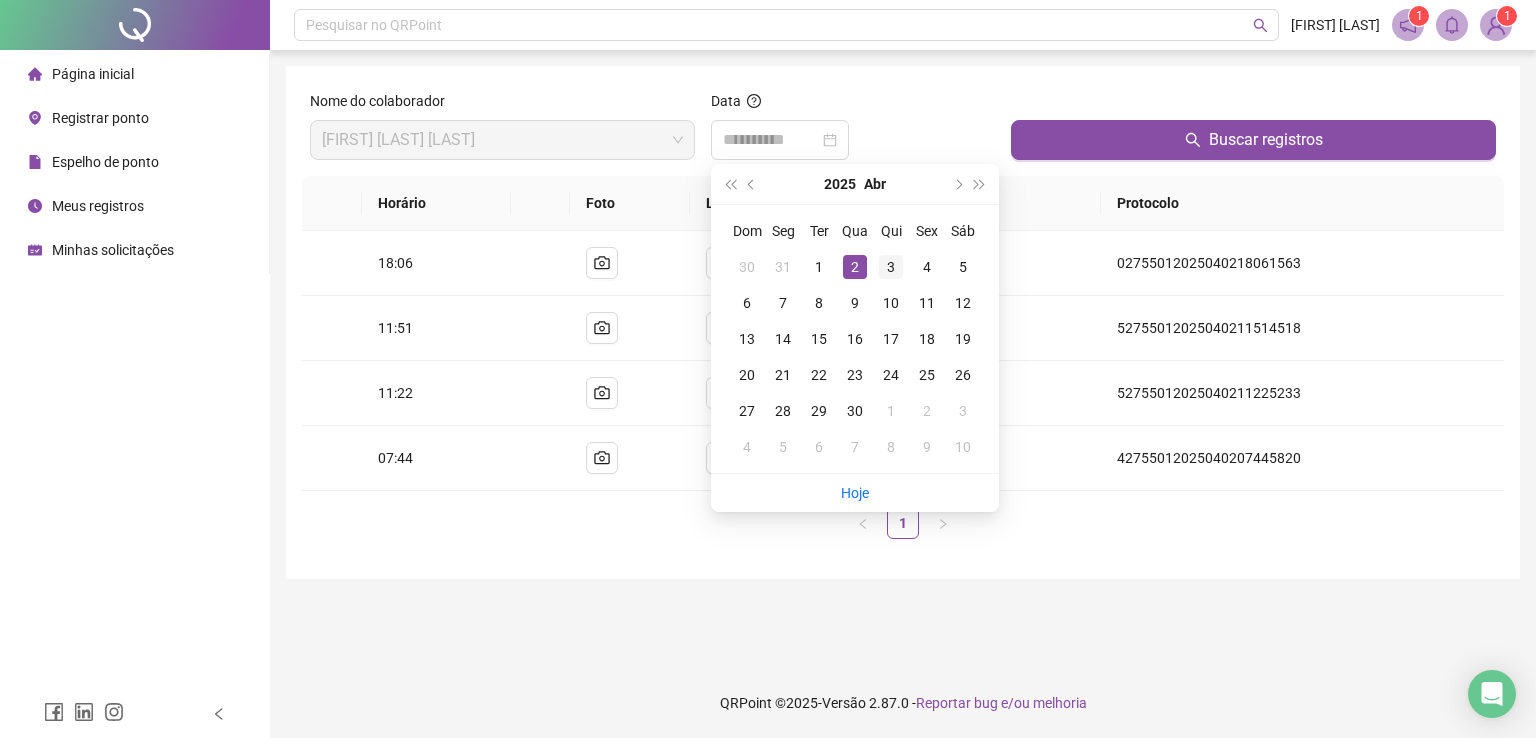 click on "3" at bounding box center (891, 267) 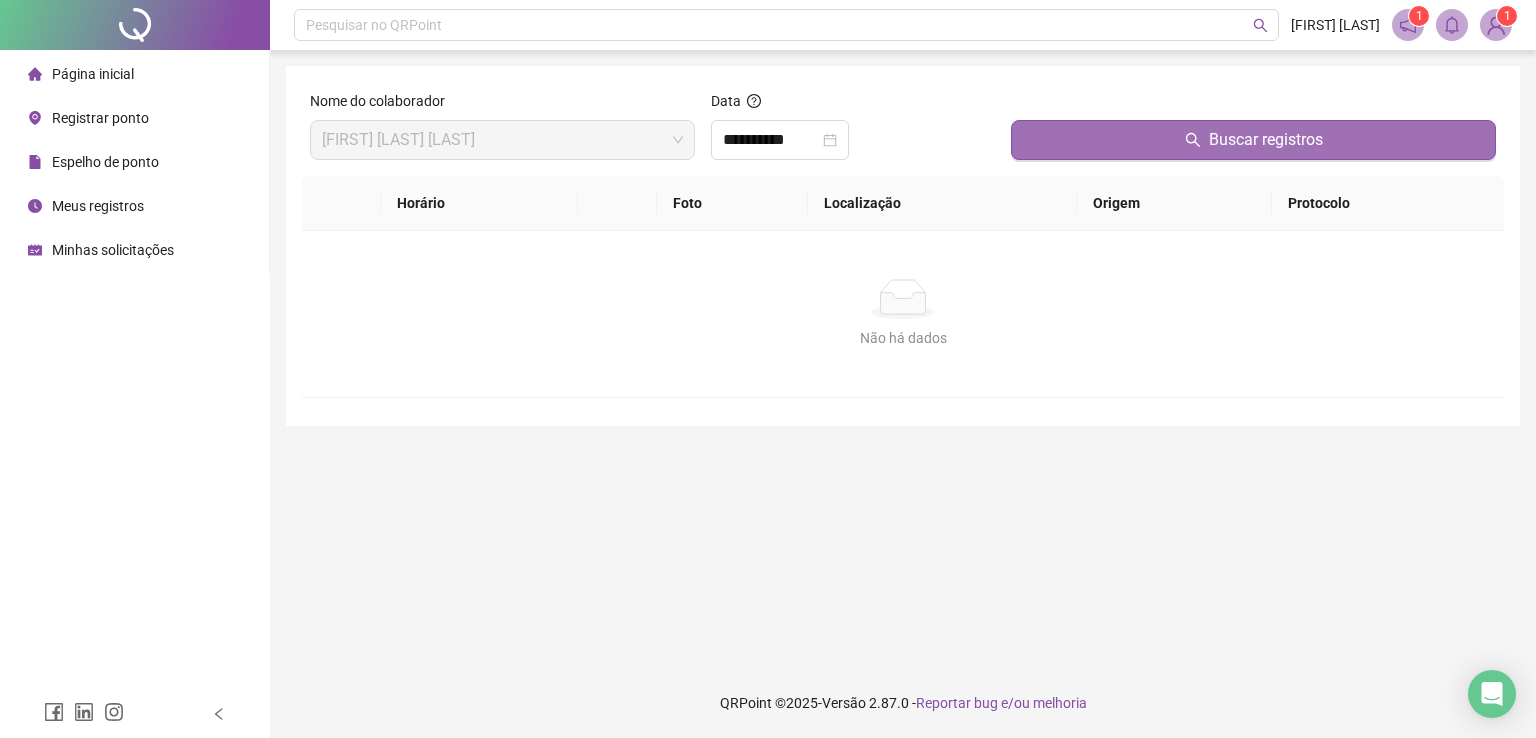 click on "Buscar registros" at bounding box center [1253, 140] 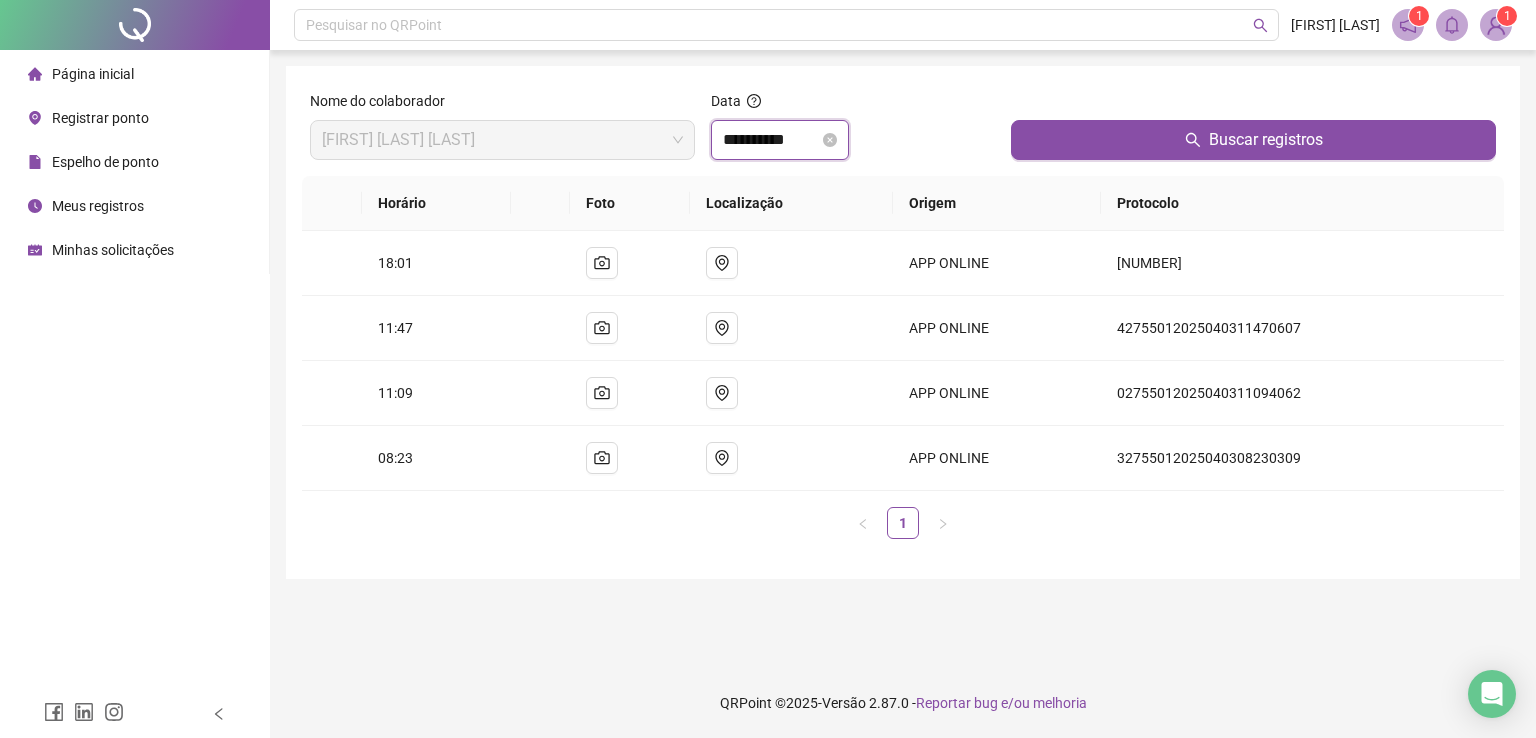 click on "**********" at bounding box center [771, 140] 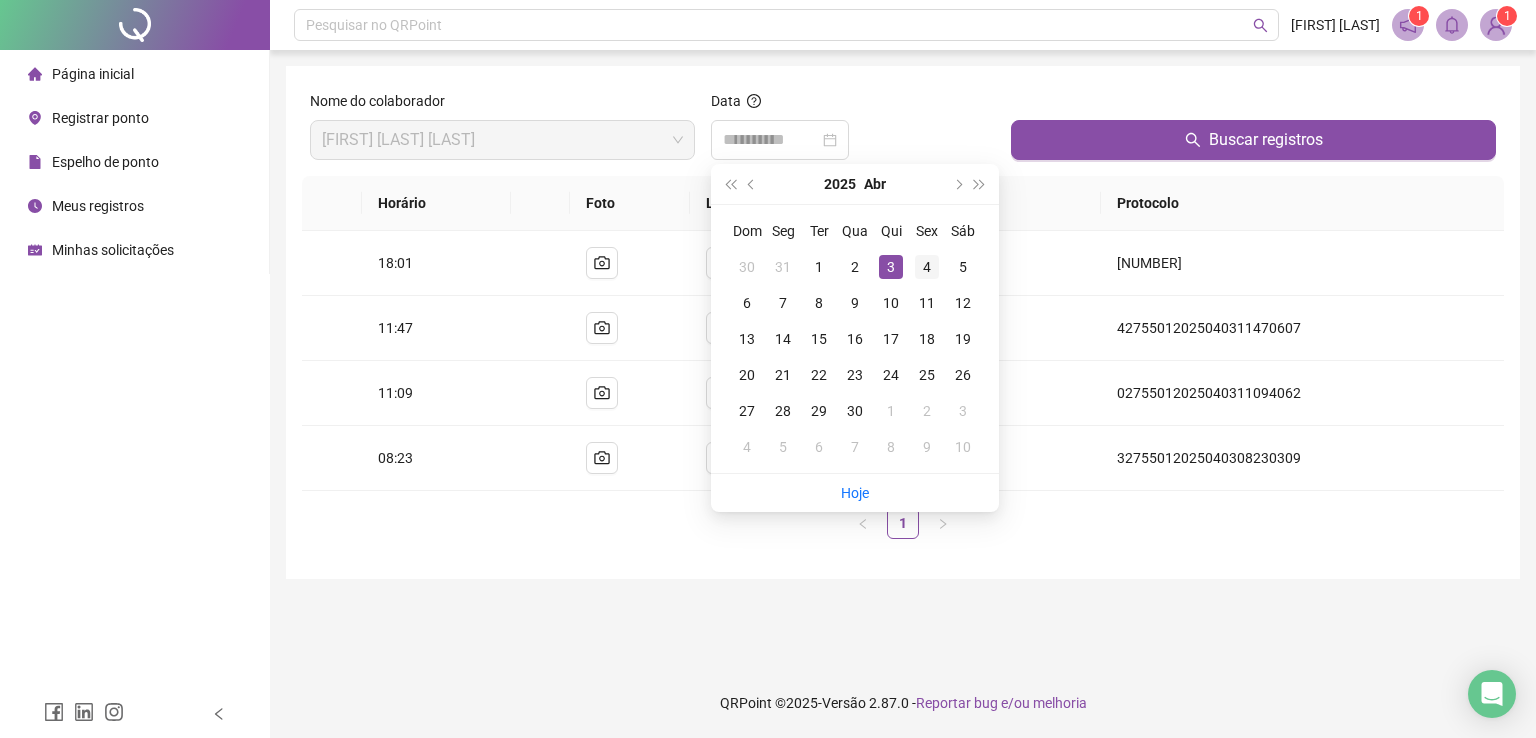 click on "4" at bounding box center (927, 267) 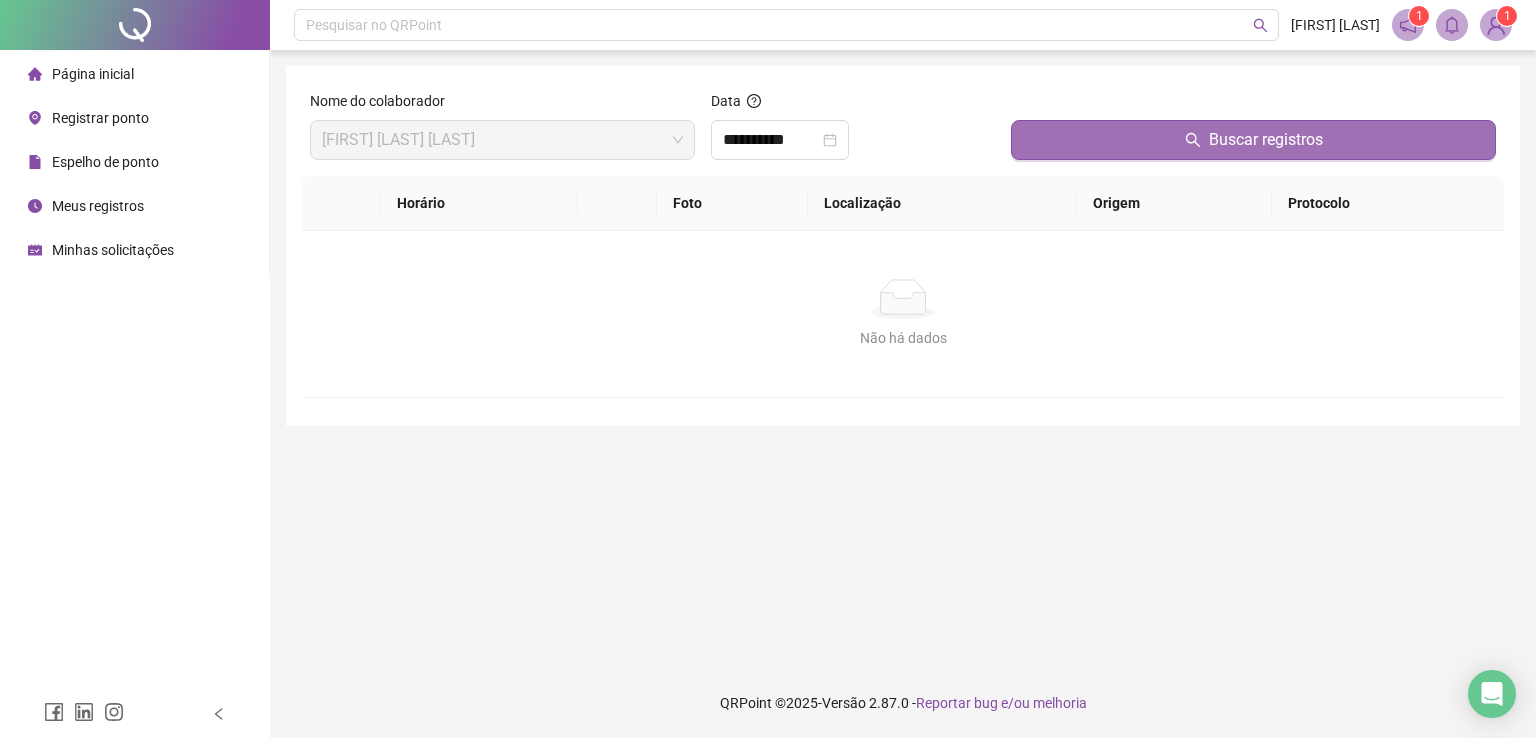 click on "Buscar registros" at bounding box center [1253, 140] 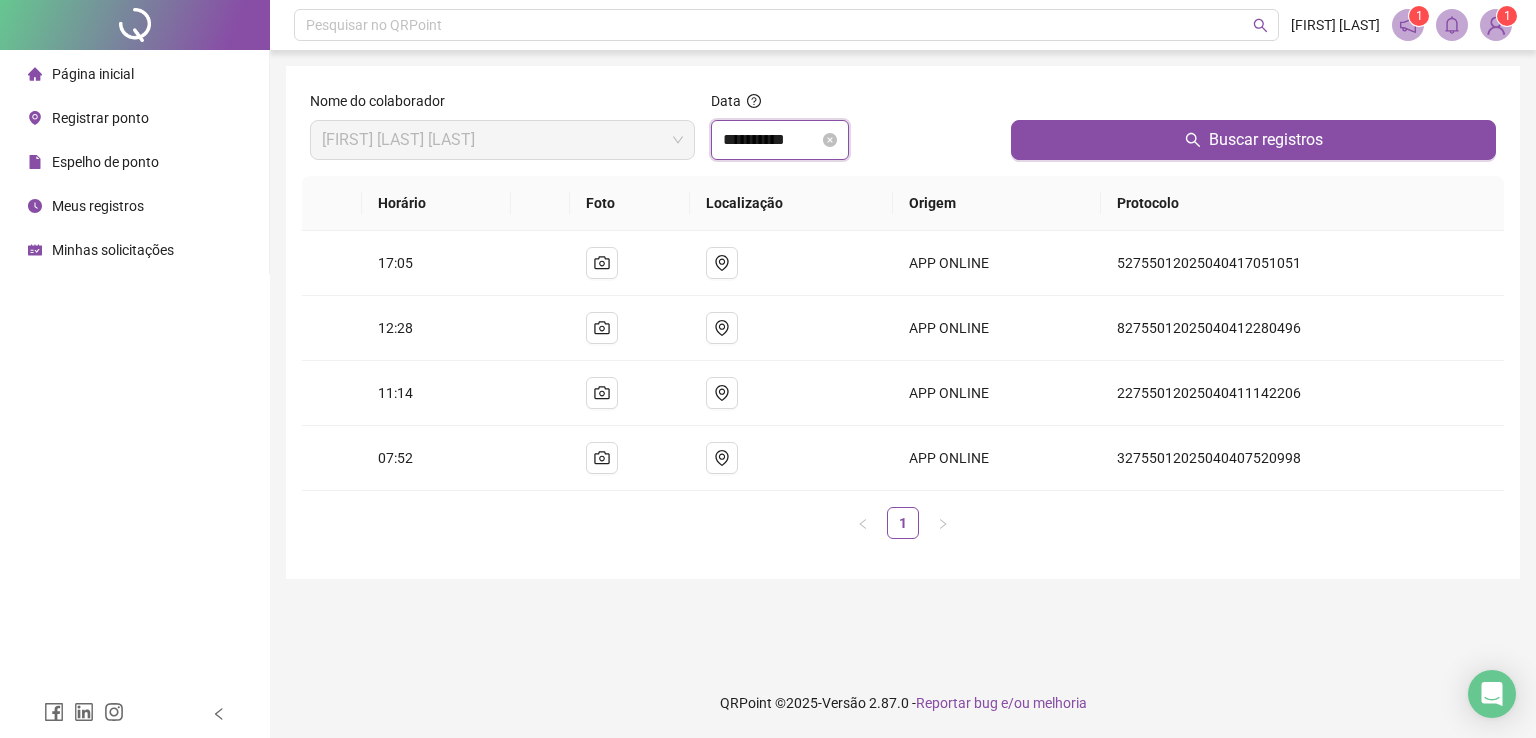 click on "**********" at bounding box center (771, 140) 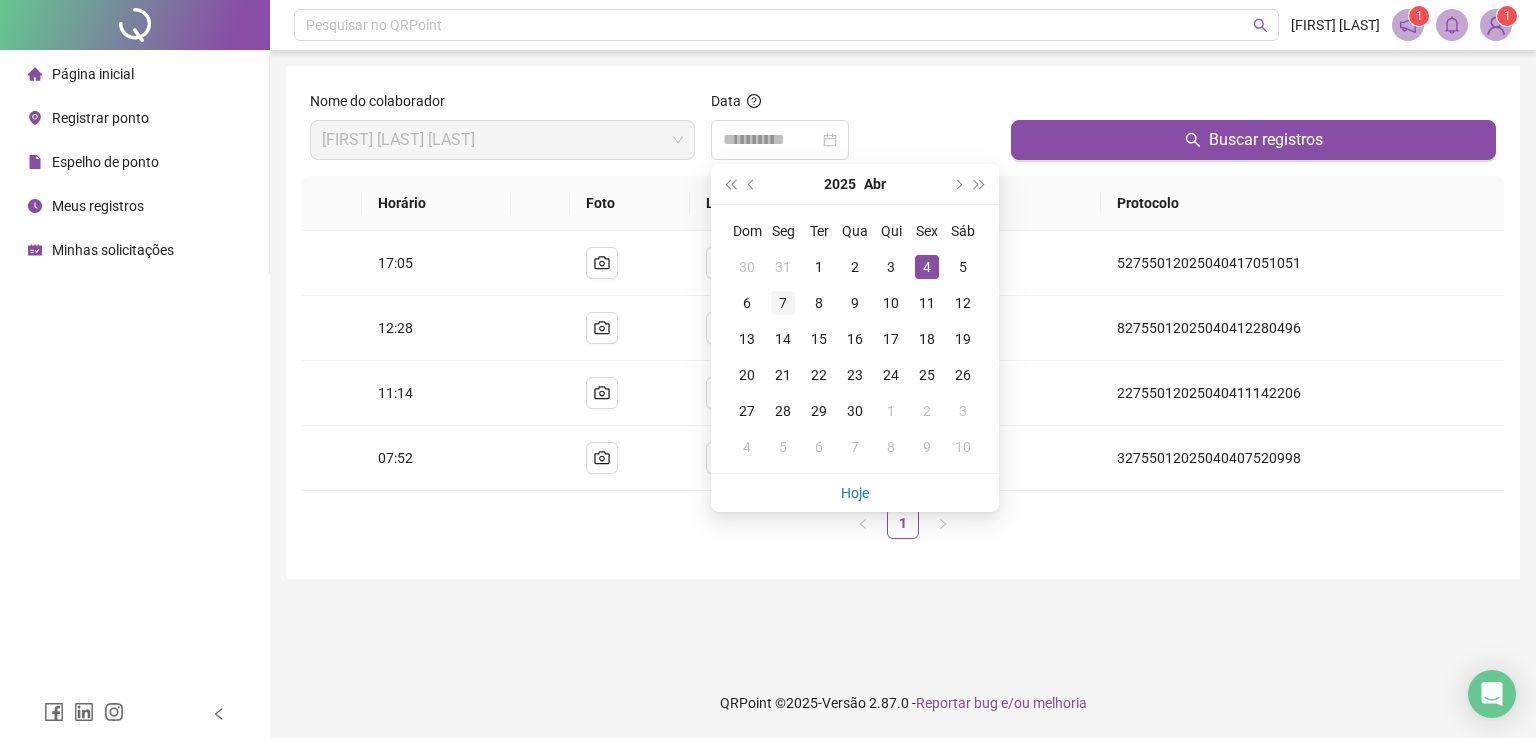 click on "7" at bounding box center (783, 303) 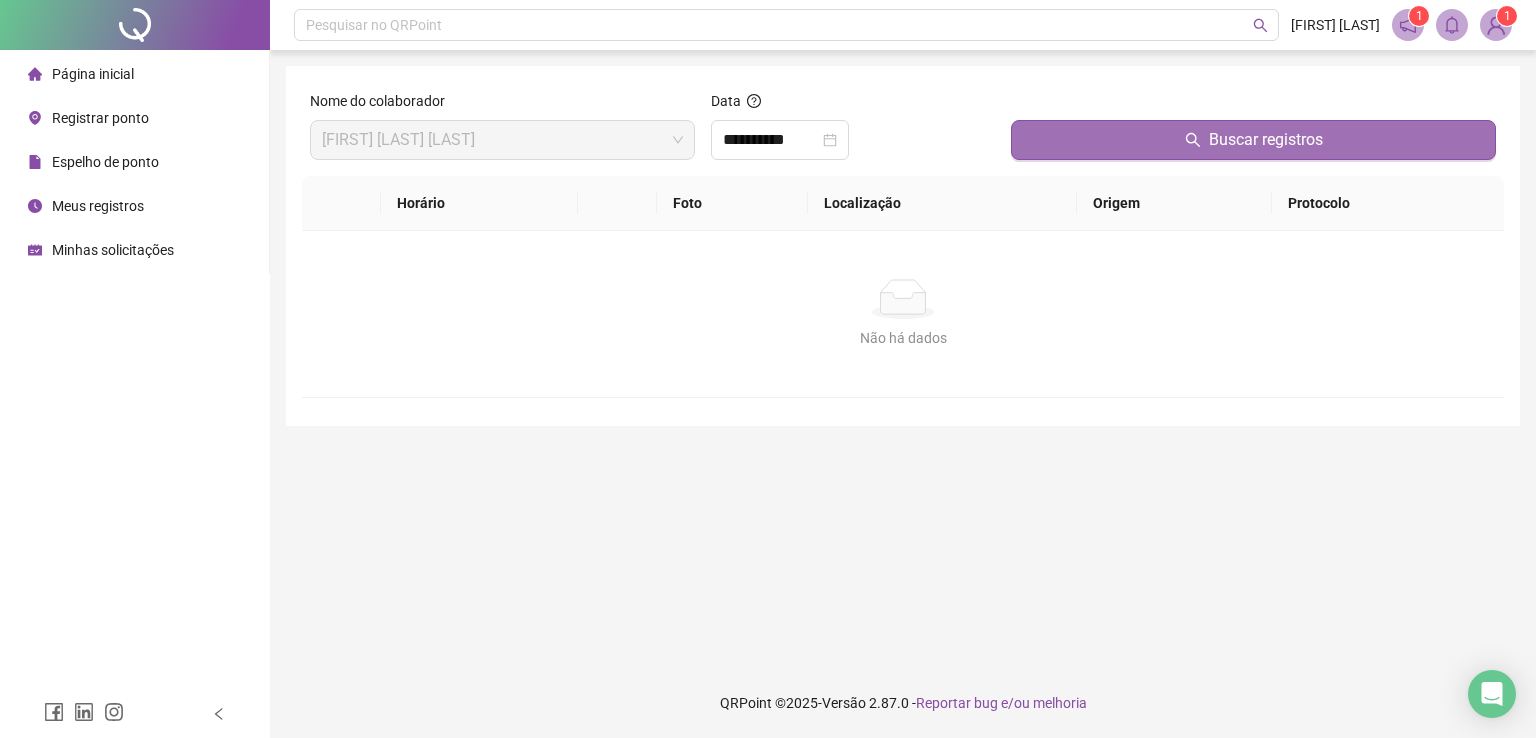 click on "Buscar registros" at bounding box center [1253, 140] 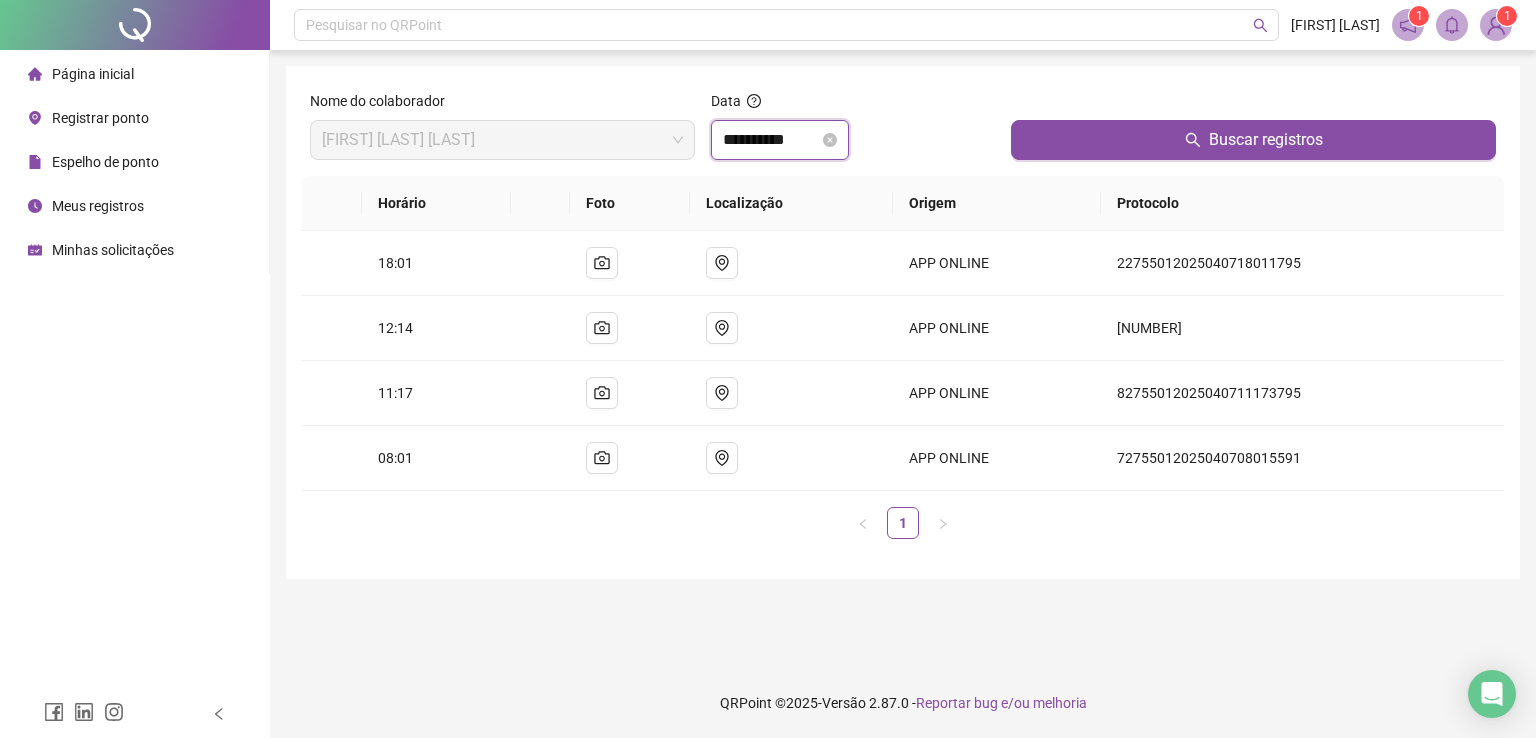 click on "**********" at bounding box center [771, 140] 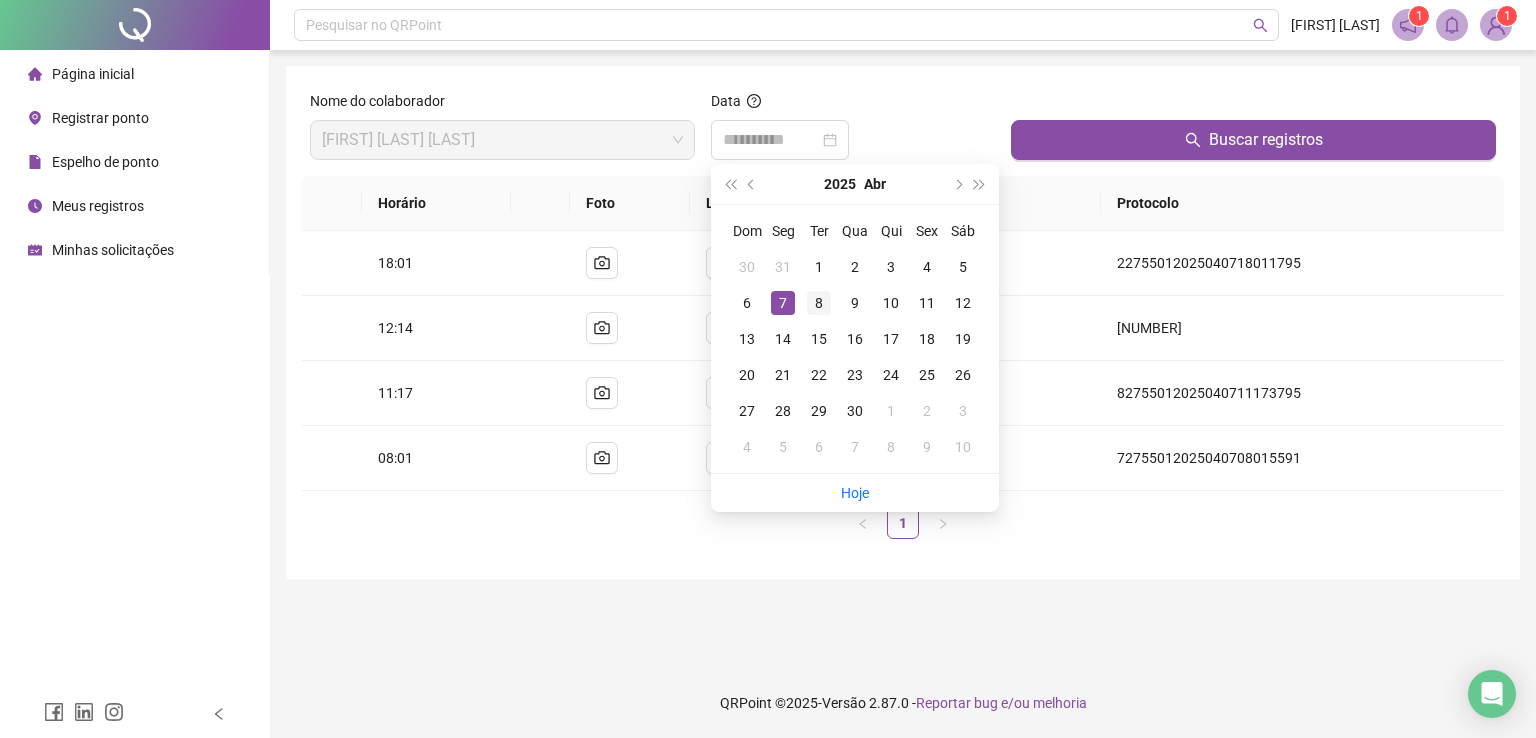 click on "8" at bounding box center [819, 303] 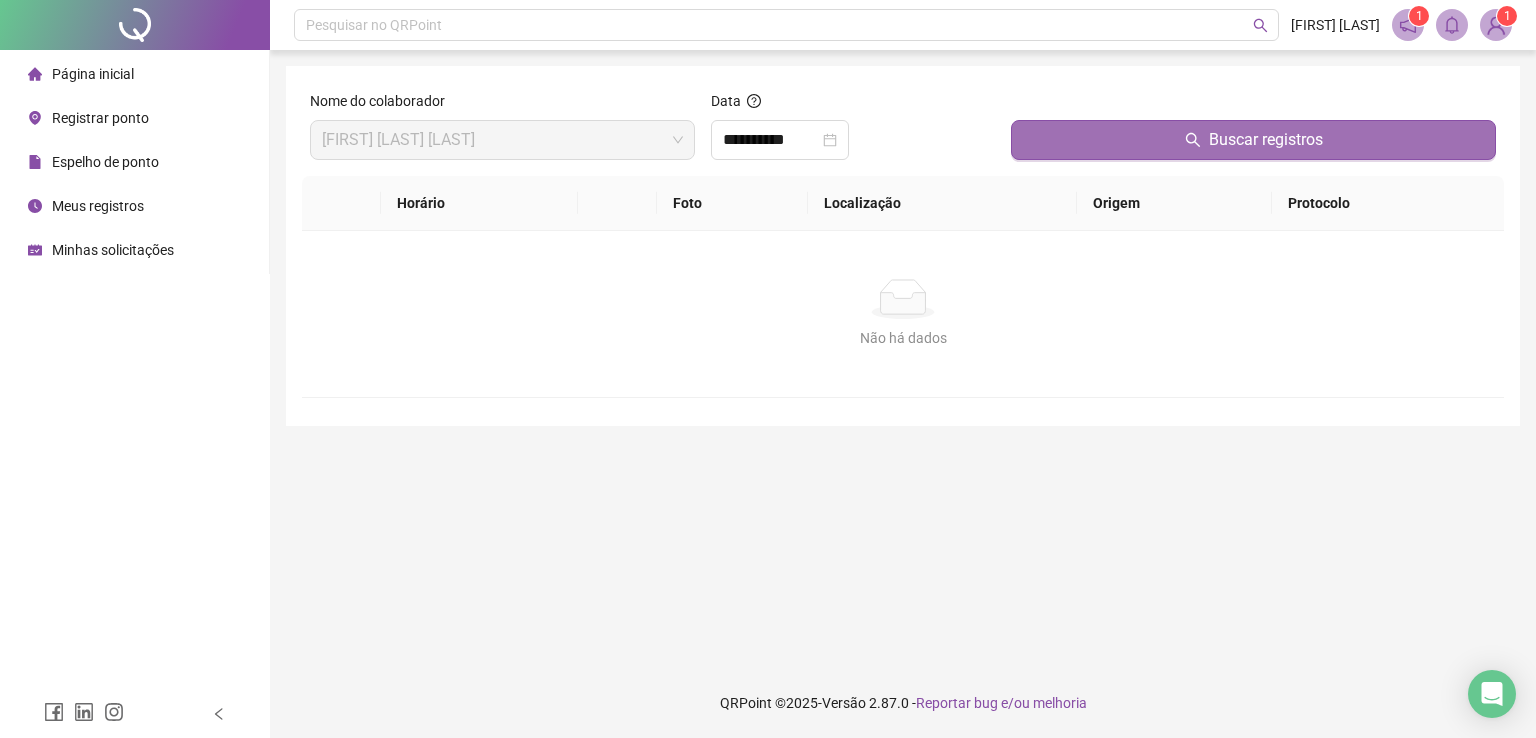 click on "Buscar registros" at bounding box center (1253, 140) 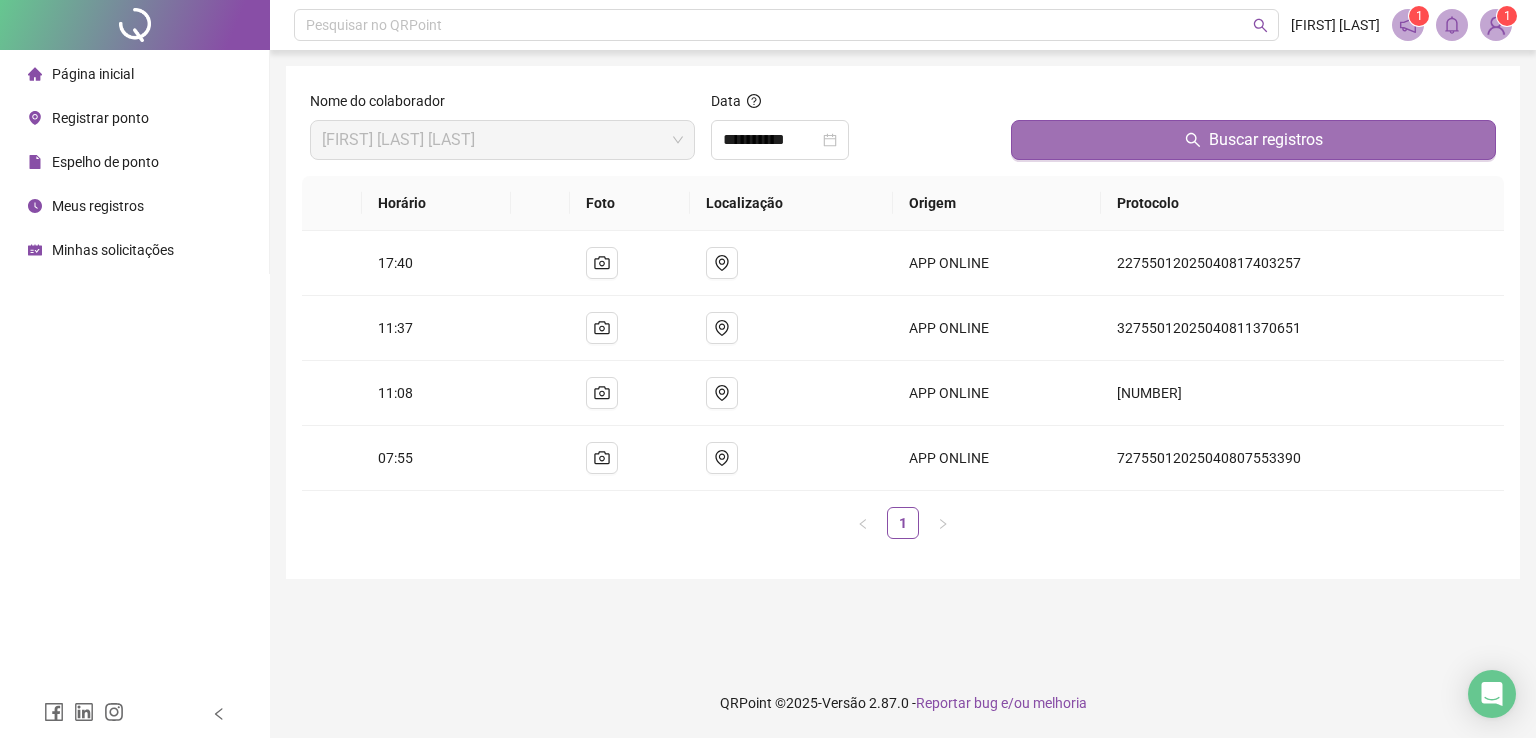 click on "Buscar registros" at bounding box center [1253, 140] 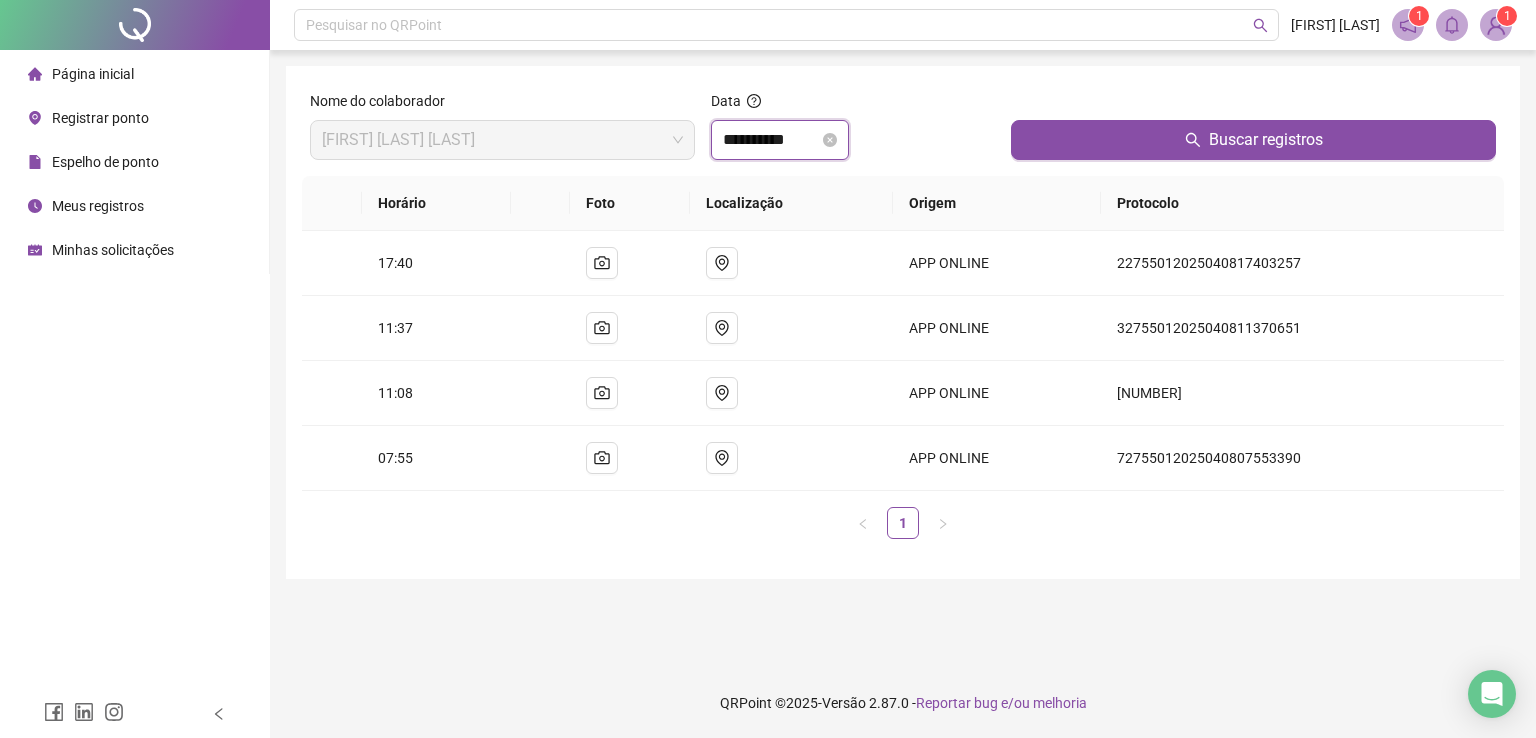 click on "**********" at bounding box center [771, 140] 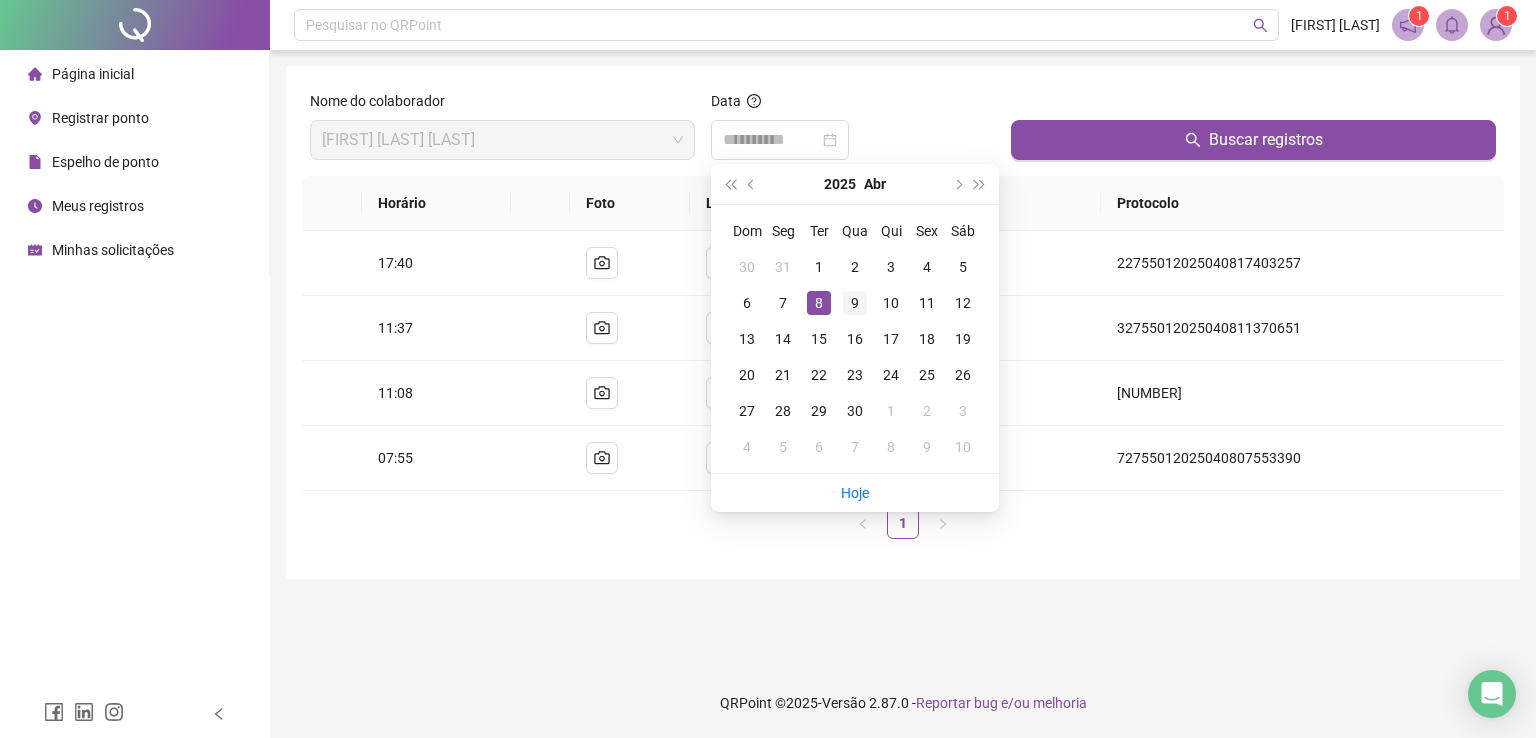 click on "9" at bounding box center (855, 303) 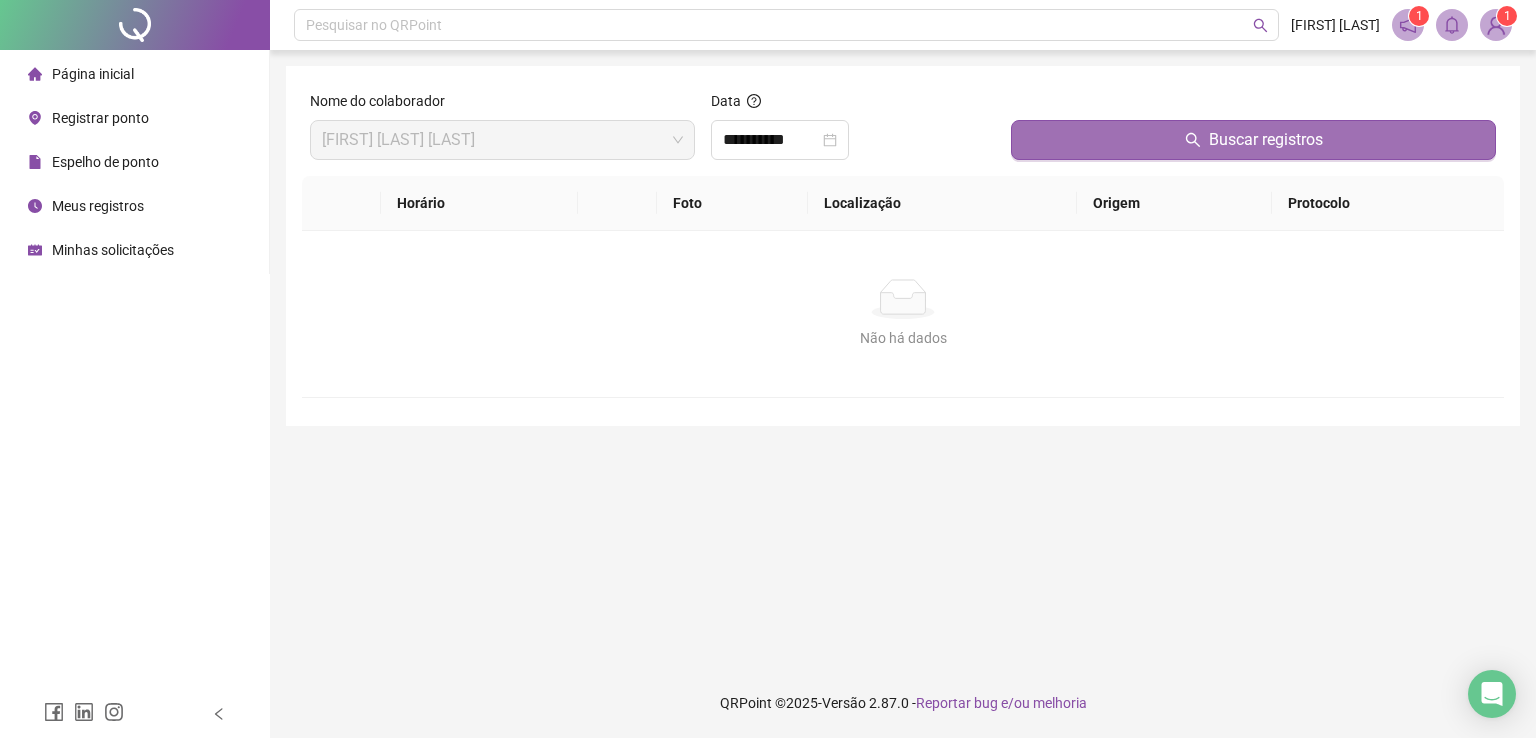 click on "Buscar registros" at bounding box center [1253, 140] 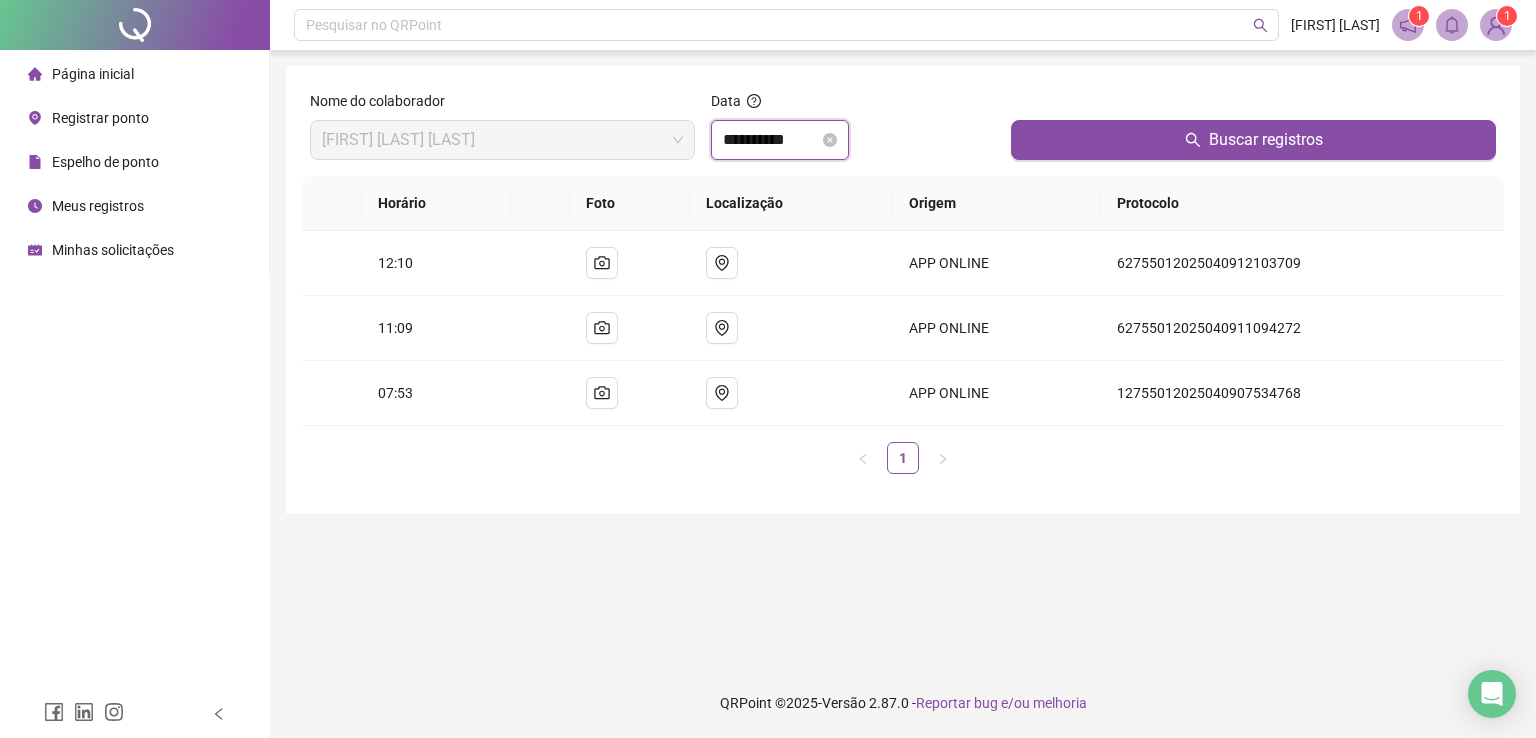 click on "**********" at bounding box center (771, 140) 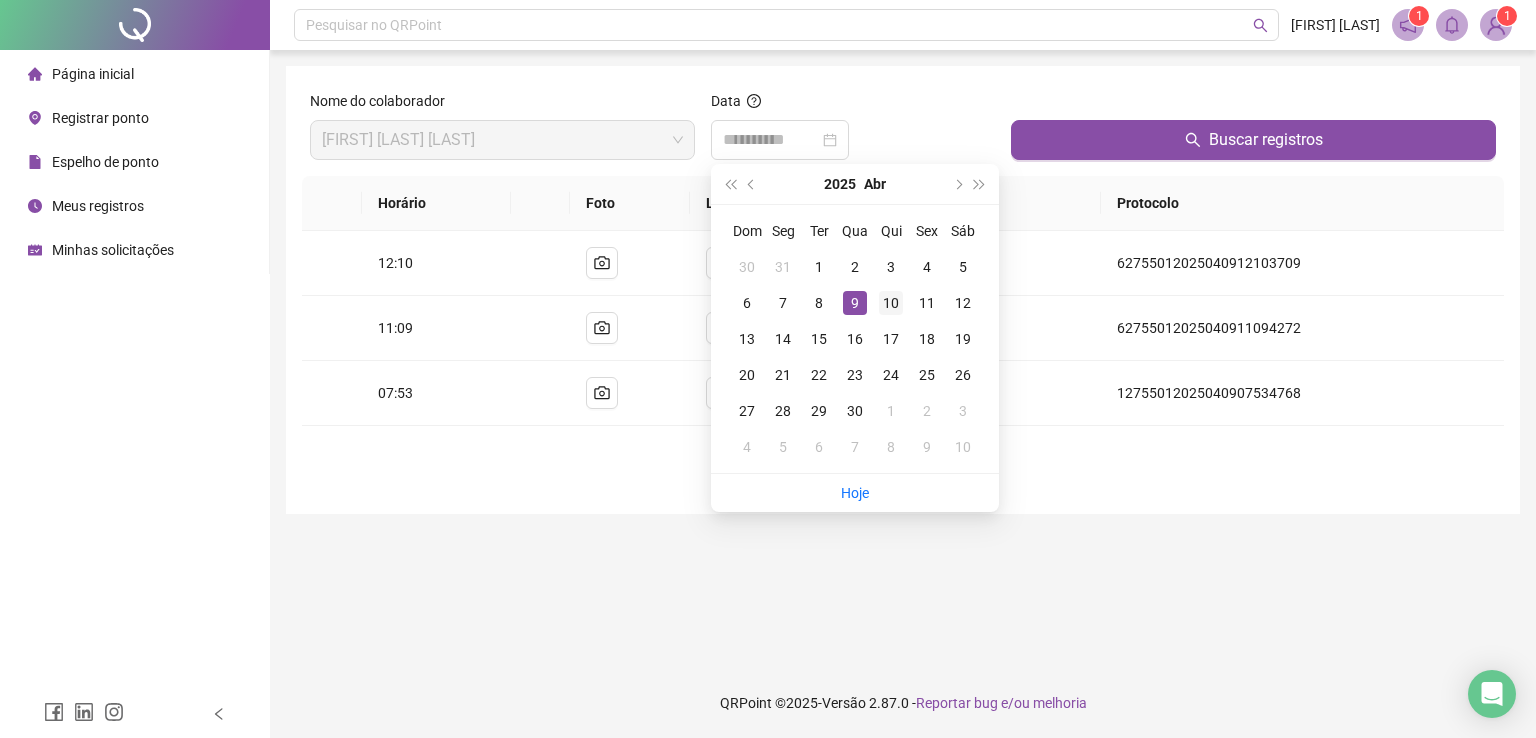 click on "10" at bounding box center [891, 303] 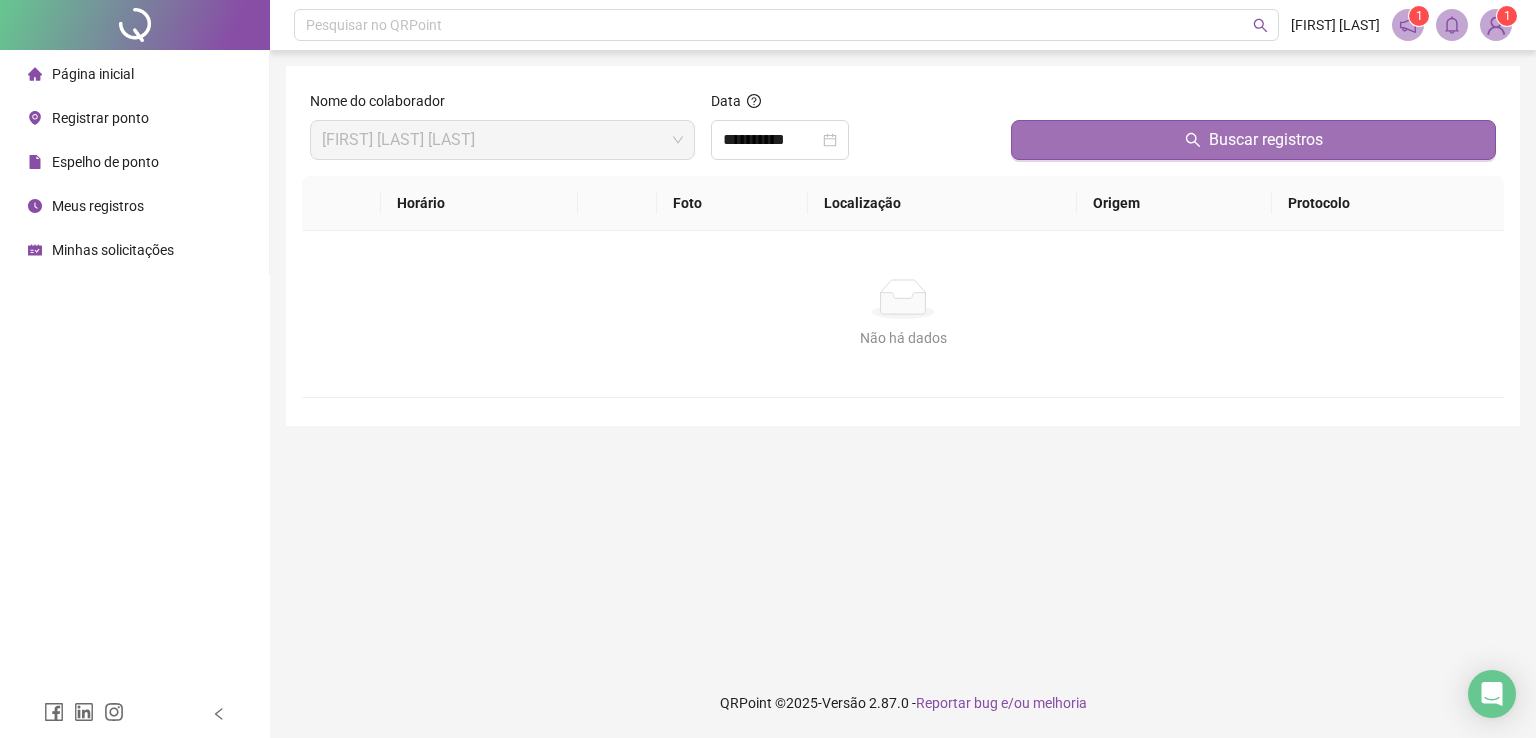 click on "Buscar registros" at bounding box center [1253, 140] 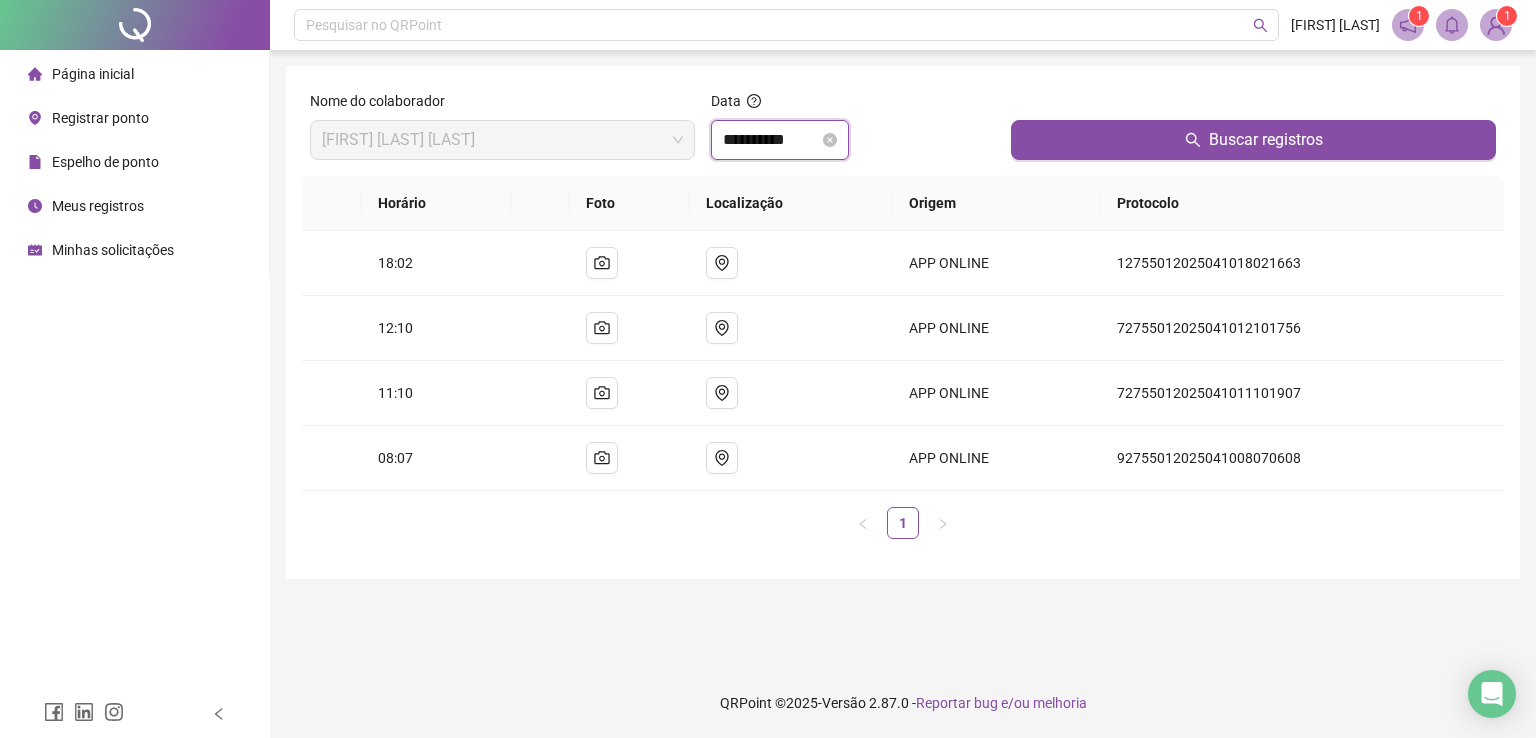 click on "**********" at bounding box center (771, 140) 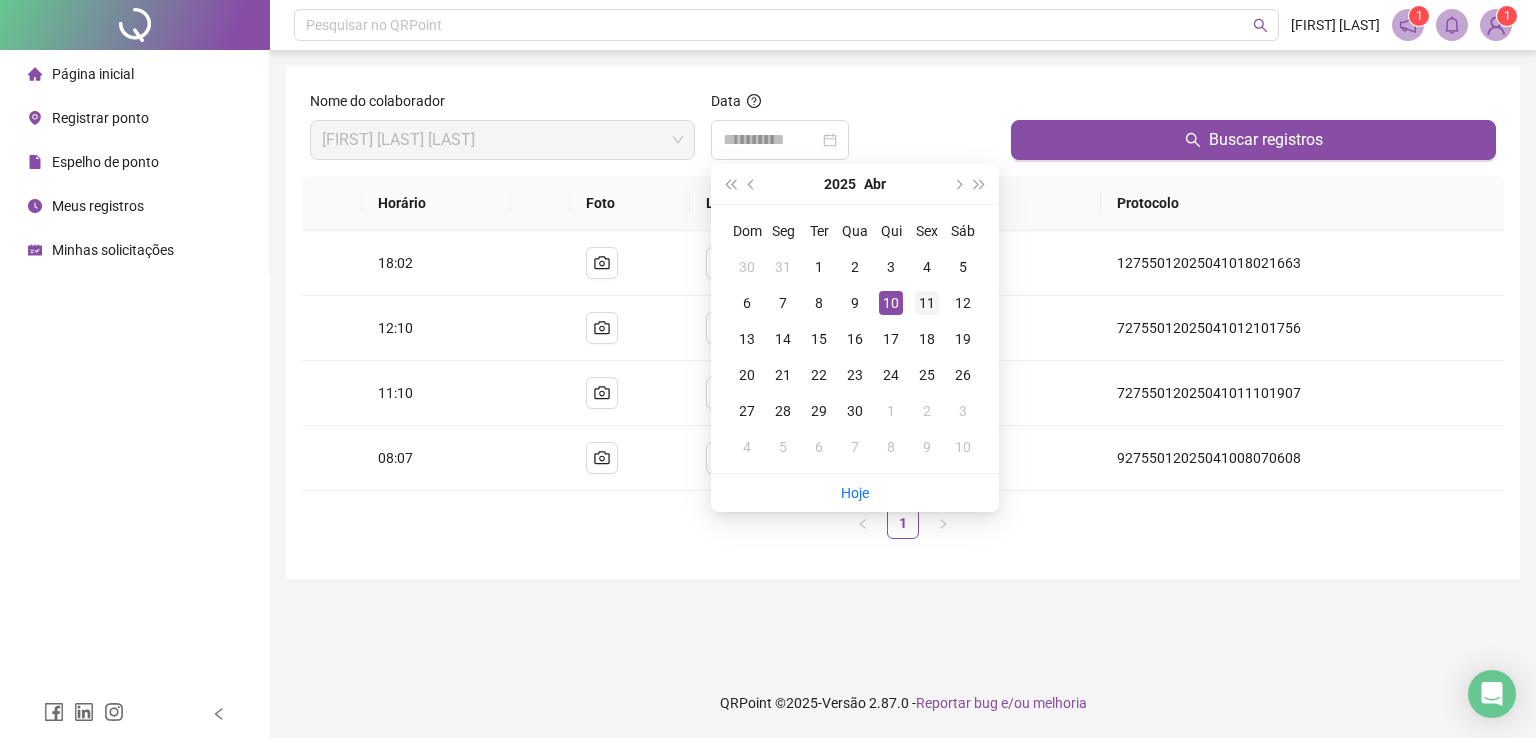 click on "11" at bounding box center [927, 303] 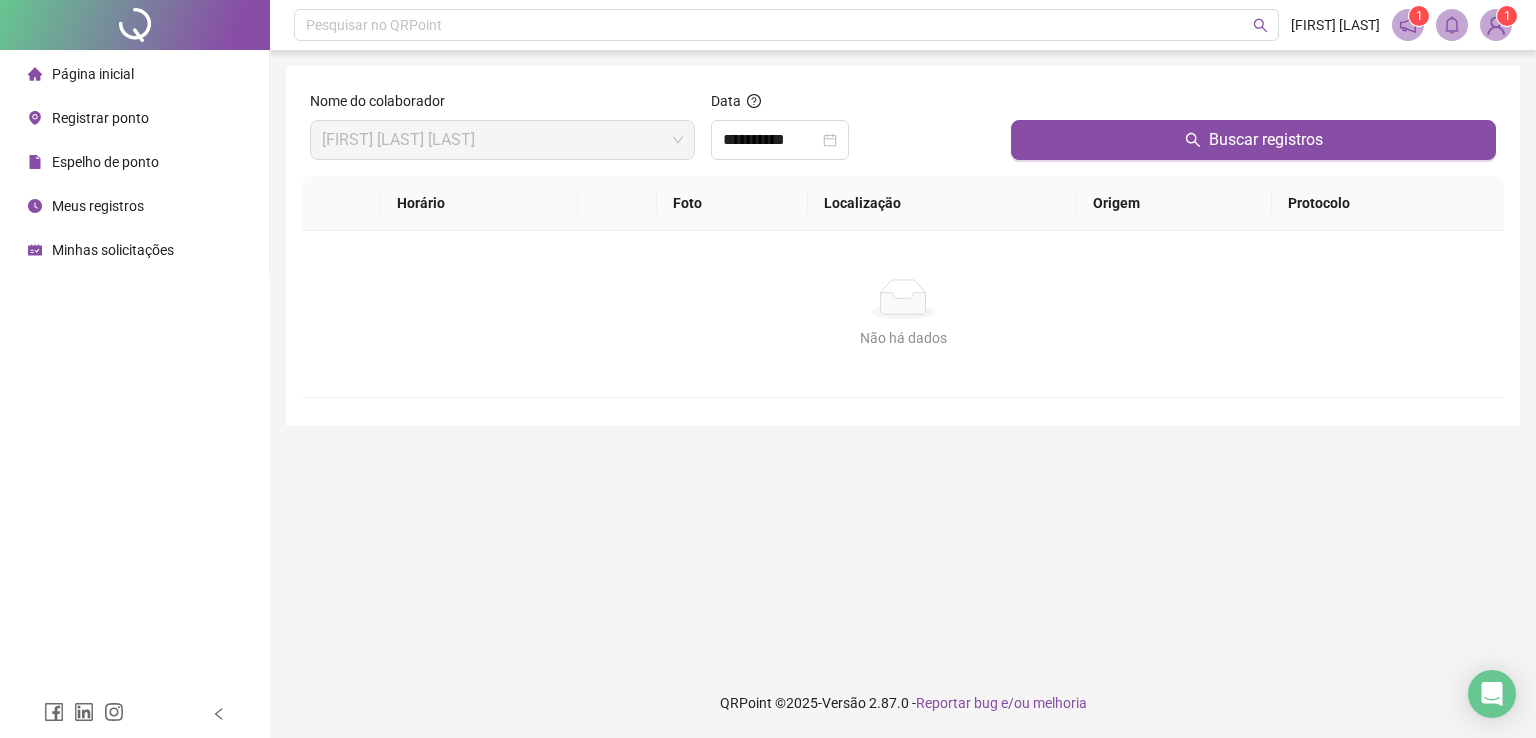 click on "Buscar registros" at bounding box center (1253, 133) 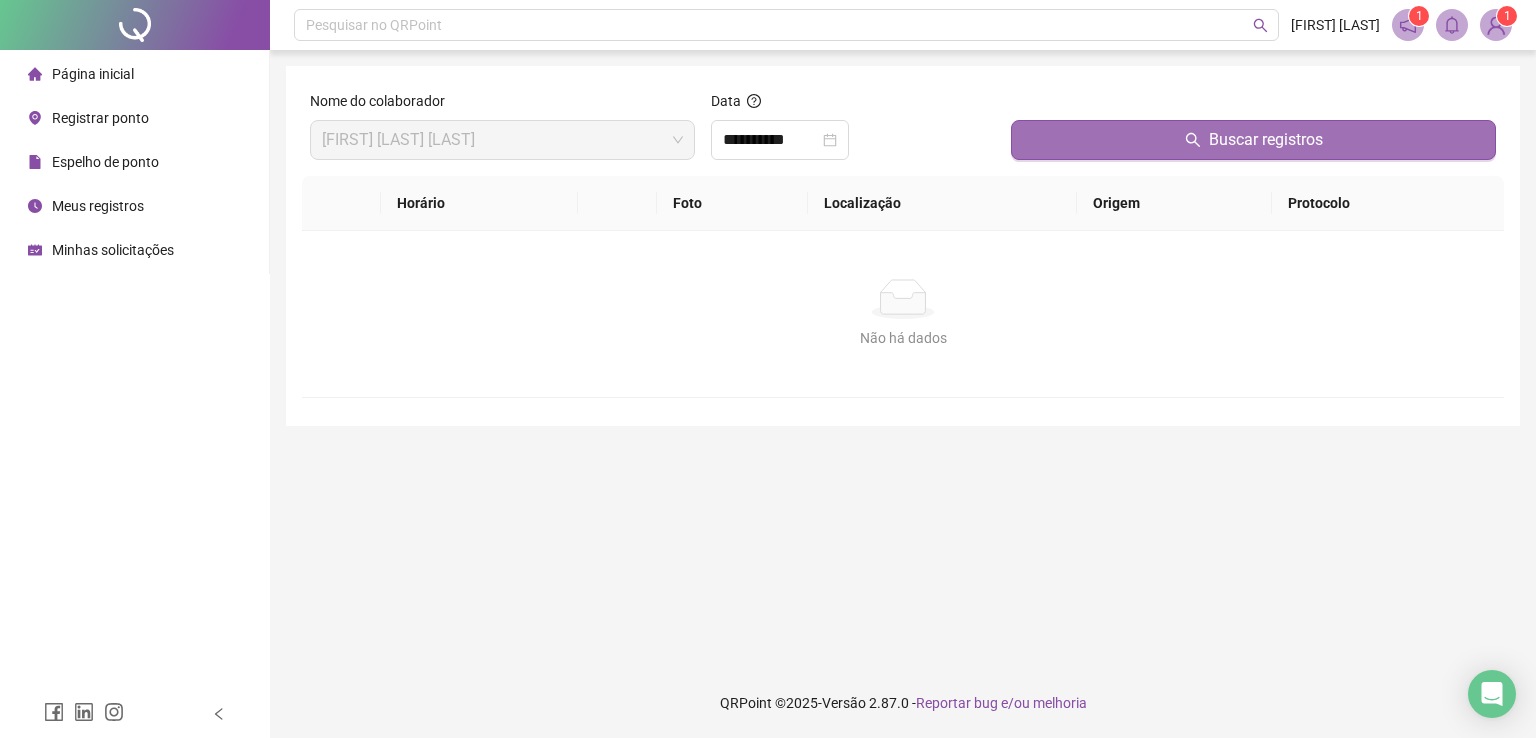click on "Buscar registros" at bounding box center [1253, 140] 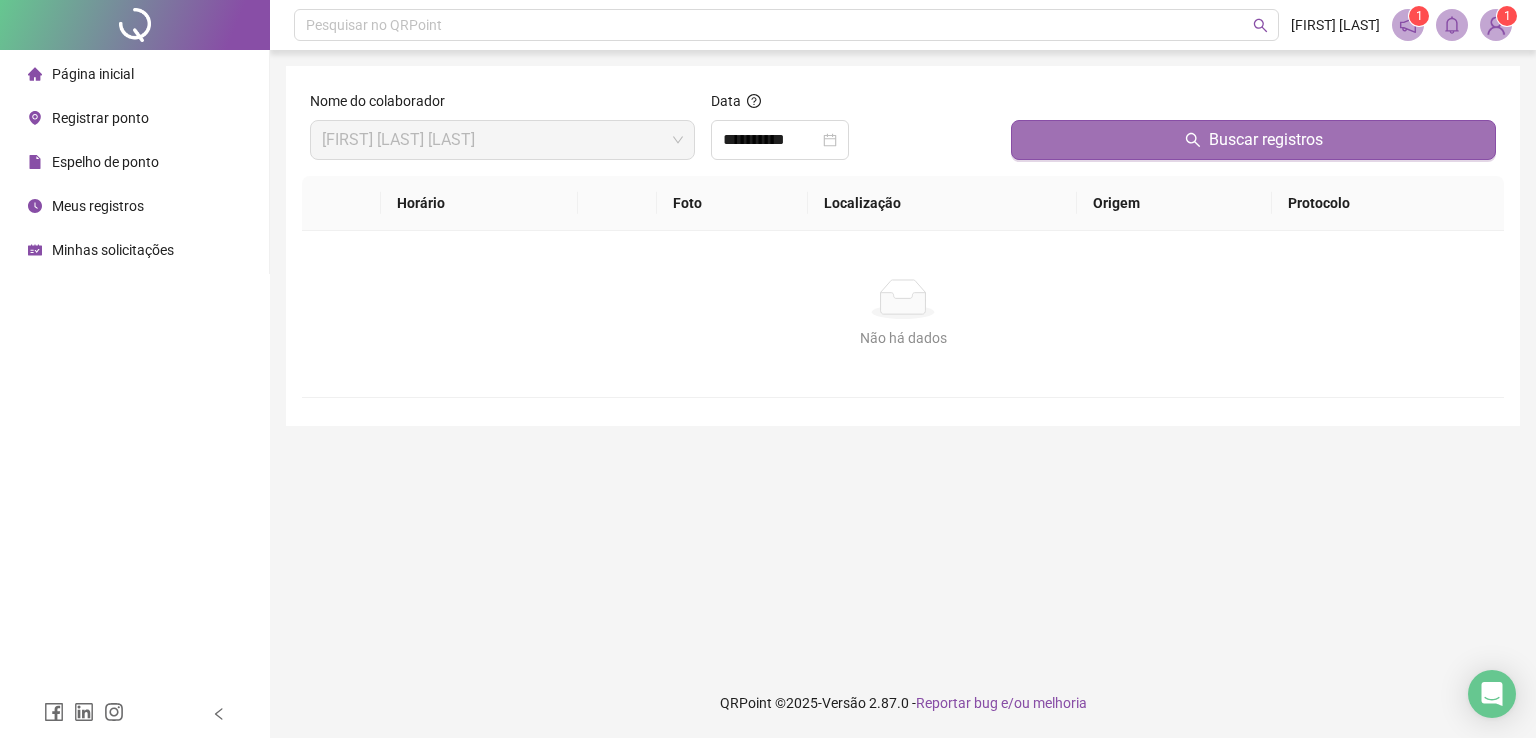 click on "Buscar registros" at bounding box center (1253, 140) 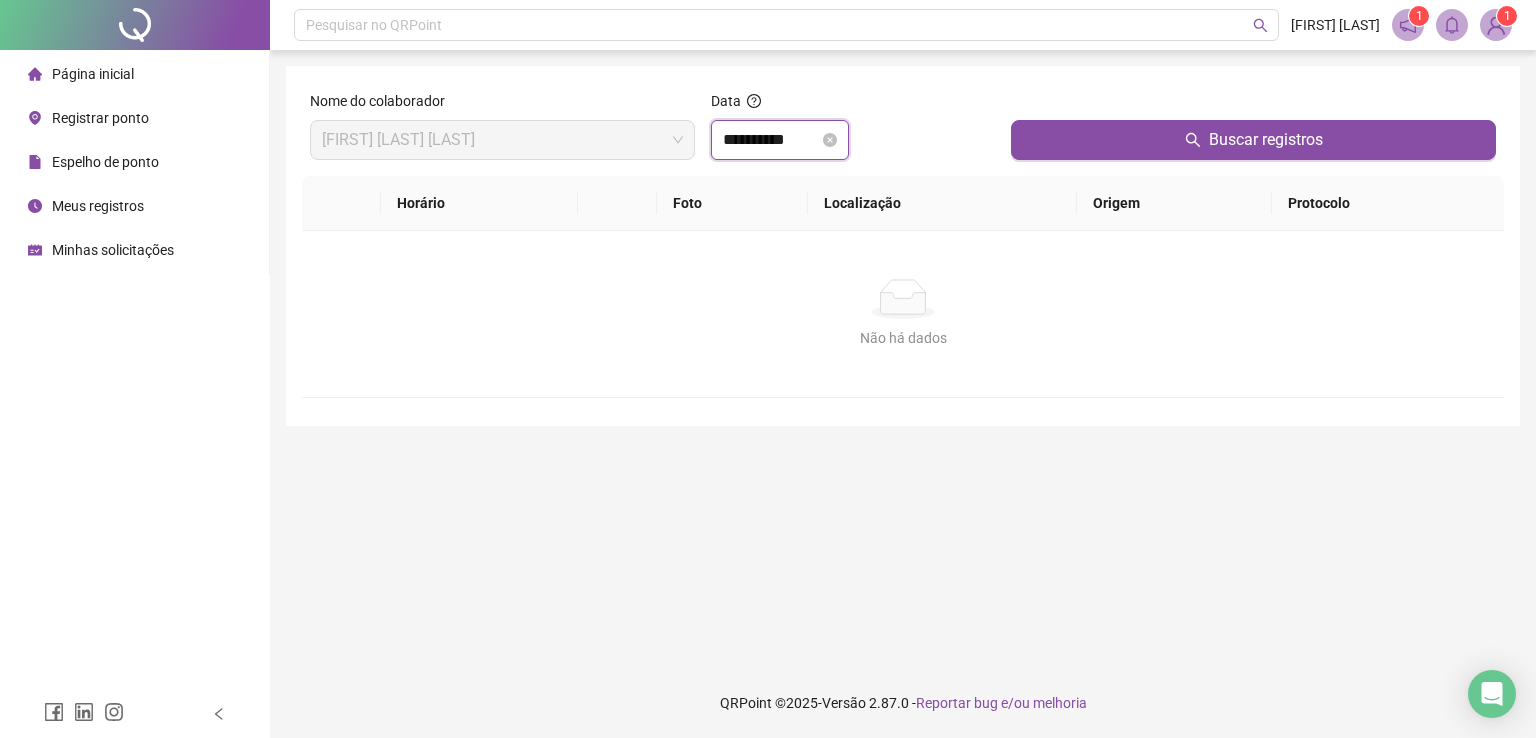 click on "**********" at bounding box center [771, 140] 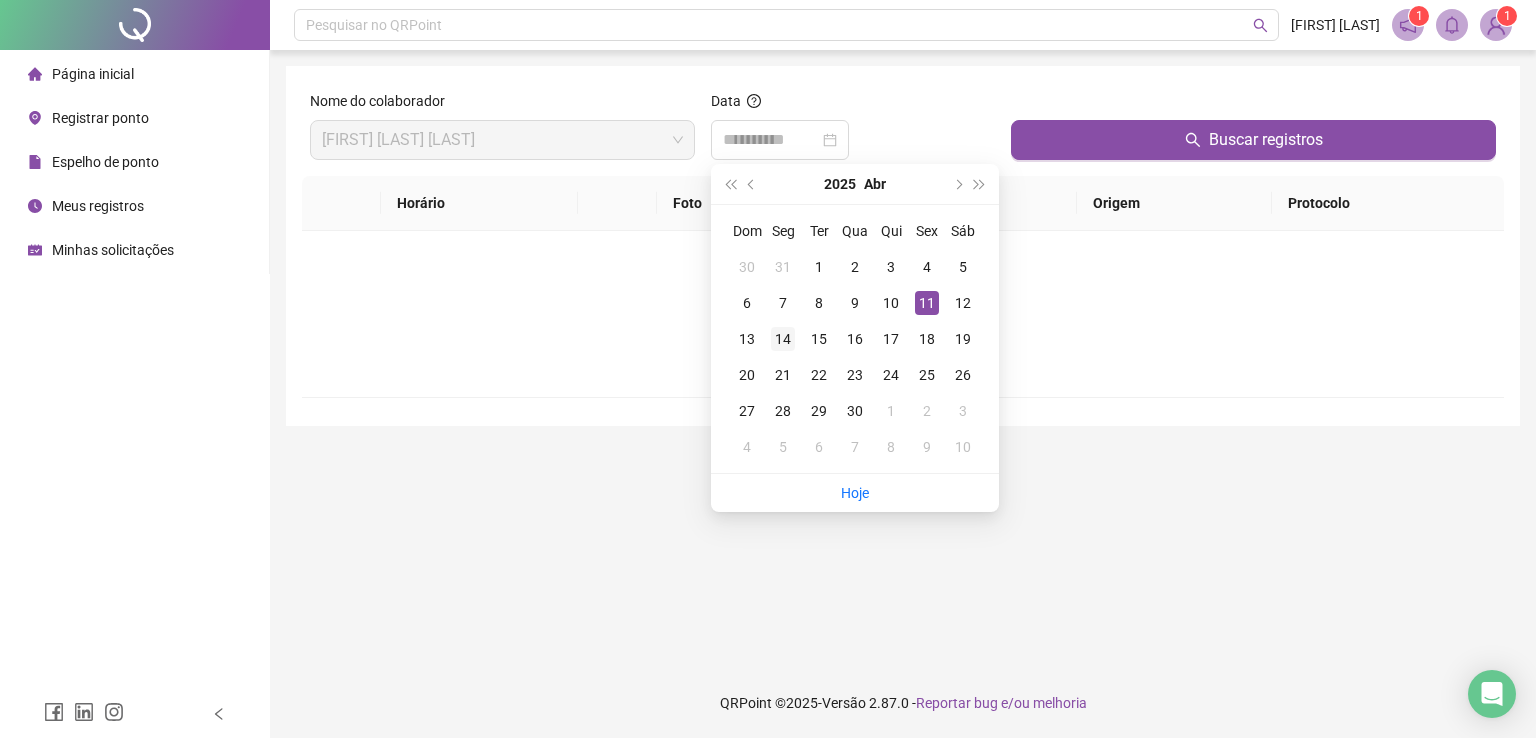 click on "14" at bounding box center [783, 339] 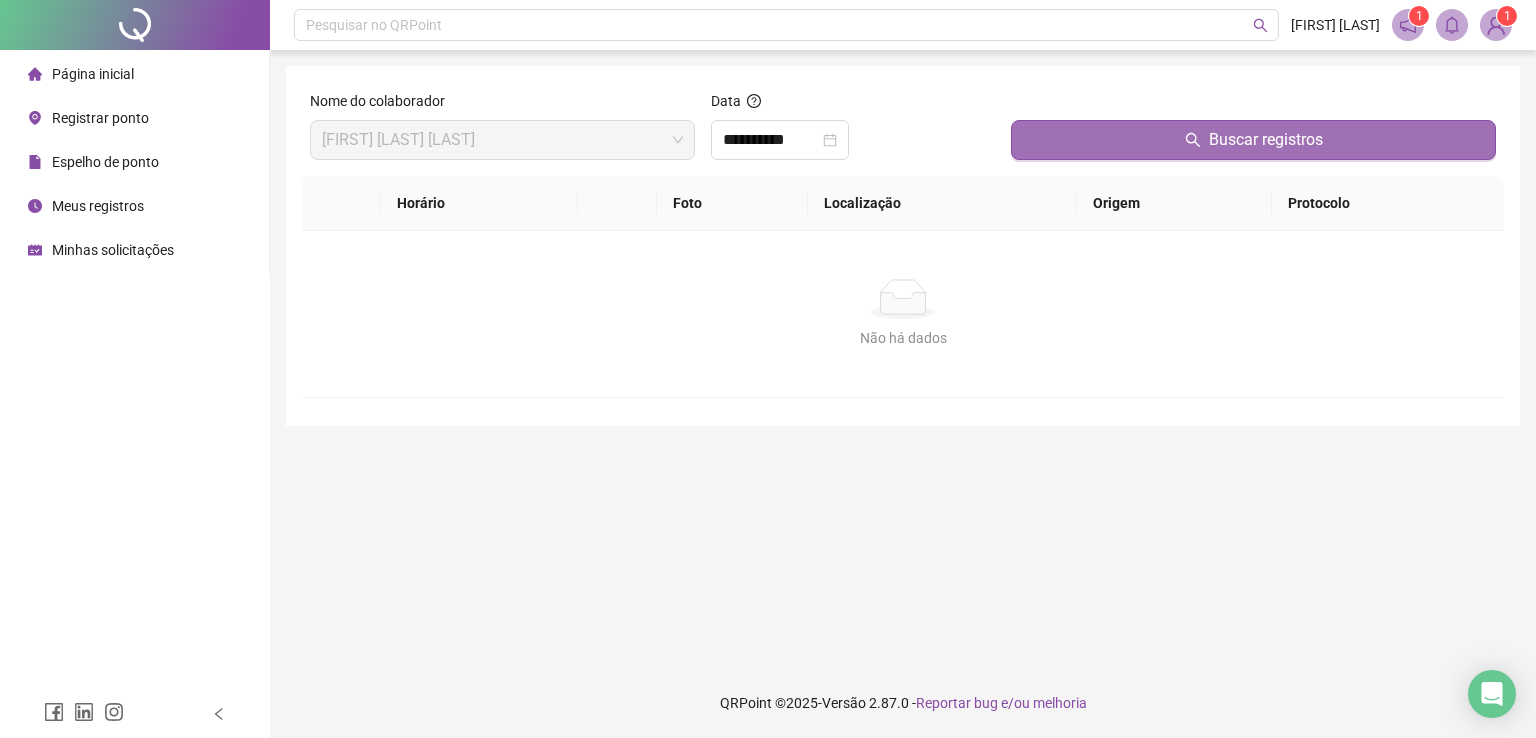 click on "Buscar registros" at bounding box center (1253, 140) 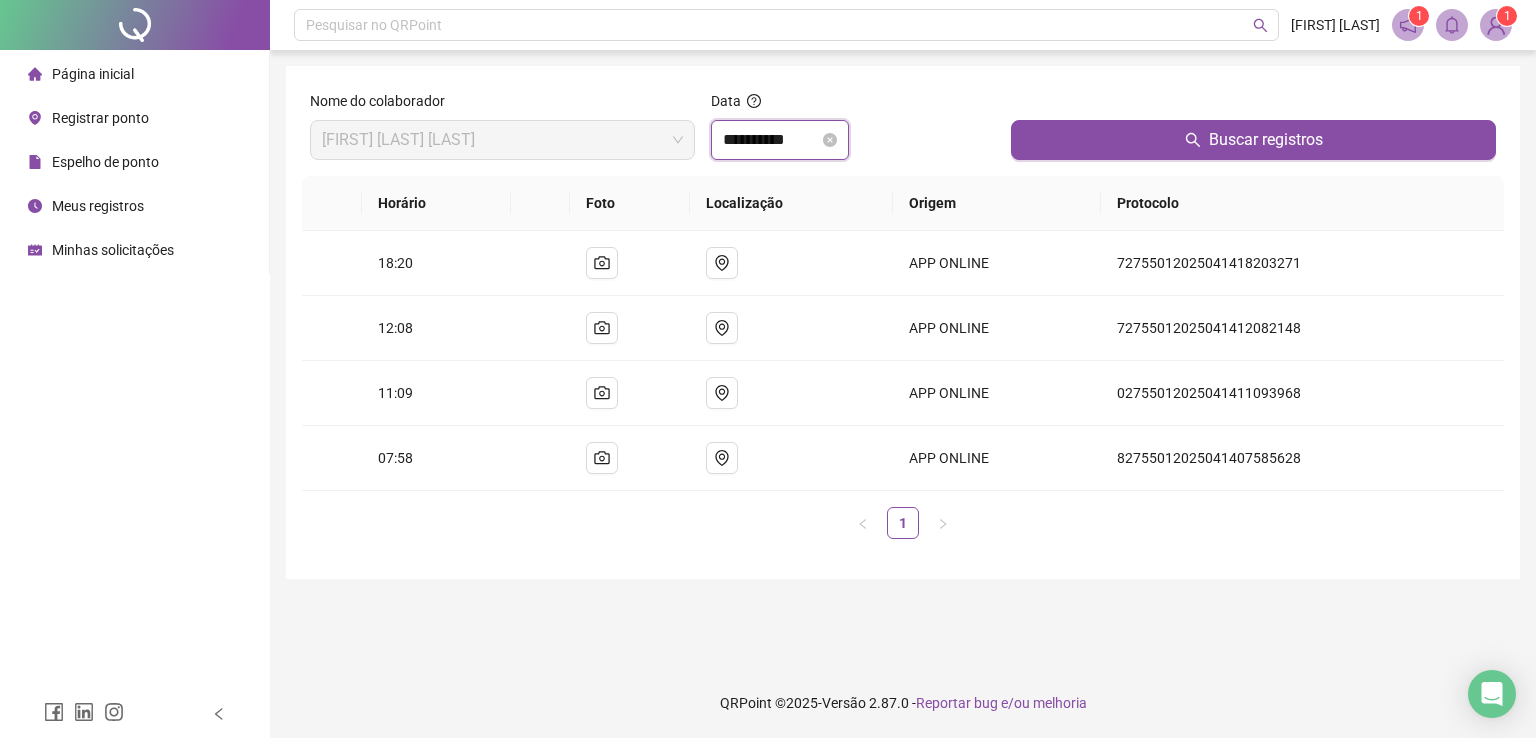 click on "**********" at bounding box center (771, 140) 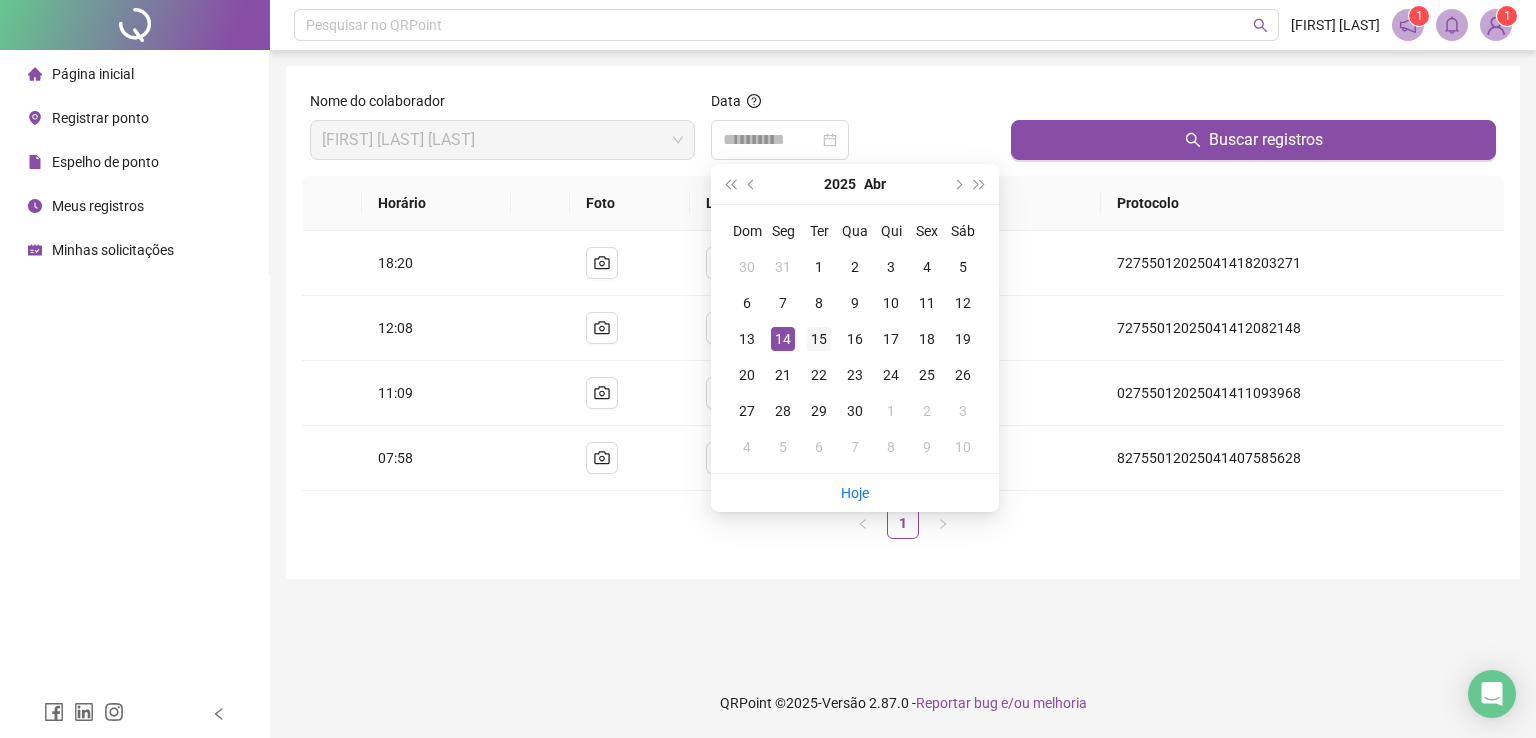 click on "15" at bounding box center (819, 339) 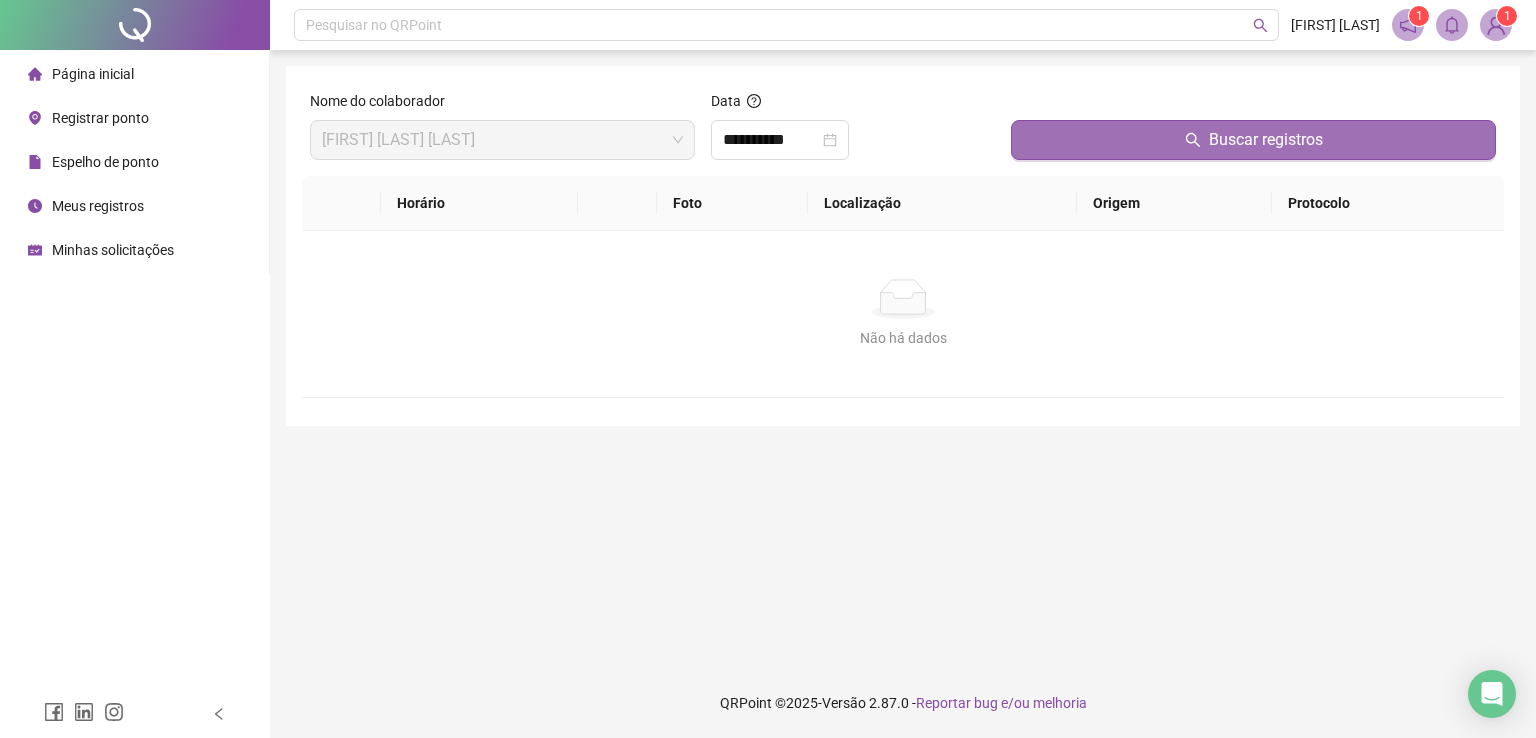 click on "Buscar registros" at bounding box center (1253, 140) 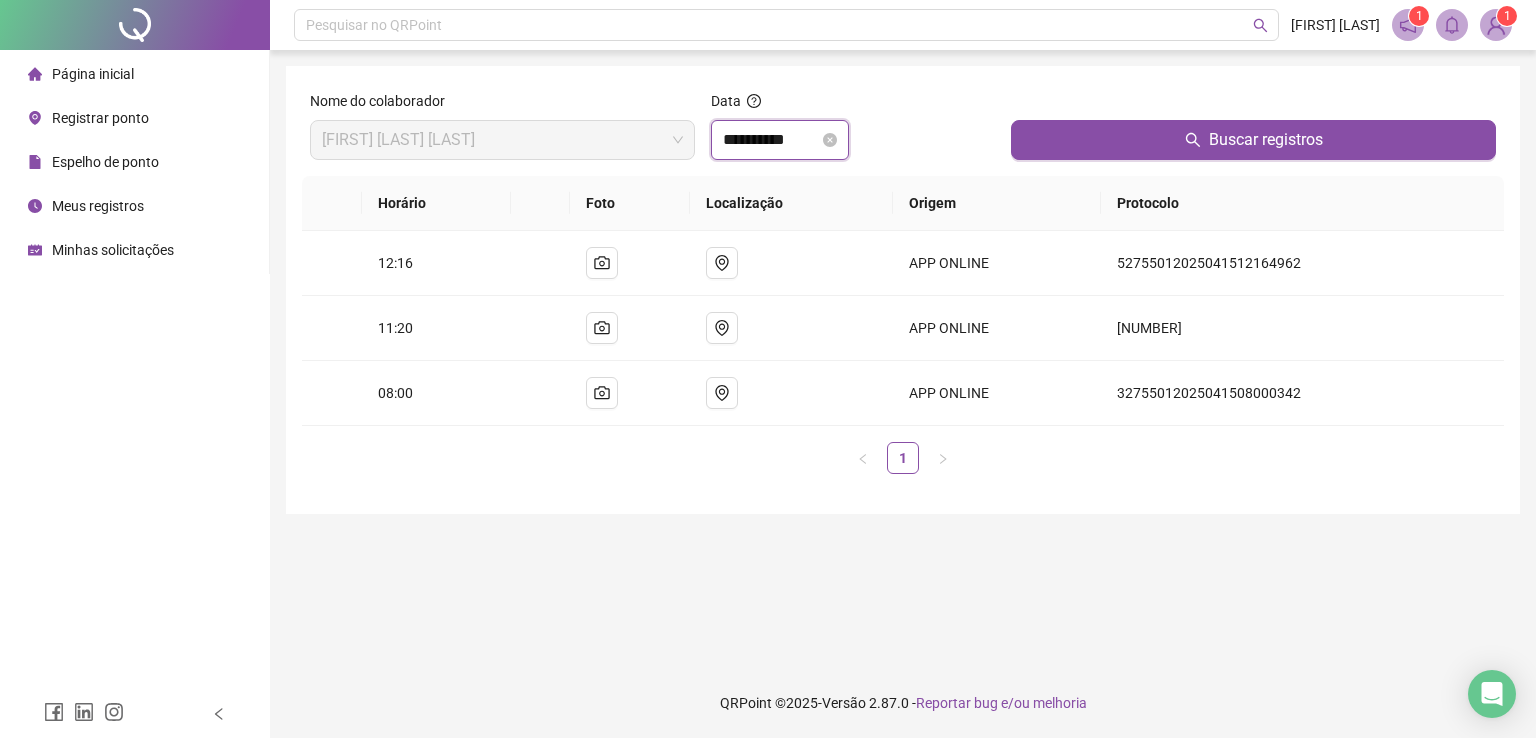 click on "**********" at bounding box center [771, 140] 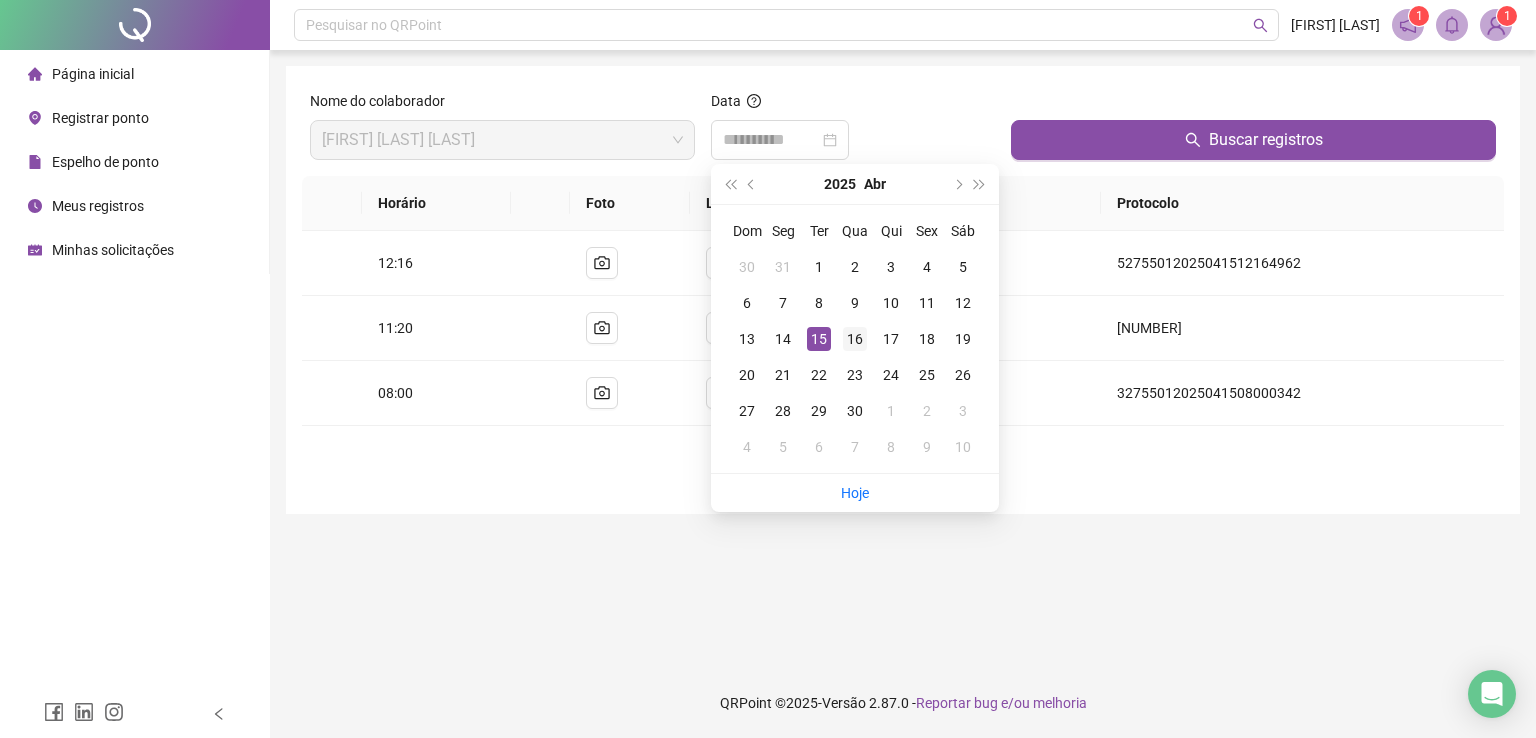 click on "16" at bounding box center (855, 339) 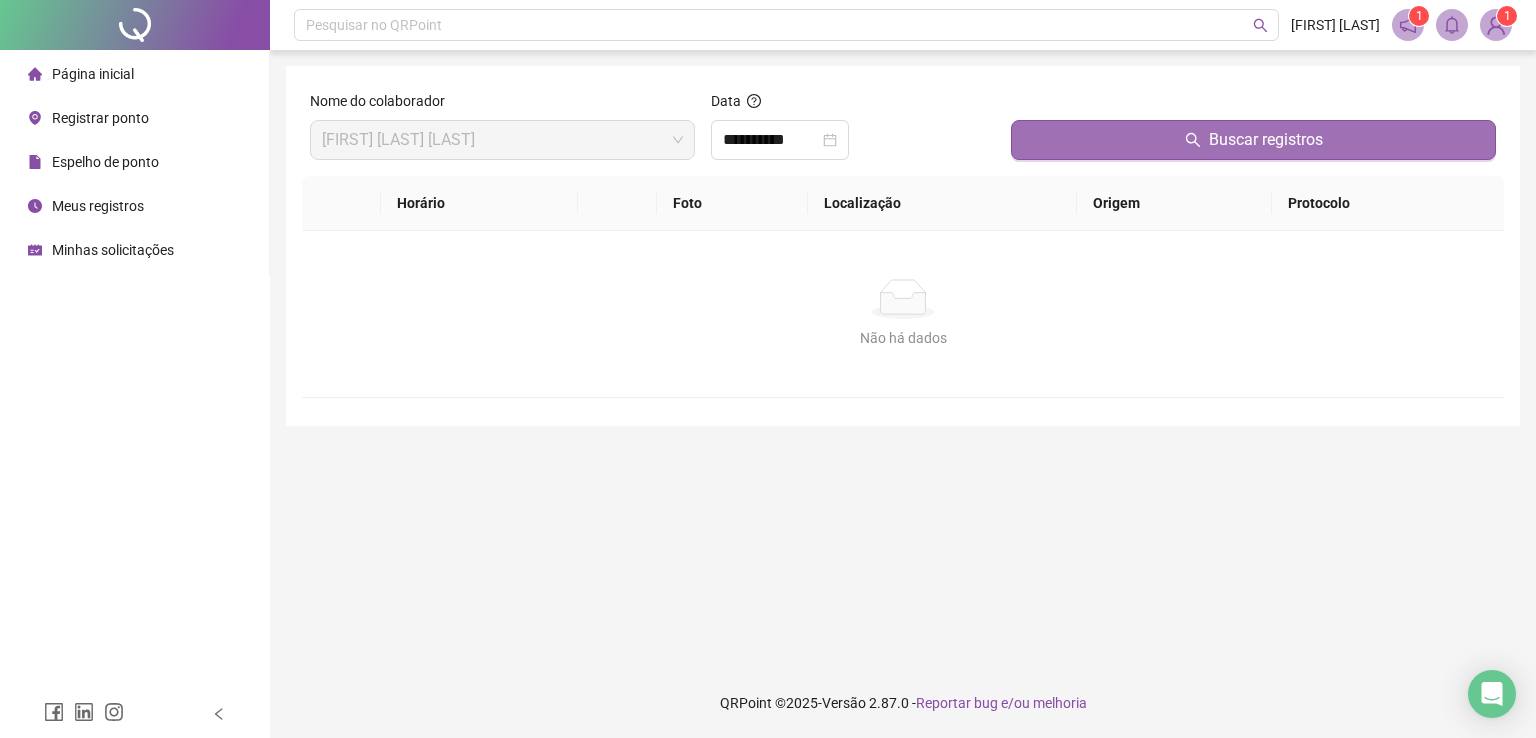 click on "Buscar registros" at bounding box center (1253, 140) 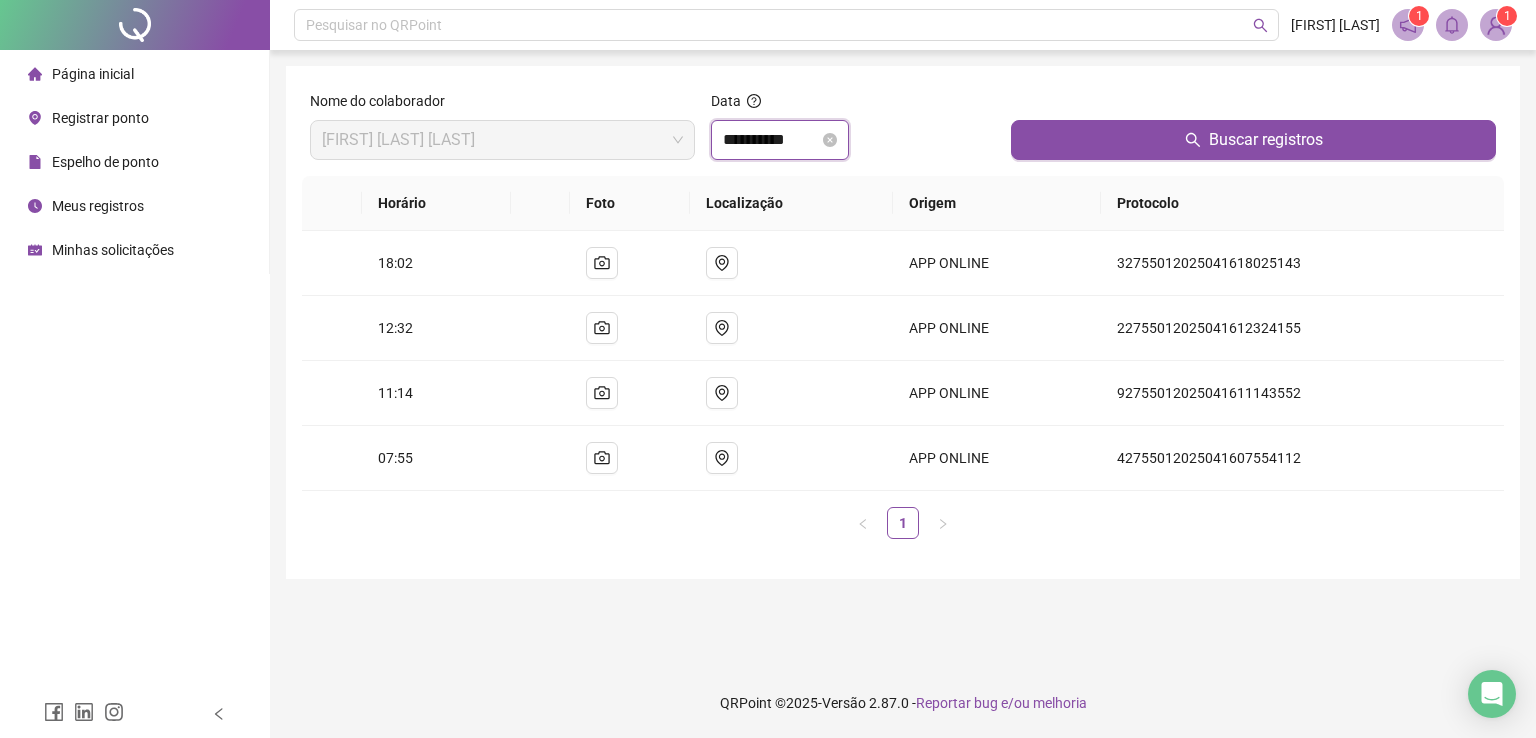 click on "**********" at bounding box center [771, 140] 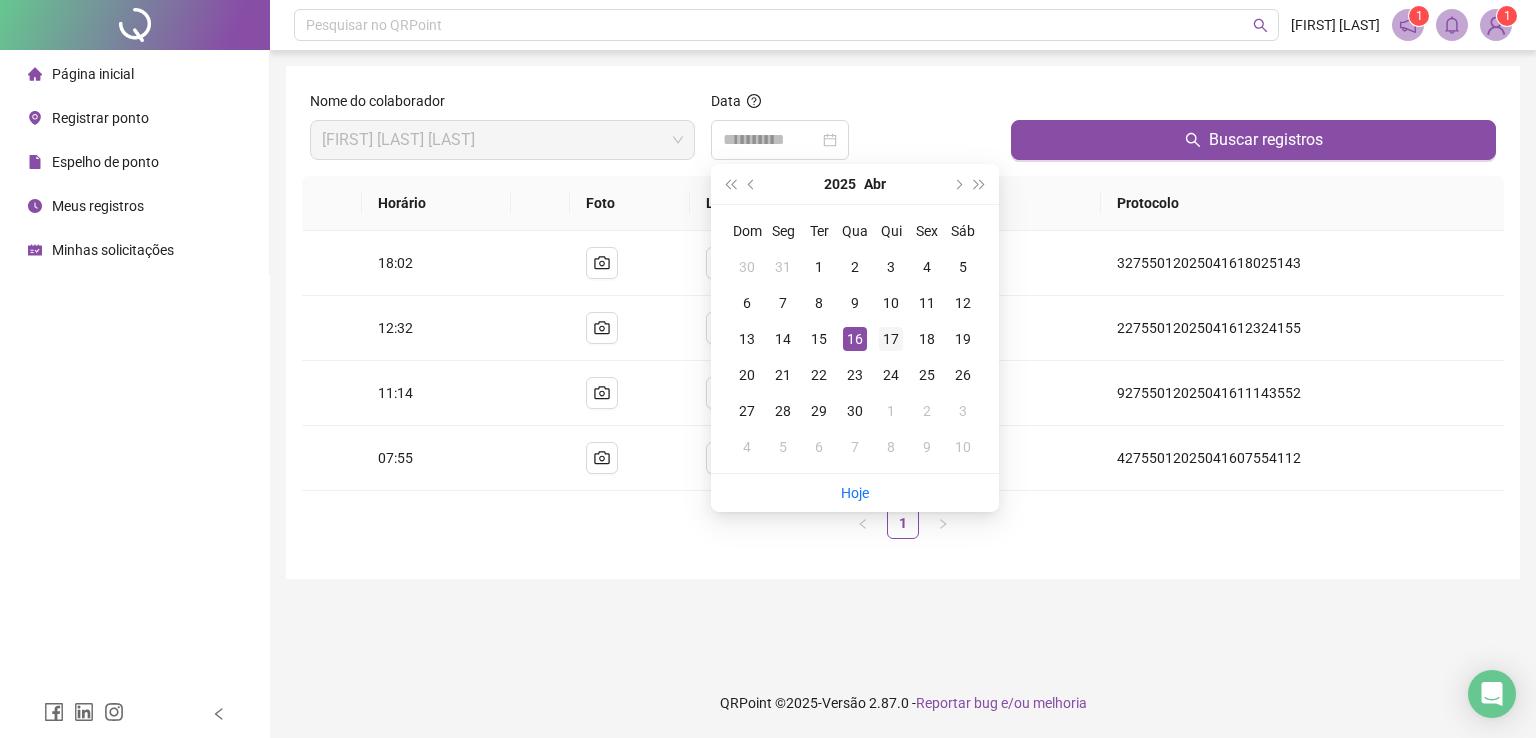 click on "17" at bounding box center (891, 339) 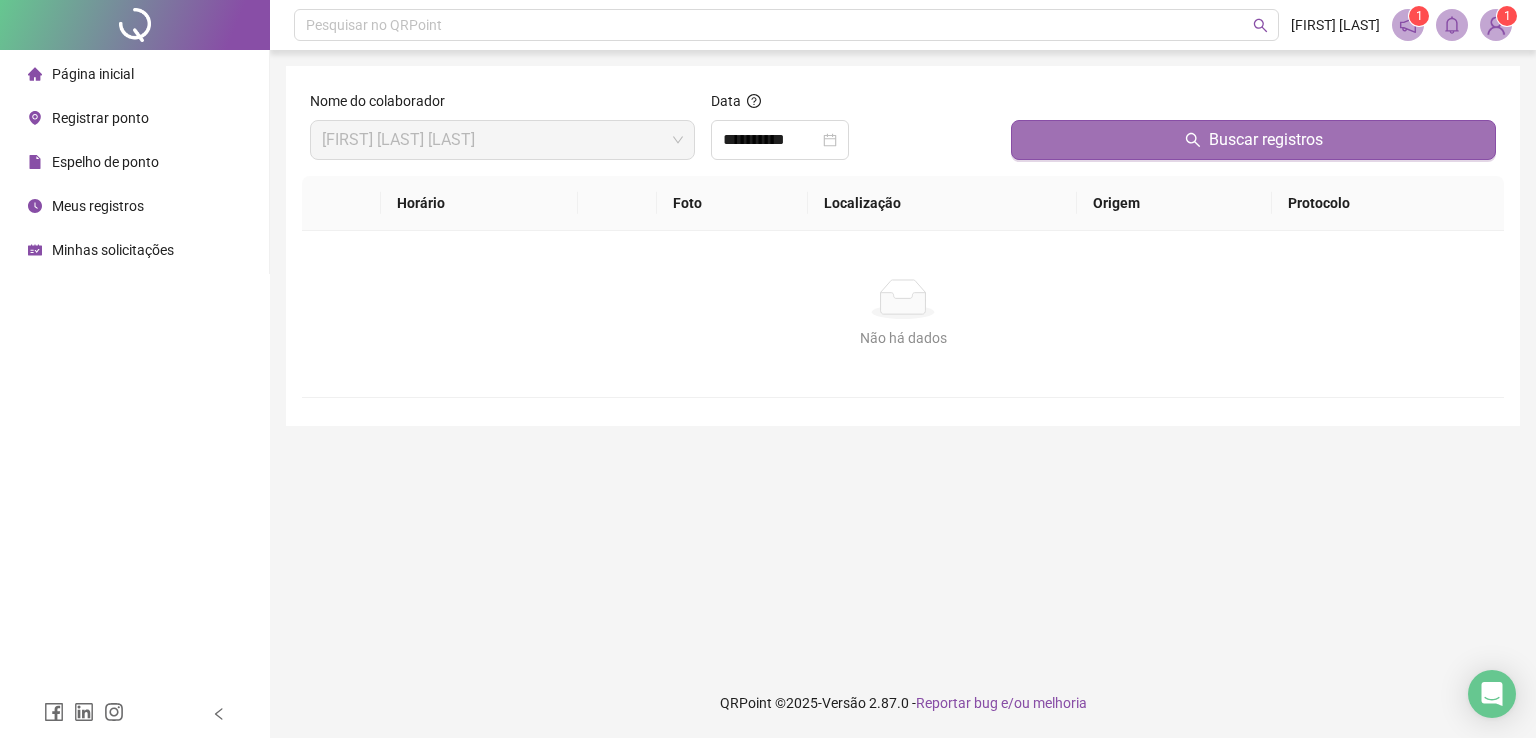 click on "Buscar registros" at bounding box center [1253, 140] 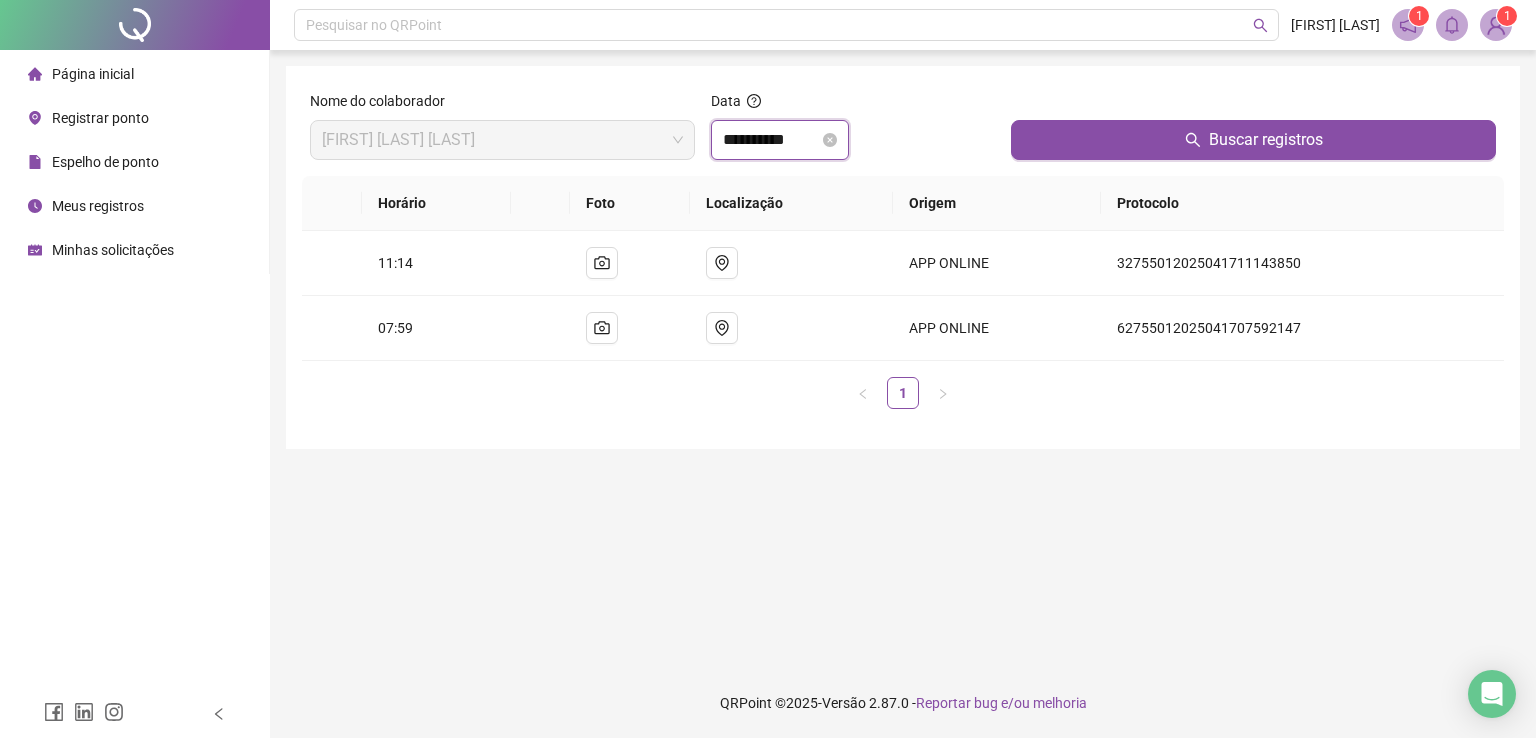 click on "**********" at bounding box center [771, 140] 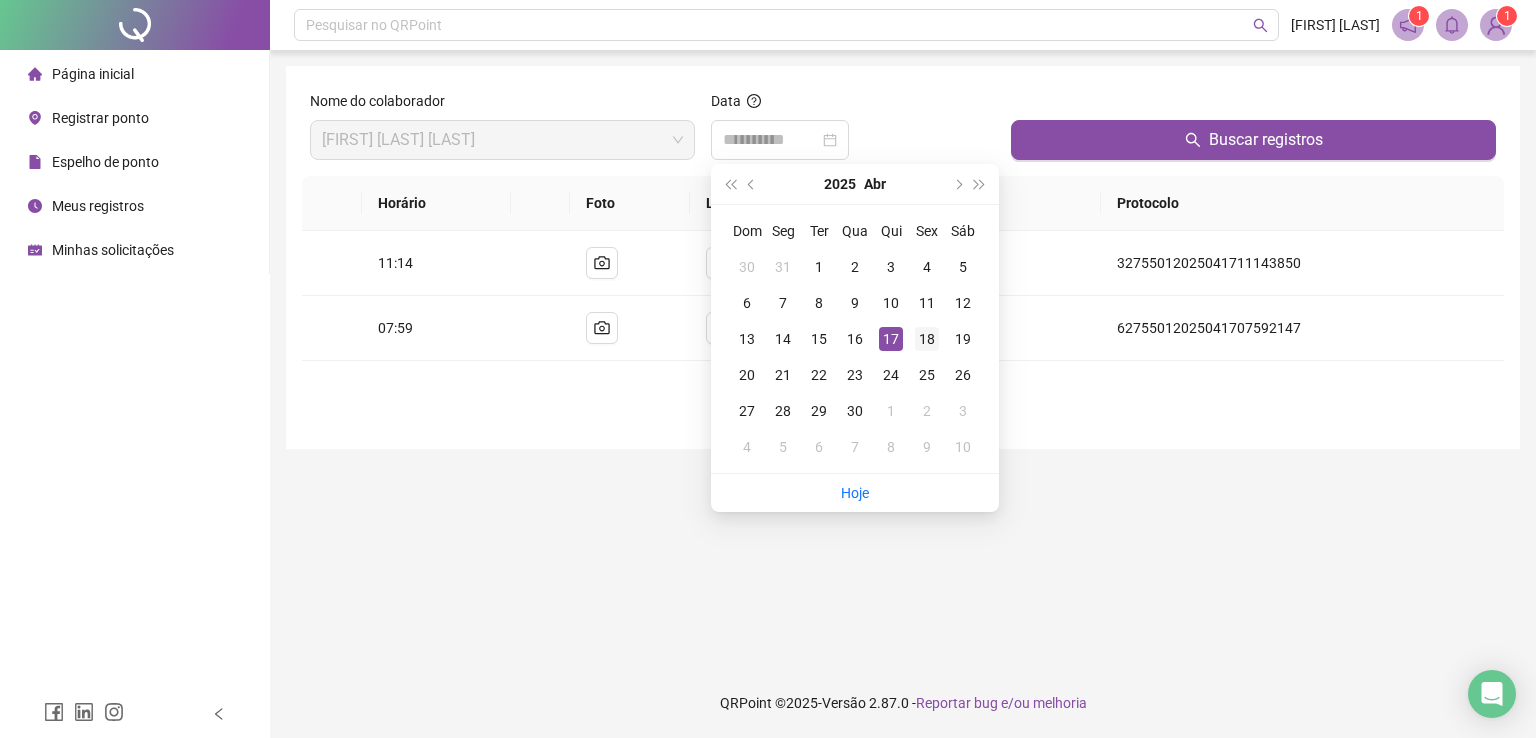 click on "18" at bounding box center (927, 339) 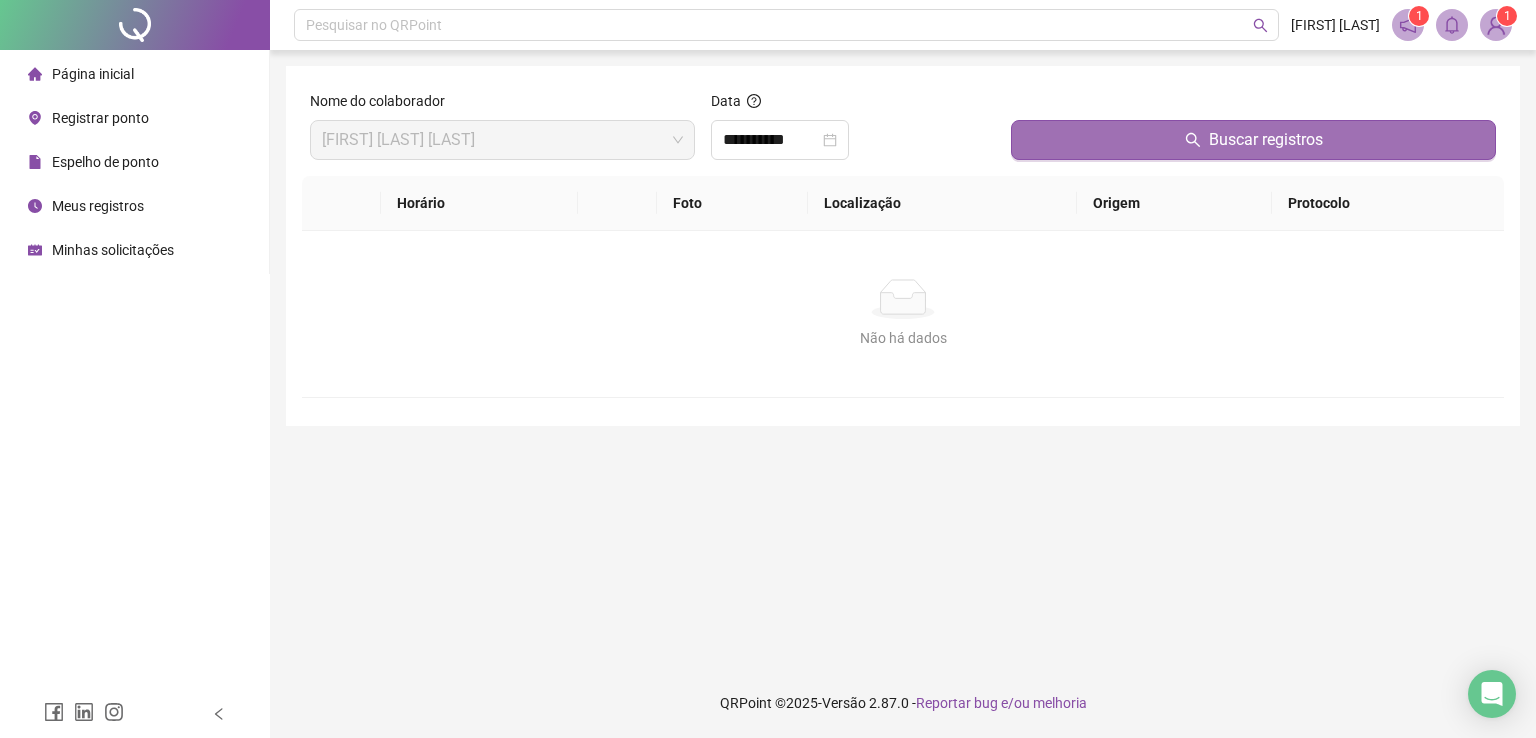 click on "Buscar registros" at bounding box center (1253, 140) 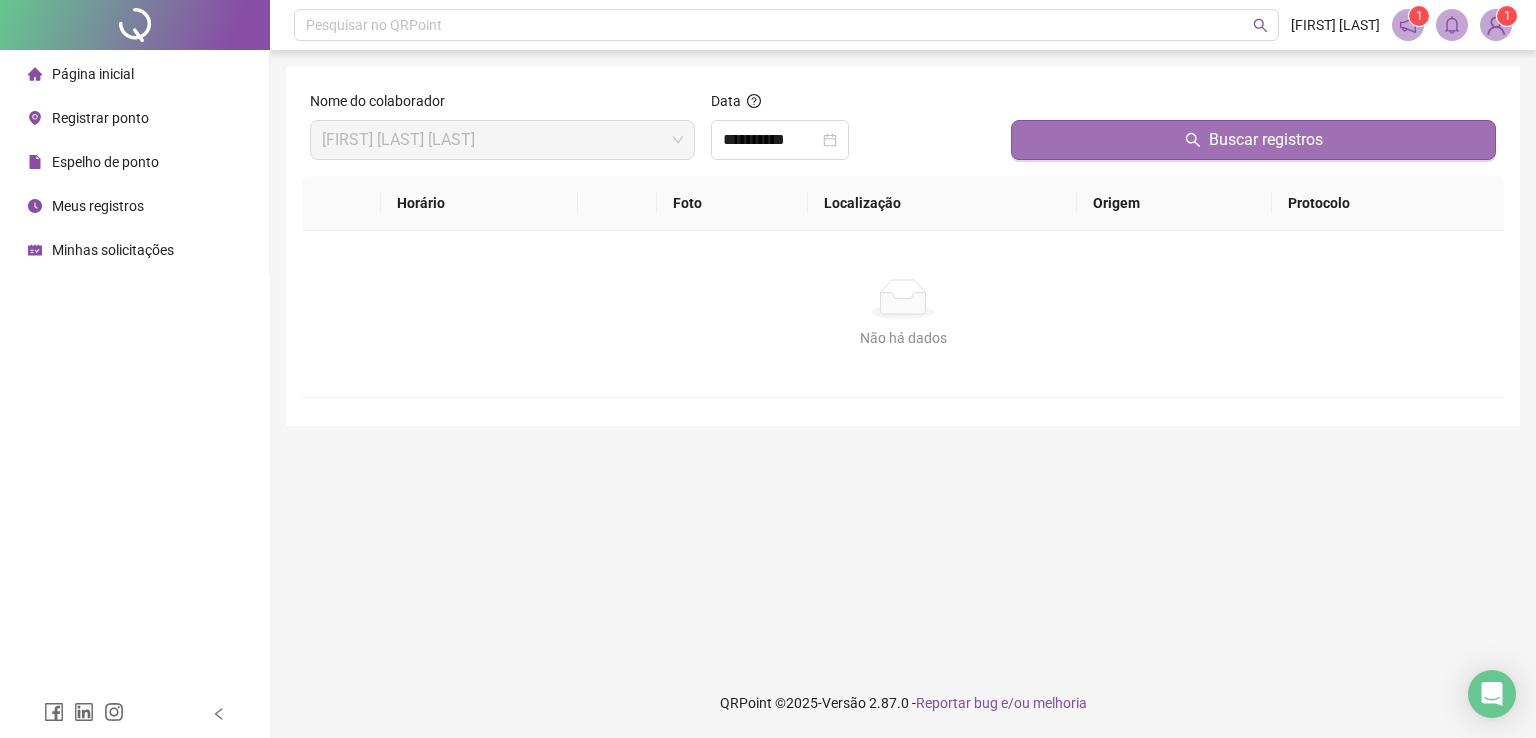click on "Buscar registros" at bounding box center [1253, 140] 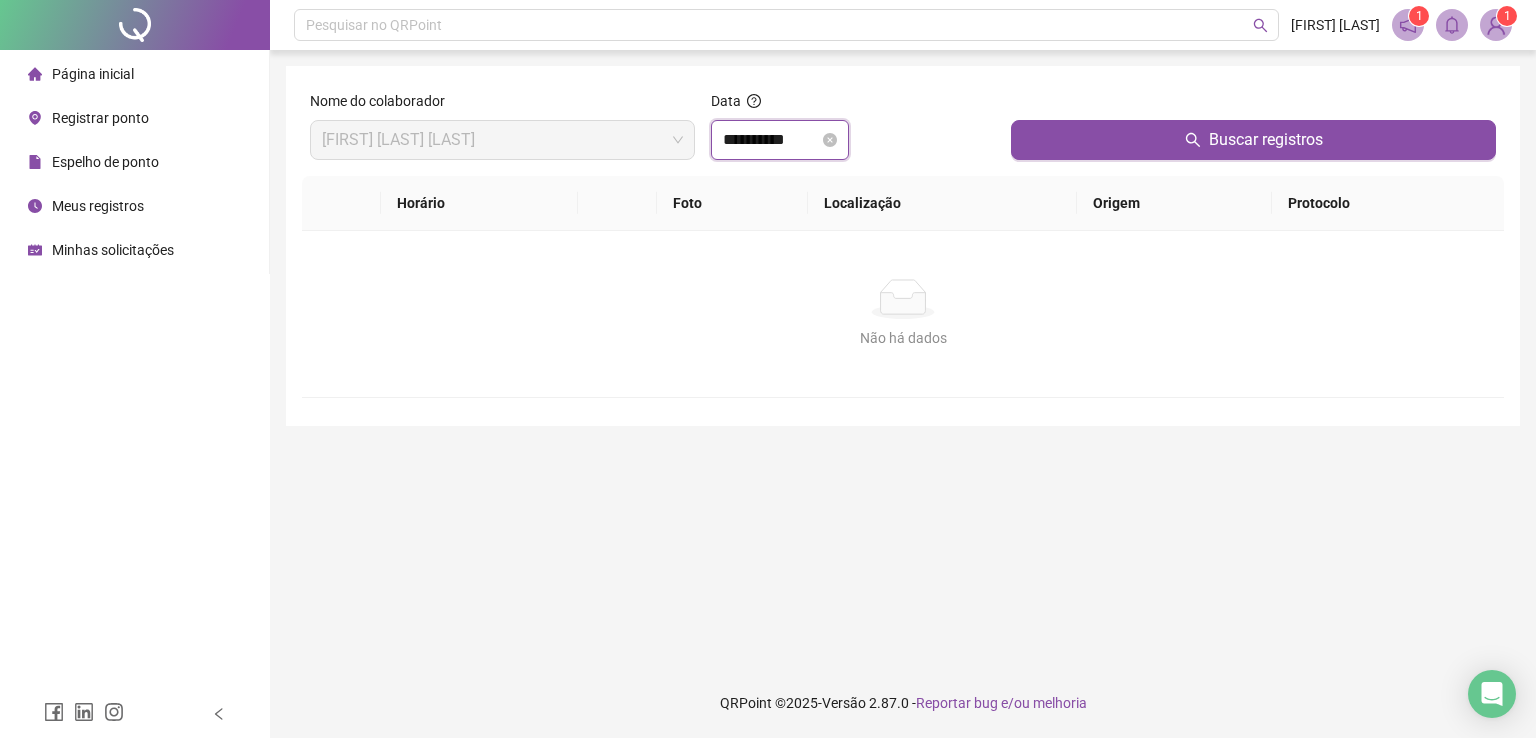 click on "**********" at bounding box center (771, 140) 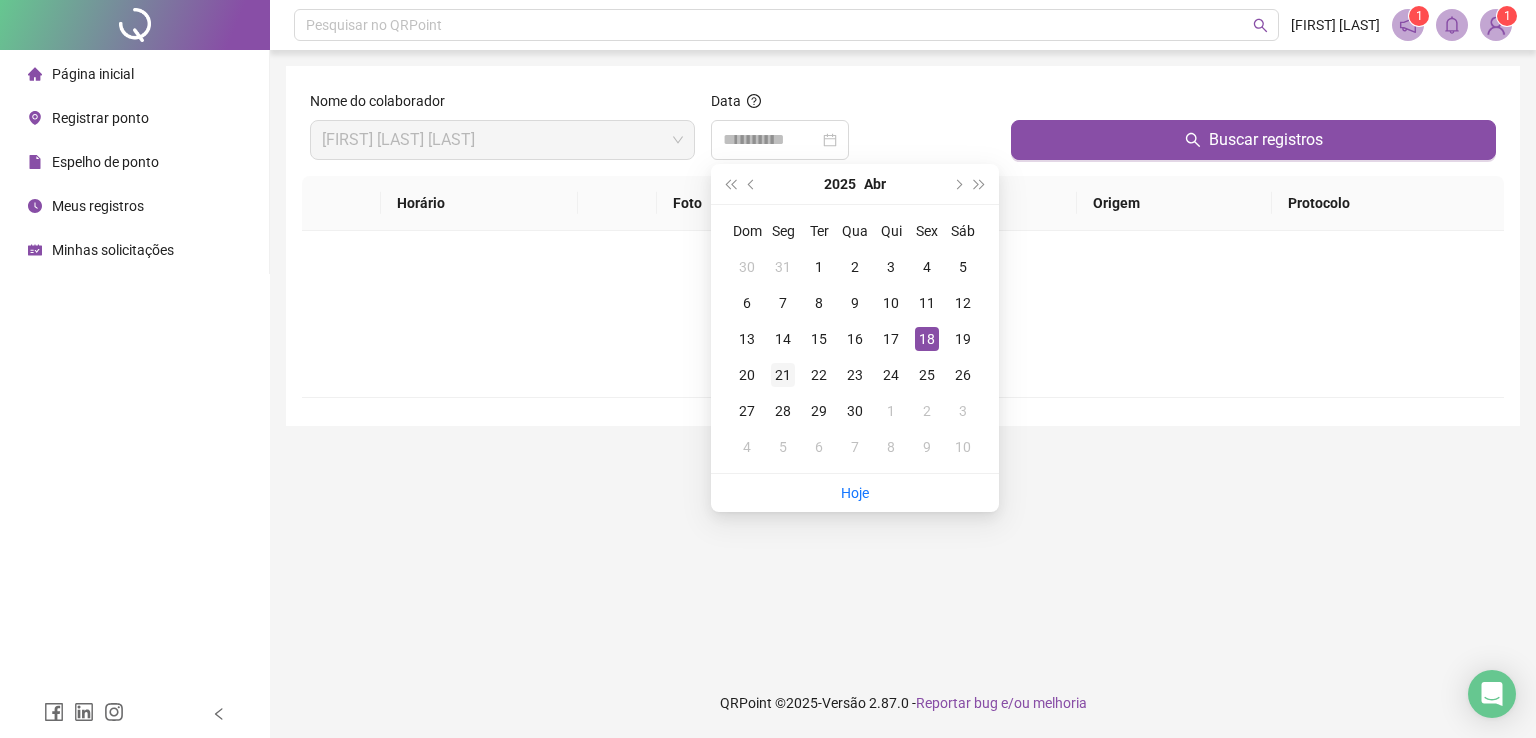 click on "21" at bounding box center [783, 375] 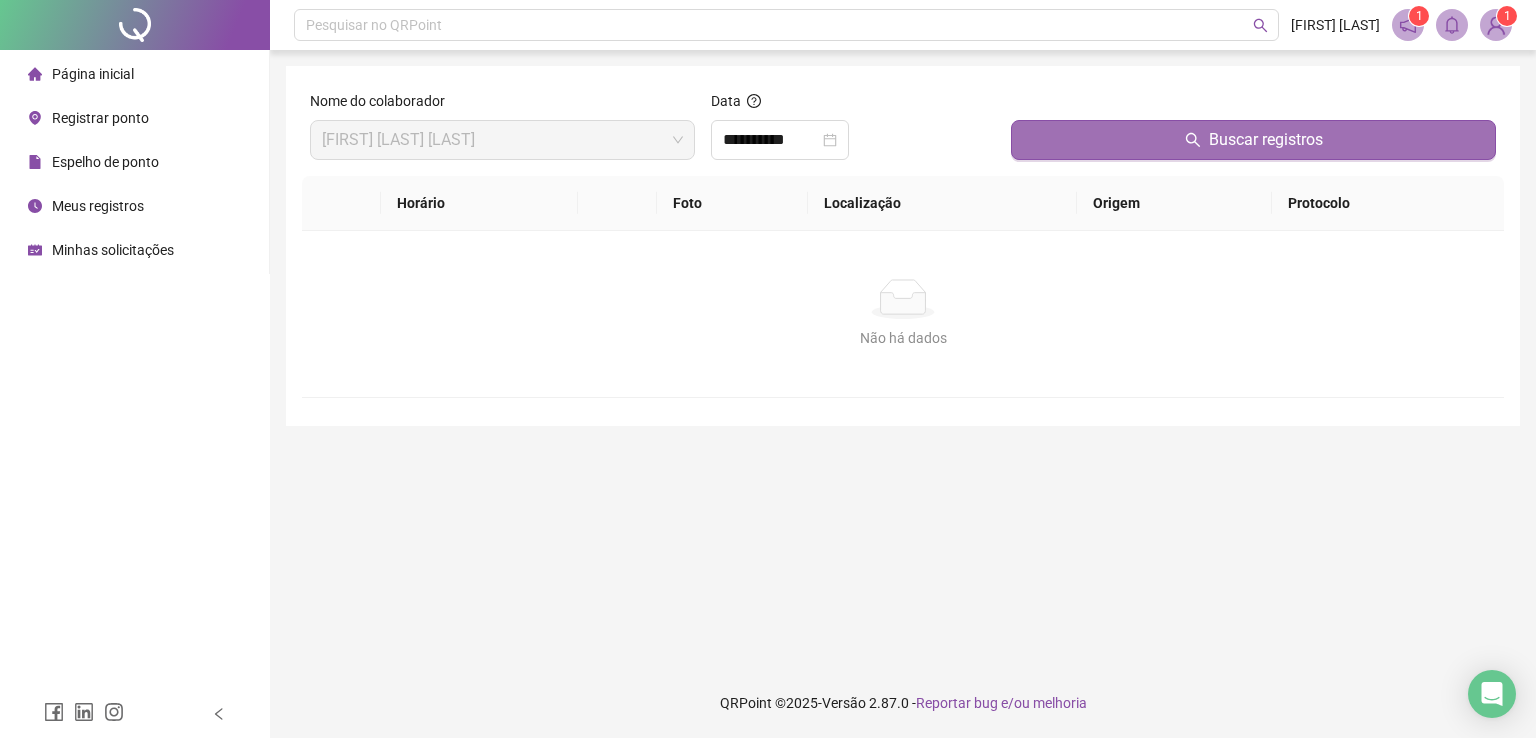 click on "Buscar registros" at bounding box center [1253, 140] 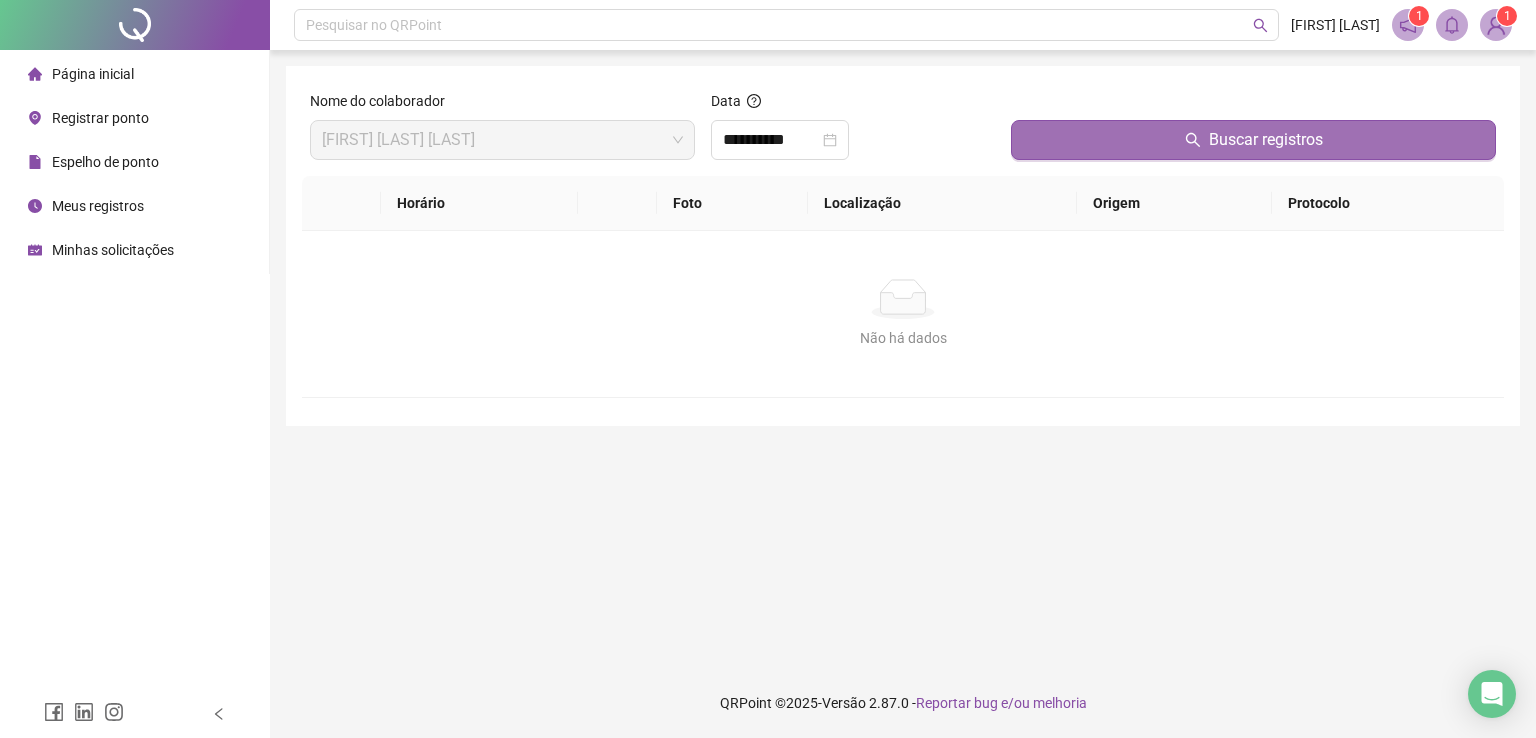 click on "Buscar registros" at bounding box center [1253, 140] 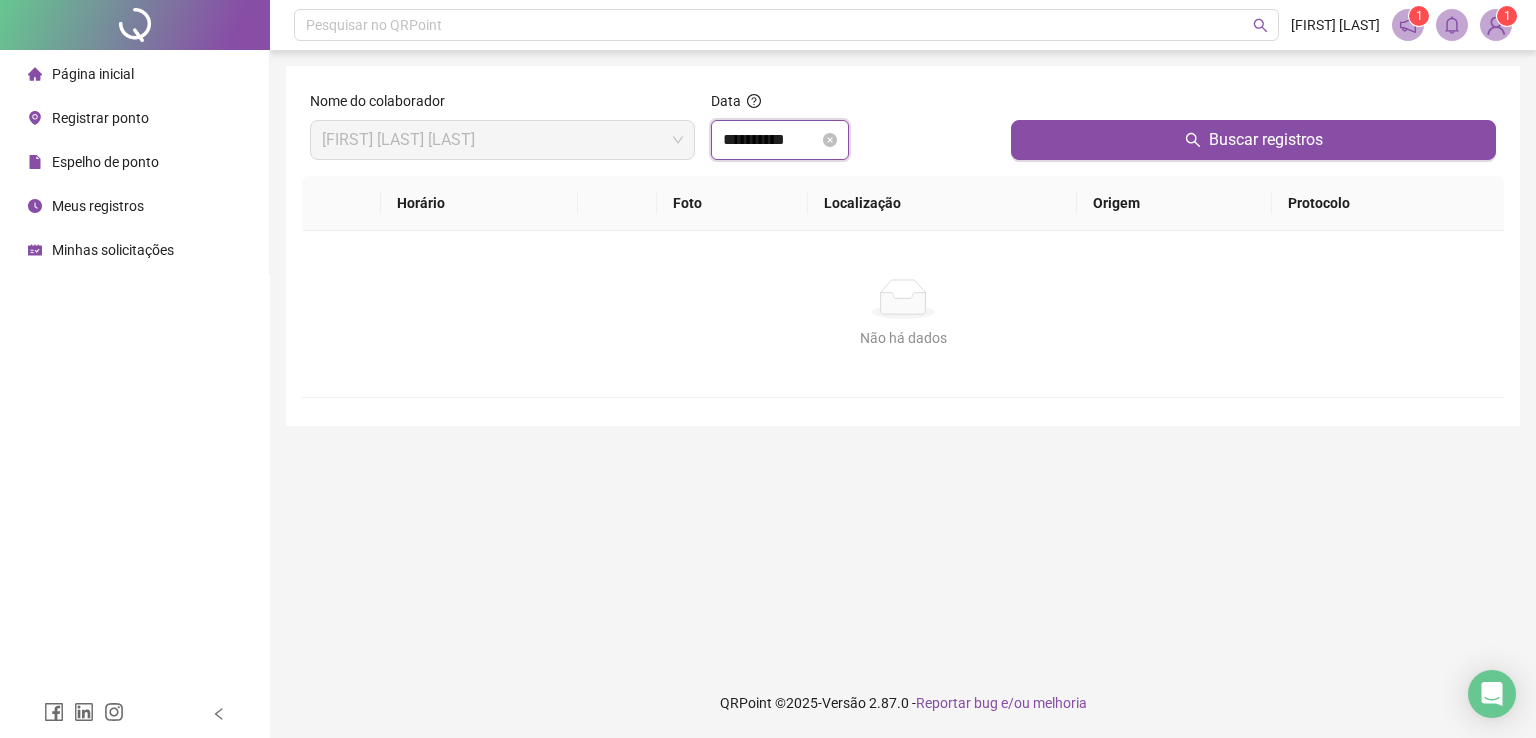 click on "**********" at bounding box center (771, 140) 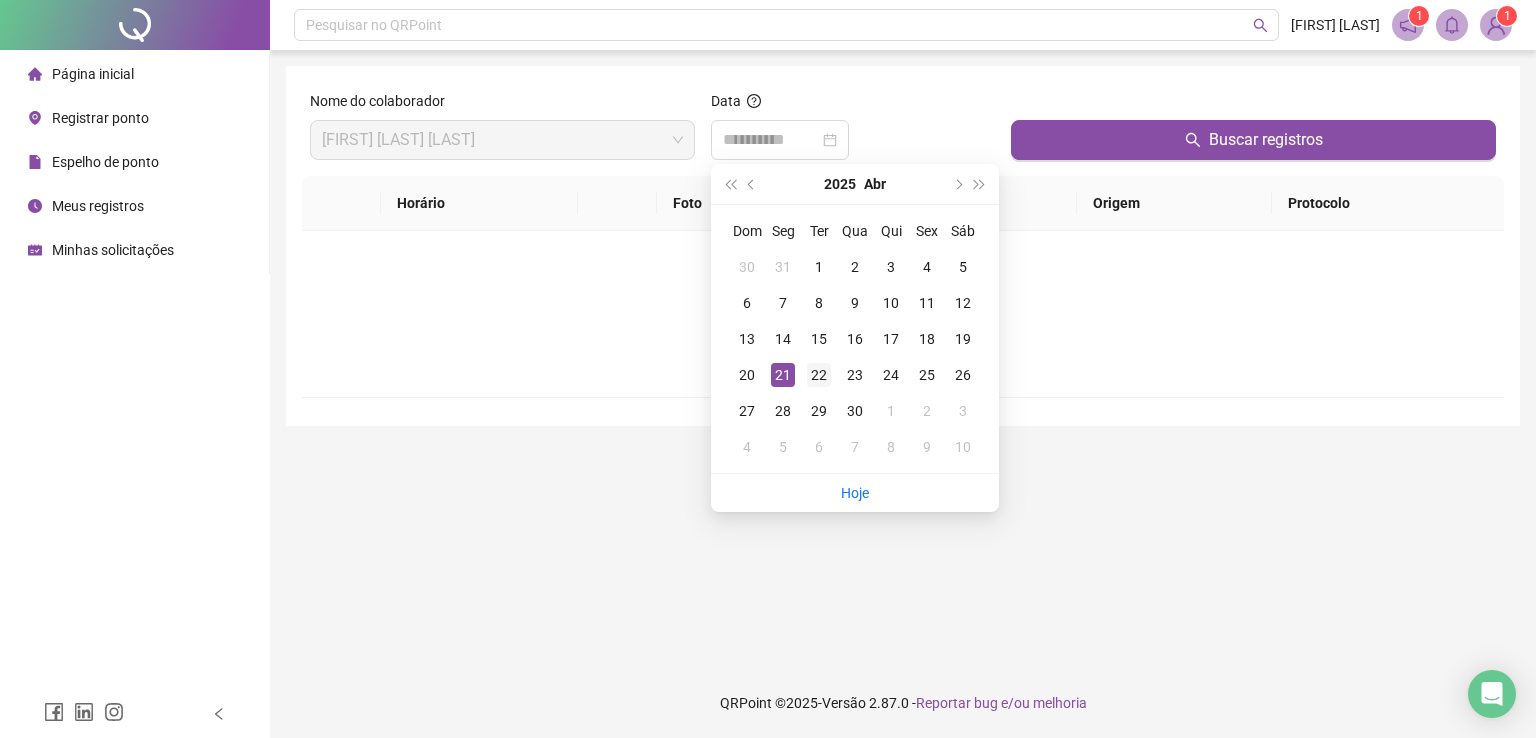 click on "22" at bounding box center (819, 375) 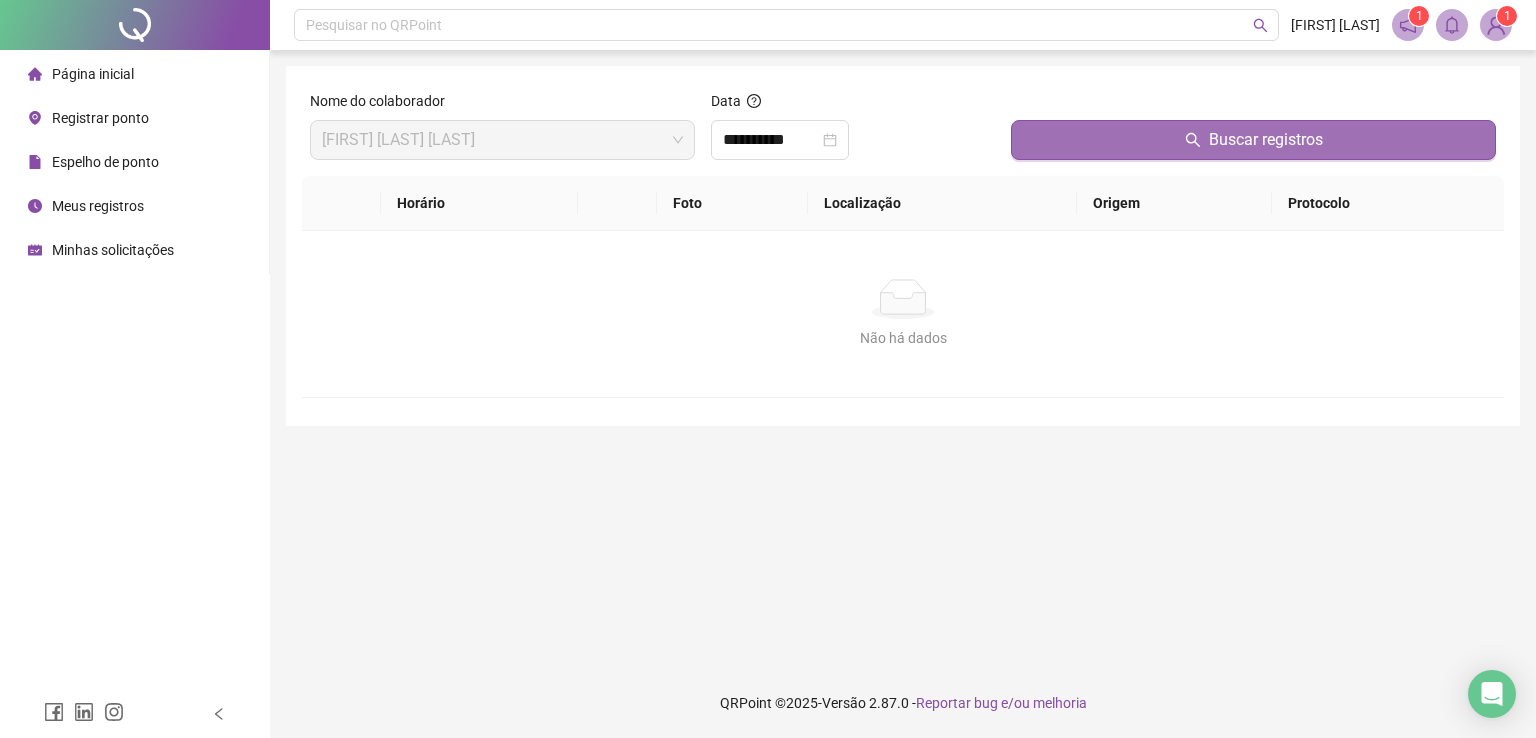click on "Buscar registros" at bounding box center [1253, 140] 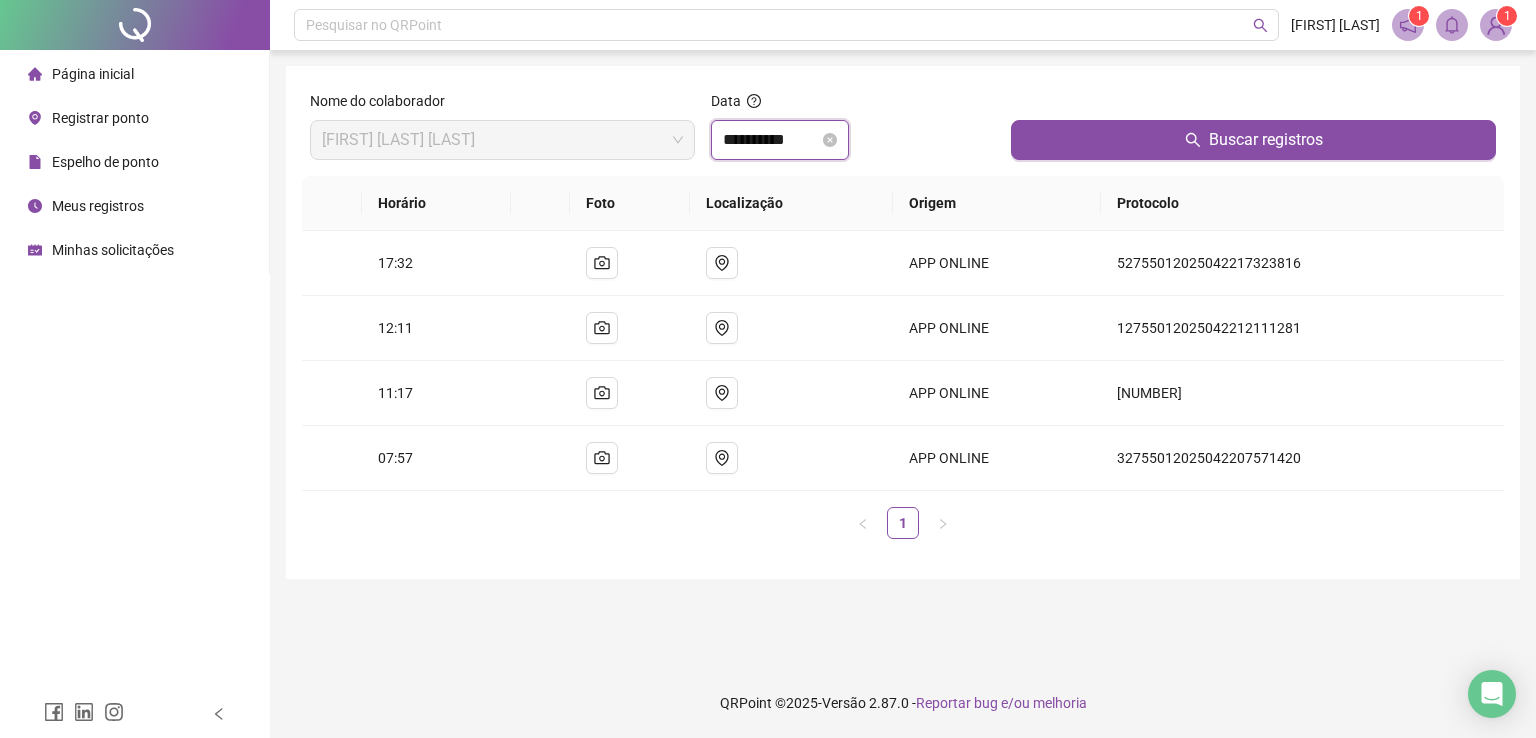 click on "**********" at bounding box center [771, 140] 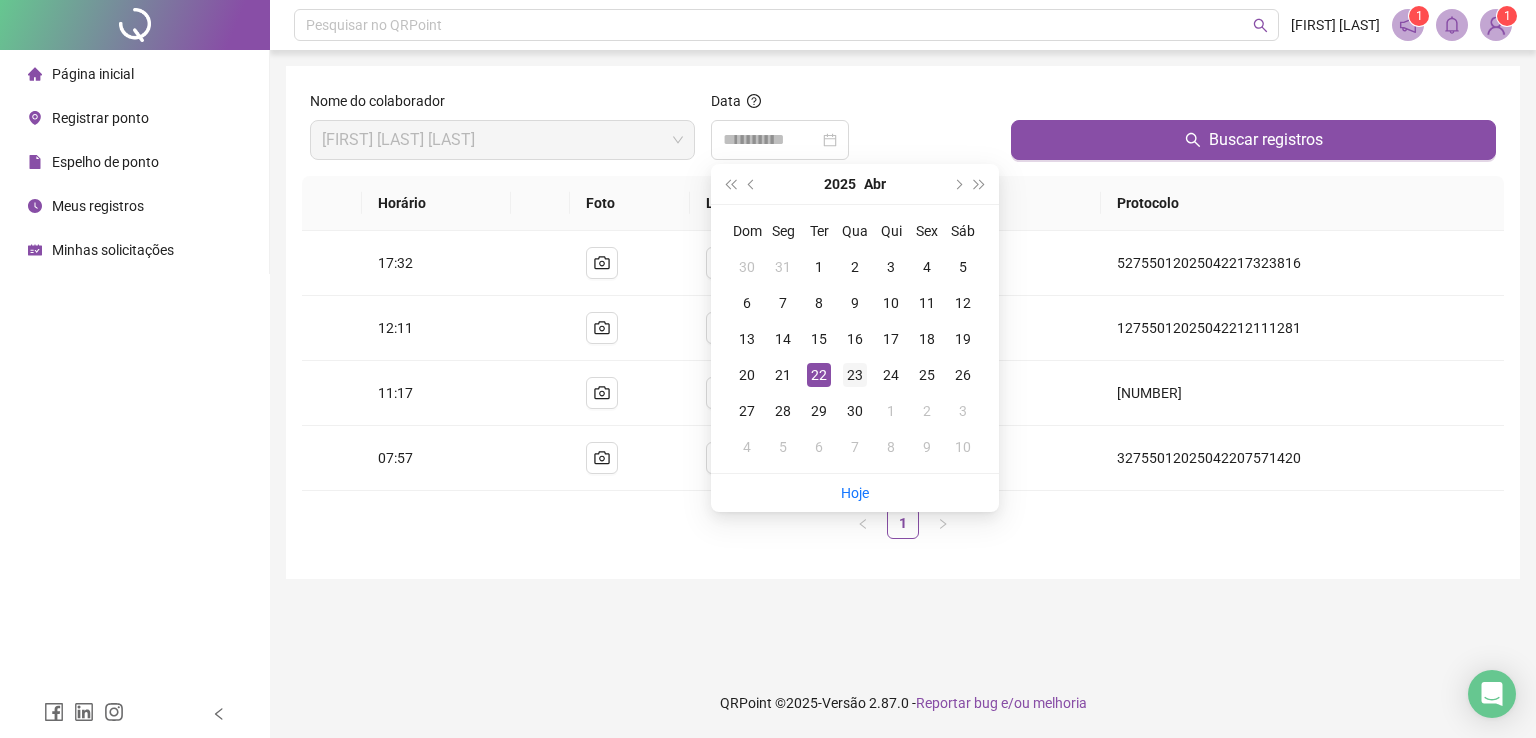 click on "23" at bounding box center (855, 375) 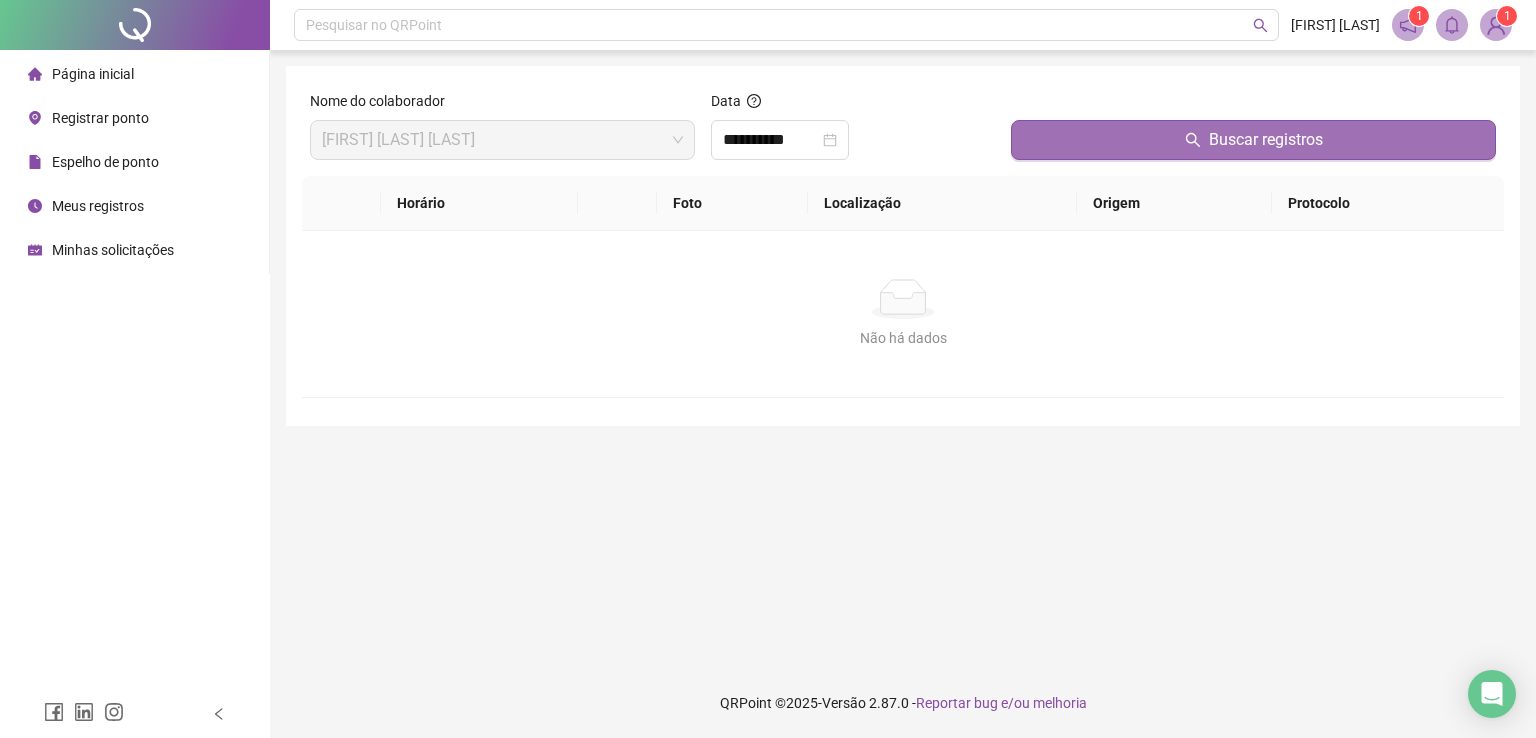 click on "Buscar registros" at bounding box center [1253, 140] 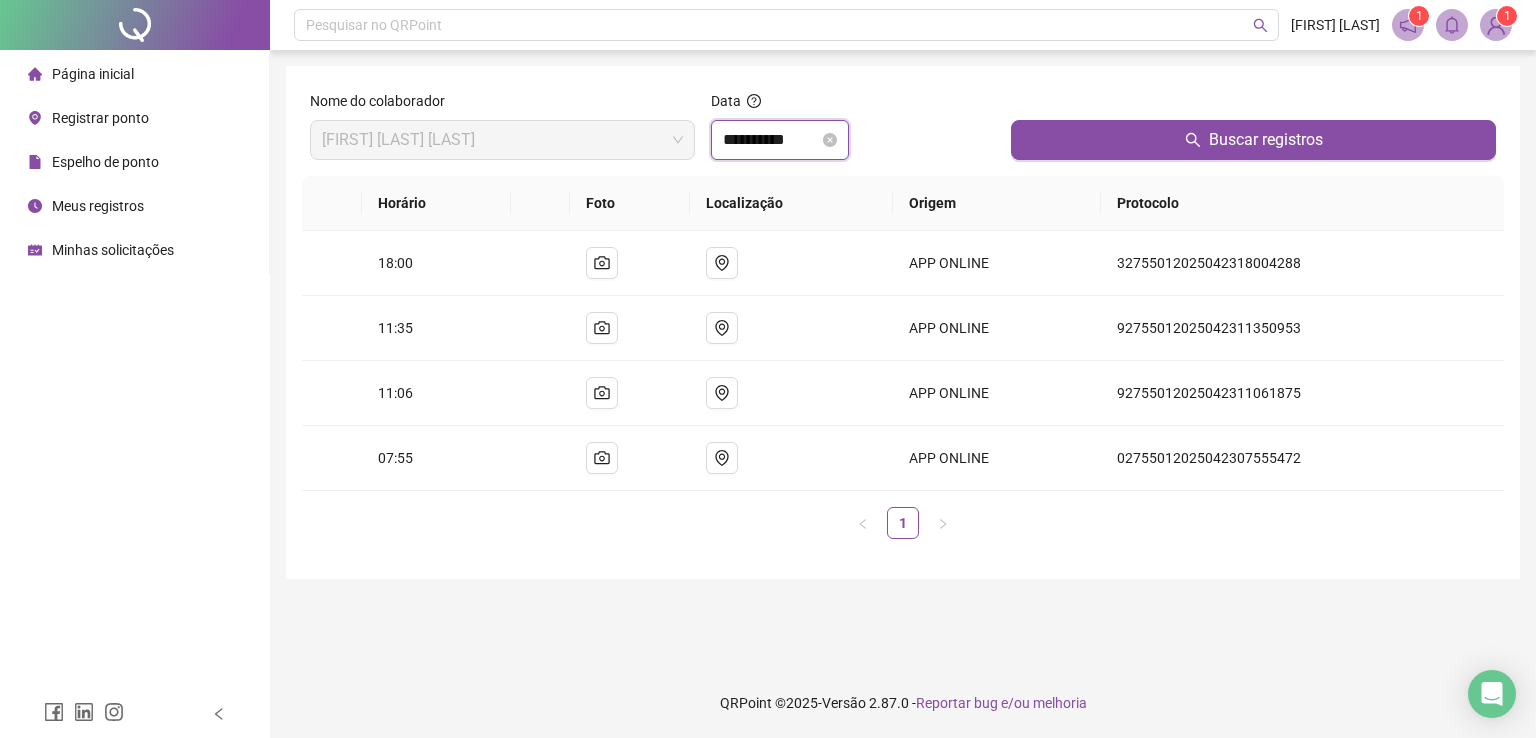 click on "**********" at bounding box center [771, 140] 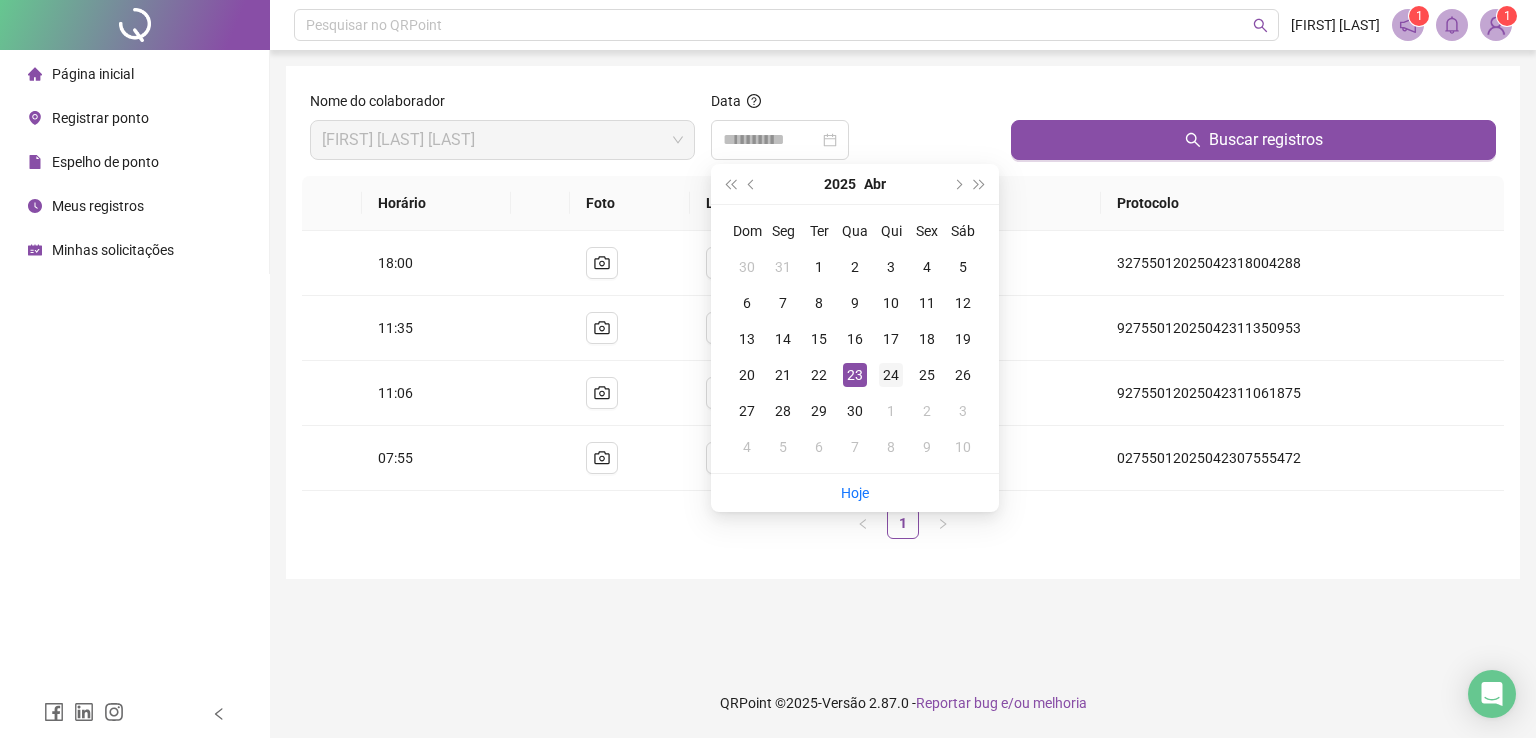 click on "24" at bounding box center (891, 375) 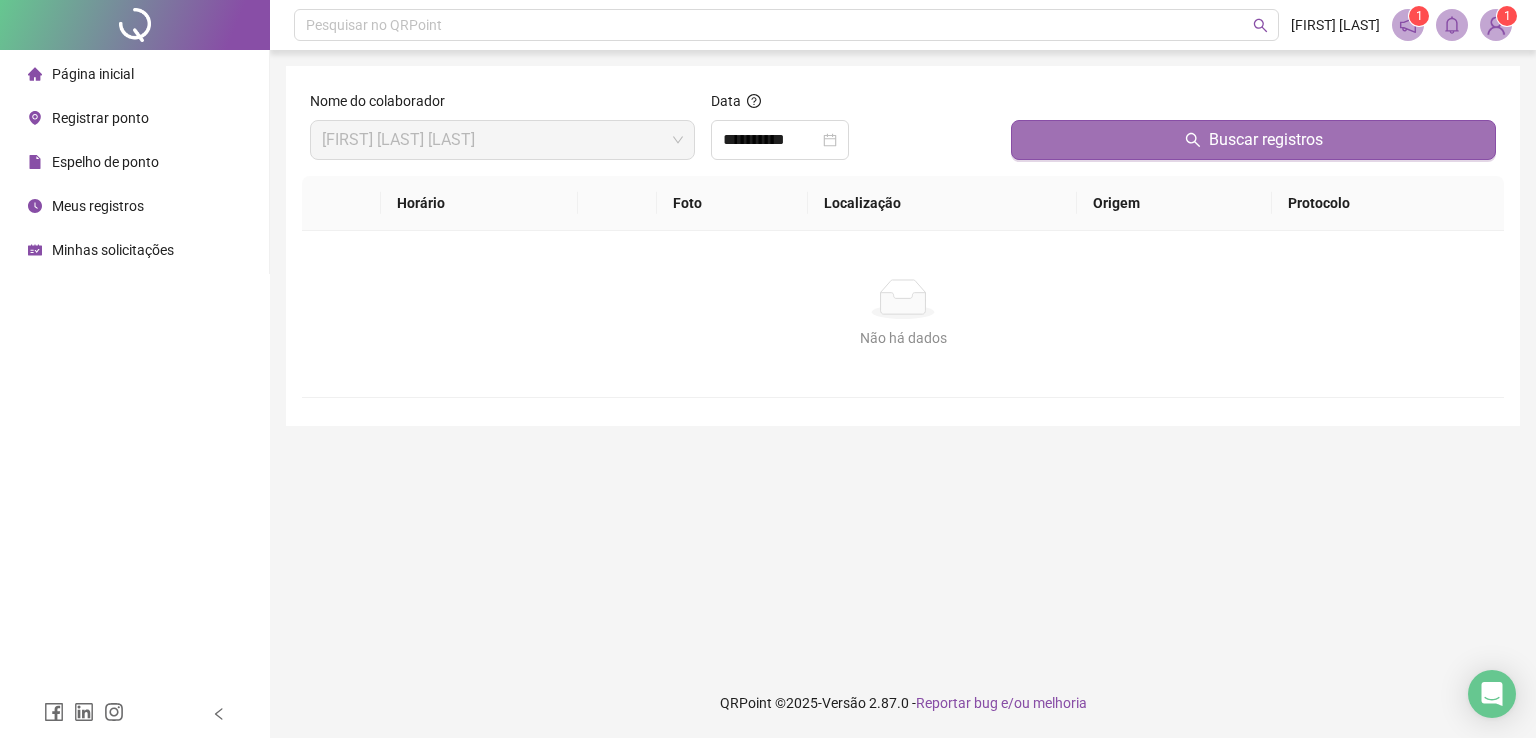click on "Buscar registros" at bounding box center (1253, 140) 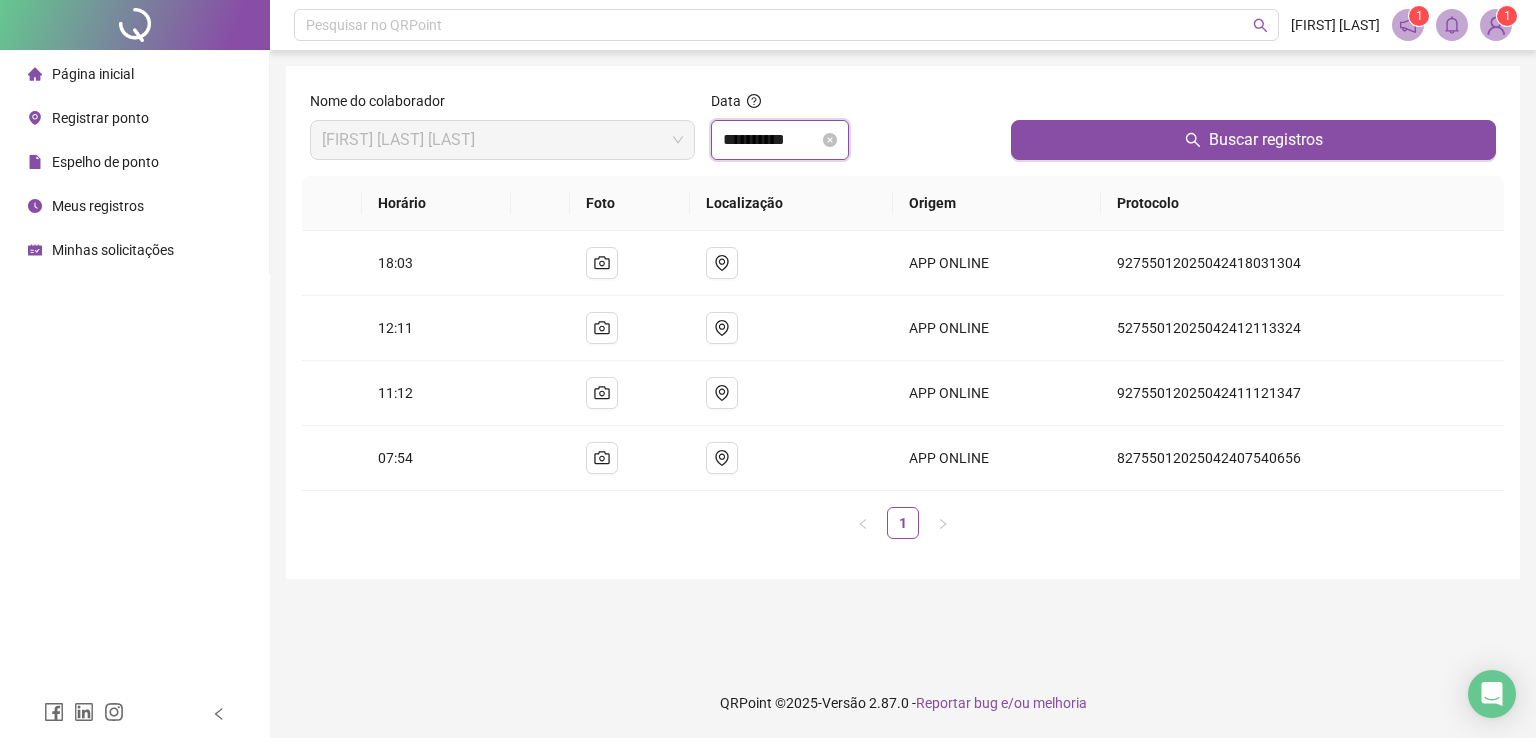 click on "**********" at bounding box center (771, 140) 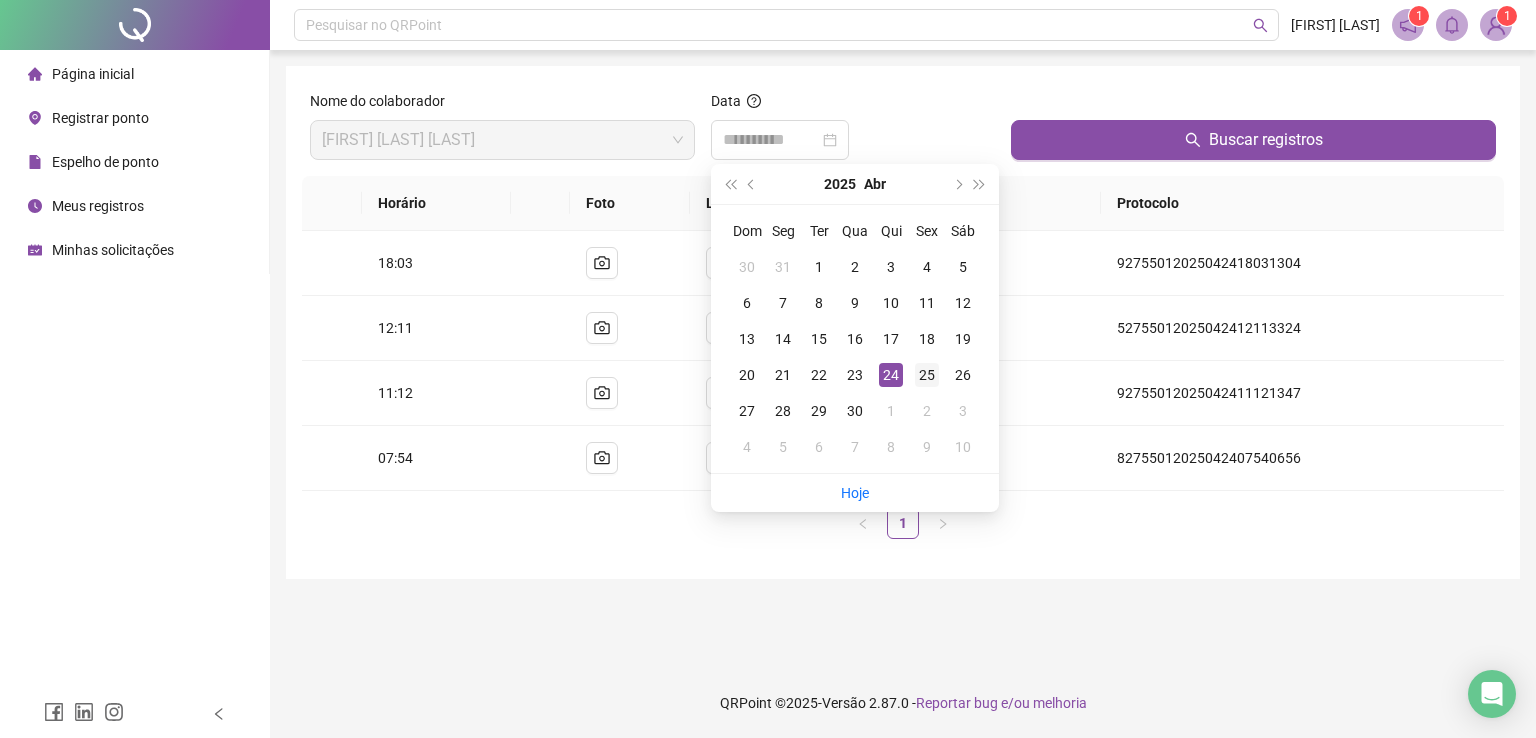 click on "25" at bounding box center (927, 375) 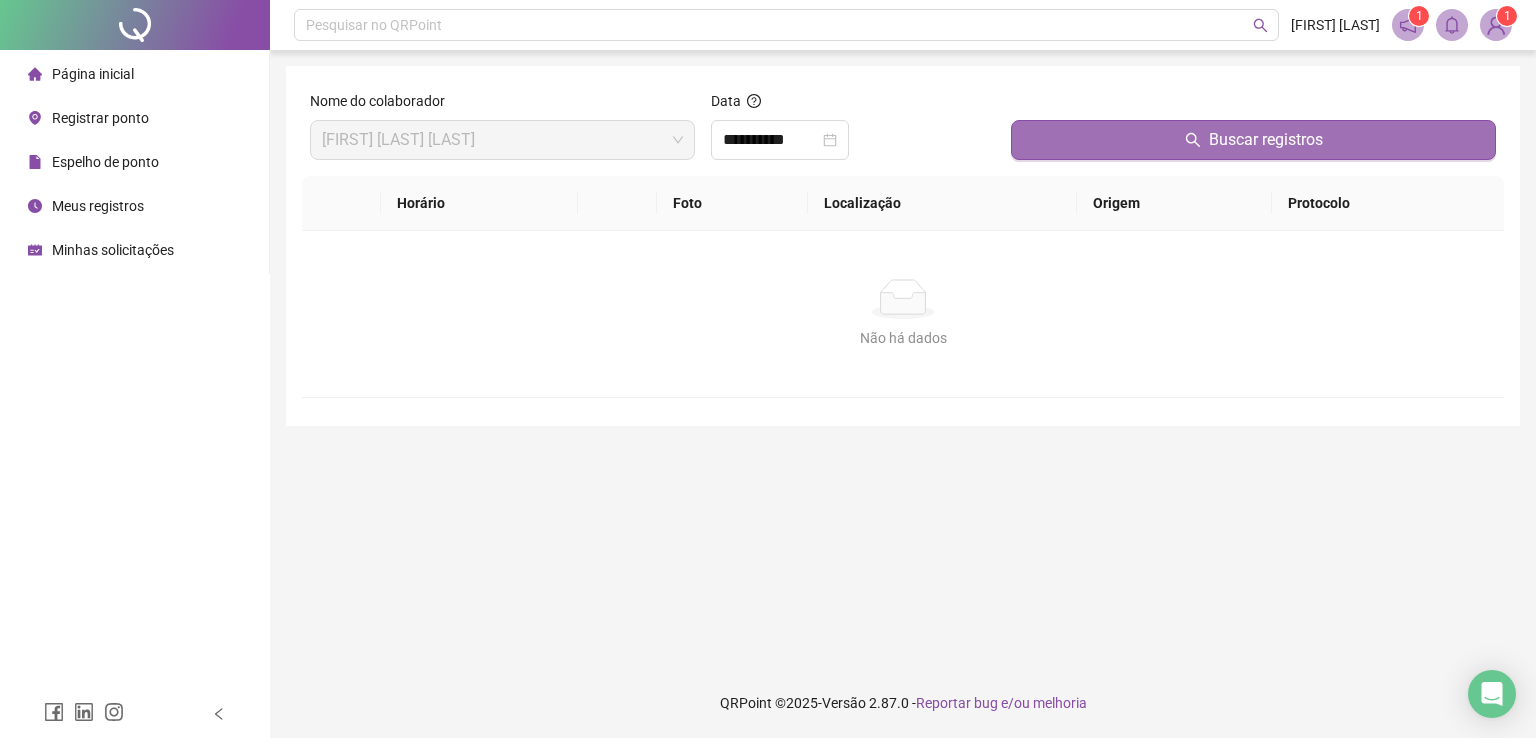 click on "Buscar registros" at bounding box center (1253, 140) 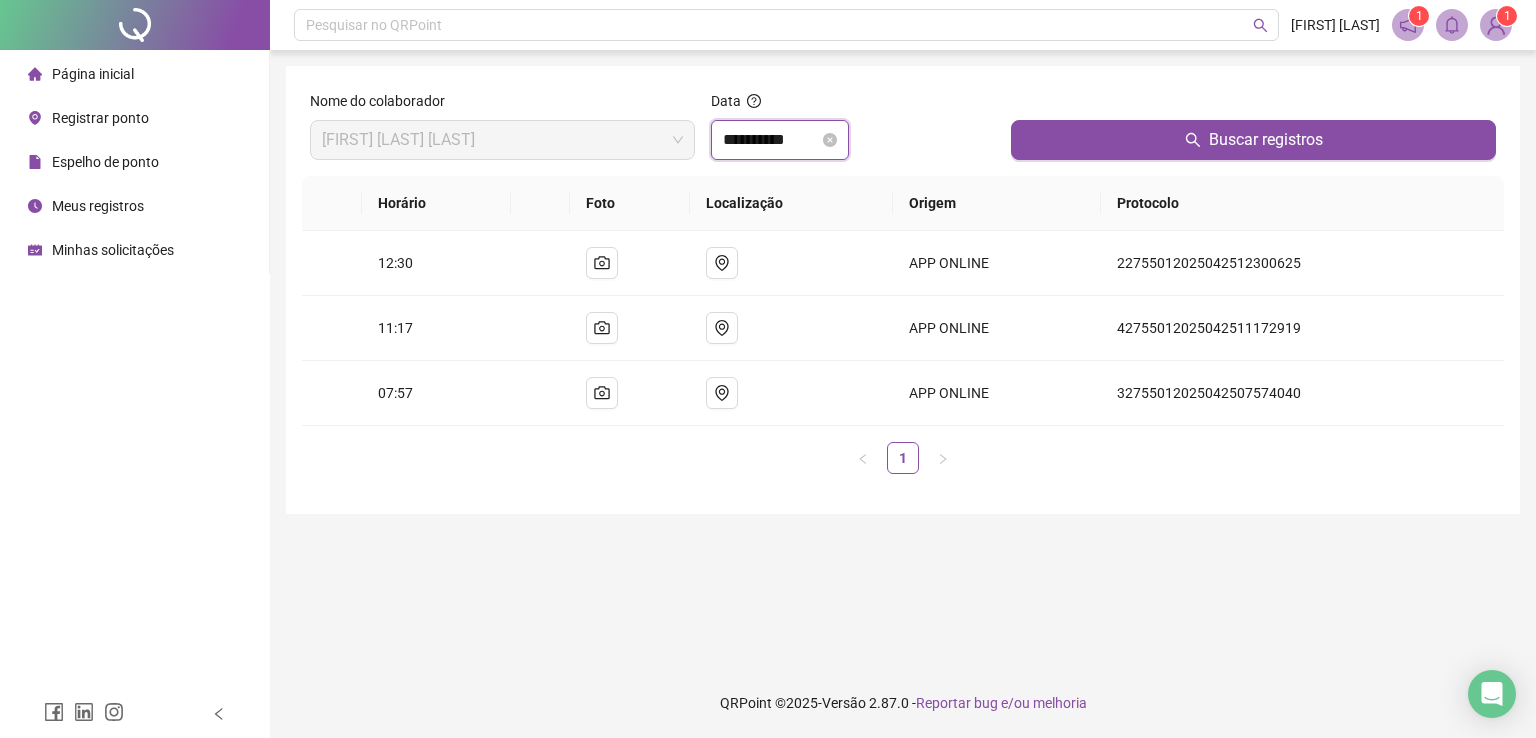 click on "**********" at bounding box center [771, 140] 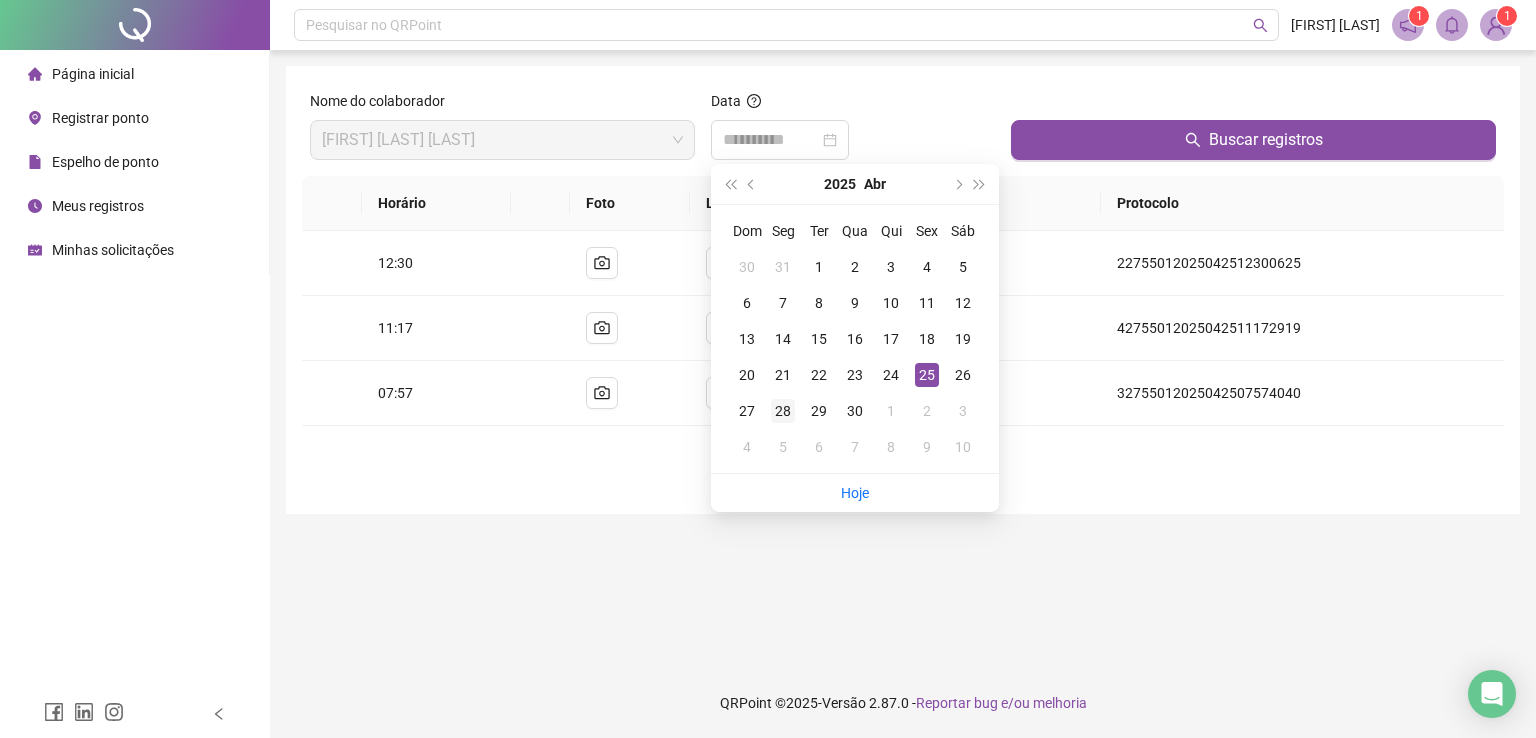 click on "28" at bounding box center [783, 411] 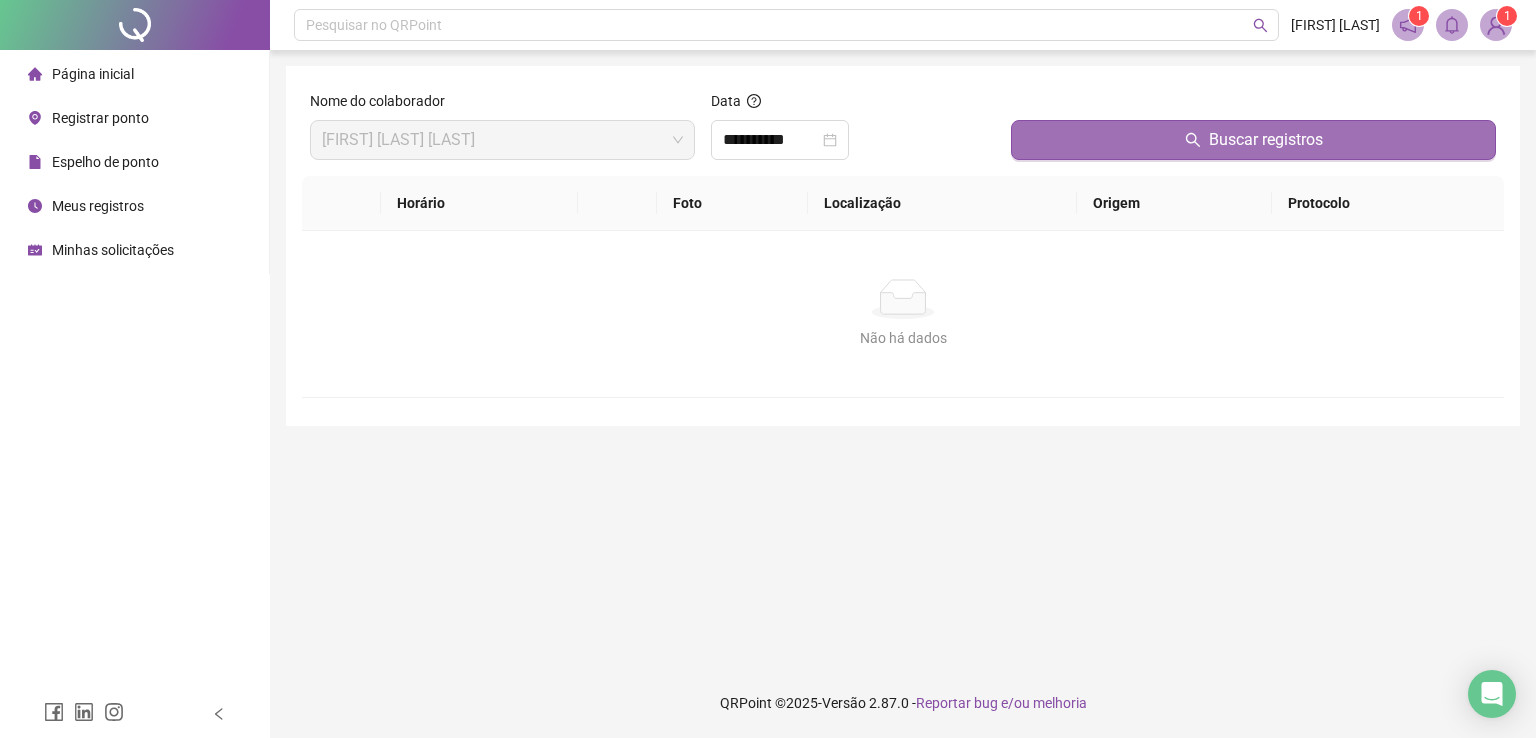 click on "Buscar registros" at bounding box center [1253, 140] 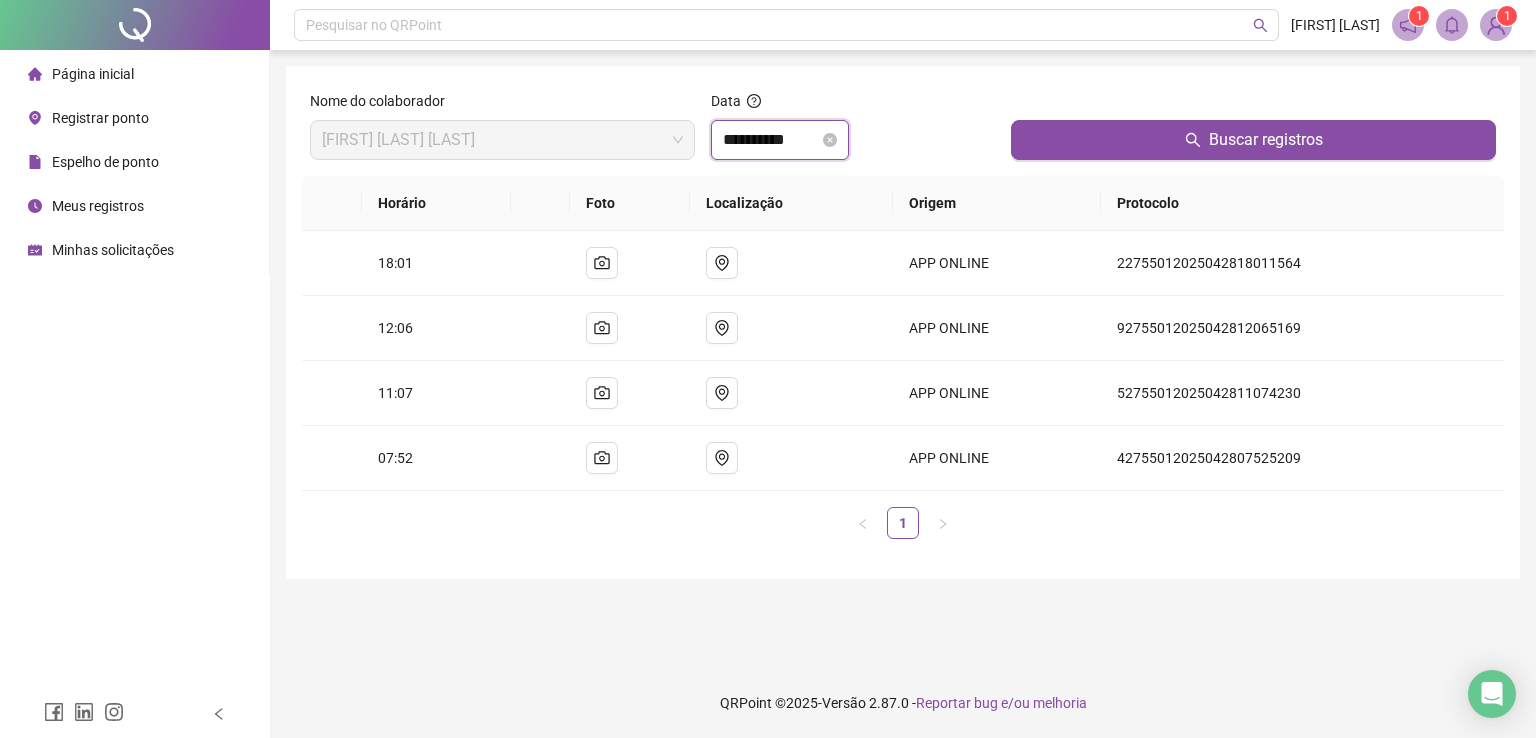 click on "**********" at bounding box center (771, 140) 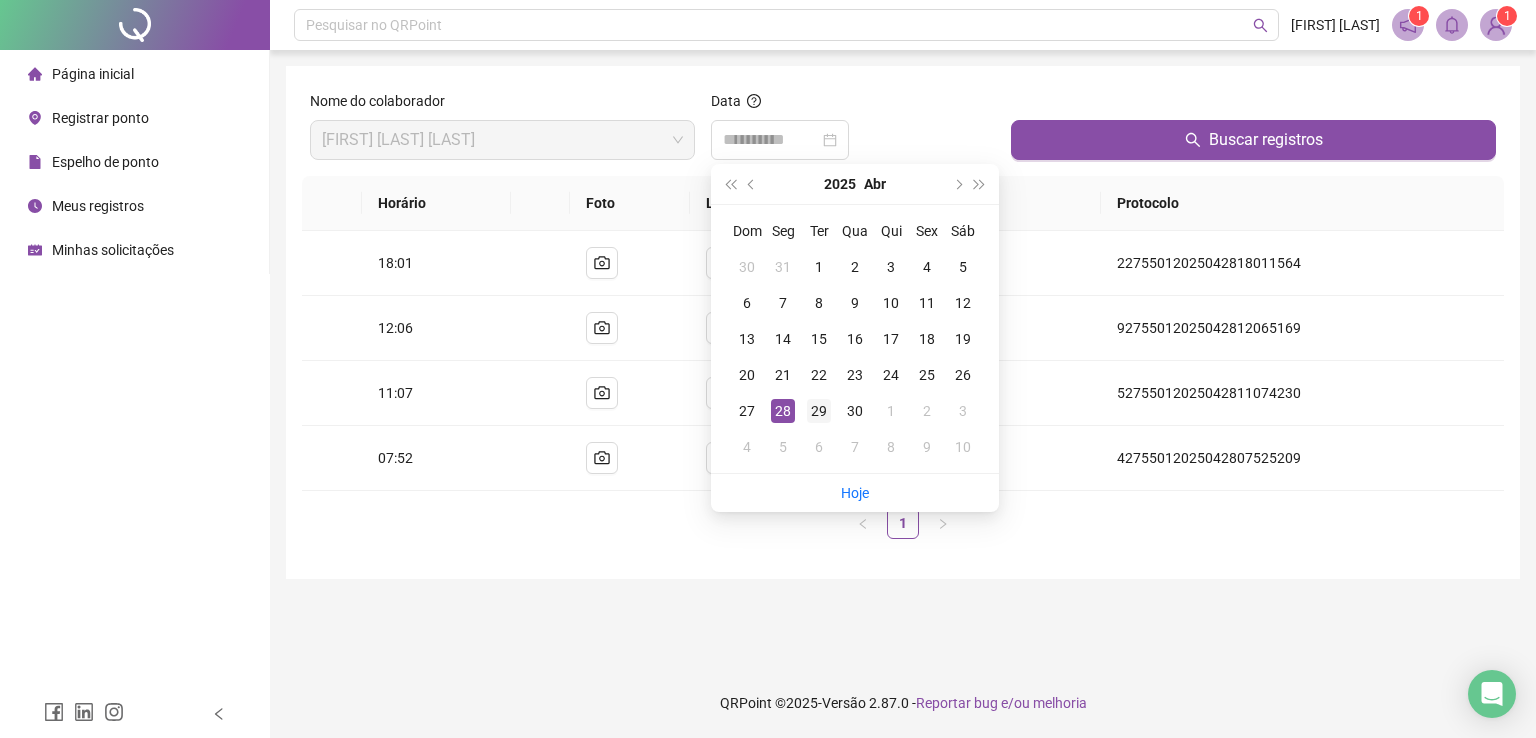click on "29" at bounding box center [819, 411] 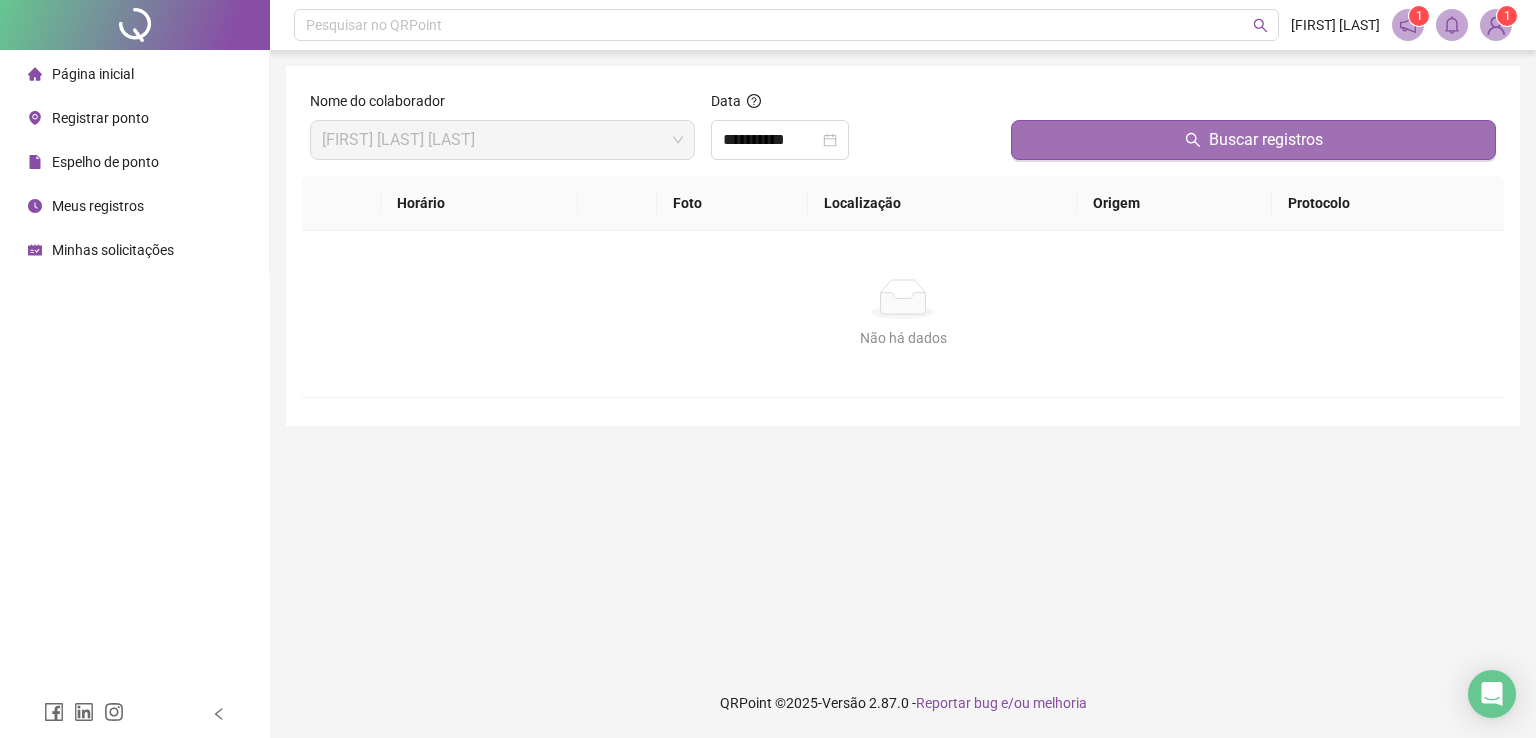 click on "Buscar registros" at bounding box center (1253, 140) 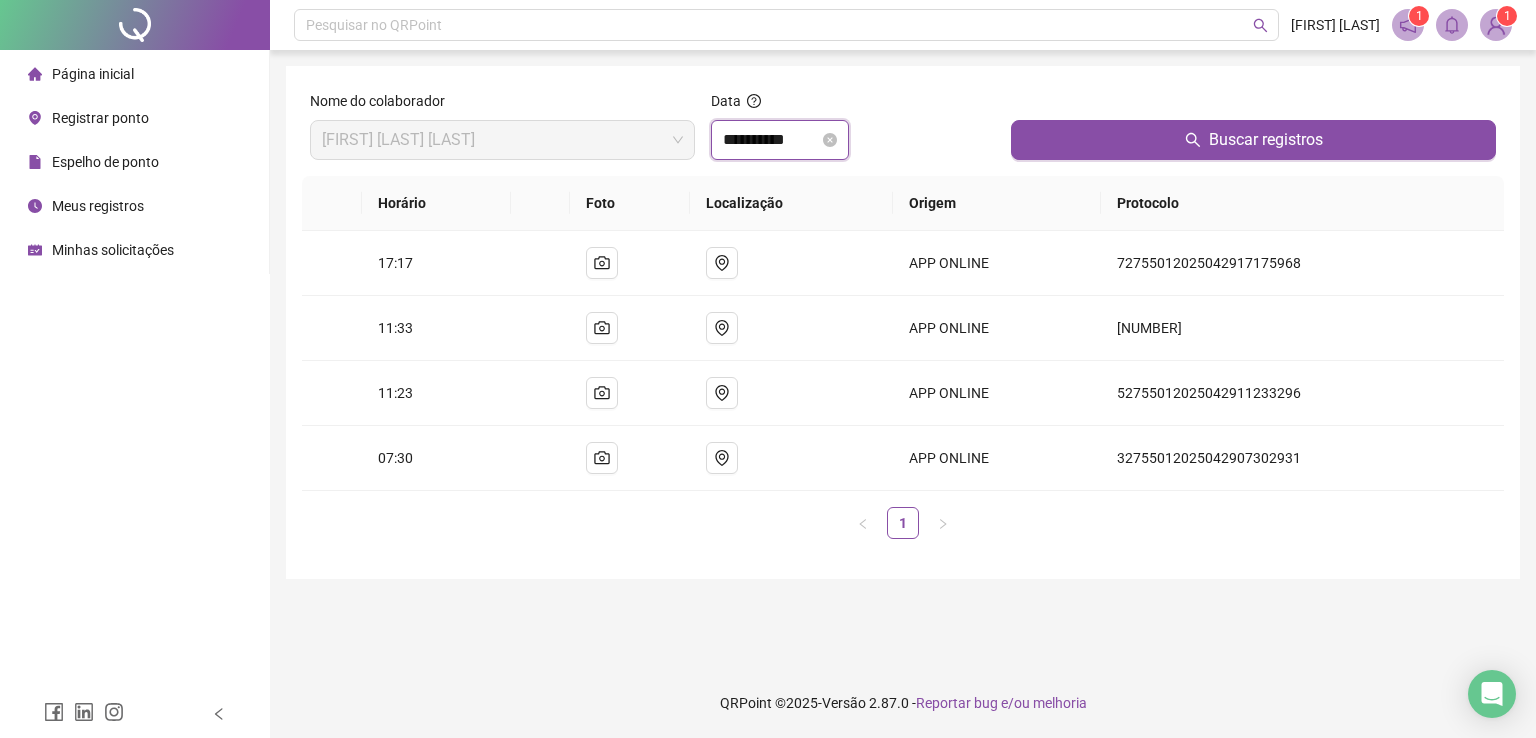 click on "**********" at bounding box center [771, 140] 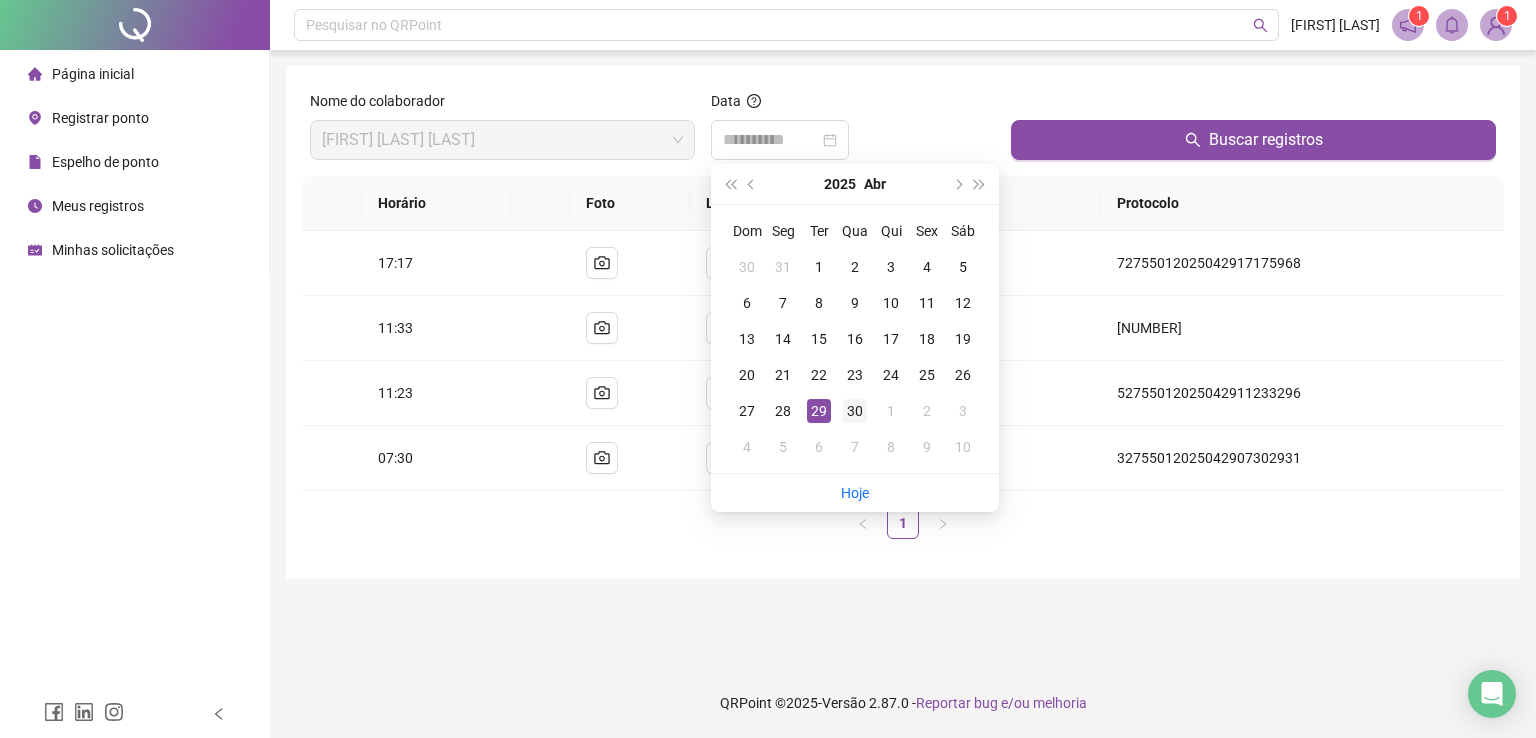 click on "30" at bounding box center (855, 411) 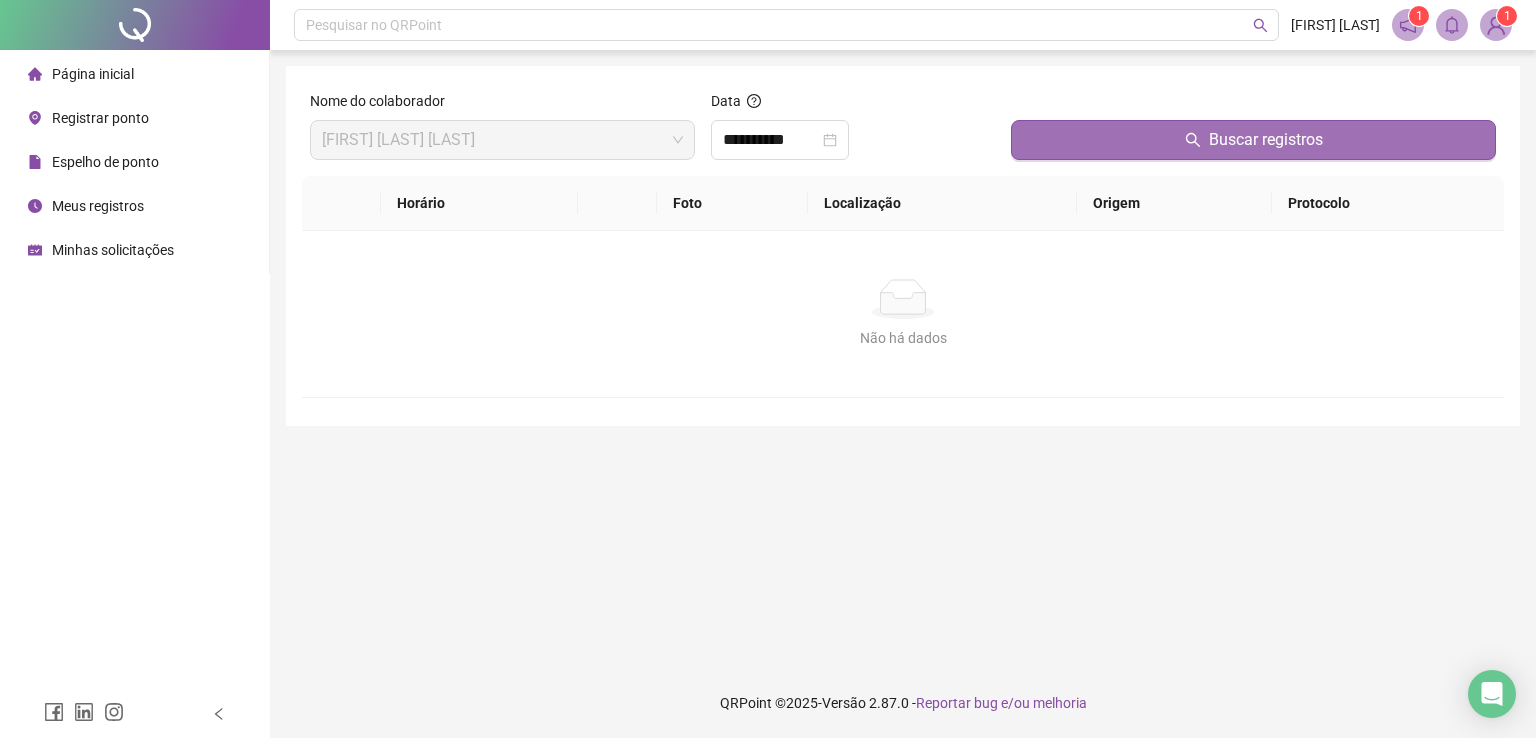 click on "Buscar registros" at bounding box center [1253, 140] 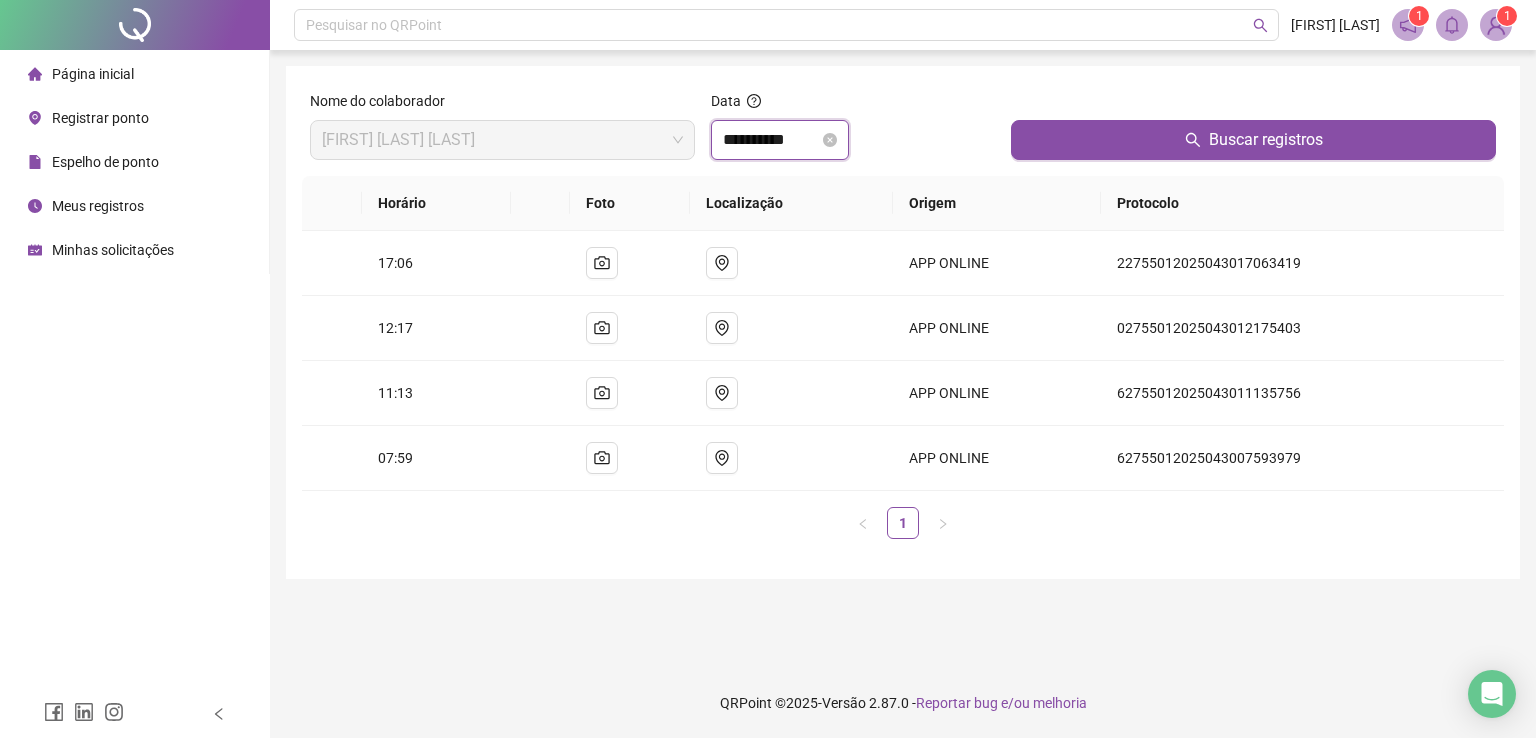click on "**********" at bounding box center (771, 140) 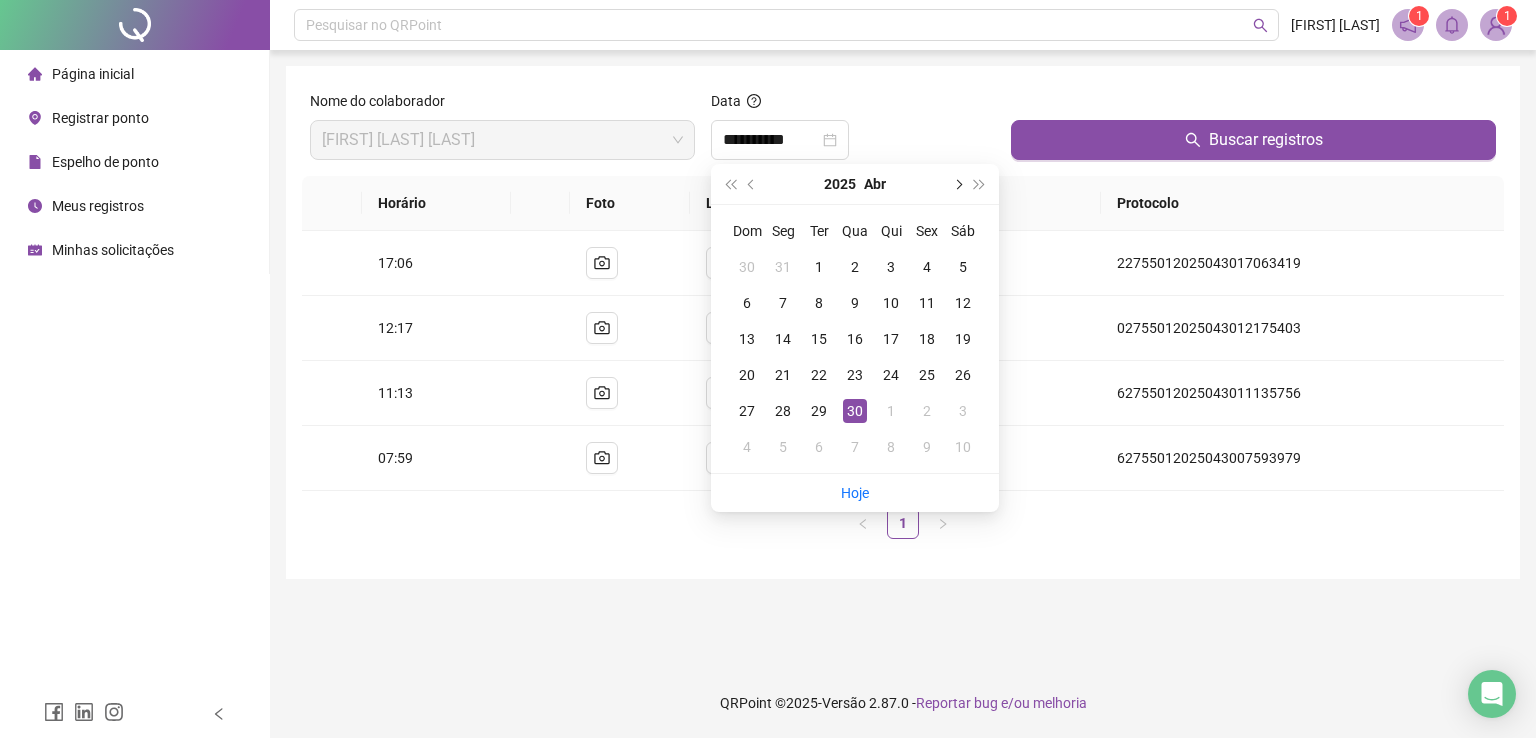 click at bounding box center [957, 184] 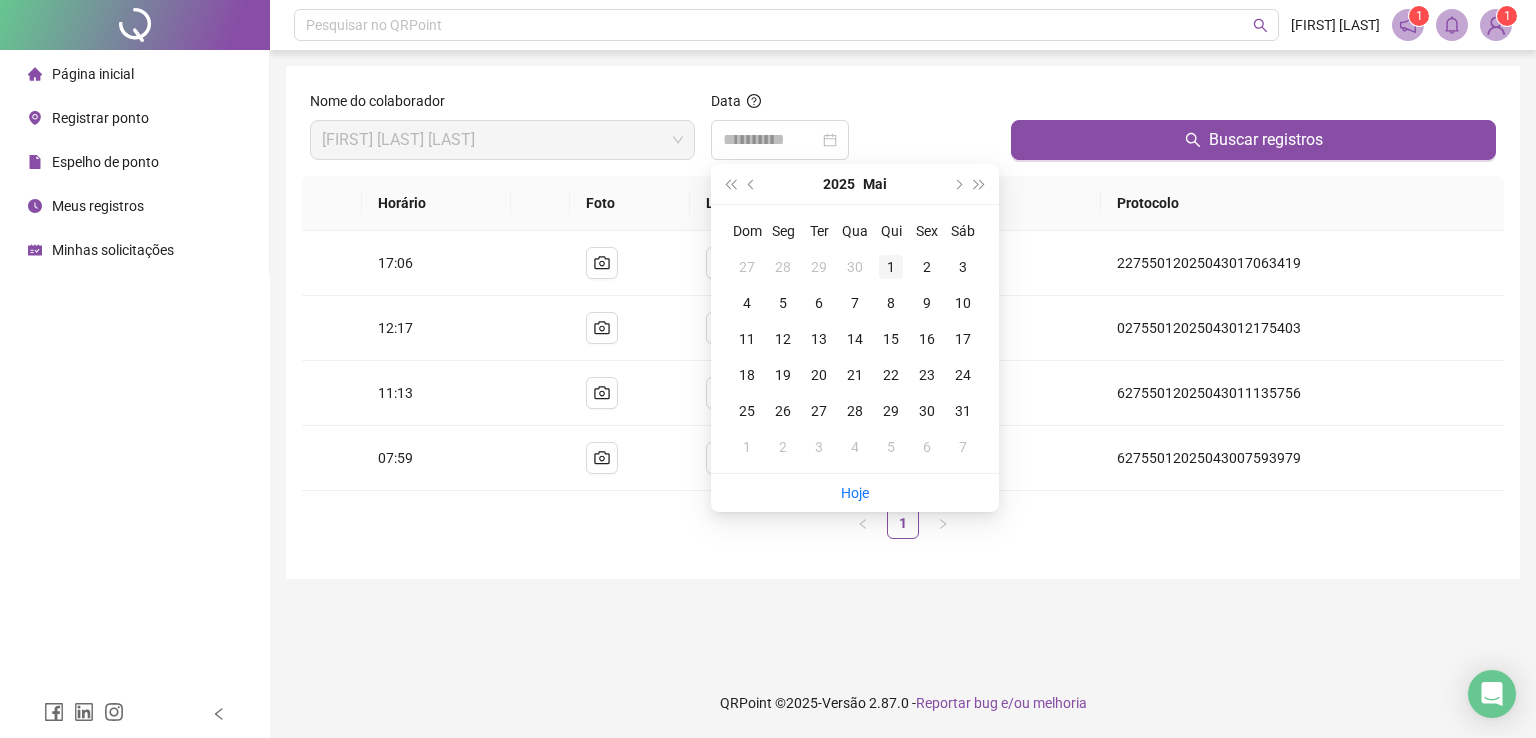 click on "1" at bounding box center [891, 267] 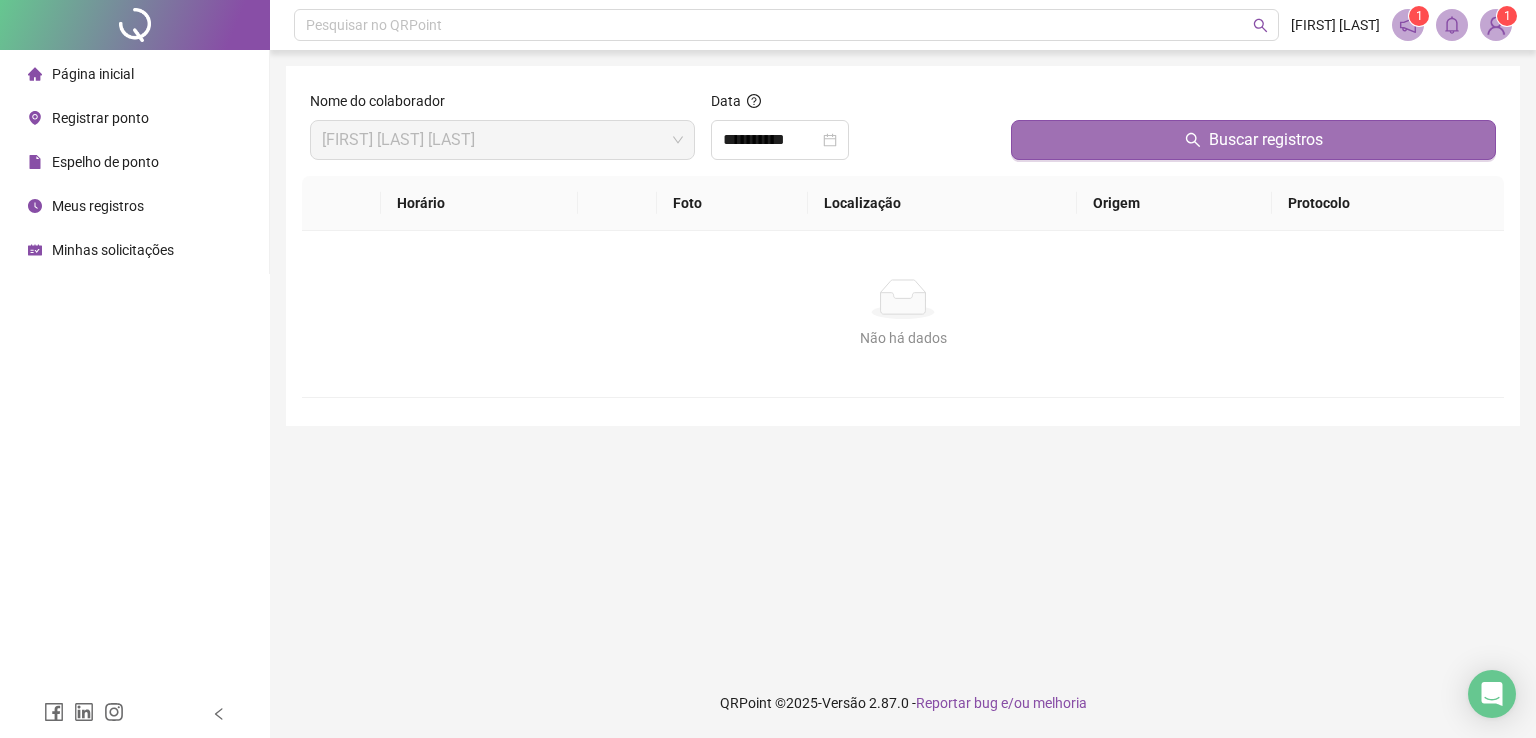 click on "Buscar registros" at bounding box center [1253, 140] 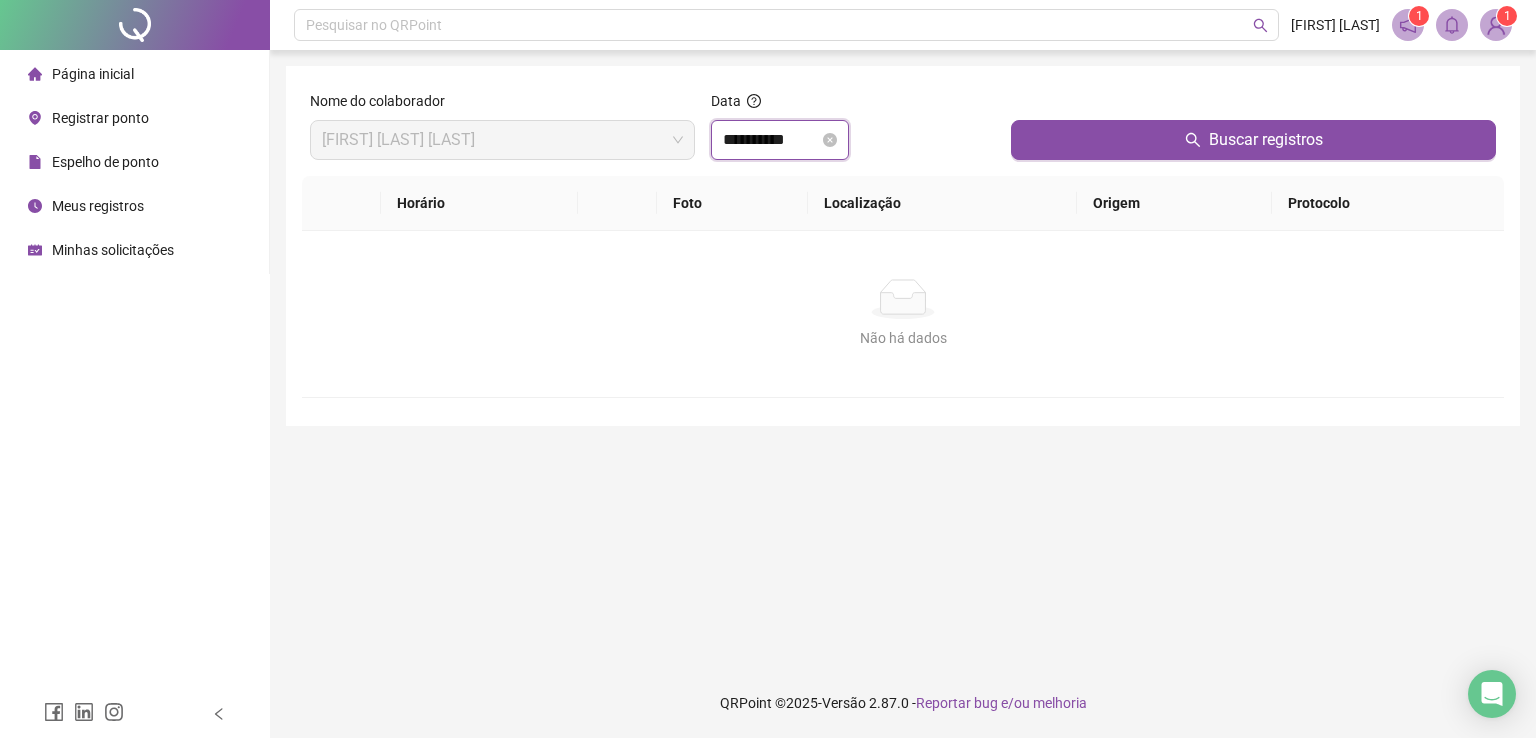 click on "**********" at bounding box center [771, 140] 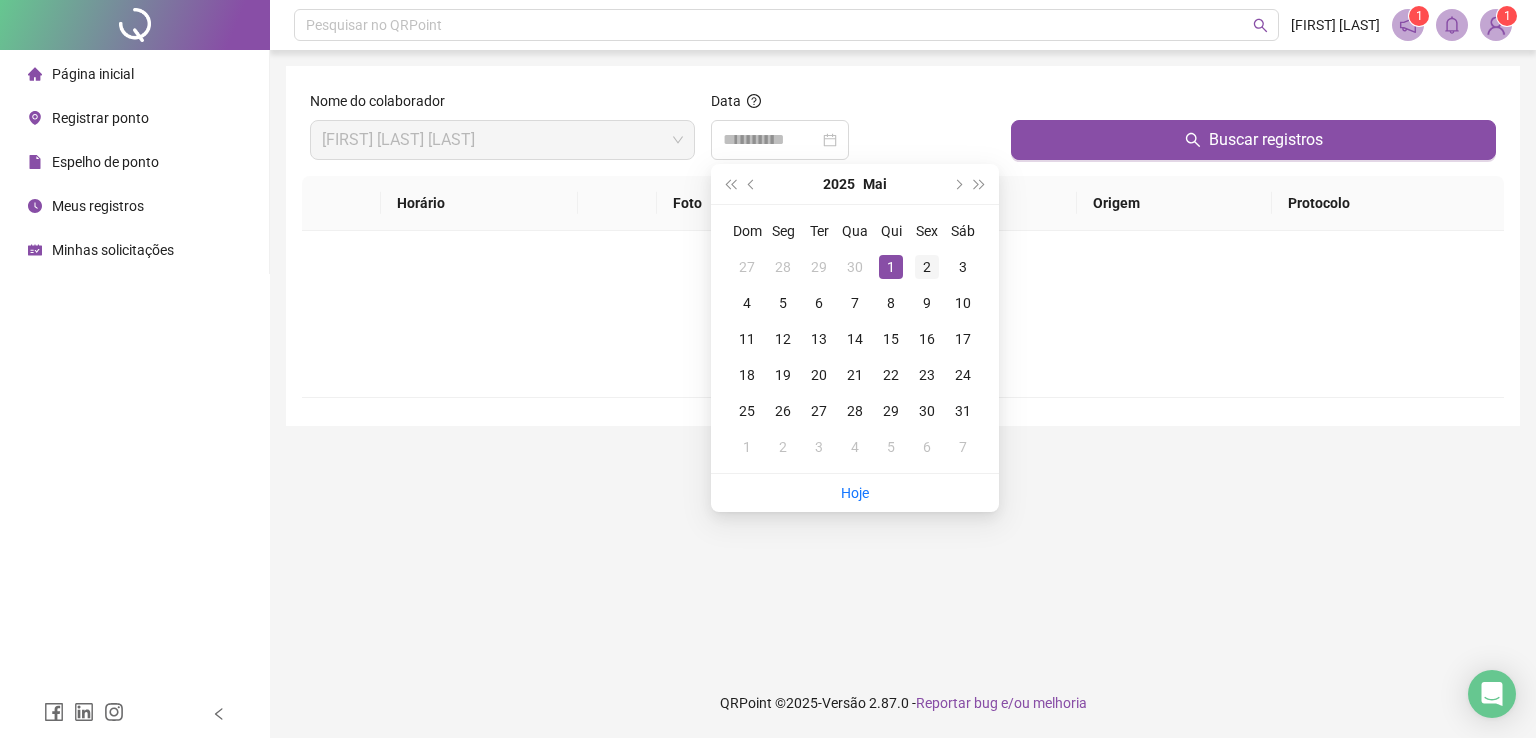 click on "2" at bounding box center (927, 267) 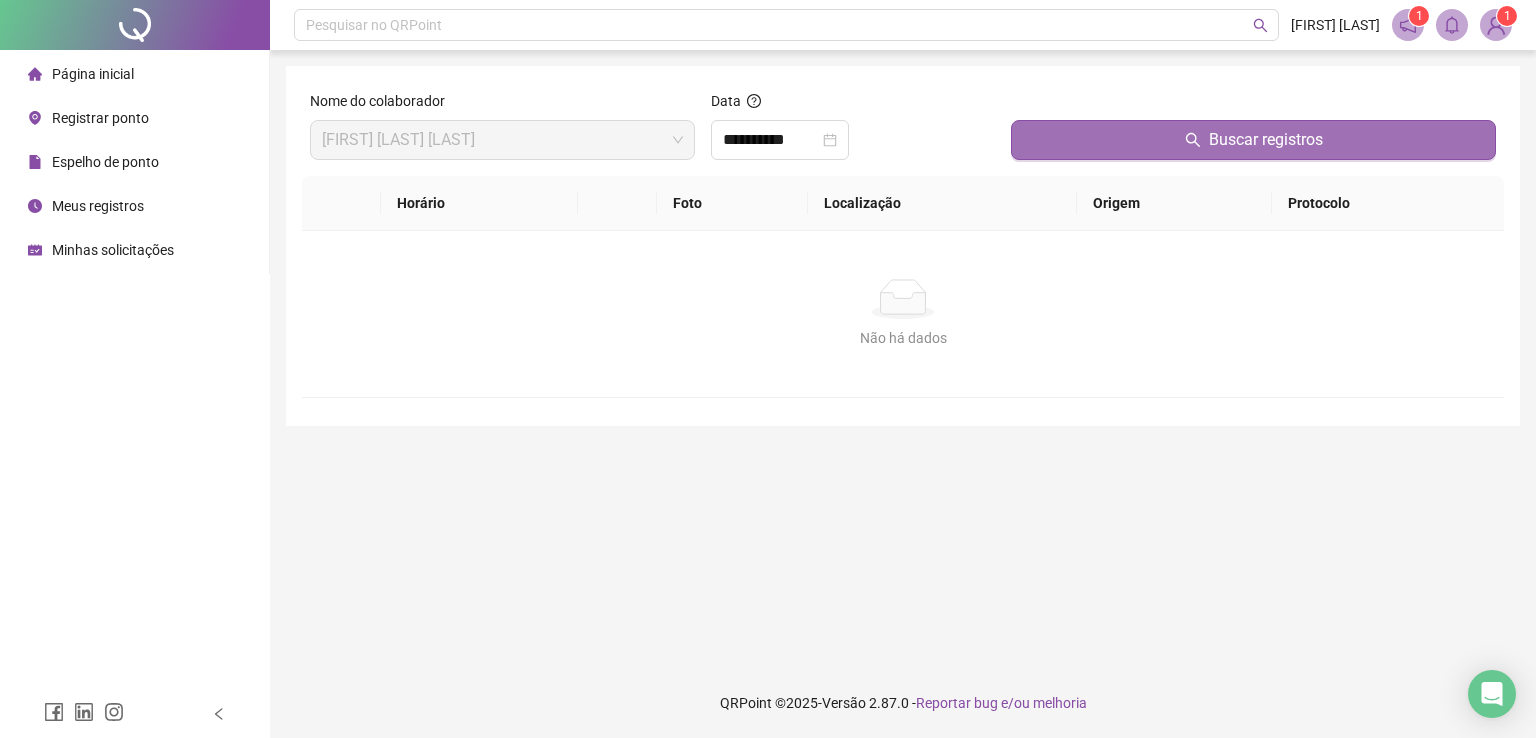 click on "Buscar registros" at bounding box center (1253, 140) 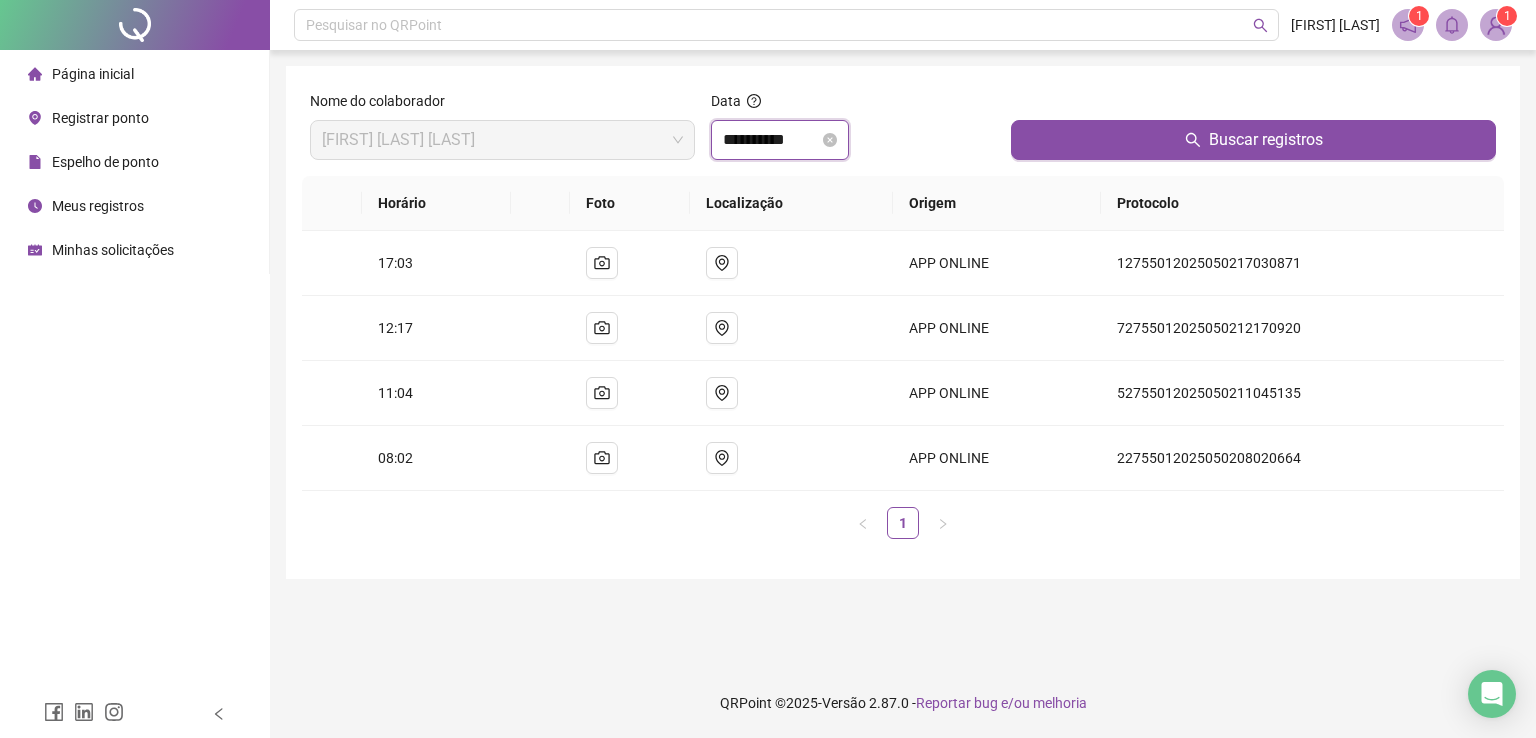 click on "**********" at bounding box center [771, 140] 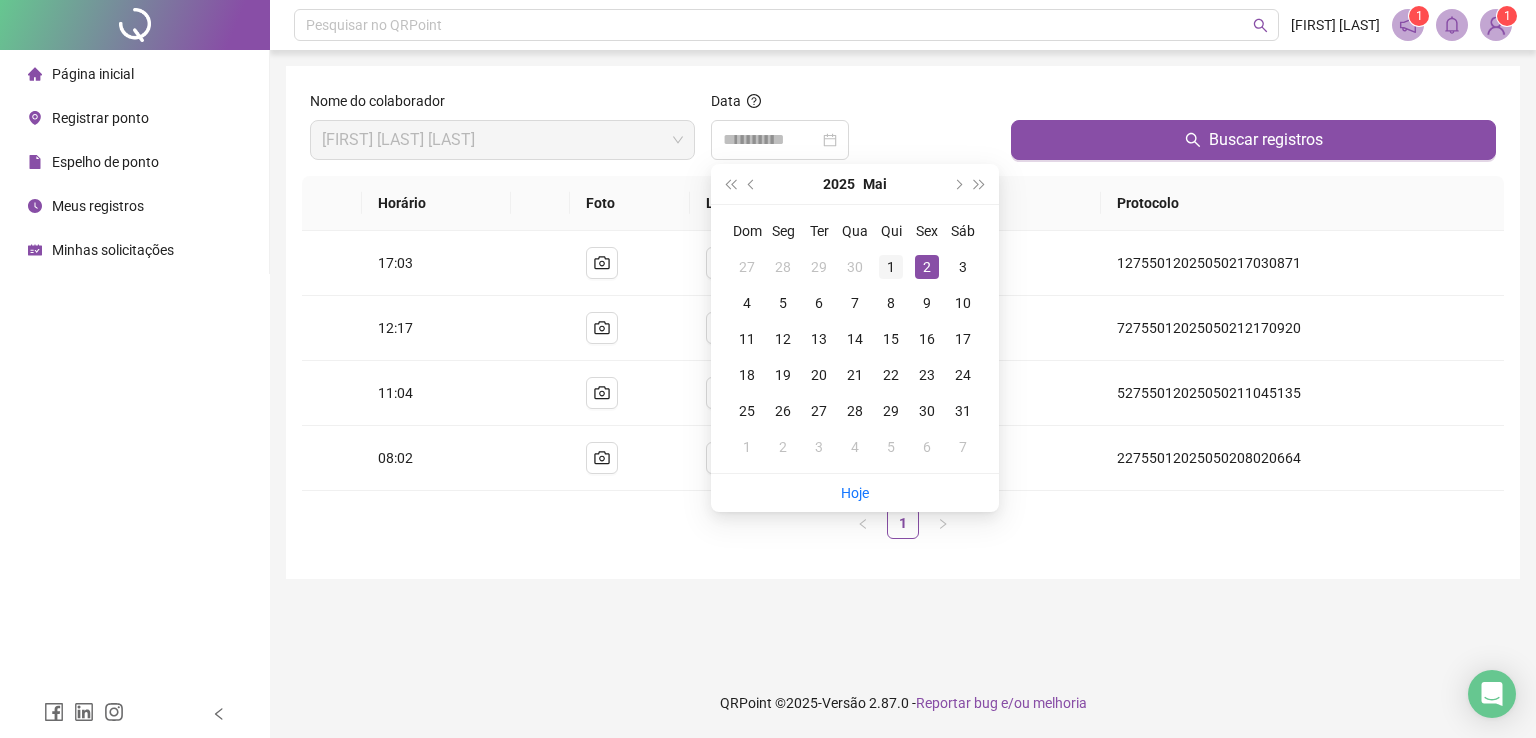 click on "1" at bounding box center [891, 267] 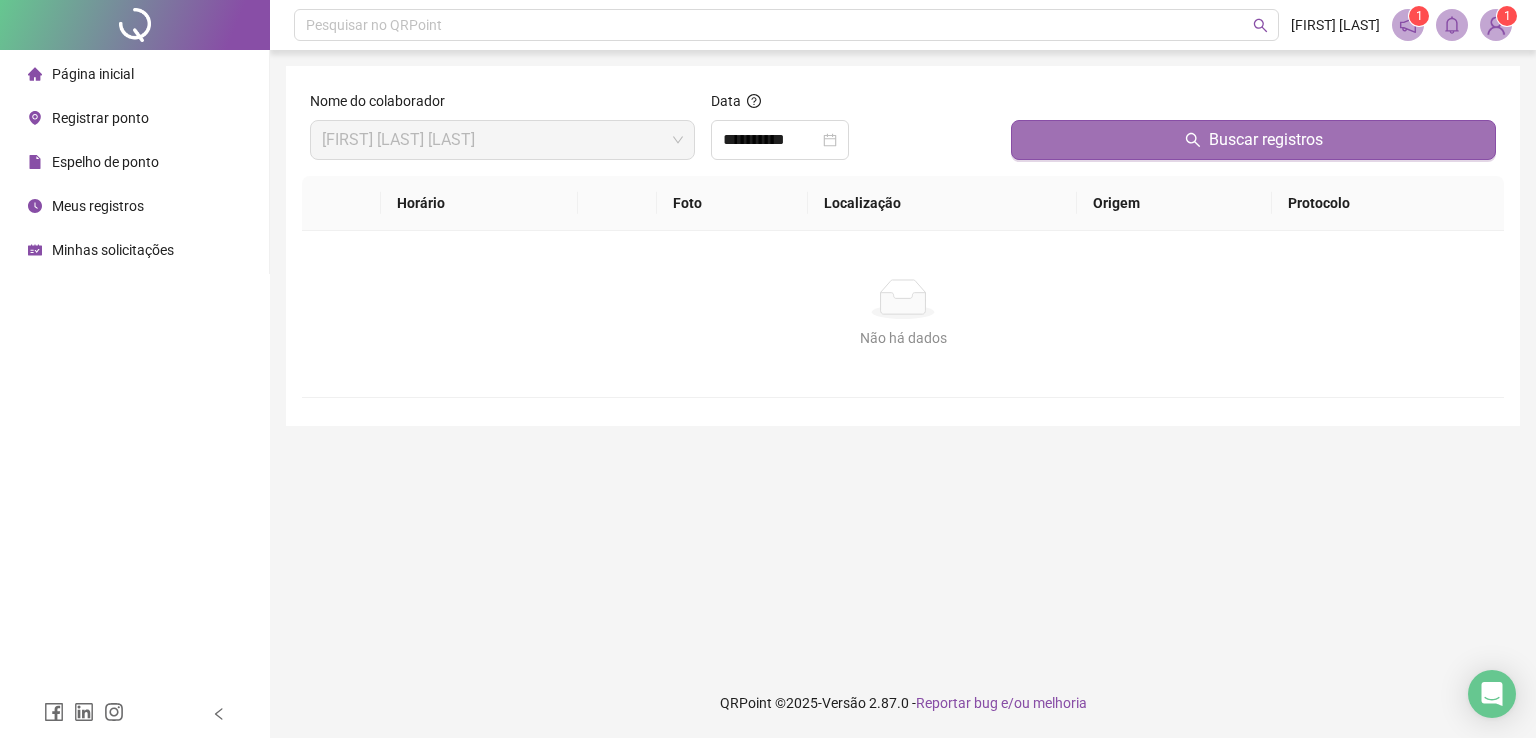 click on "Buscar registros" at bounding box center [1253, 140] 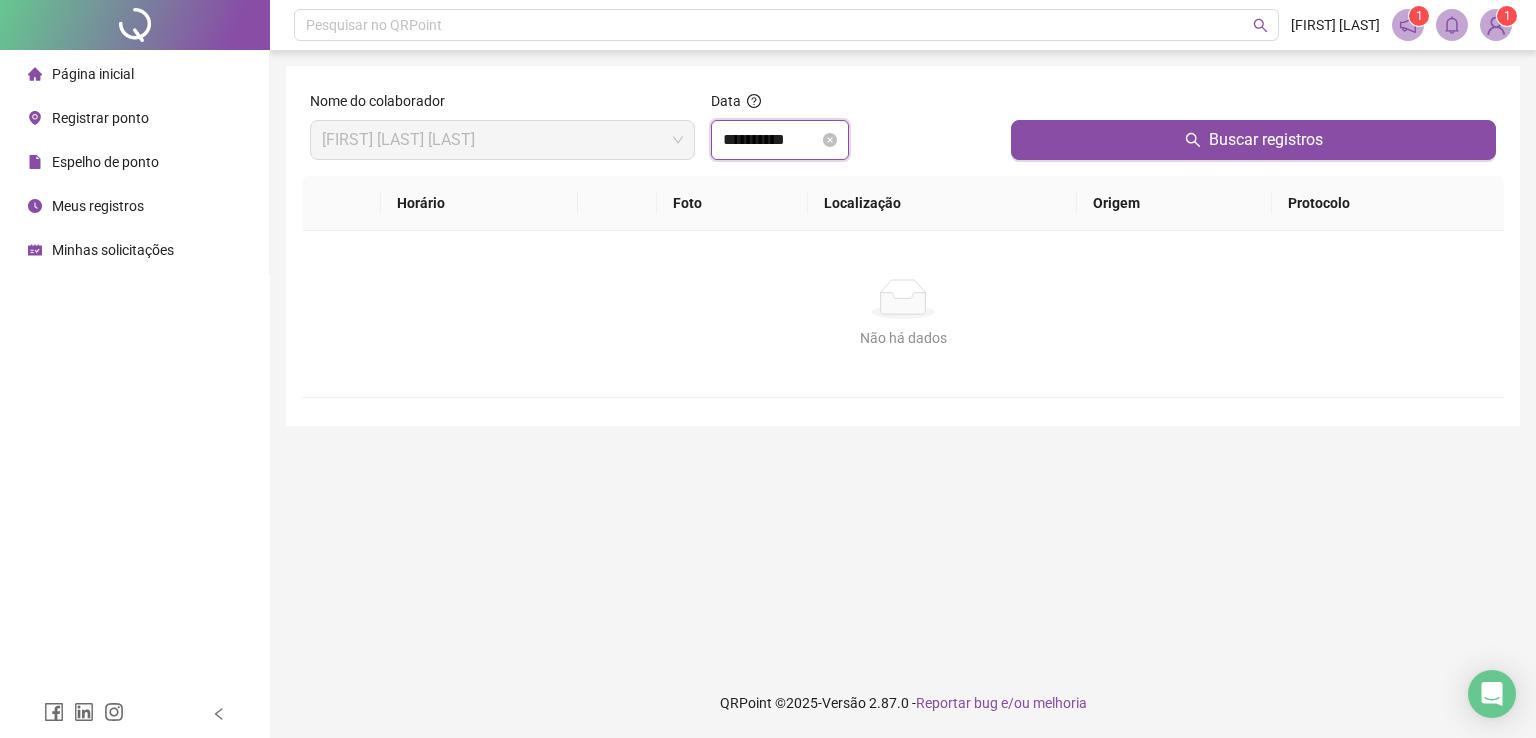 click on "**********" at bounding box center (771, 140) 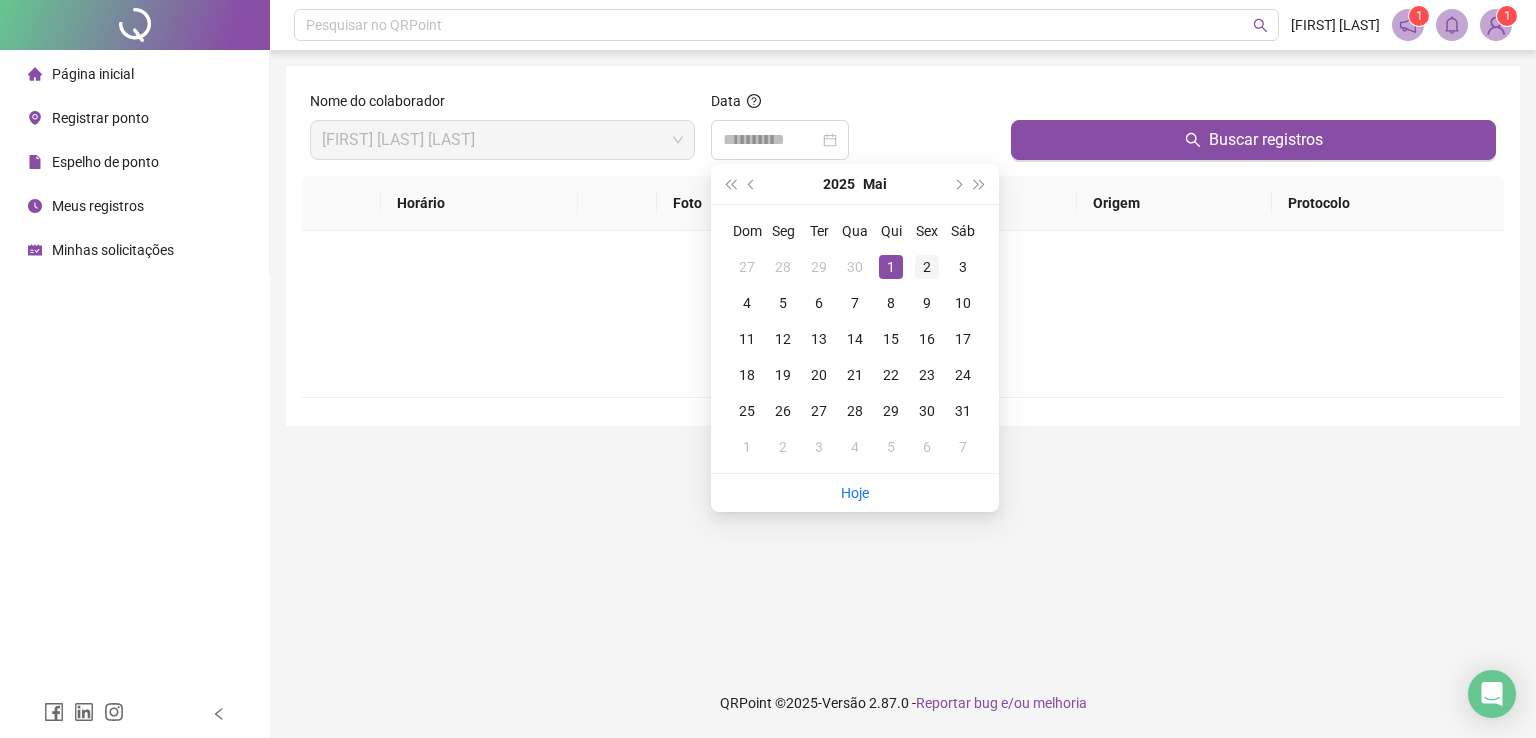 click on "2" at bounding box center [927, 267] 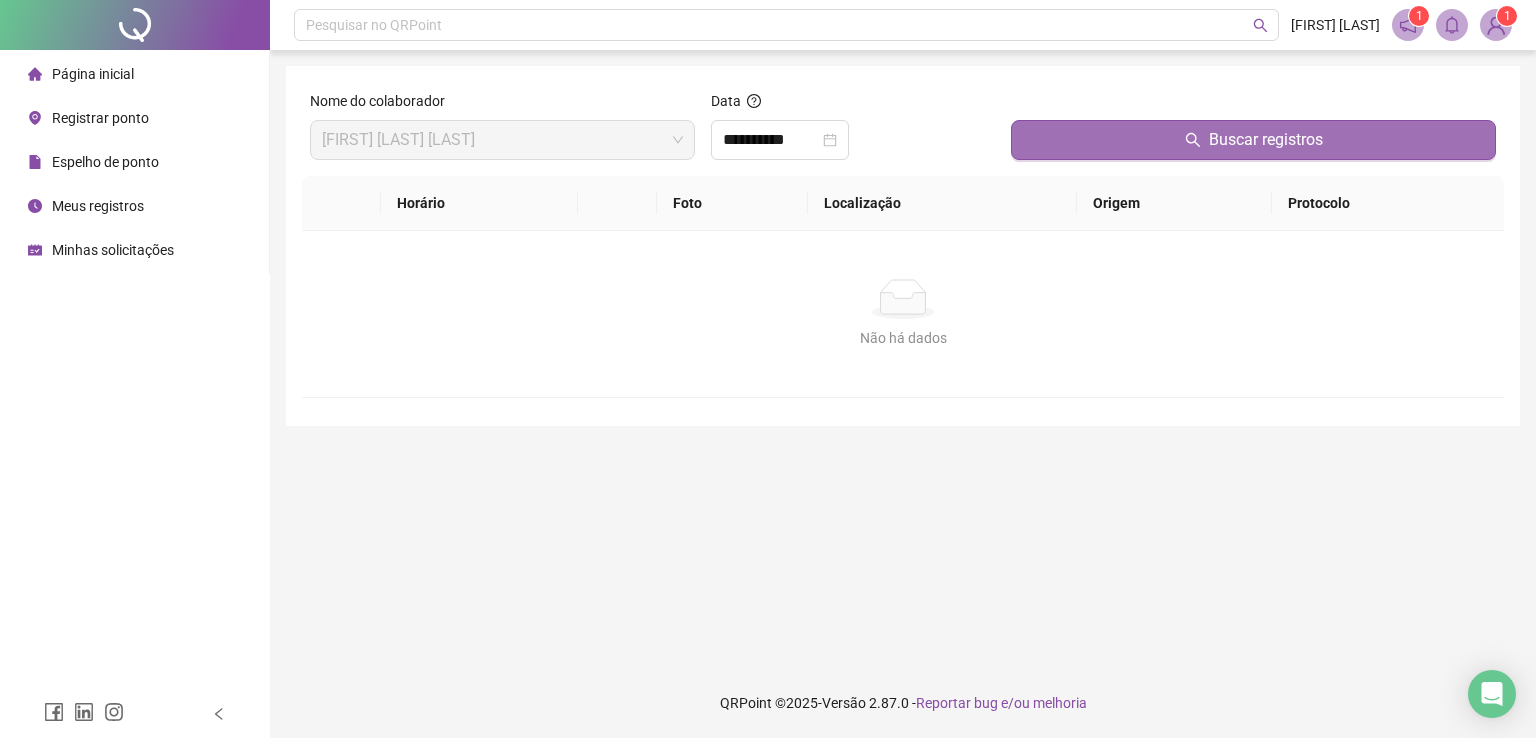 click on "Buscar registros" at bounding box center (1253, 140) 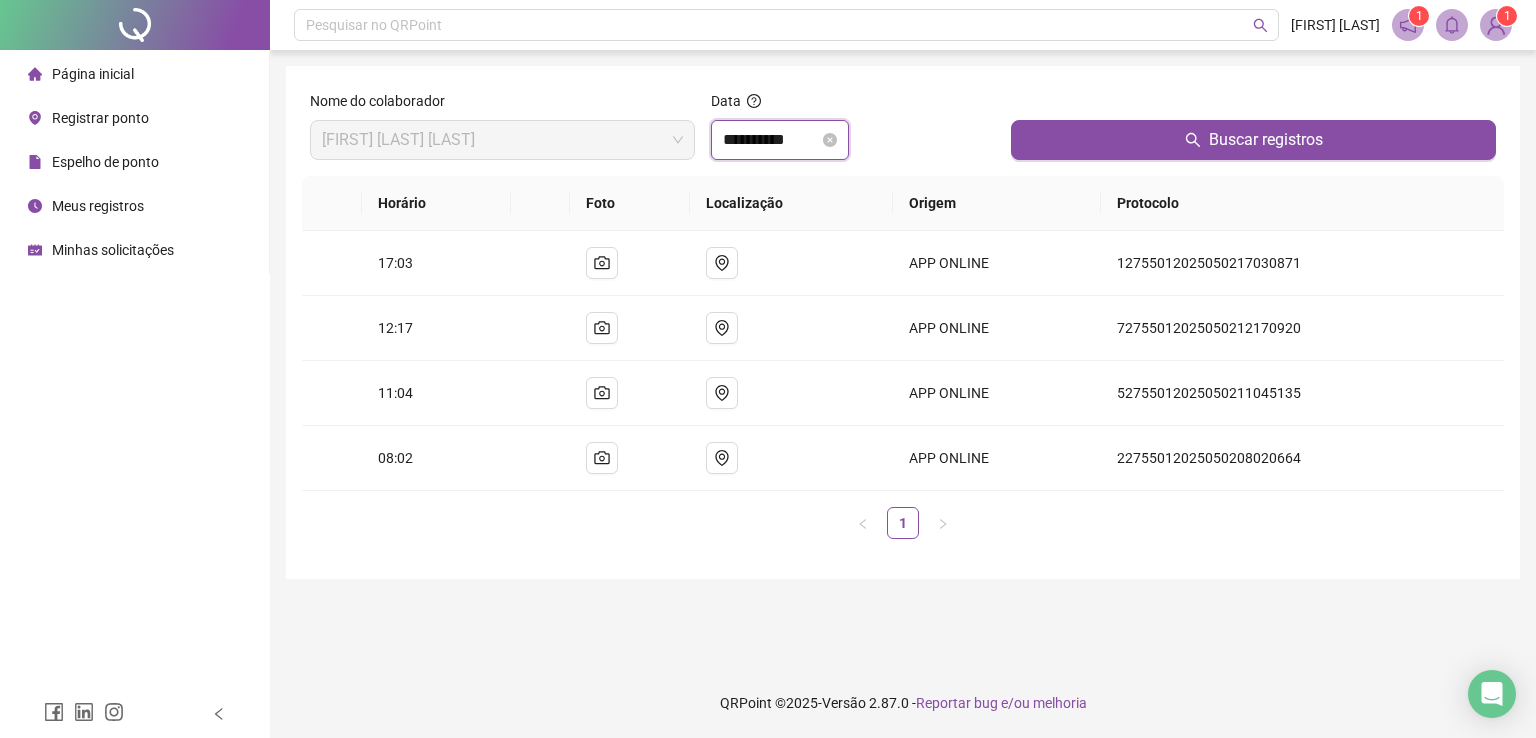 click on "**********" at bounding box center (771, 140) 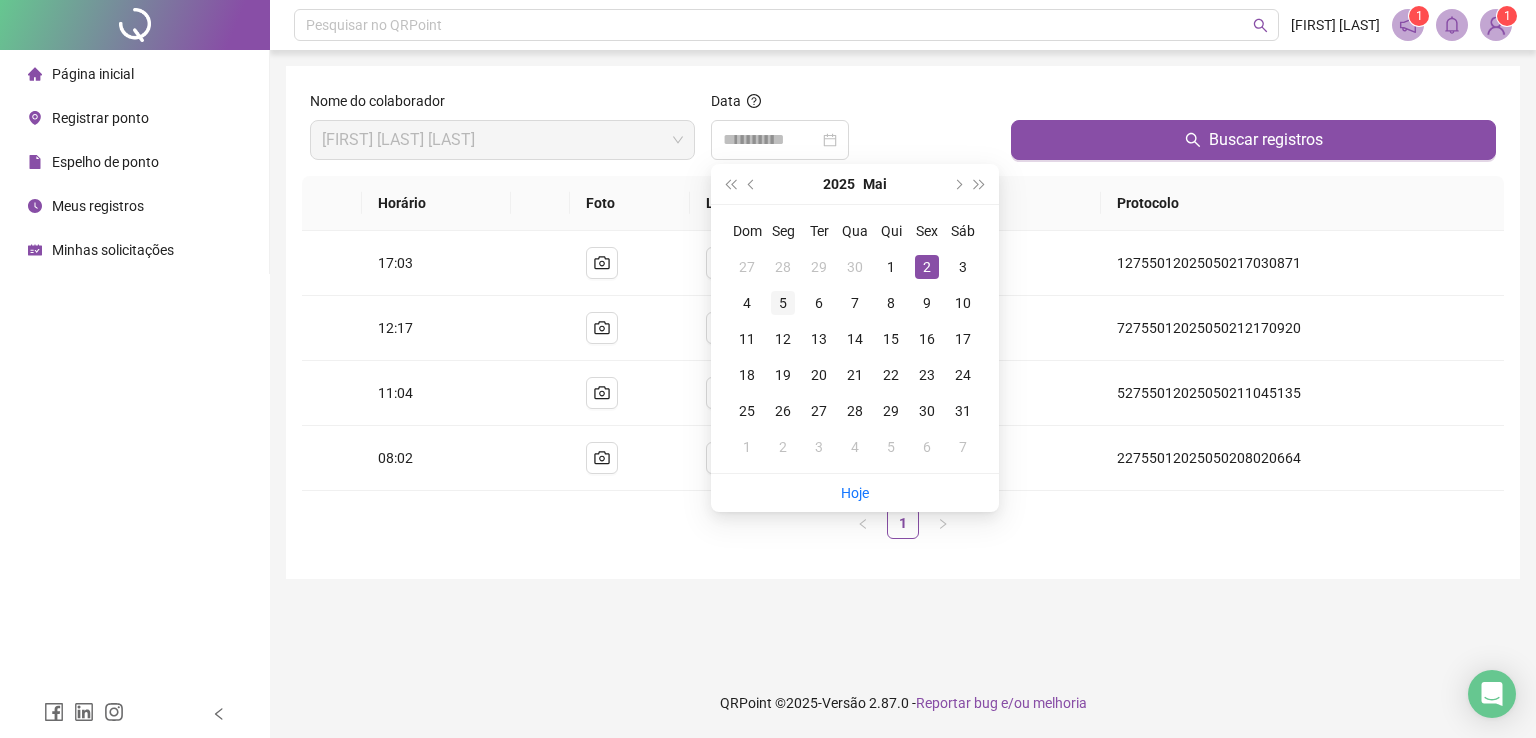 click on "5" at bounding box center (783, 303) 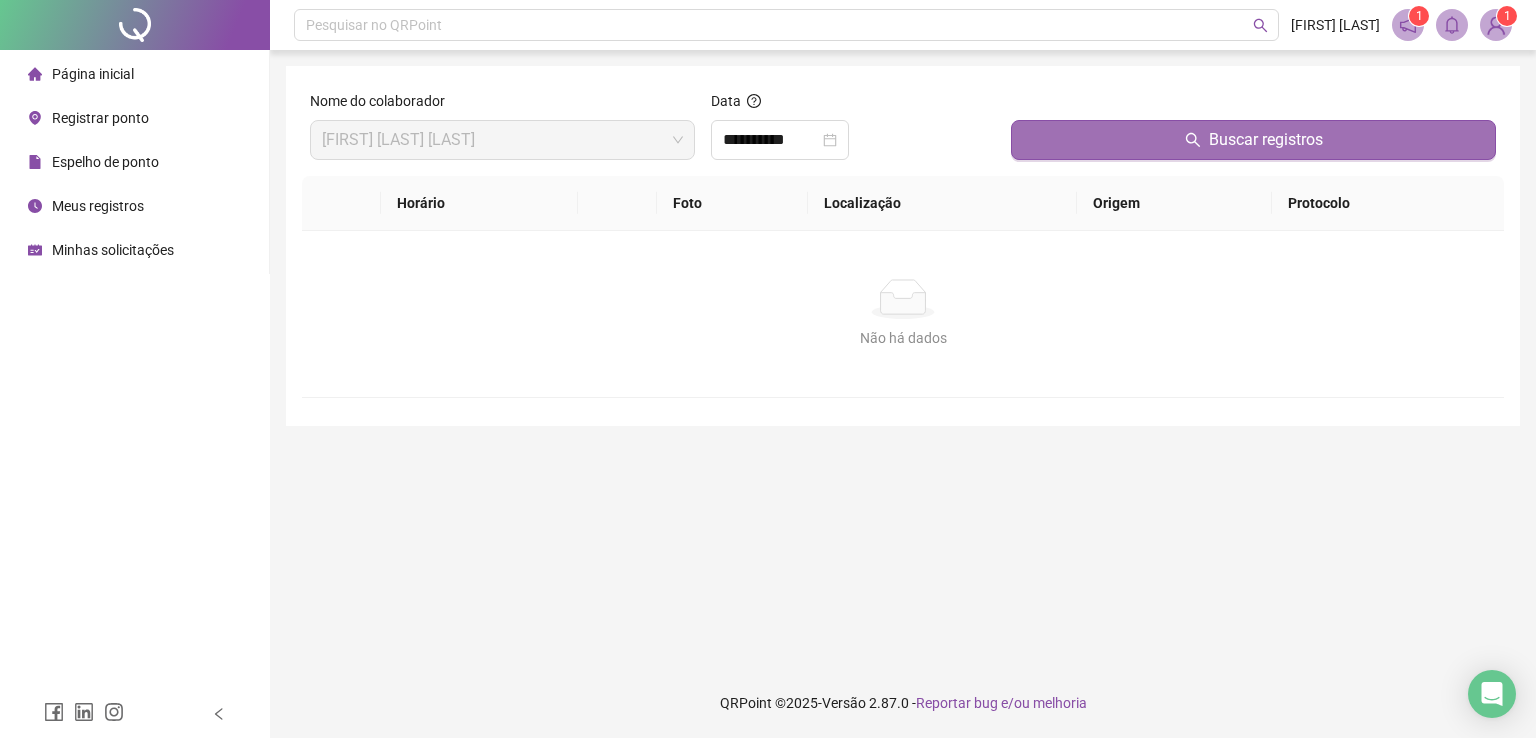 click on "Buscar registros" at bounding box center [1253, 140] 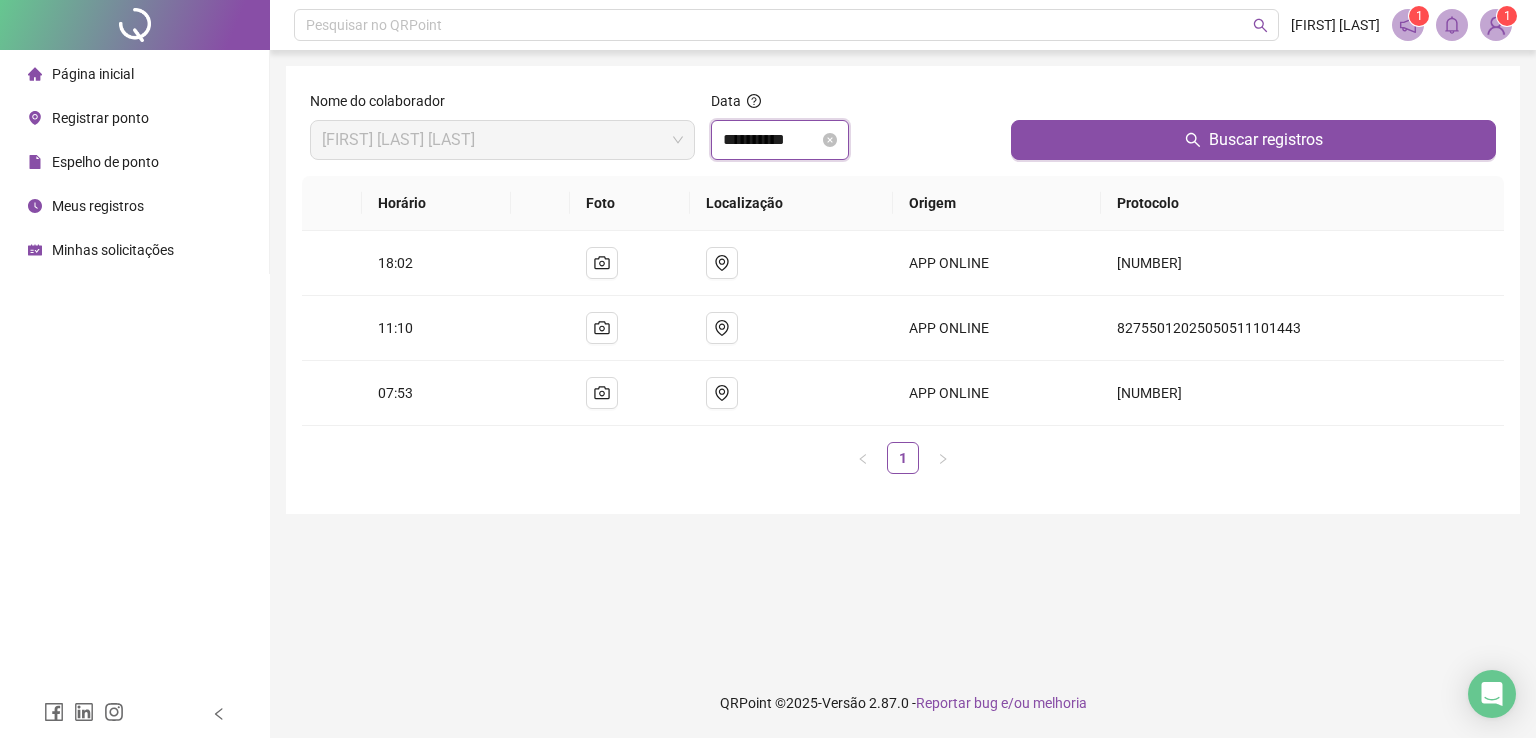 click on "**********" at bounding box center [771, 140] 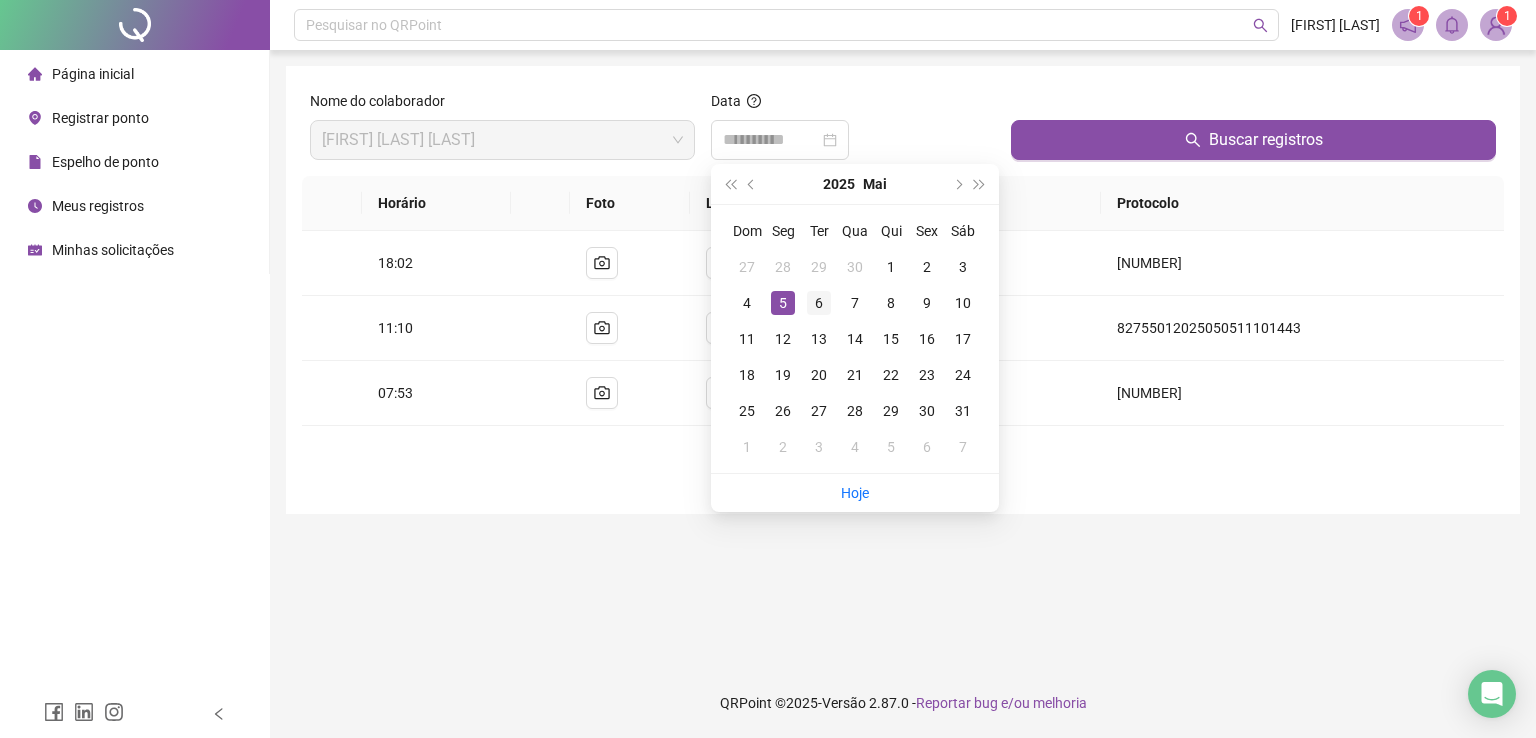 click on "6" at bounding box center [819, 303] 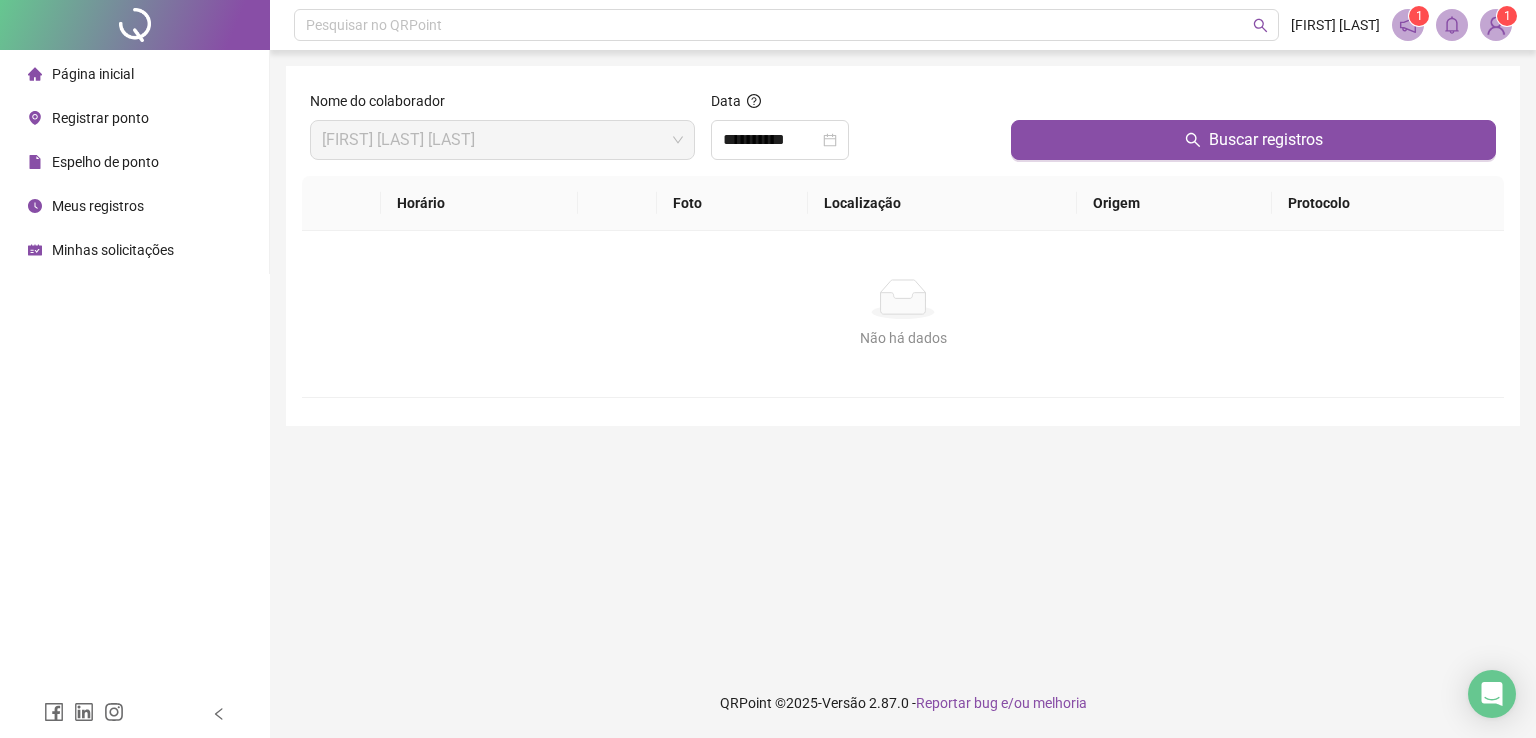 click at bounding box center (1253, 105) 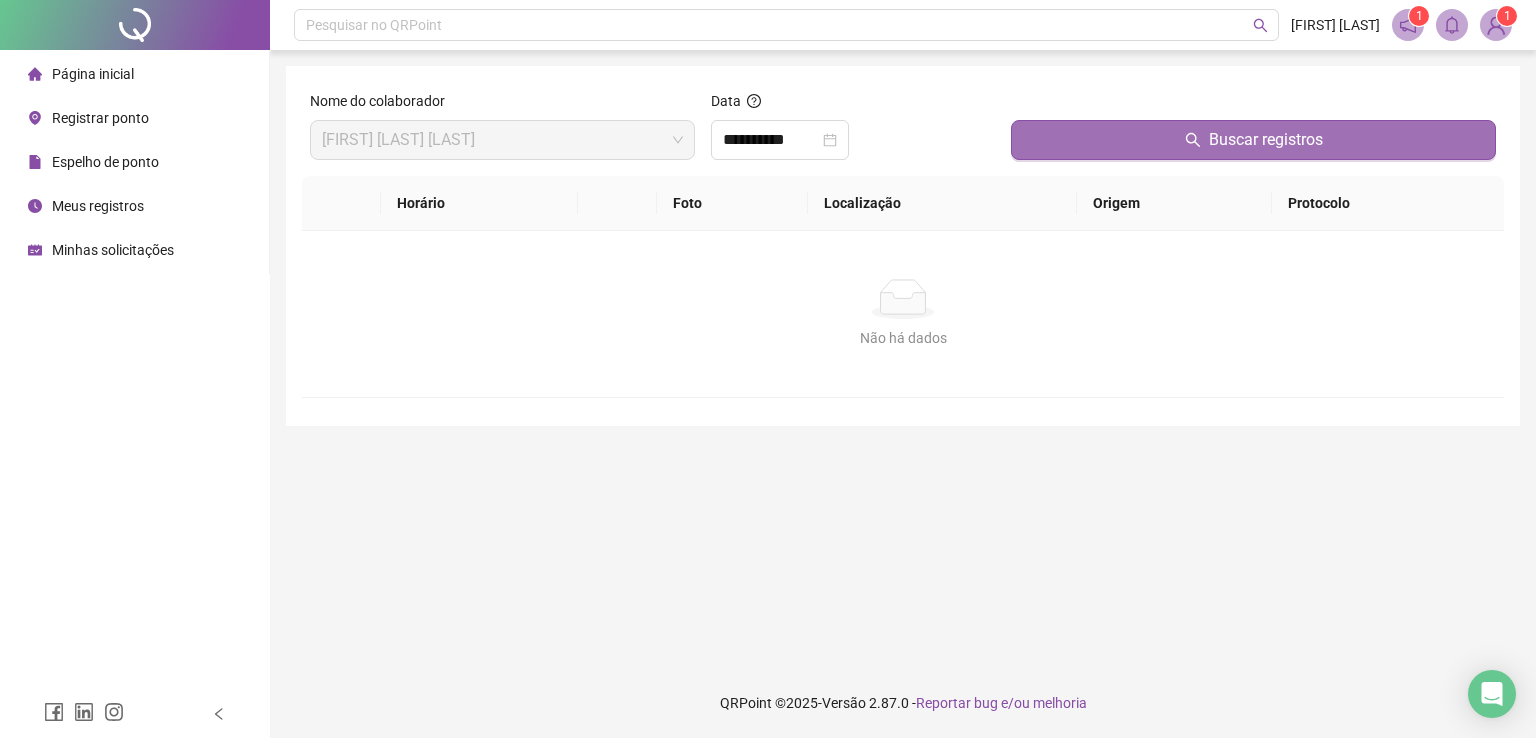 click on "Buscar registros" at bounding box center [1253, 140] 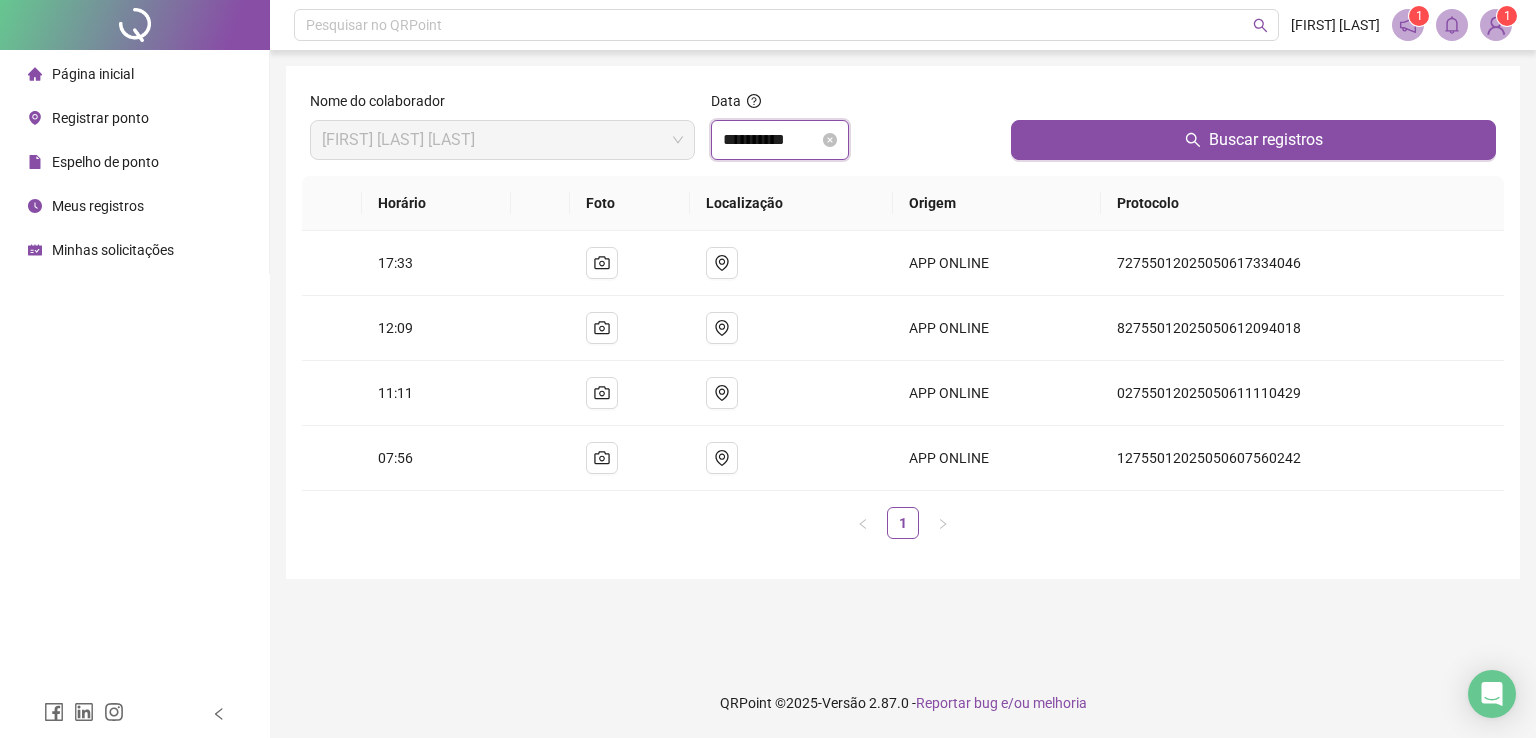 click on "**********" at bounding box center [771, 140] 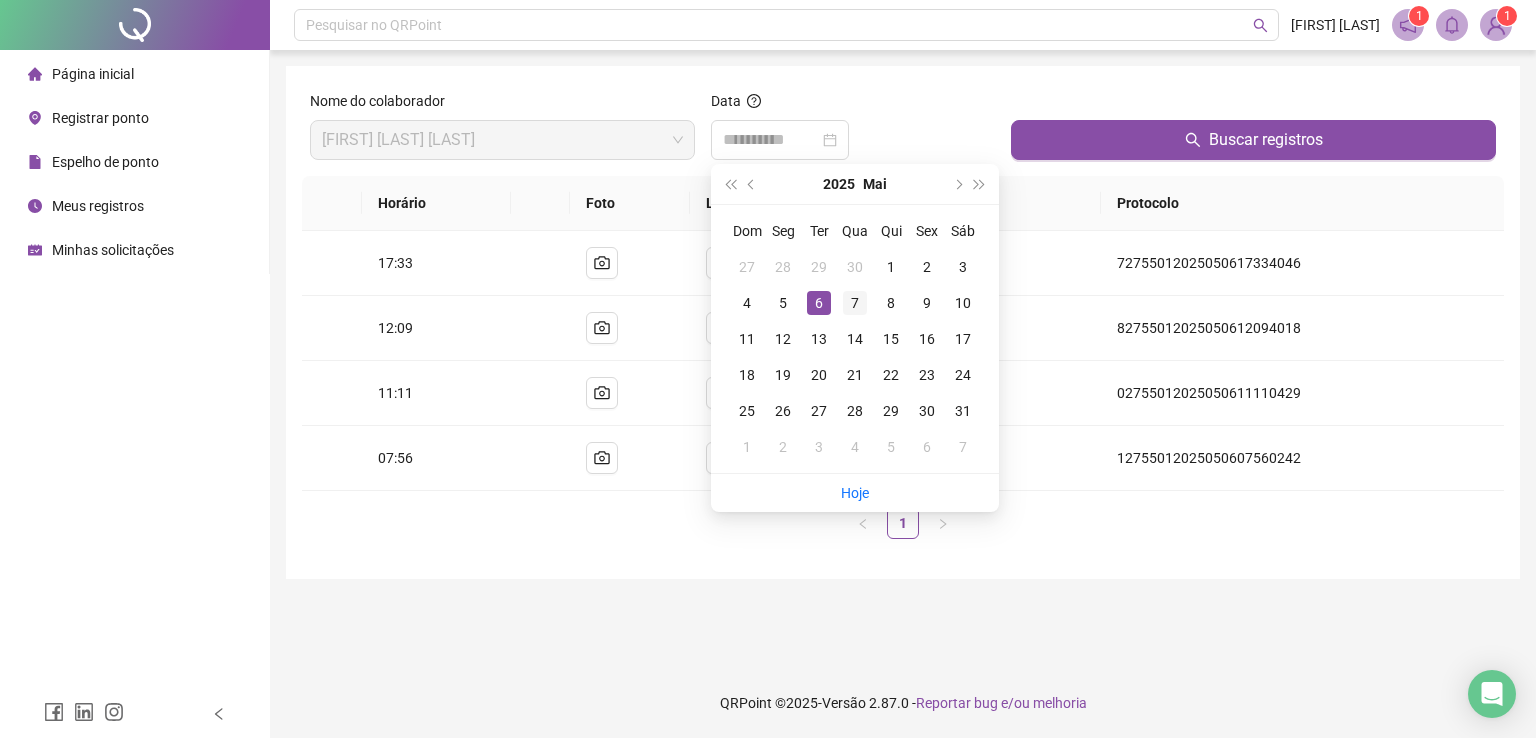 click on "7" at bounding box center (855, 303) 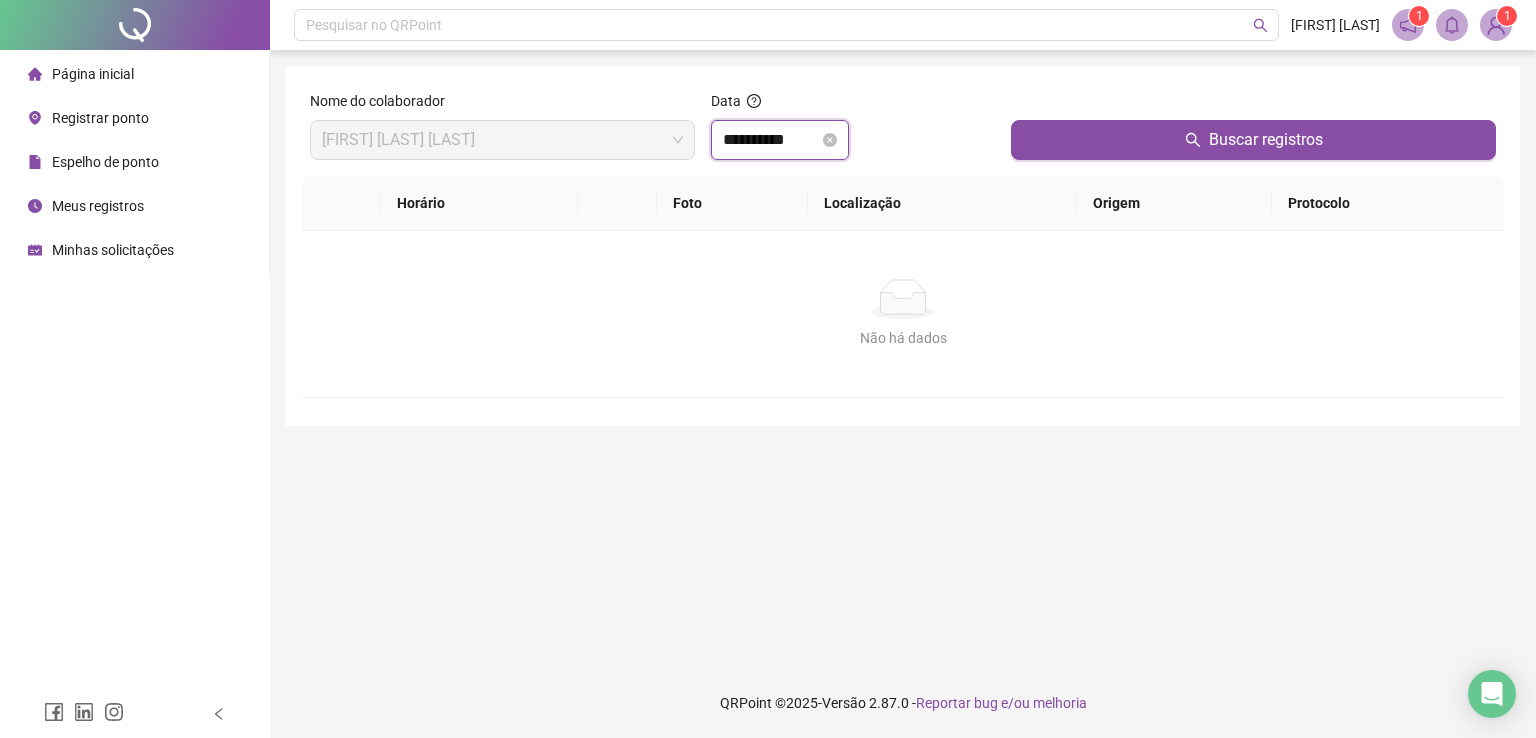 click on "**********" at bounding box center (771, 140) 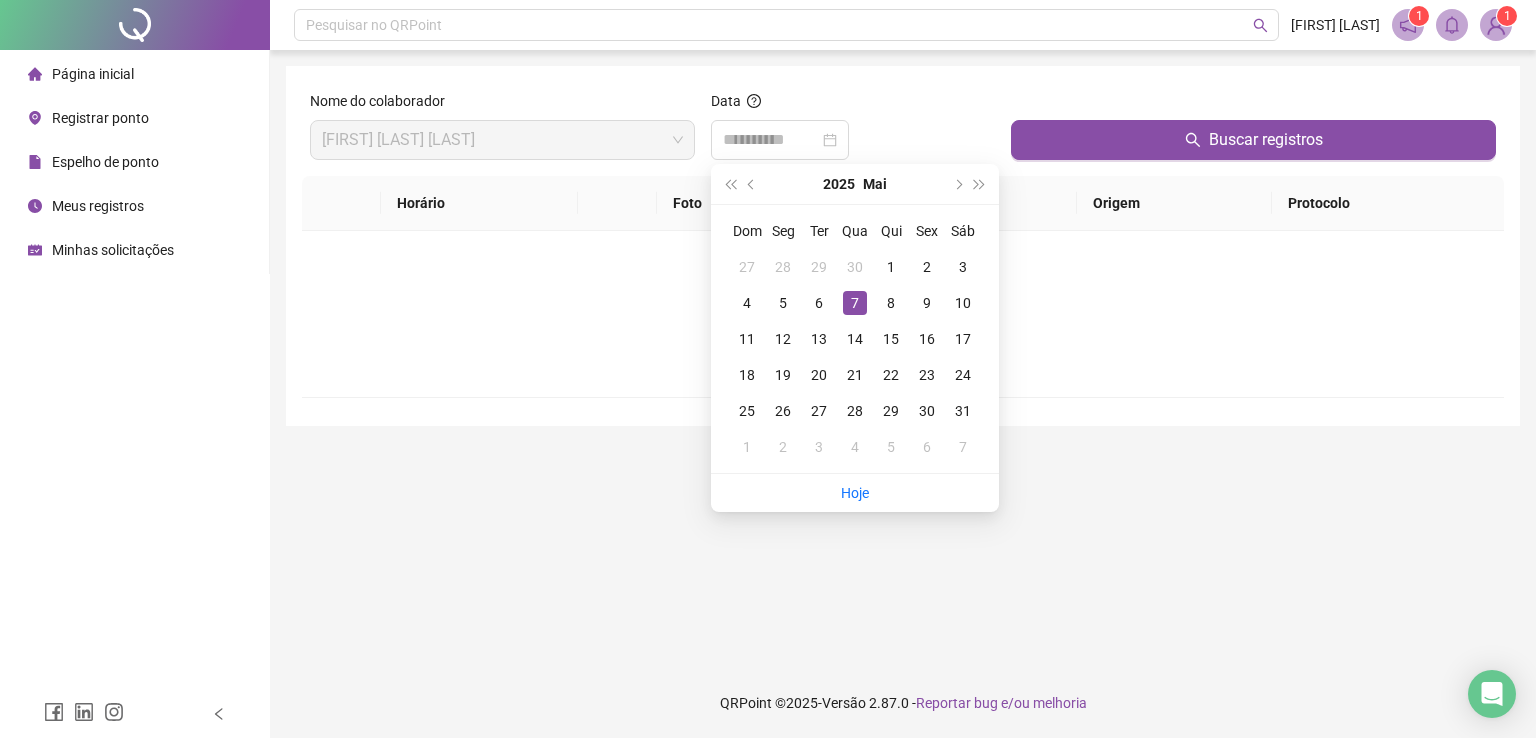 click on "7" at bounding box center (855, 303) 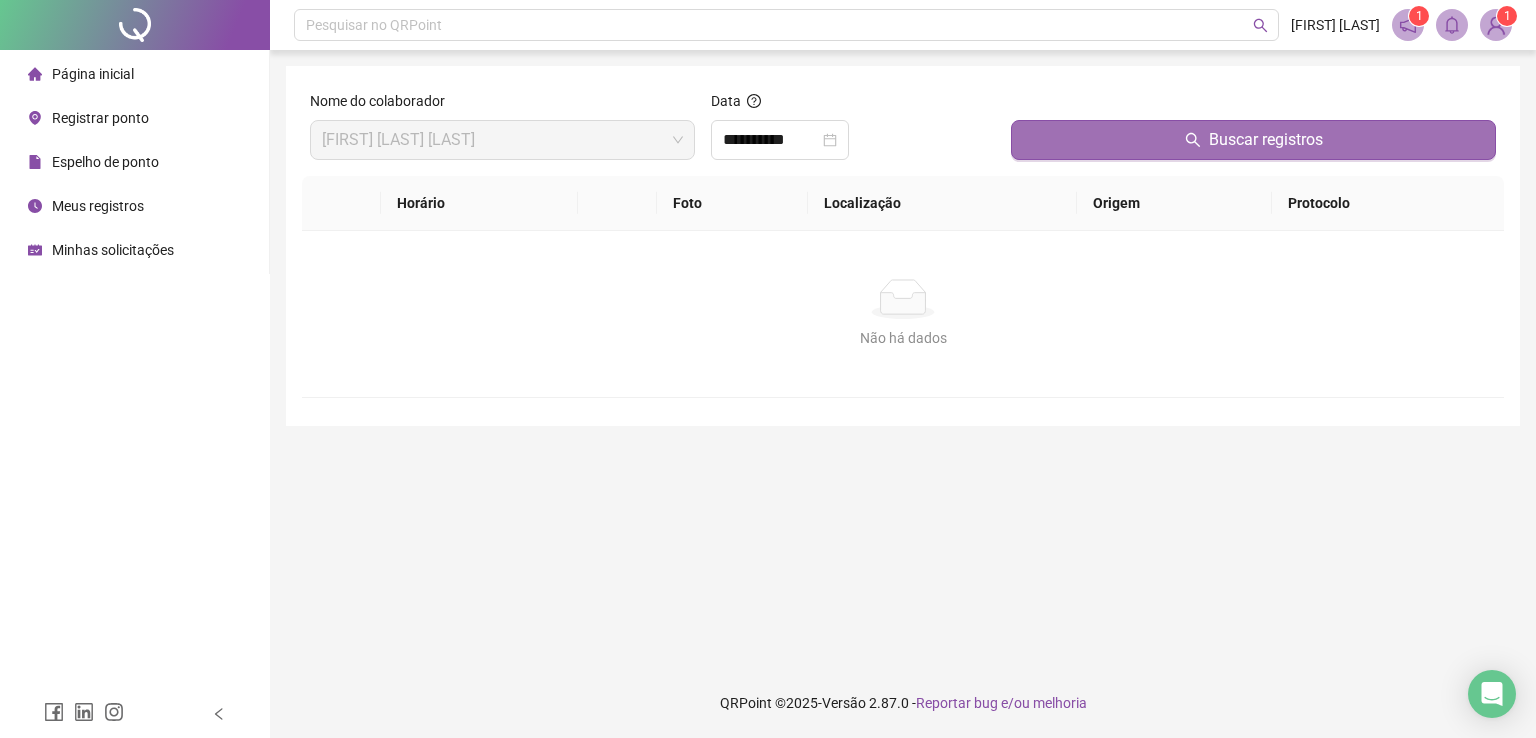click on "Buscar registros" at bounding box center [1253, 140] 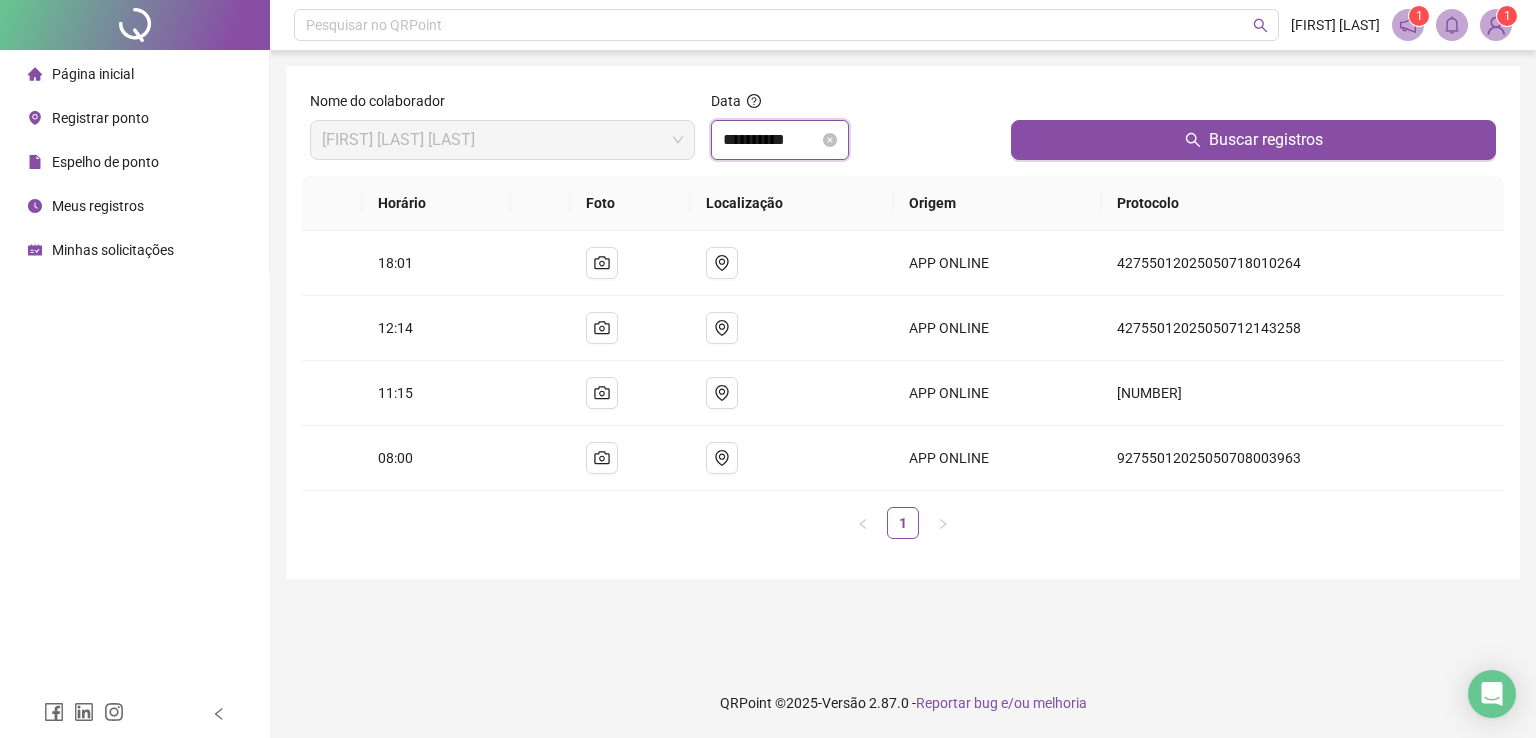 click on "**********" at bounding box center [771, 140] 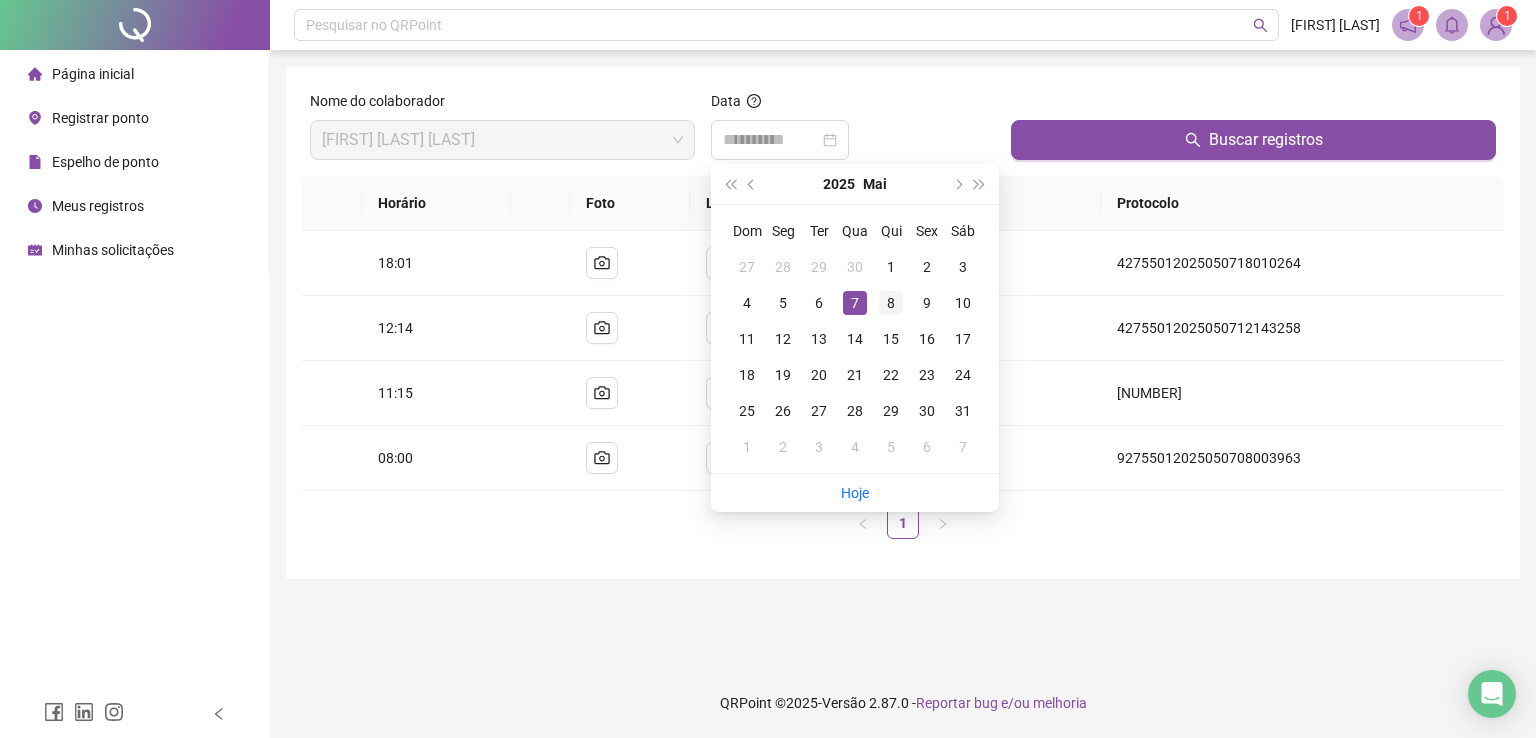 click on "8" at bounding box center (891, 303) 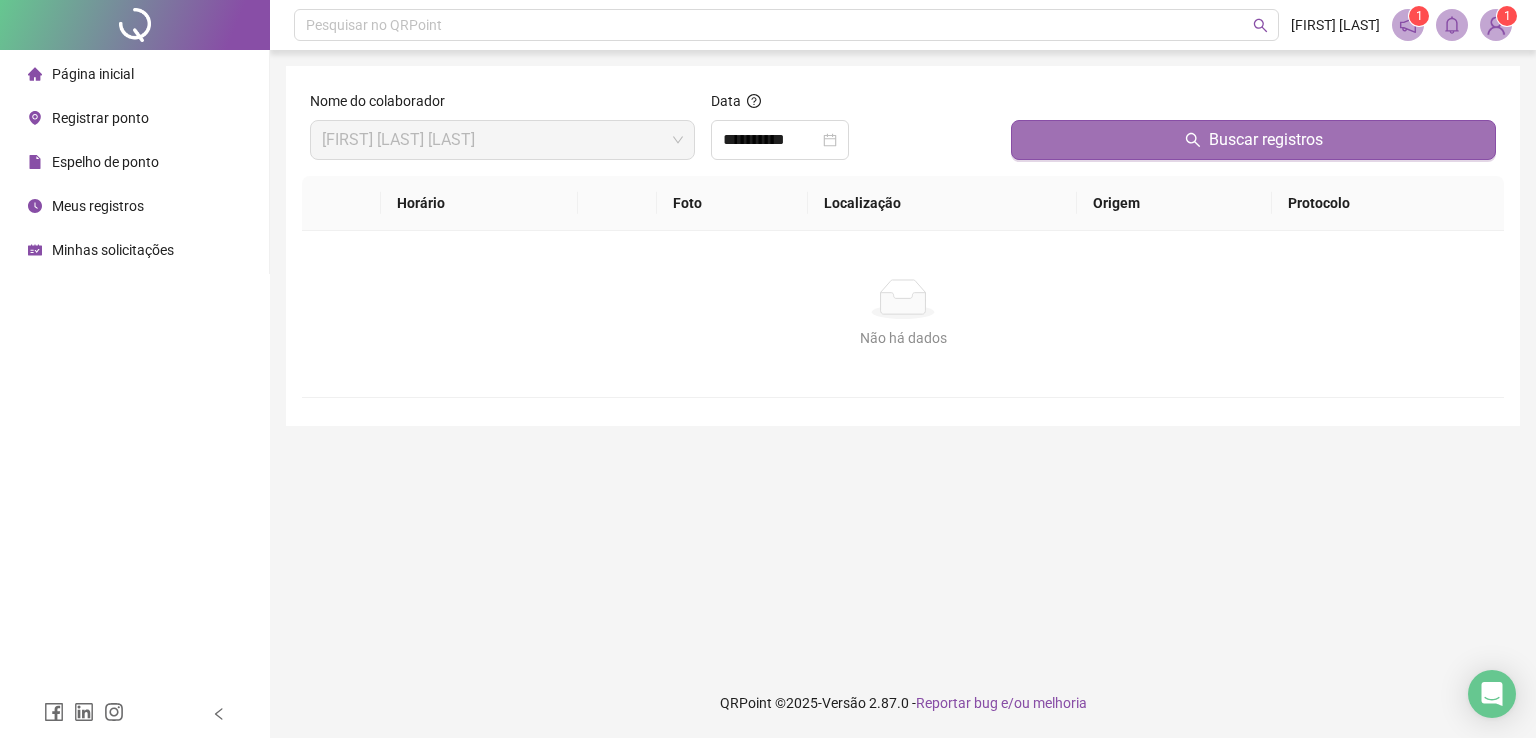 click on "Buscar registros" at bounding box center (1253, 140) 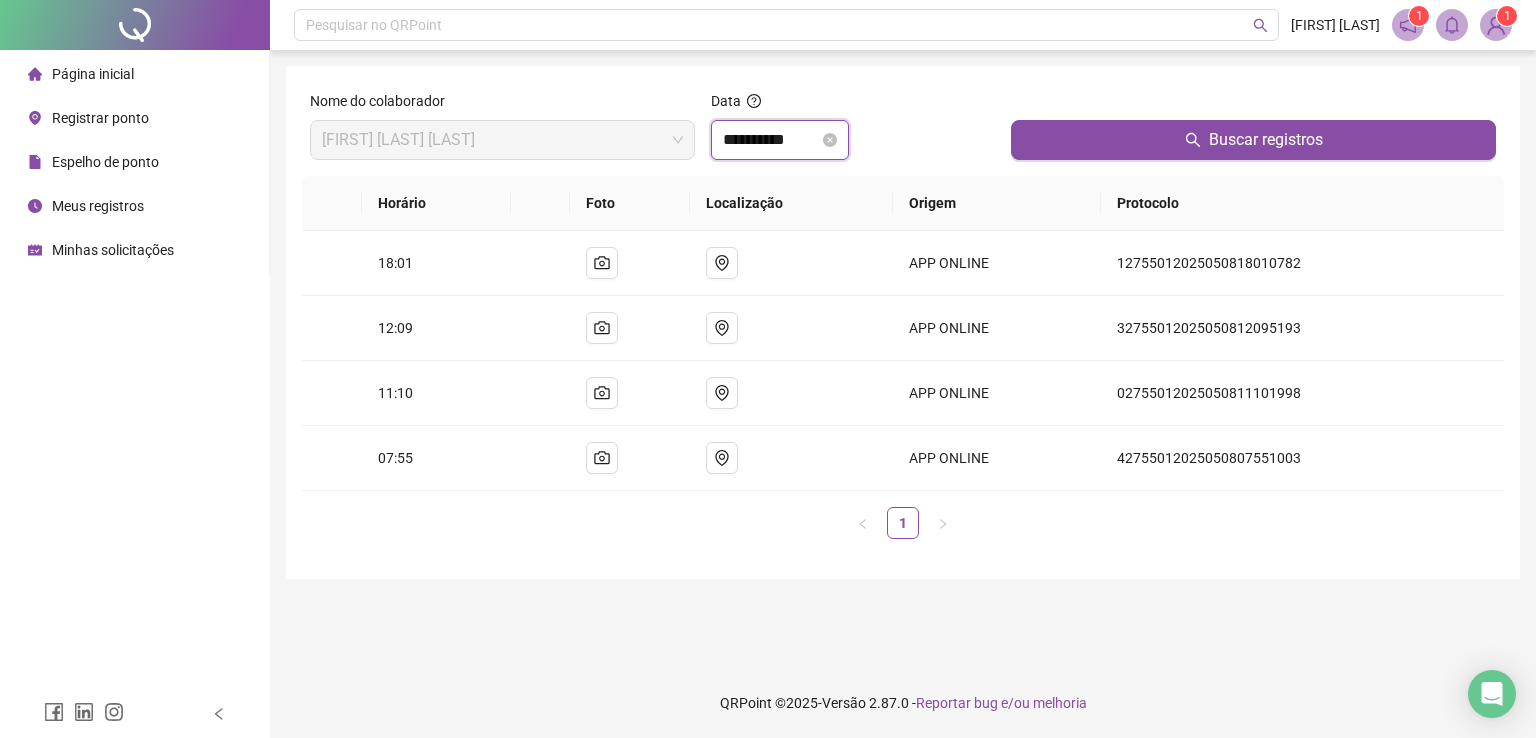 click on "**********" at bounding box center [771, 140] 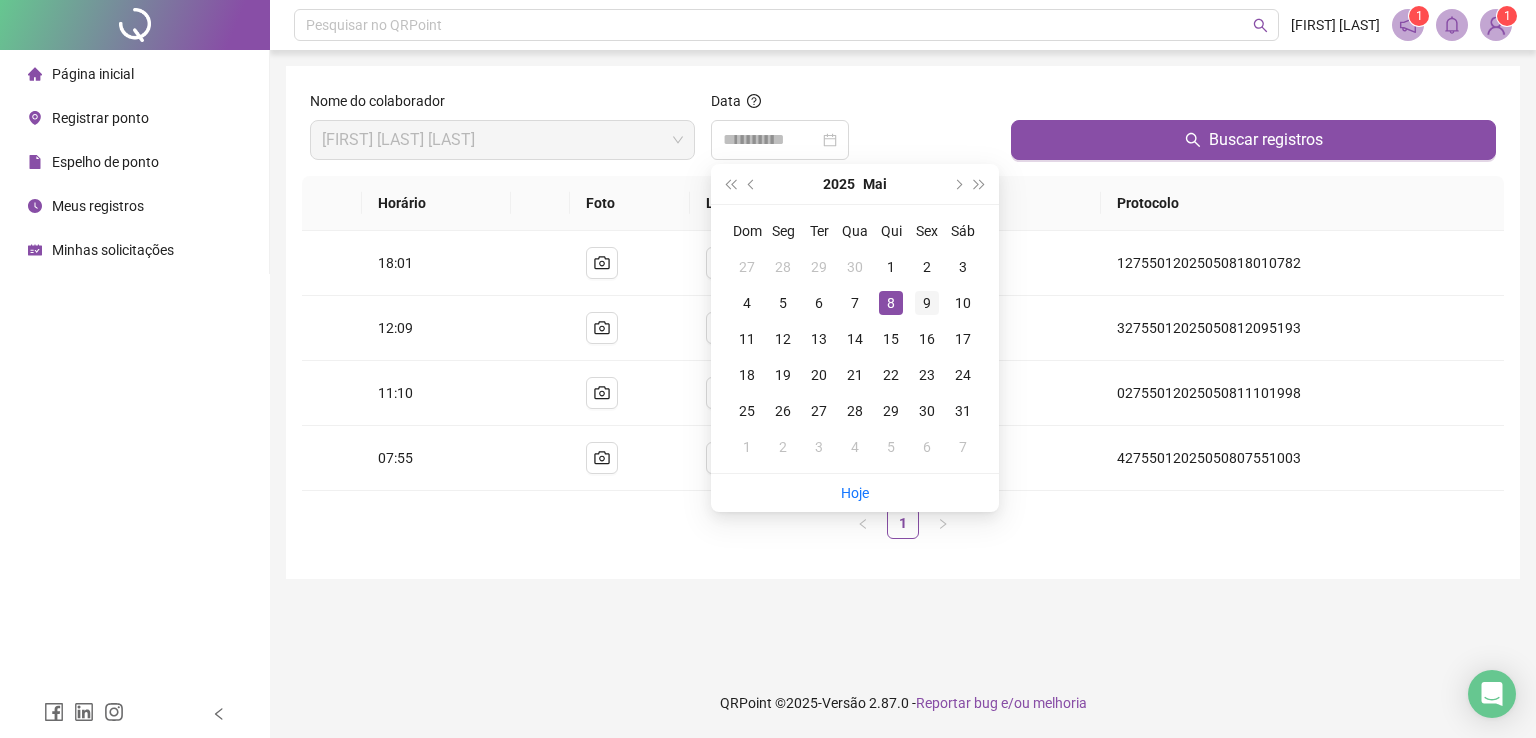 click on "9" at bounding box center [927, 303] 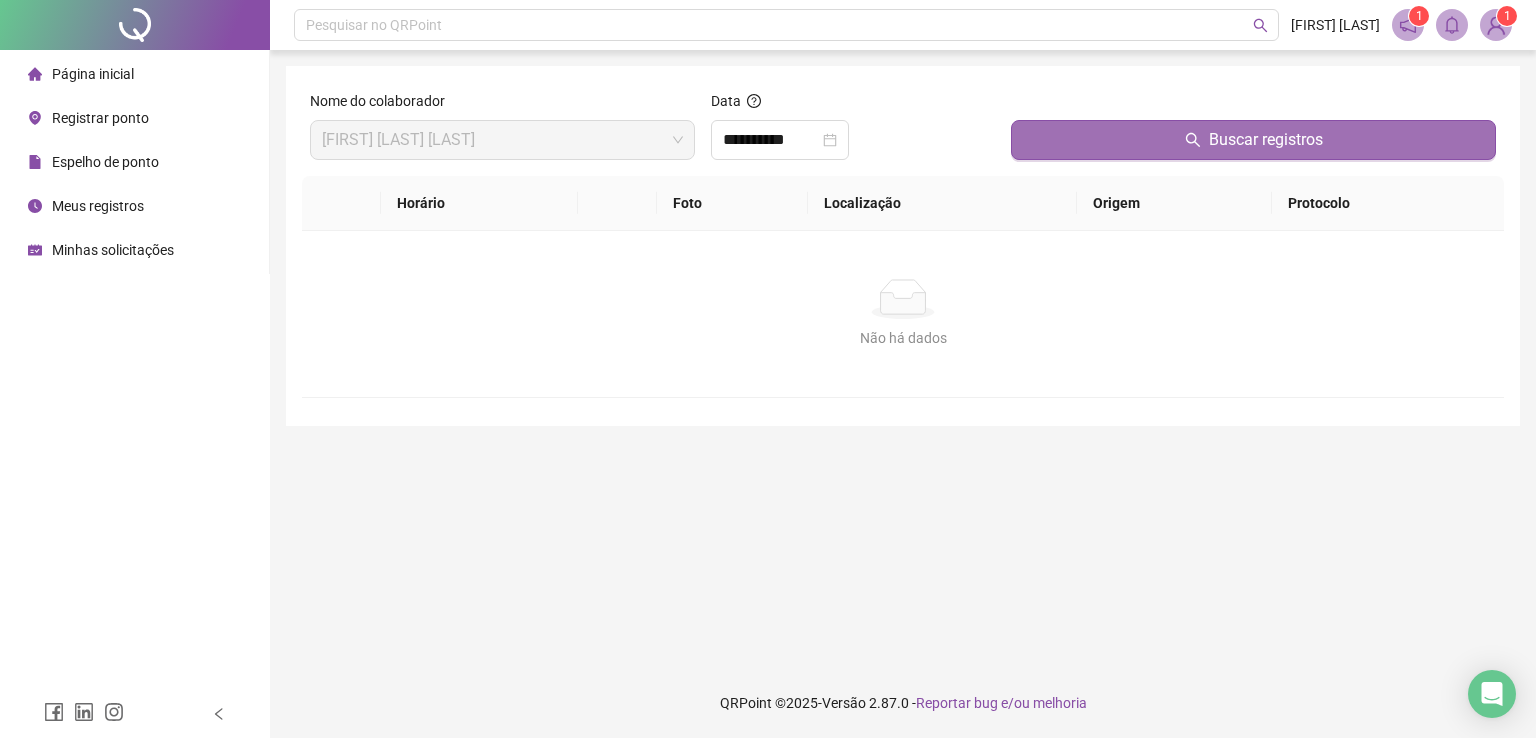 click on "Buscar registros" at bounding box center (1253, 140) 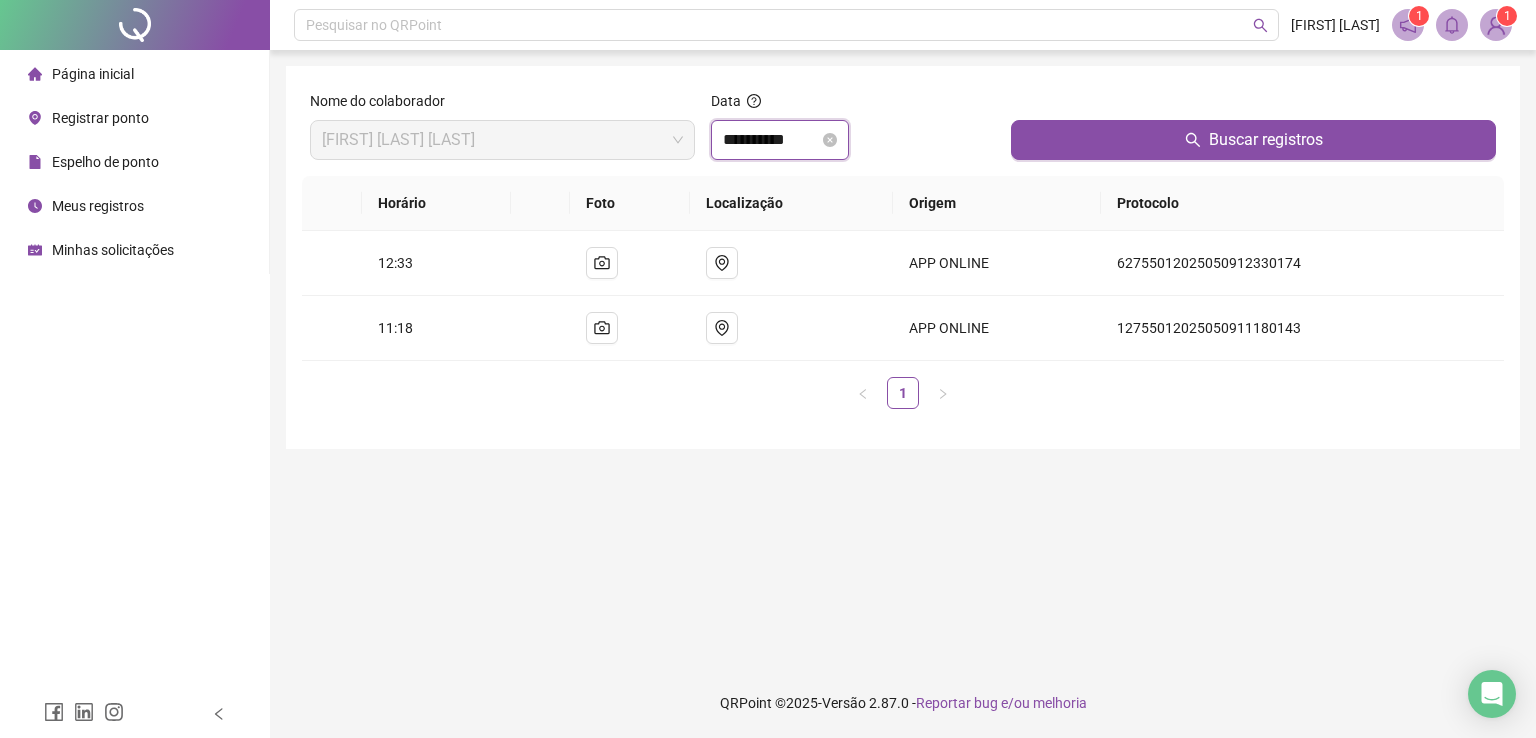 click on "**********" at bounding box center (771, 140) 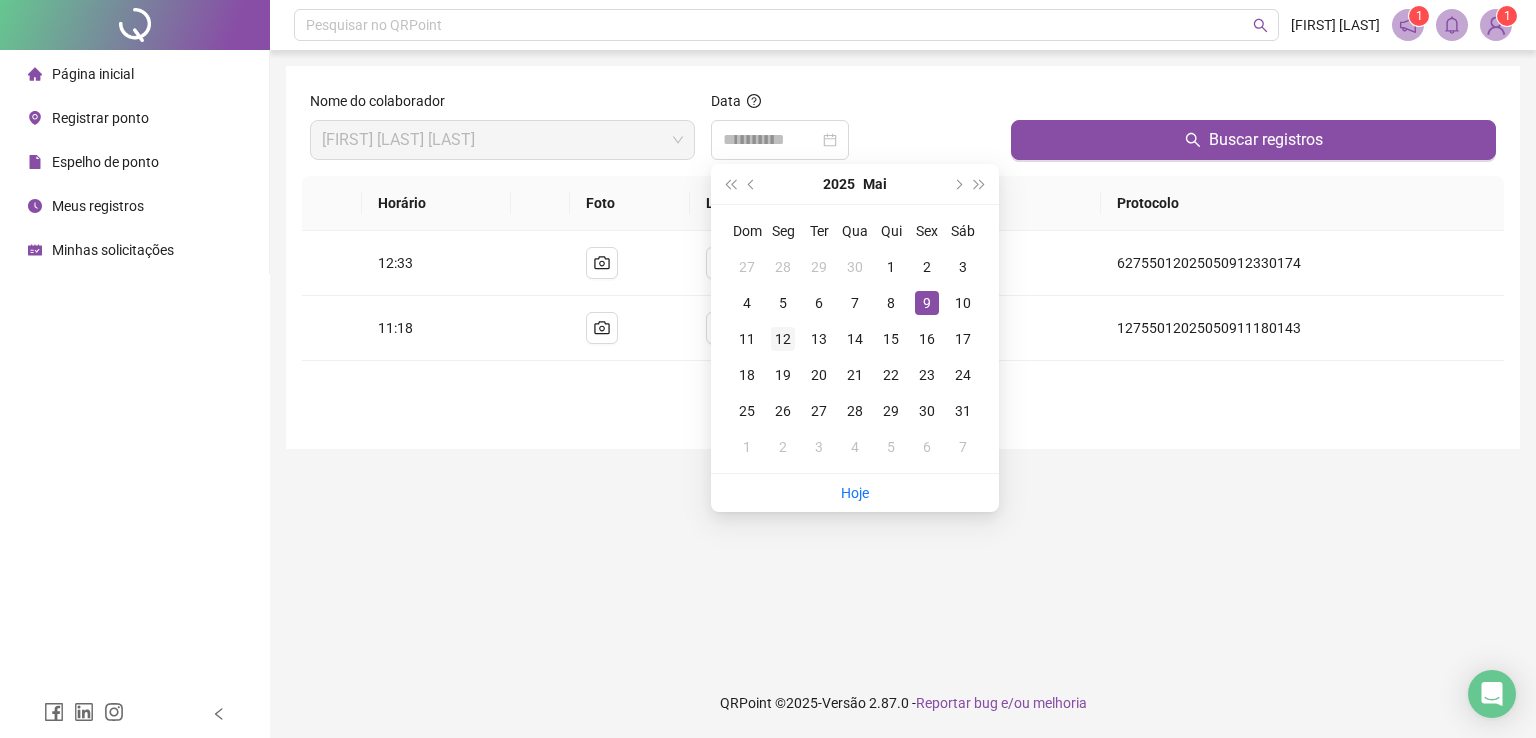 click on "12" at bounding box center (783, 339) 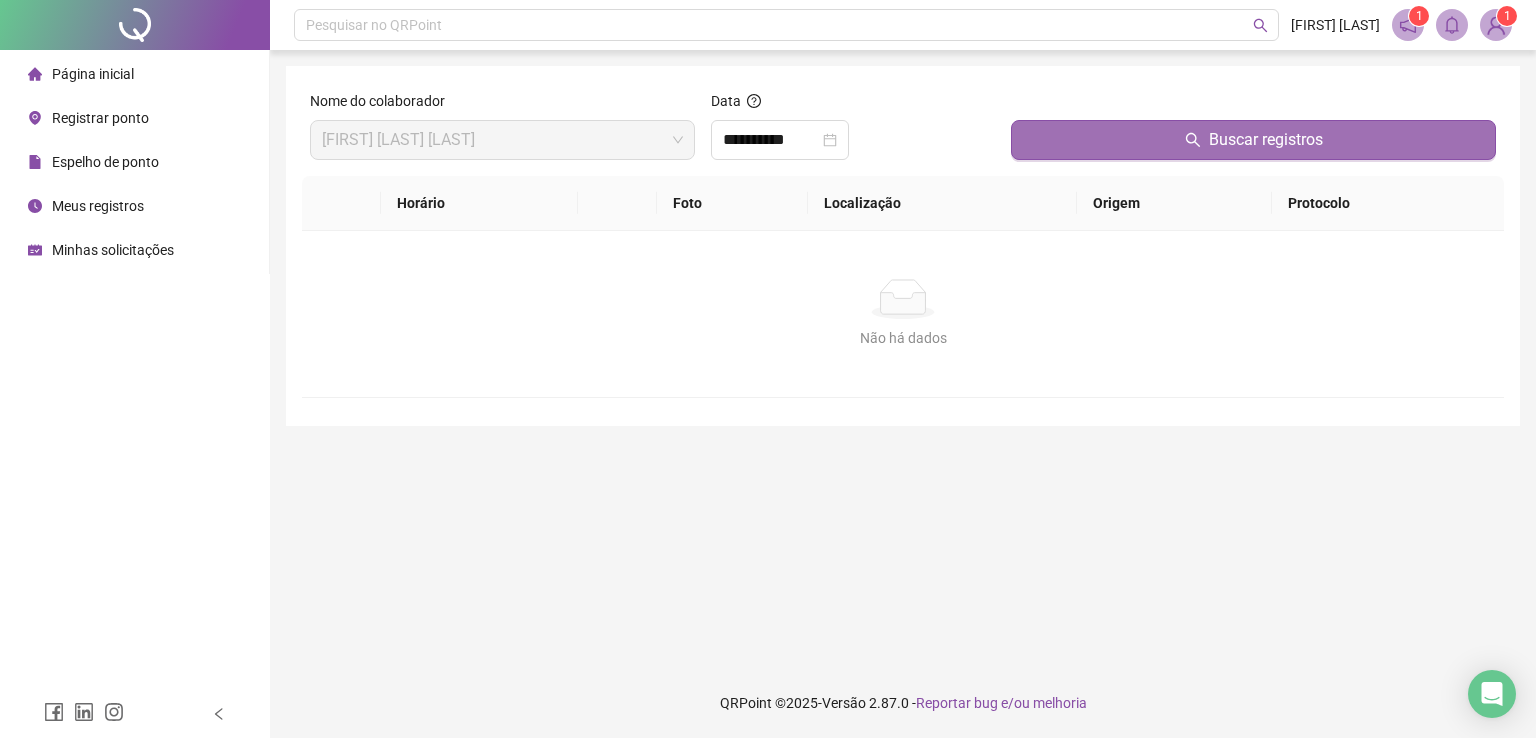 click on "Buscar registros" at bounding box center (1253, 140) 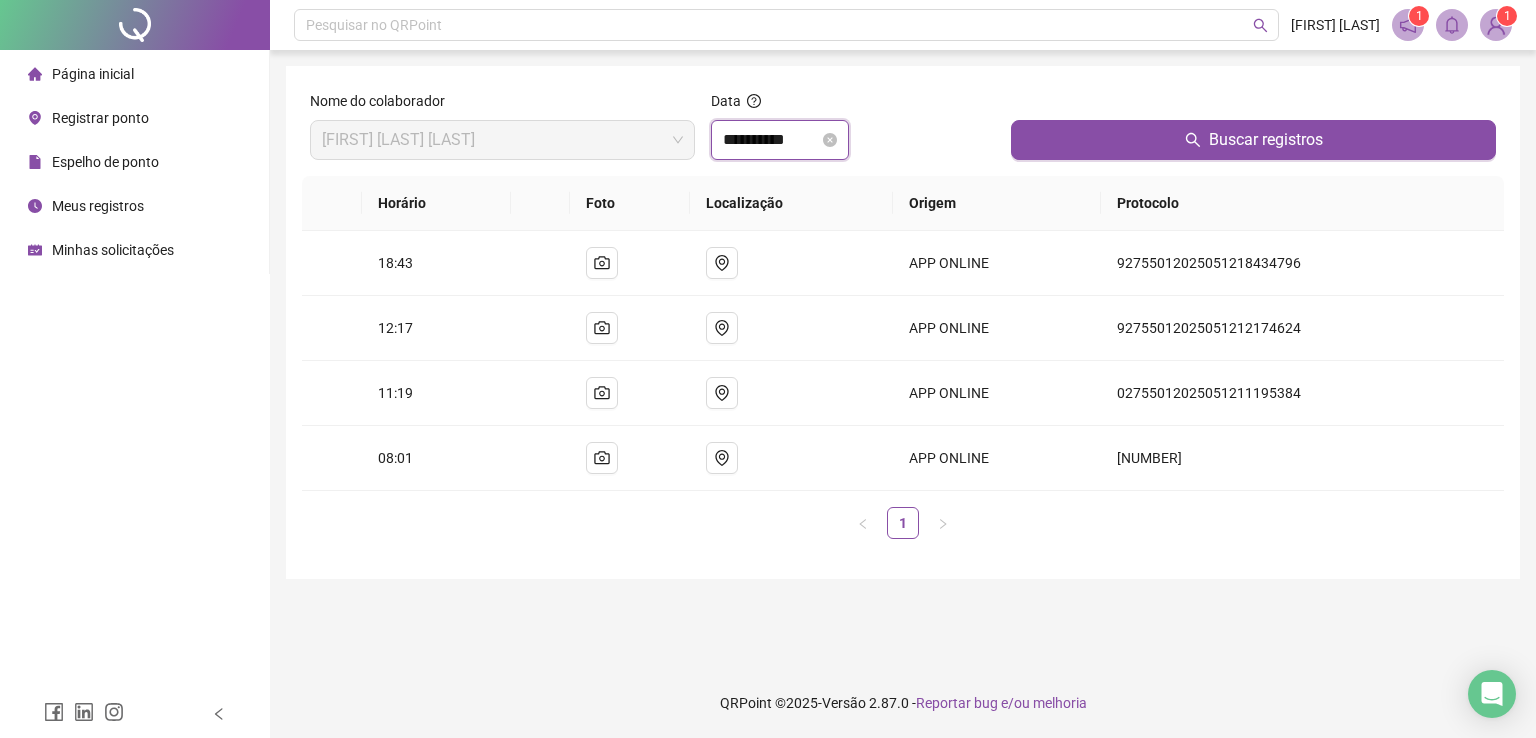 click on "**********" at bounding box center (771, 140) 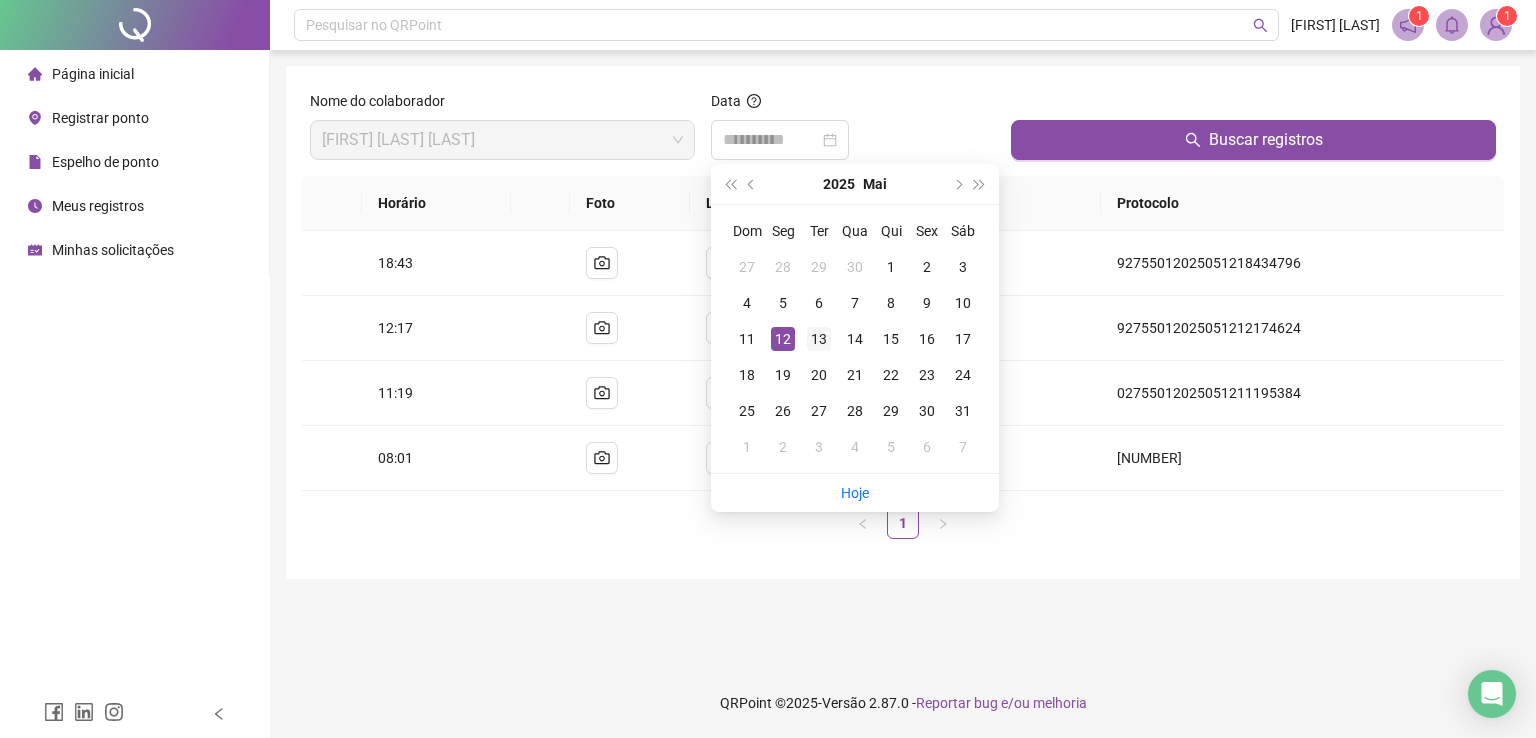 click on "13" at bounding box center (819, 339) 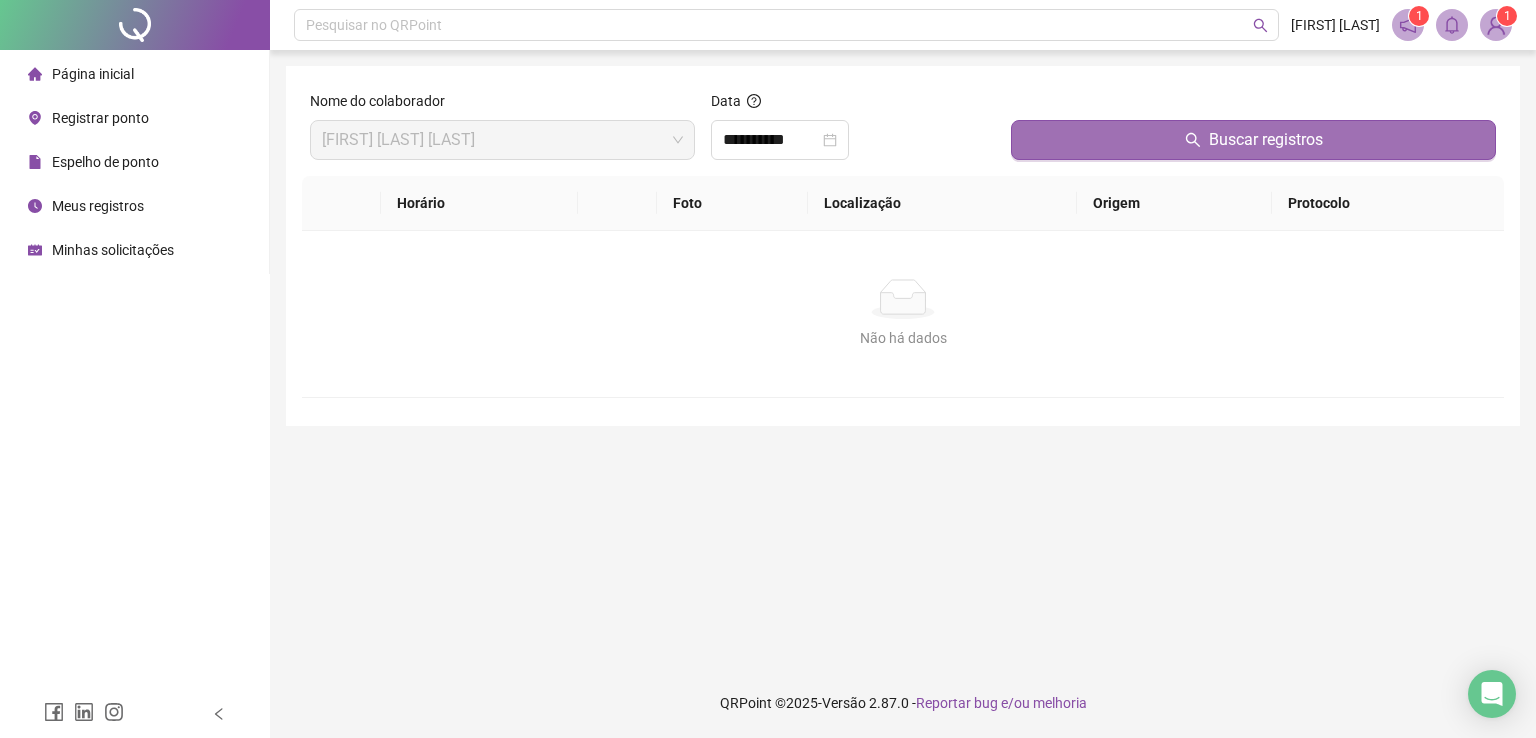 click on "Buscar registros" at bounding box center (1253, 140) 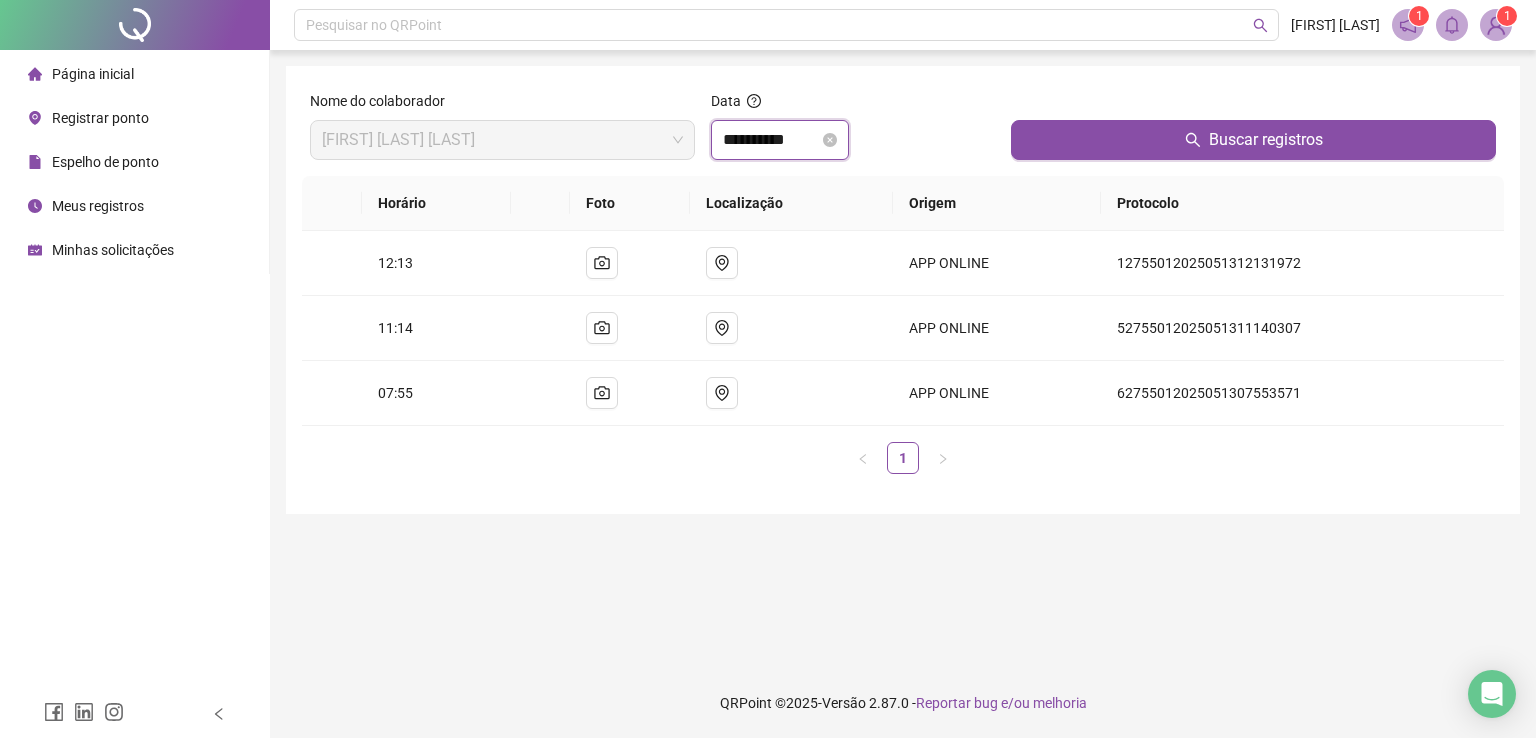click on "**********" at bounding box center [780, 140] 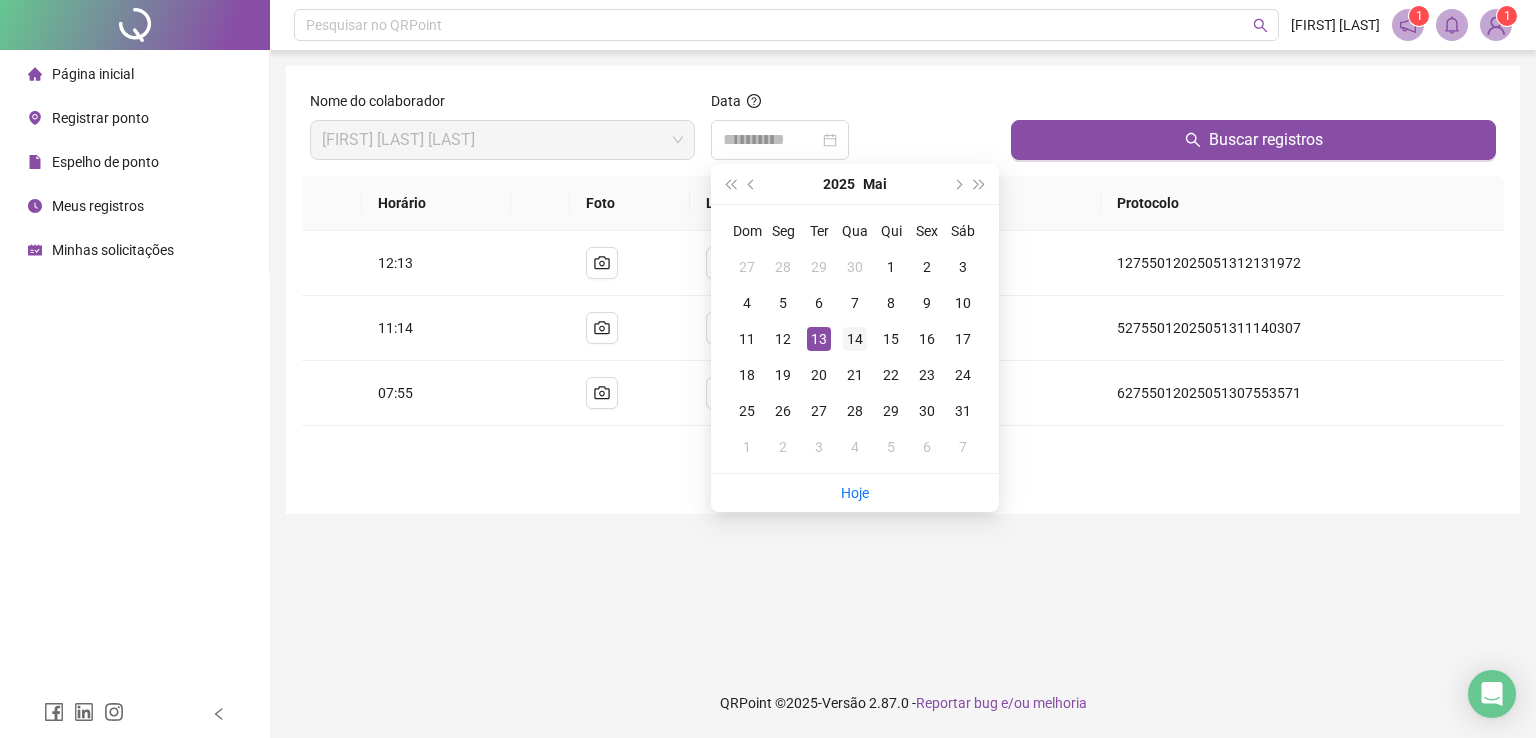 click on "14" at bounding box center [855, 339] 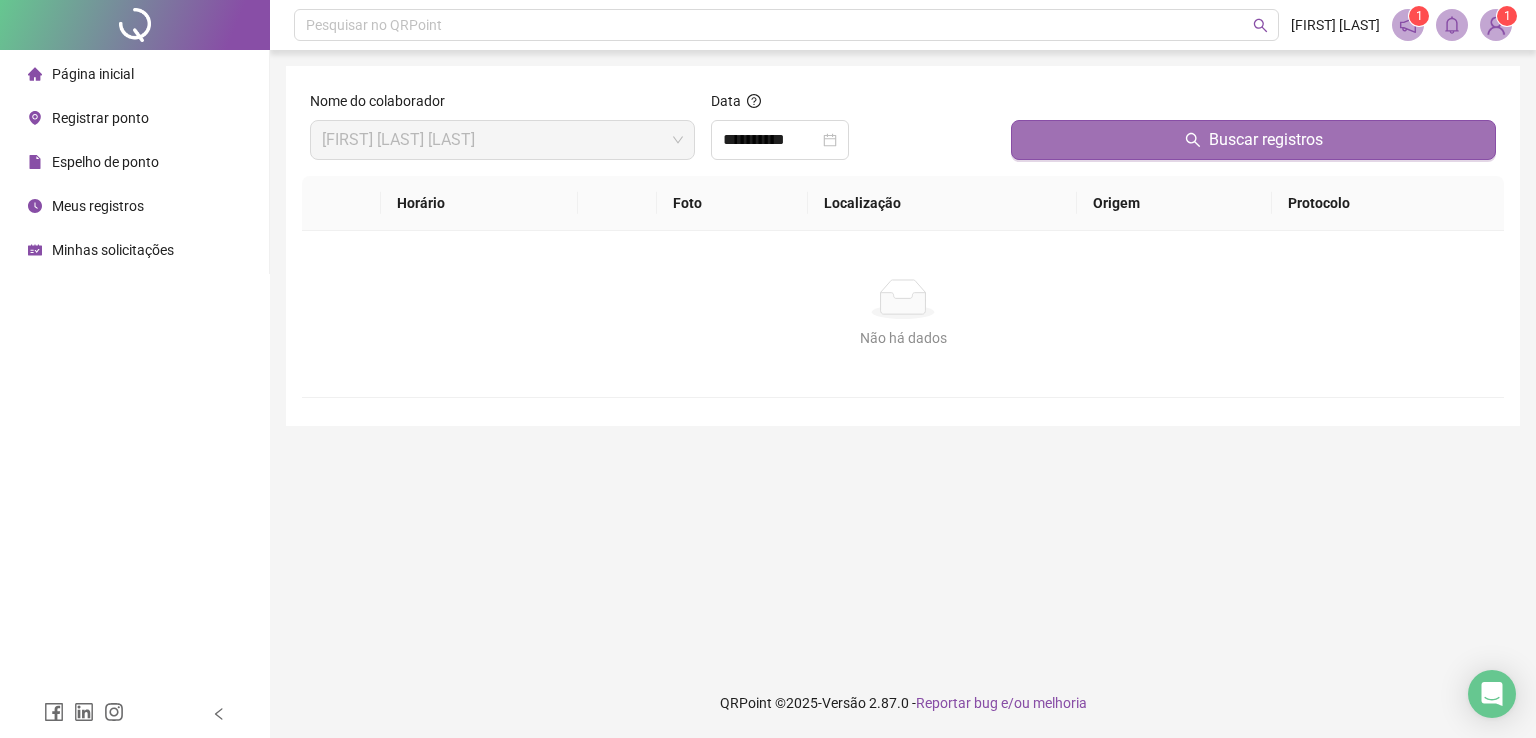 click on "Buscar registros" at bounding box center [1253, 140] 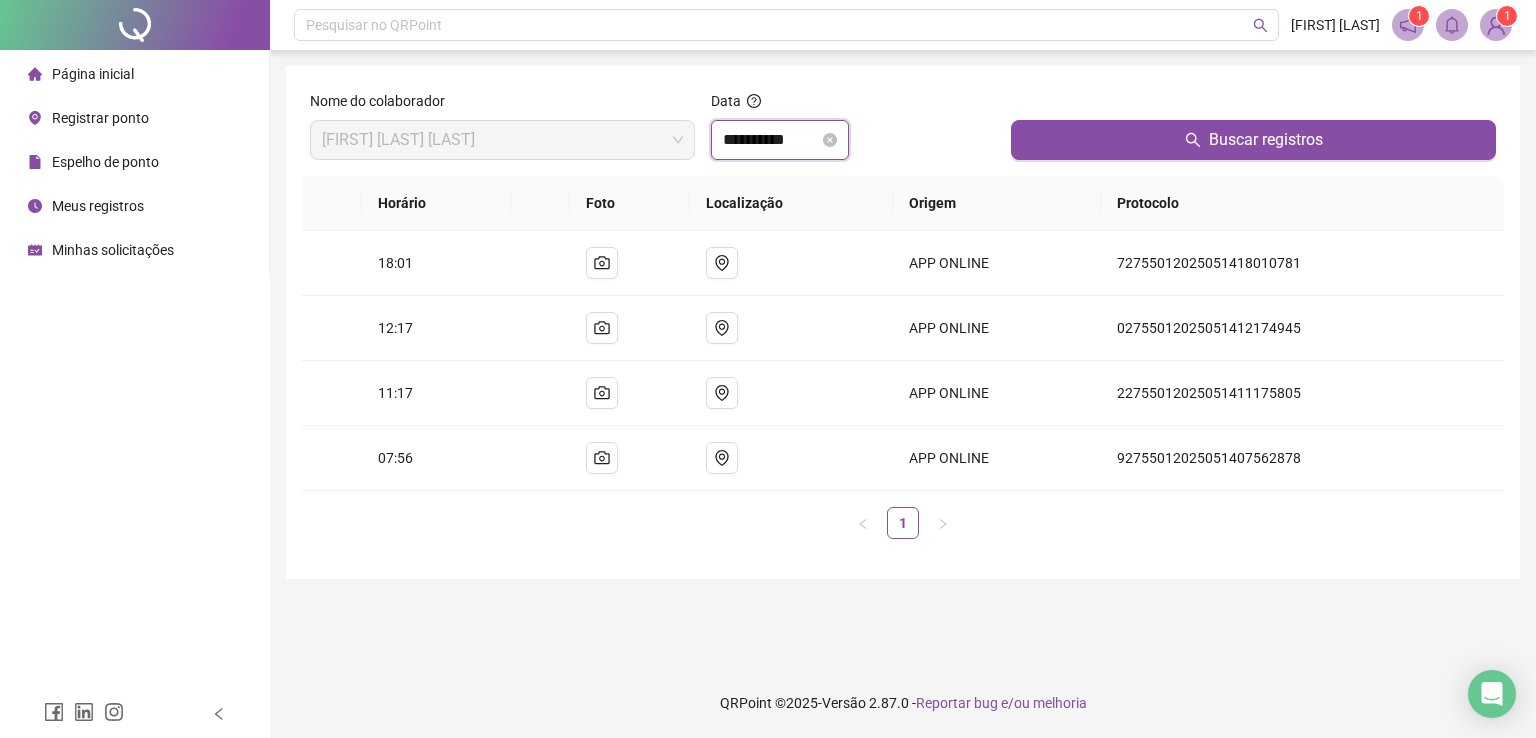 click on "**********" at bounding box center (771, 140) 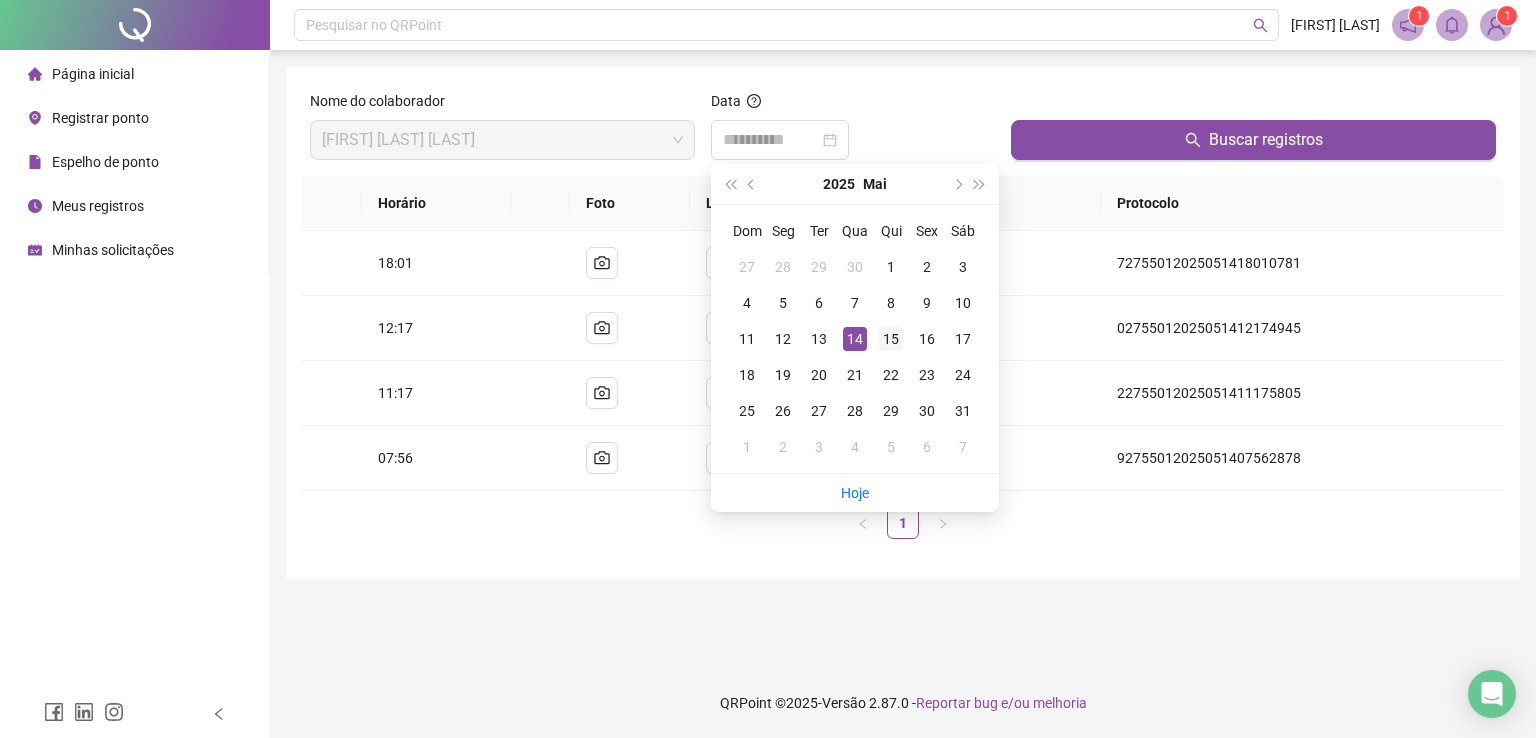 click on "15" at bounding box center [891, 339] 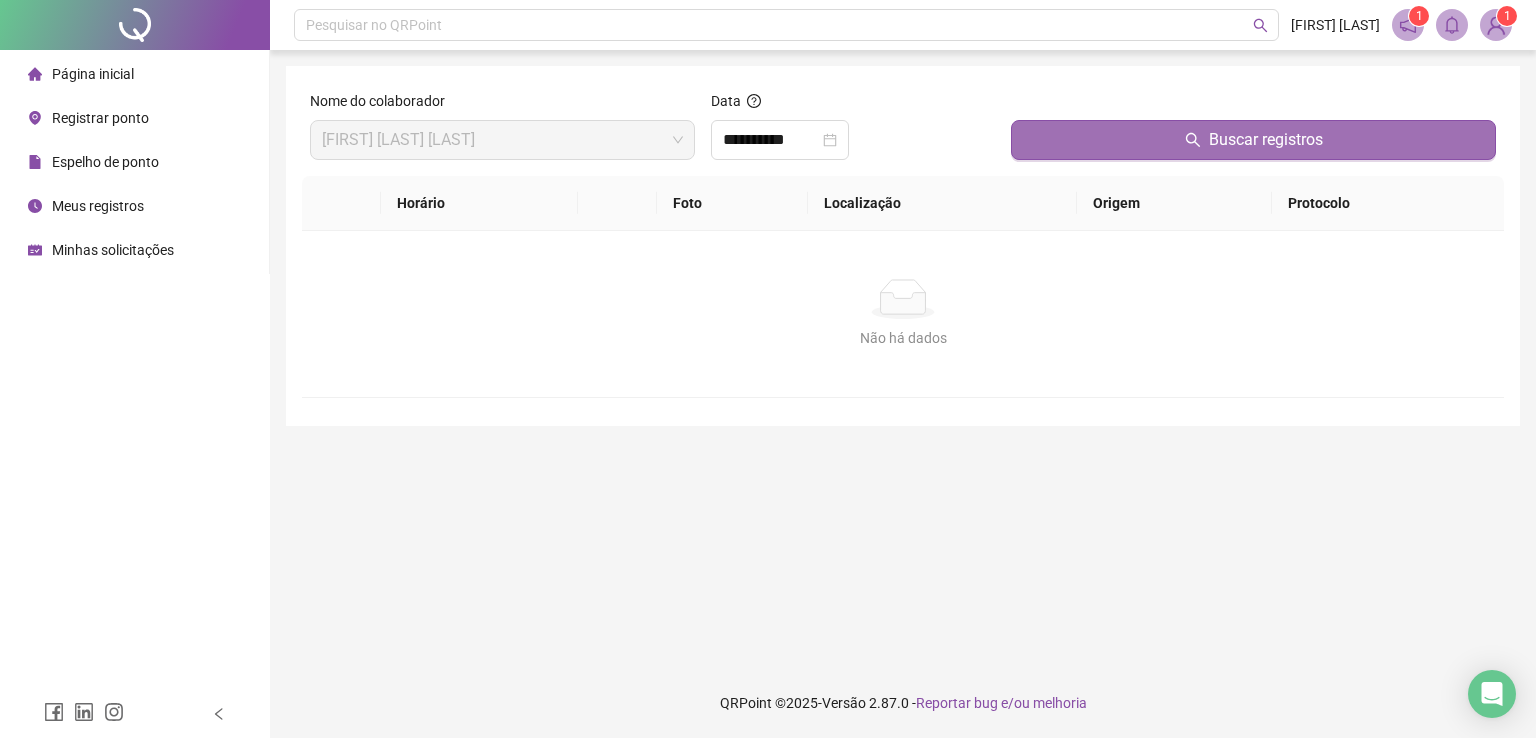 click on "Buscar registros" at bounding box center (1253, 140) 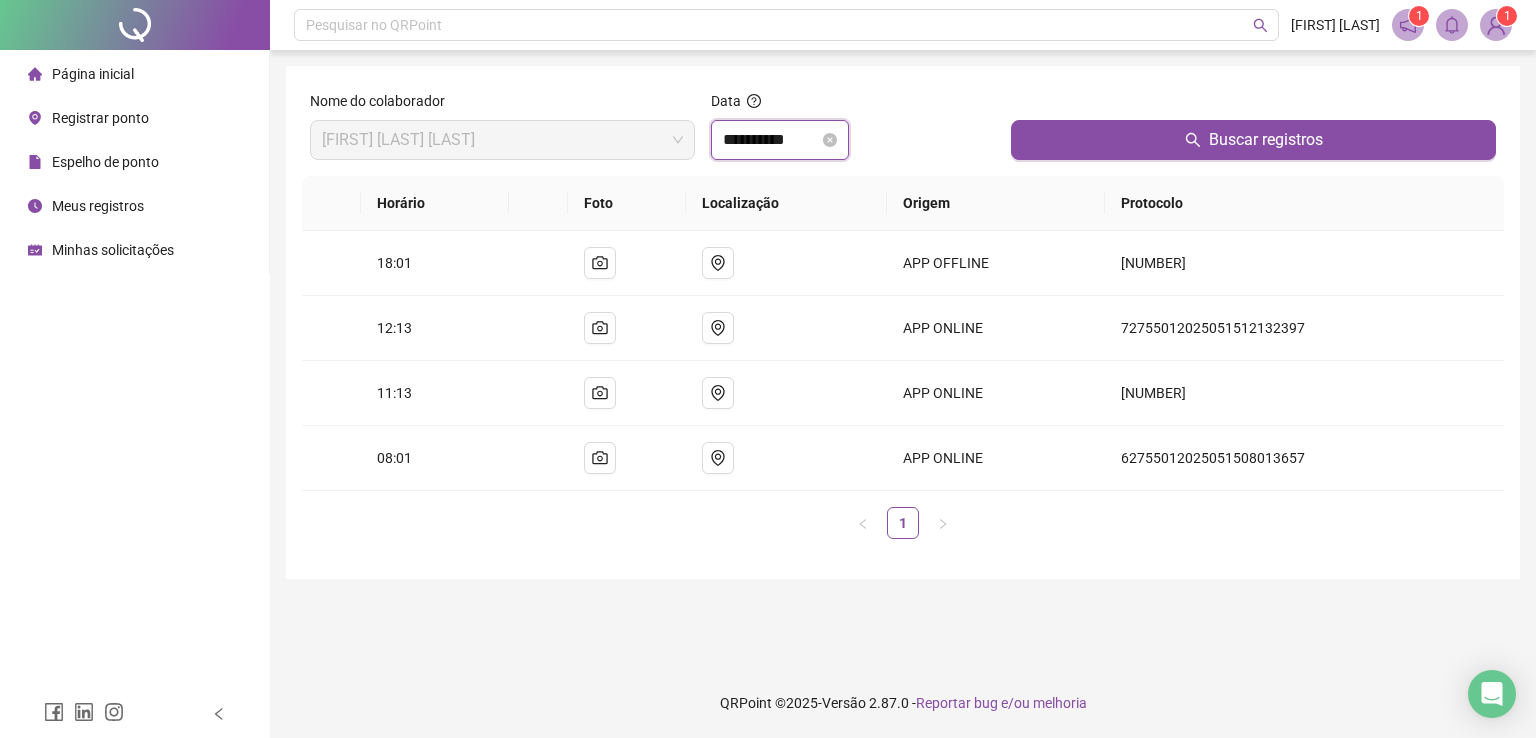 click on "**********" at bounding box center [771, 140] 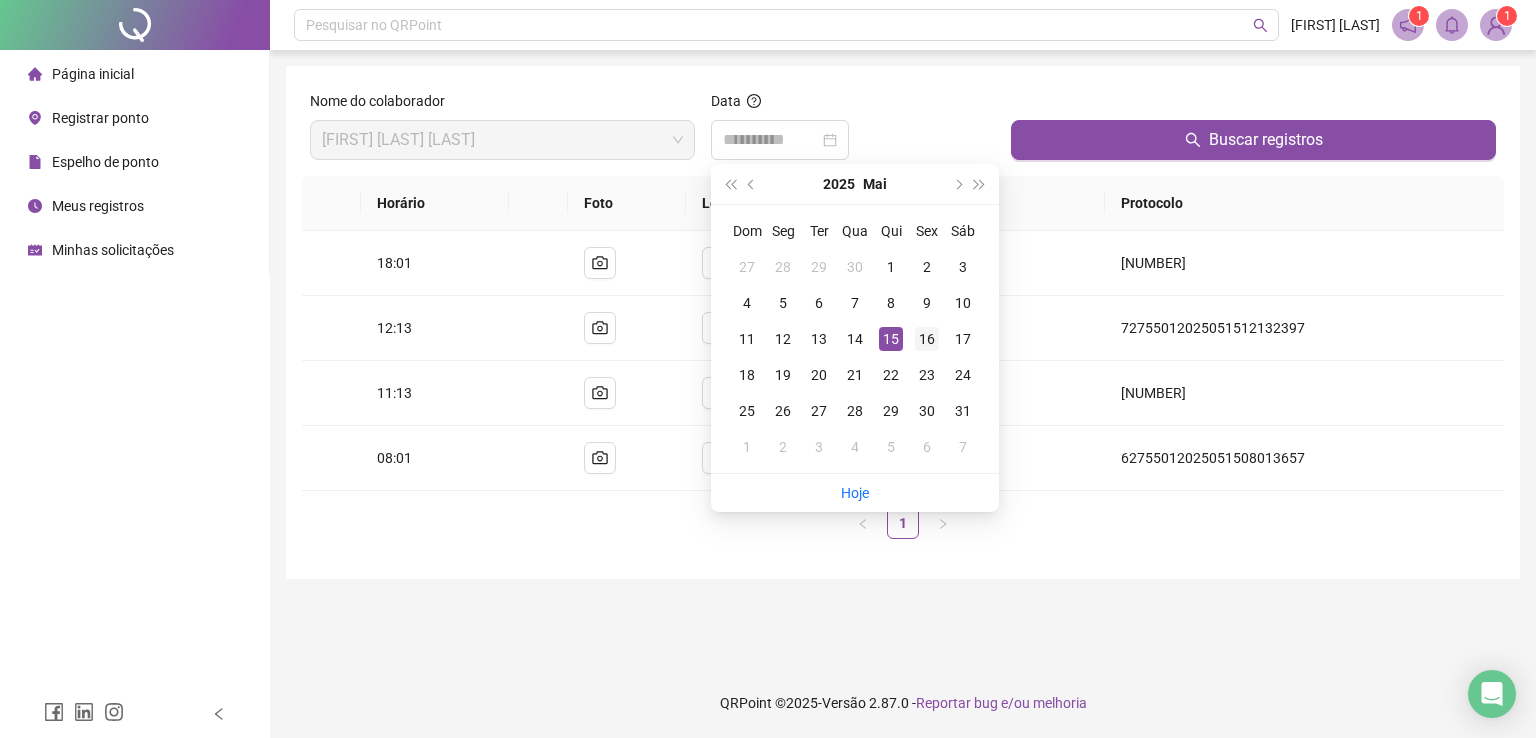 click on "16" at bounding box center (927, 339) 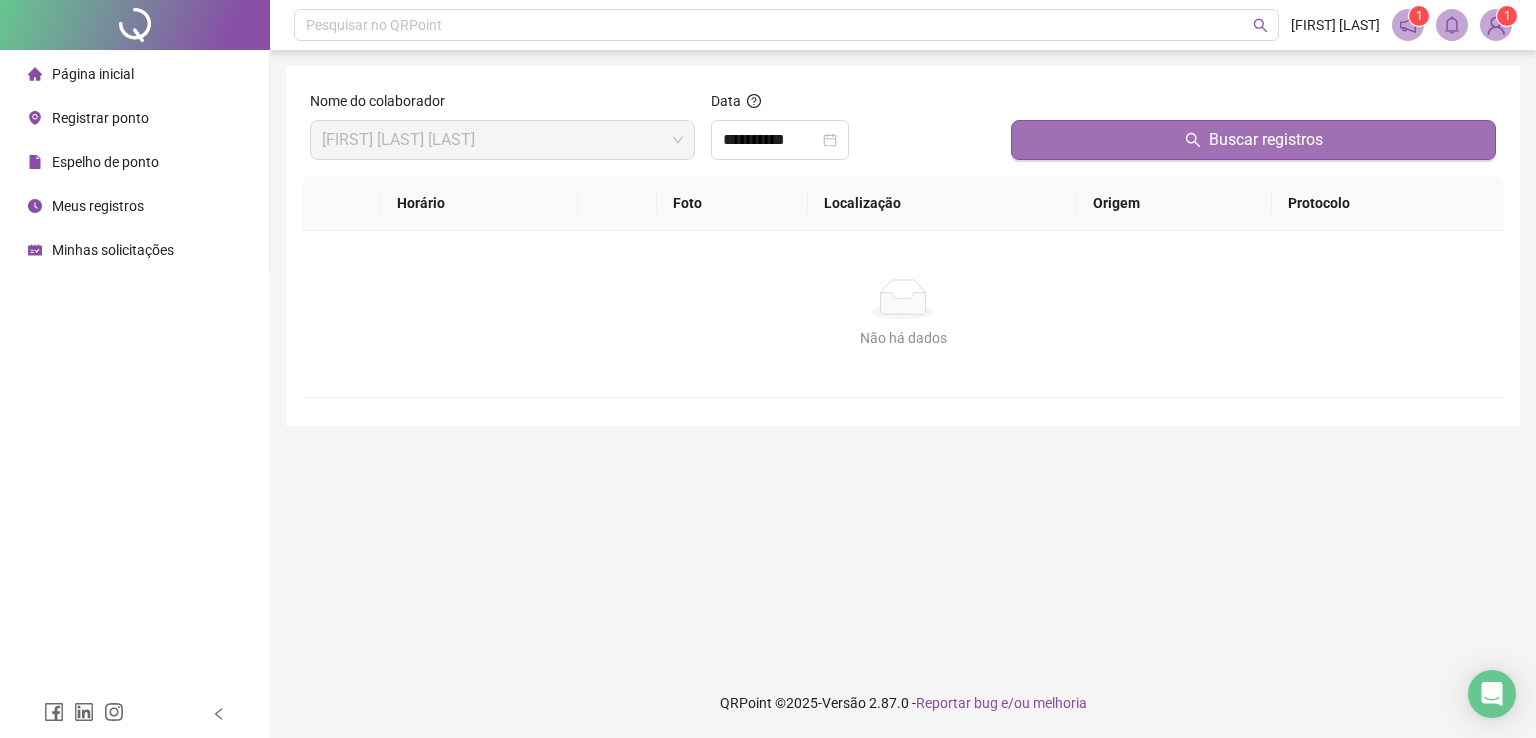 click on "Buscar registros" at bounding box center (1253, 140) 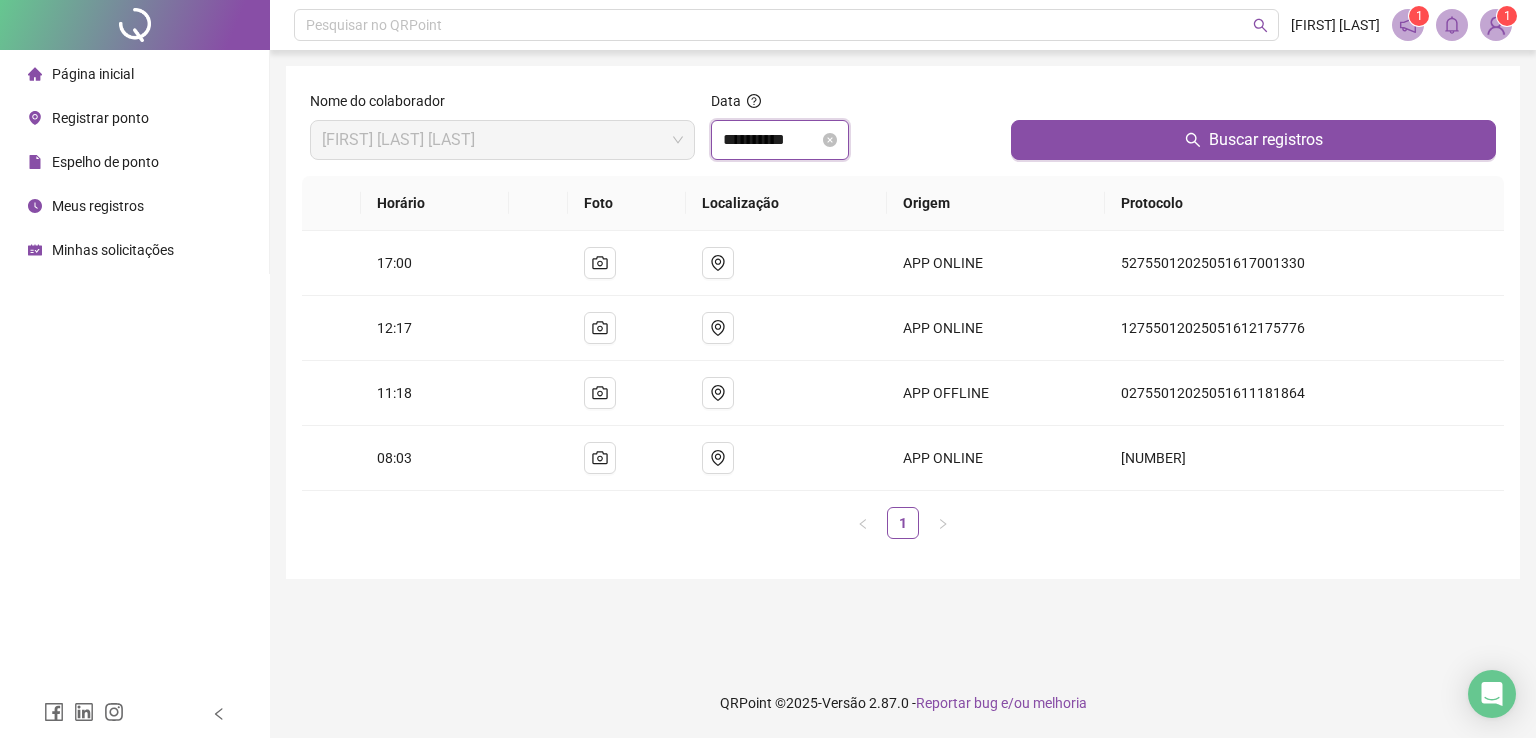 click on "**********" at bounding box center (771, 140) 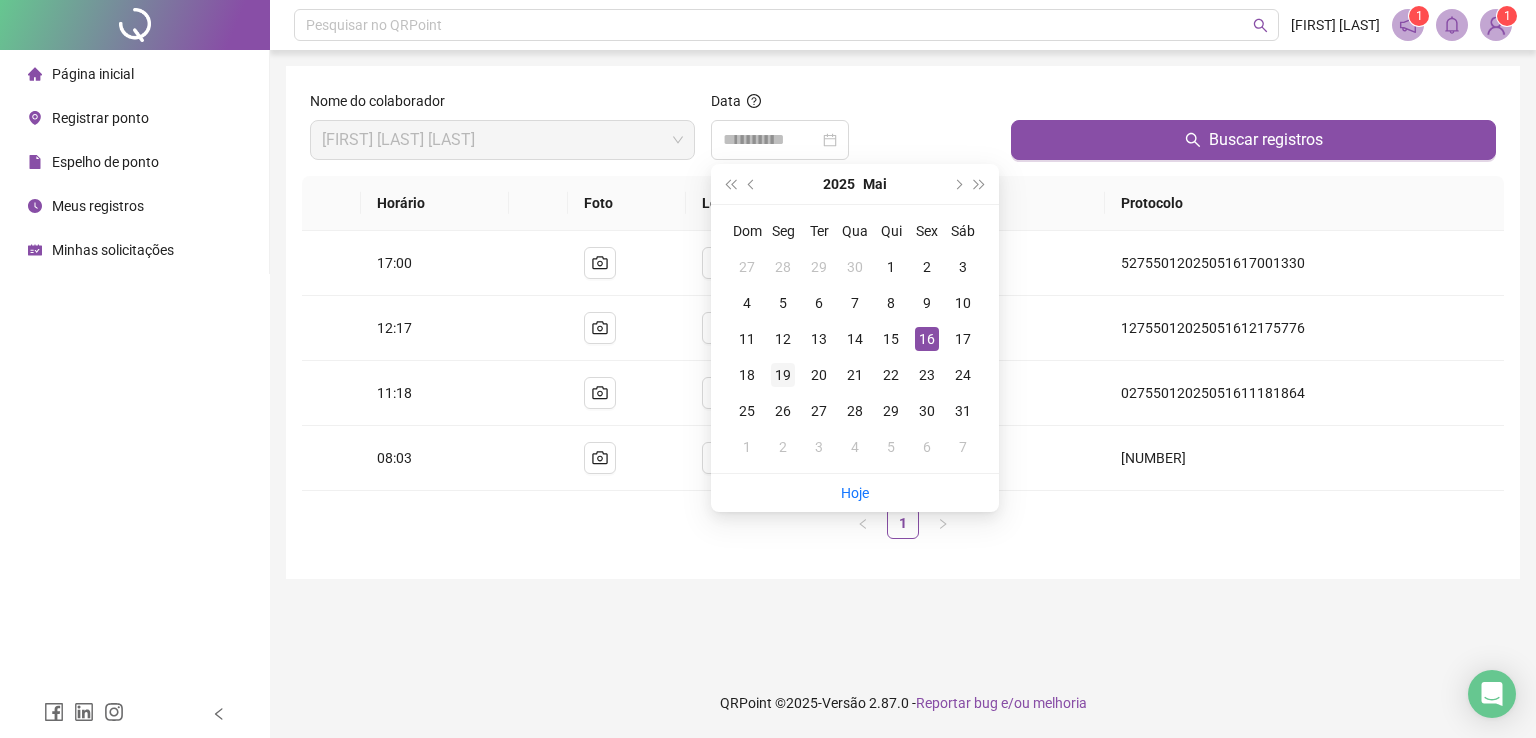 click on "19" at bounding box center (783, 375) 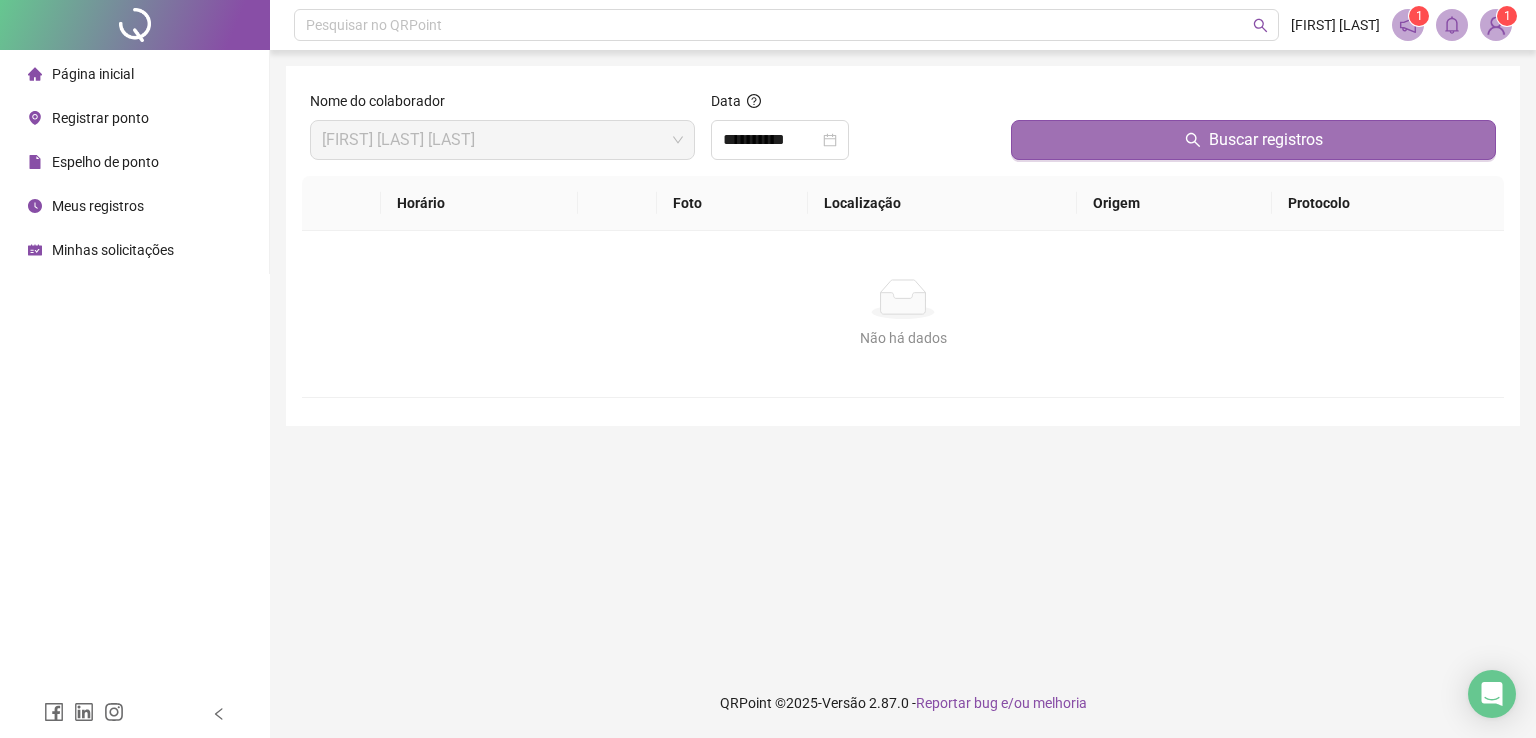 click on "Buscar registros" at bounding box center [1253, 140] 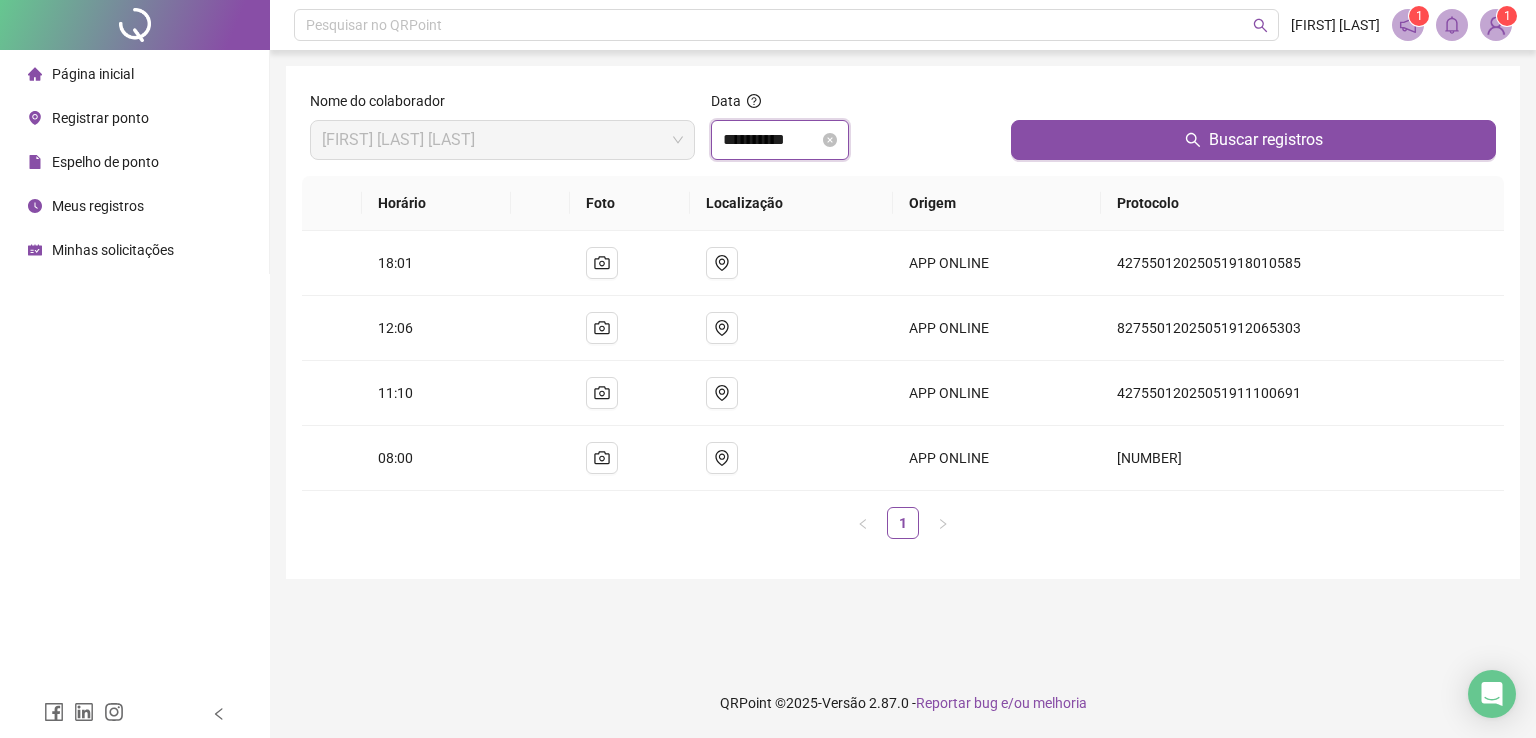 click on "**********" at bounding box center (771, 140) 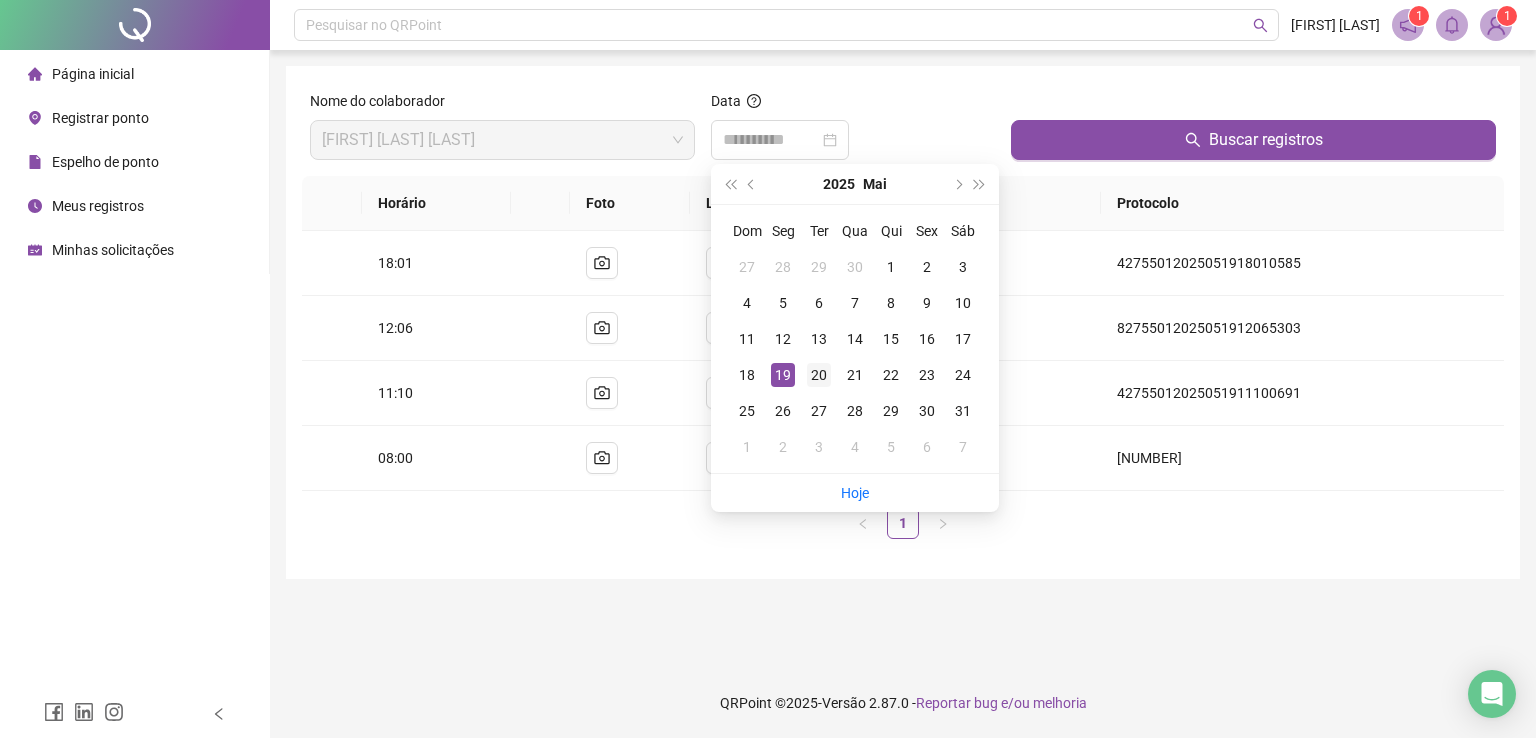 click on "20" at bounding box center [819, 375] 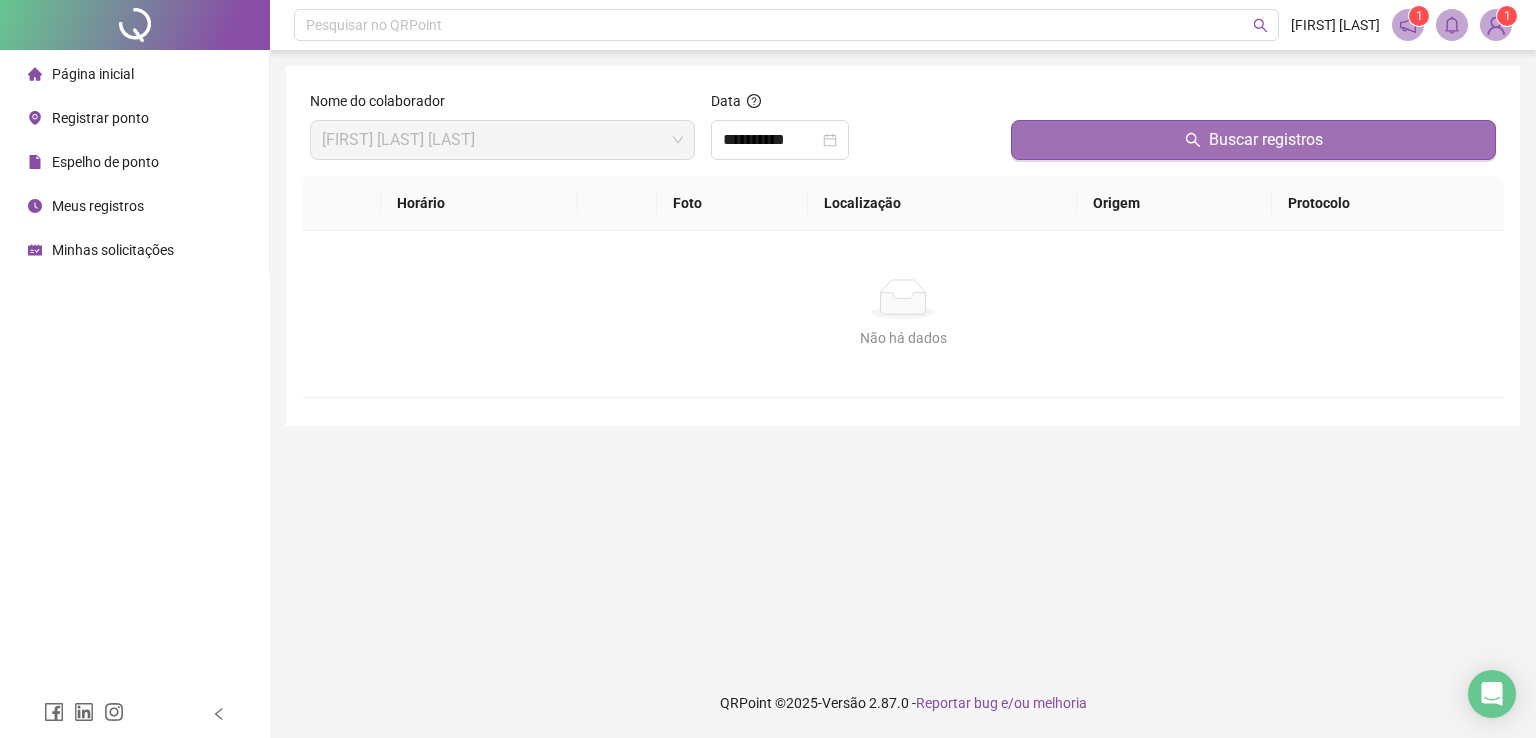 click on "Buscar registros" at bounding box center (1253, 140) 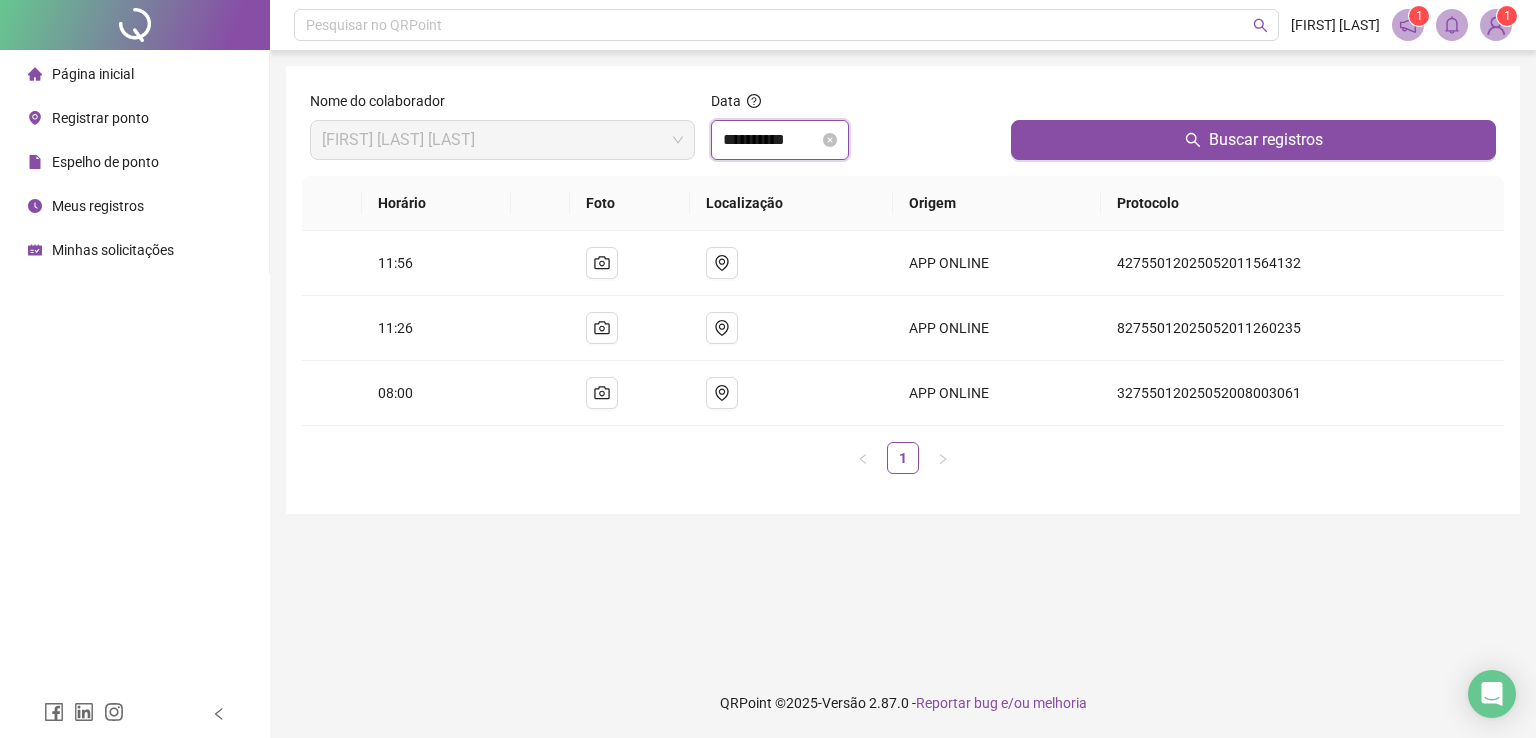 click on "**********" at bounding box center (771, 140) 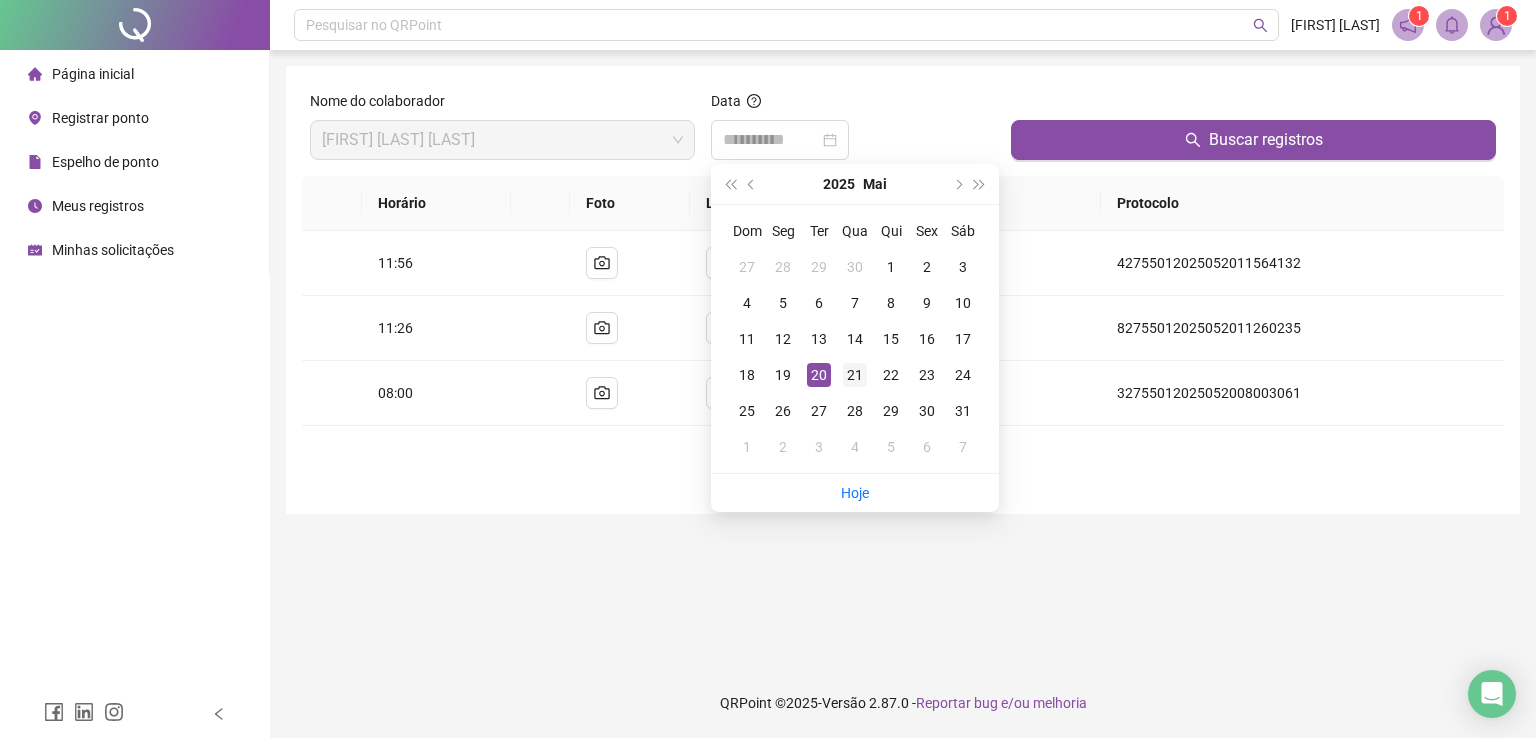 click on "21" at bounding box center (855, 375) 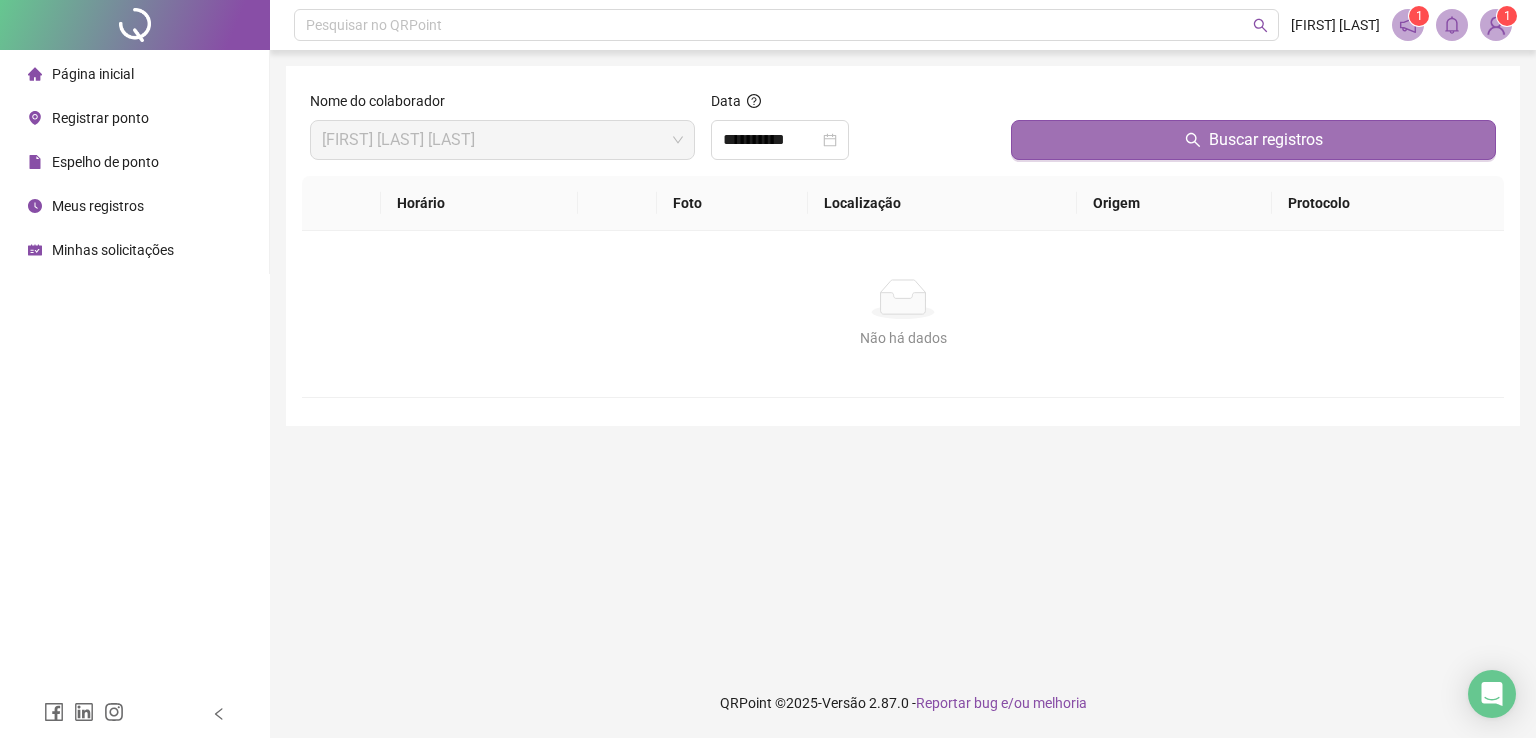 click on "Buscar registros" at bounding box center [1253, 140] 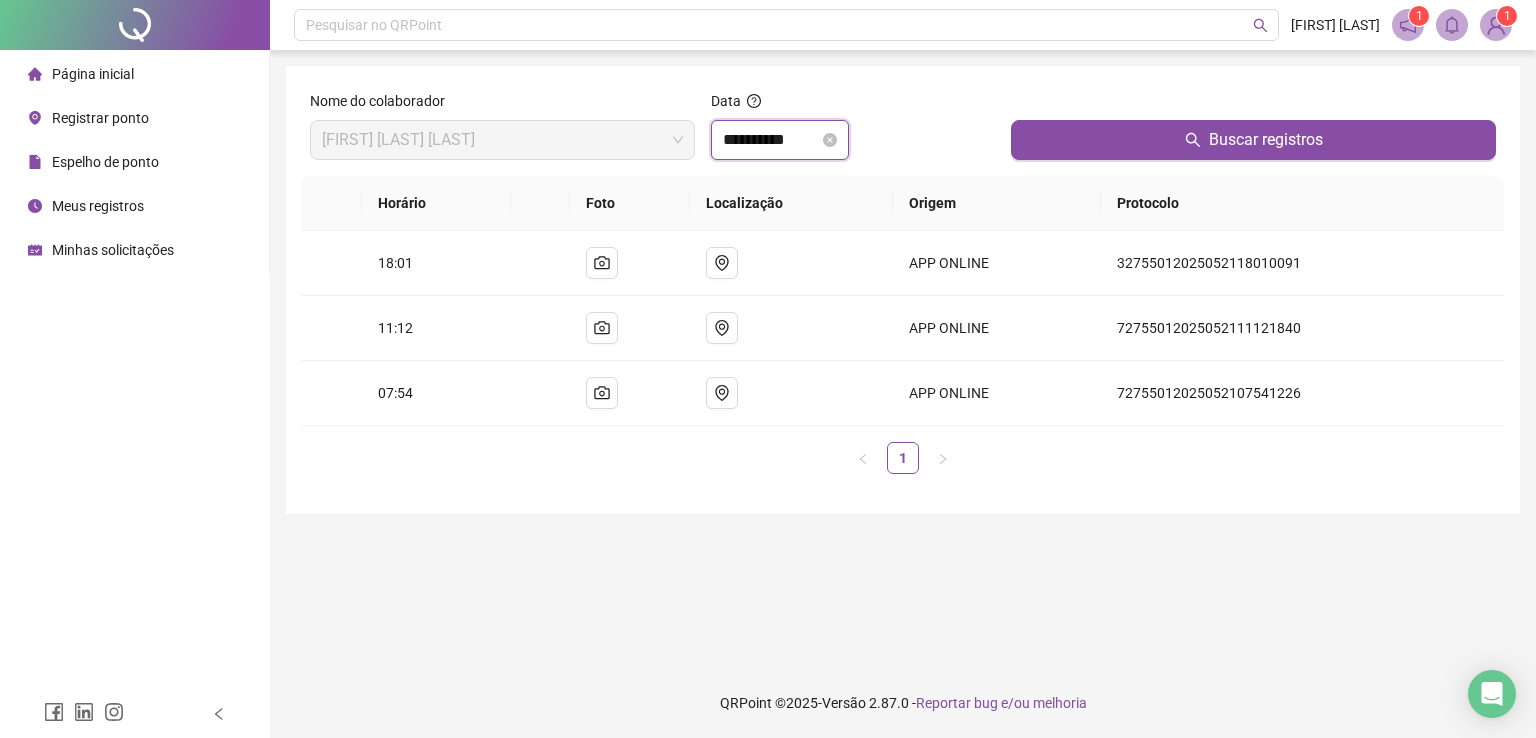 click on "**********" at bounding box center [771, 140] 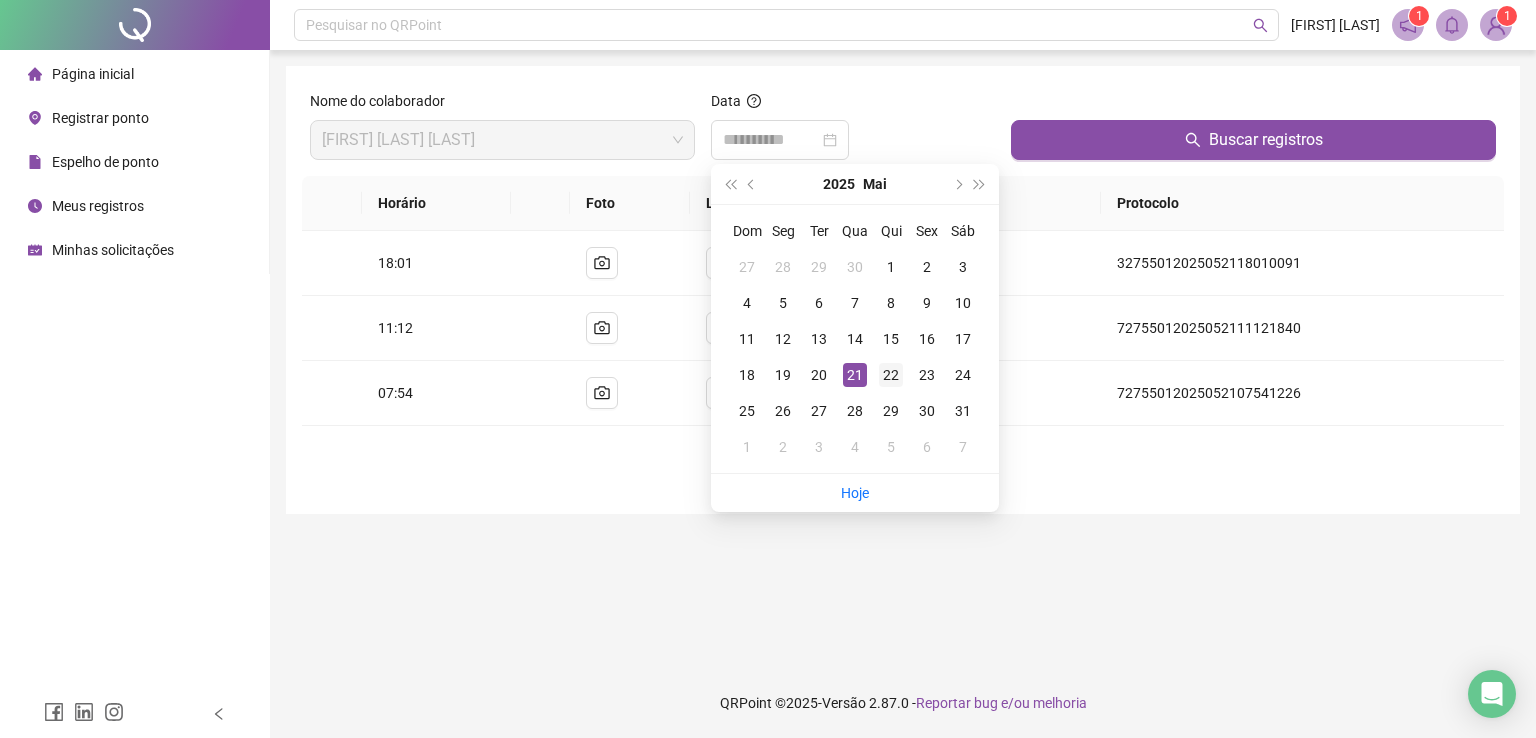 click on "22" at bounding box center (891, 375) 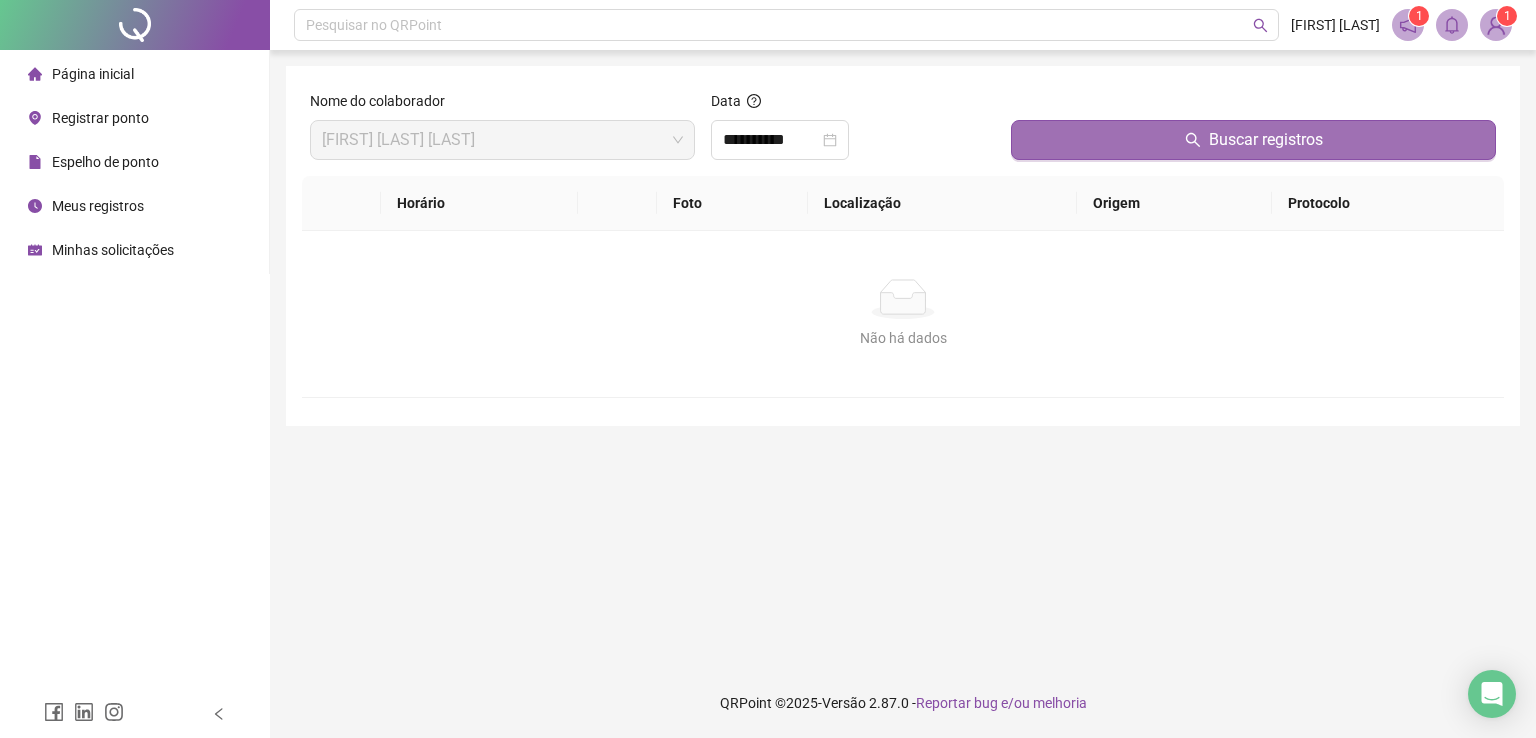 click on "Buscar registros" at bounding box center (1253, 140) 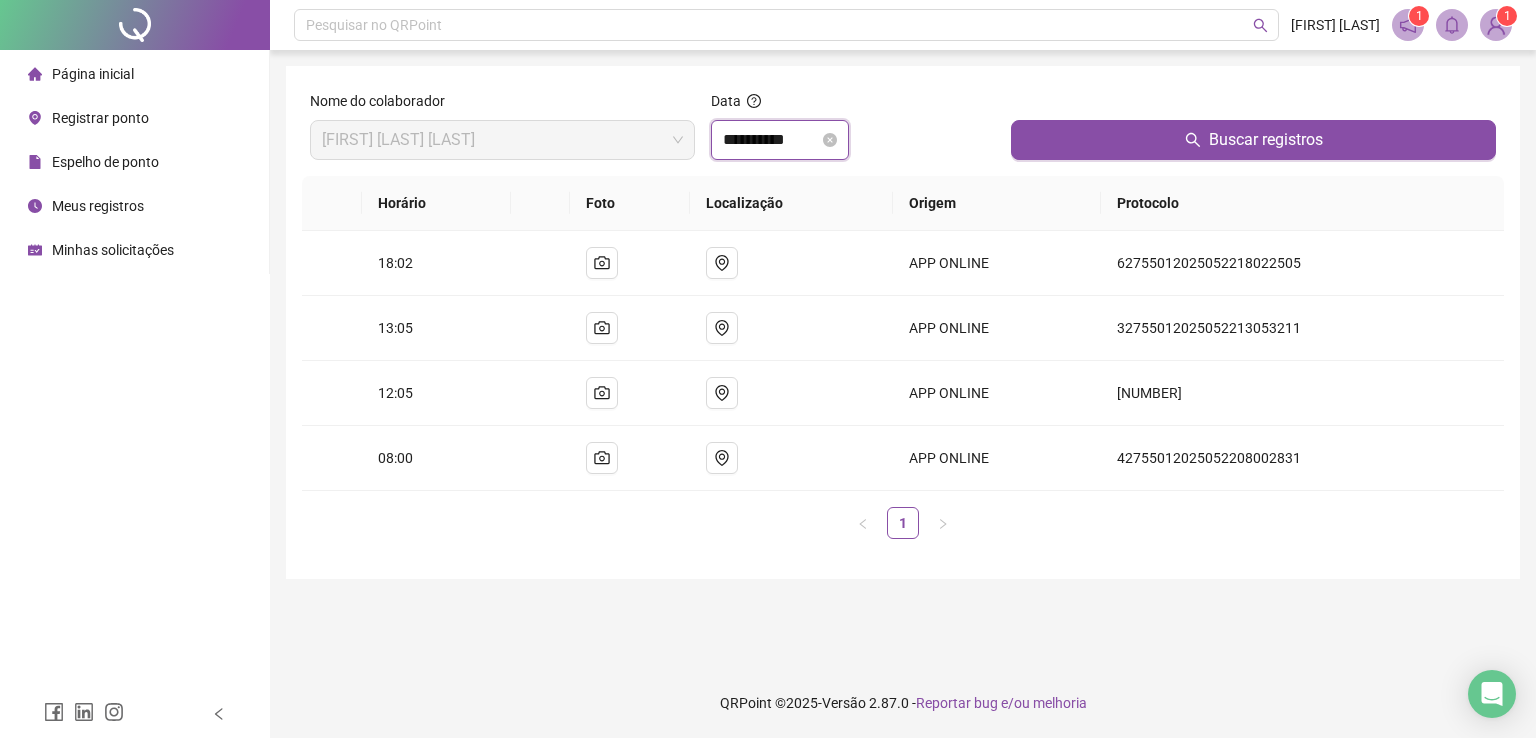 click on "**********" at bounding box center (771, 140) 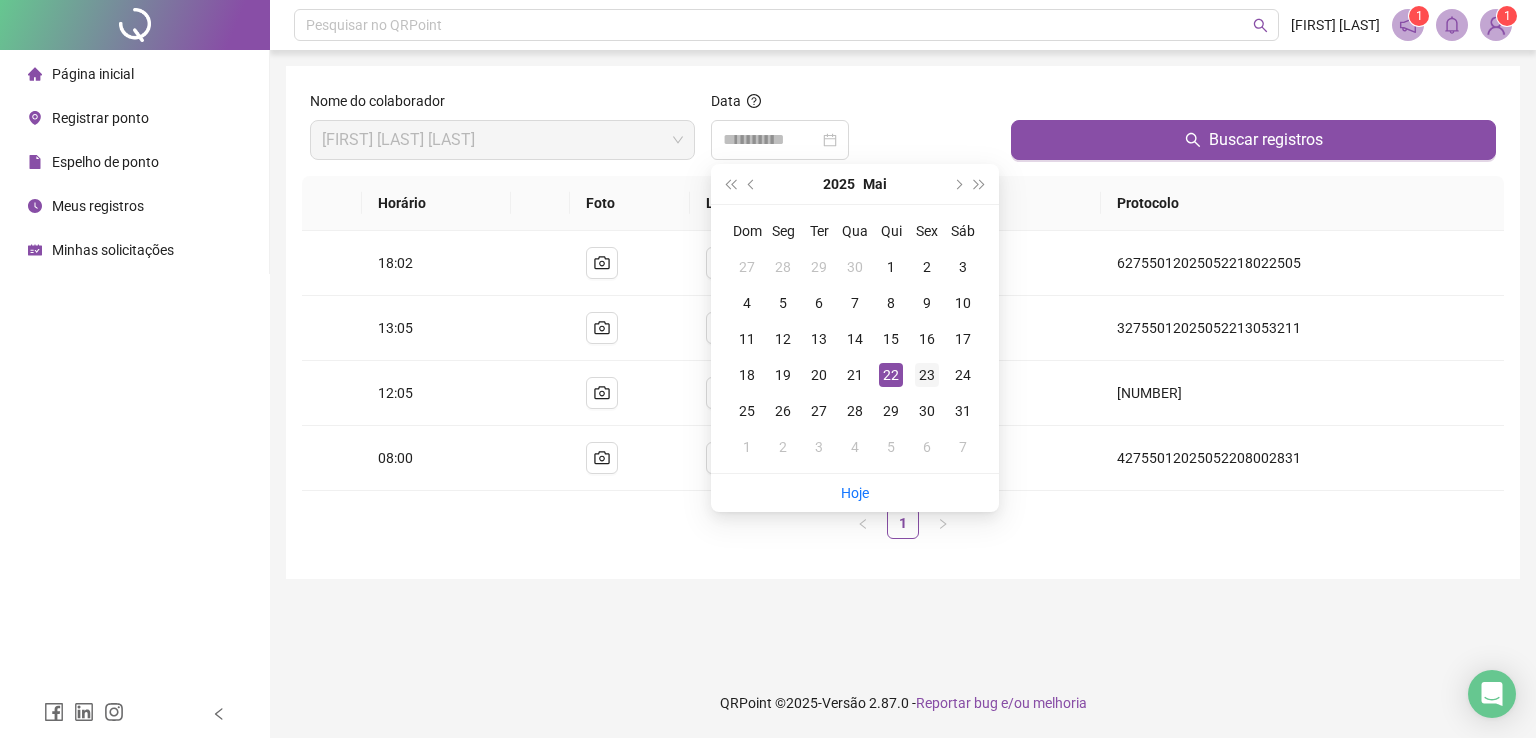 click on "23" at bounding box center [927, 375] 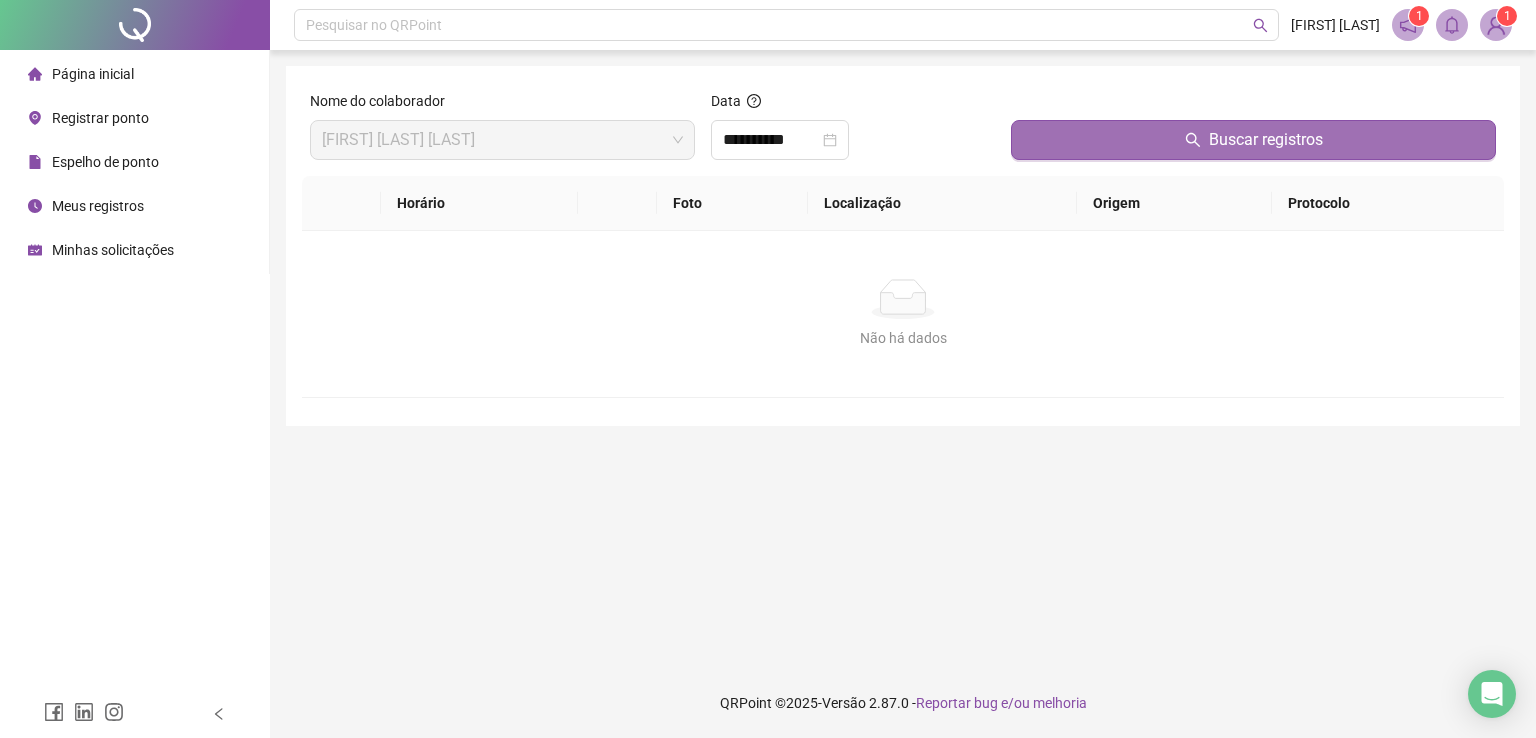 click on "Buscar registros" at bounding box center [1253, 140] 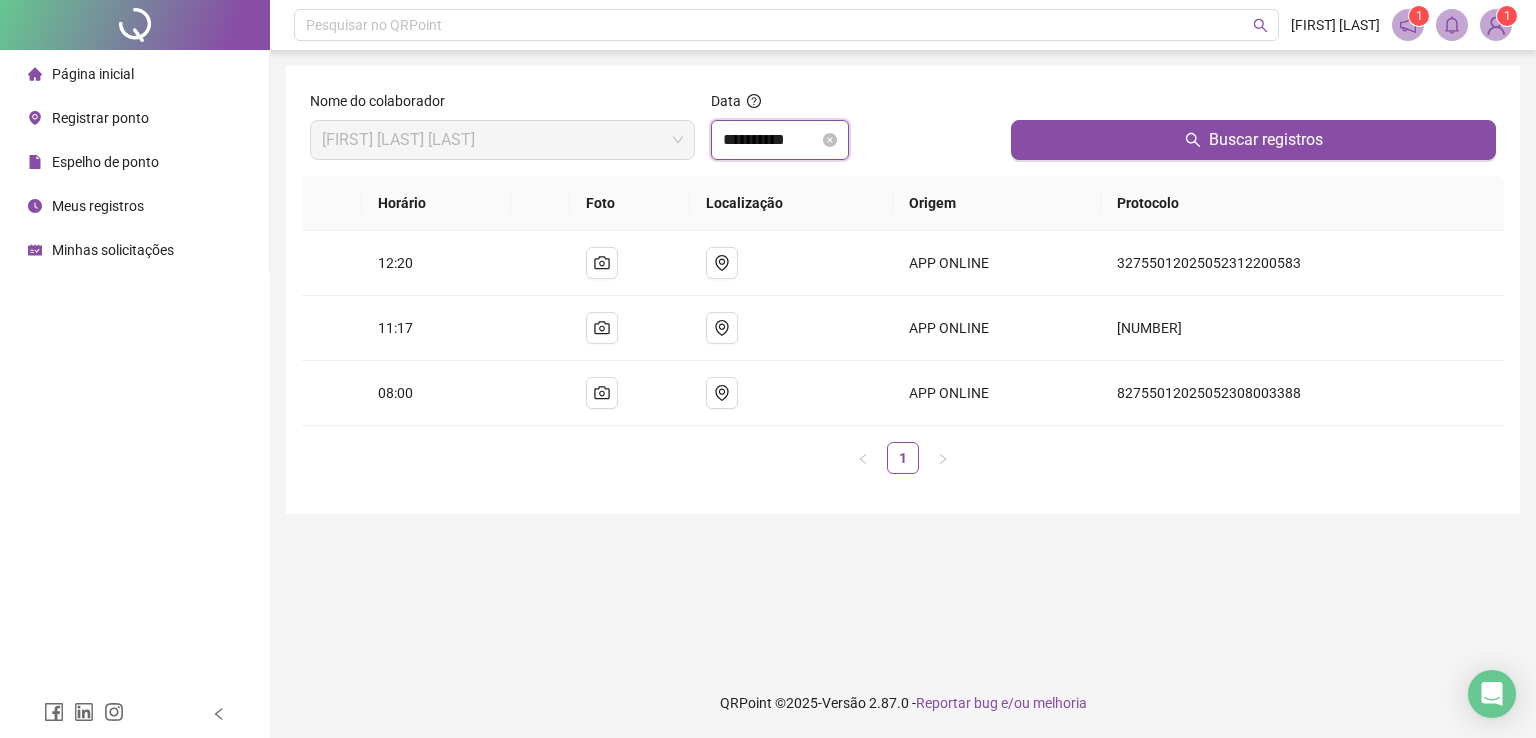 click on "**********" at bounding box center (771, 140) 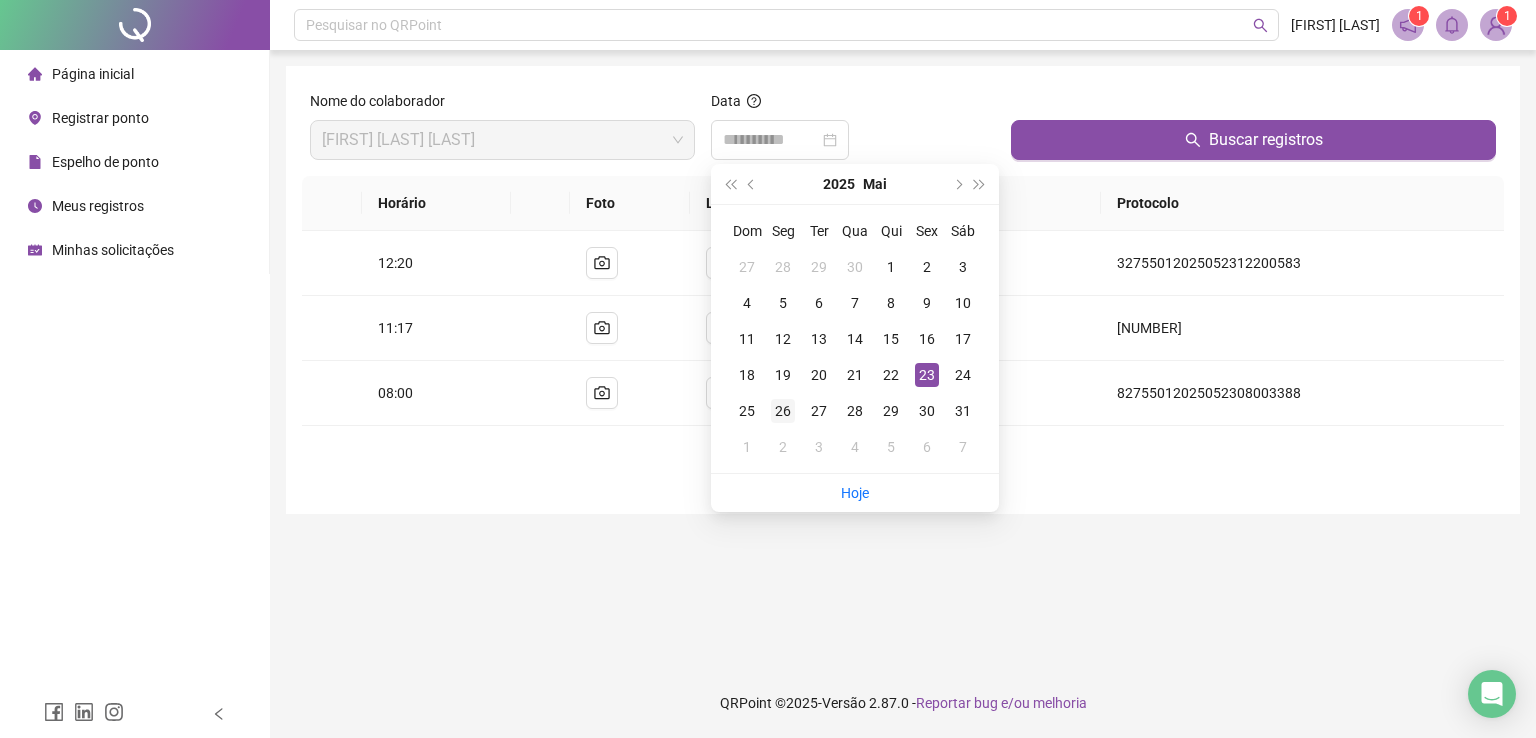 click on "26" at bounding box center (783, 411) 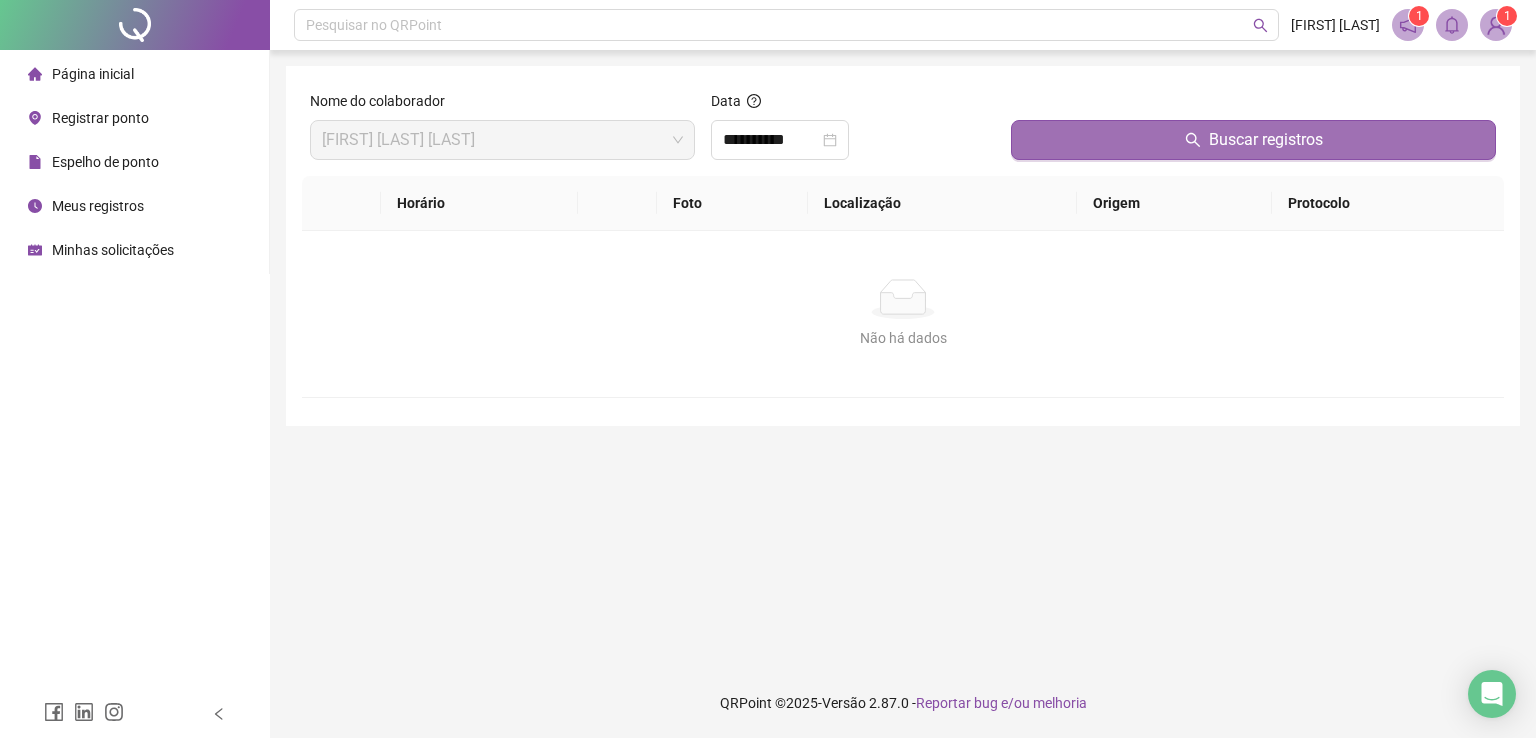 click on "Buscar registros" at bounding box center [1253, 140] 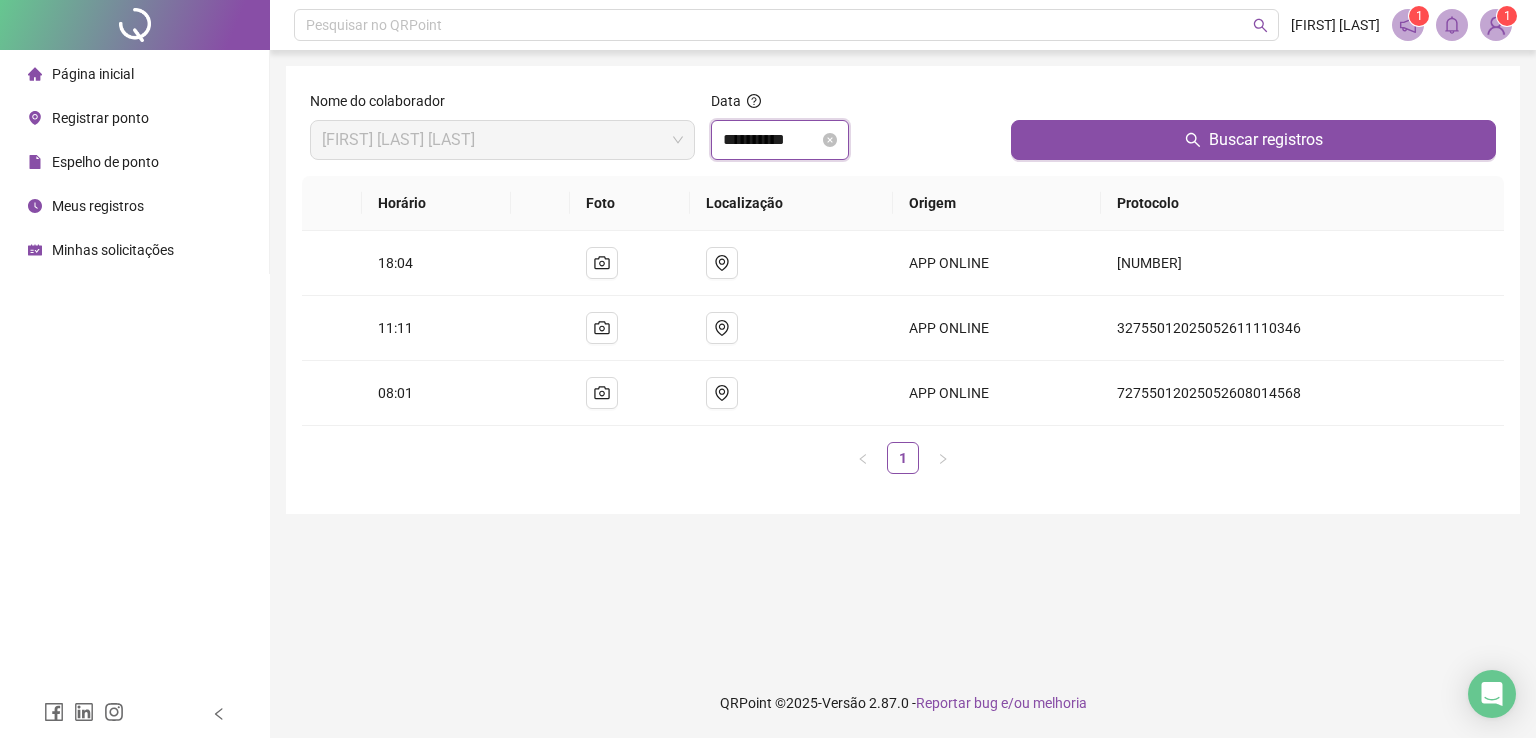 click on "**********" at bounding box center (771, 140) 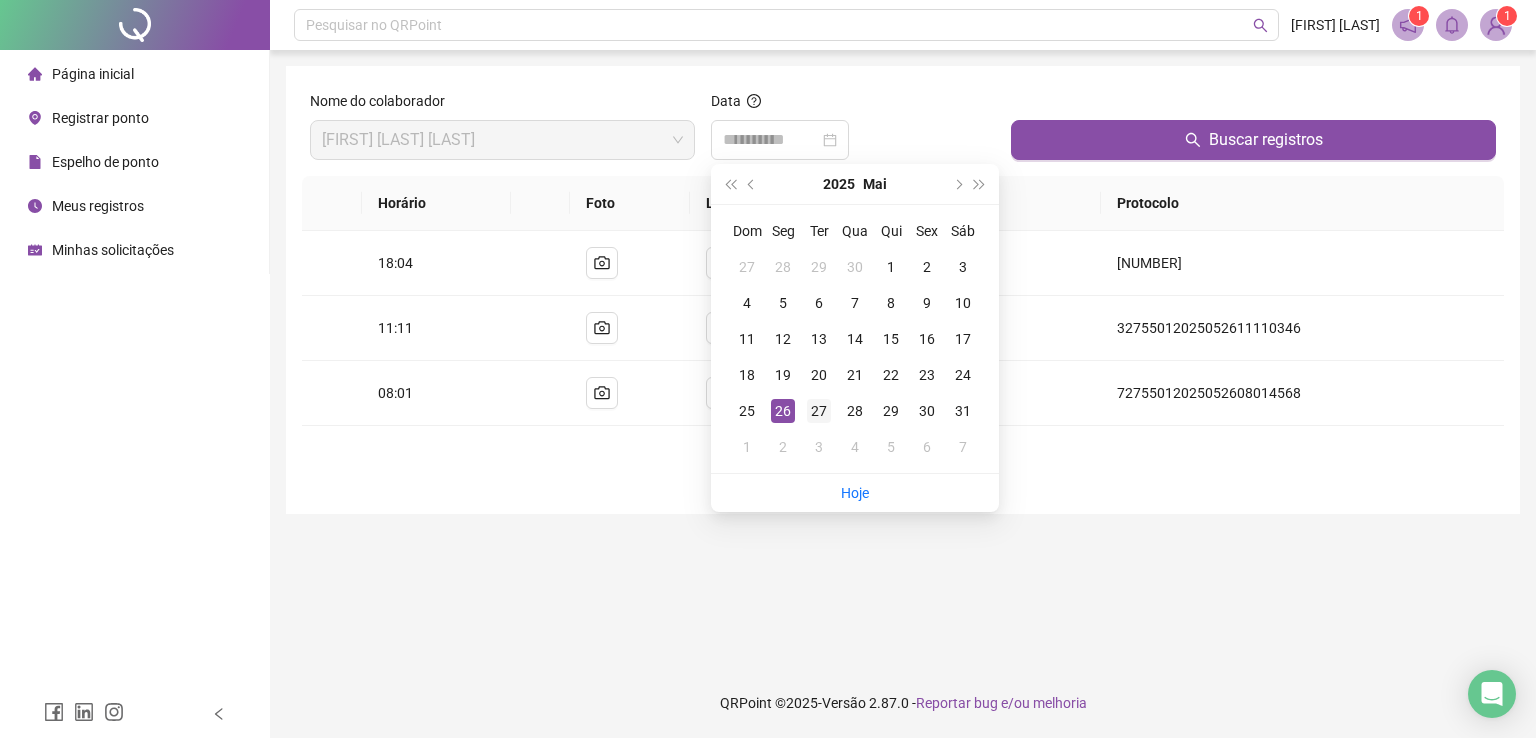 click on "27" at bounding box center [819, 411] 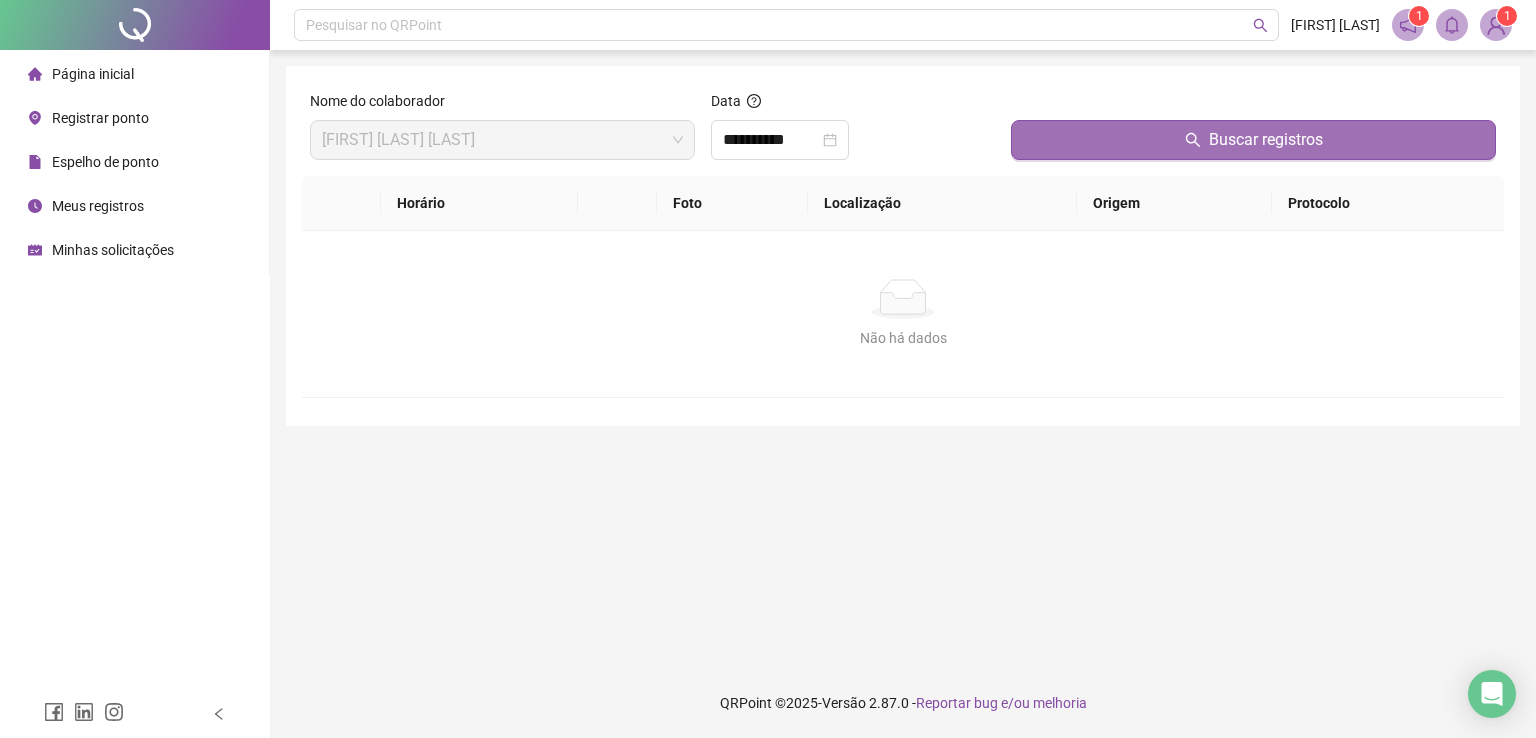 click on "Buscar registros" at bounding box center (1253, 140) 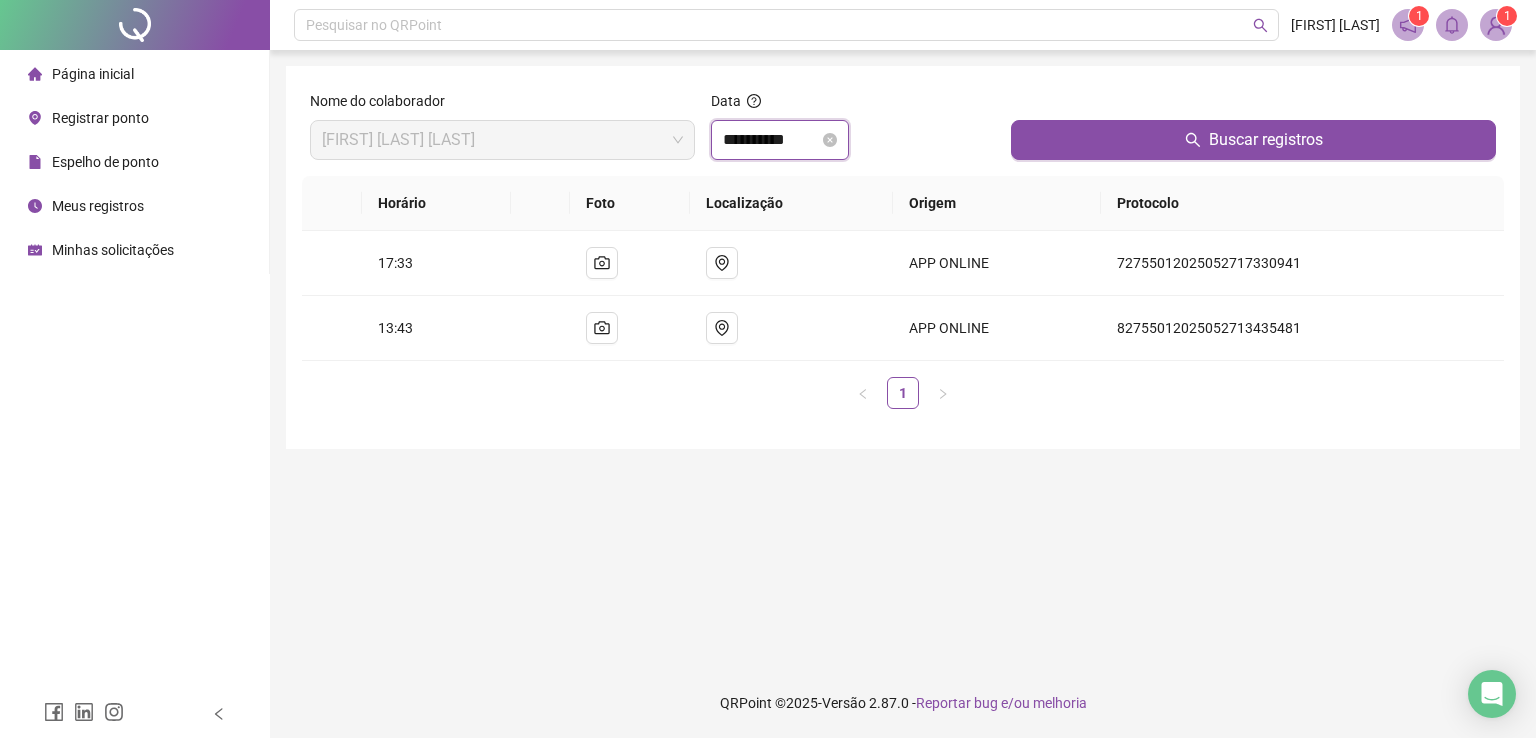 click on "**********" at bounding box center (771, 140) 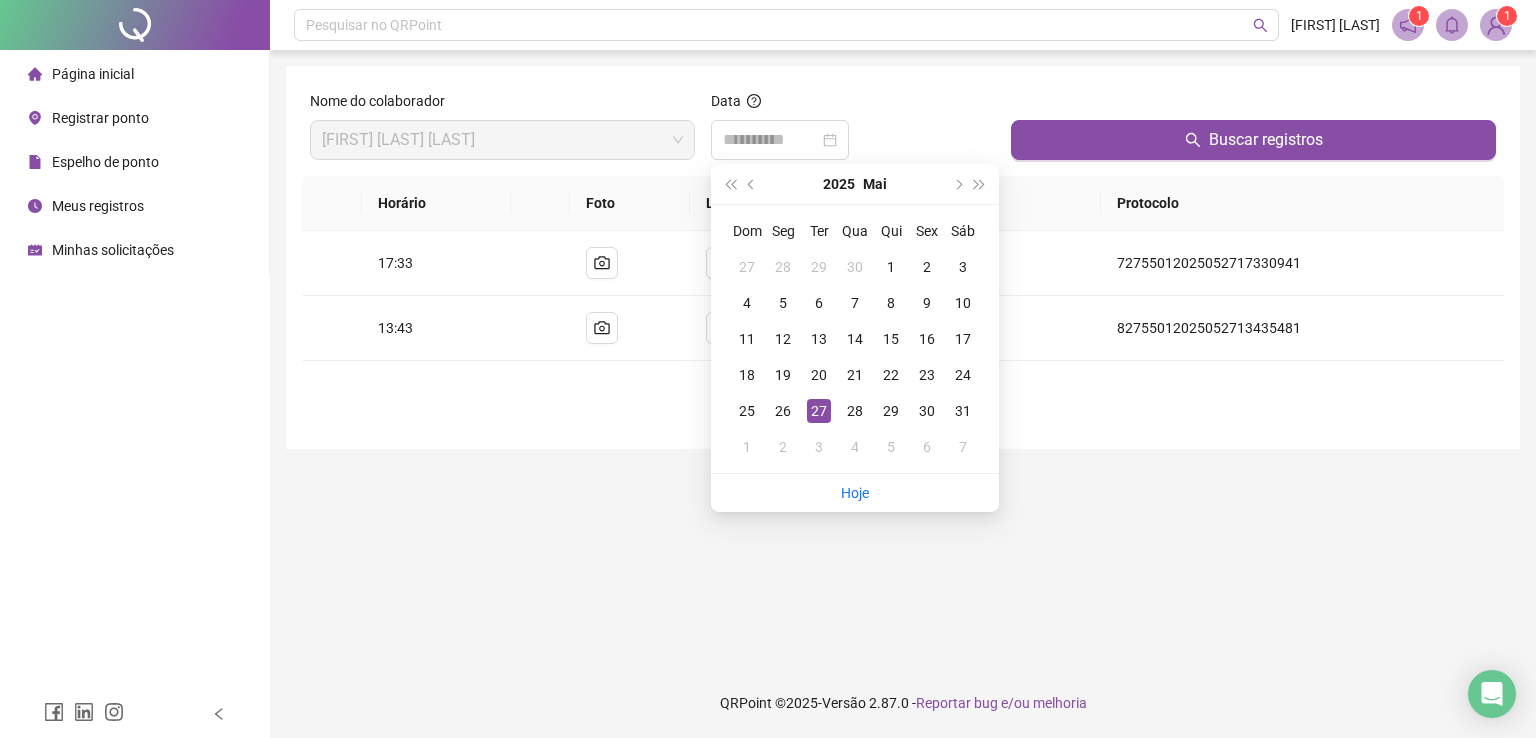drag, startPoint x: 855, startPoint y: 407, endPoint x: 868, endPoint y: 401, distance: 14.3178215 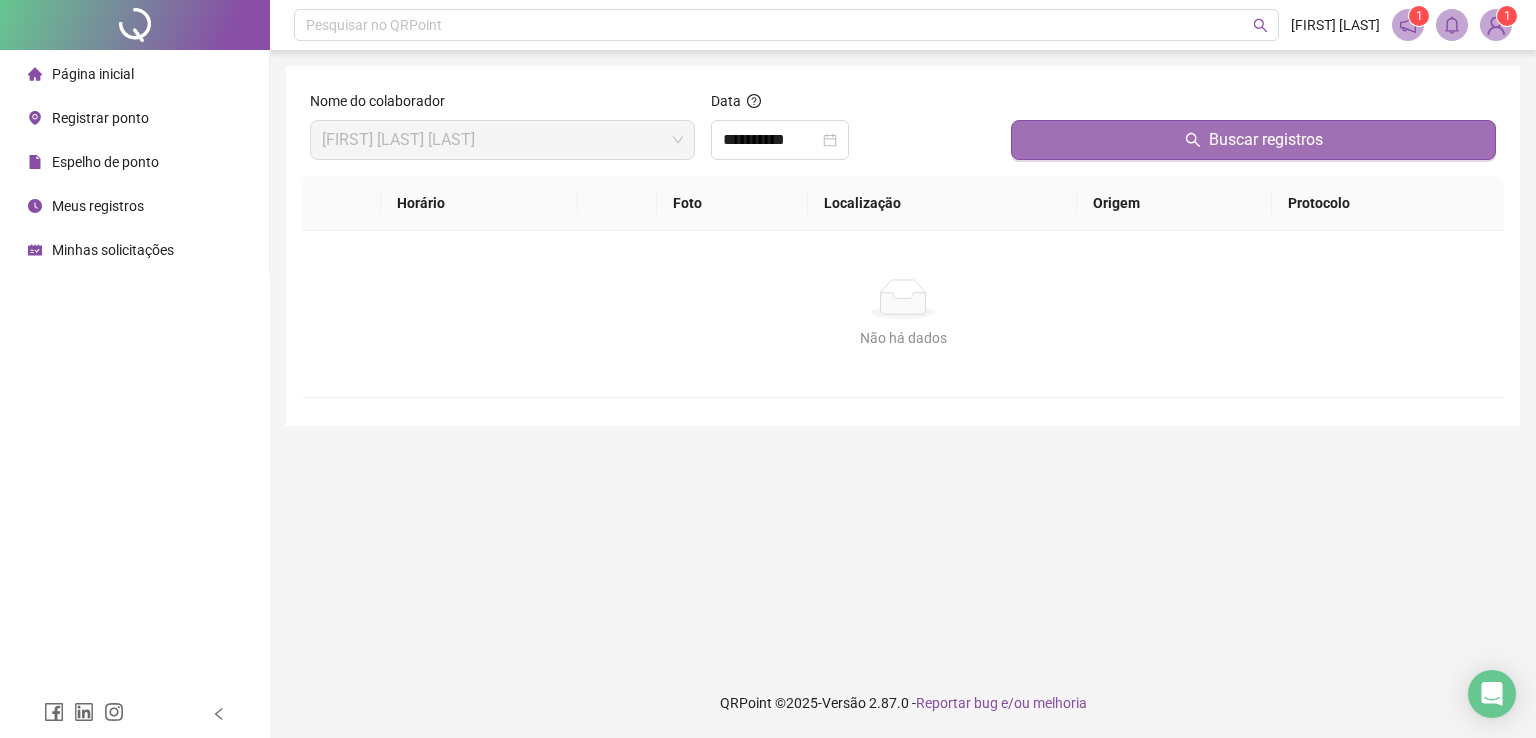 click on "Buscar registros" at bounding box center [1253, 140] 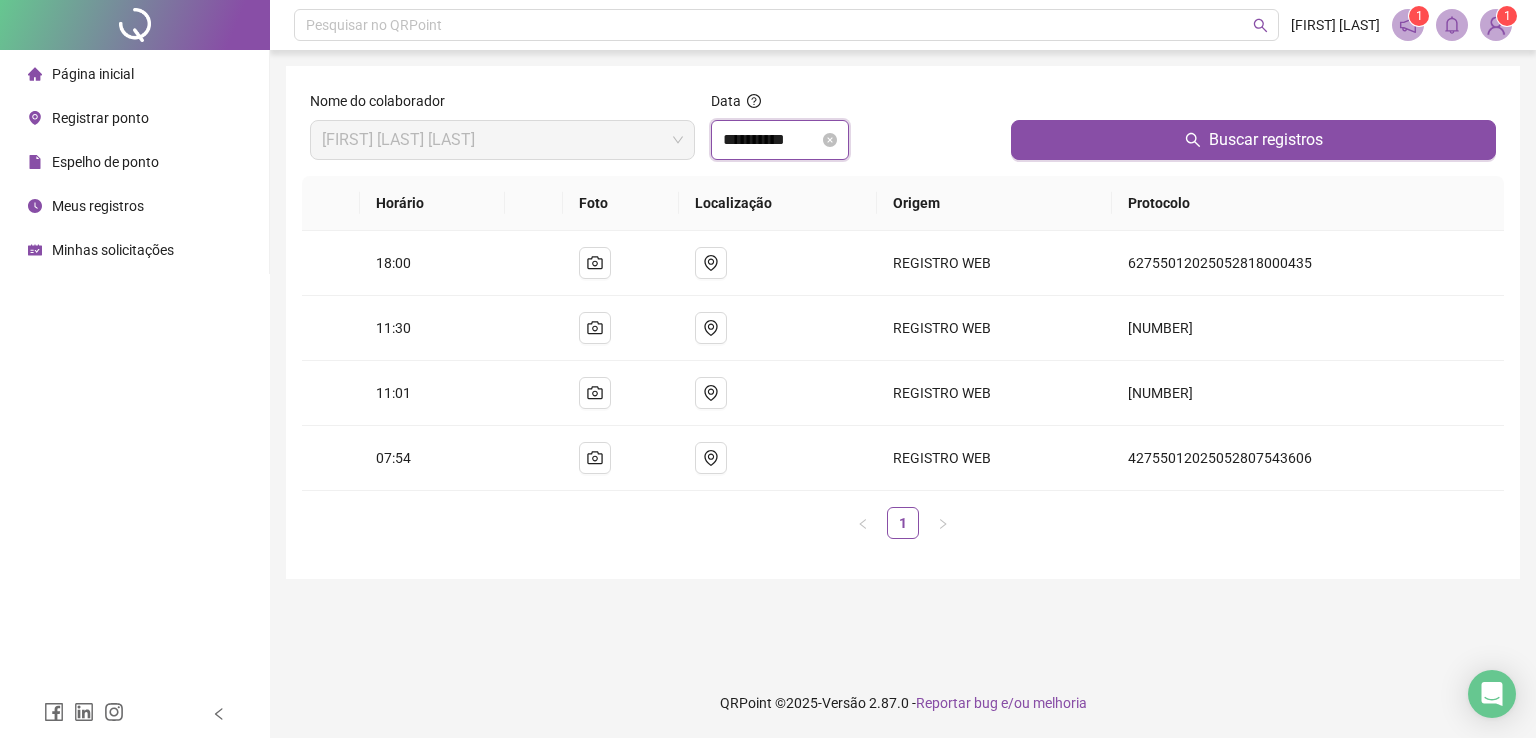 click on "**********" at bounding box center [771, 140] 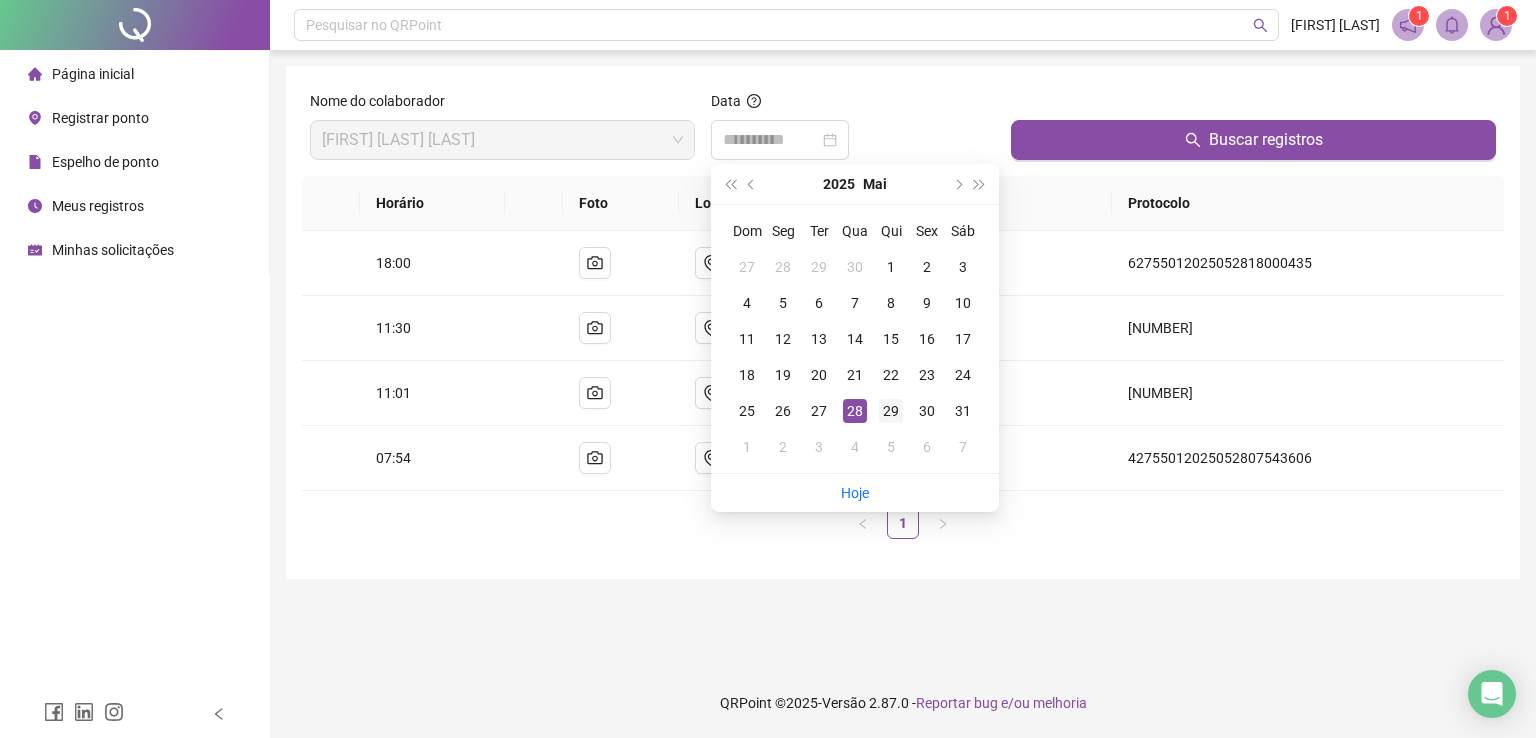 click on "29" at bounding box center [891, 411] 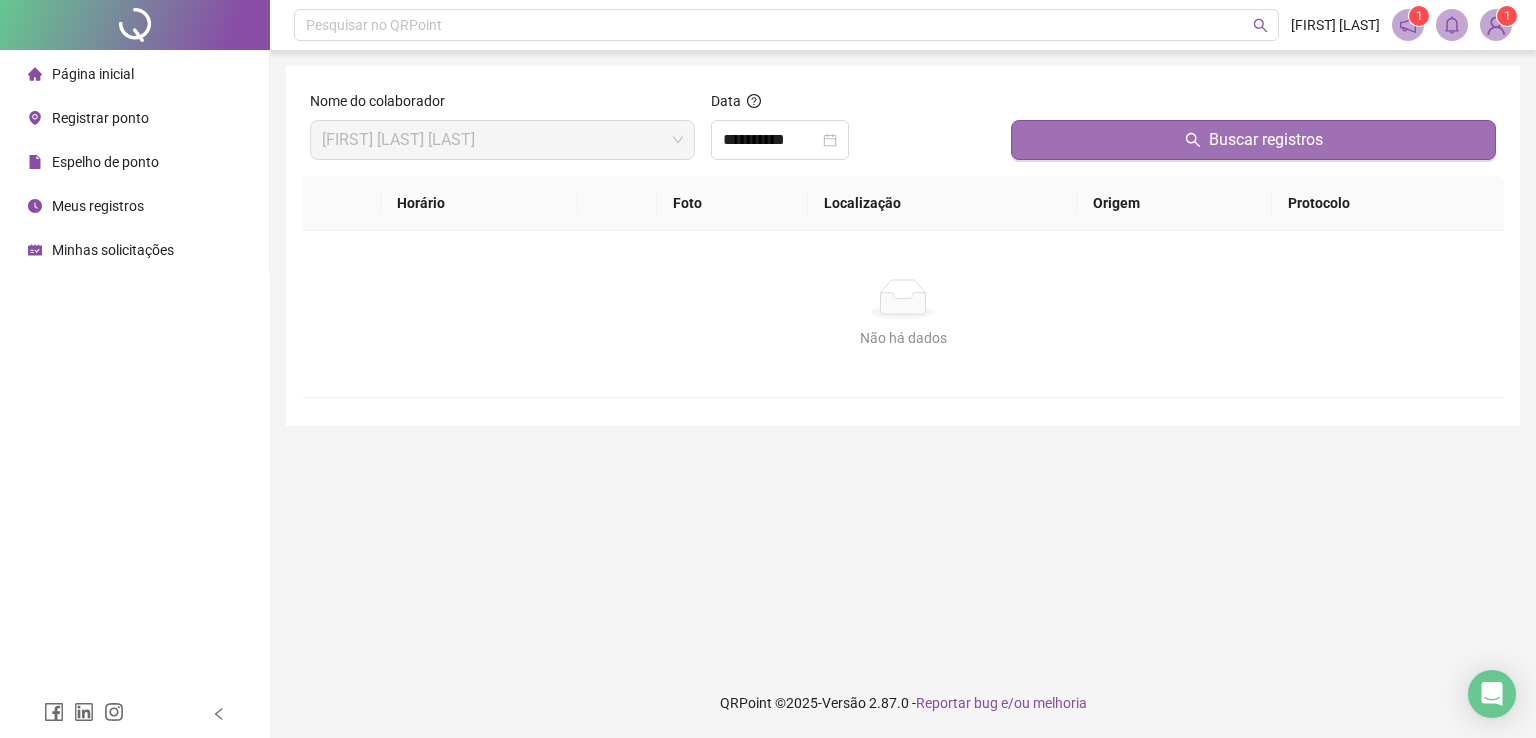 click on "Buscar registros" at bounding box center [1253, 140] 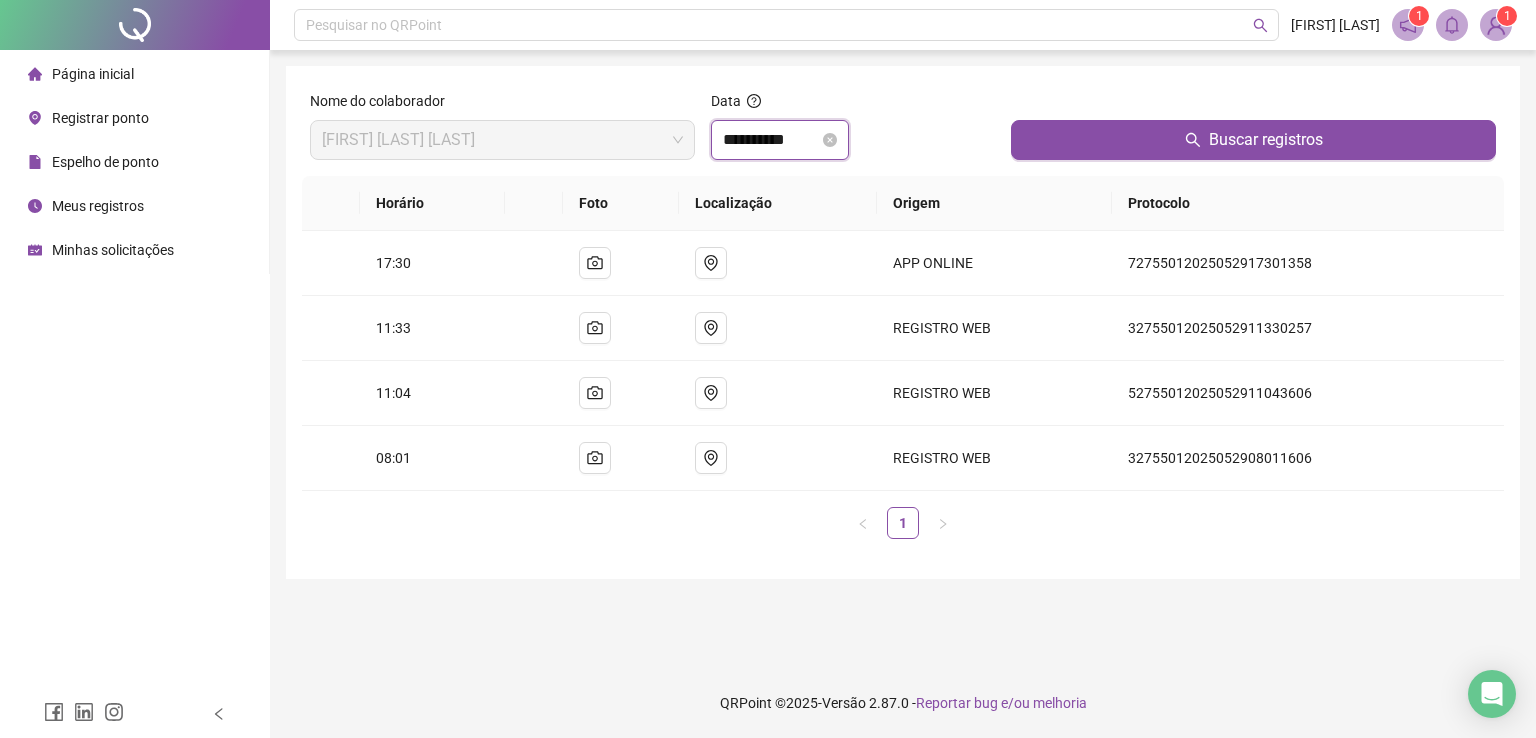 click on "**********" at bounding box center [771, 140] 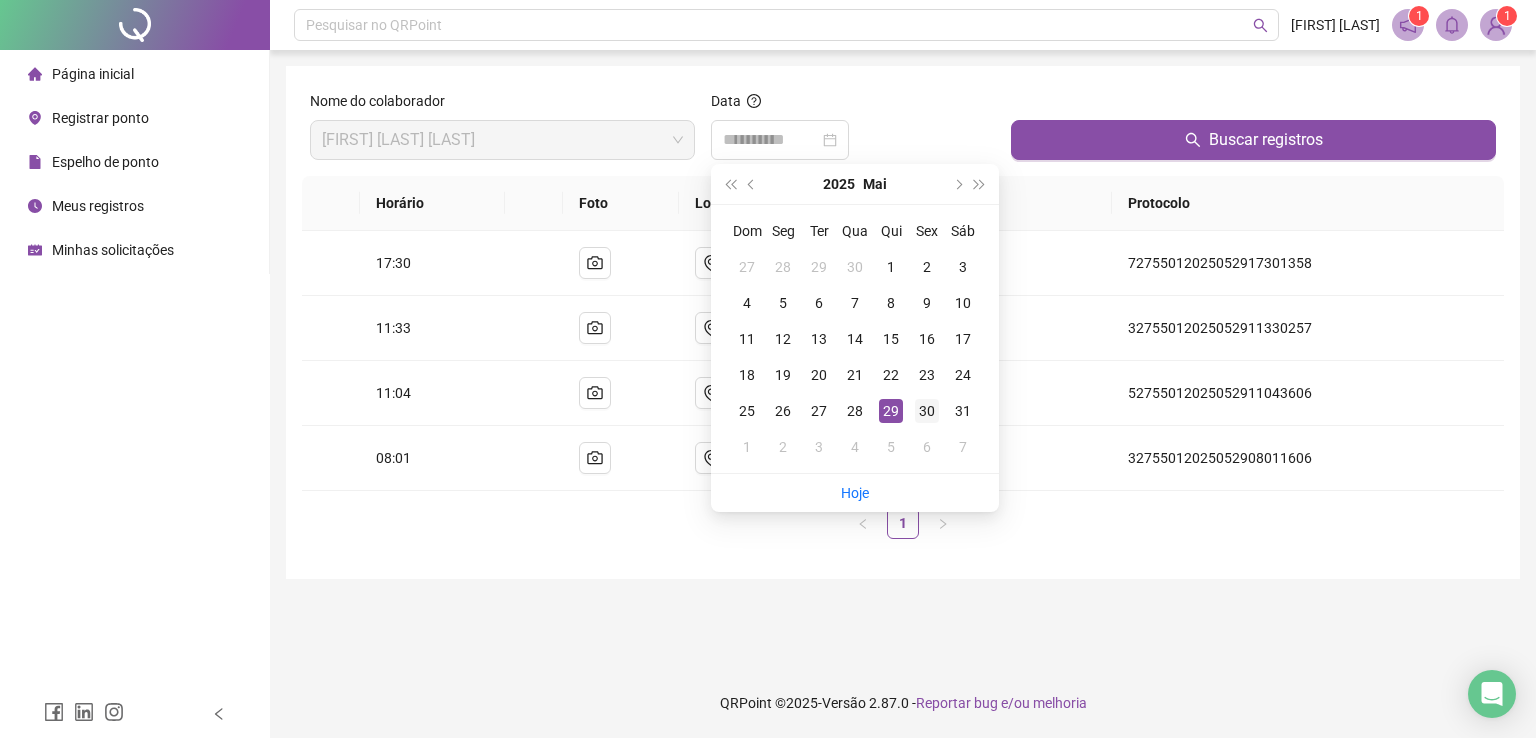 click on "30" at bounding box center (927, 411) 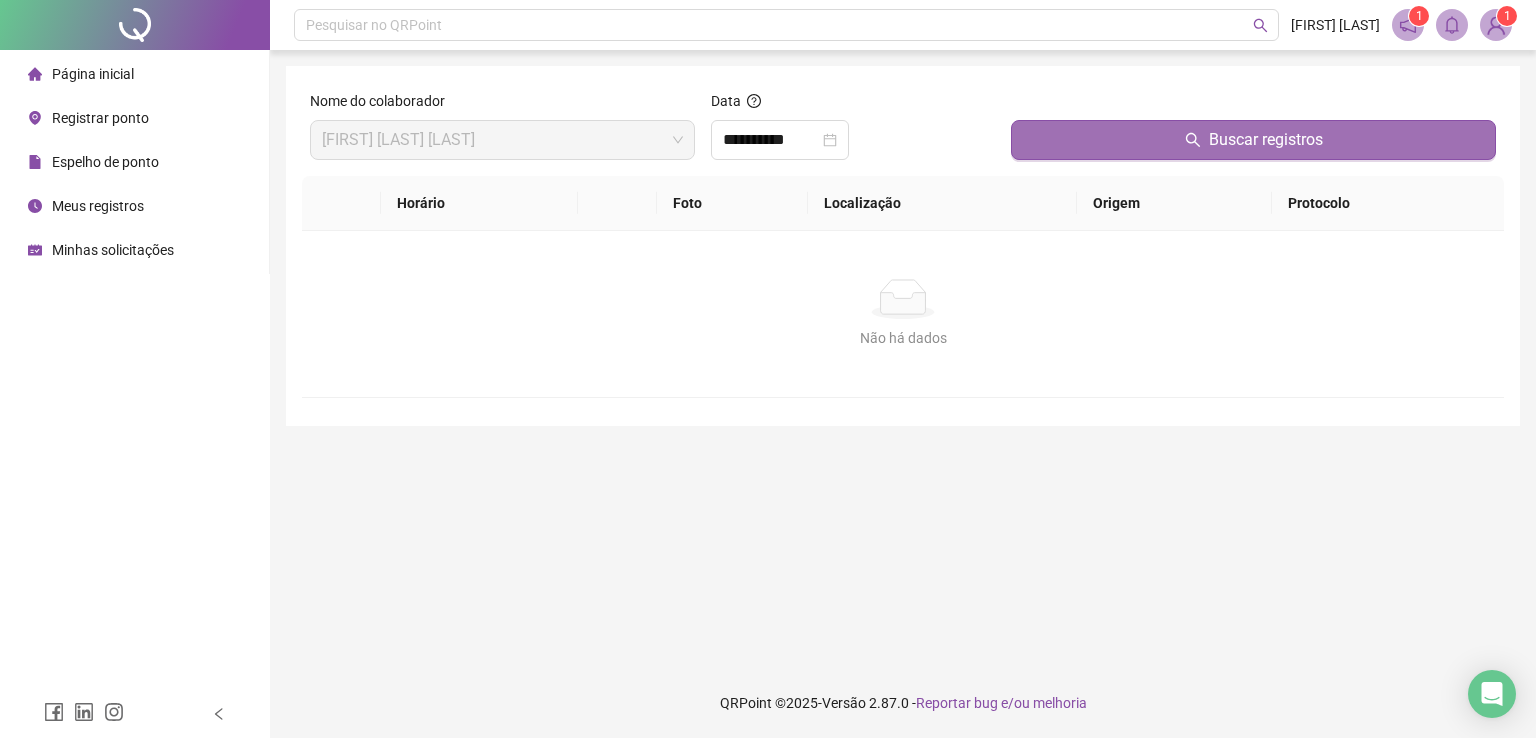 click on "Buscar registros" at bounding box center [1253, 140] 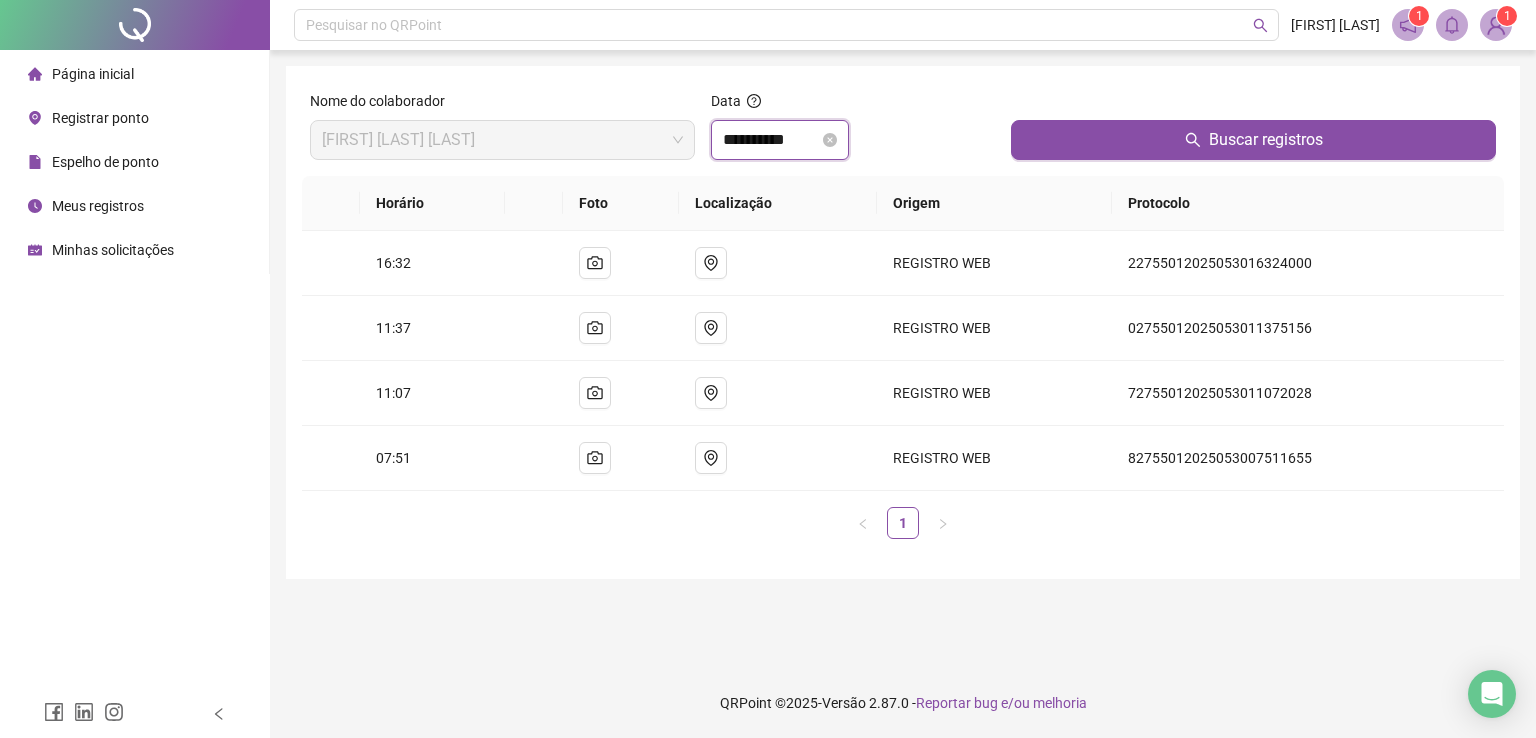 click on "**********" at bounding box center (771, 140) 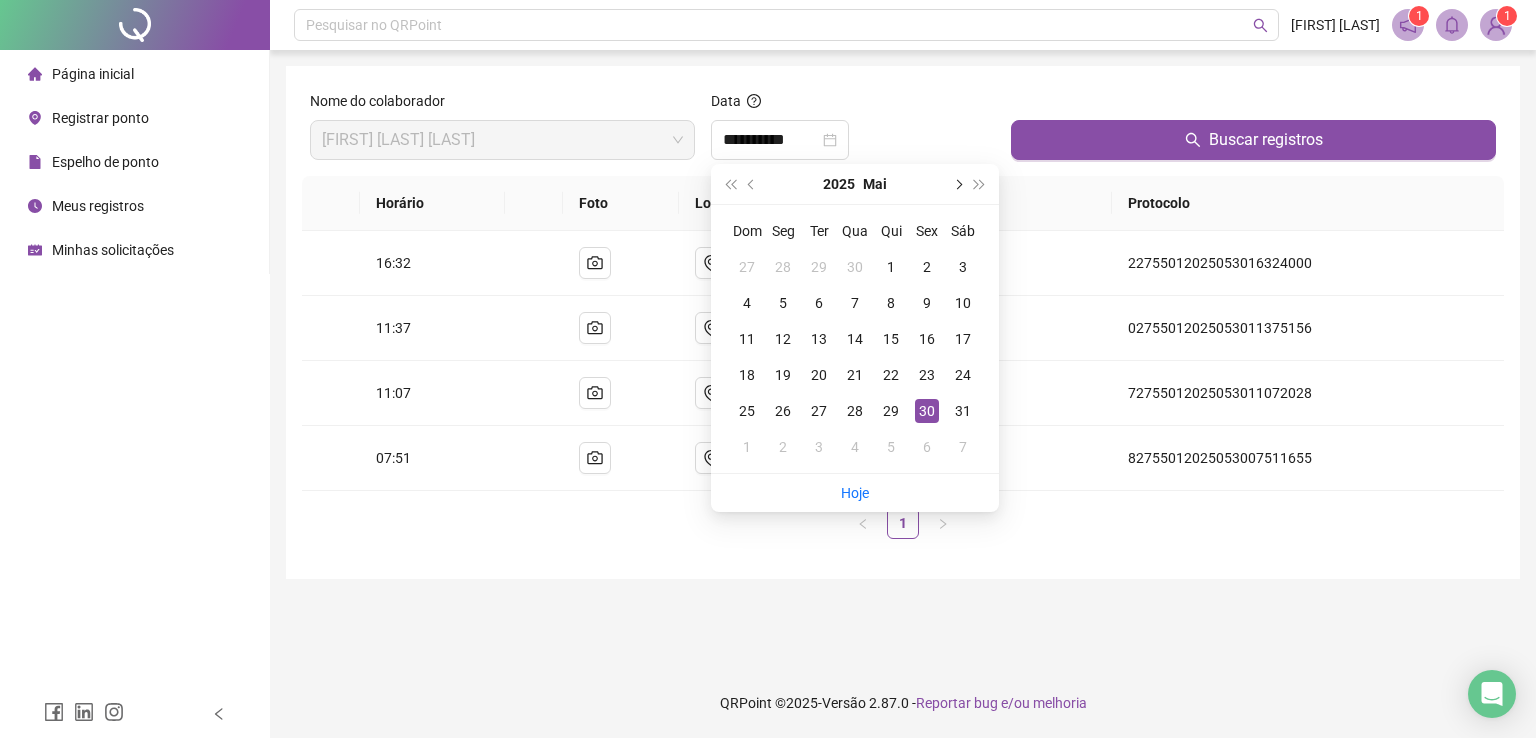 click at bounding box center [957, 184] 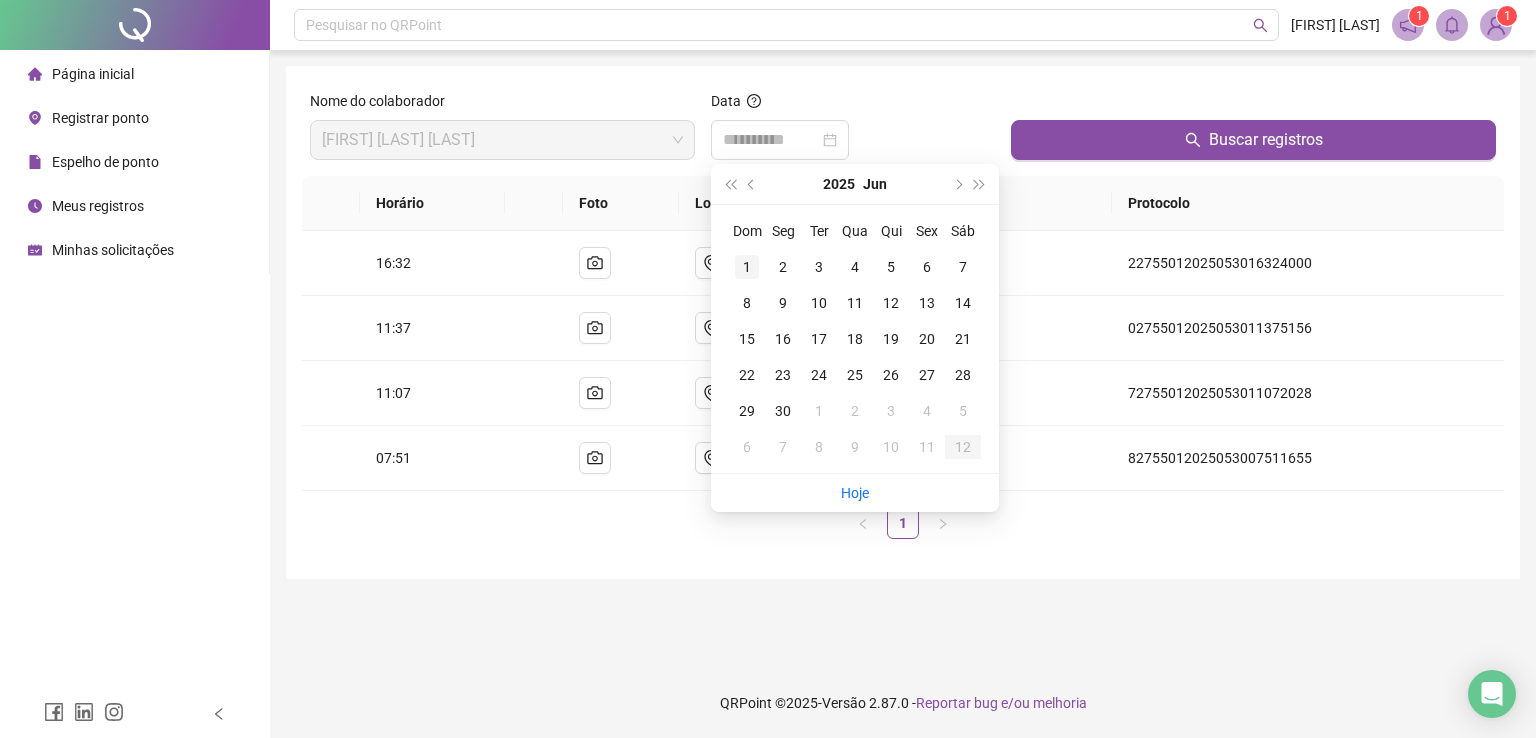 click on "1" at bounding box center (747, 267) 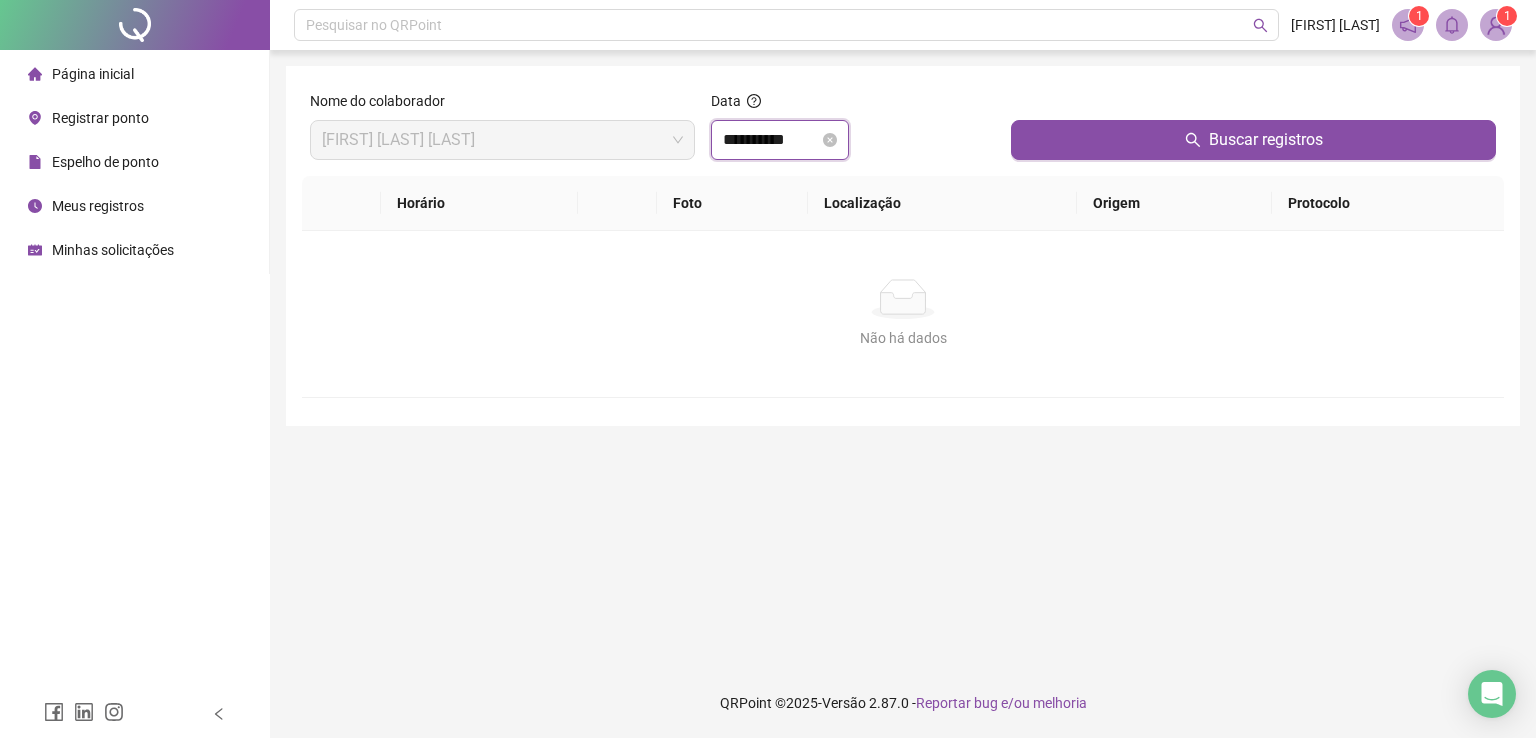 click on "**********" at bounding box center [771, 140] 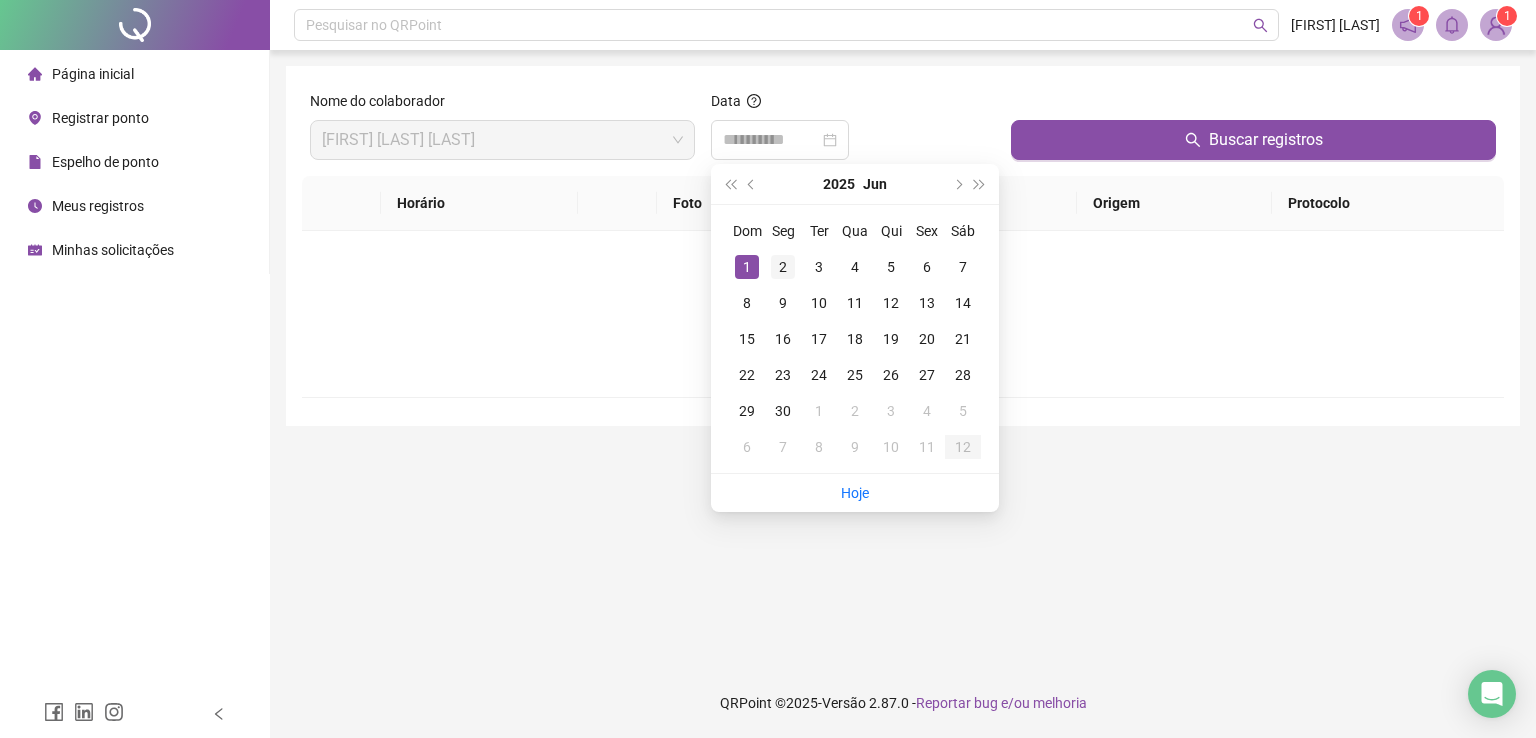 click on "2" at bounding box center [783, 267] 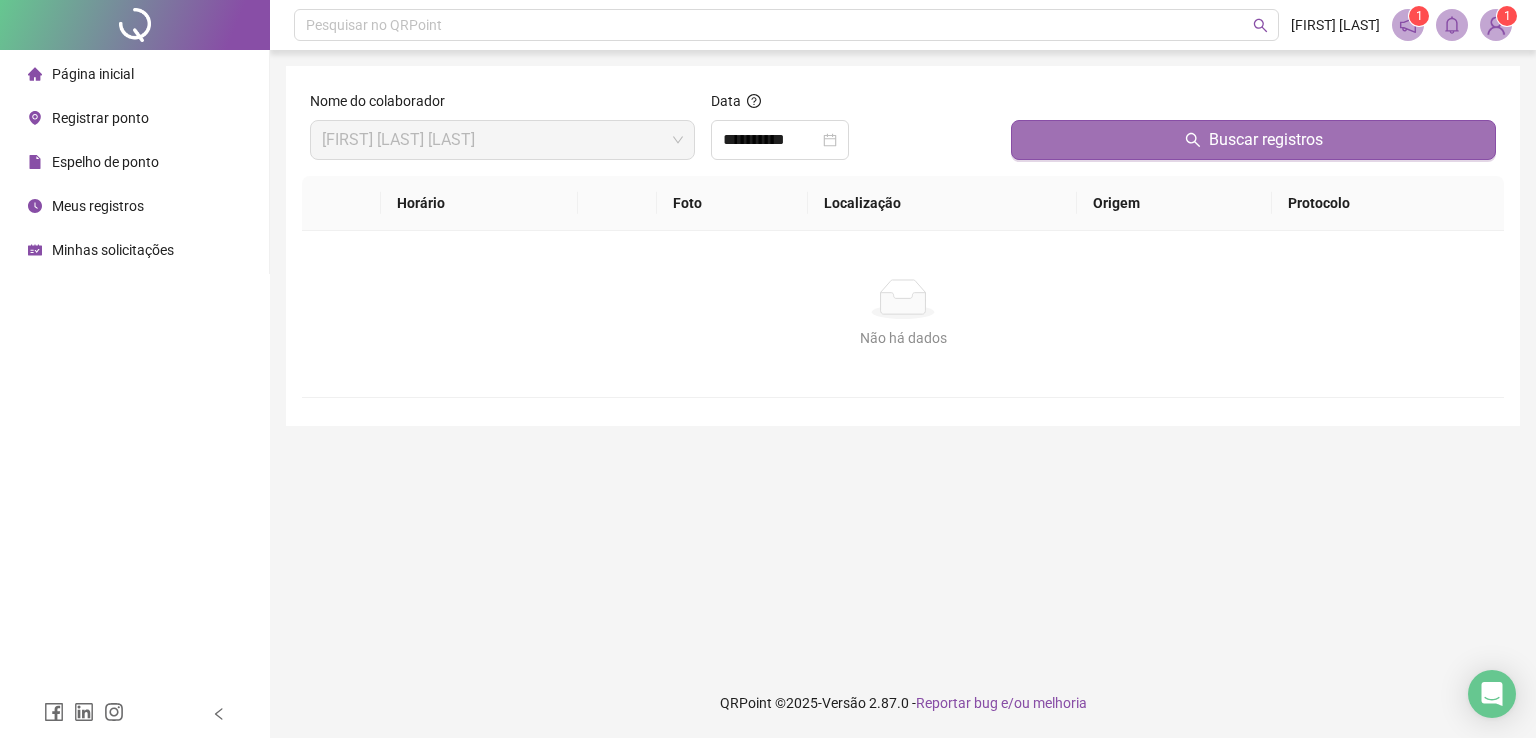 click on "Buscar registros" at bounding box center (1253, 140) 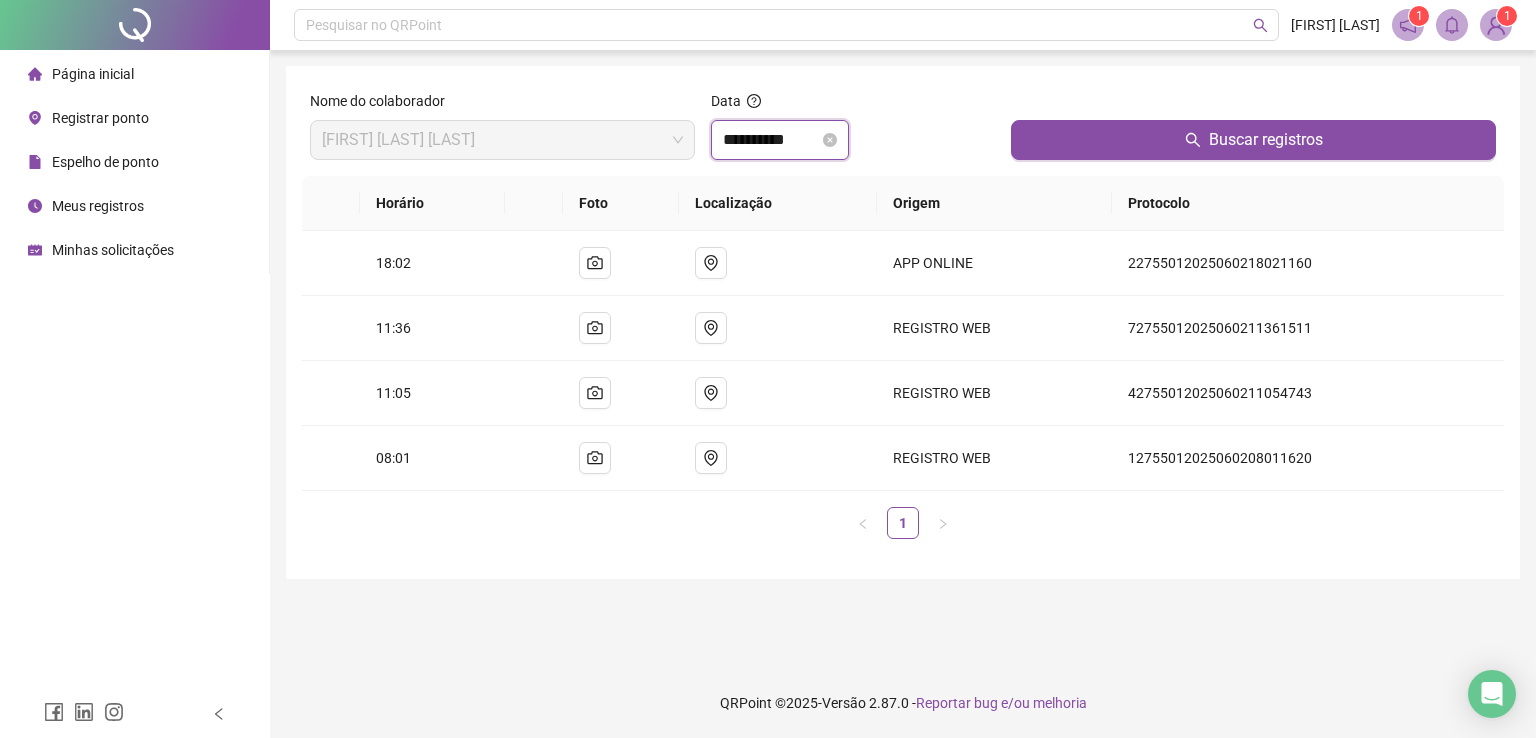 click on "**********" at bounding box center [771, 140] 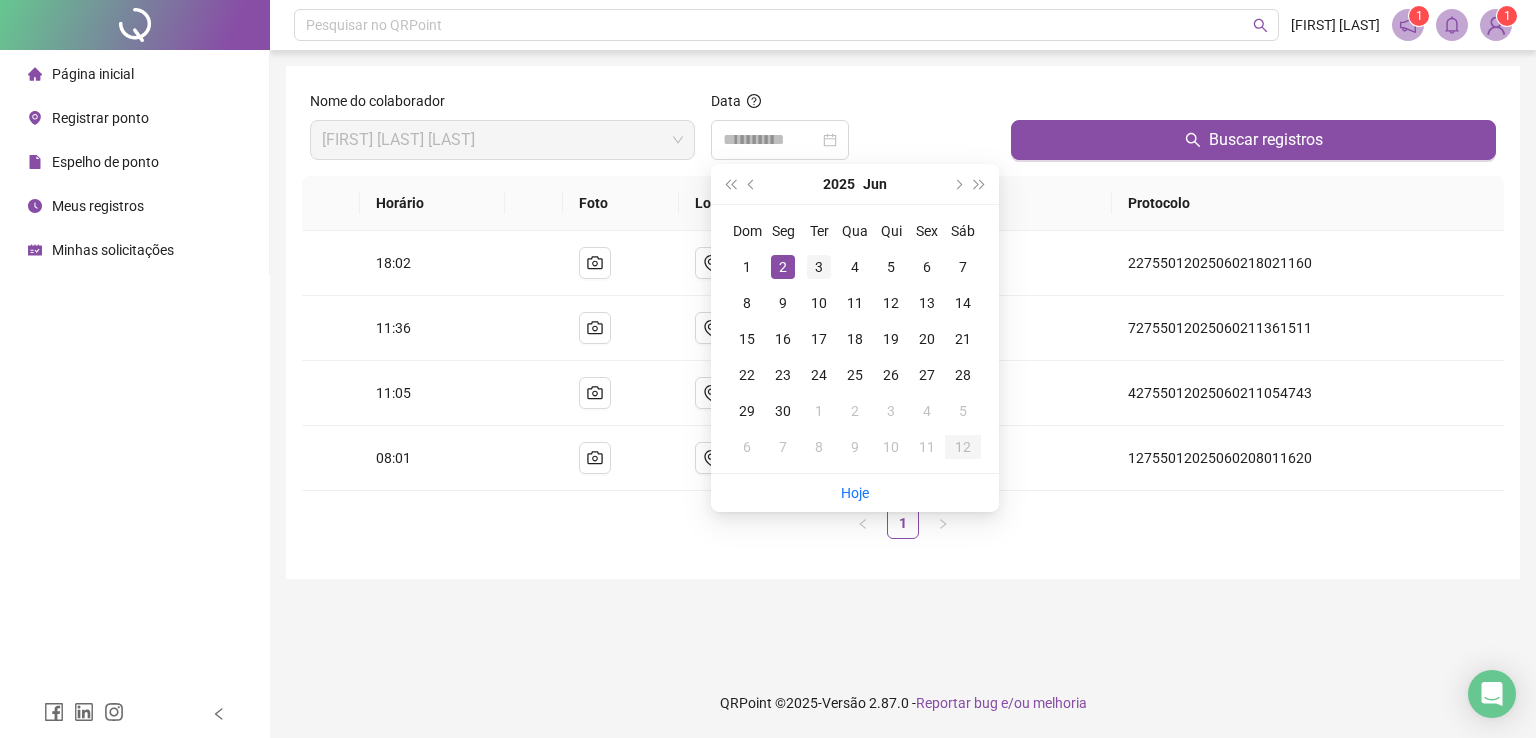 click on "3" at bounding box center [819, 267] 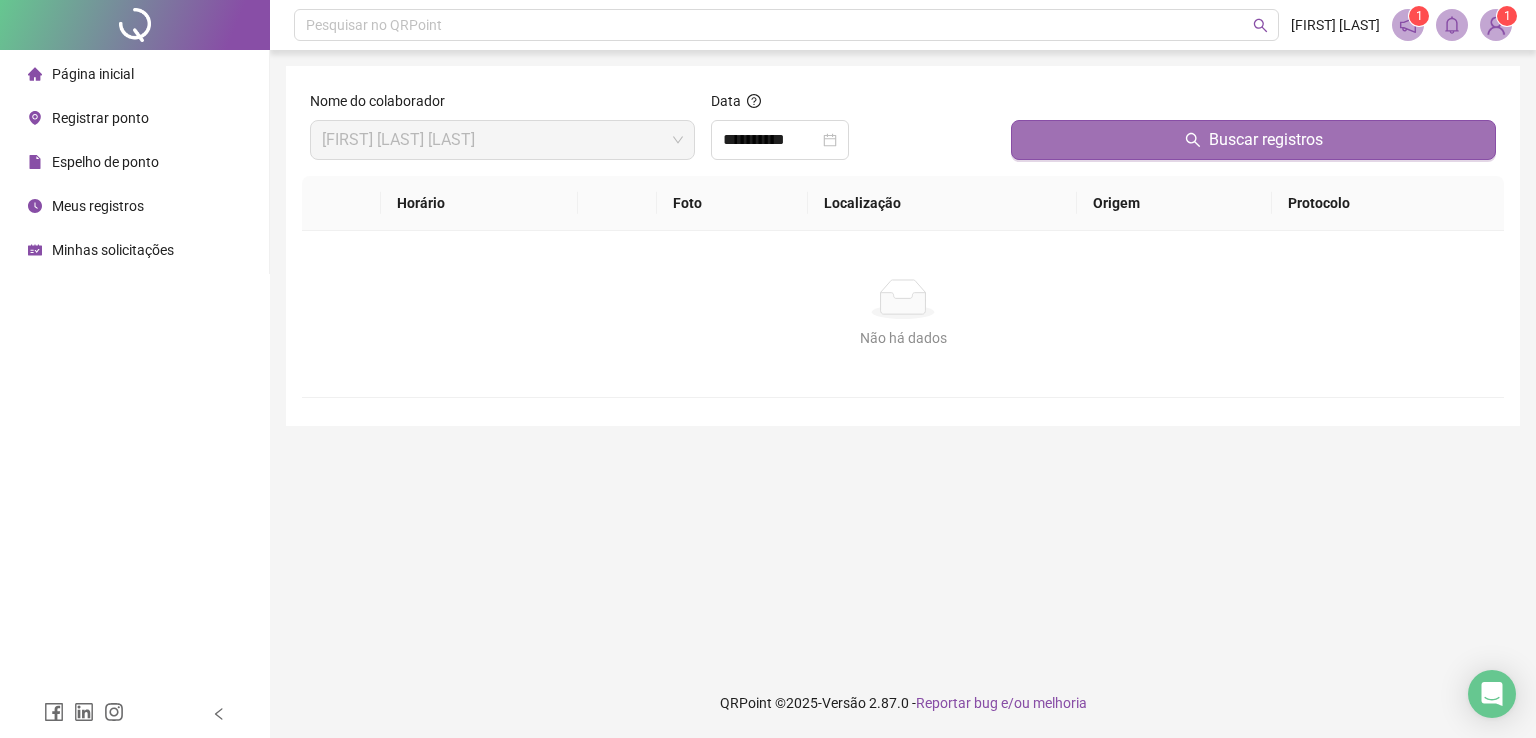 click on "Buscar registros" at bounding box center [1253, 140] 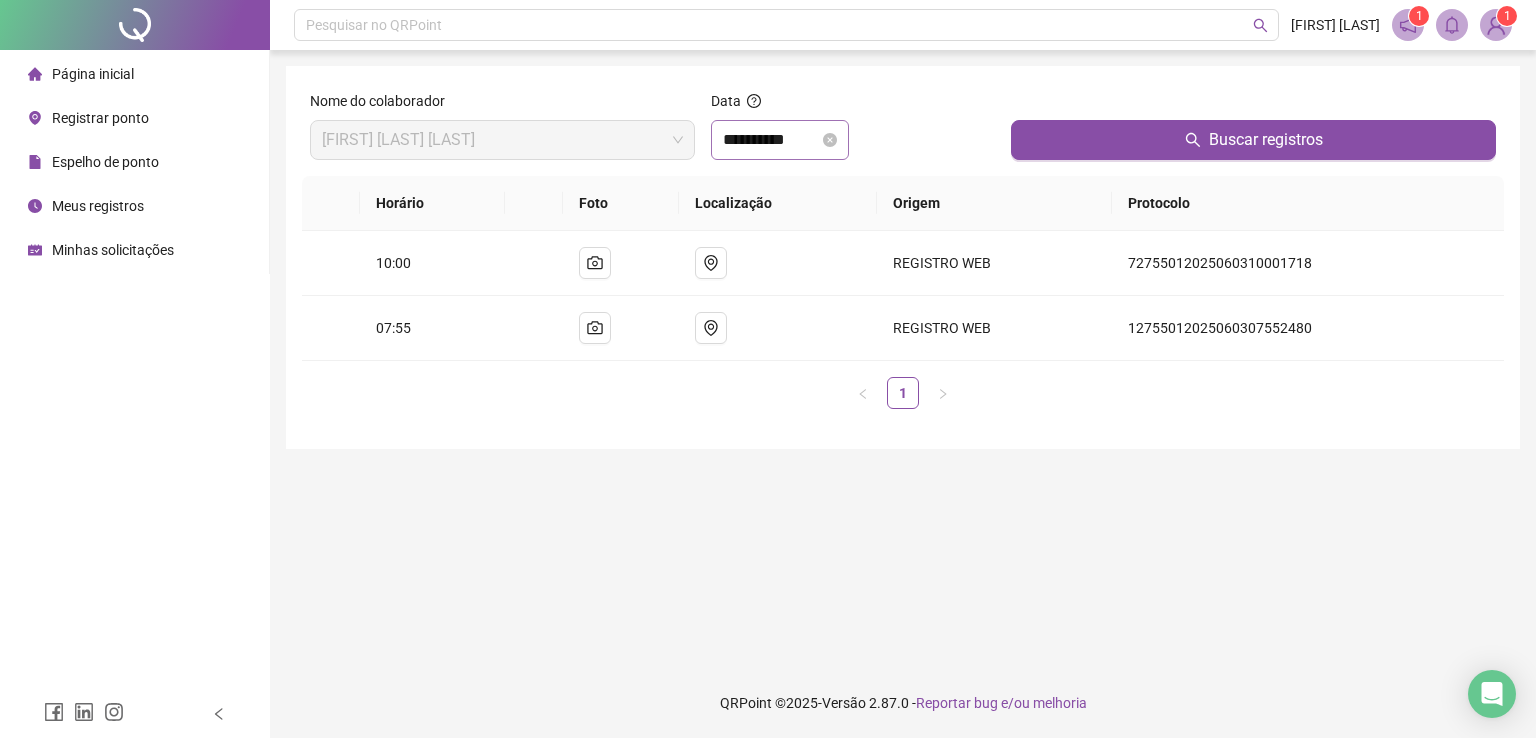 click on "**********" at bounding box center [780, 140] 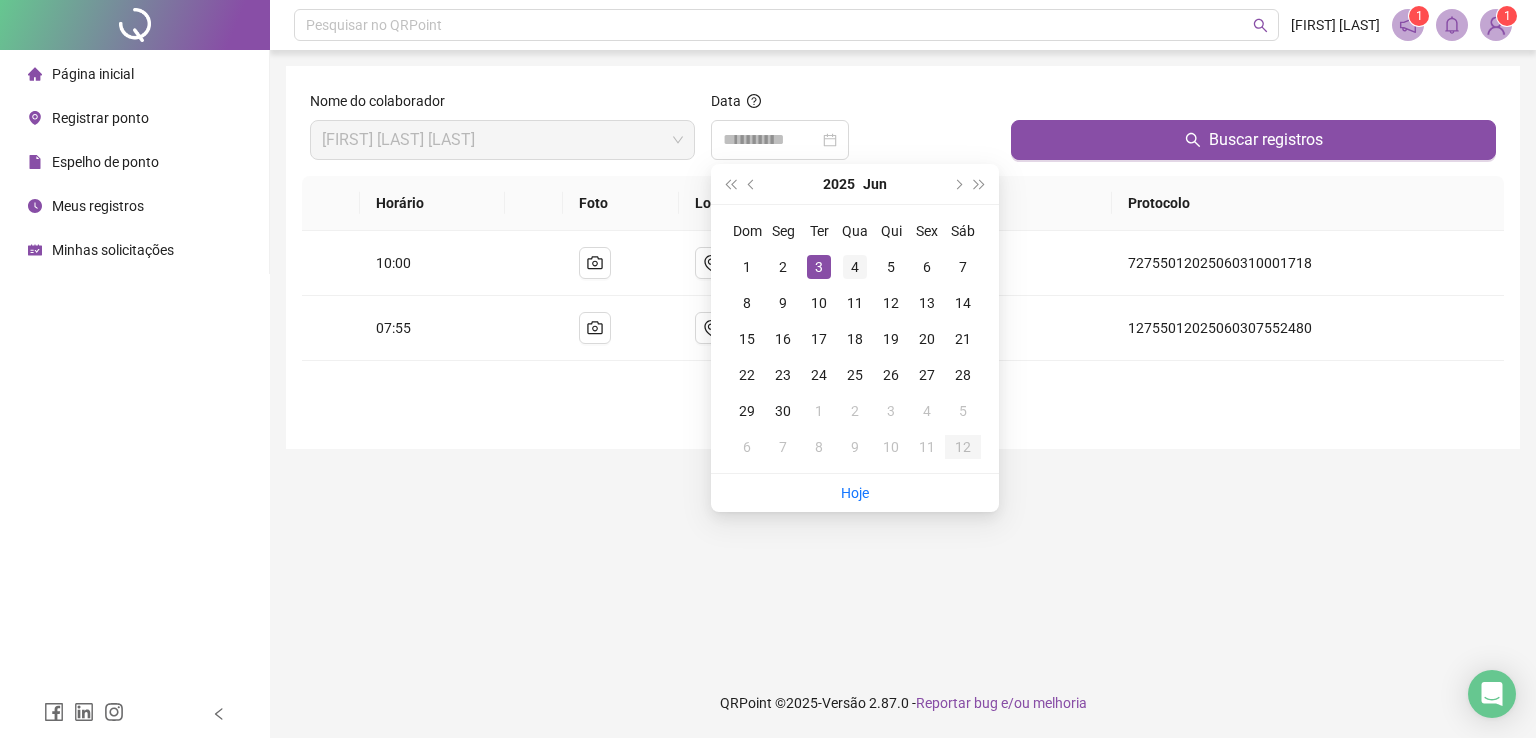 click on "4" at bounding box center (855, 267) 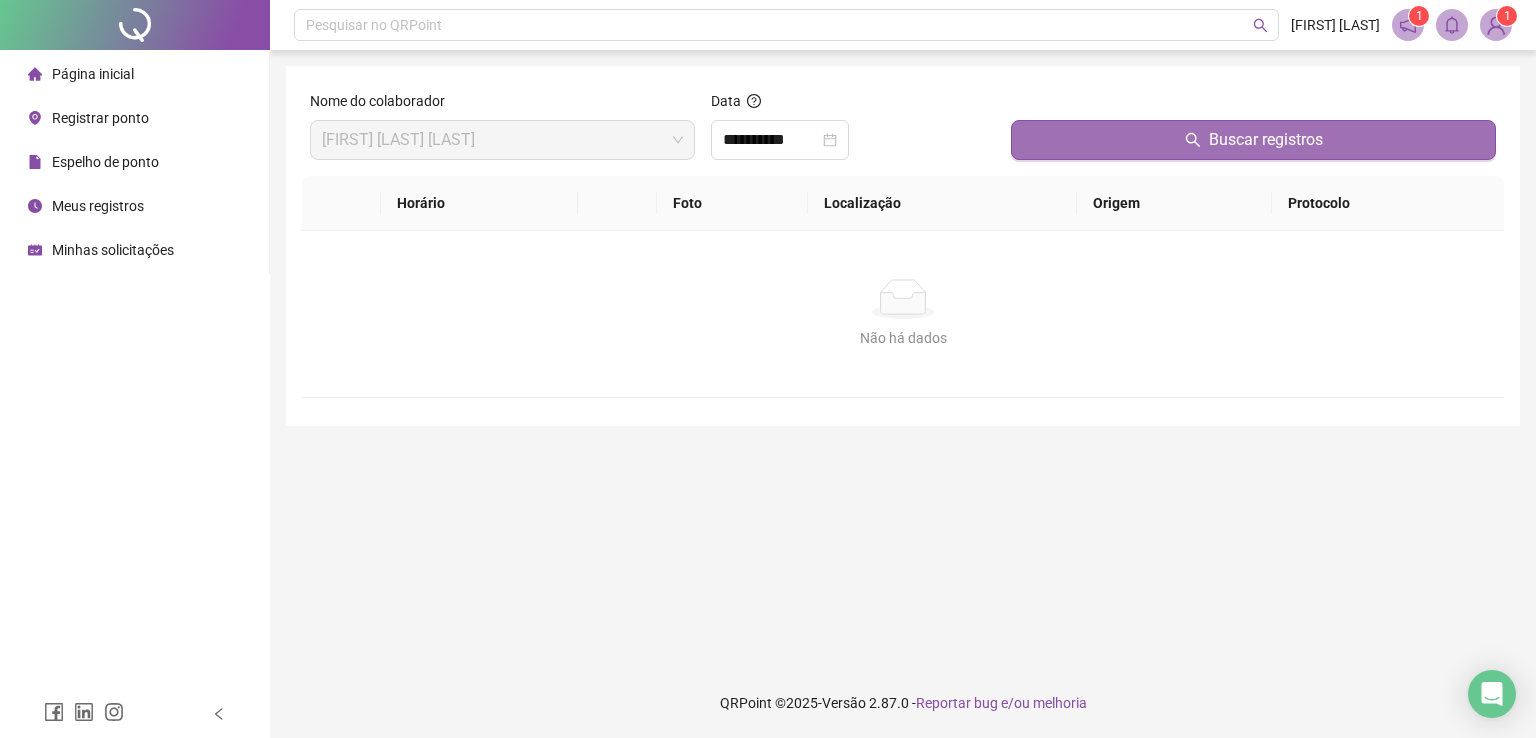 click on "Buscar registros" at bounding box center [1253, 140] 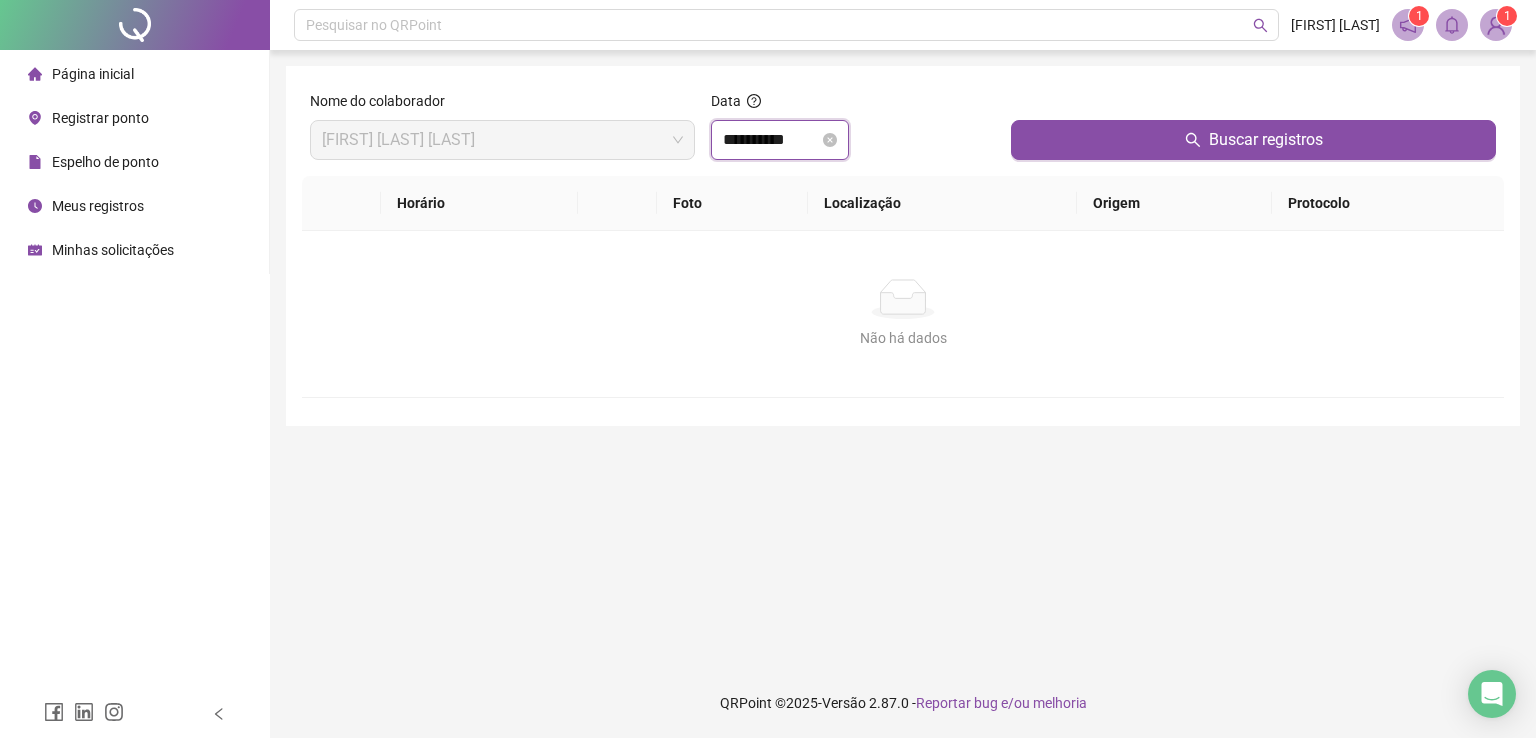 click on "**********" at bounding box center (771, 140) 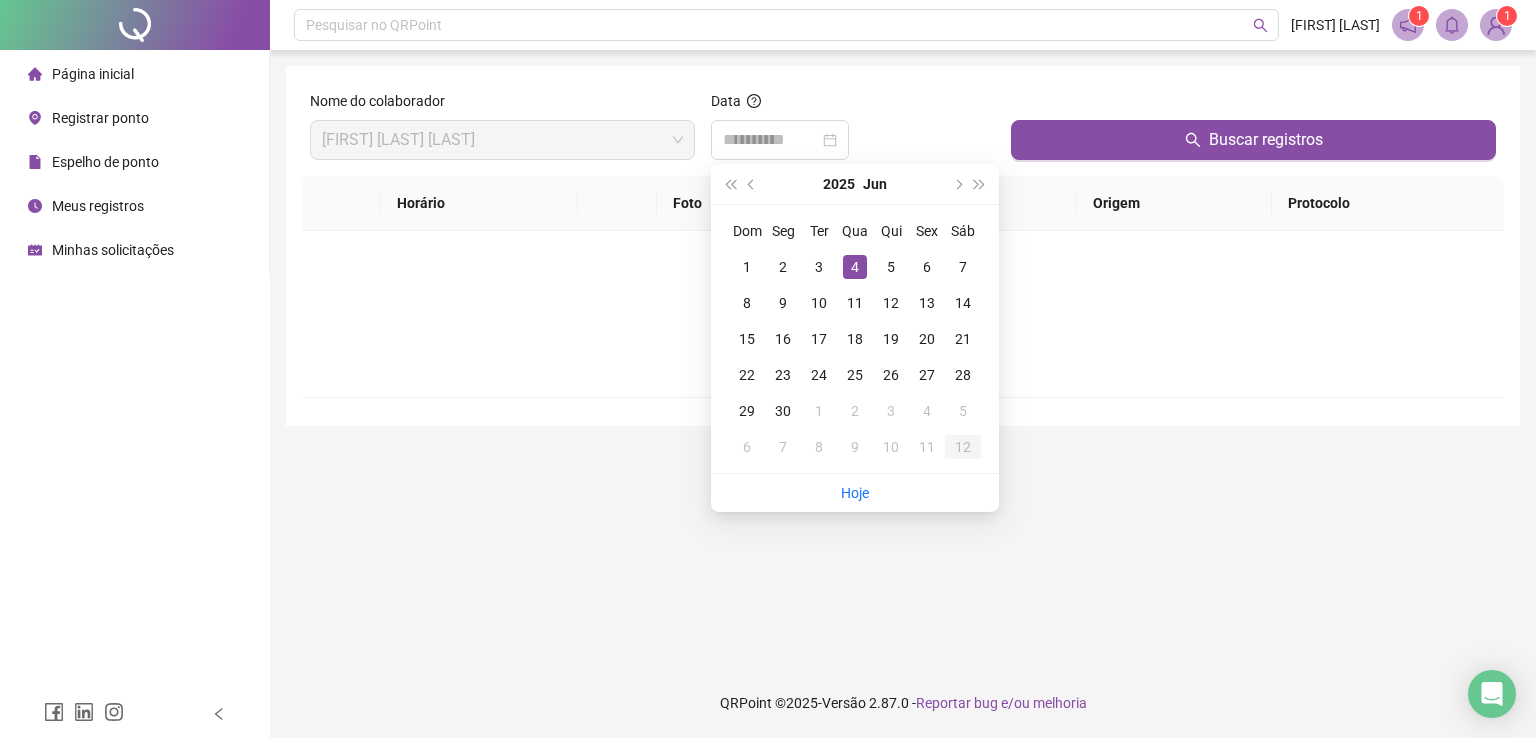 click on "4" at bounding box center [855, 267] 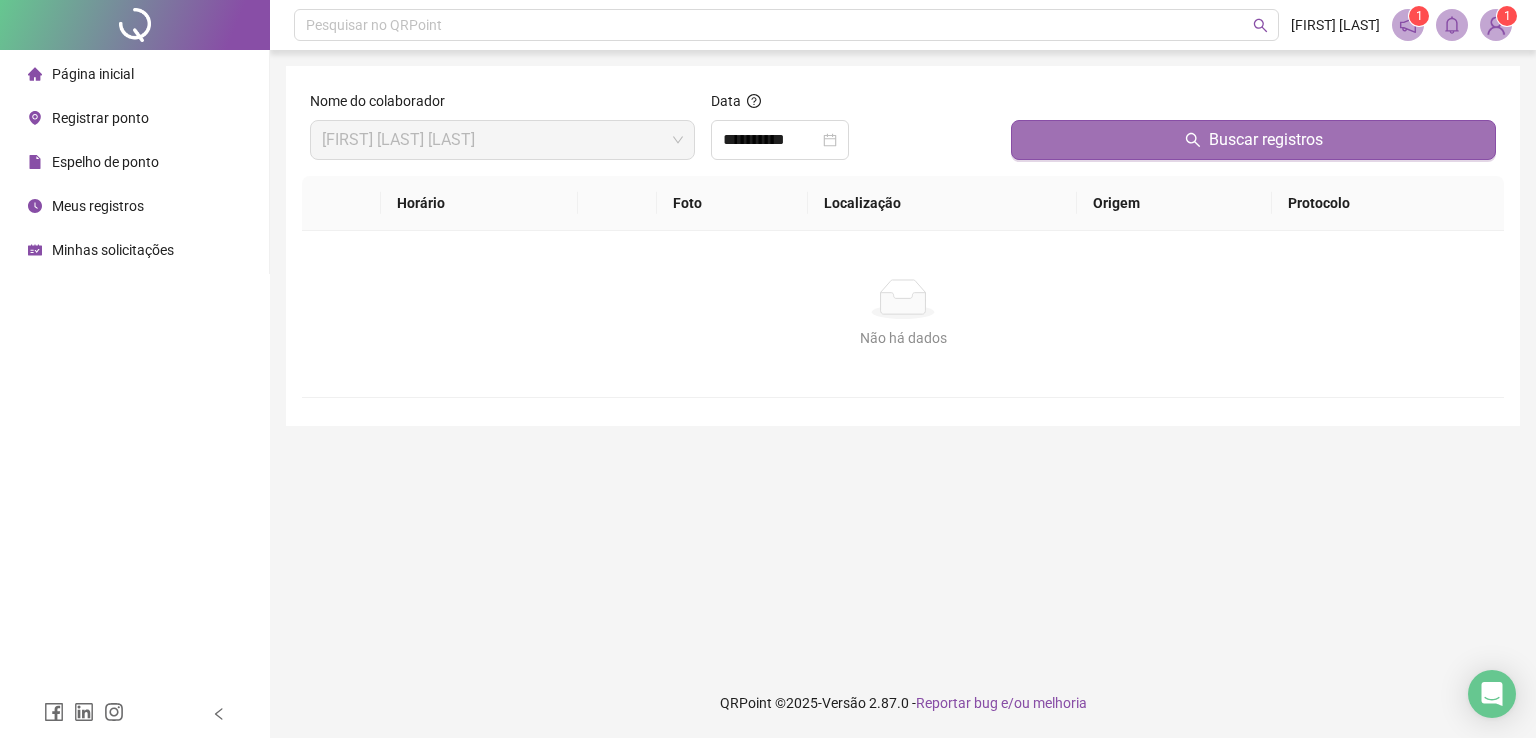click on "Buscar registros" at bounding box center (1253, 140) 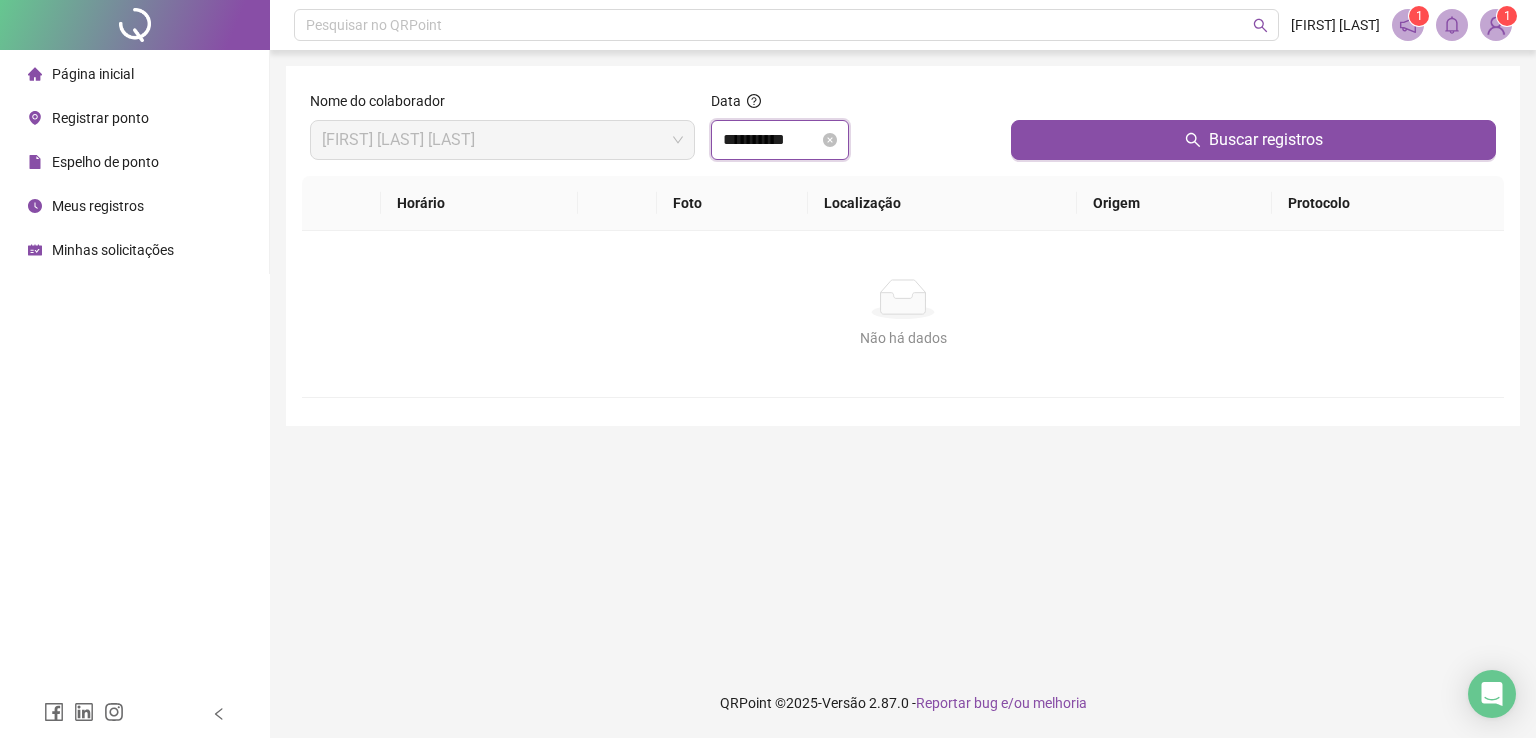click on "**********" at bounding box center (771, 140) 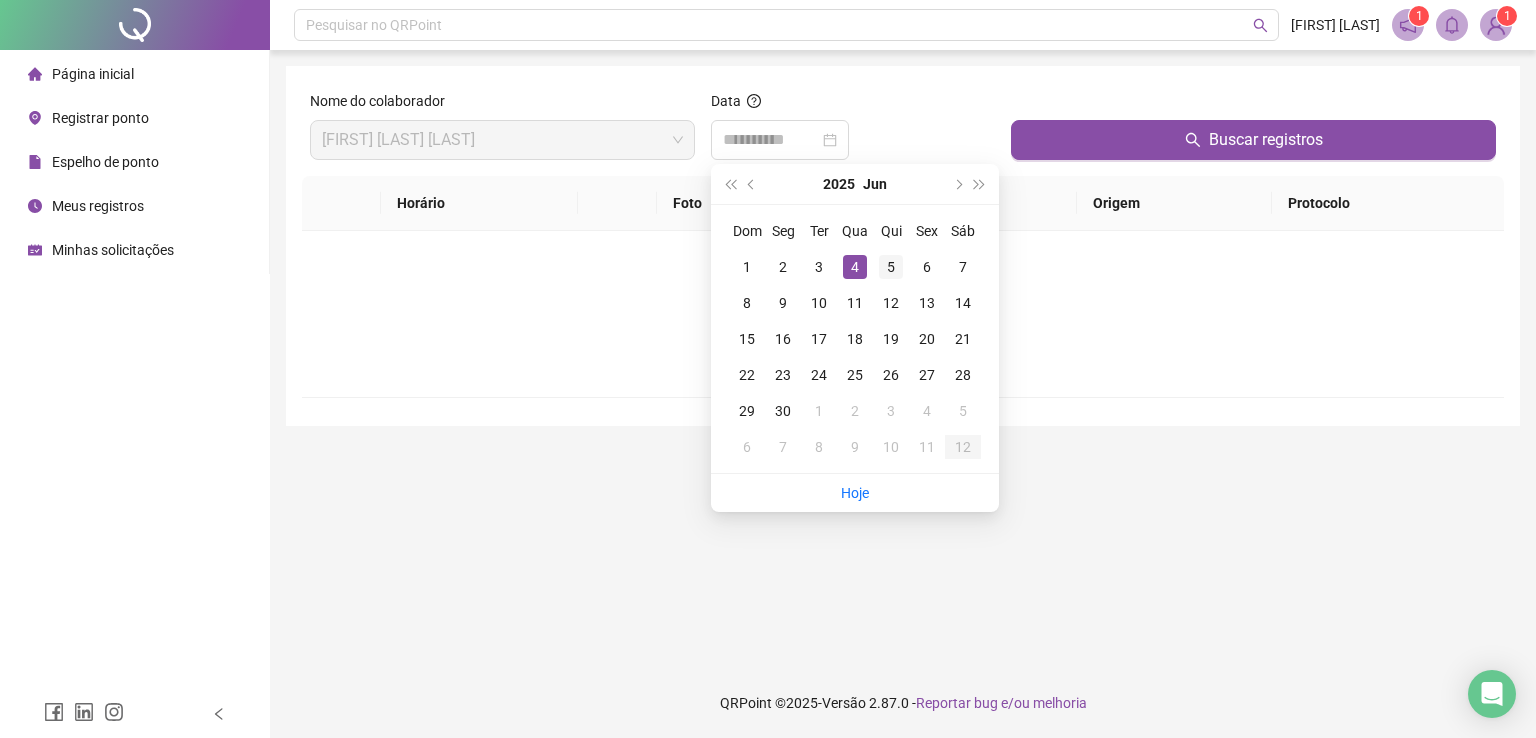 click on "5" at bounding box center (891, 267) 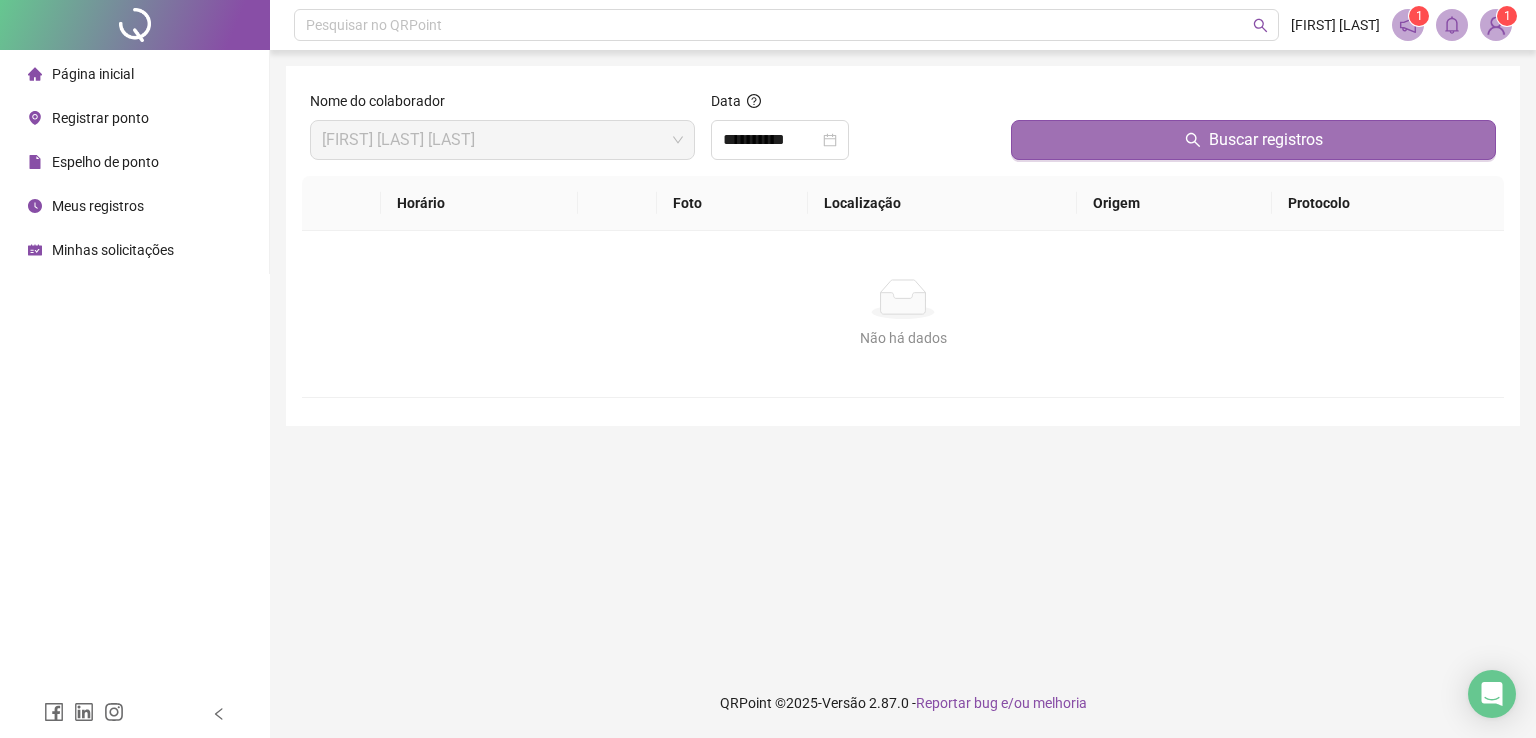 click on "Buscar registros" at bounding box center [1253, 140] 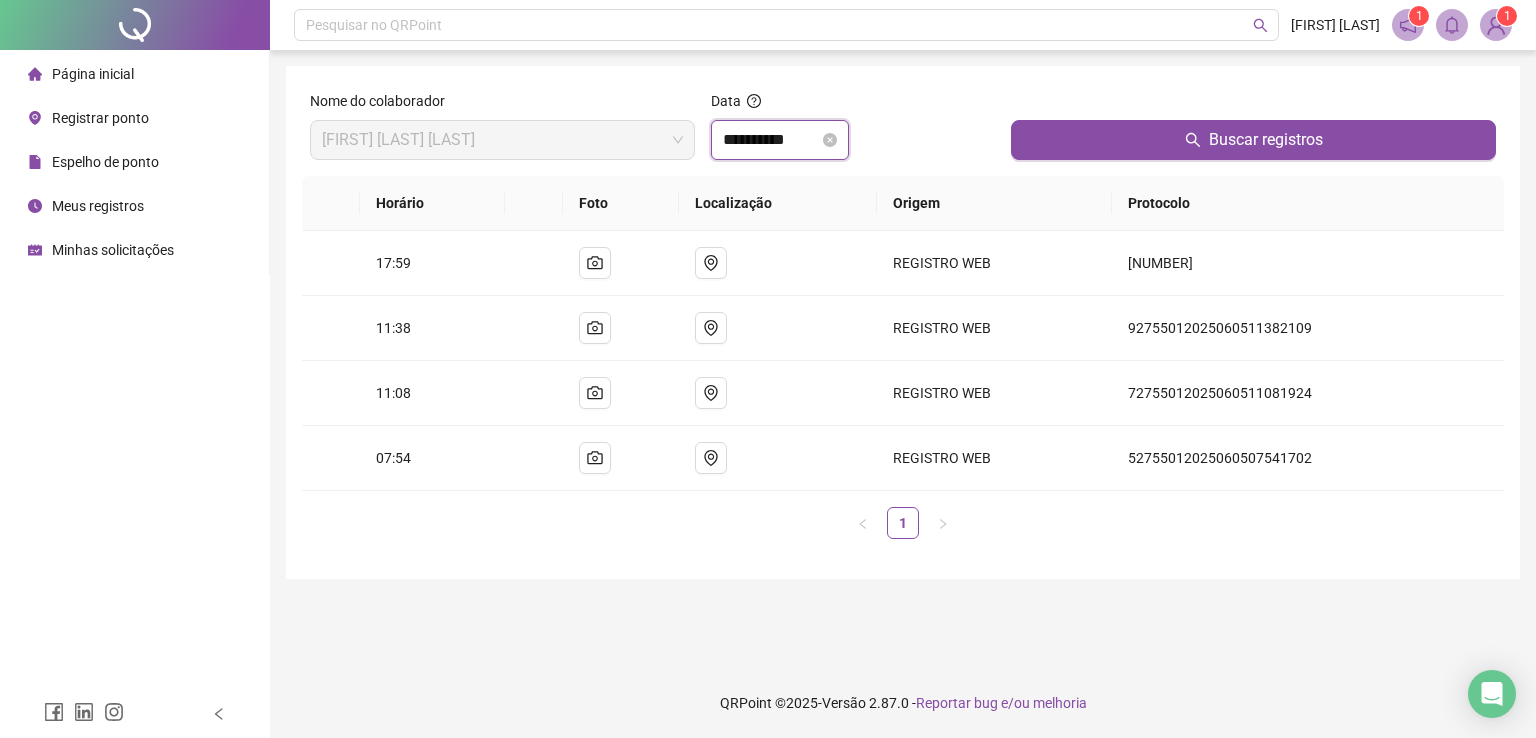 click on "**********" at bounding box center (771, 140) 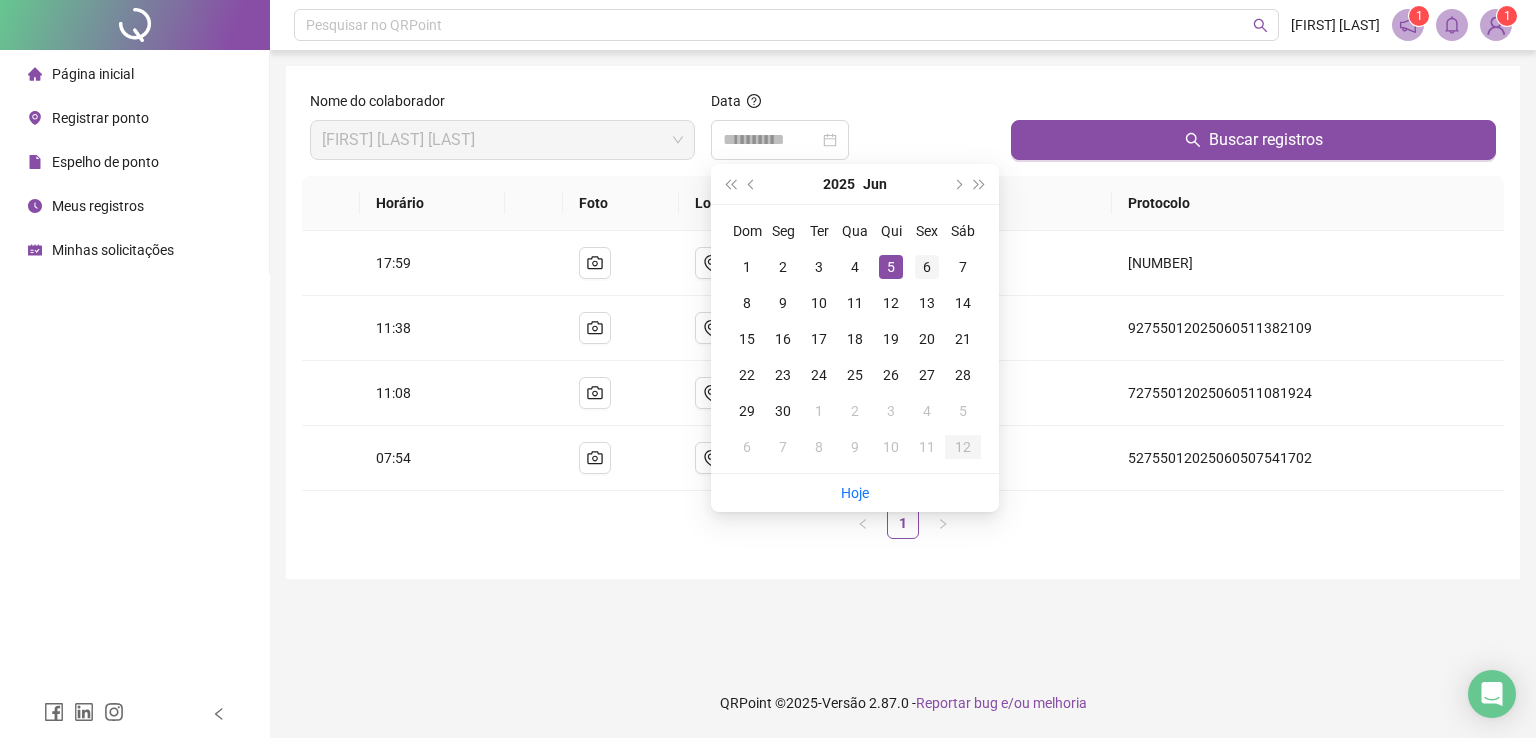 click on "6" at bounding box center (927, 267) 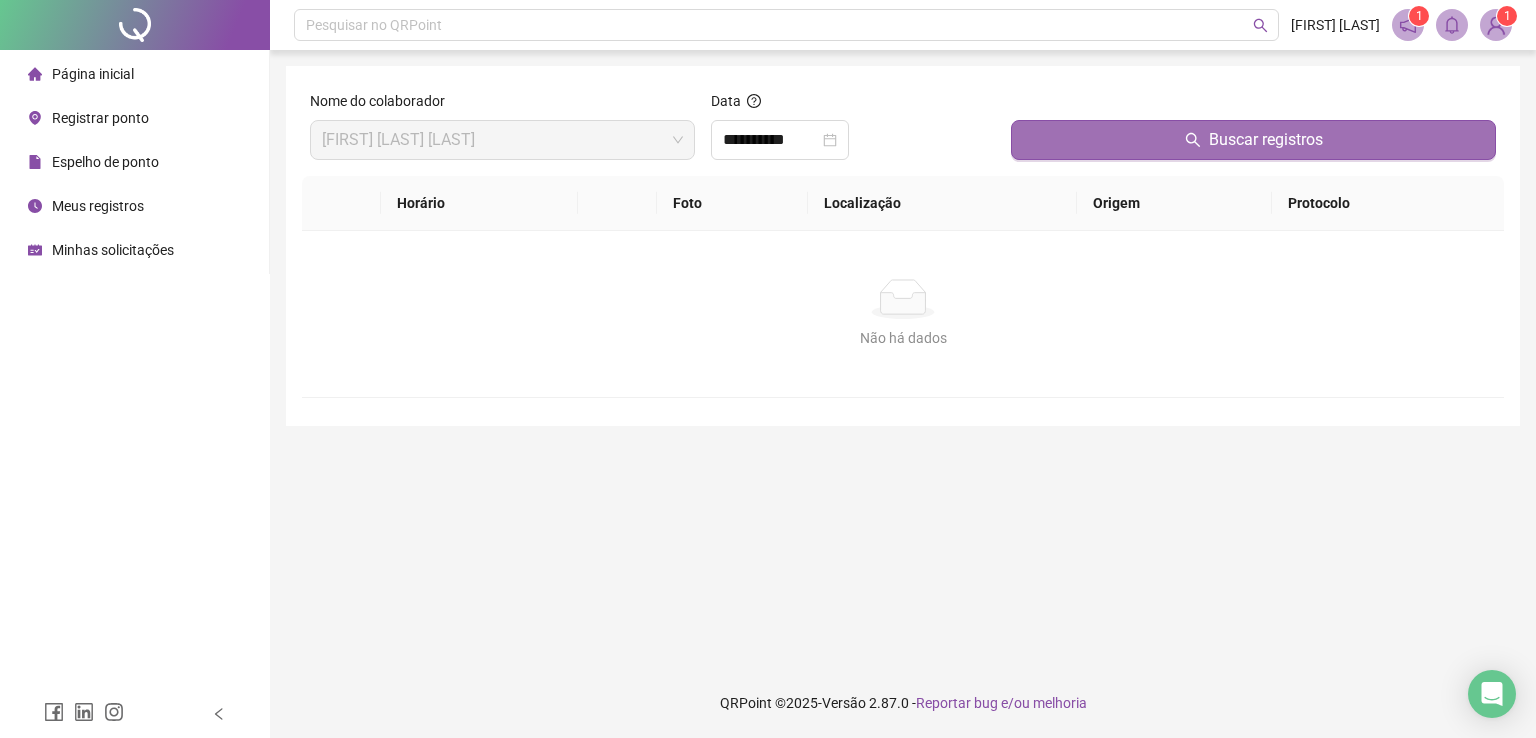click on "Buscar registros" at bounding box center (1253, 140) 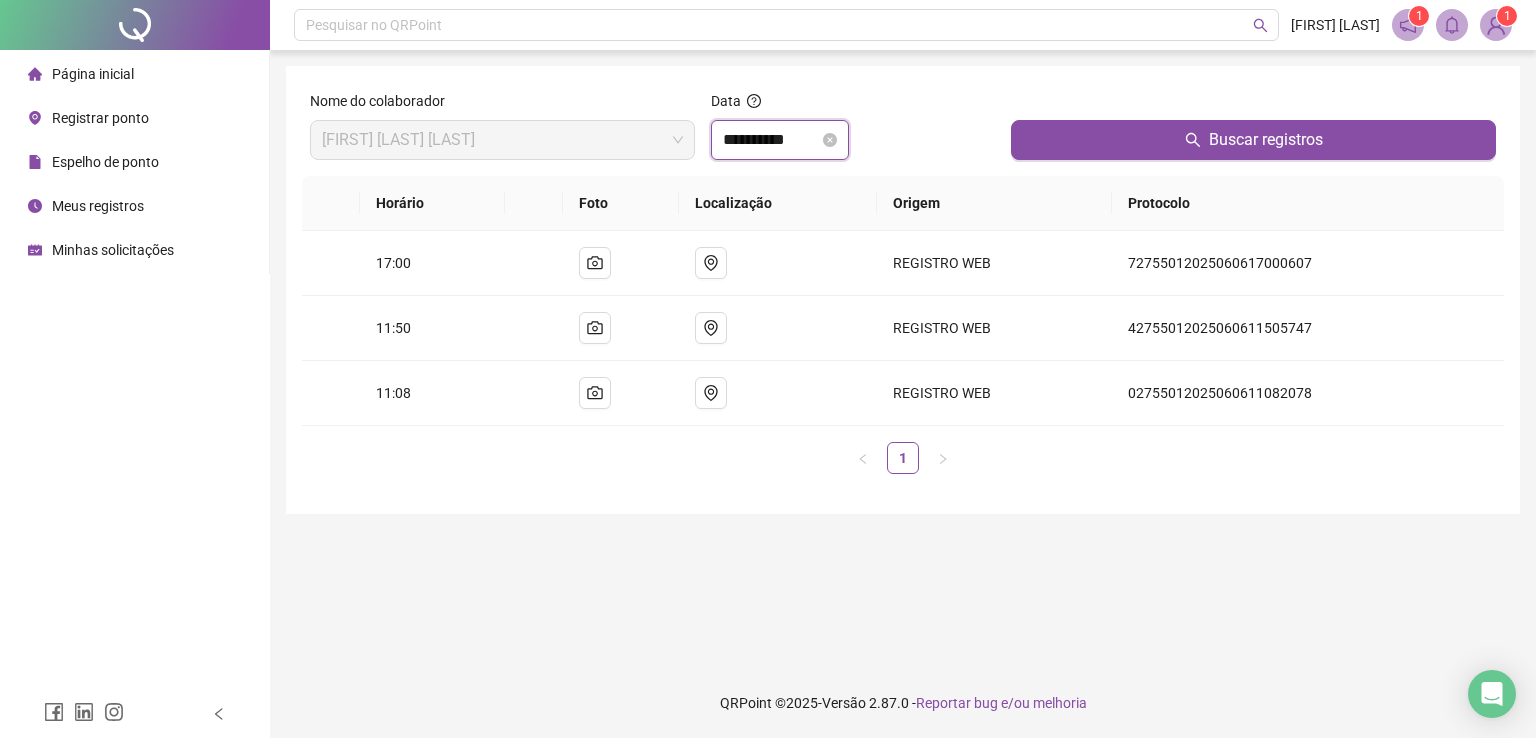 click on "**********" at bounding box center [771, 140] 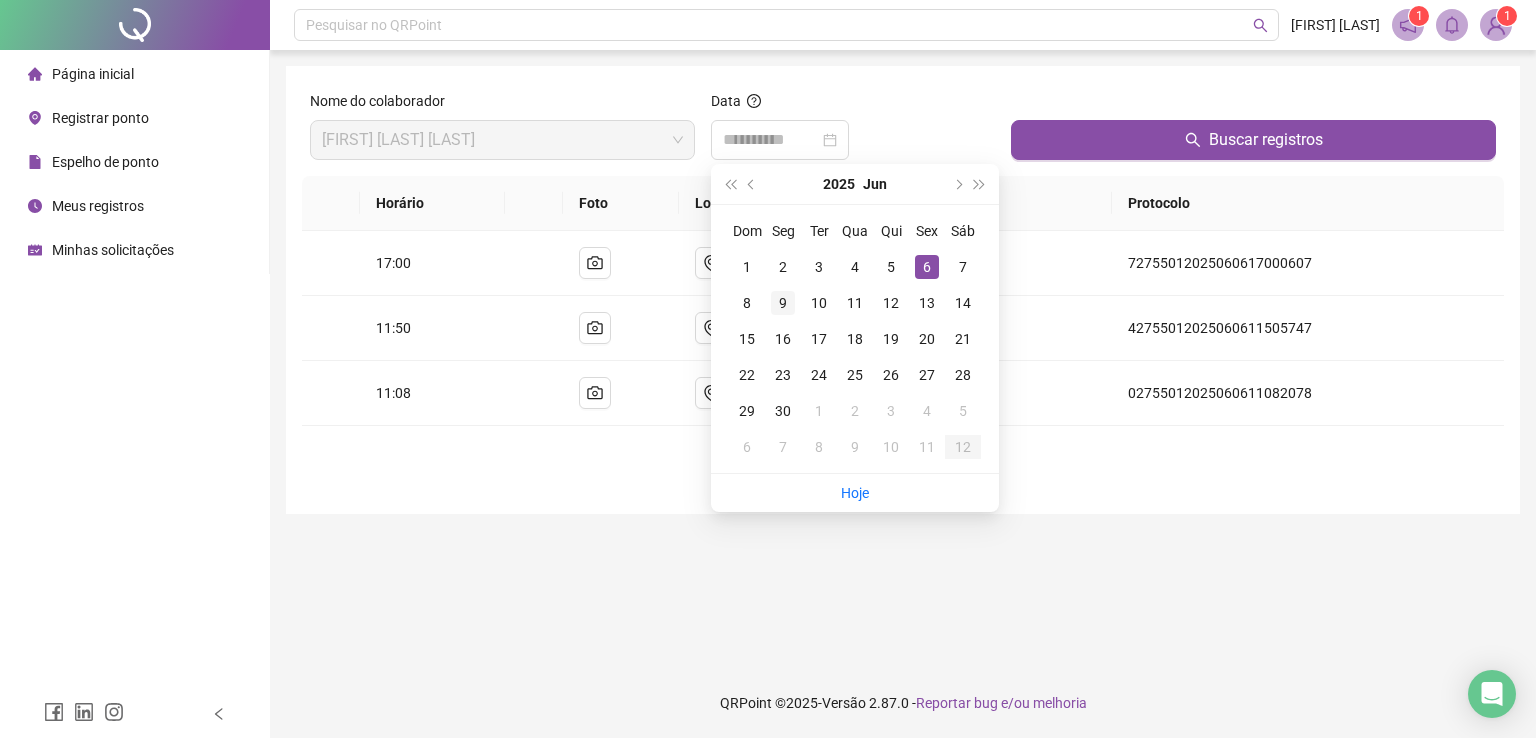click on "9" at bounding box center [783, 303] 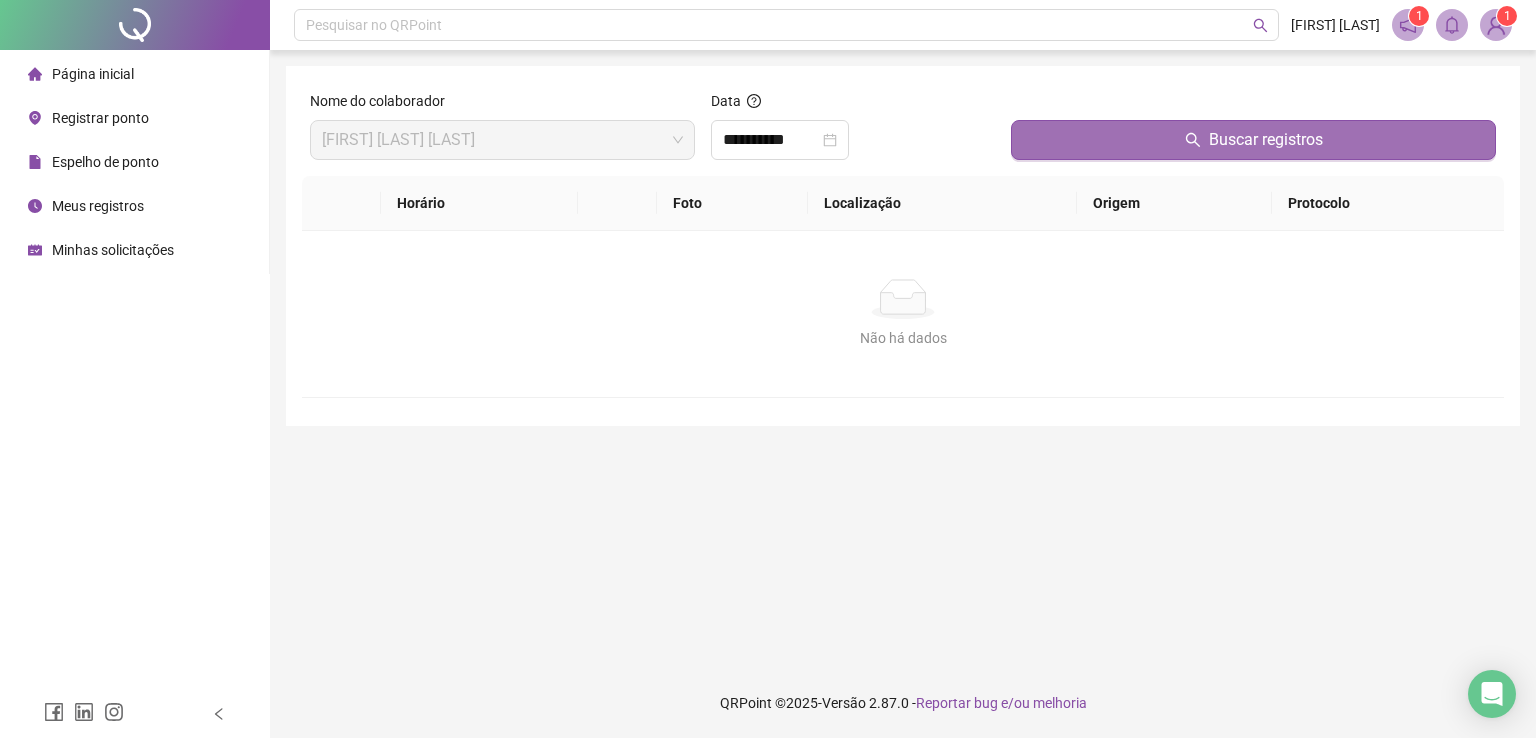 click on "Buscar registros" at bounding box center (1253, 140) 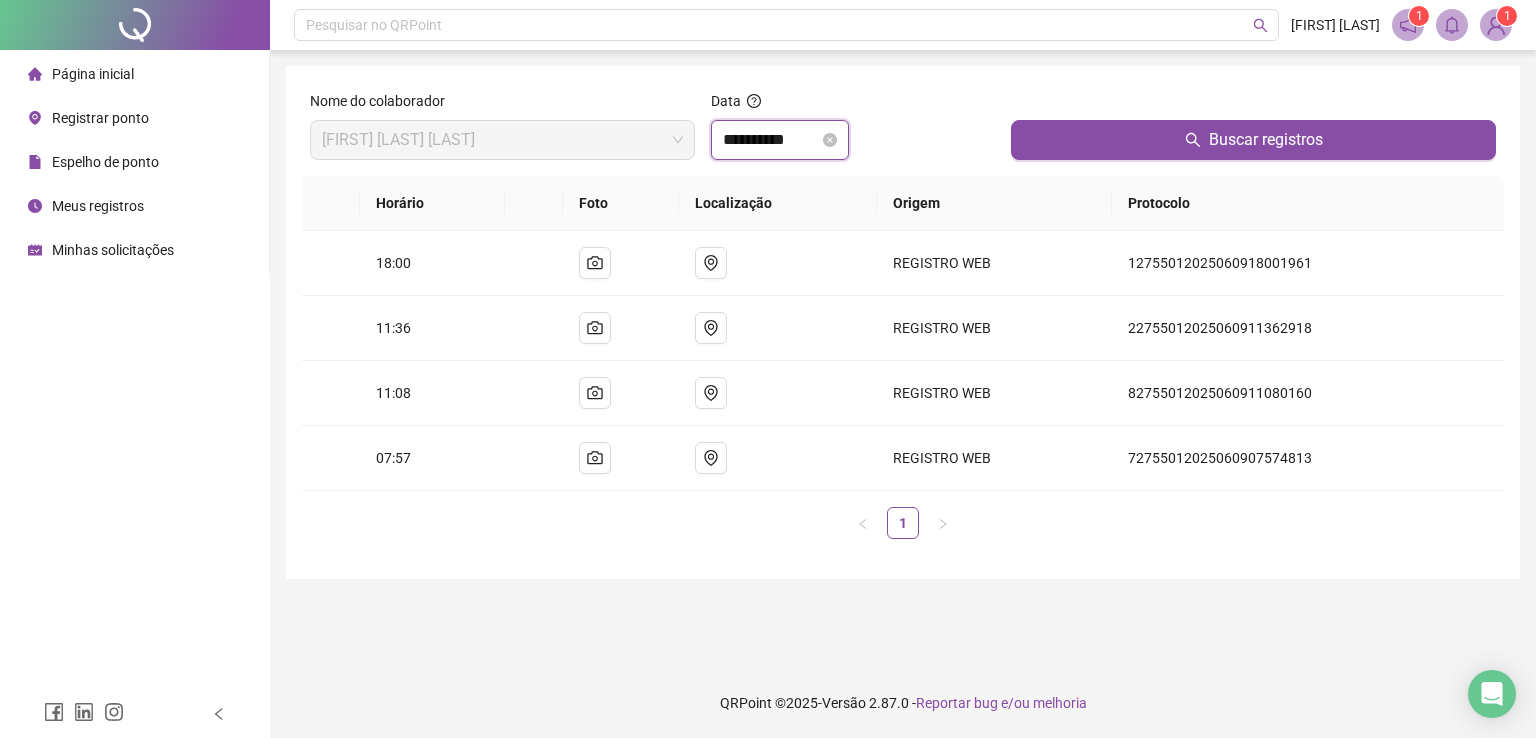 click on "**********" at bounding box center (771, 140) 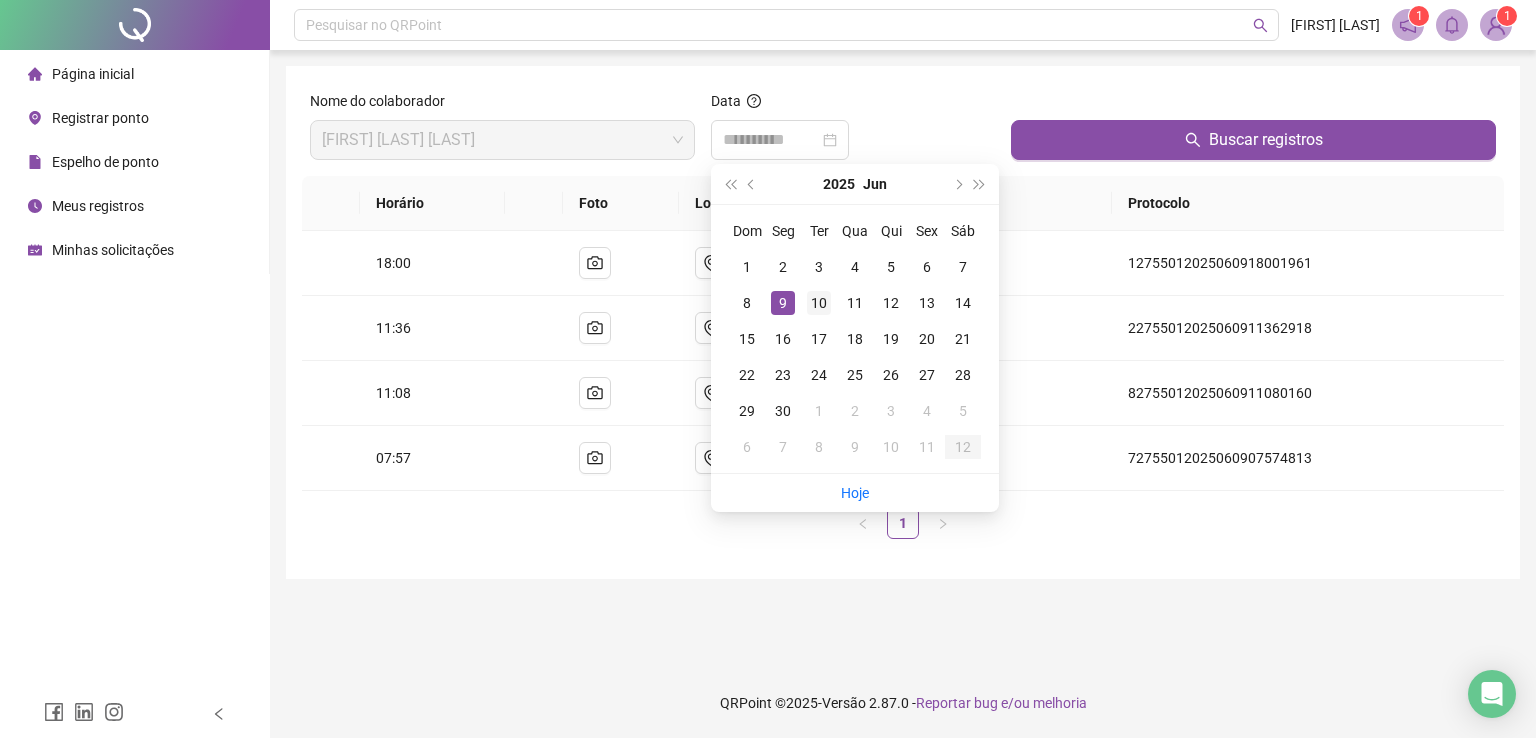 click on "10" at bounding box center (819, 303) 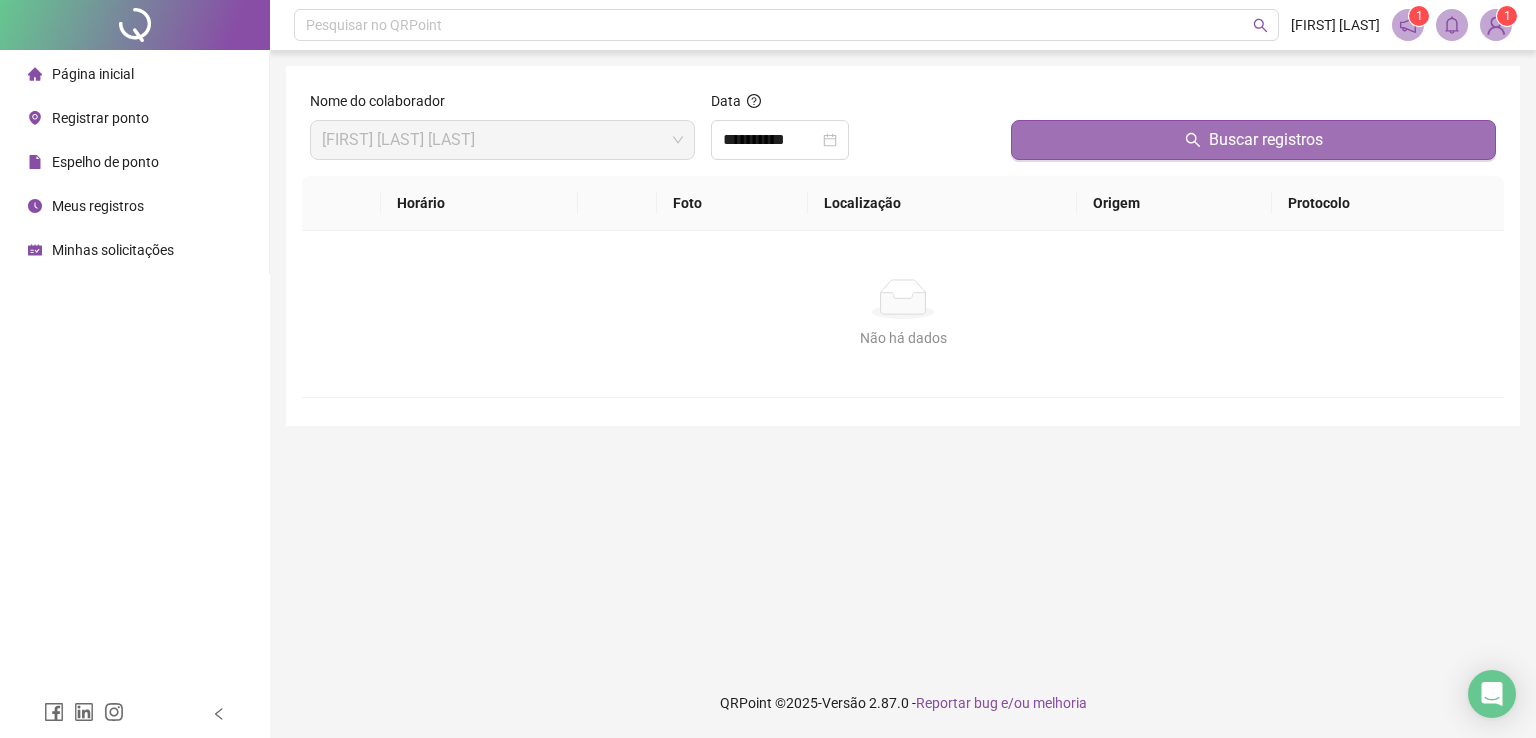 click on "Buscar registros" at bounding box center [1253, 140] 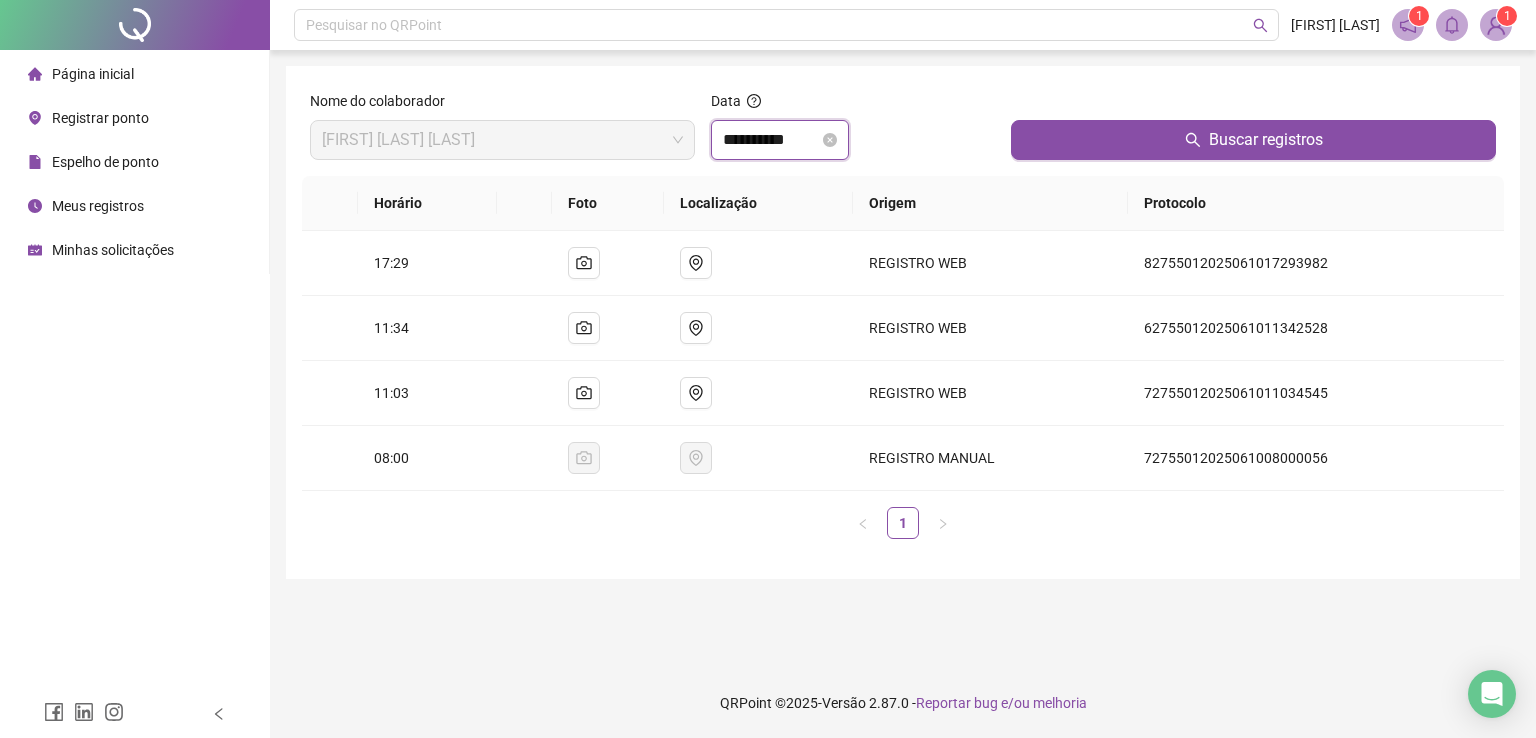 click on "**********" at bounding box center (771, 140) 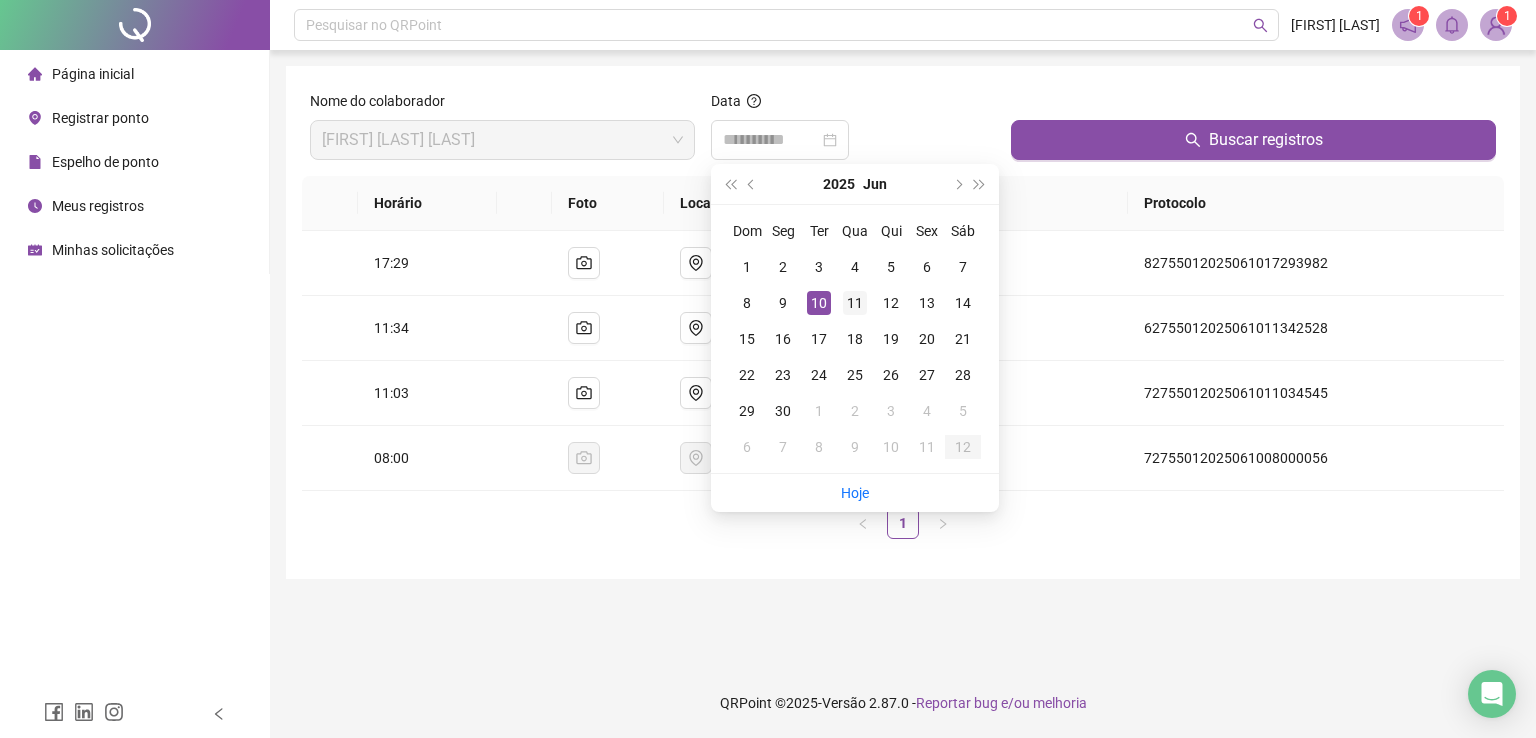 click on "11" at bounding box center (855, 303) 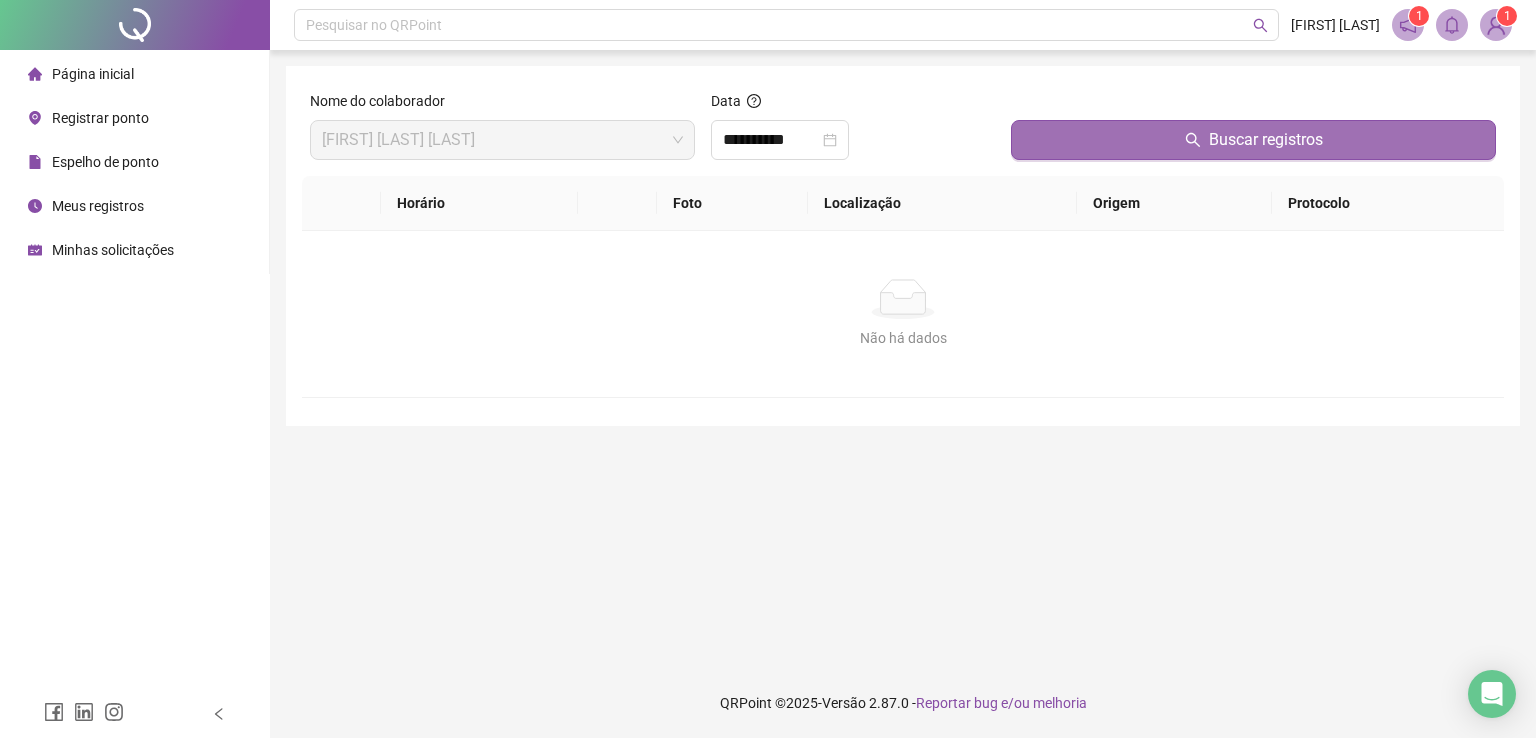 click on "Buscar registros" at bounding box center (1253, 140) 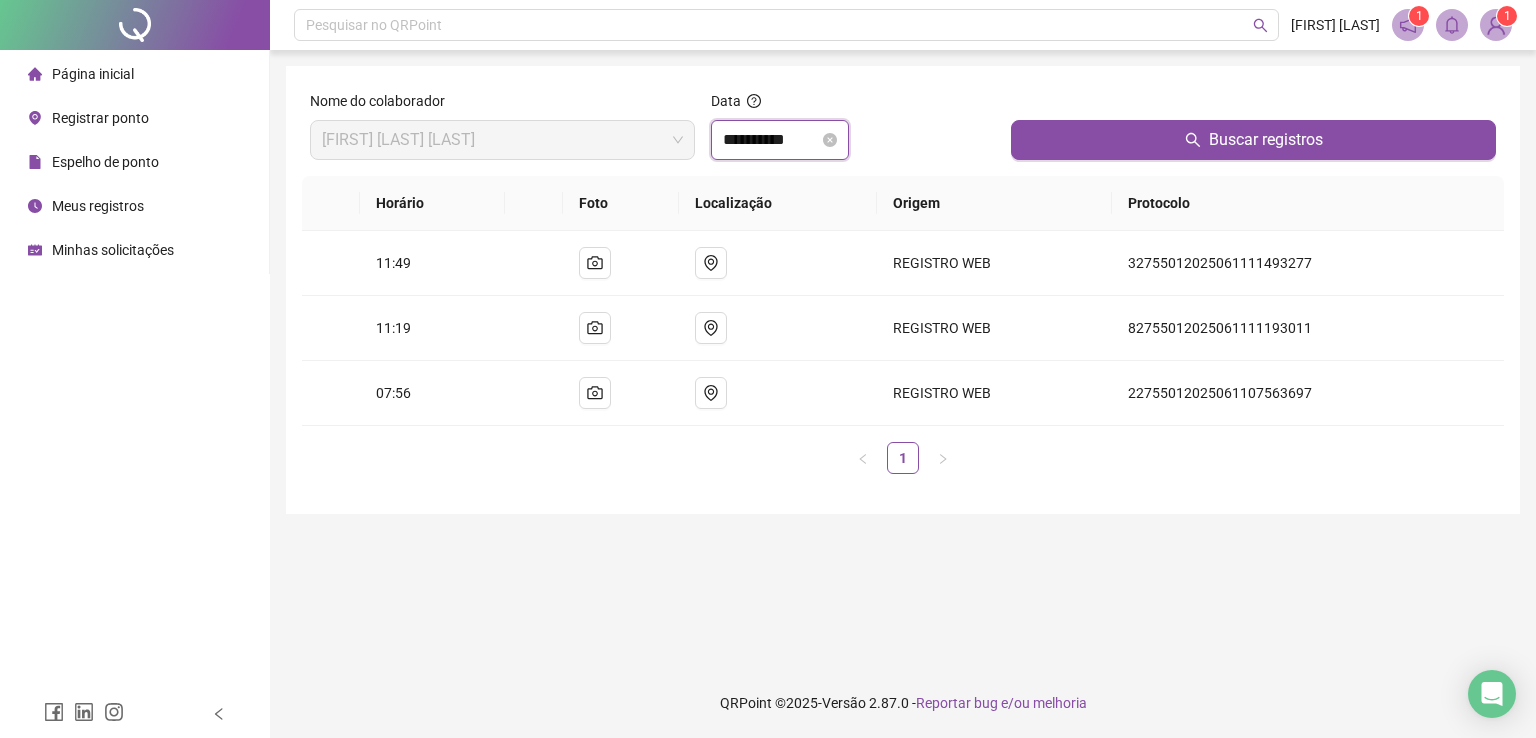 click on "**********" at bounding box center [771, 140] 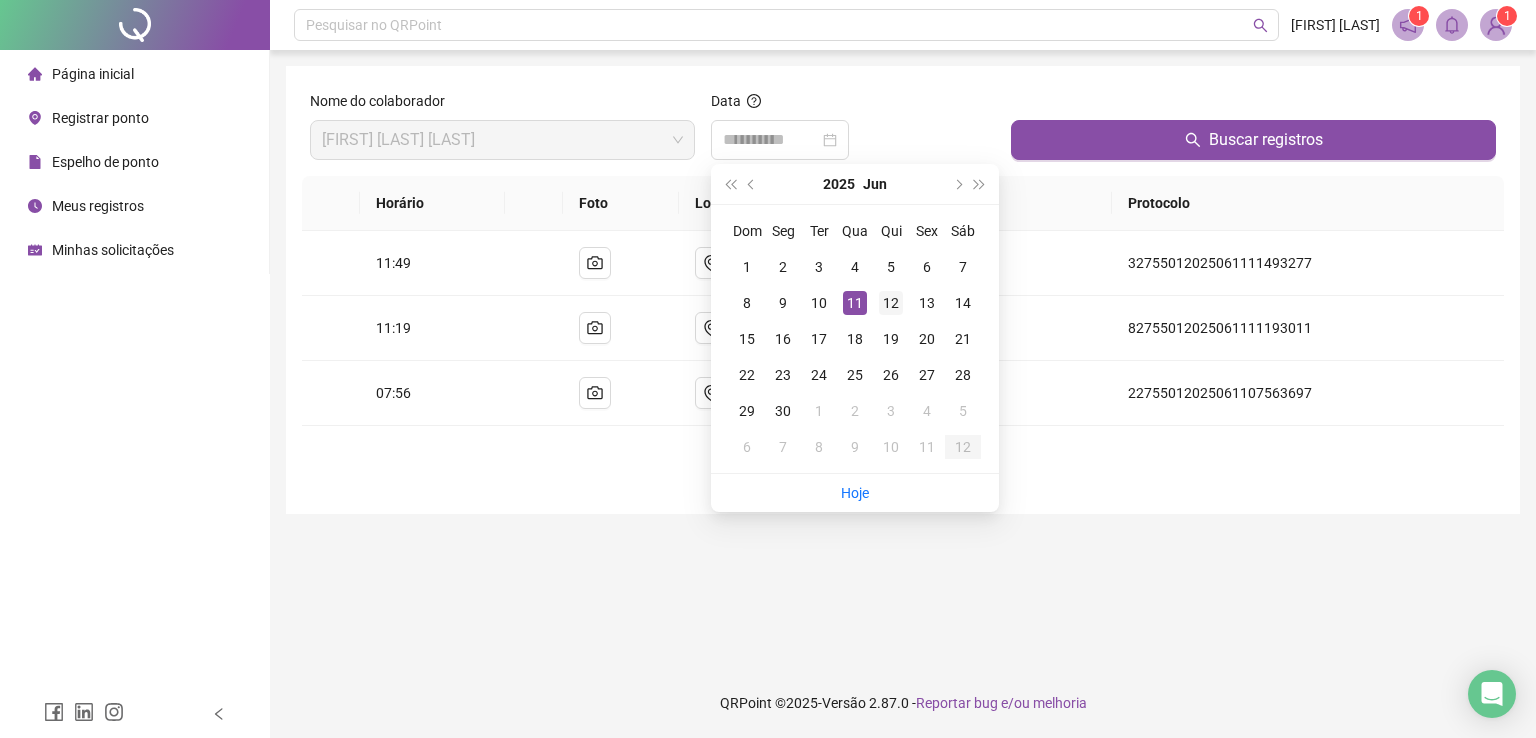 click on "12" at bounding box center [891, 303] 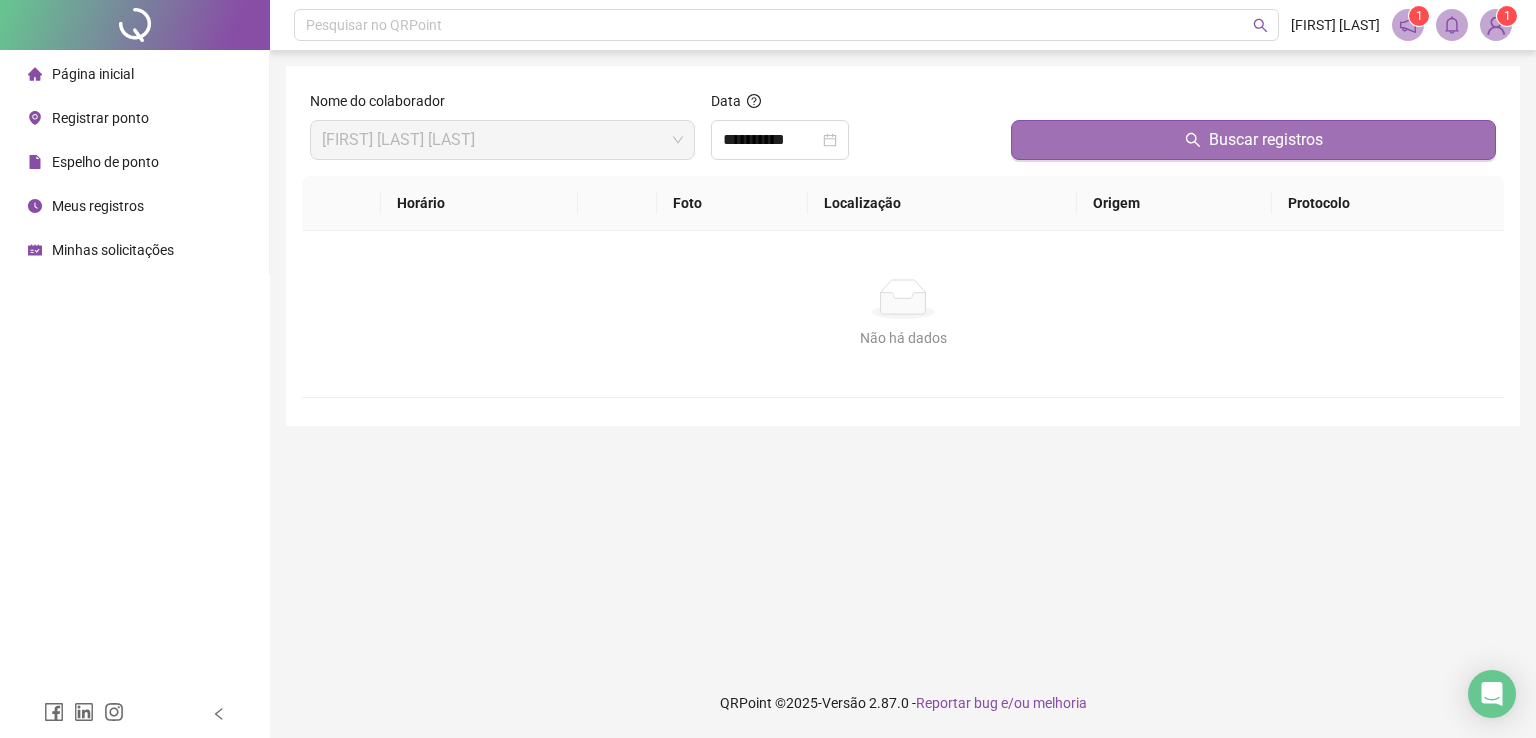 click on "Buscar registros" at bounding box center [1253, 140] 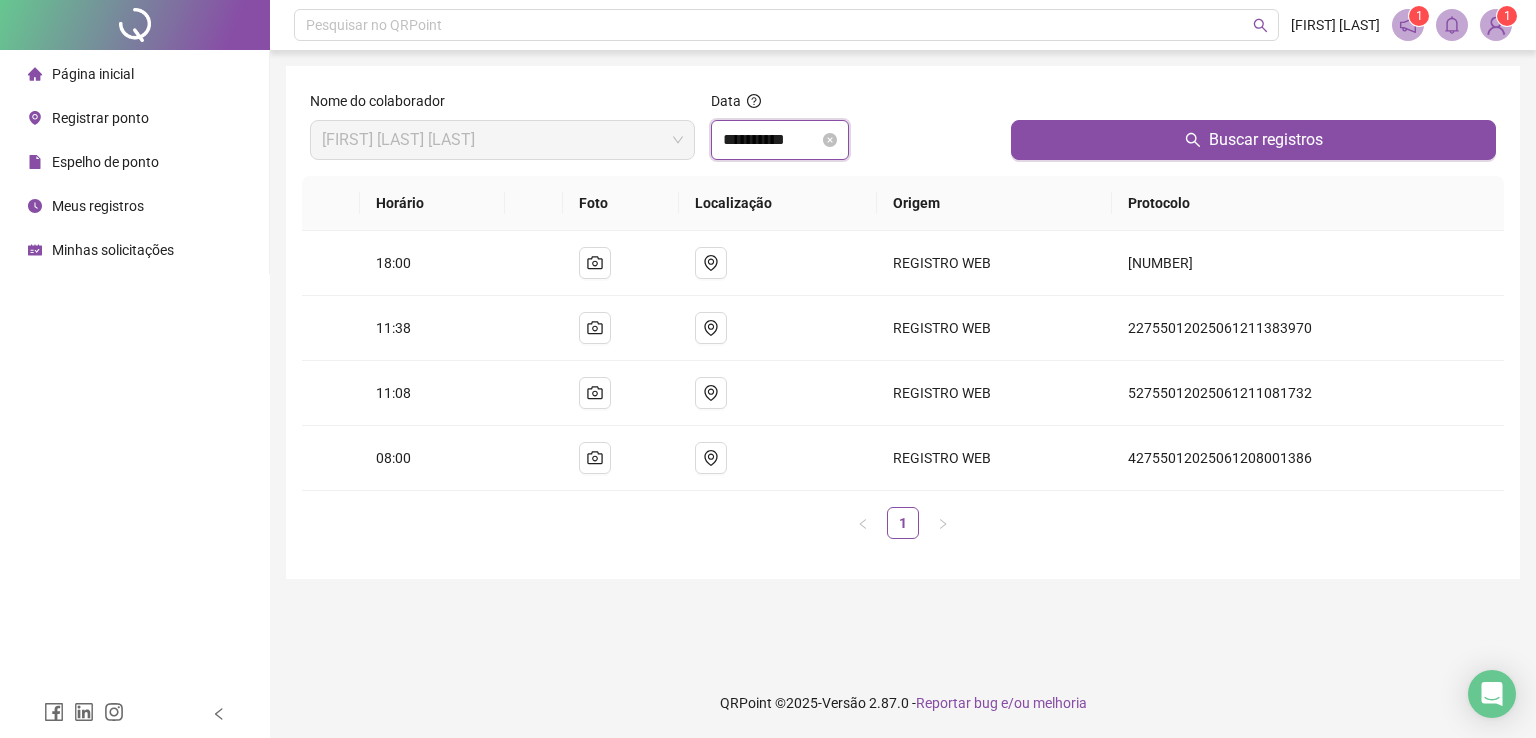 click on "**********" at bounding box center [771, 140] 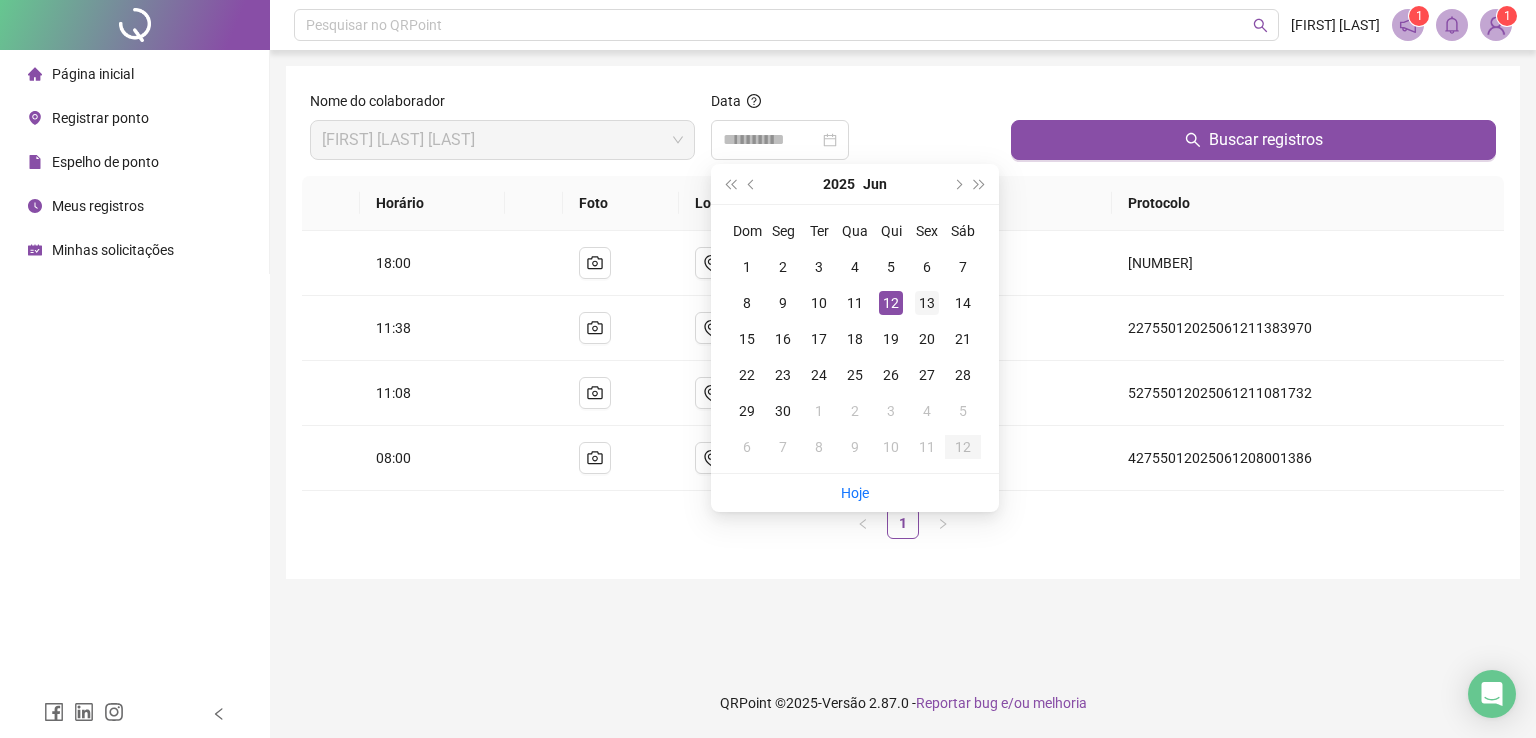 click on "13" at bounding box center (927, 303) 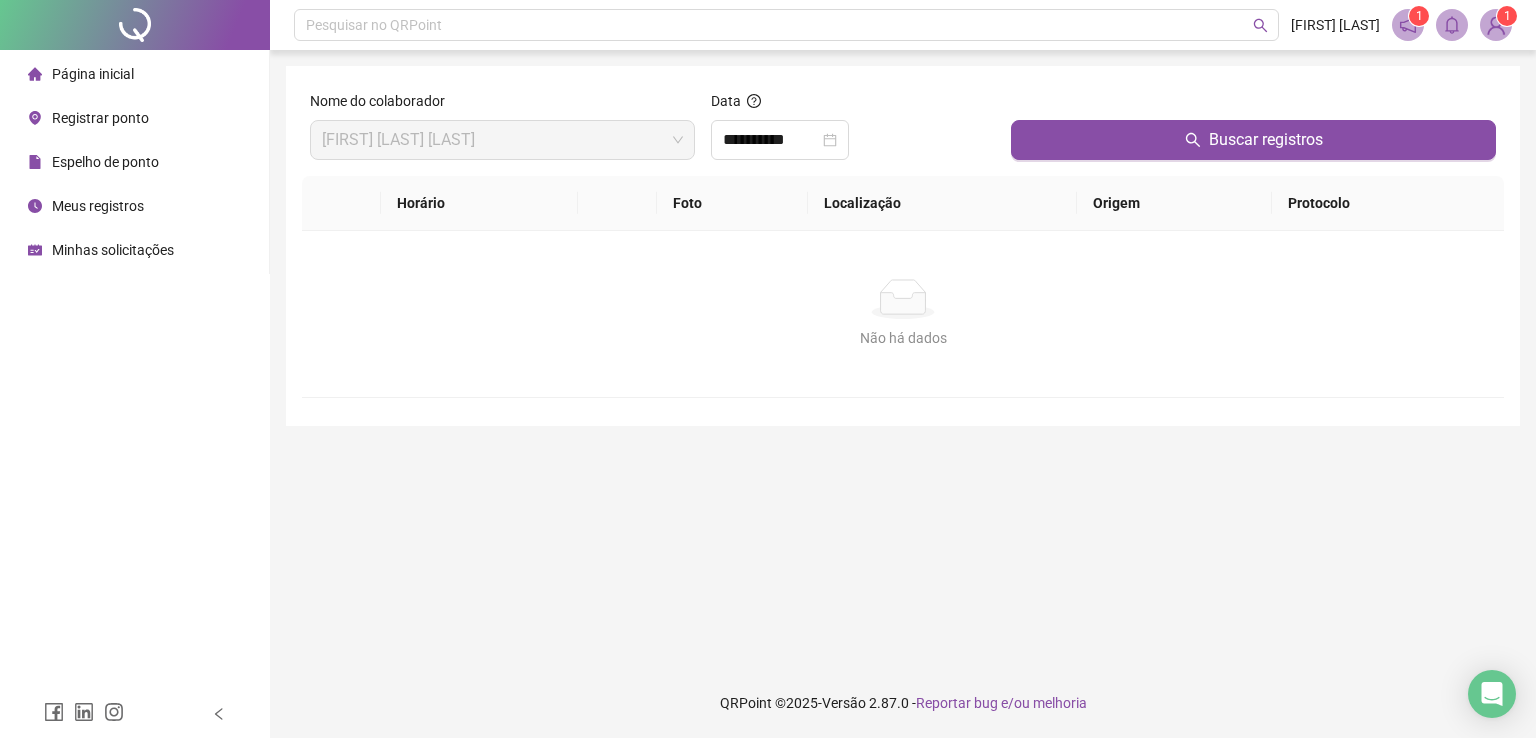 click on "Buscar registros" at bounding box center [1253, 133] 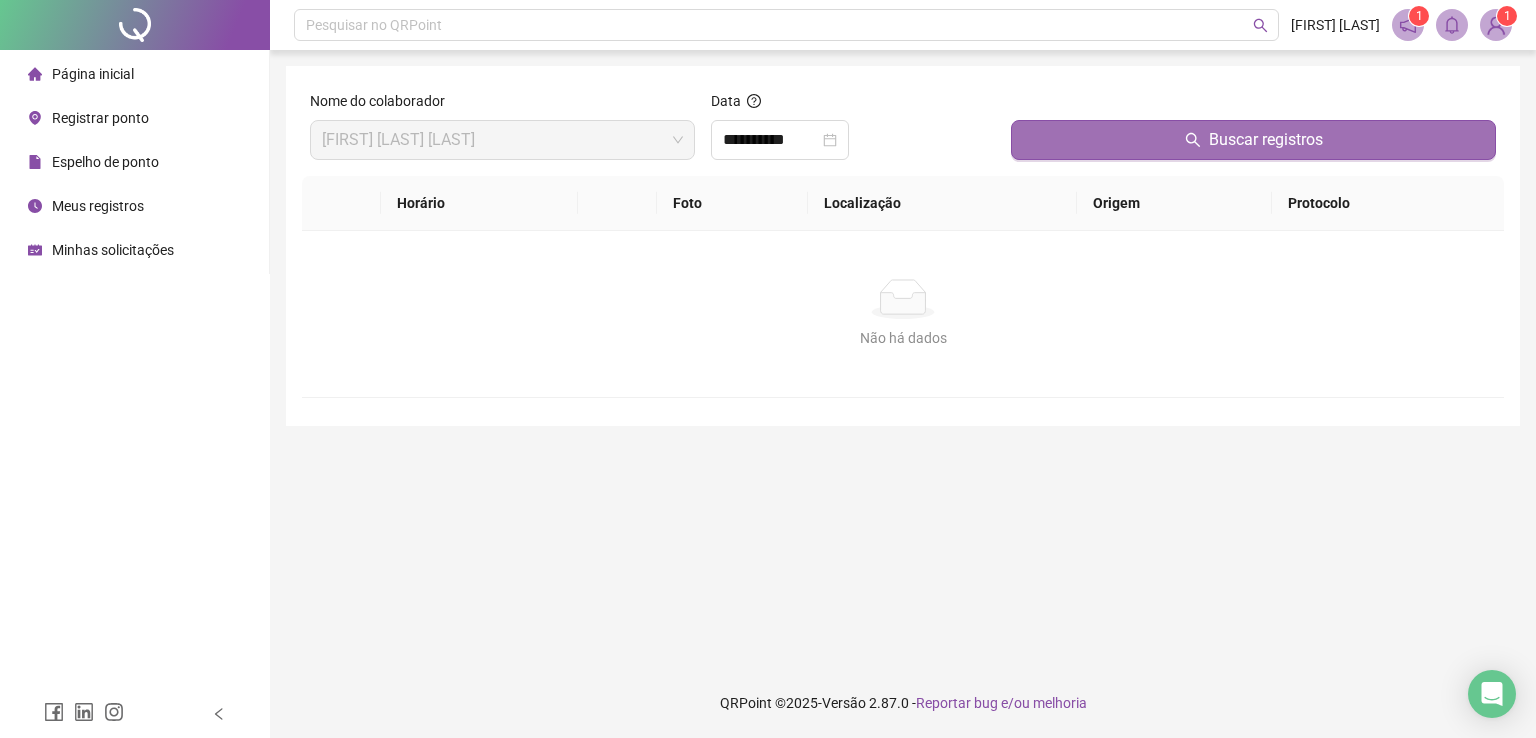 click on "Buscar registros" at bounding box center (1253, 140) 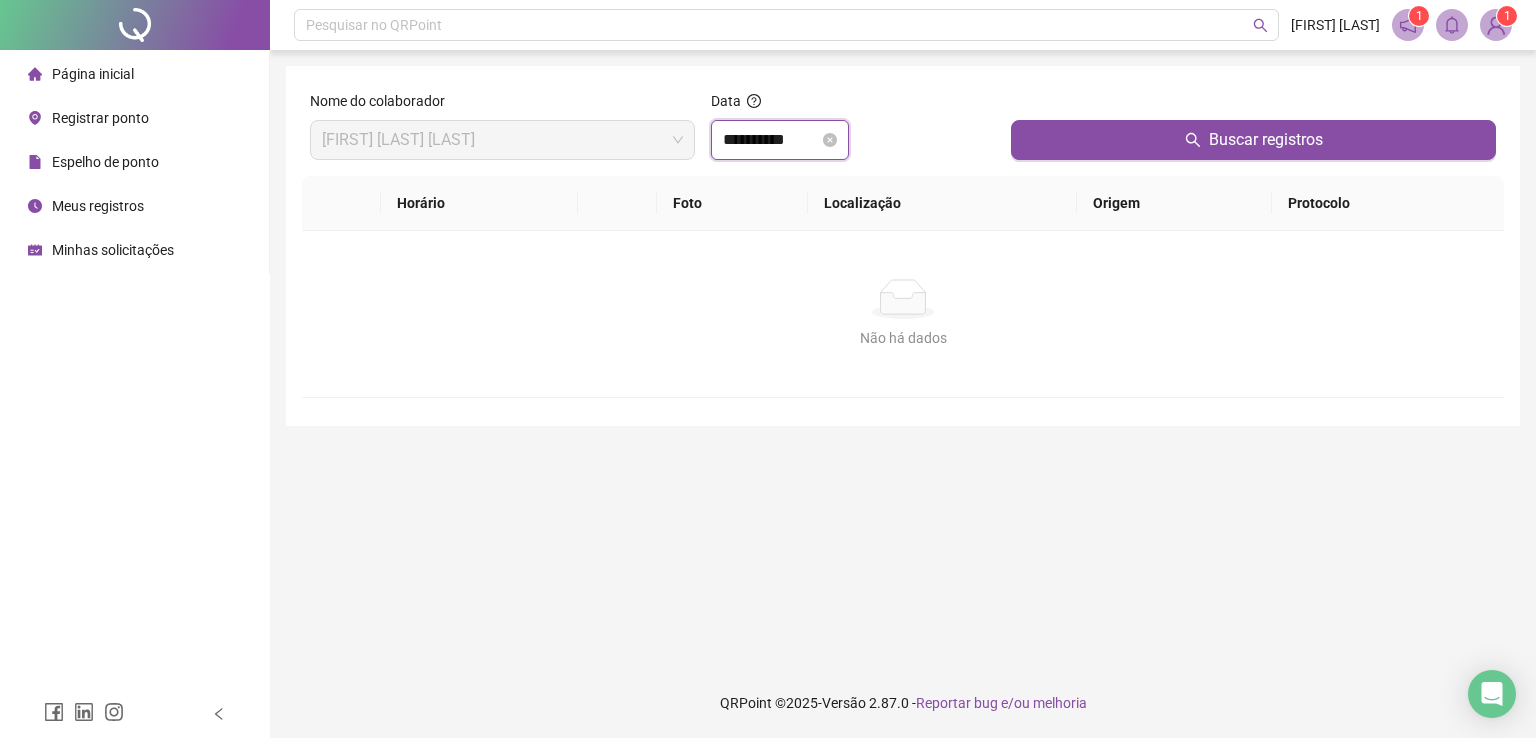 click on "**********" at bounding box center [771, 140] 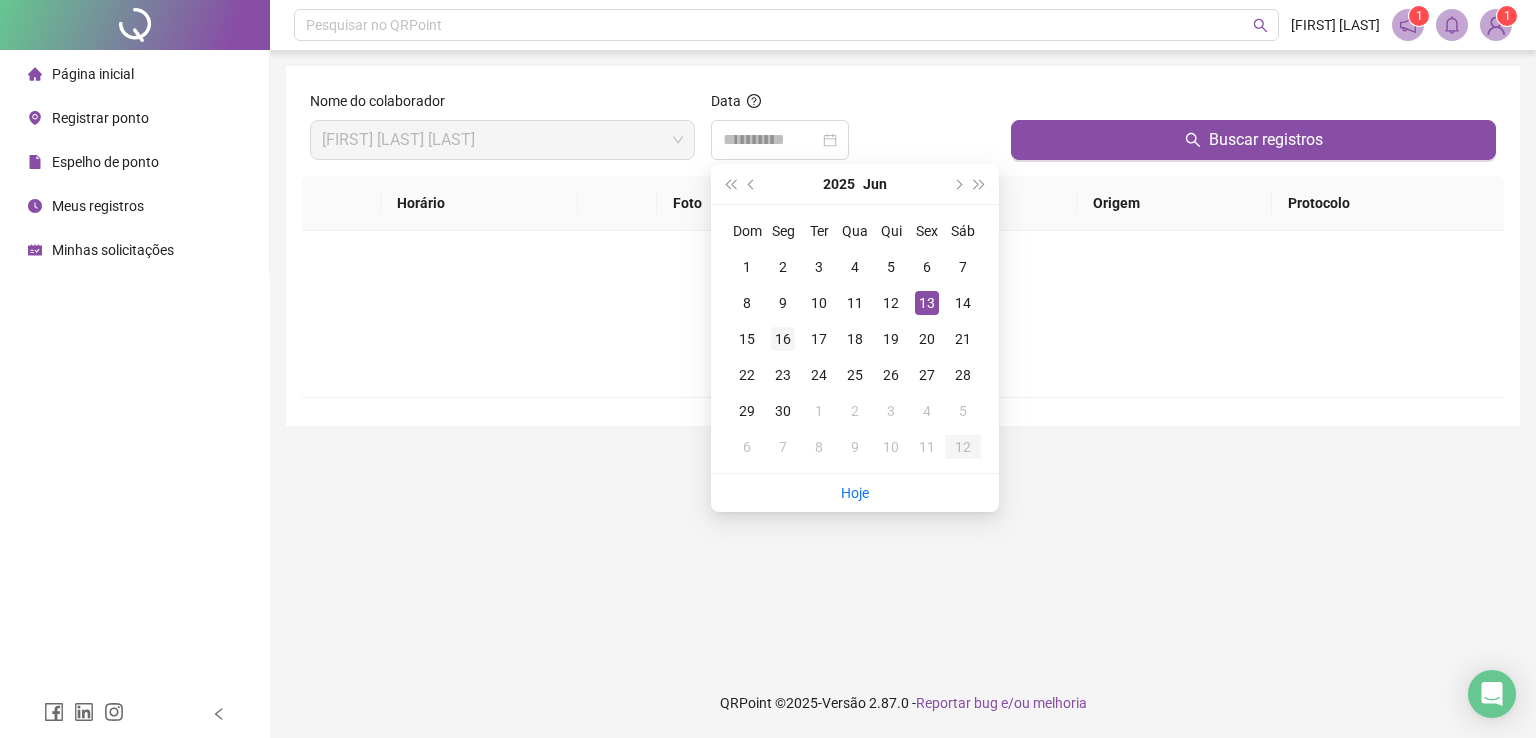 click on "16" at bounding box center [783, 339] 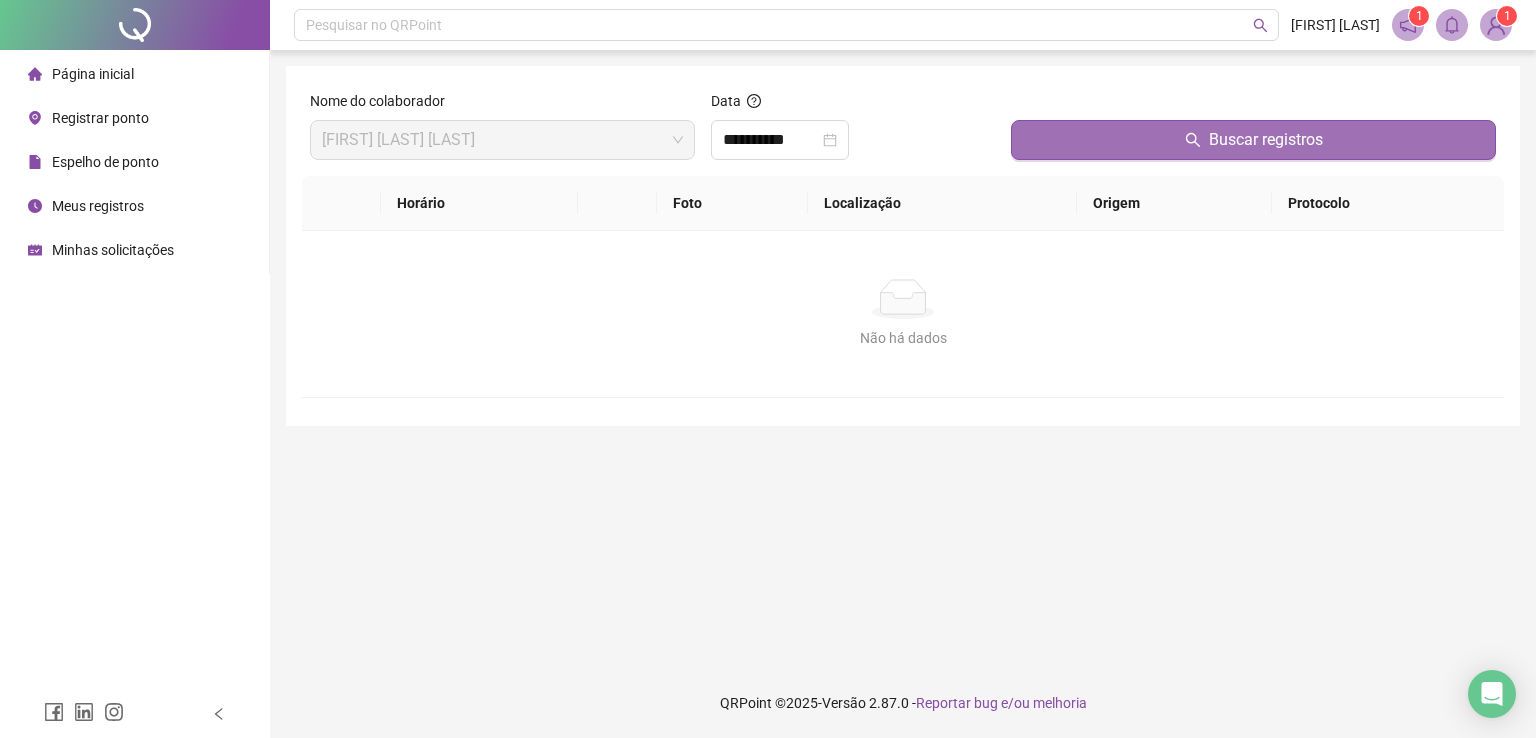 click on "Buscar registros" at bounding box center [1253, 140] 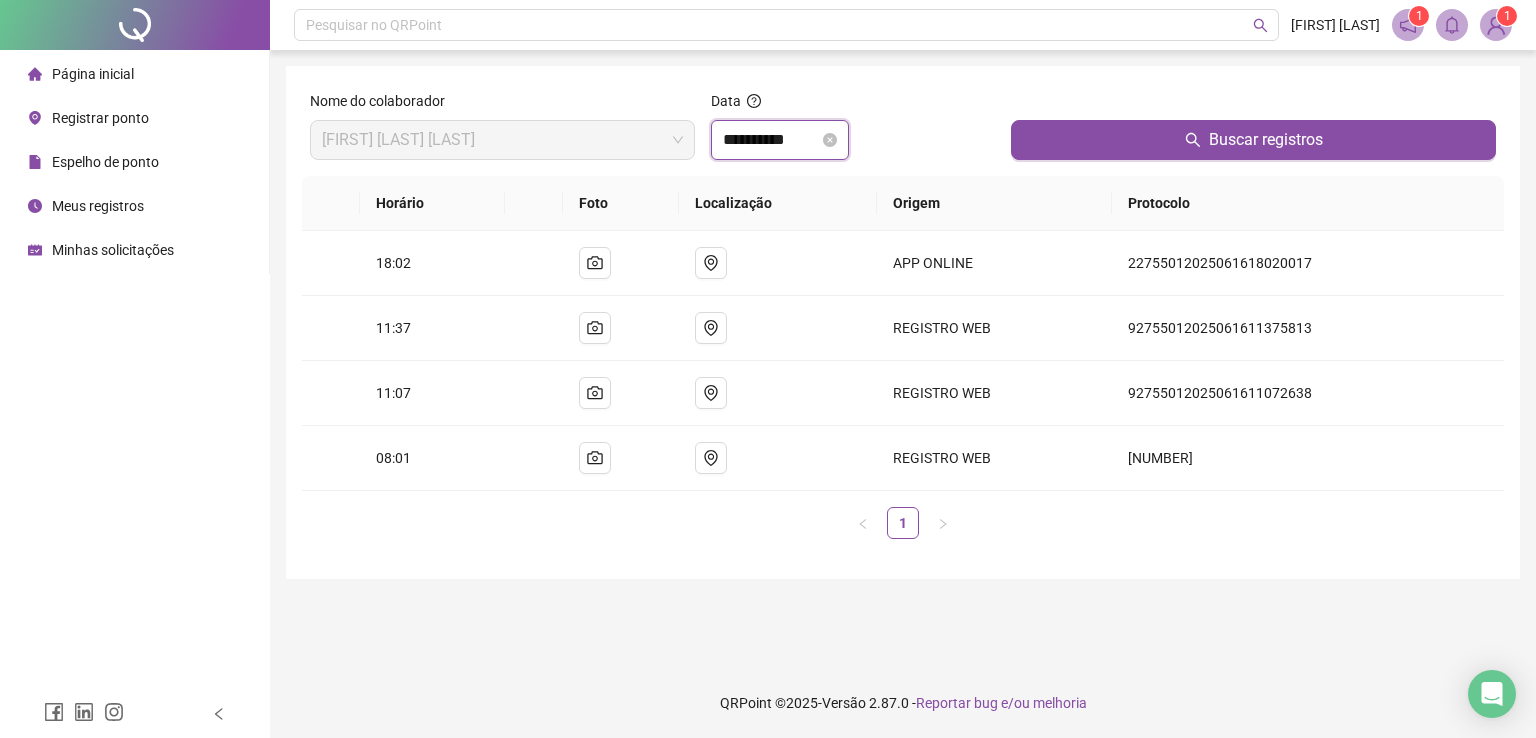 click on "**********" at bounding box center (771, 140) 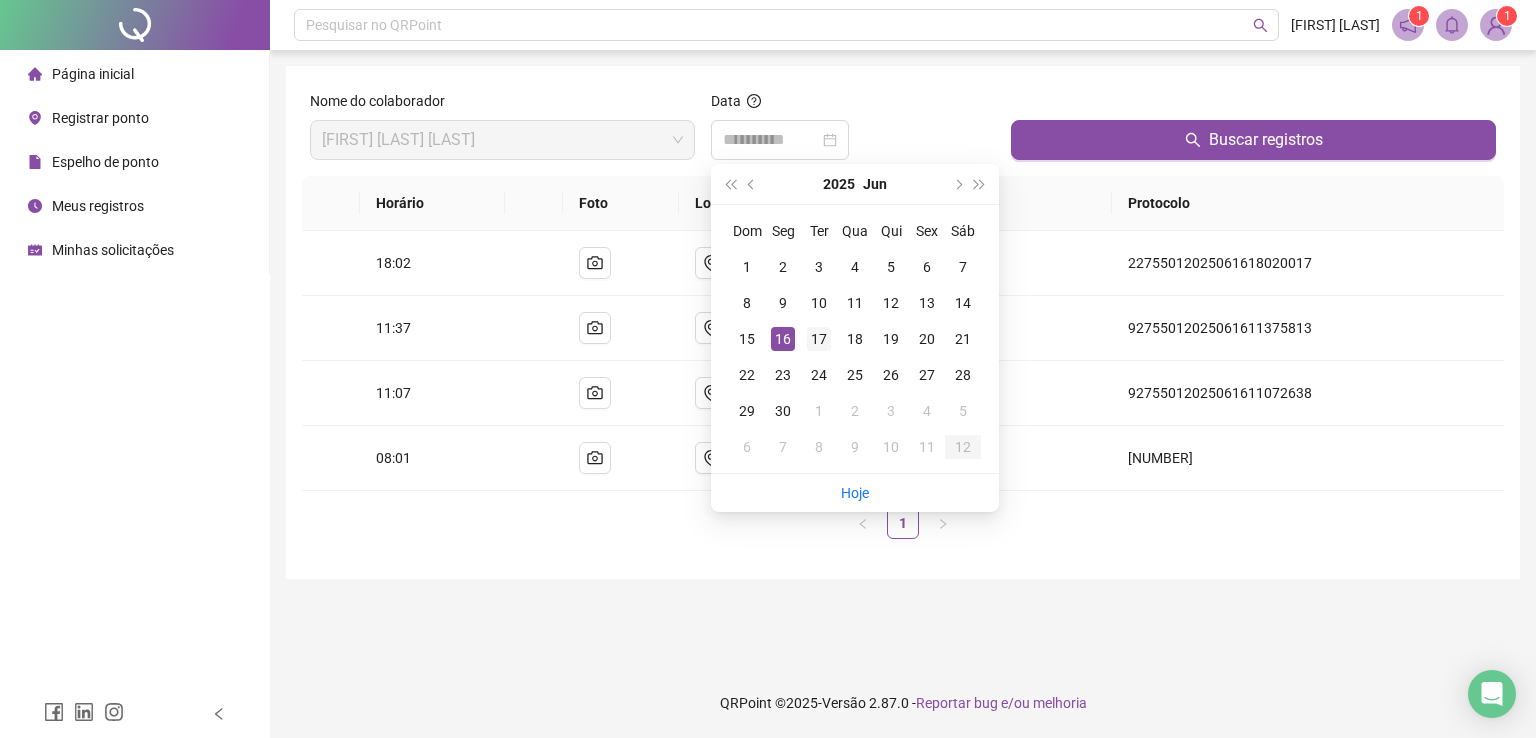 click on "17" at bounding box center (819, 339) 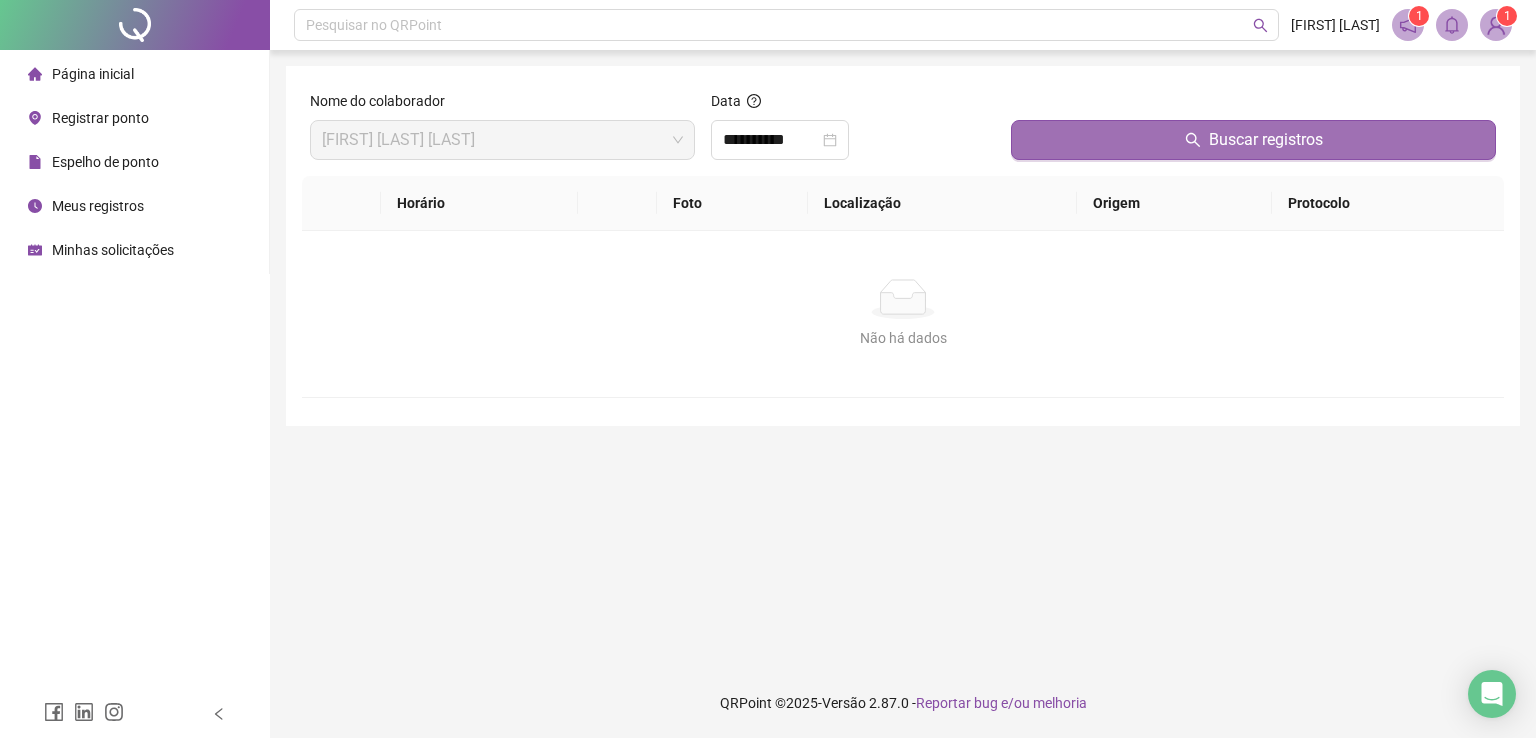 click on "Buscar registros" at bounding box center [1253, 140] 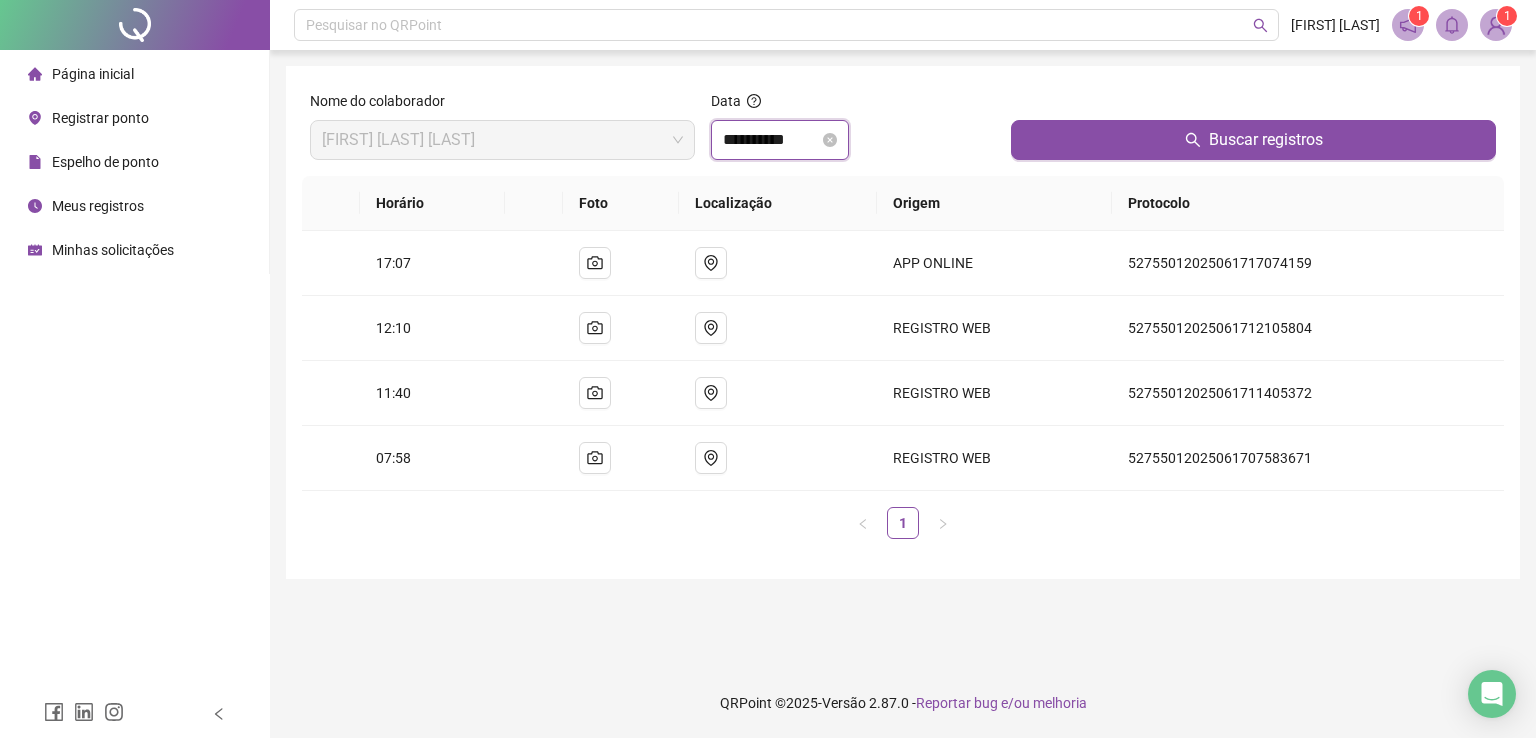 click on "**********" at bounding box center [771, 140] 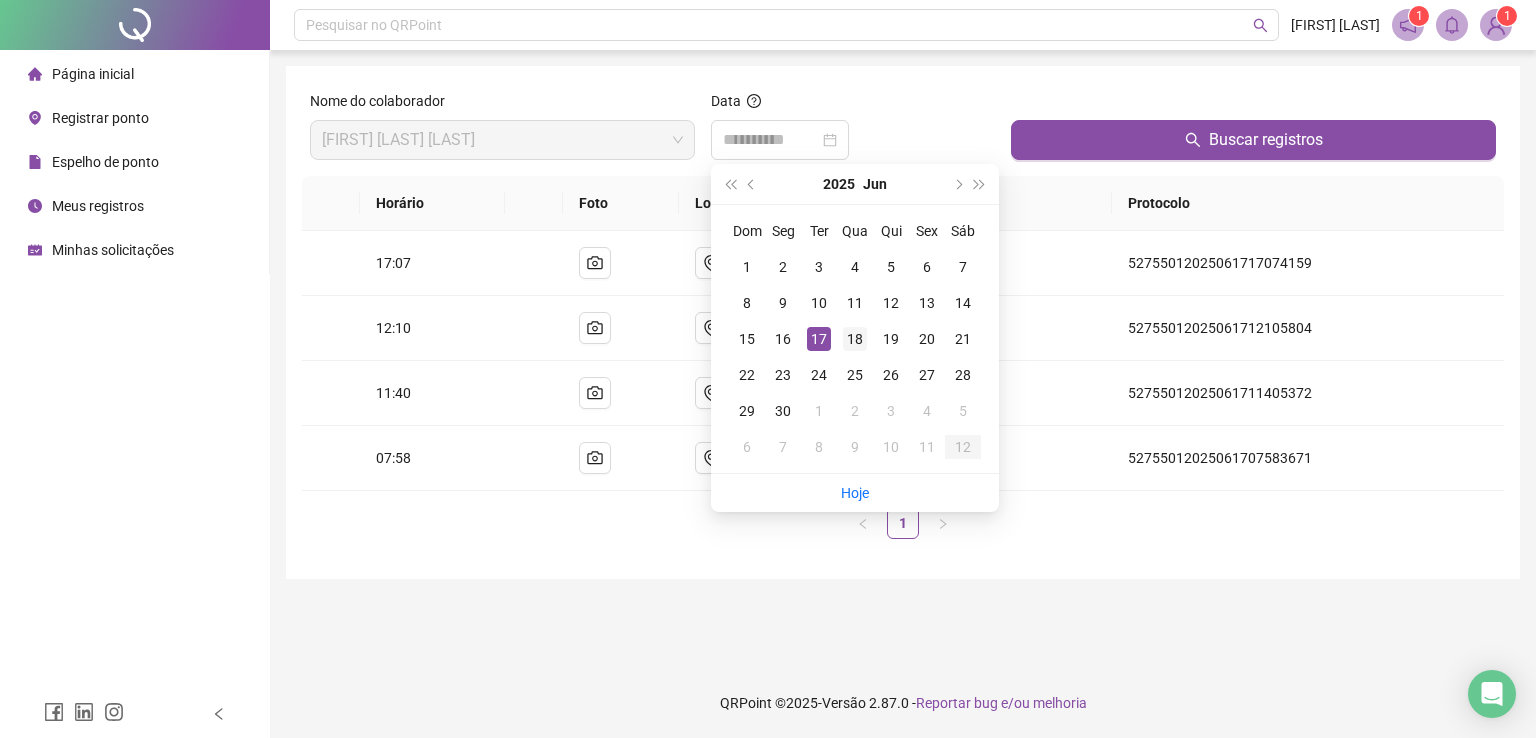click on "18" at bounding box center [855, 339] 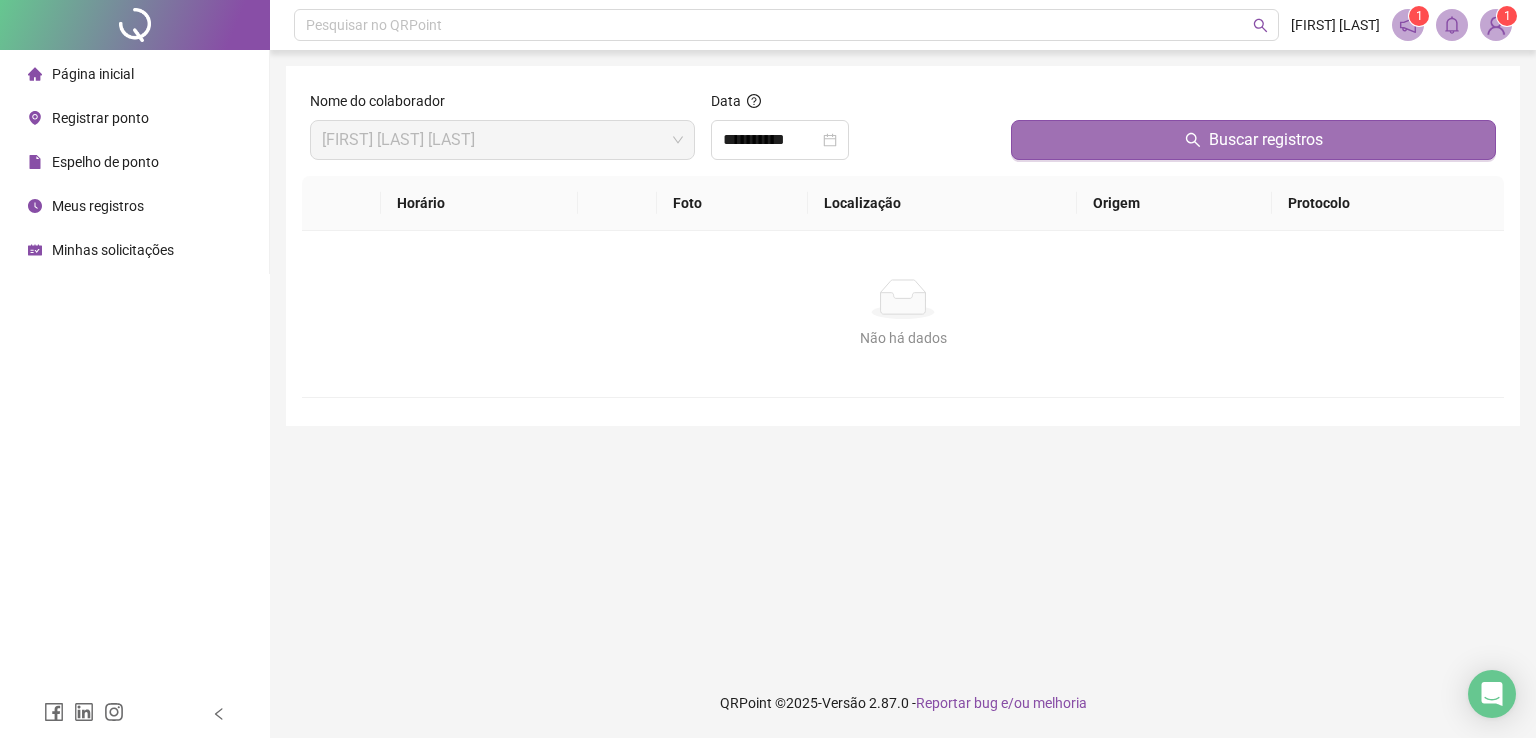 click on "Buscar registros" at bounding box center (1253, 140) 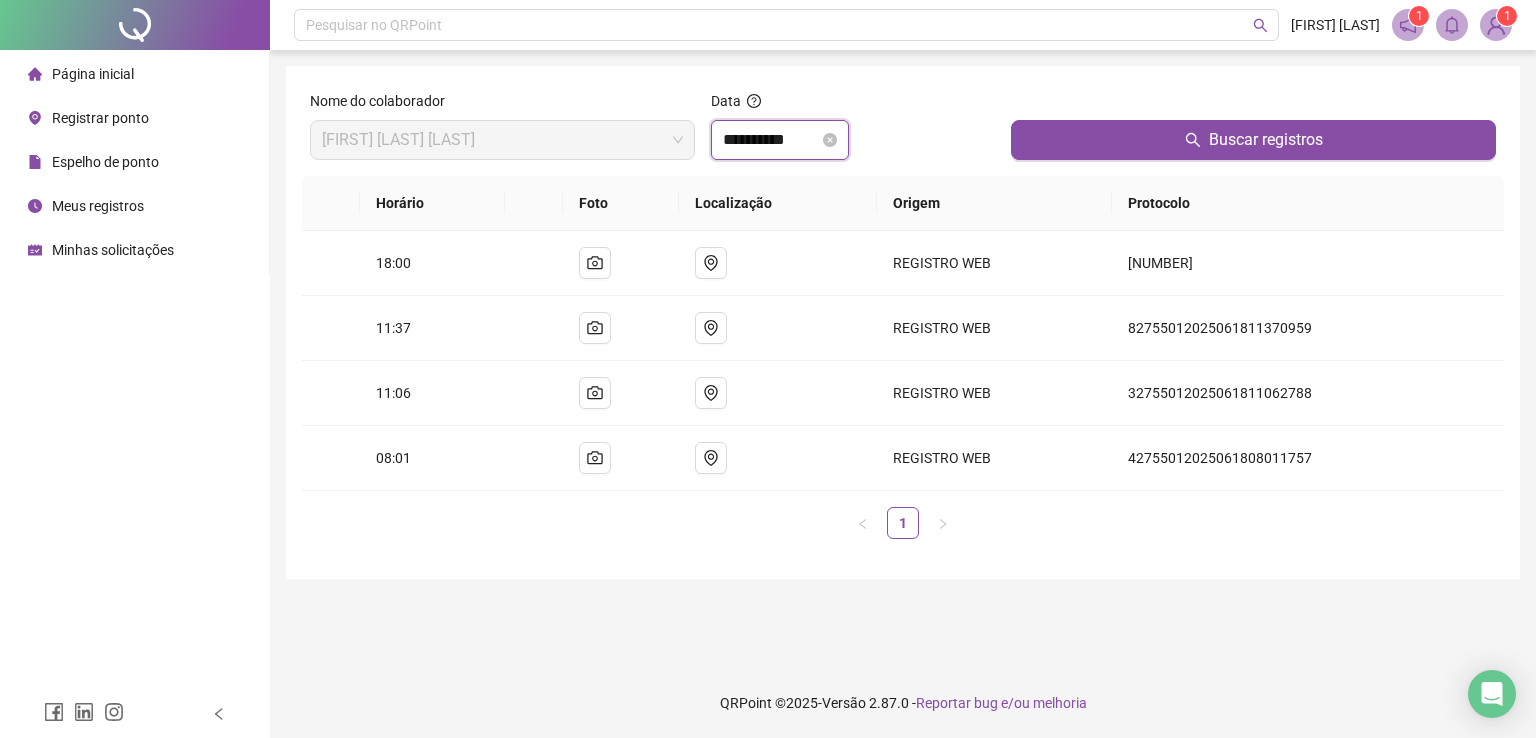 click on "**********" at bounding box center (771, 140) 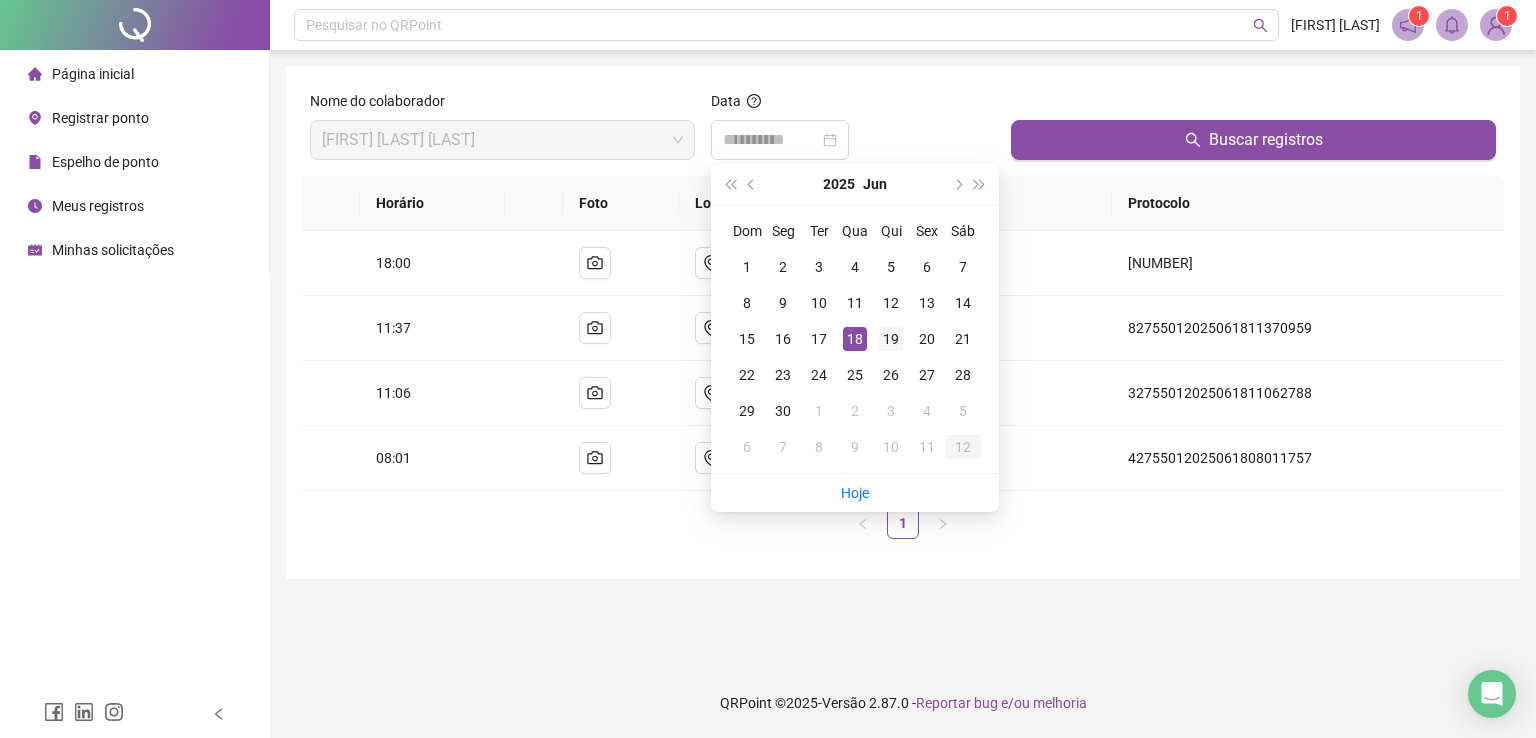 click on "19" at bounding box center [891, 339] 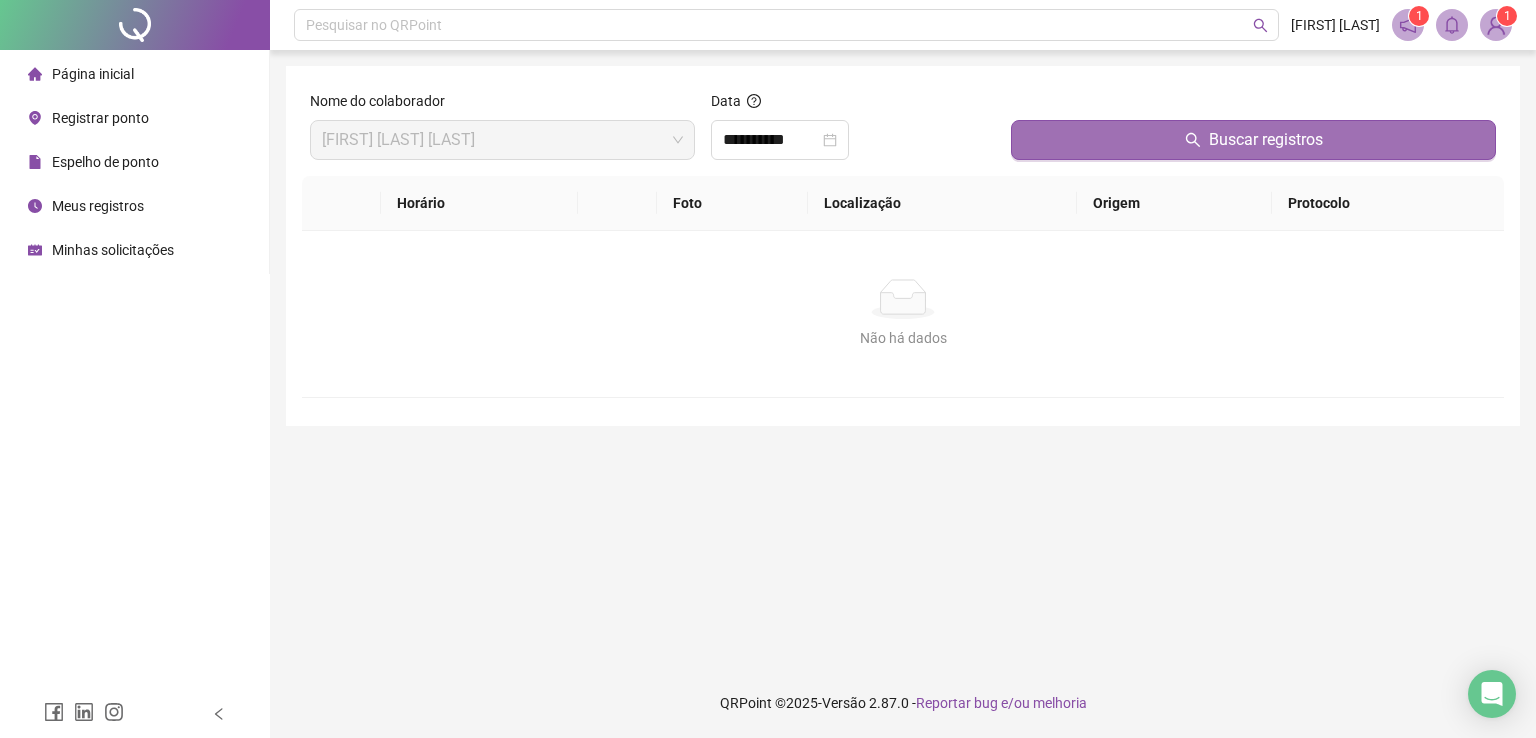 click on "Buscar registros" at bounding box center [1253, 140] 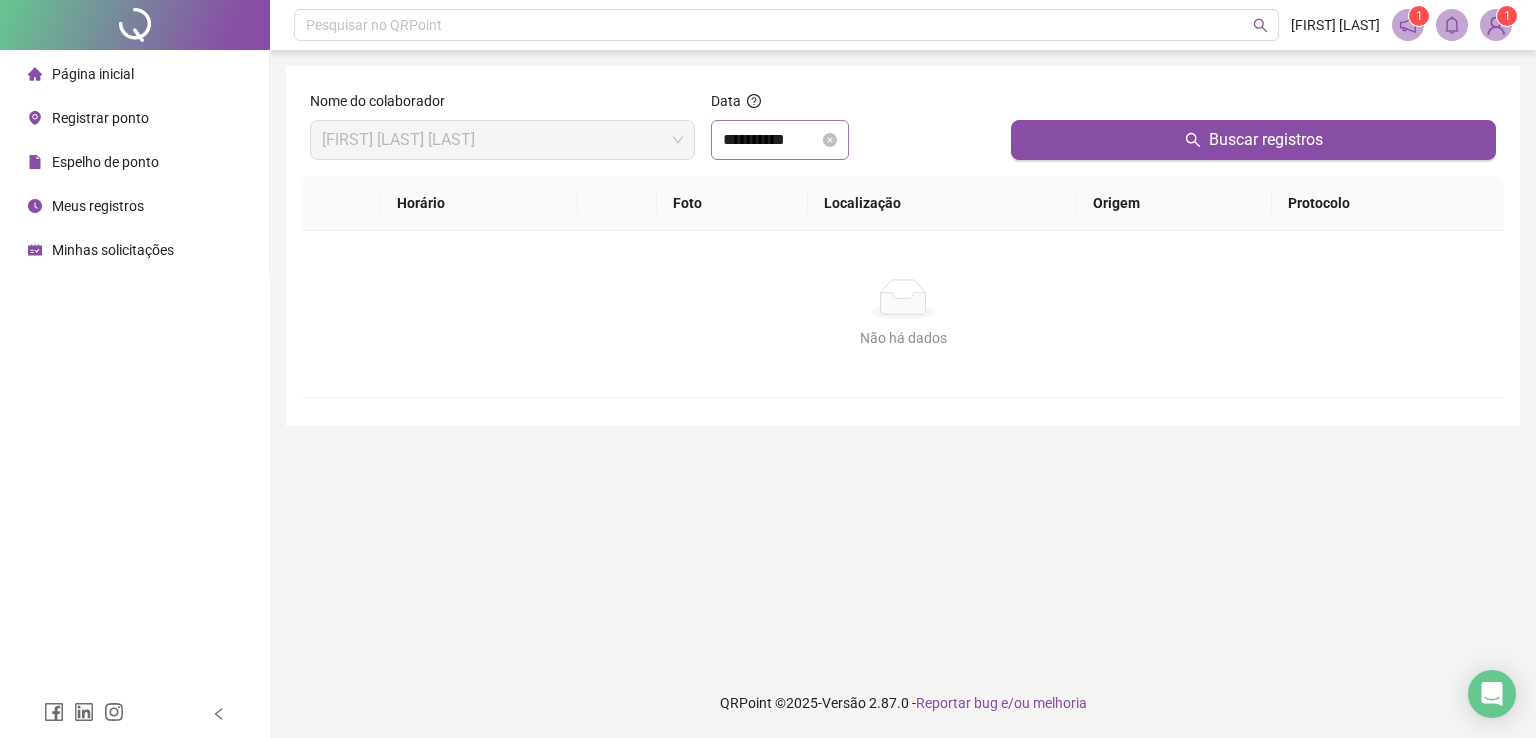 click on "**********" at bounding box center (780, 140) 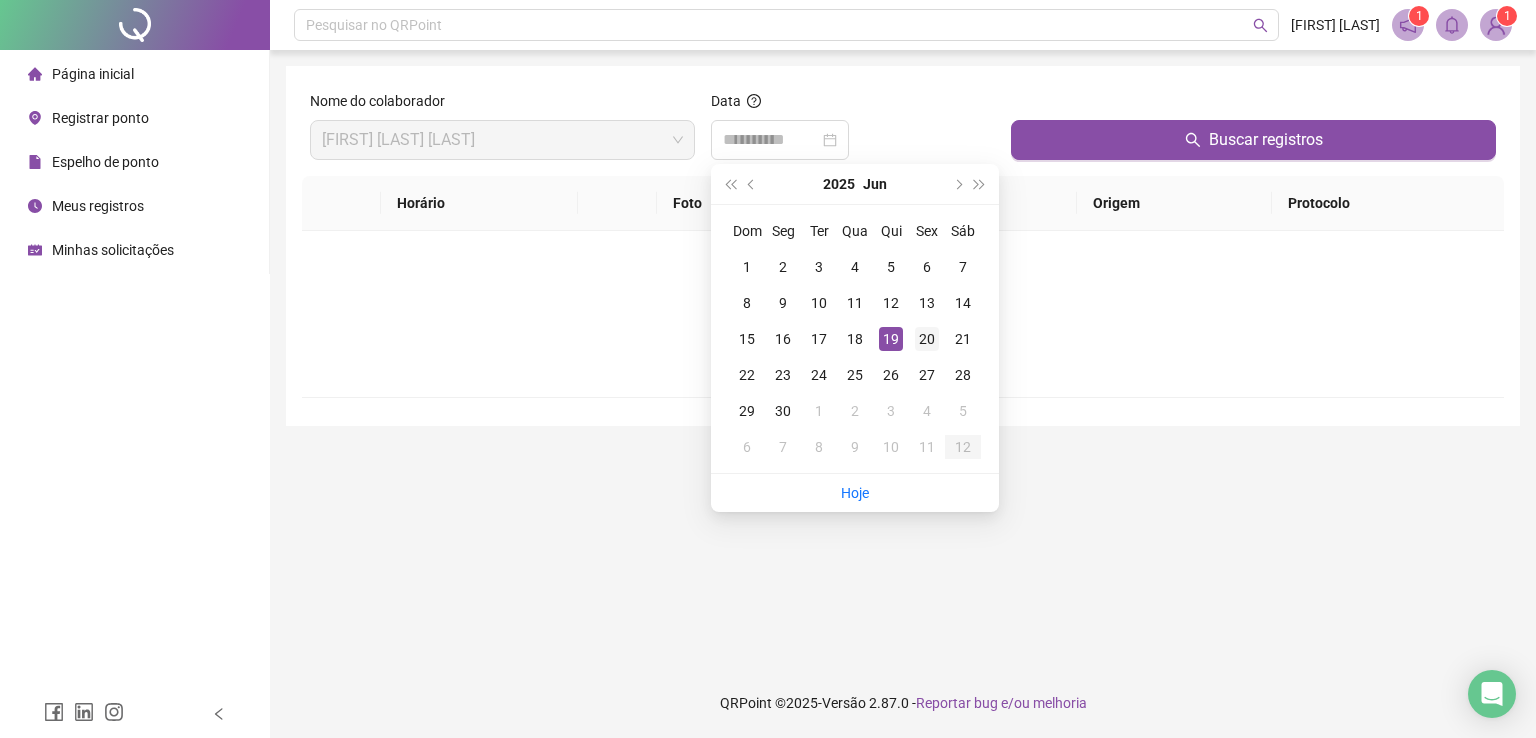 click on "20" at bounding box center (927, 339) 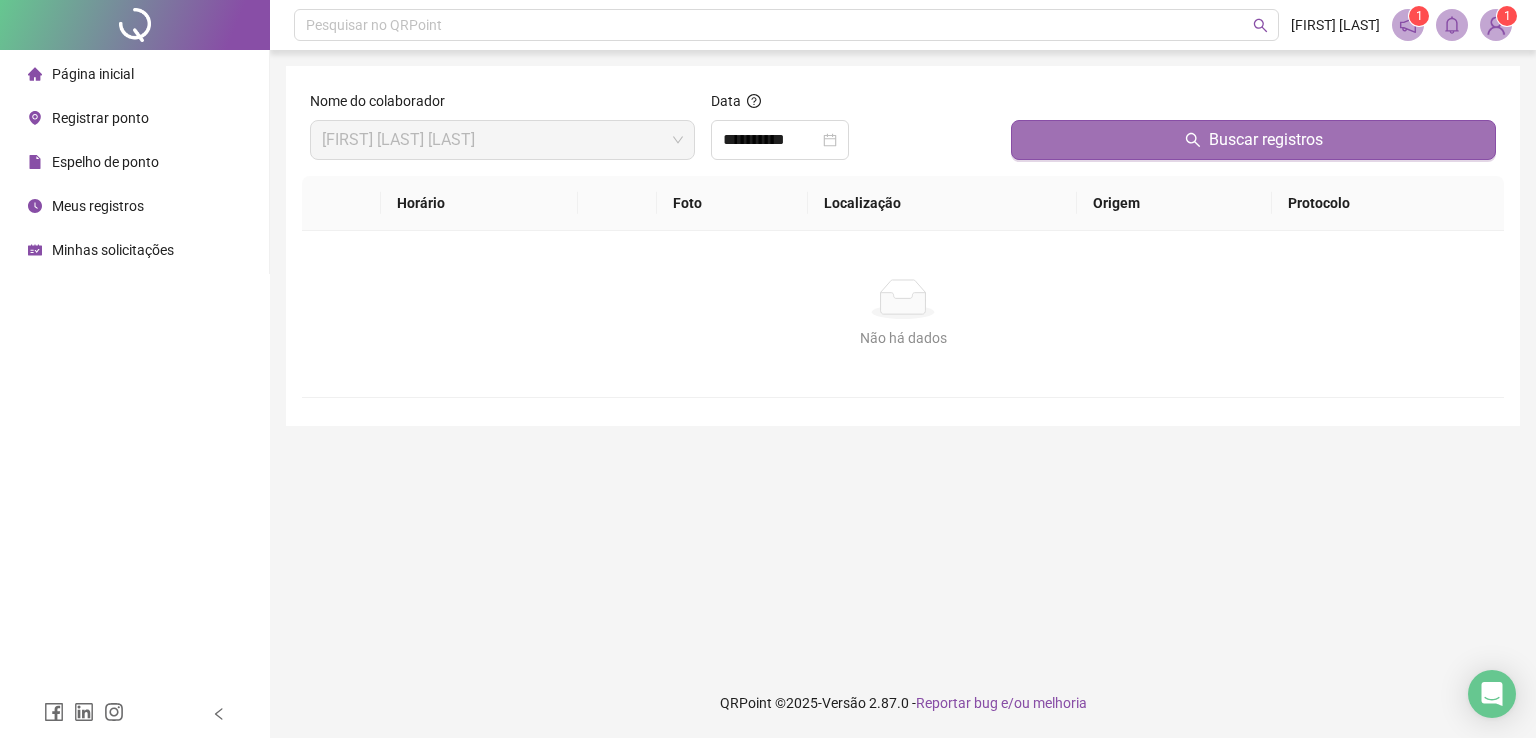 click on "Buscar registros" at bounding box center (1253, 140) 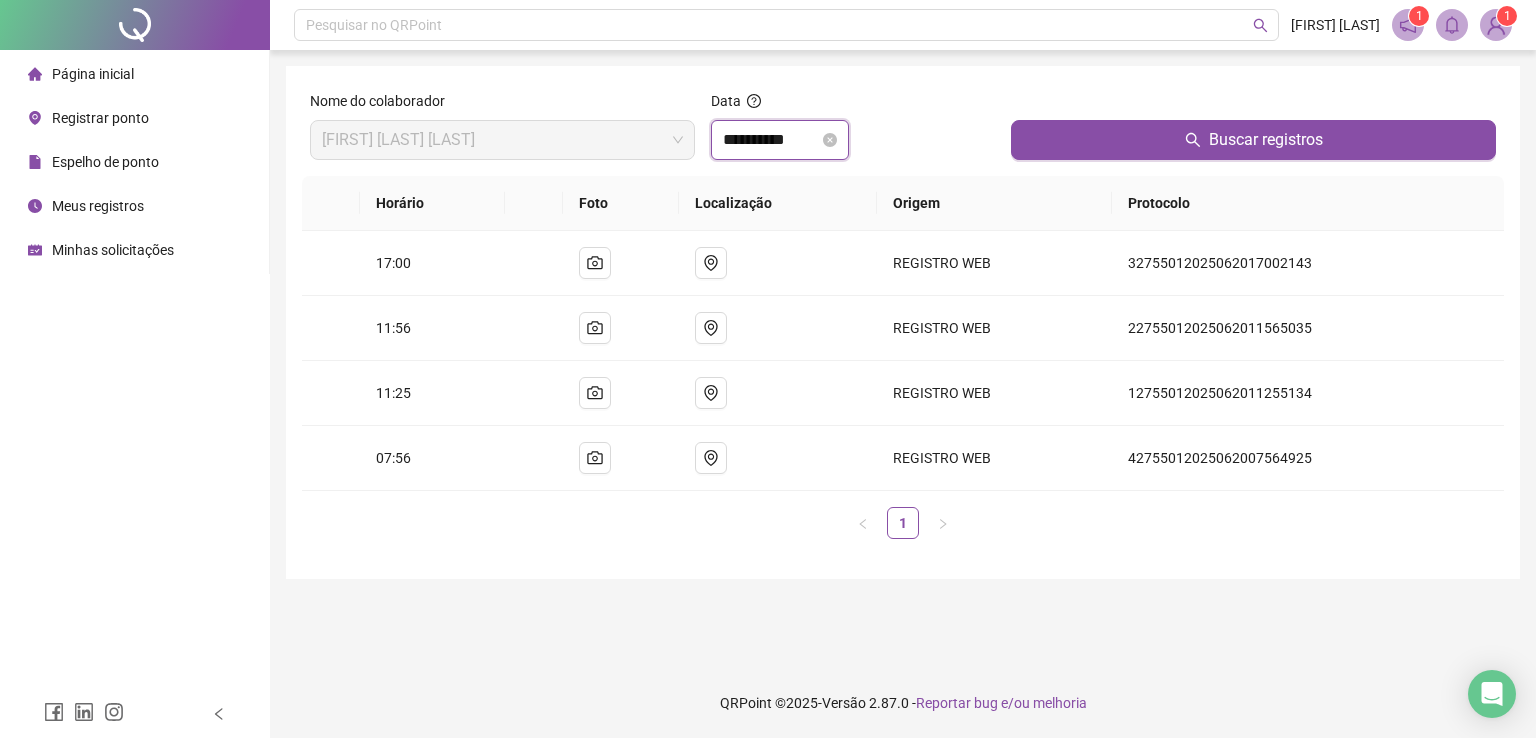 click on "**********" at bounding box center [771, 140] 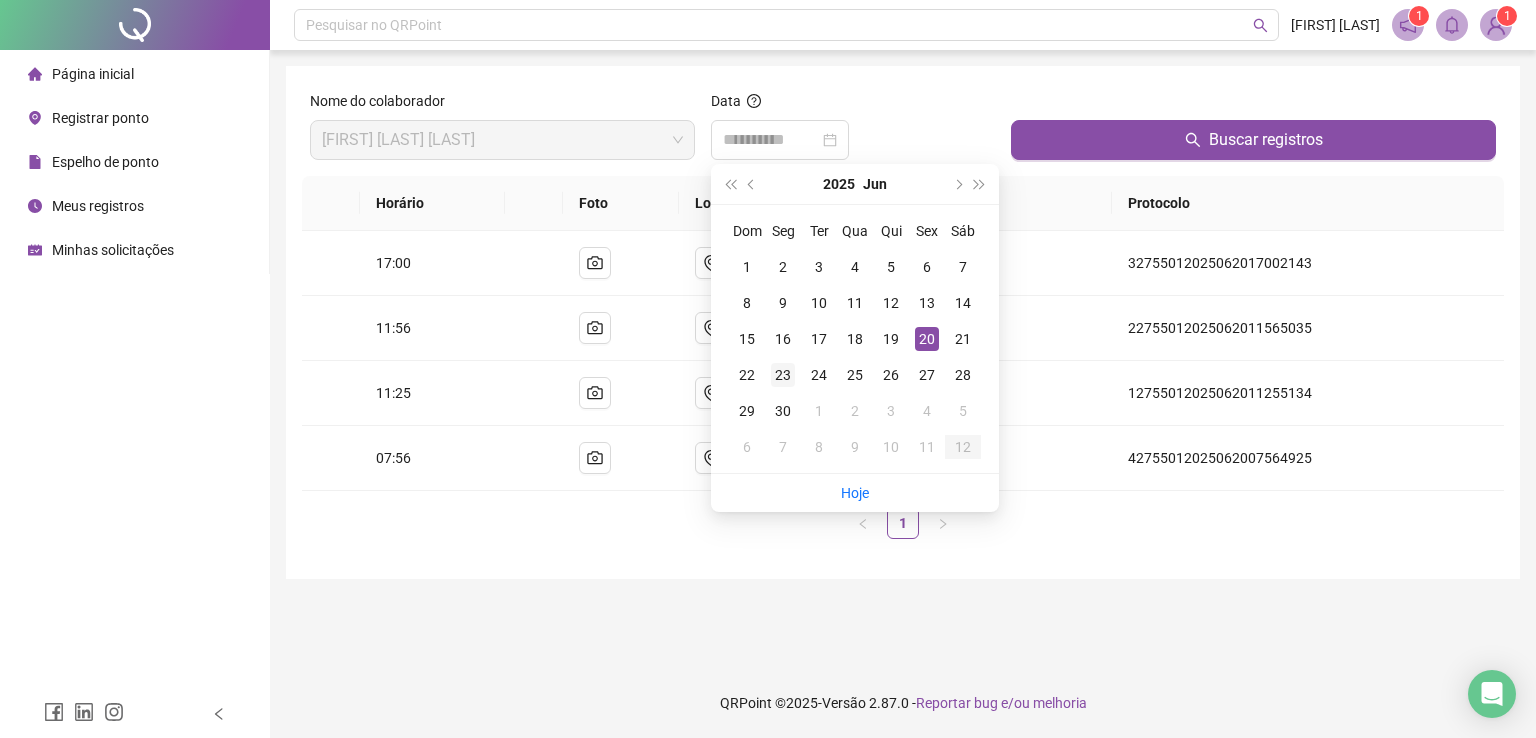 click on "23" at bounding box center [783, 375] 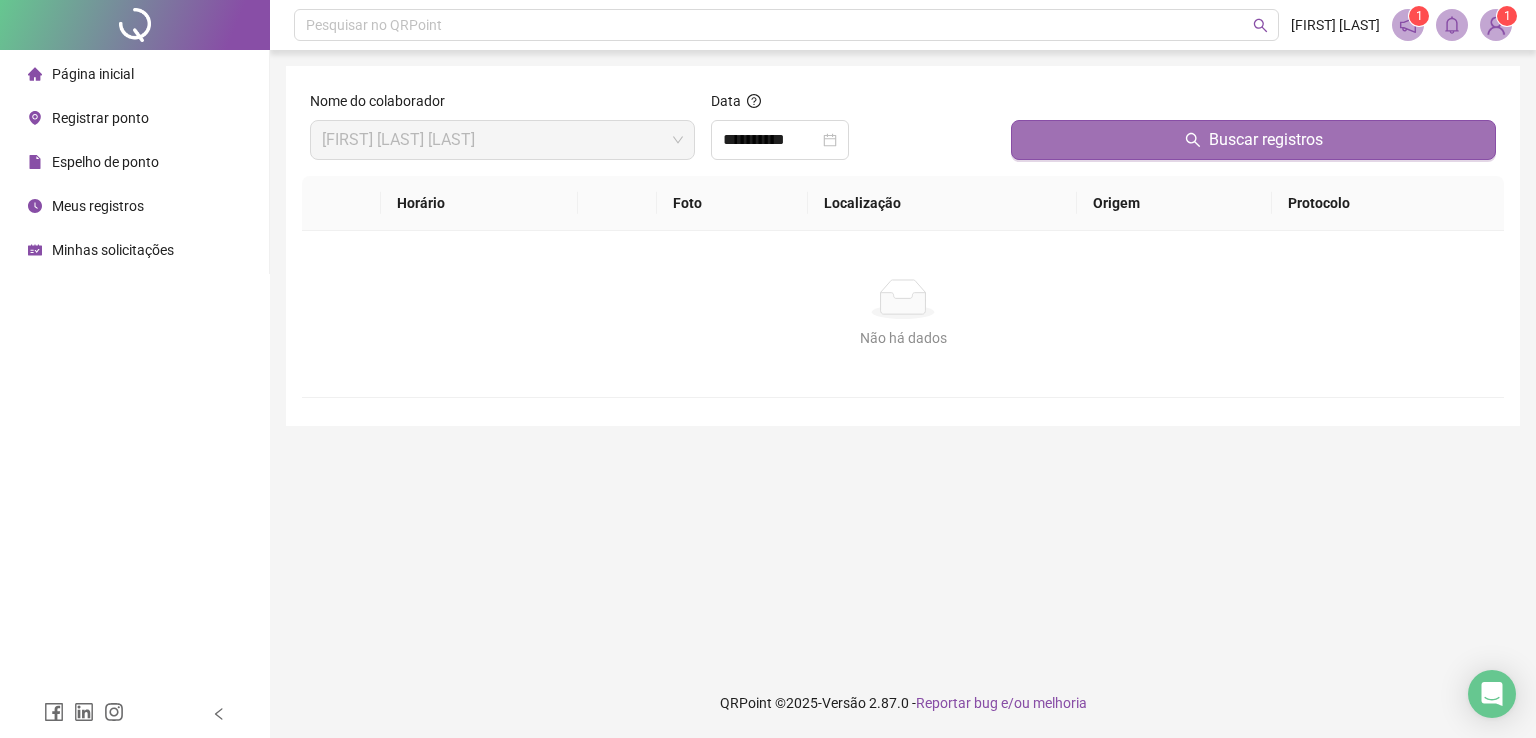 click on "Buscar registros" at bounding box center (1253, 140) 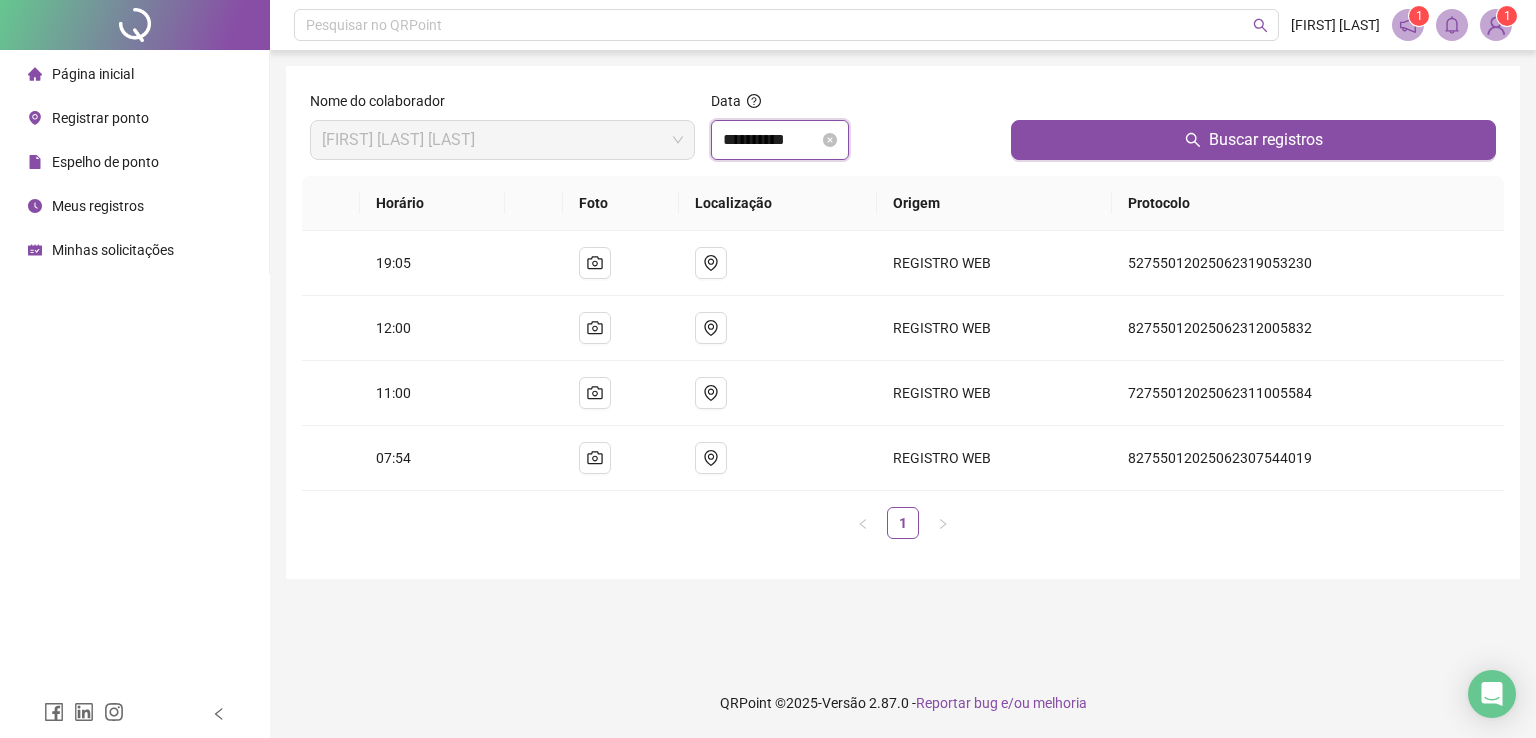 click on "**********" at bounding box center [771, 140] 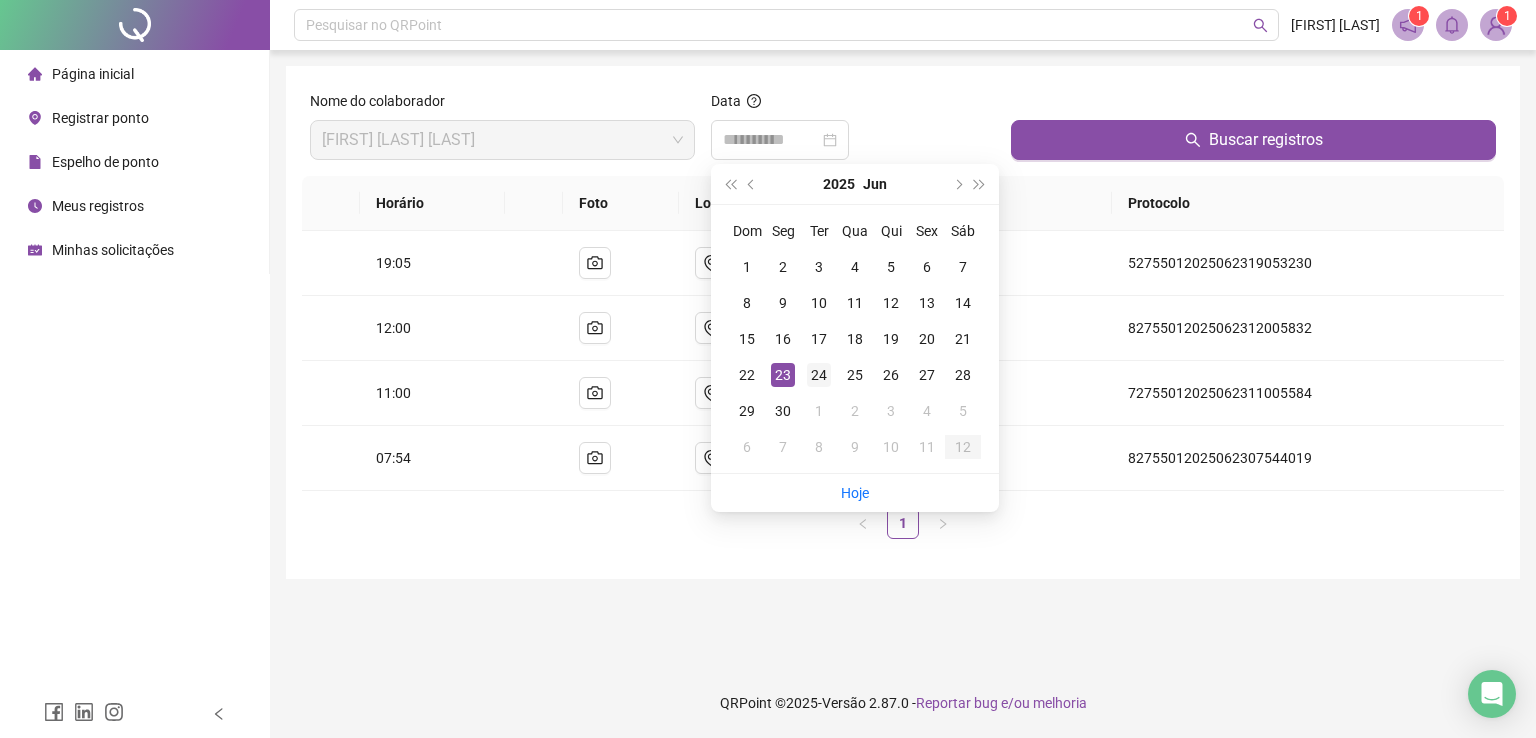 click on "24" at bounding box center [819, 375] 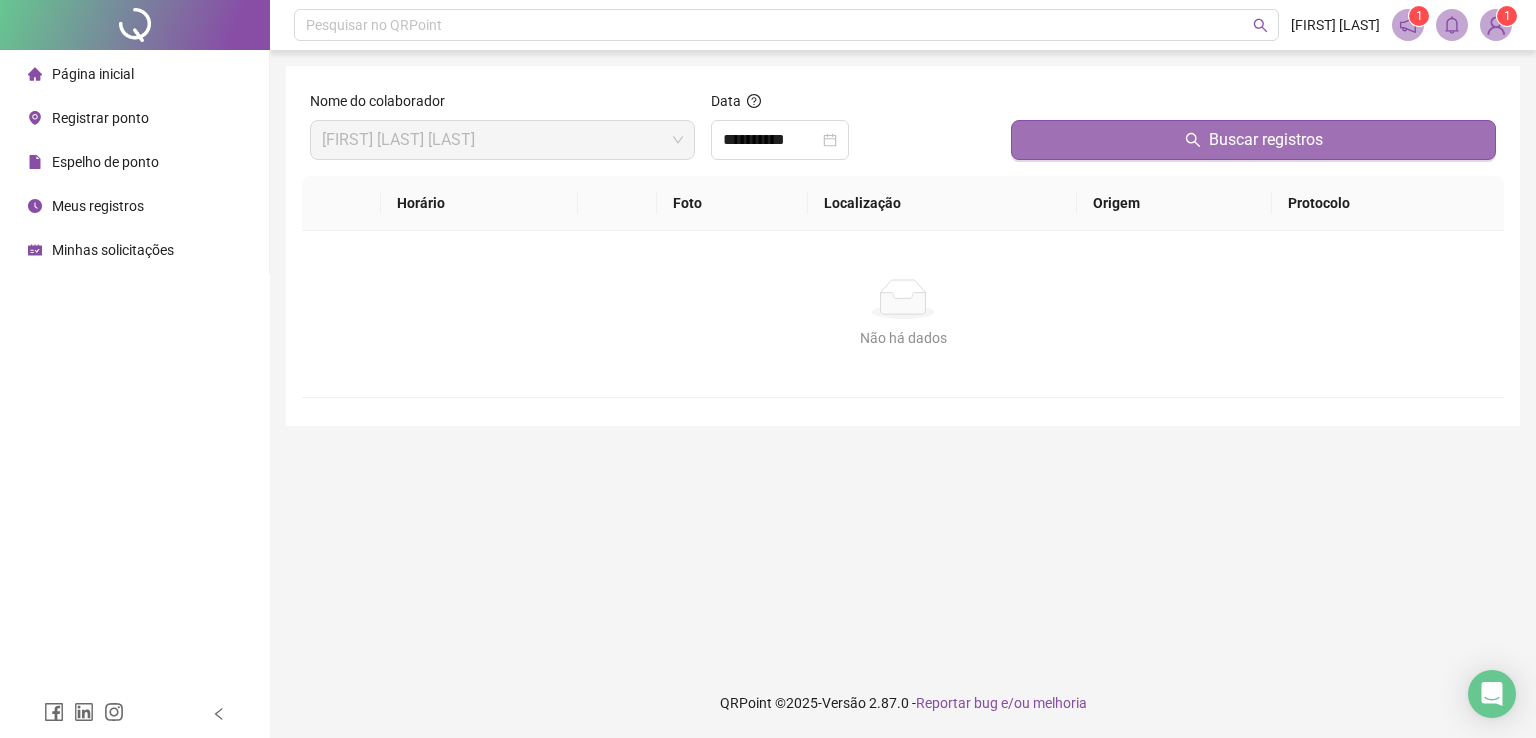 click on "Buscar registros" at bounding box center [1253, 140] 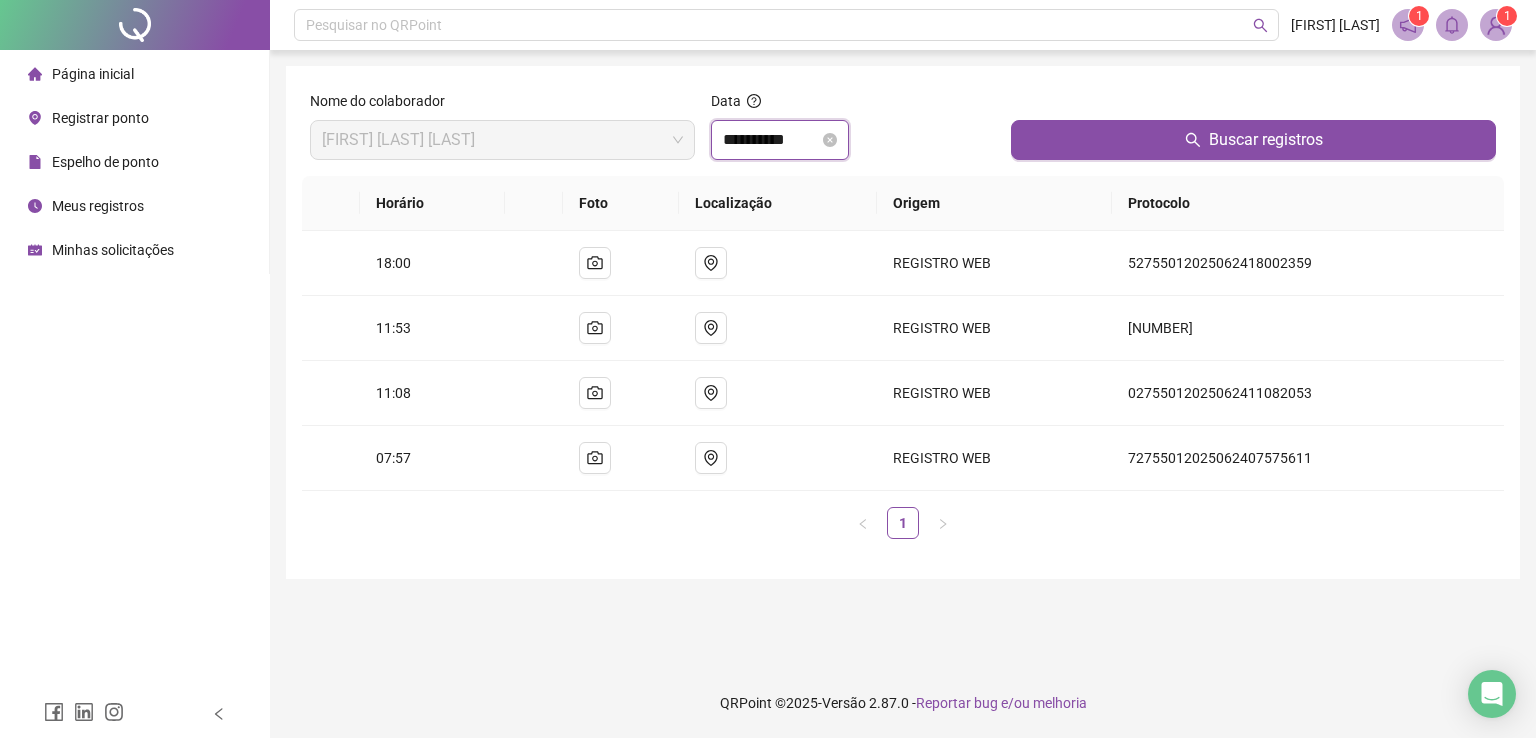 click on "**********" at bounding box center (771, 140) 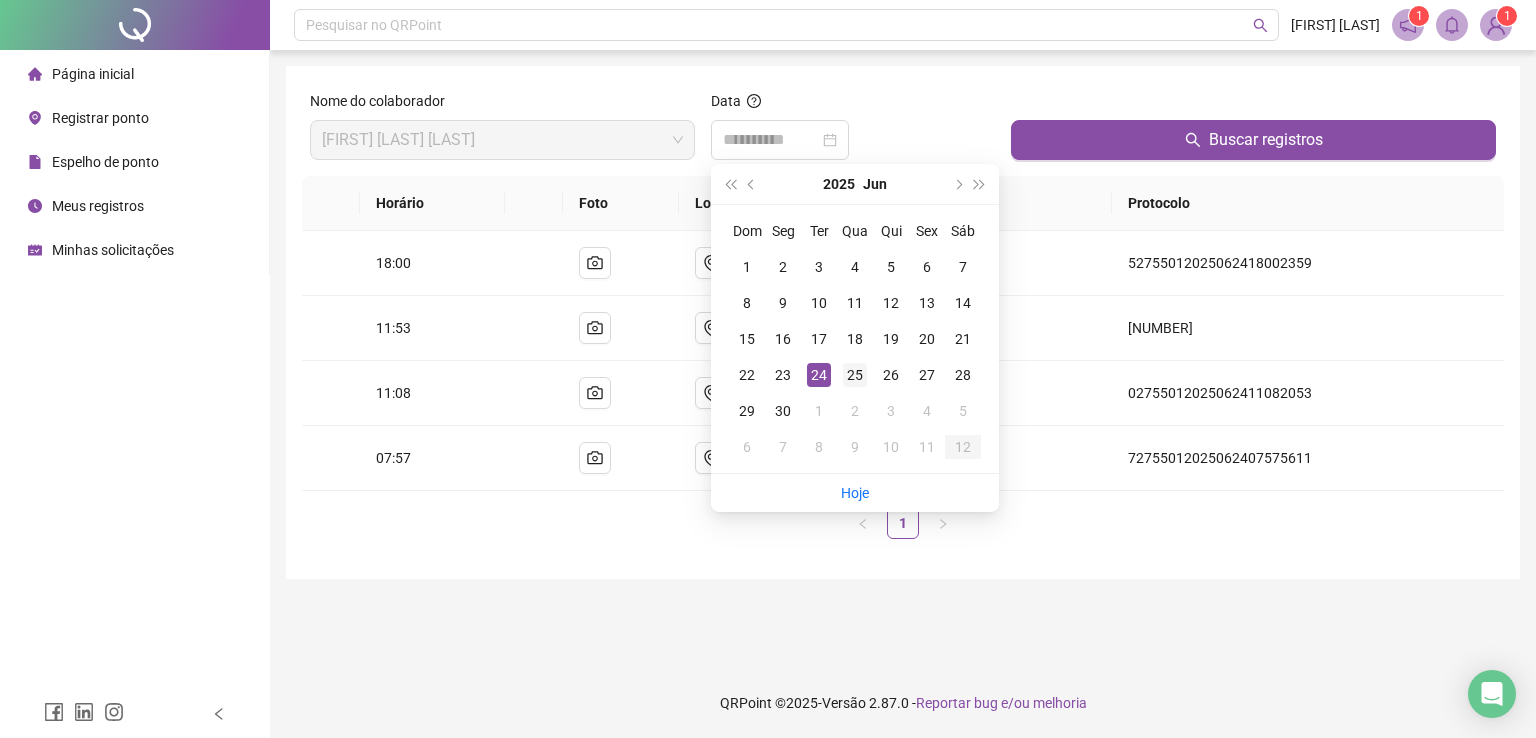 click on "25" at bounding box center [855, 375] 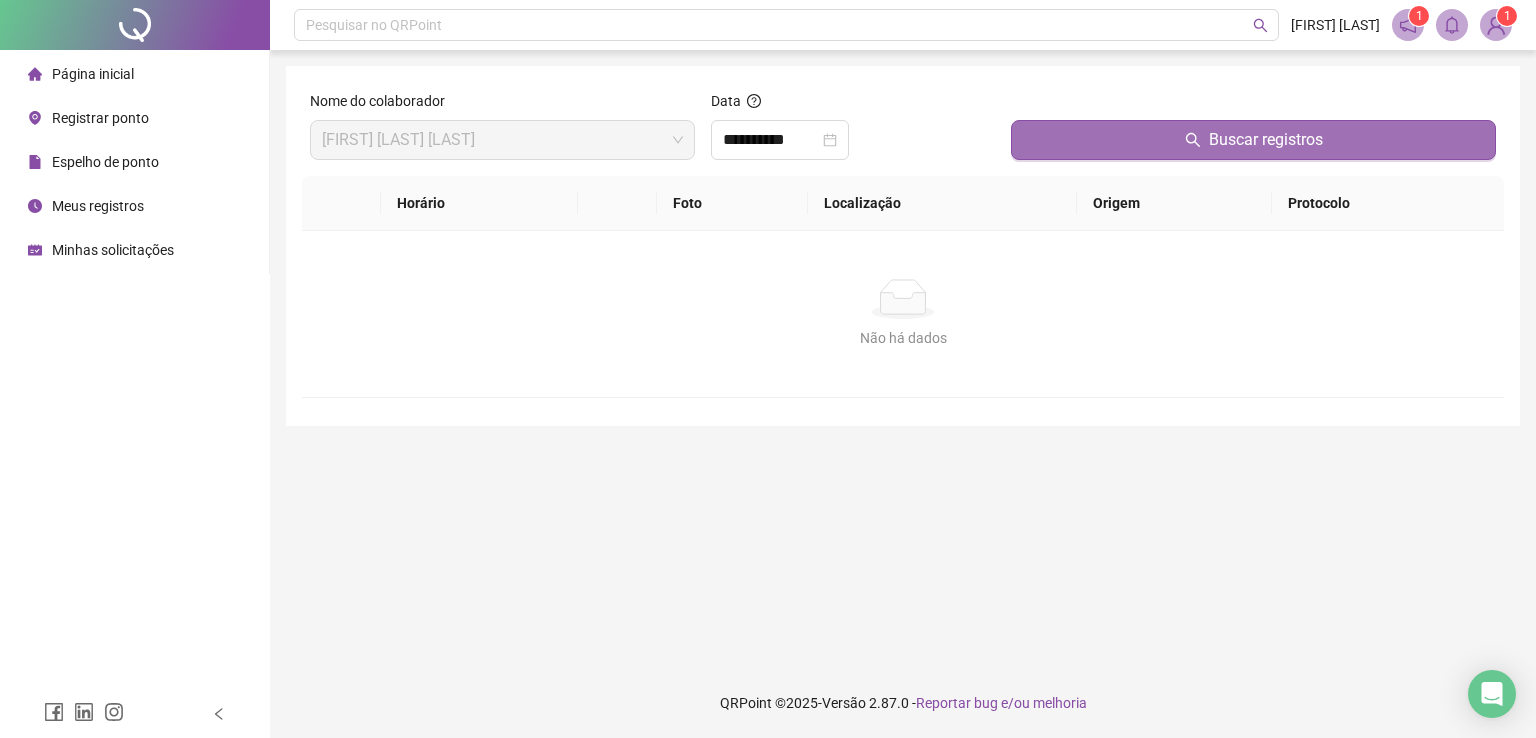 click on "Buscar registros" at bounding box center (1253, 140) 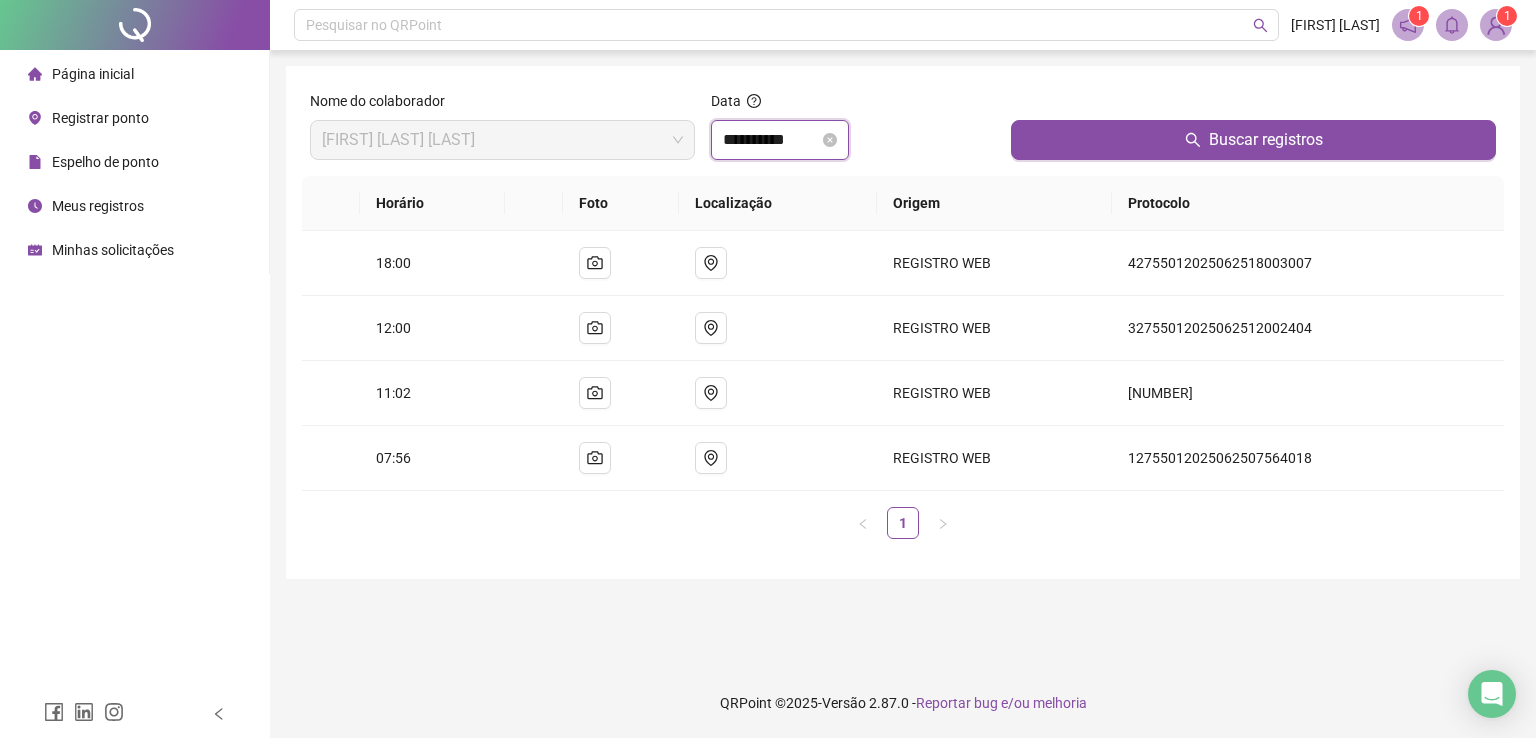 click on "**********" at bounding box center (771, 140) 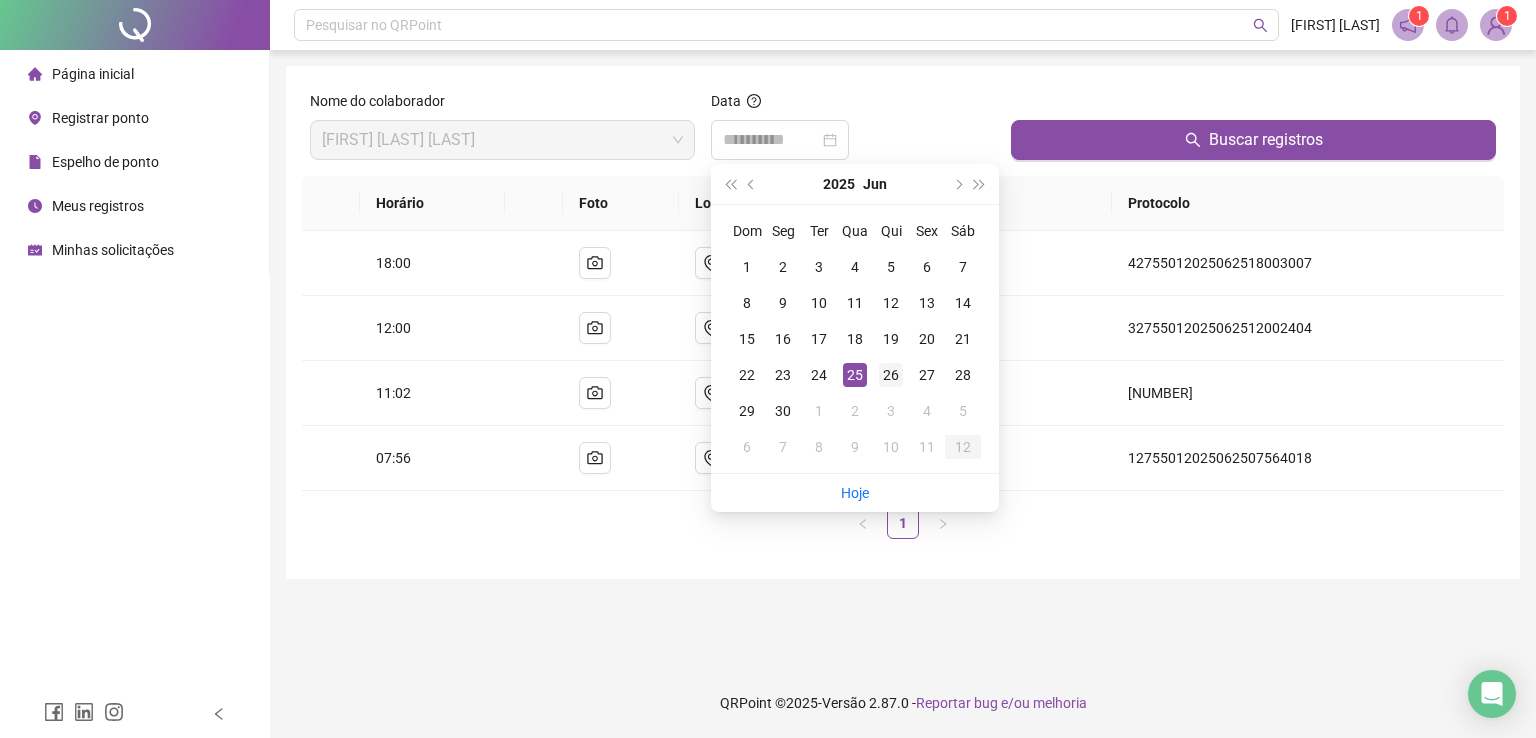click on "26" at bounding box center [891, 375] 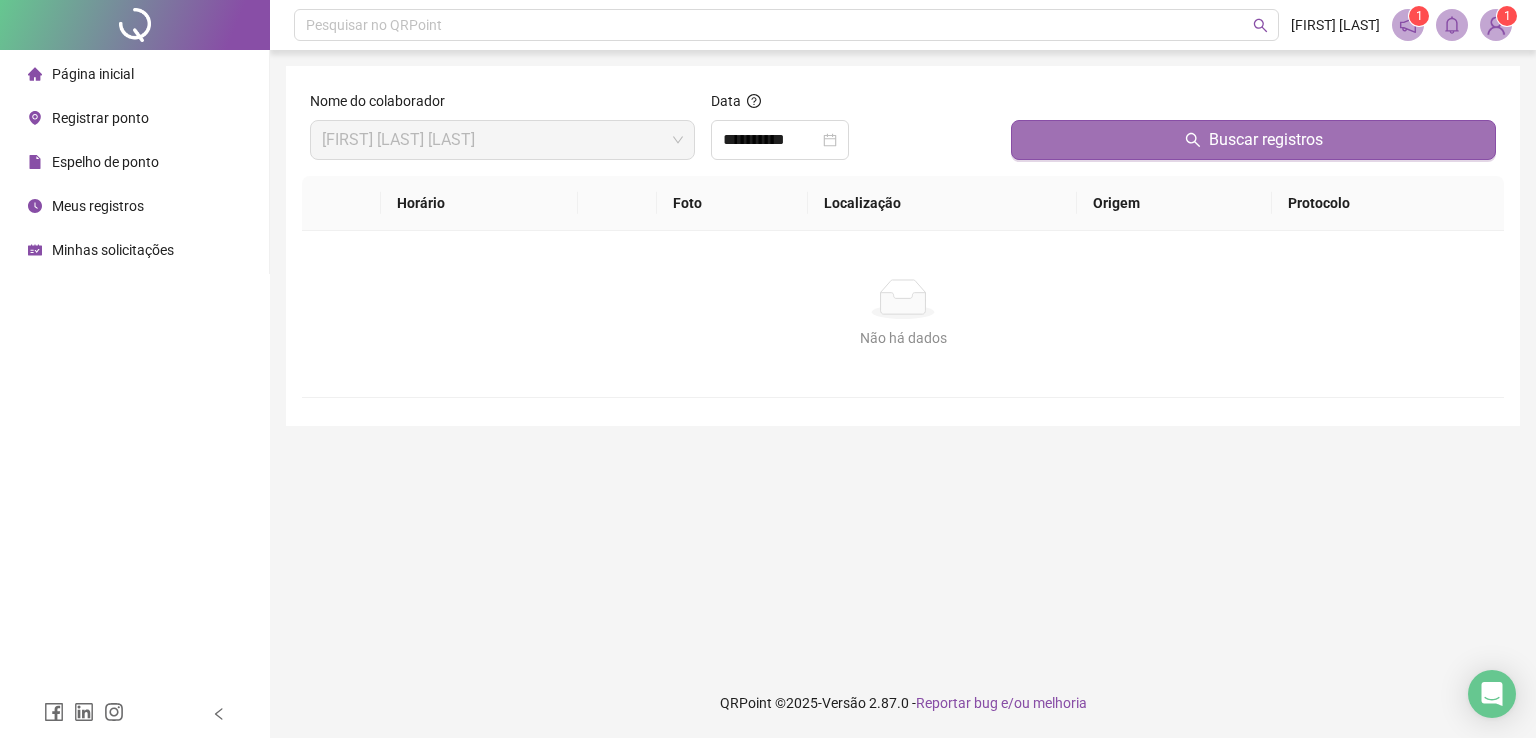 click on "Buscar registros" at bounding box center (1253, 140) 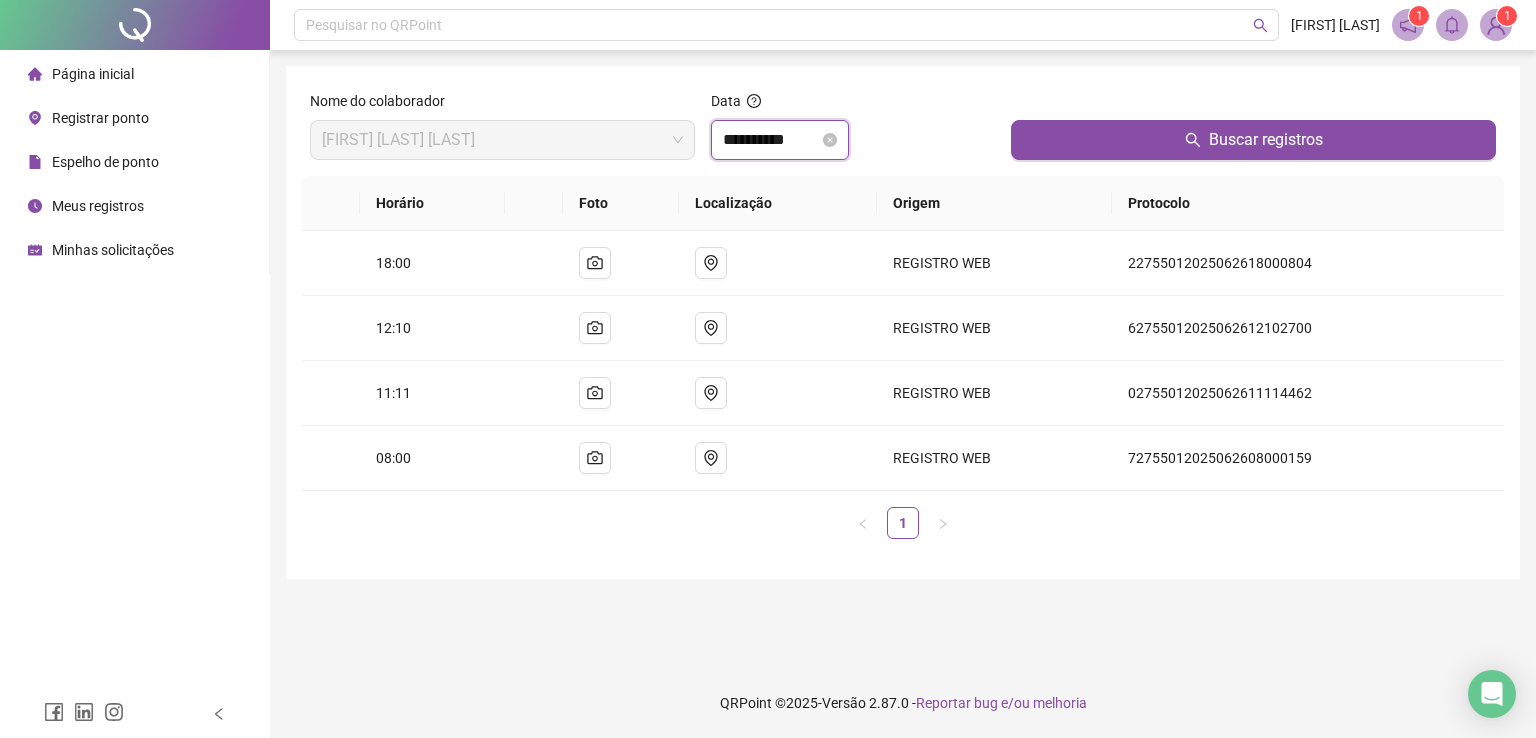 click on "**********" at bounding box center [771, 140] 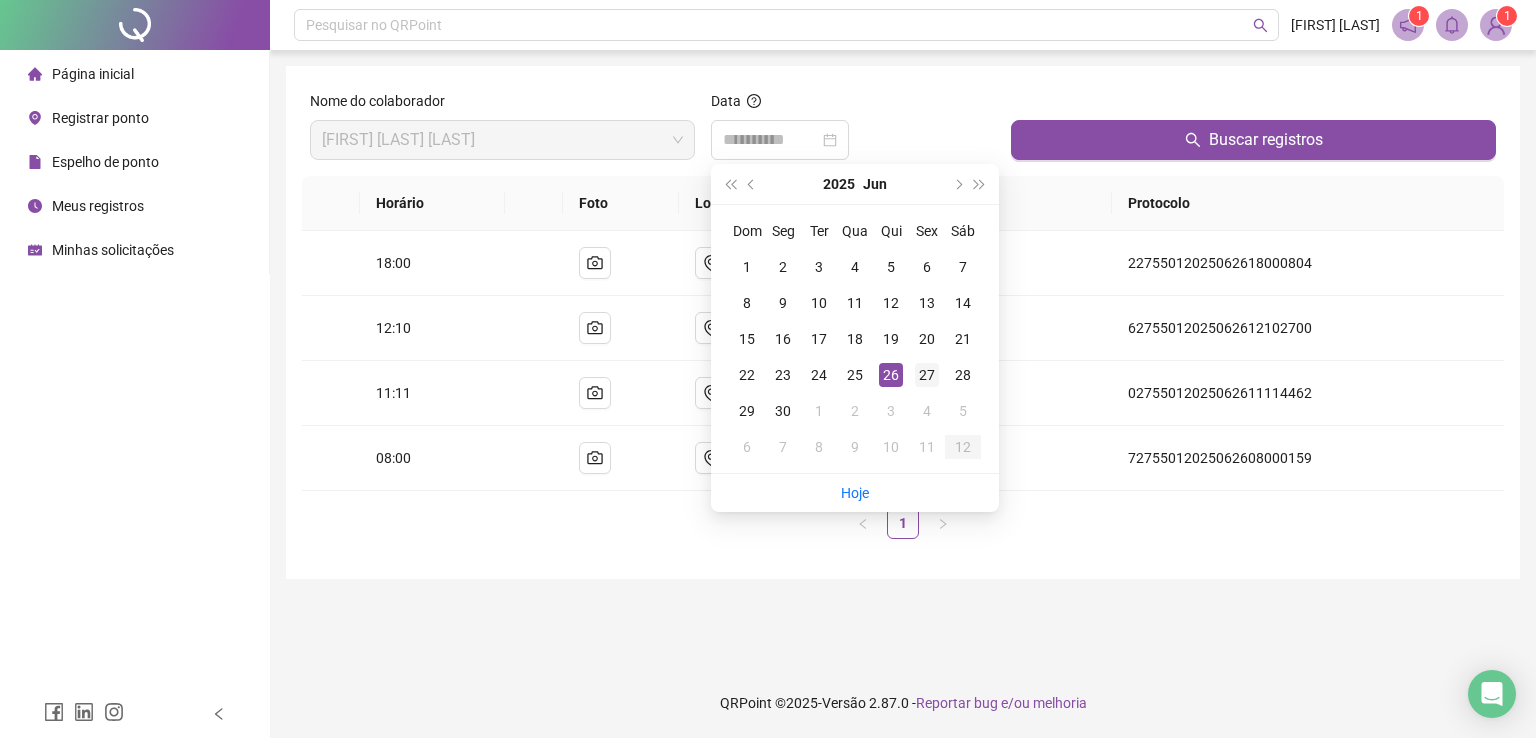 click on "27" at bounding box center [927, 375] 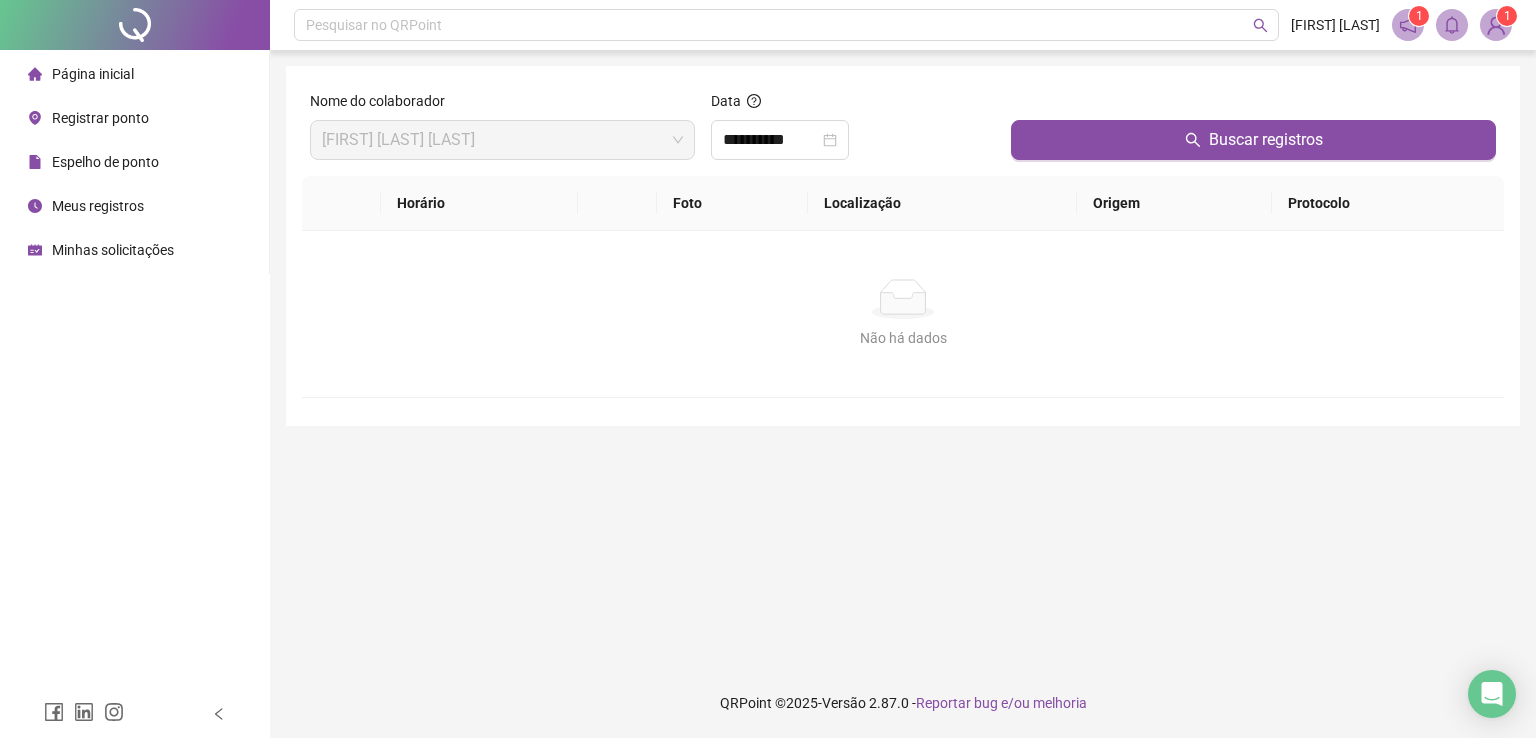 click at bounding box center [1253, 105] 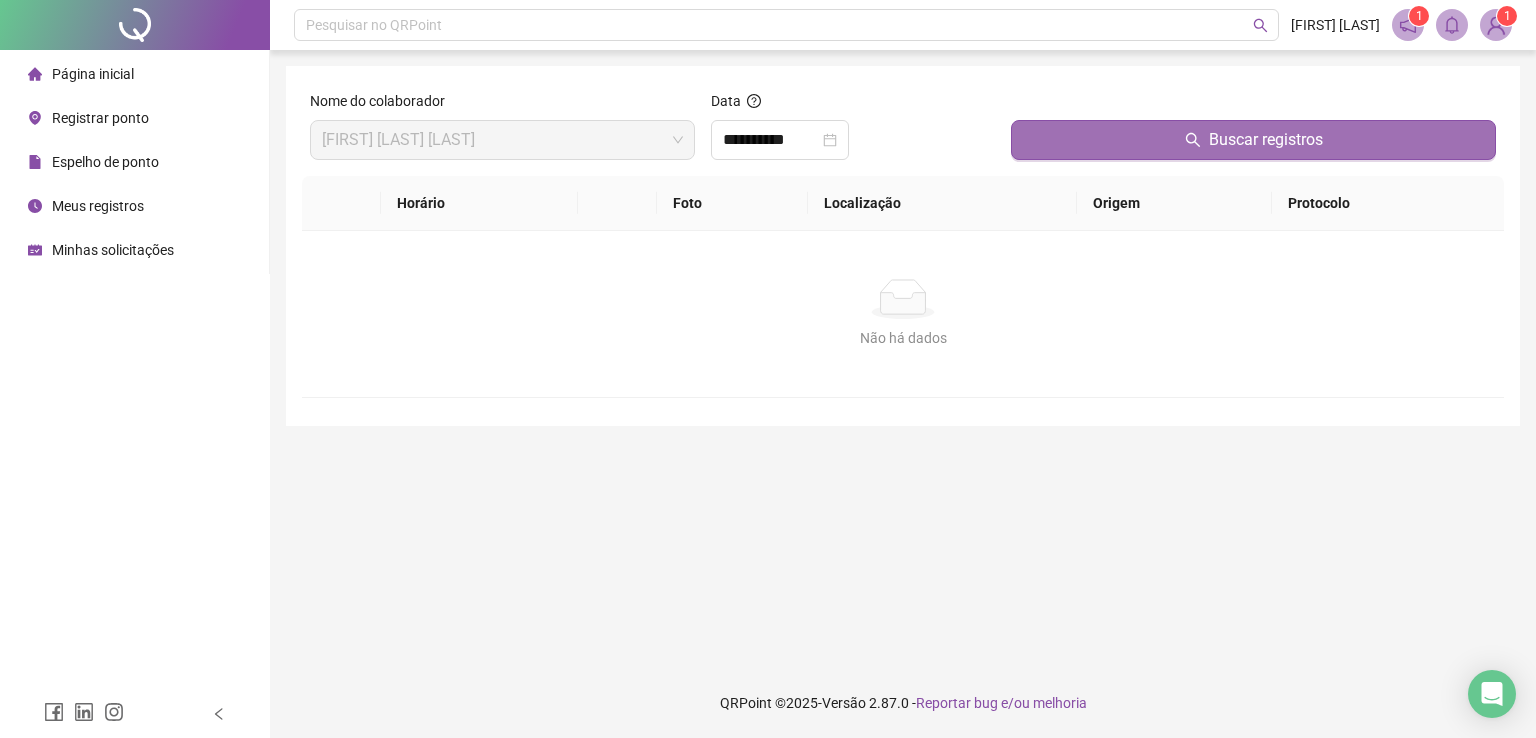 click on "Buscar registros" at bounding box center (1253, 140) 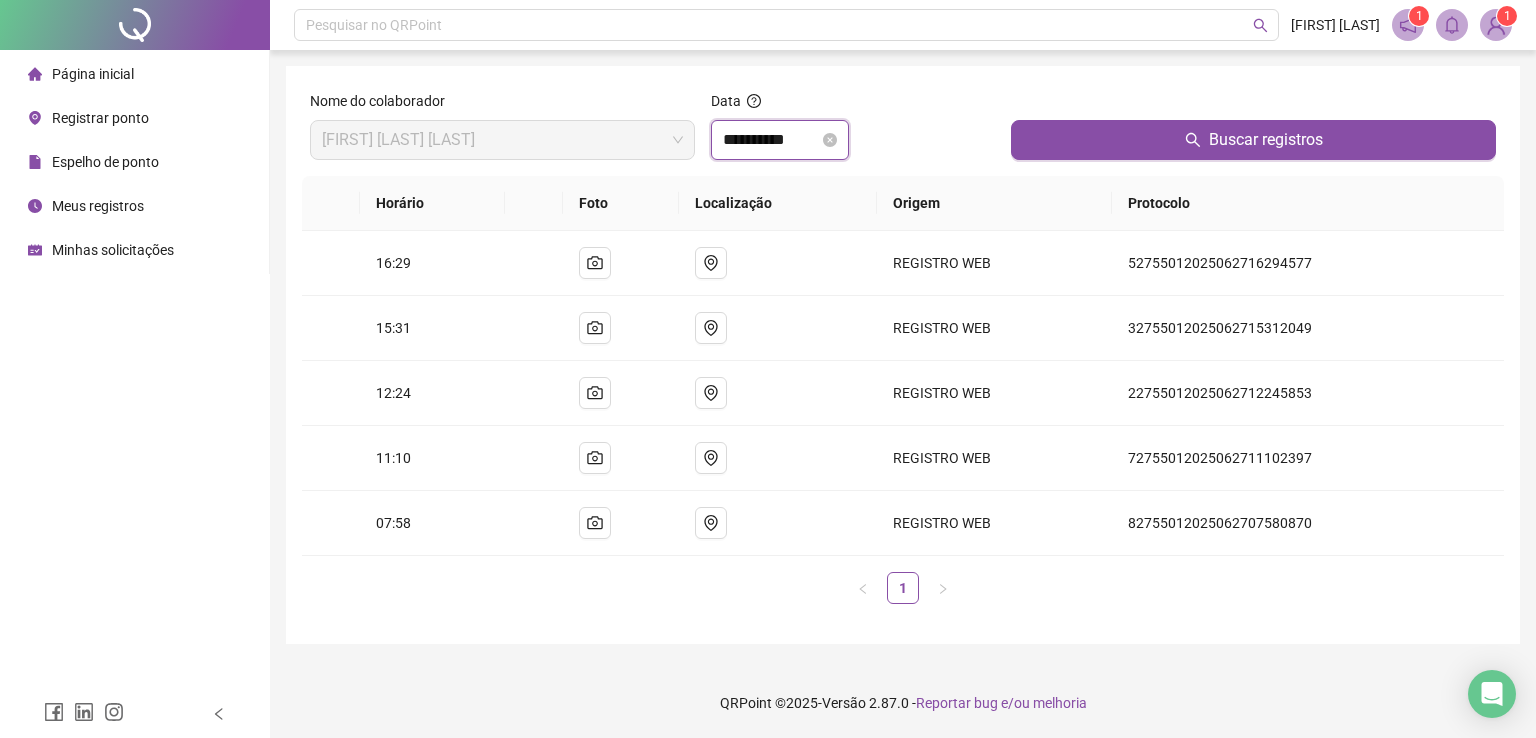 click on "**********" at bounding box center [771, 140] 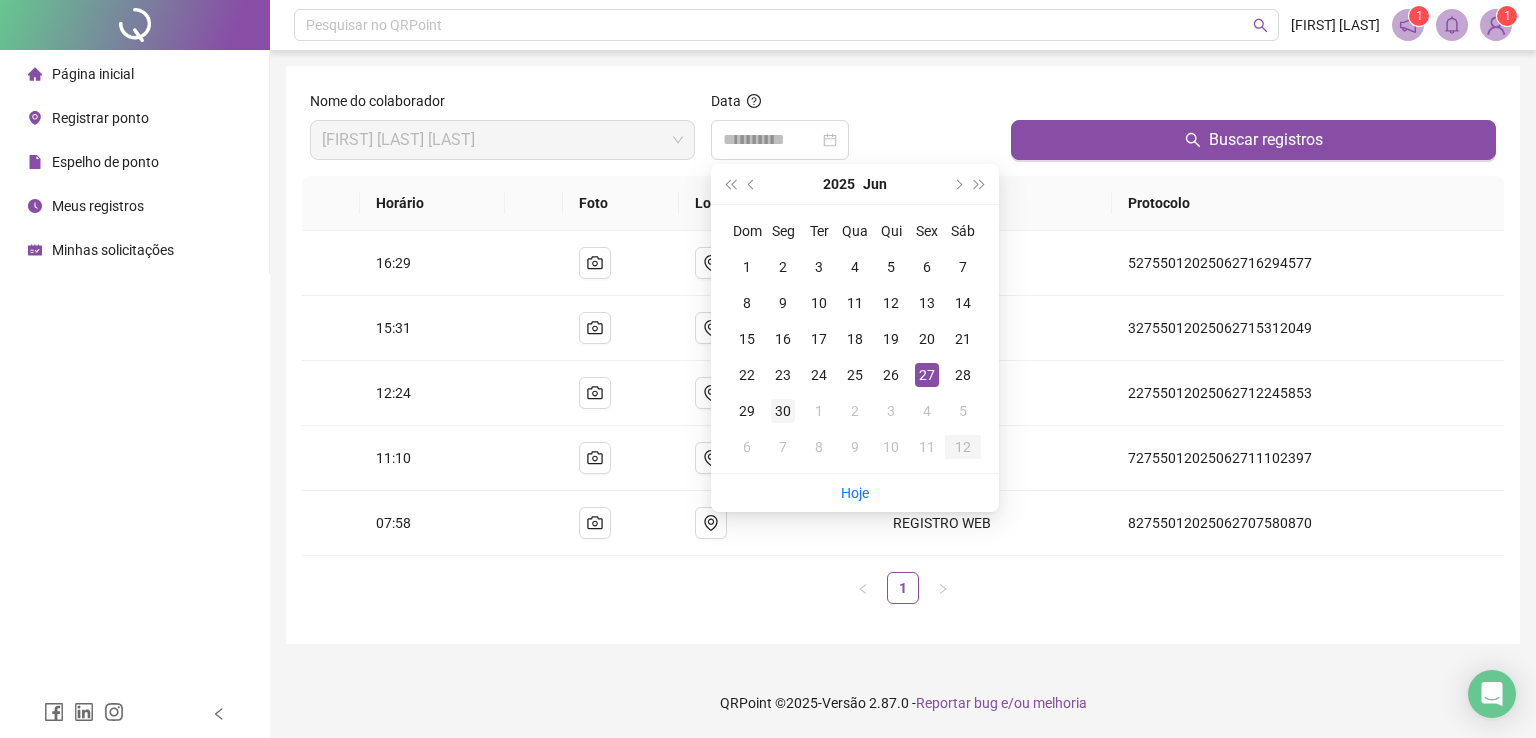 click on "30" at bounding box center [783, 411] 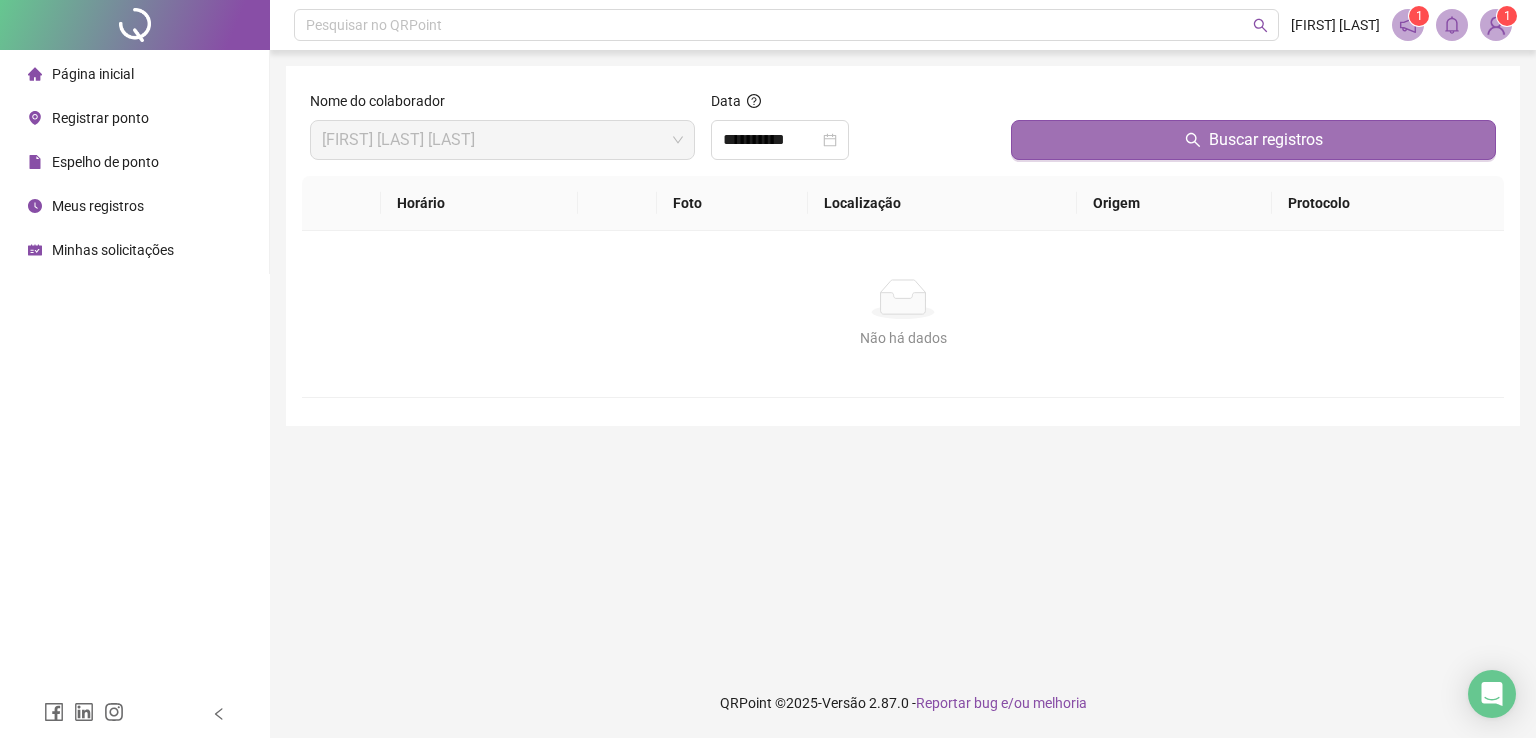 click on "Buscar registros" at bounding box center (1253, 140) 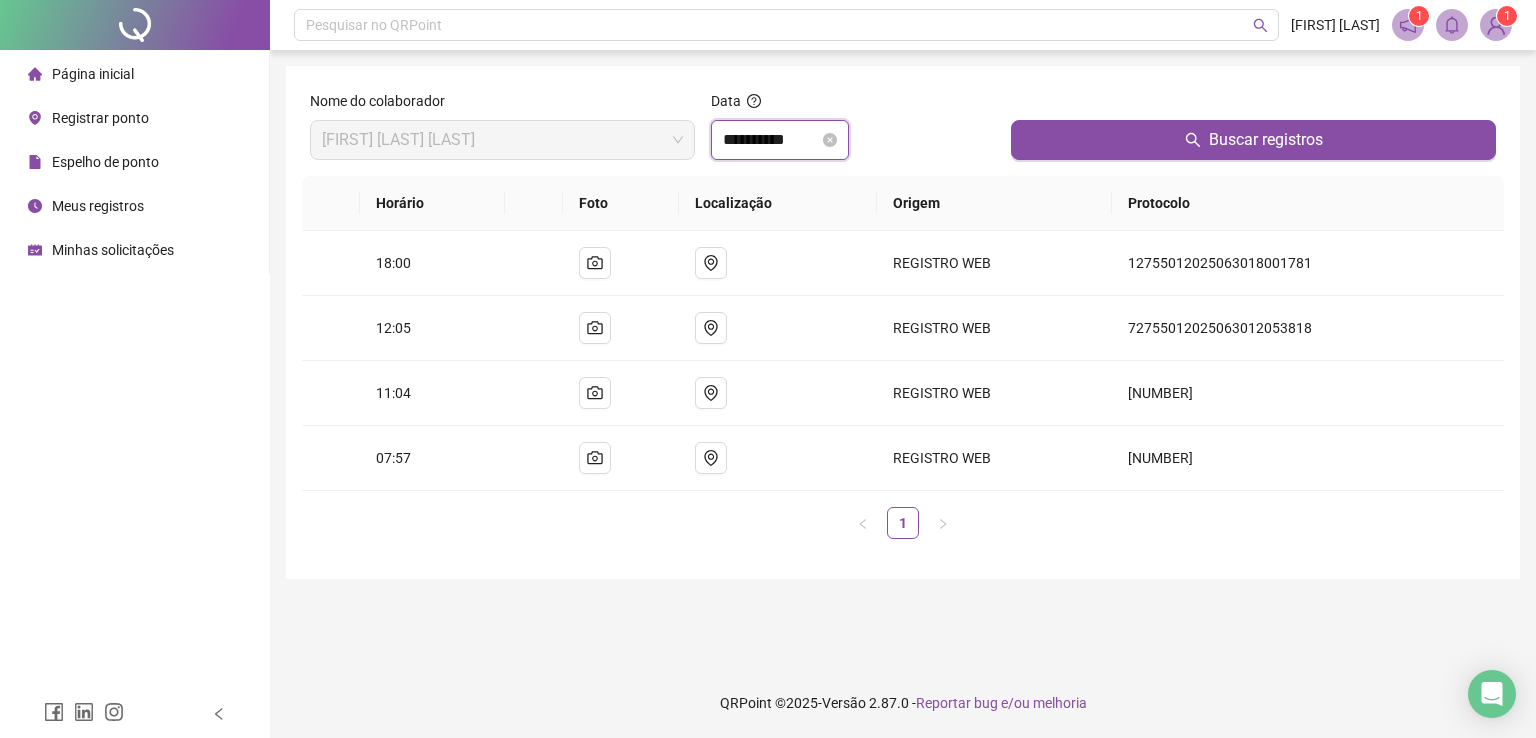 click on "**********" at bounding box center (771, 140) 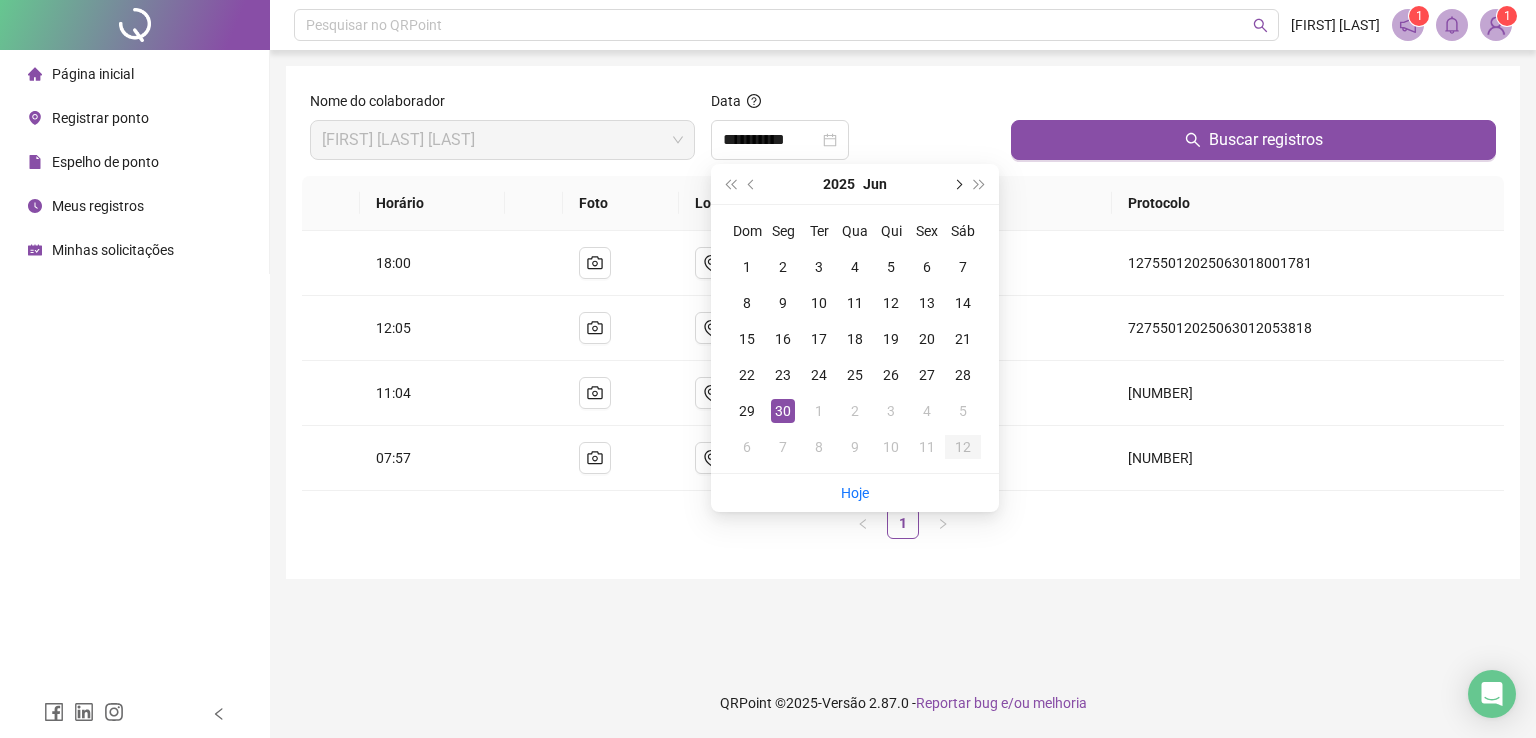 click at bounding box center [957, 184] 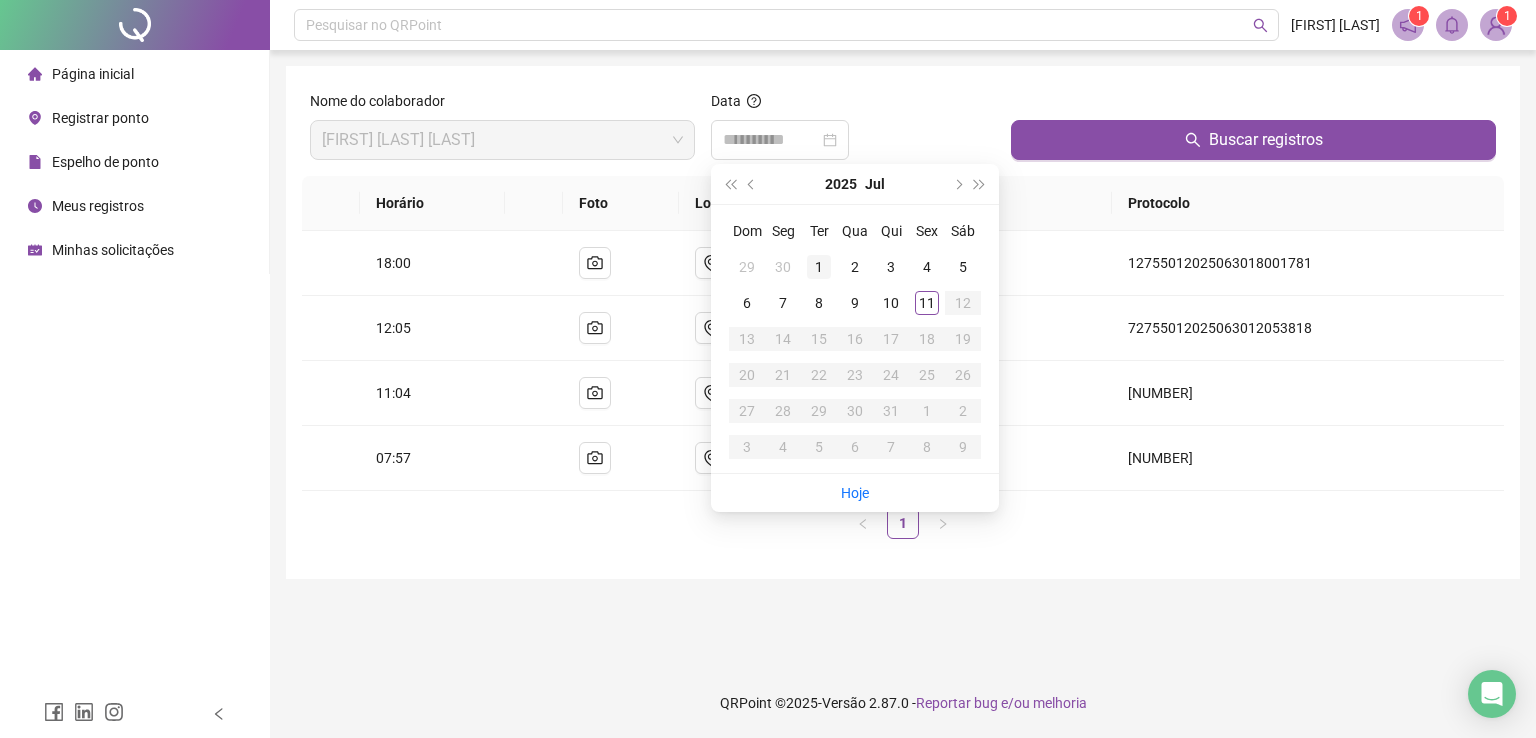 click on "1" at bounding box center (819, 267) 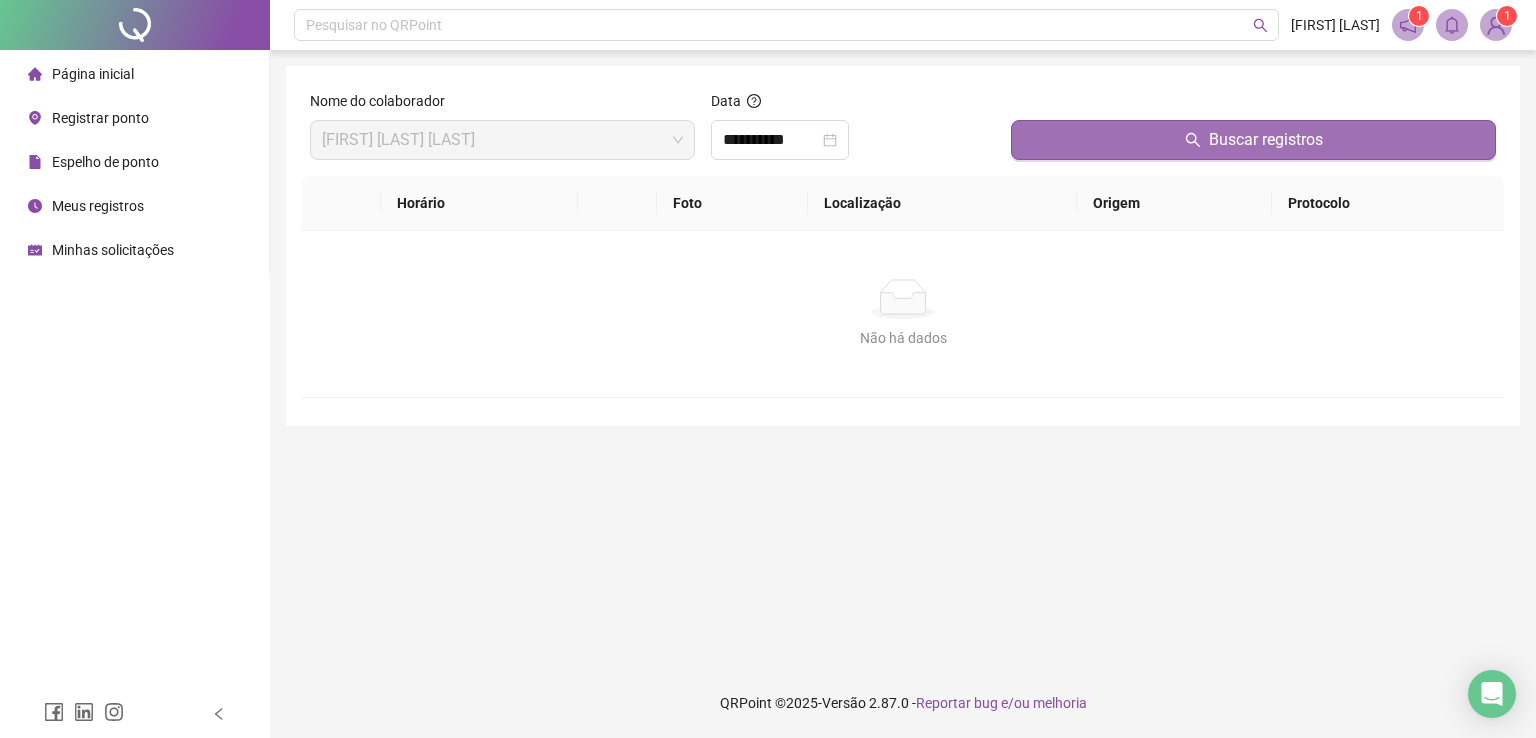 click on "Buscar registros" at bounding box center (1253, 140) 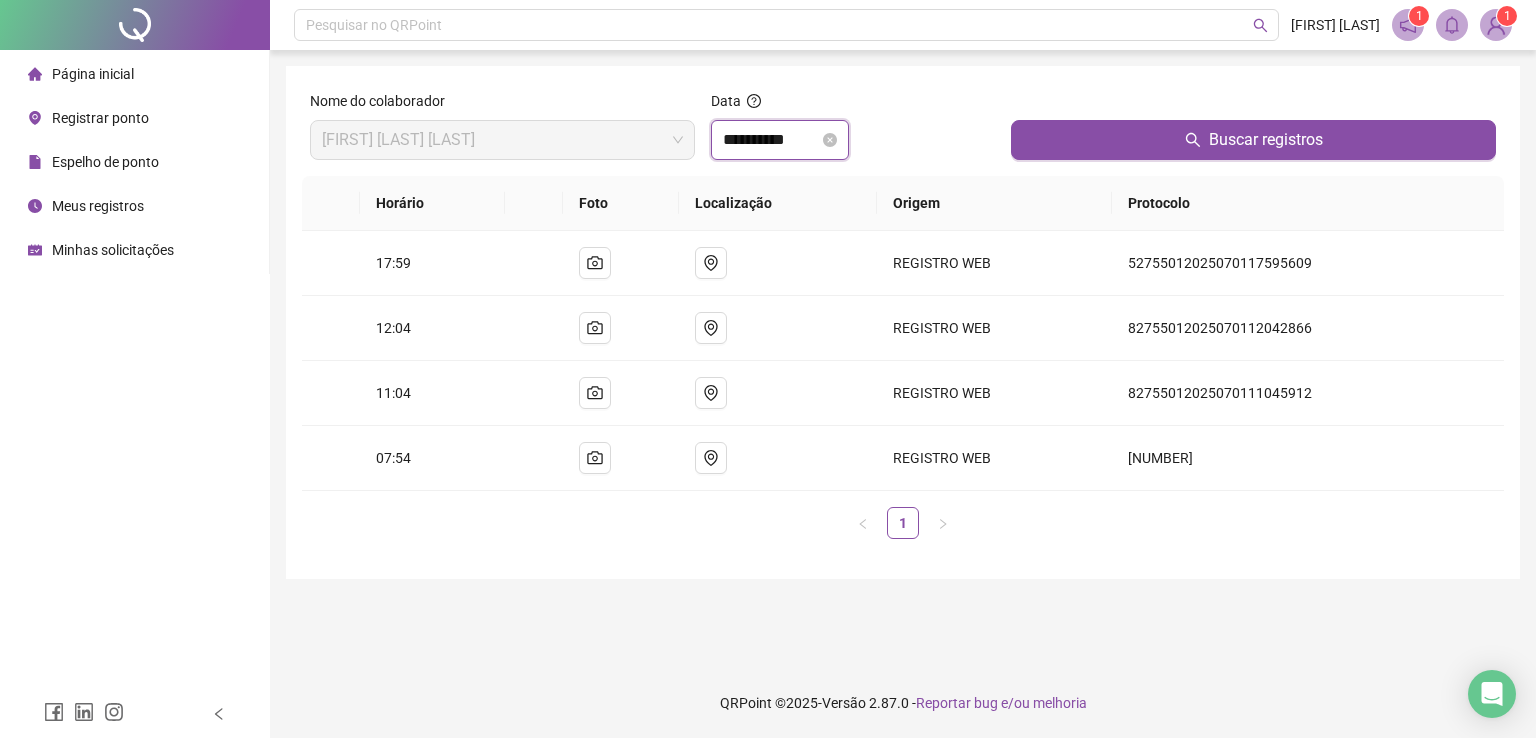 click on "**********" at bounding box center (771, 140) 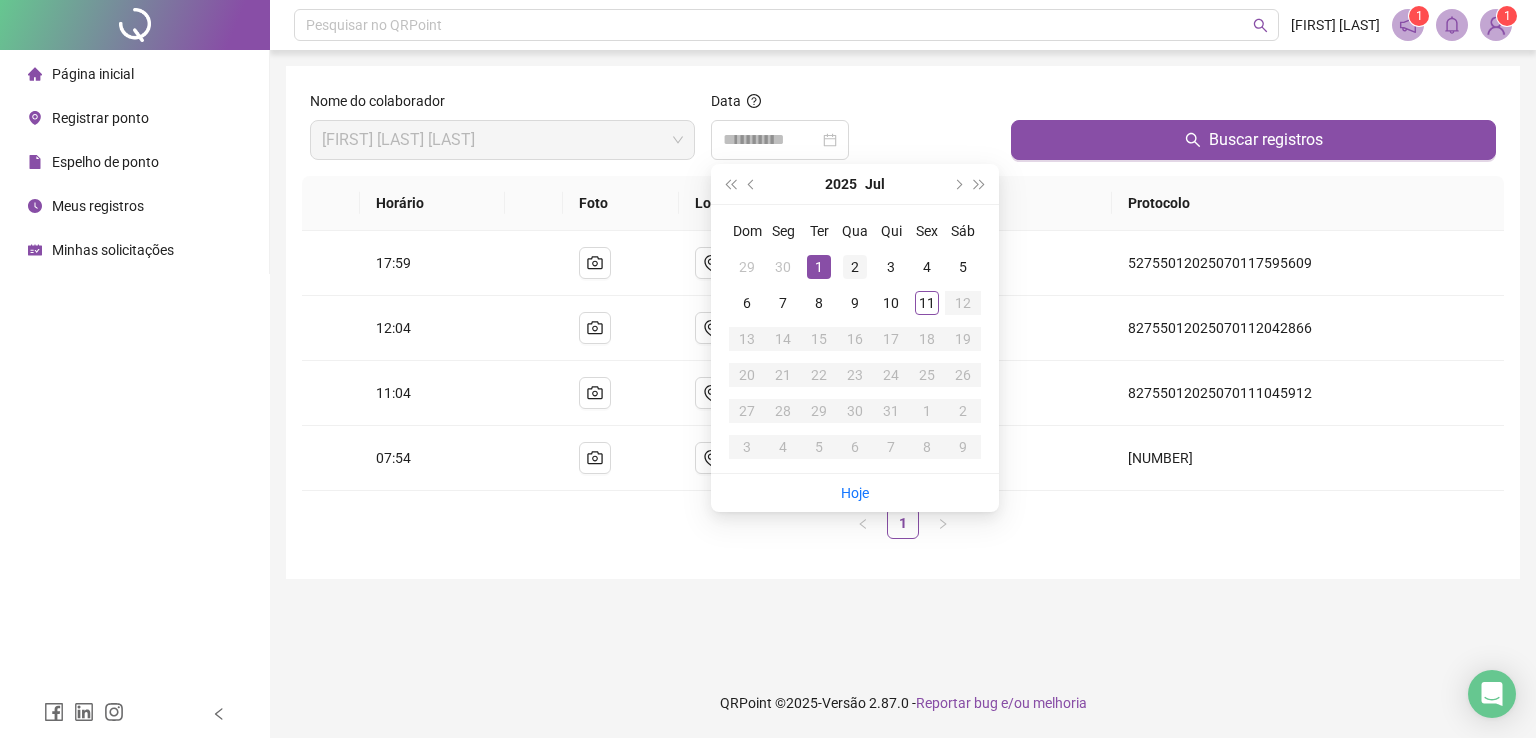 click on "2" at bounding box center (855, 267) 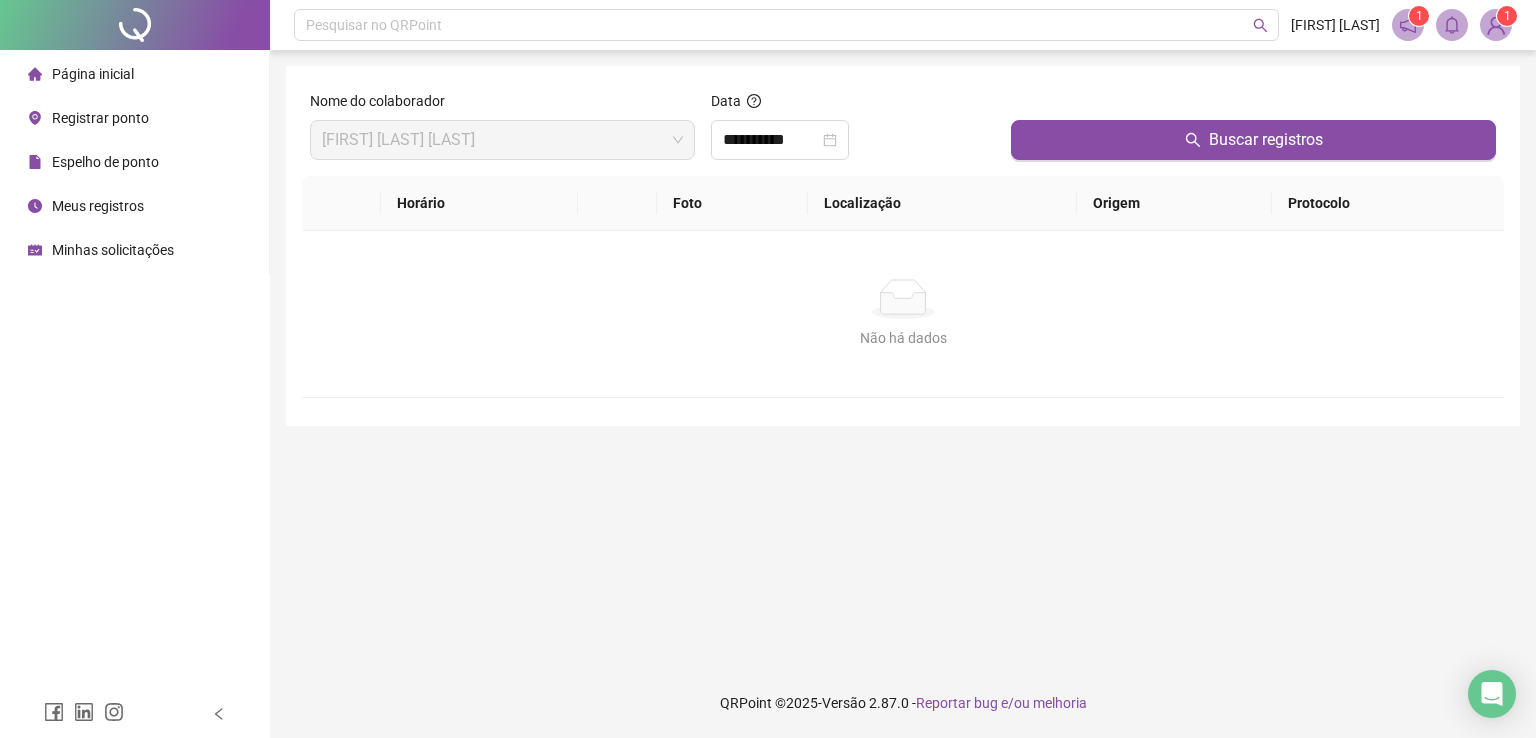 click at bounding box center [1253, 105] 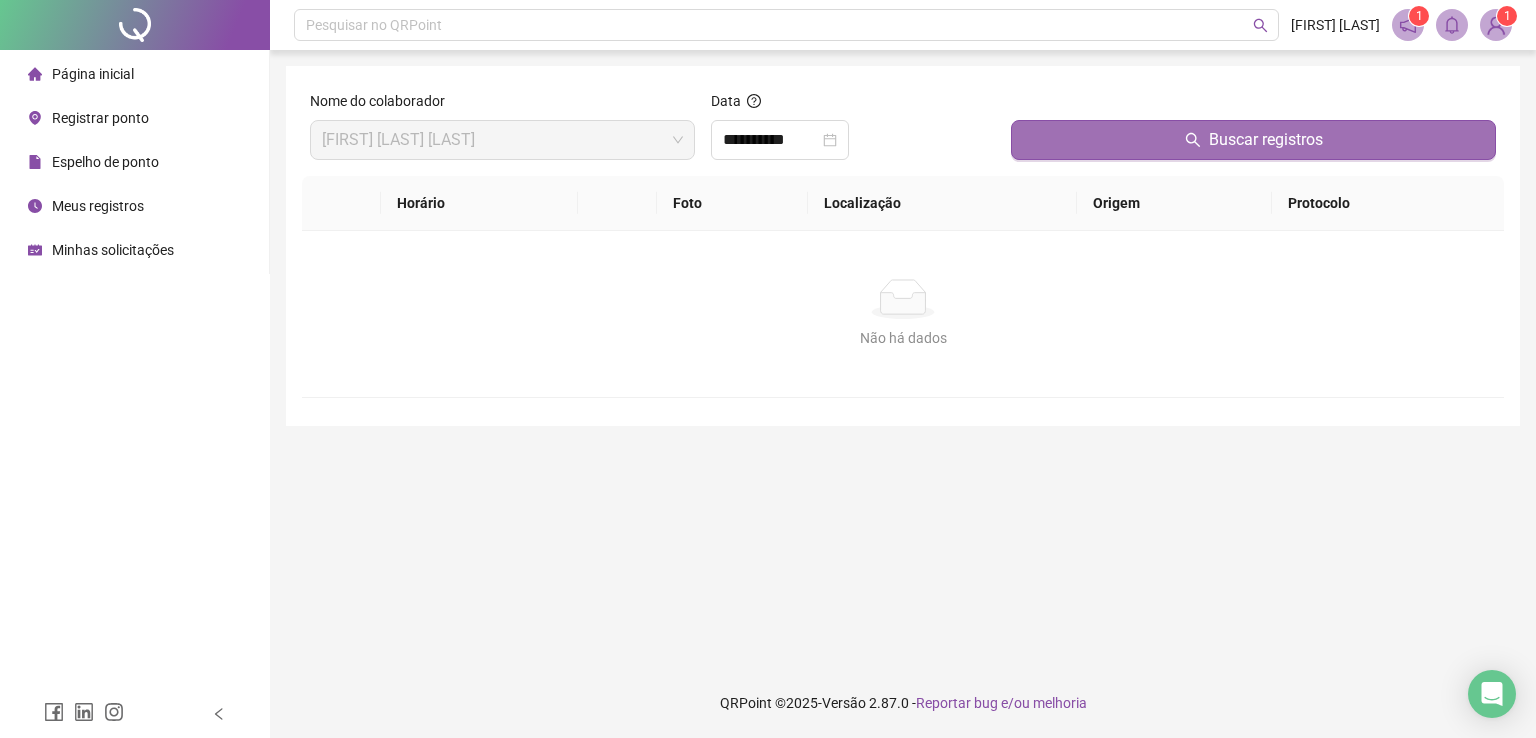 click on "Buscar registros" at bounding box center (1253, 140) 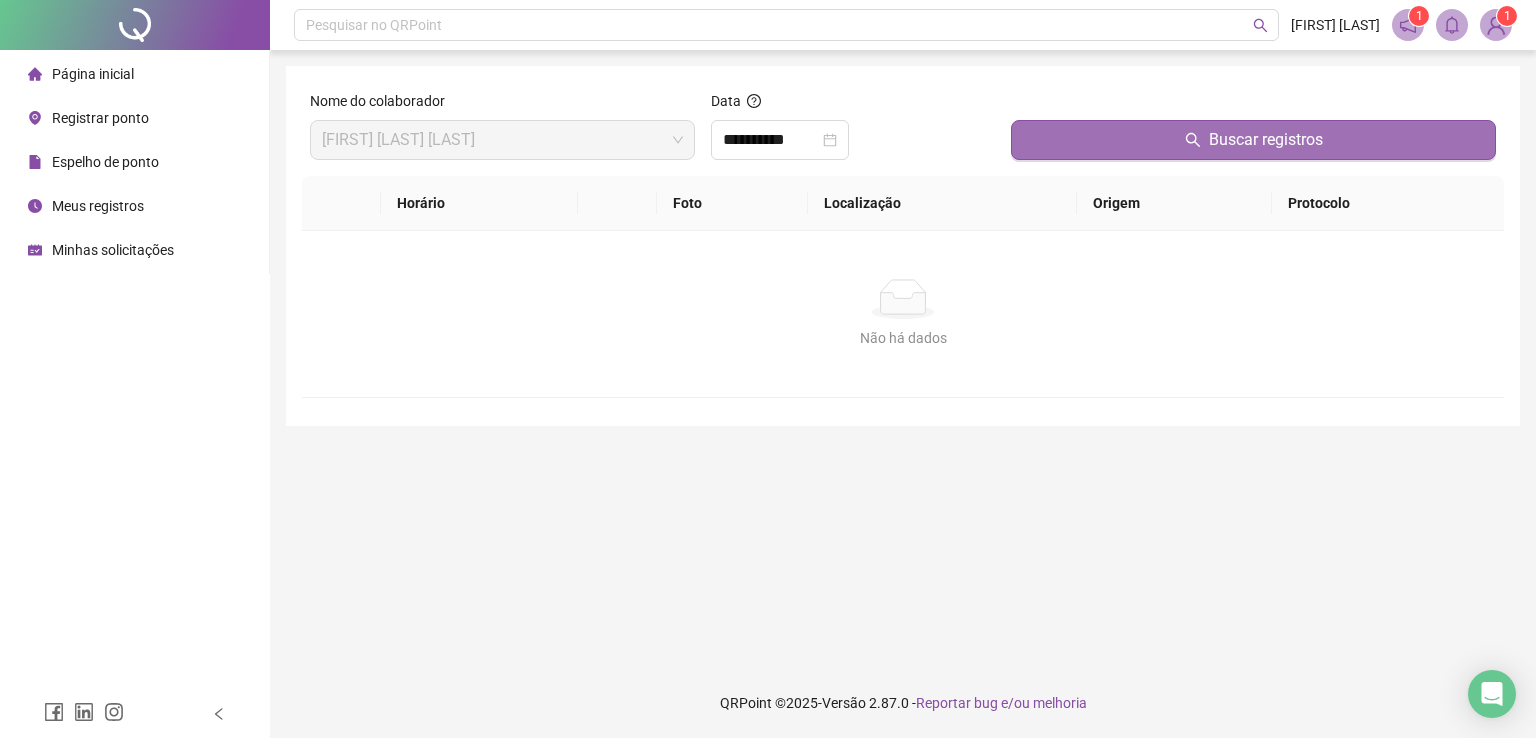 click on "Buscar registros" at bounding box center [1253, 140] 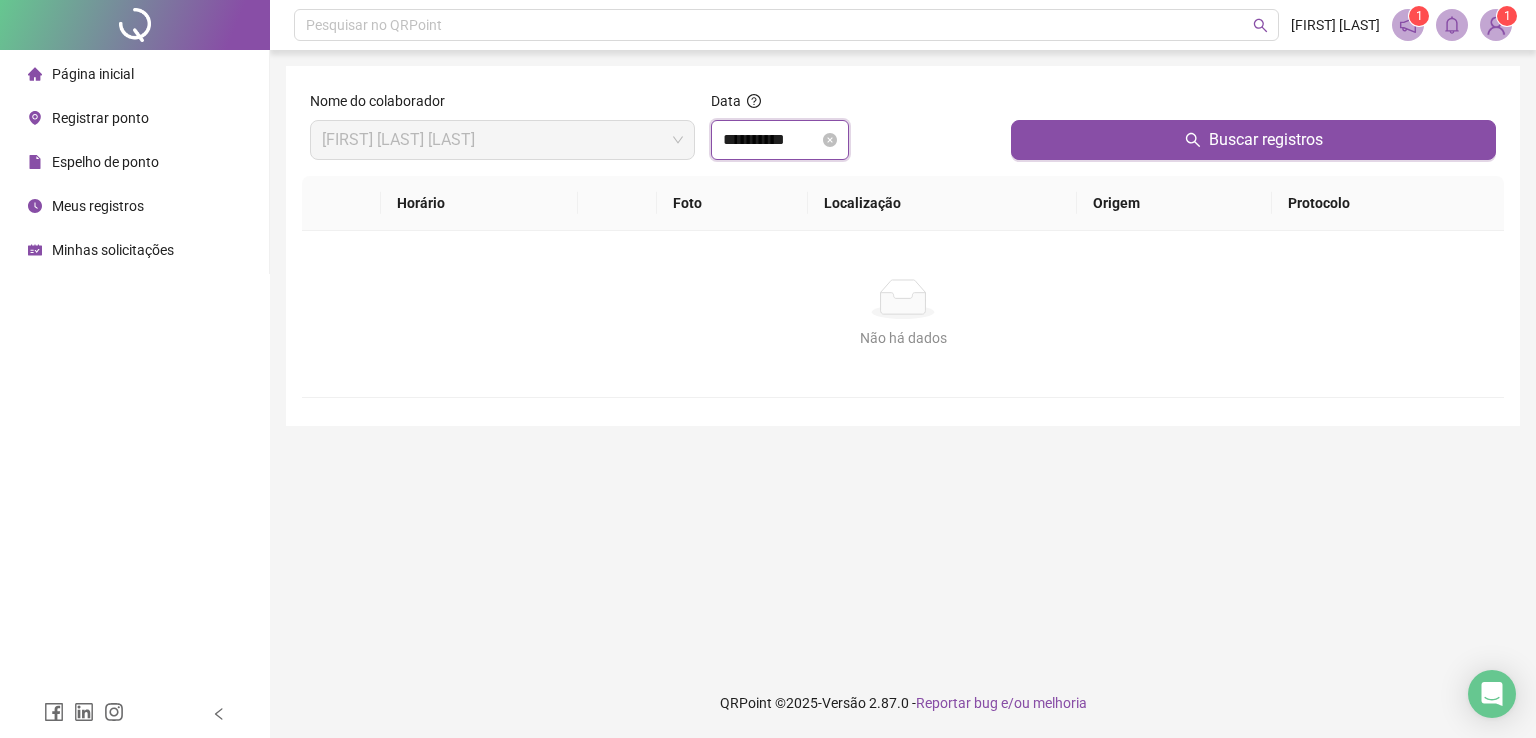 click on "**********" at bounding box center [771, 140] 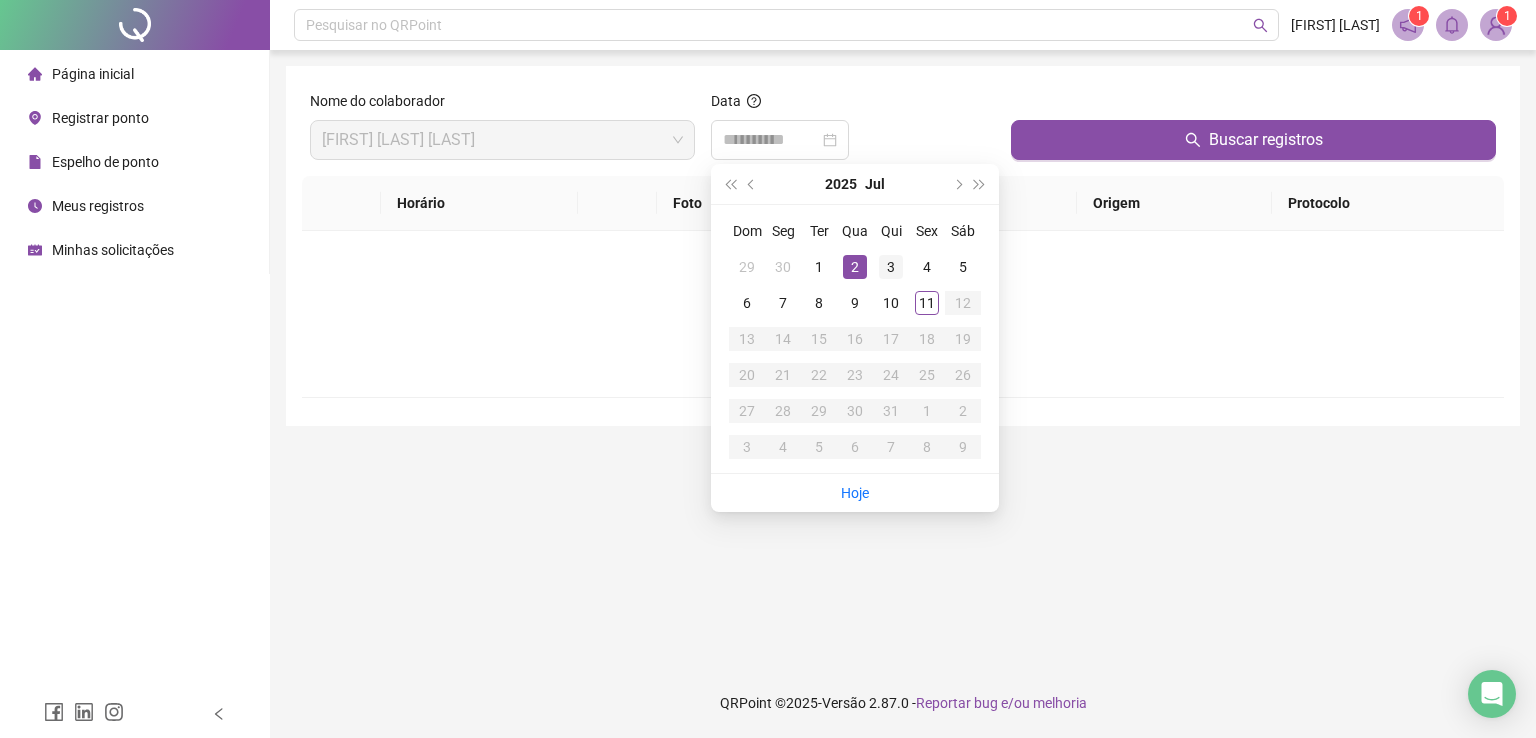 click on "3" at bounding box center (891, 267) 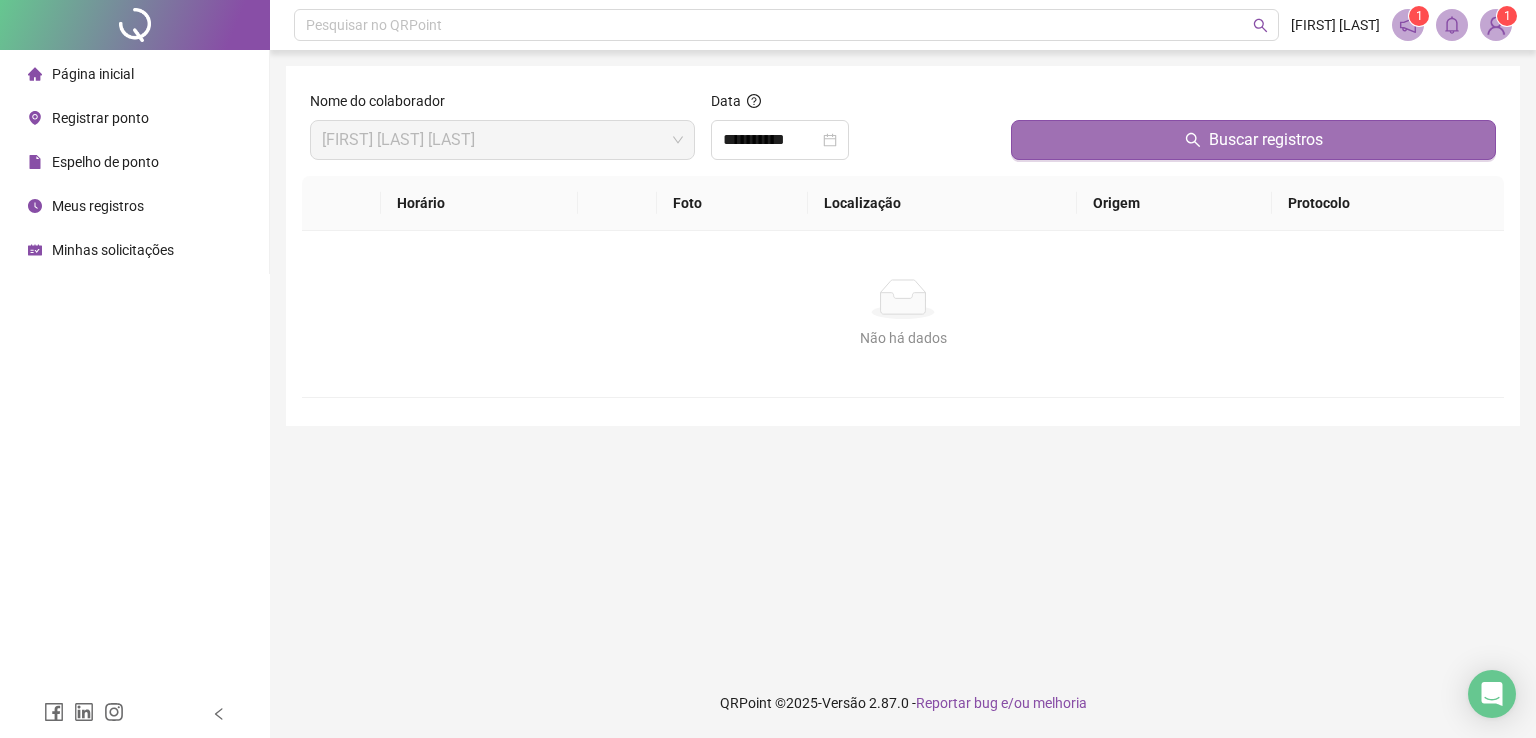 click on "Buscar registros" at bounding box center (1253, 140) 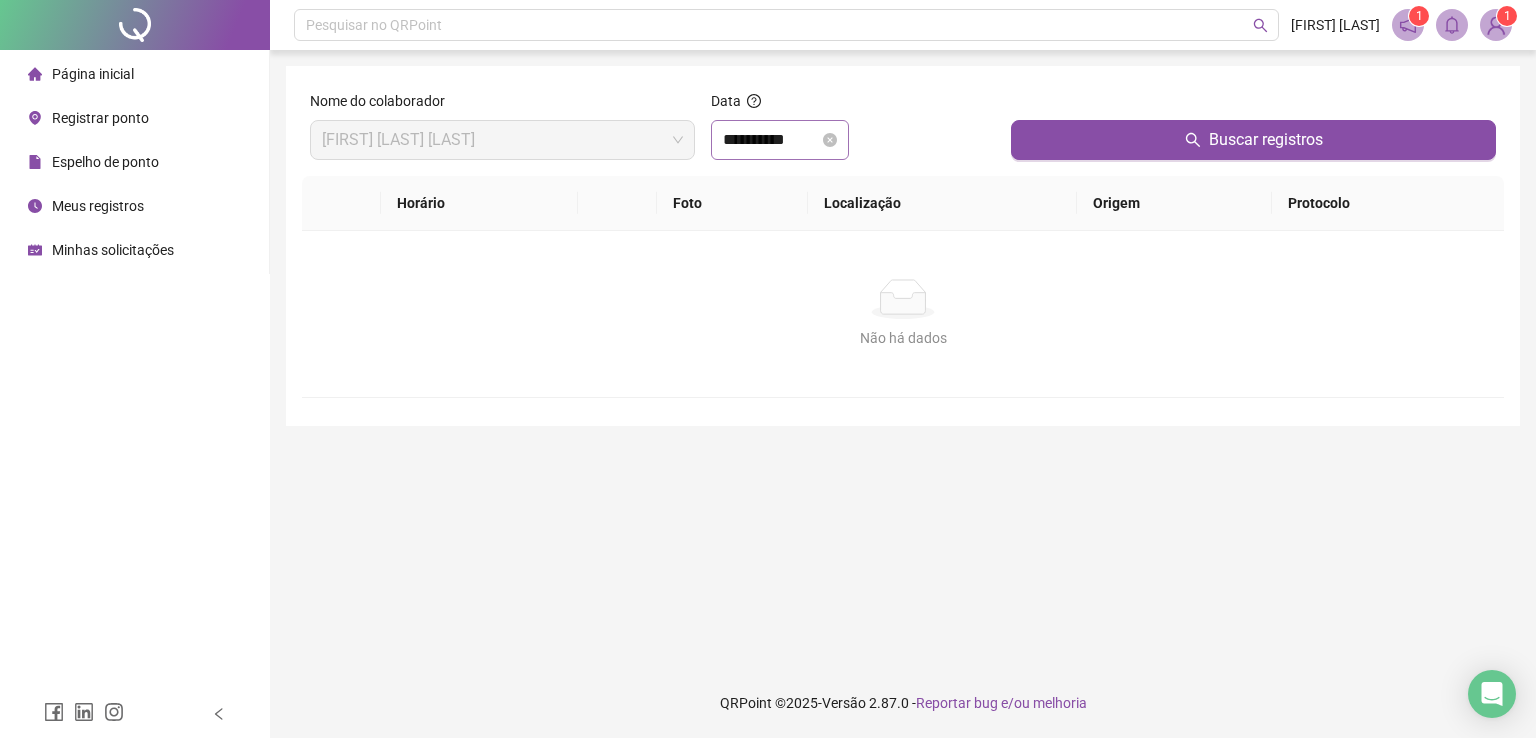 click on "**********" at bounding box center [780, 140] 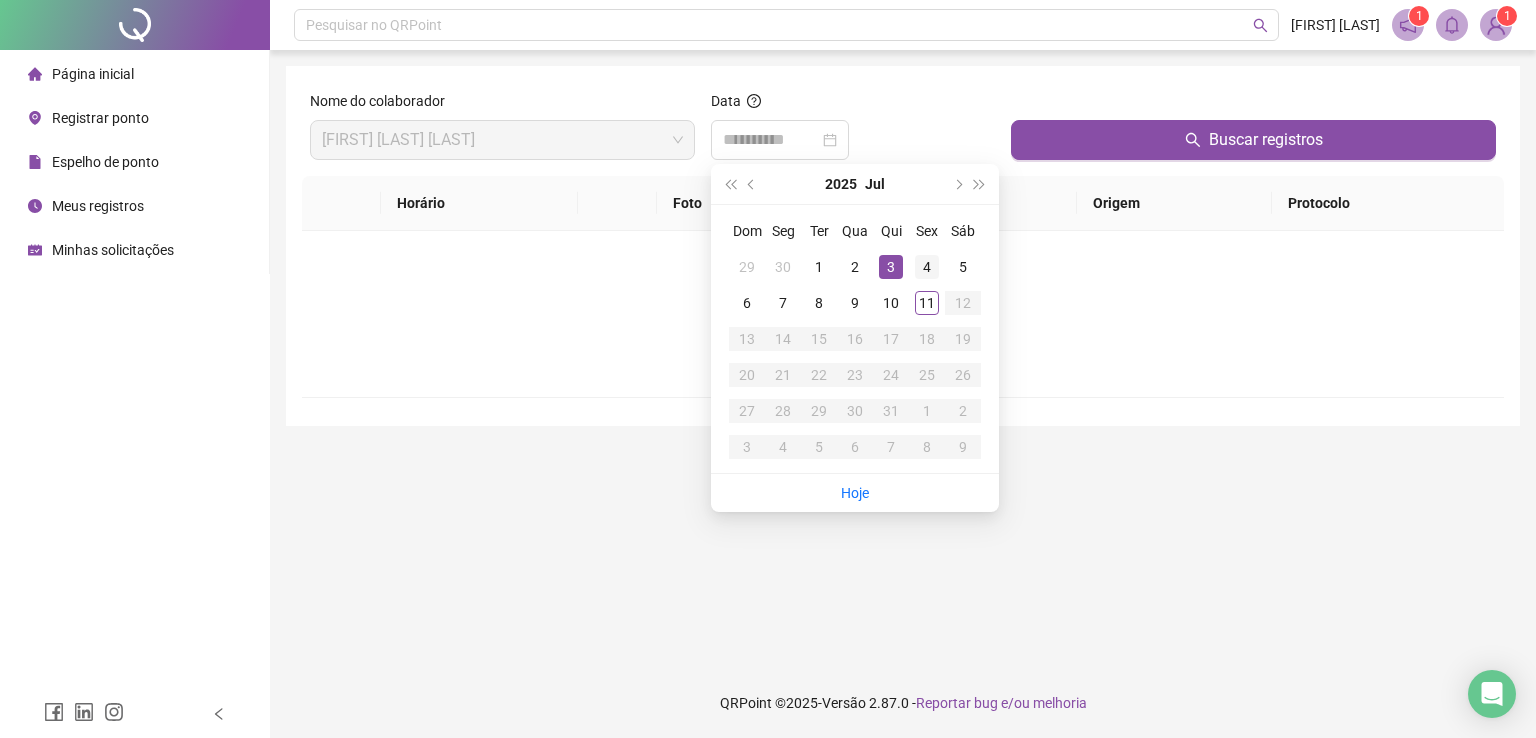click on "4" at bounding box center (927, 267) 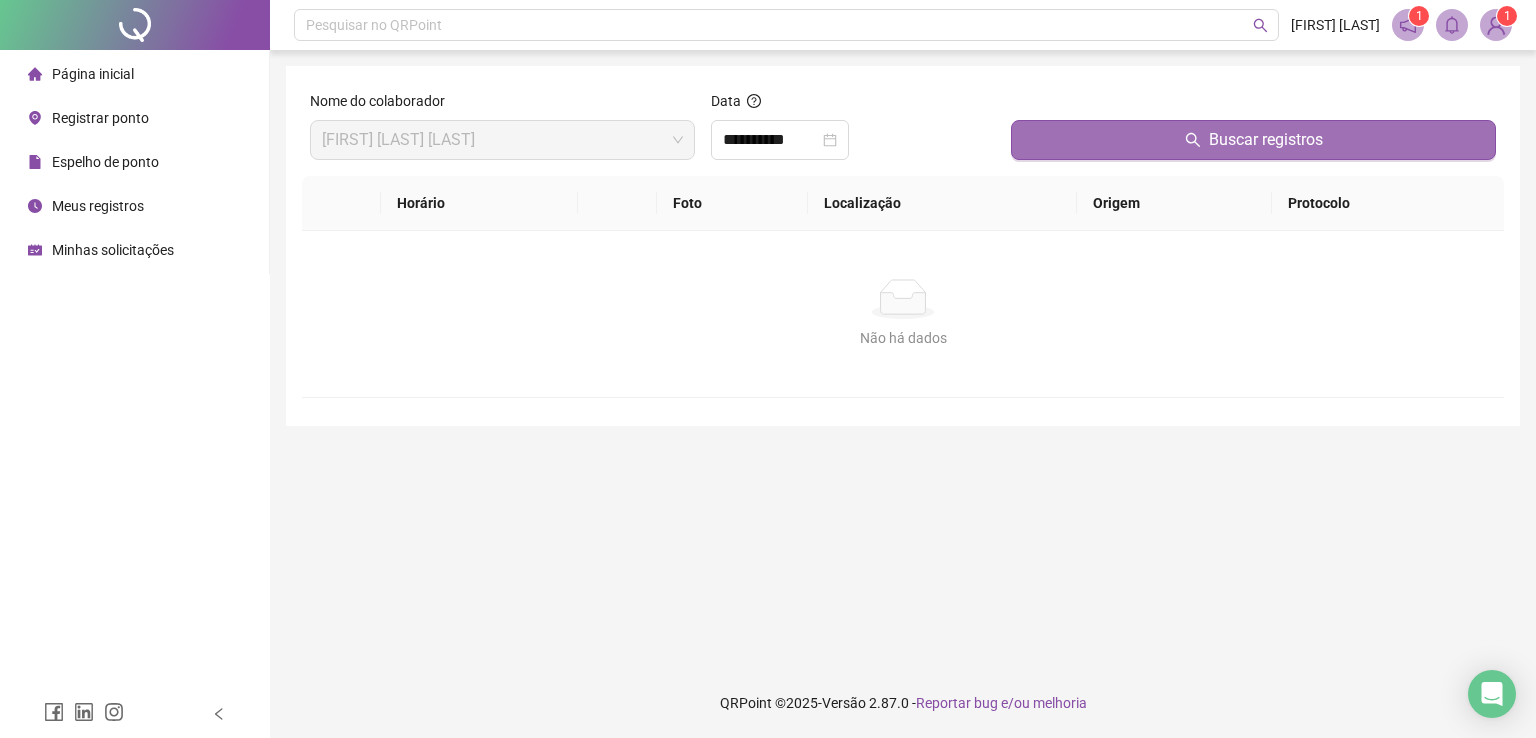 click on "Buscar registros" at bounding box center [1253, 140] 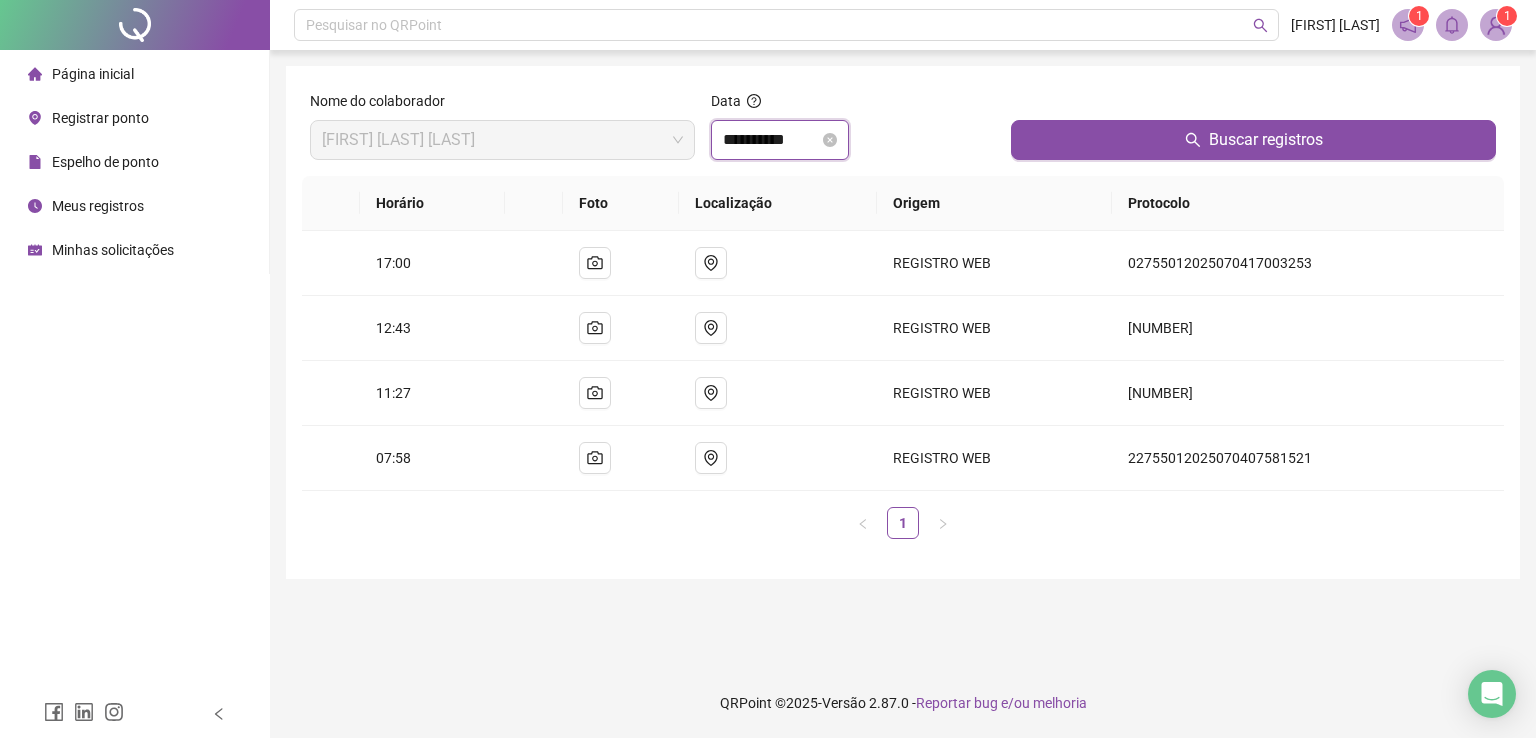 click on "**********" at bounding box center [771, 140] 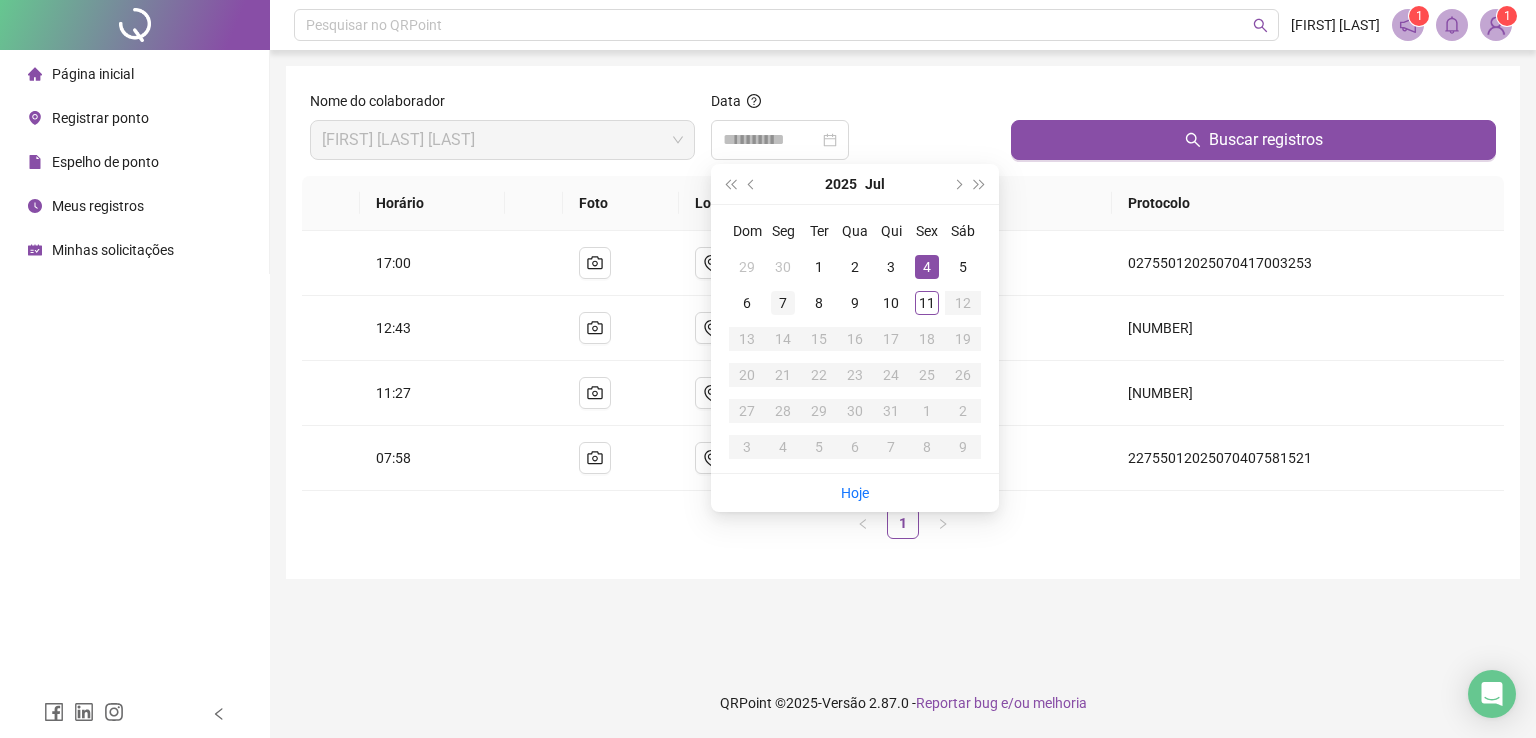click on "7" at bounding box center (783, 303) 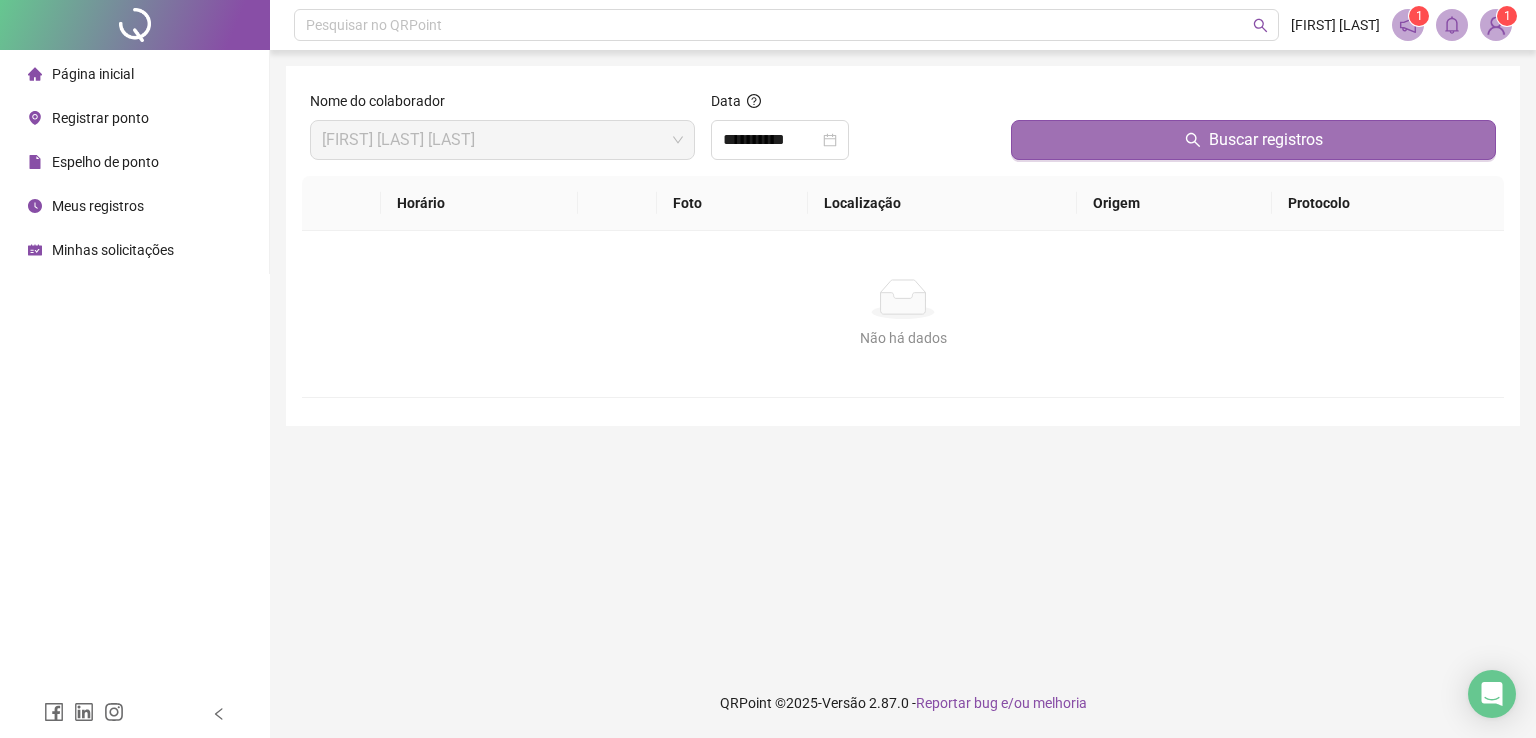 click on "Buscar registros" at bounding box center (1253, 140) 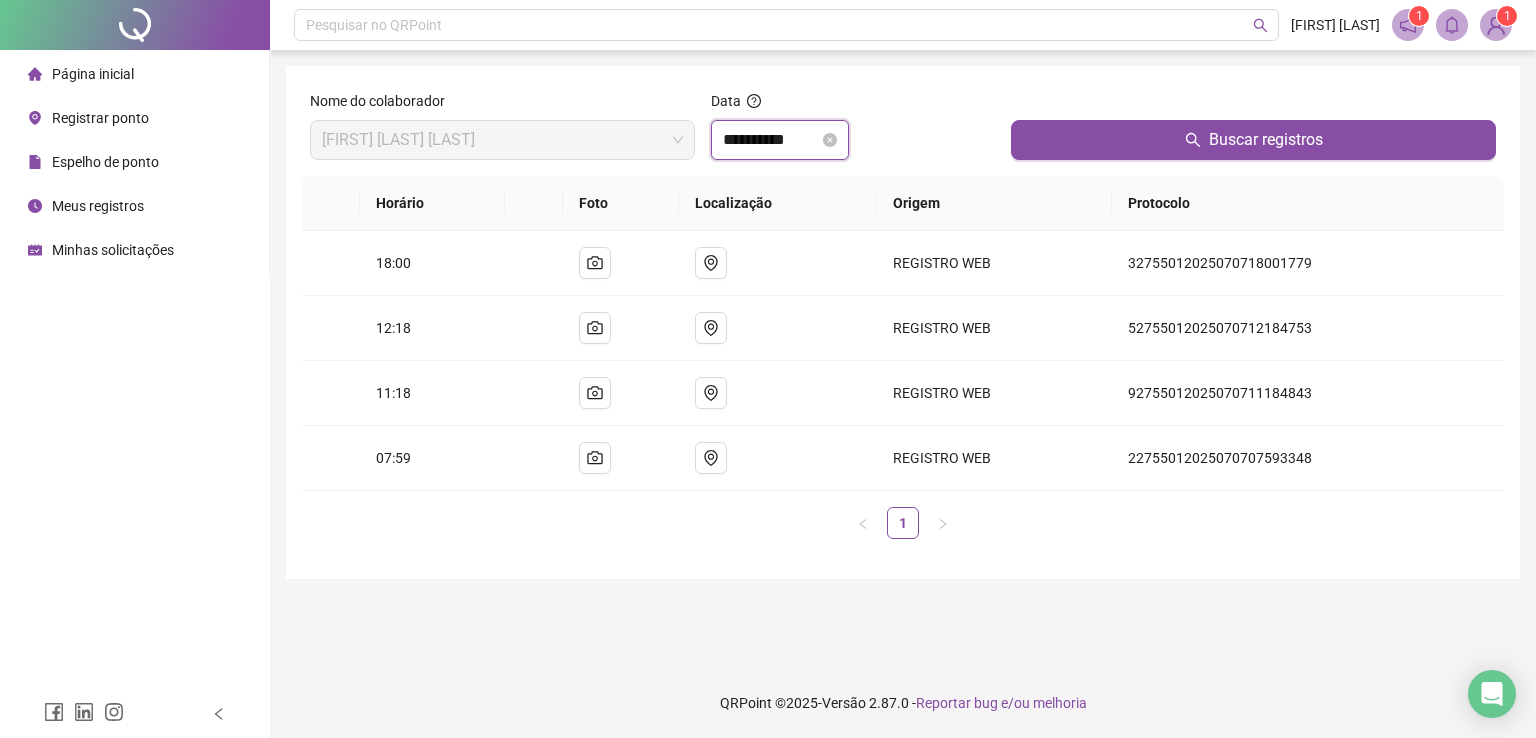 click on "**********" at bounding box center (771, 140) 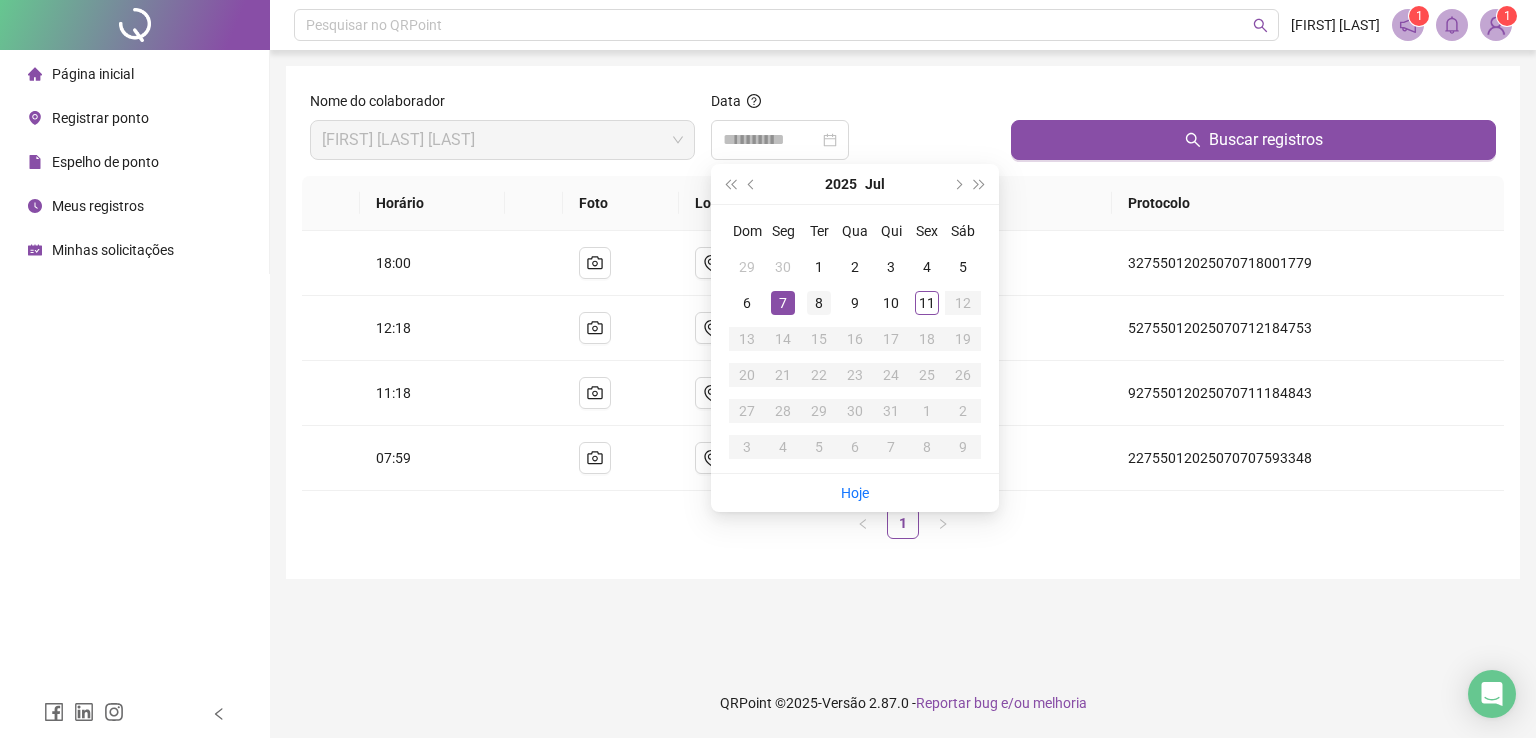 click on "8" at bounding box center [819, 303] 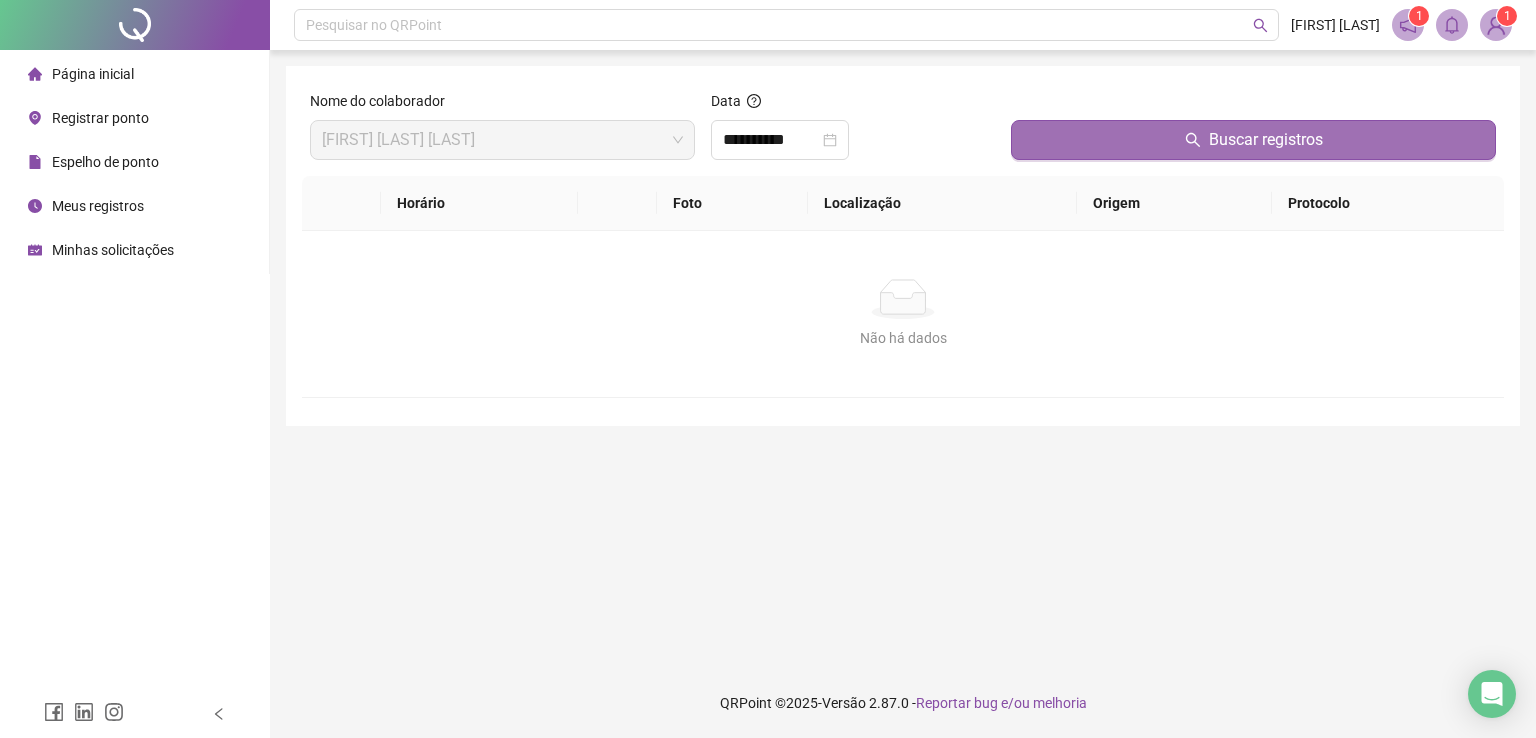 click on "Buscar registros" at bounding box center (1253, 140) 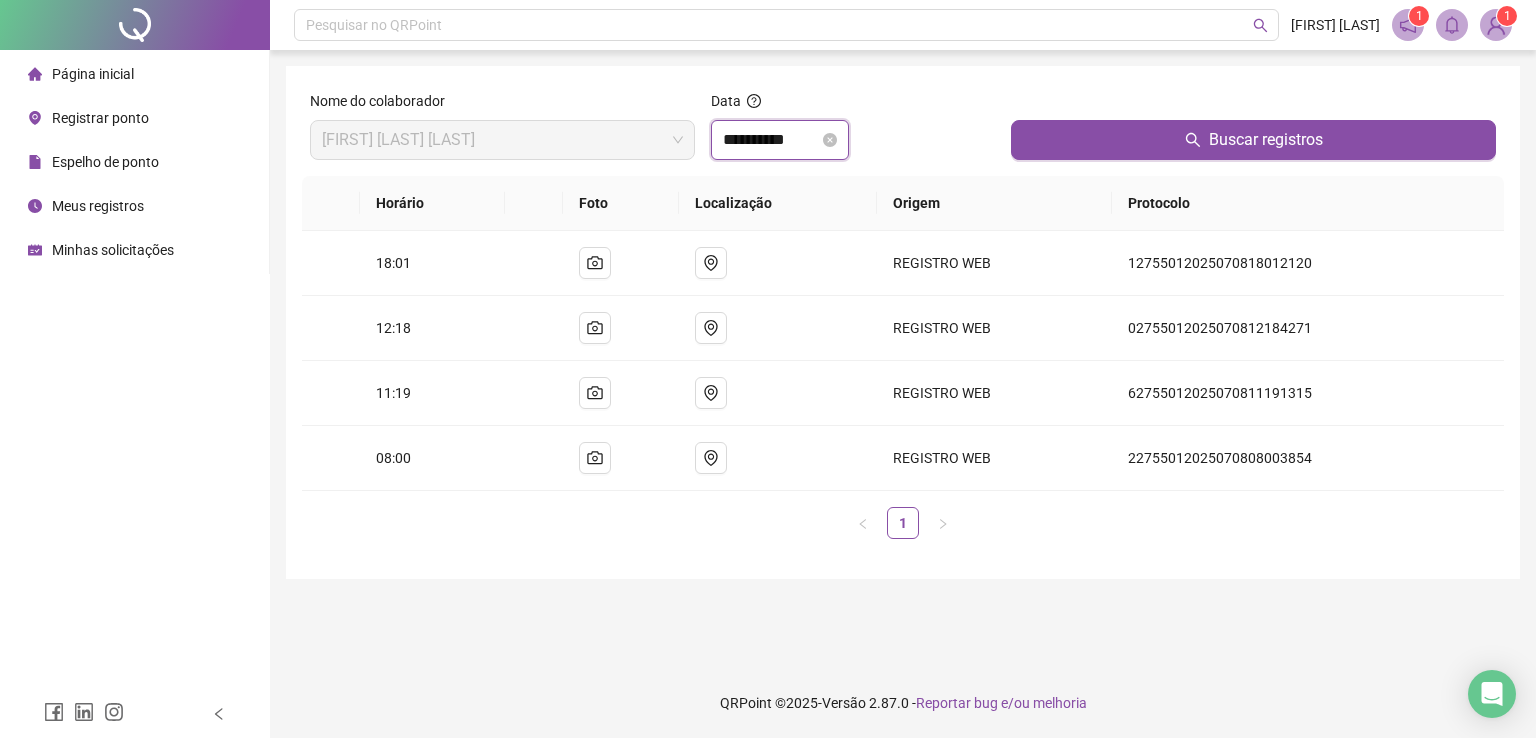 click on "**********" at bounding box center (771, 140) 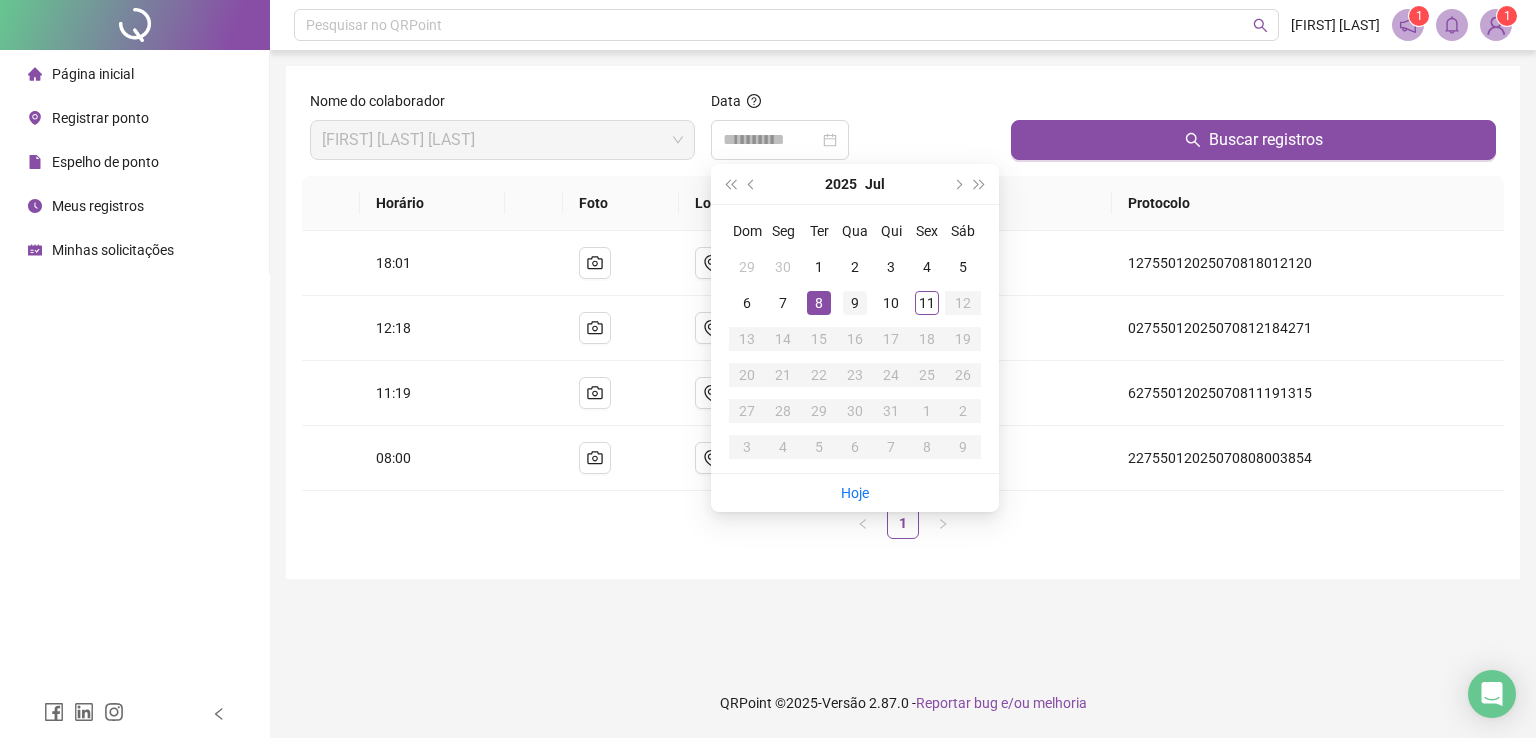 click on "9" at bounding box center [855, 303] 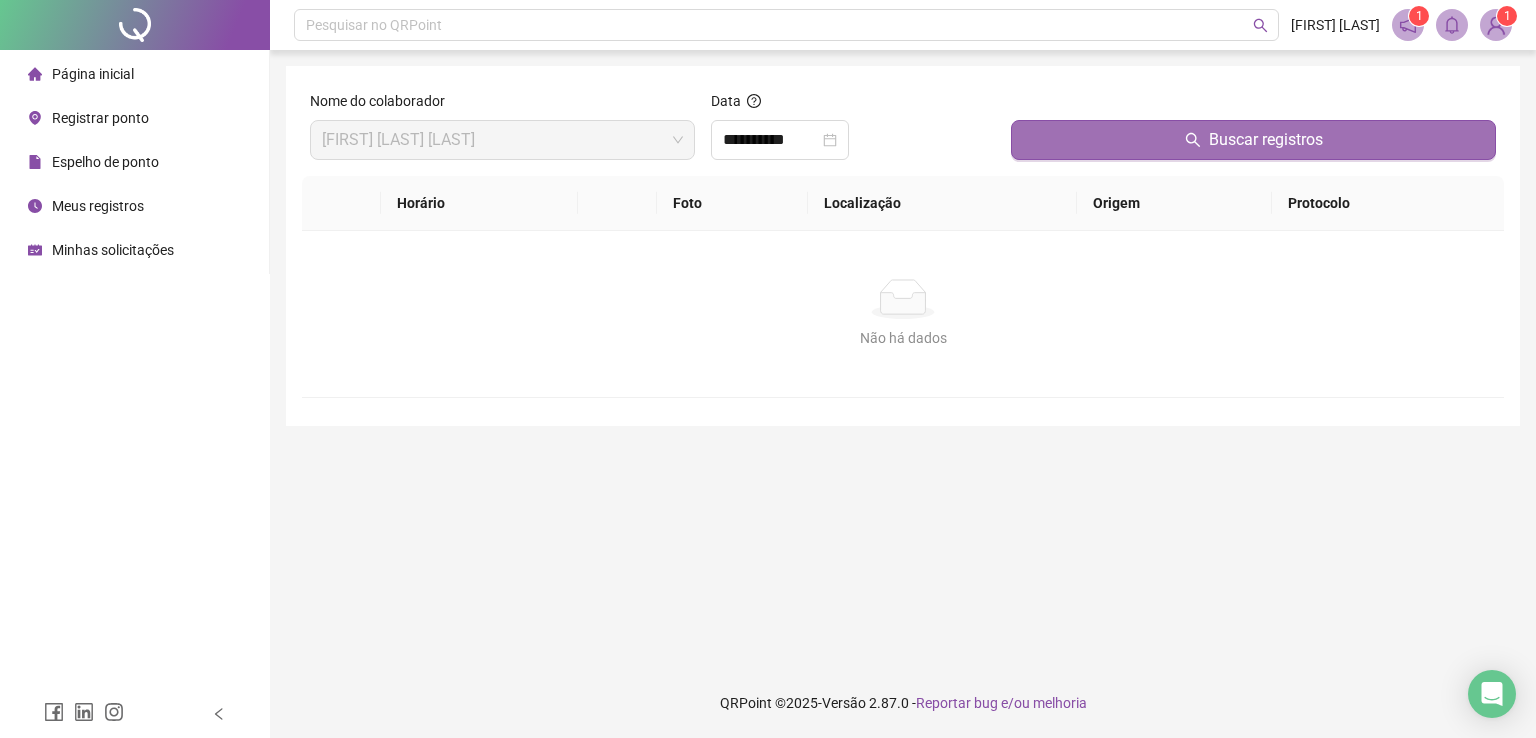 click on "Buscar registros" at bounding box center [1253, 140] 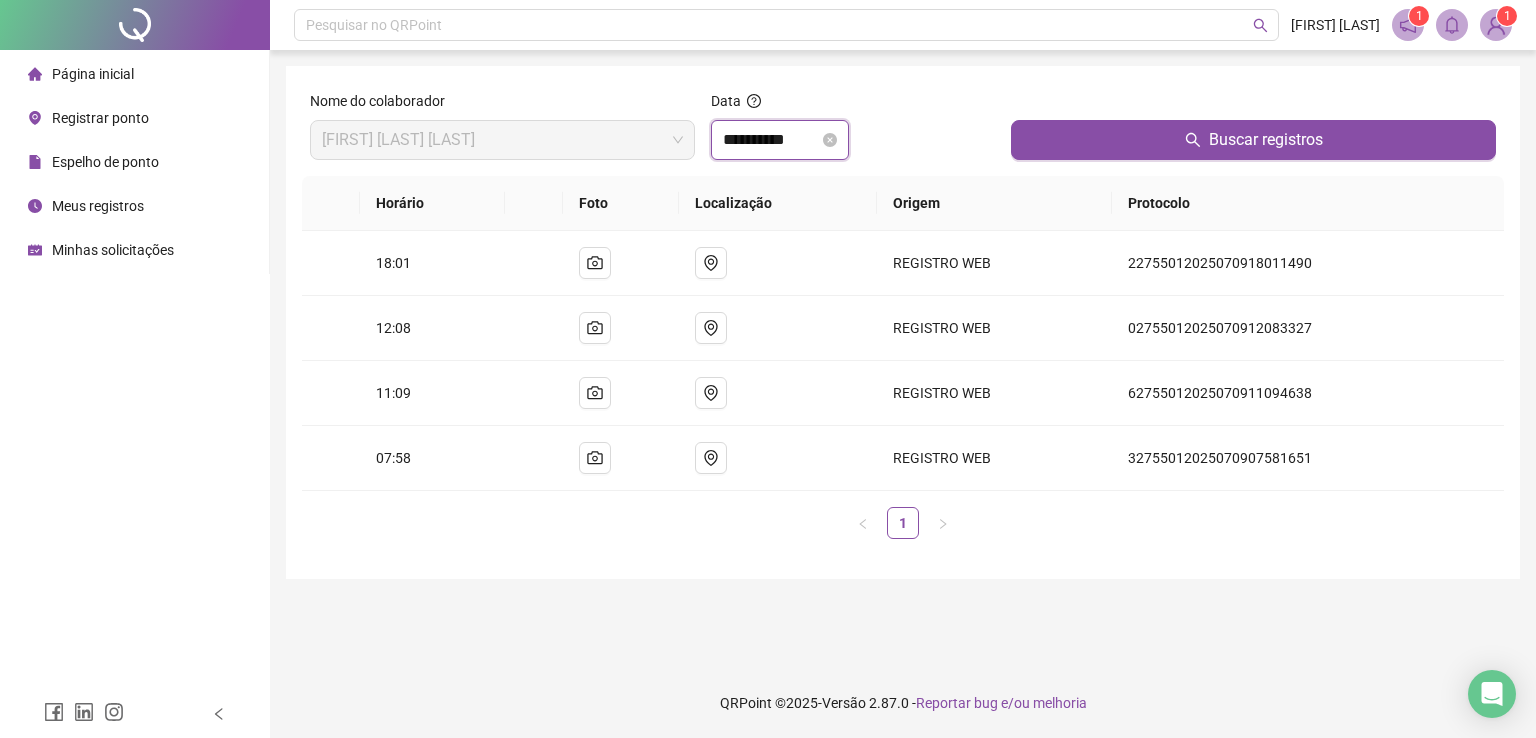 click on "**********" at bounding box center [771, 140] 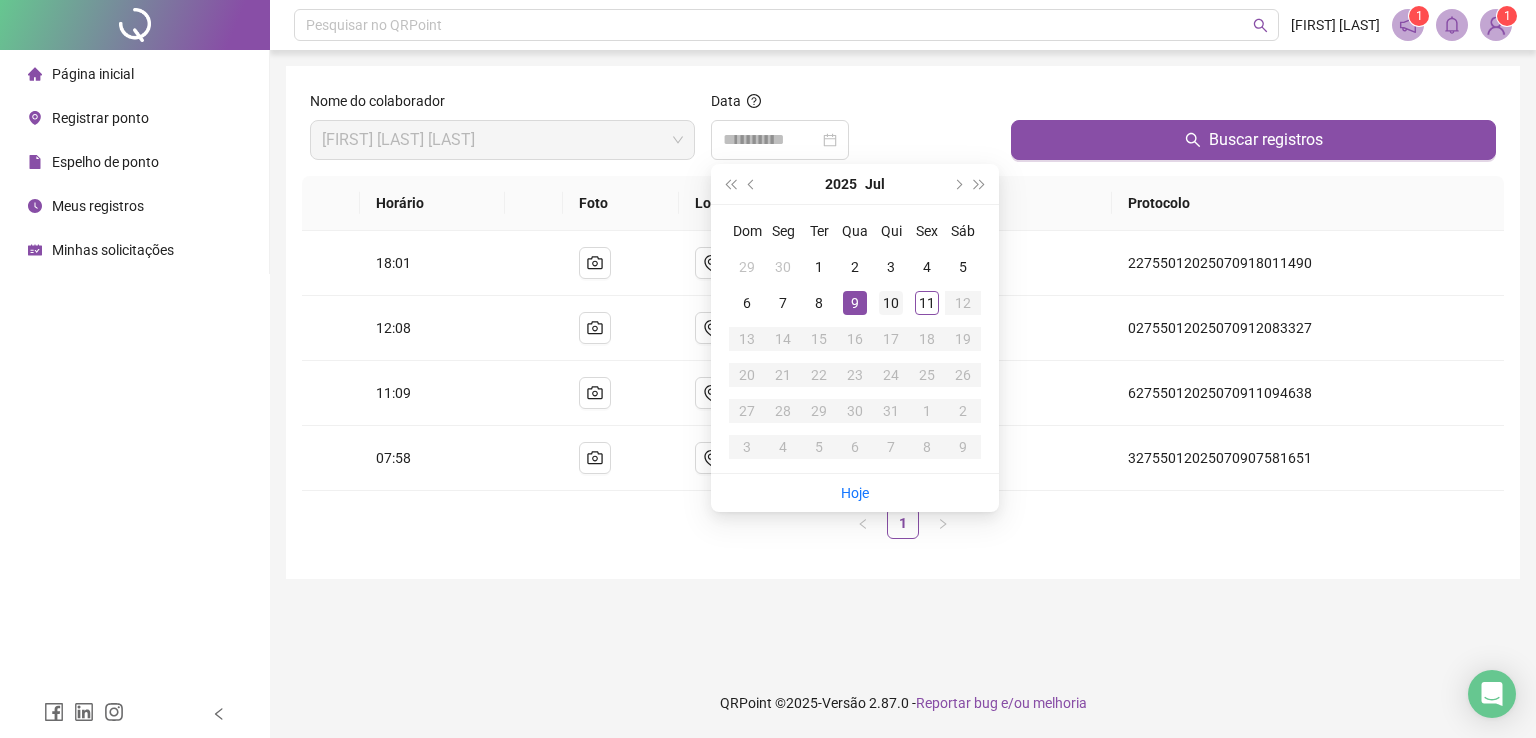 click on "10" at bounding box center (891, 303) 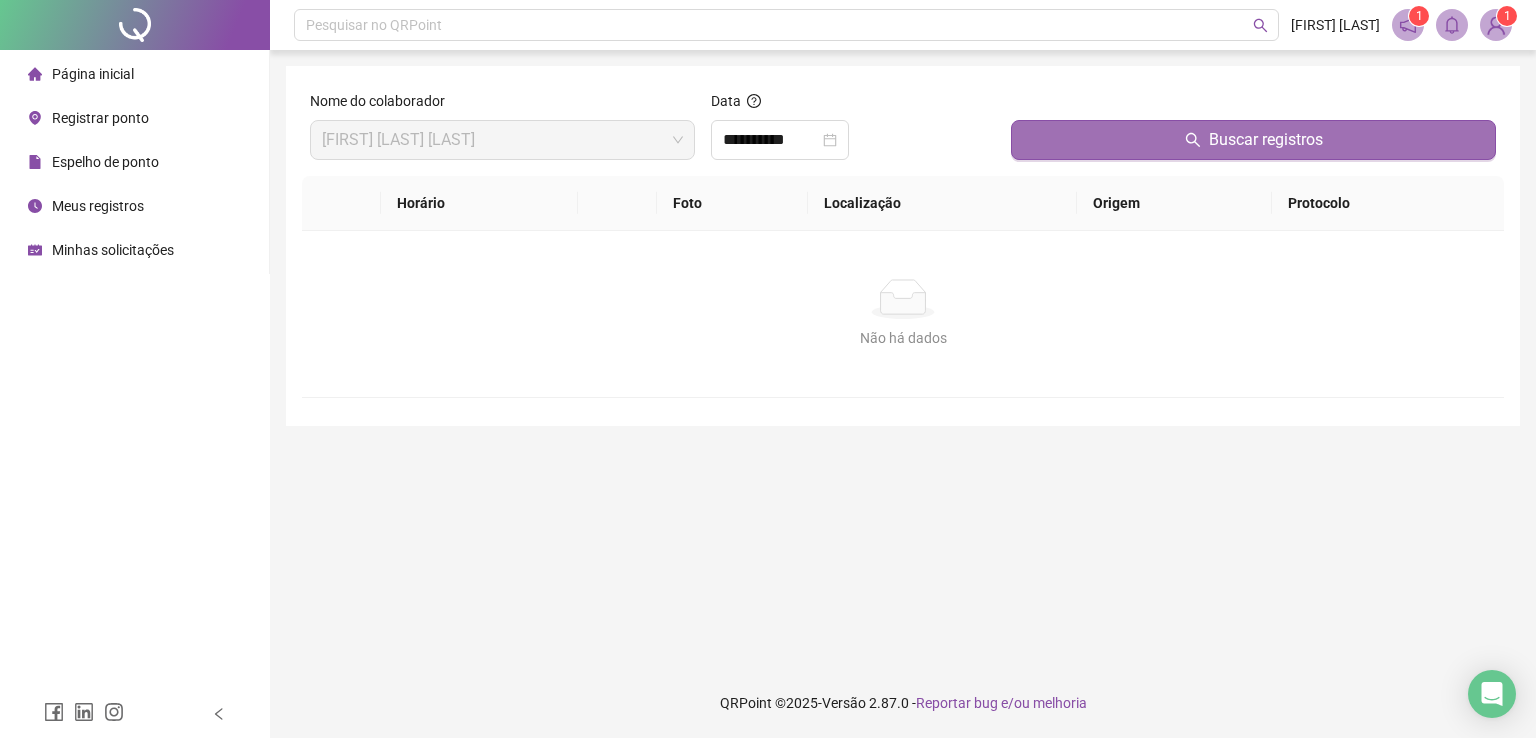 click on "Buscar registros" at bounding box center (1253, 140) 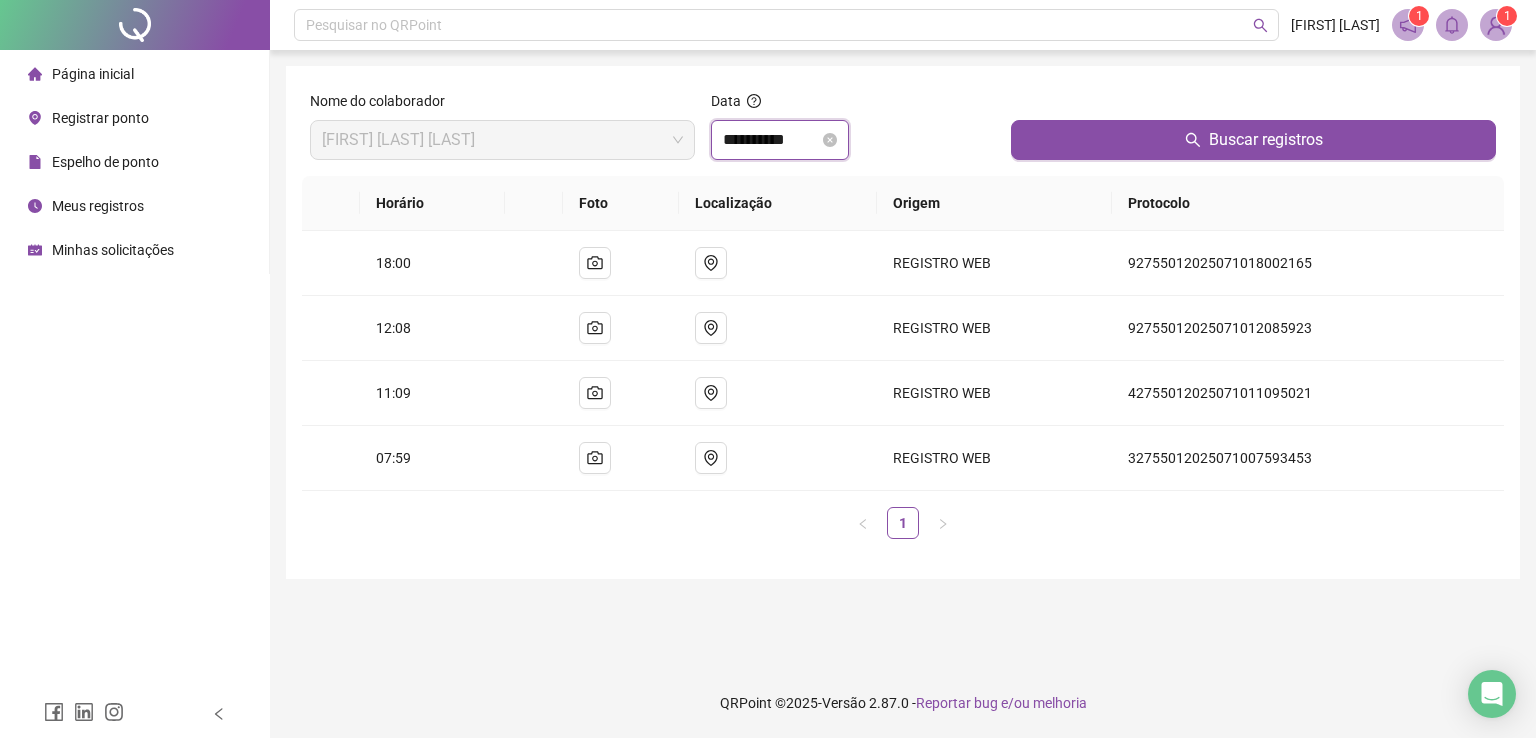 click on "**********" at bounding box center [771, 140] 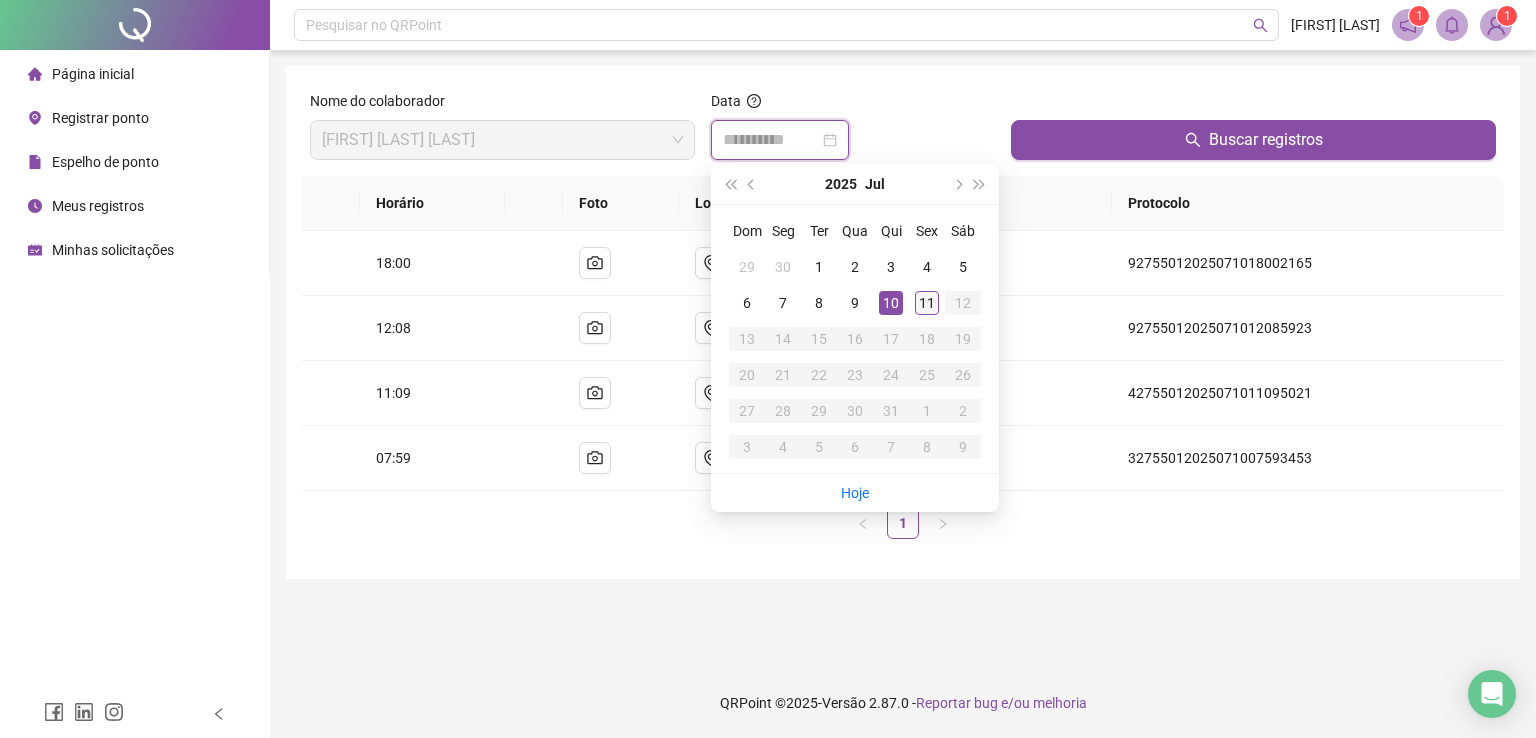 type on "**********" 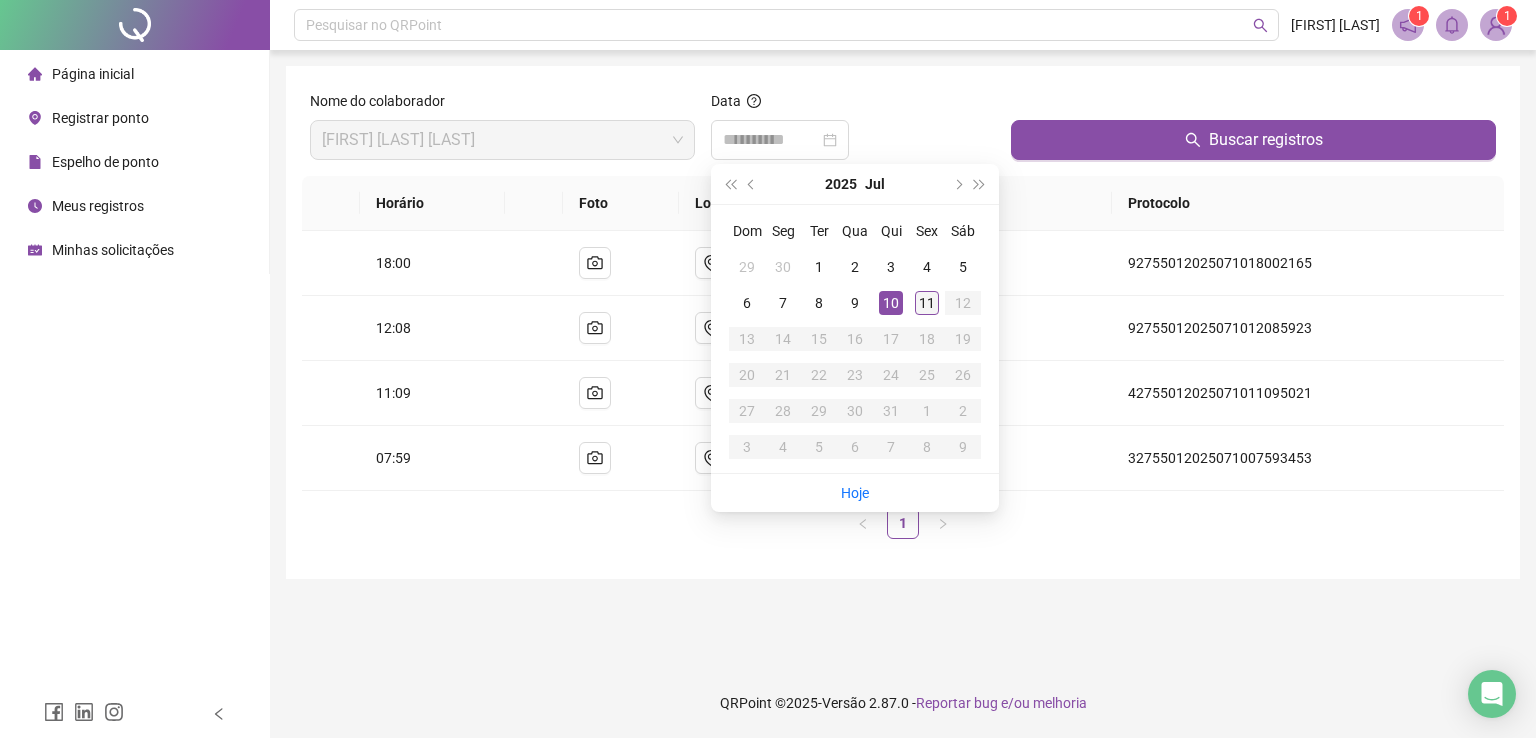 click on "11" at bounding box center (927, 303) 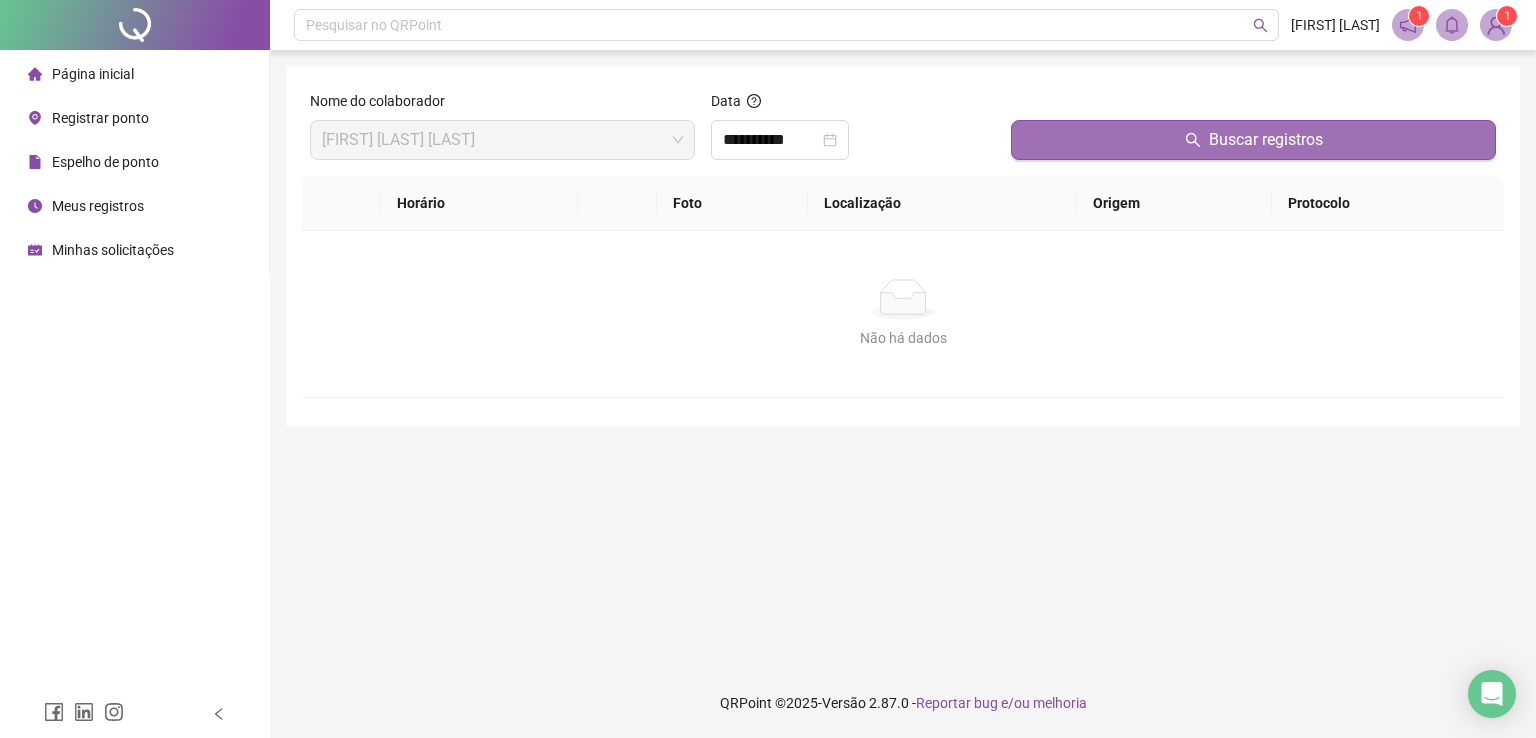 click on "Buscar registros" at bounding box center (1253, 140) 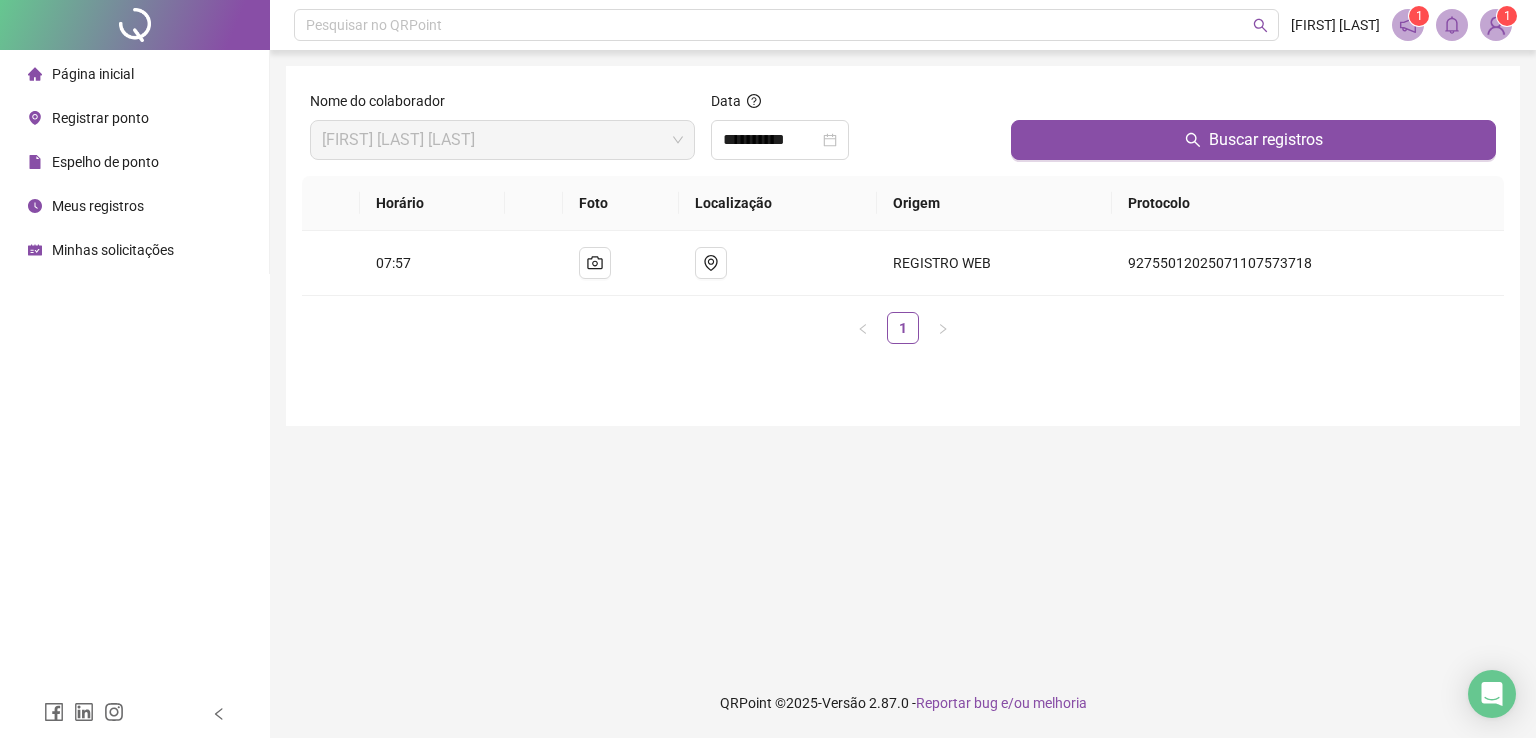 click on "Meus registros" at bounding box center (98, 206) 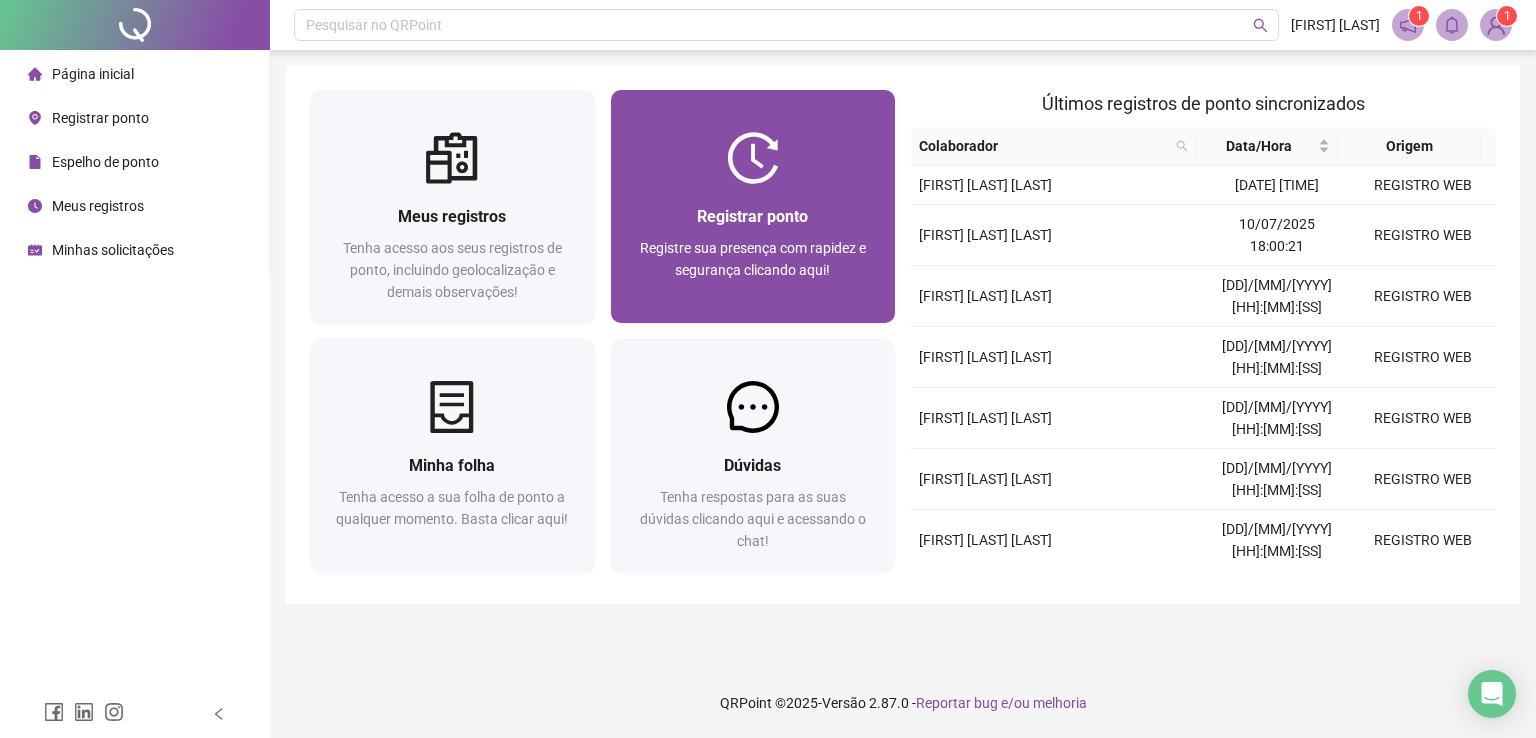click on "Registre sua presença com rapidez e segurança clicando aqui!" at bounding box center (753, 259) 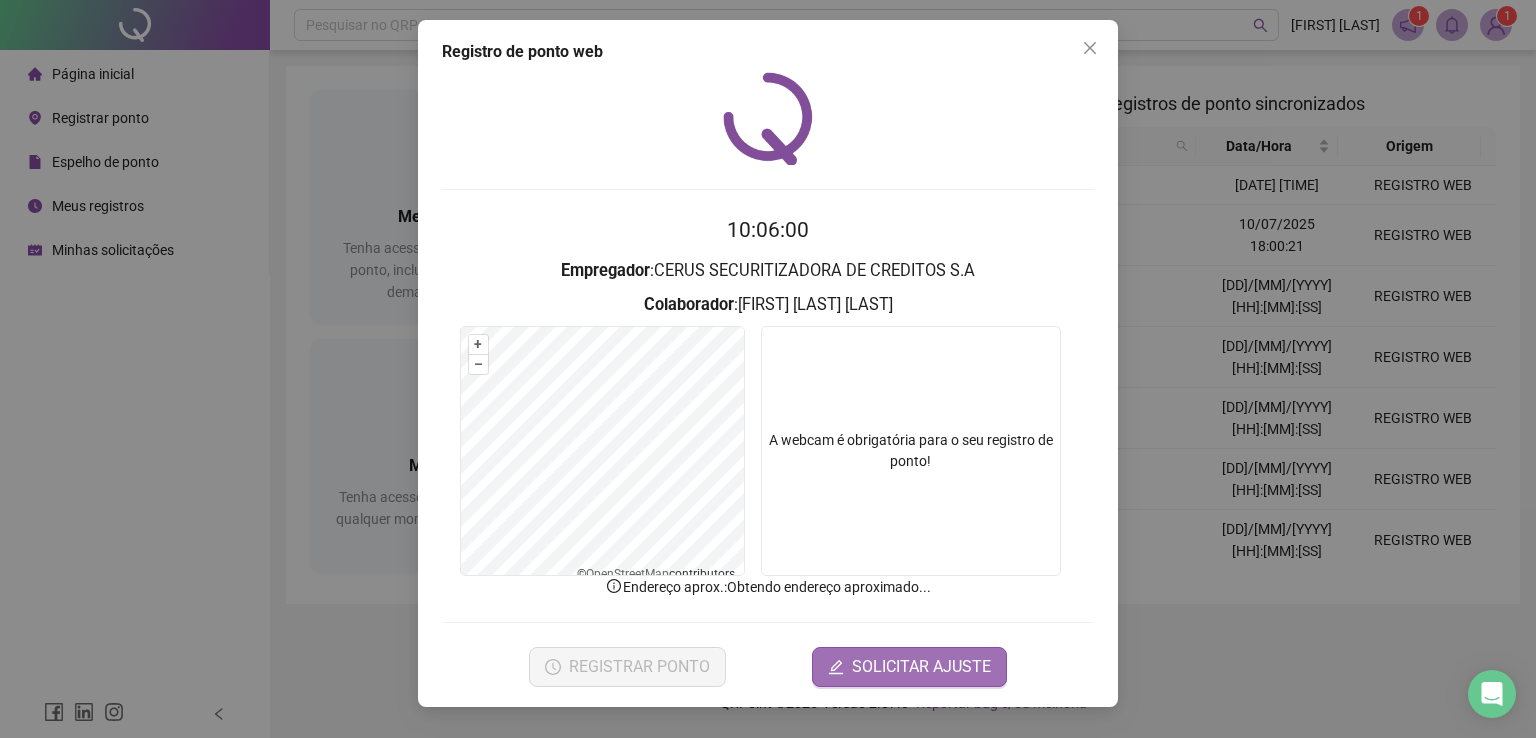 click at bounding box center (911, 451) 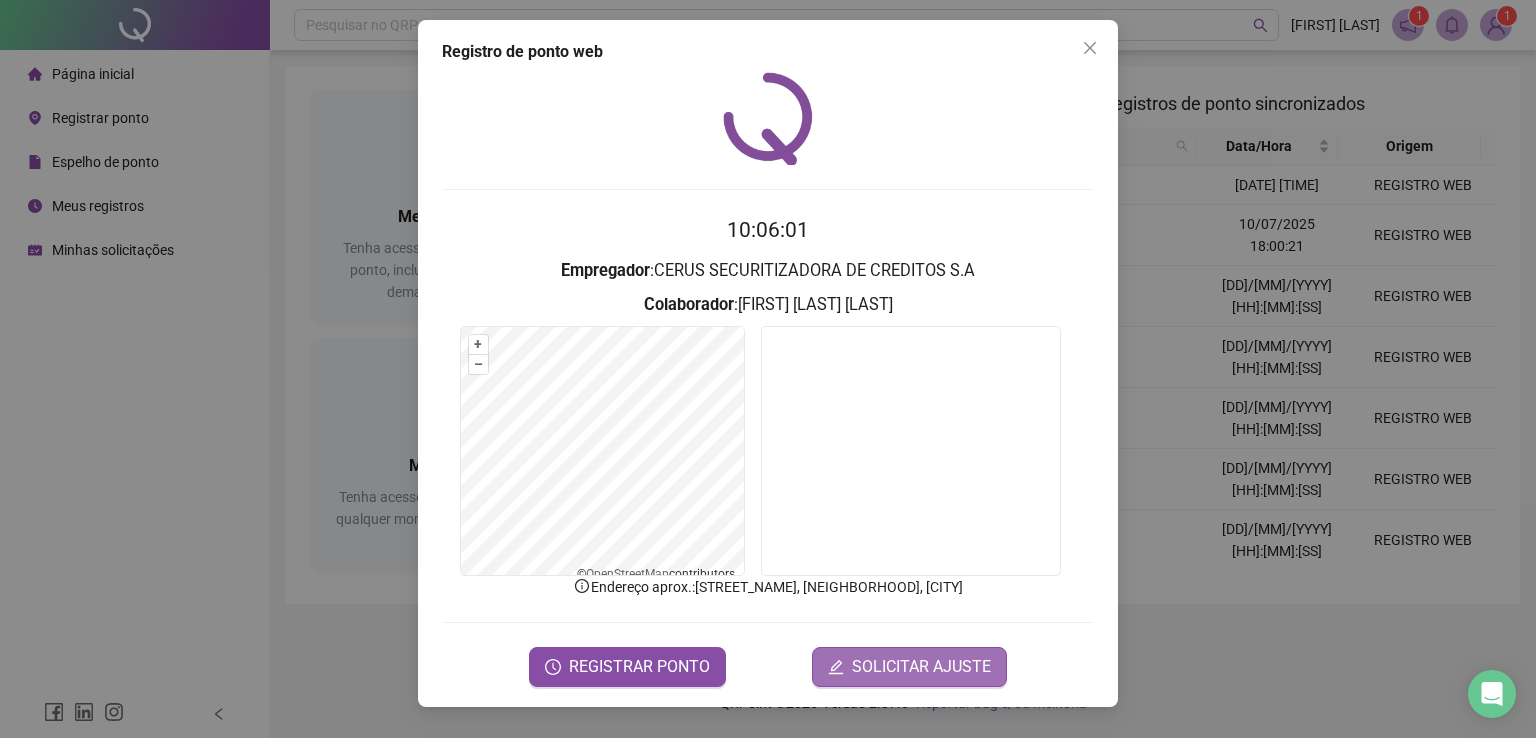 click on "SOLICITAR AJUSTE" at bounding box center (921, 667) 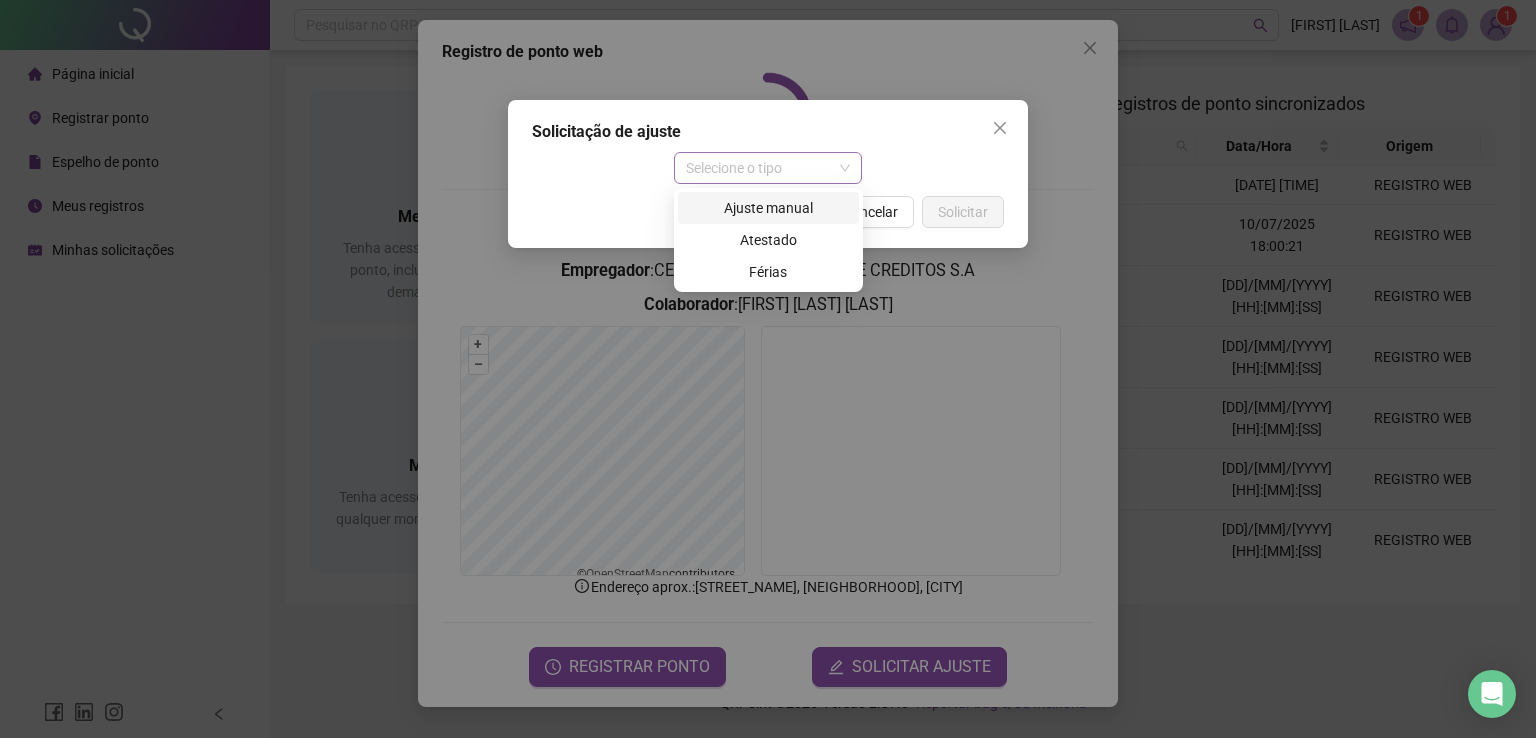 click on "Selecione o tipo" at bounding box center [768, 168] 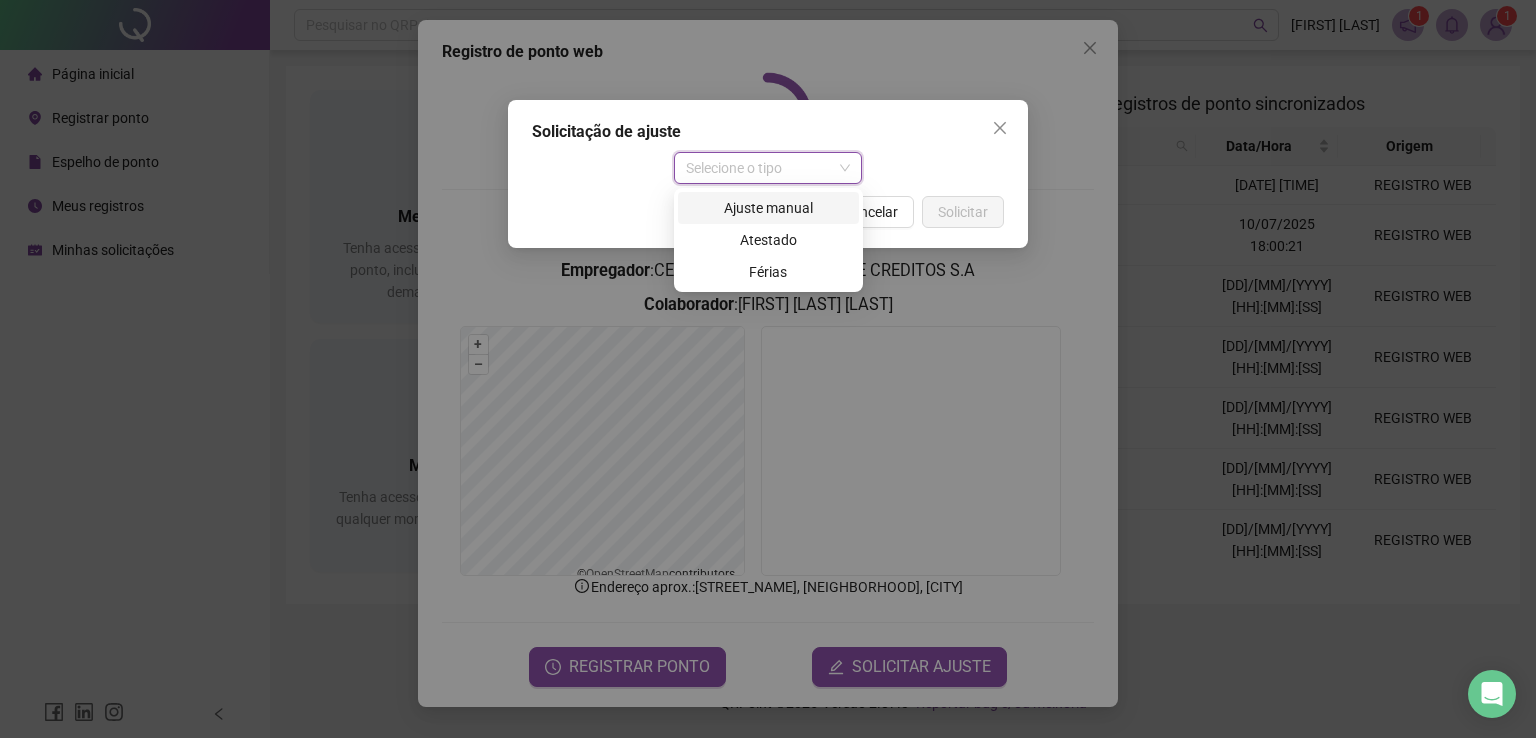 click on "Ajuste manual" at bounding box center [768, 208] 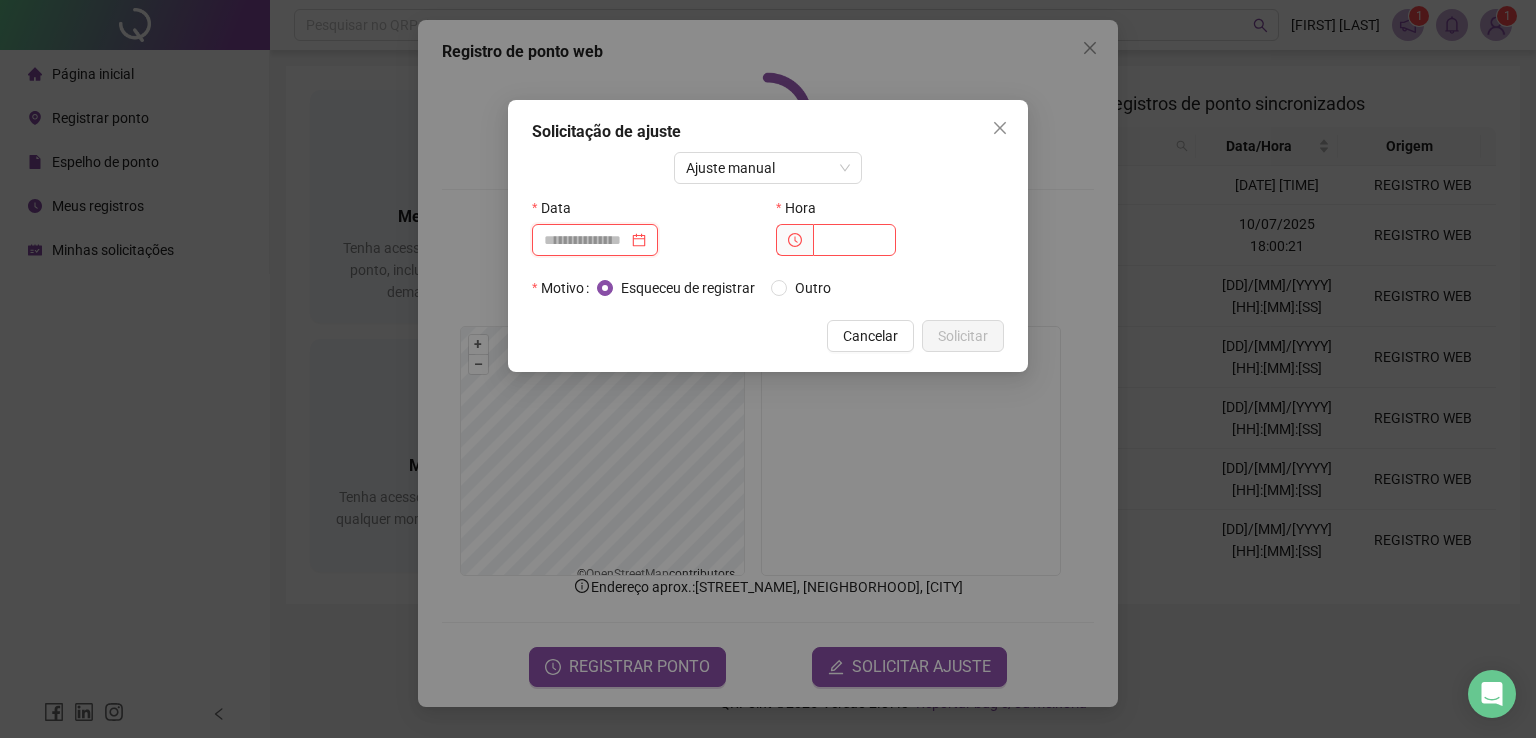 click at bounding box center (586, 240) 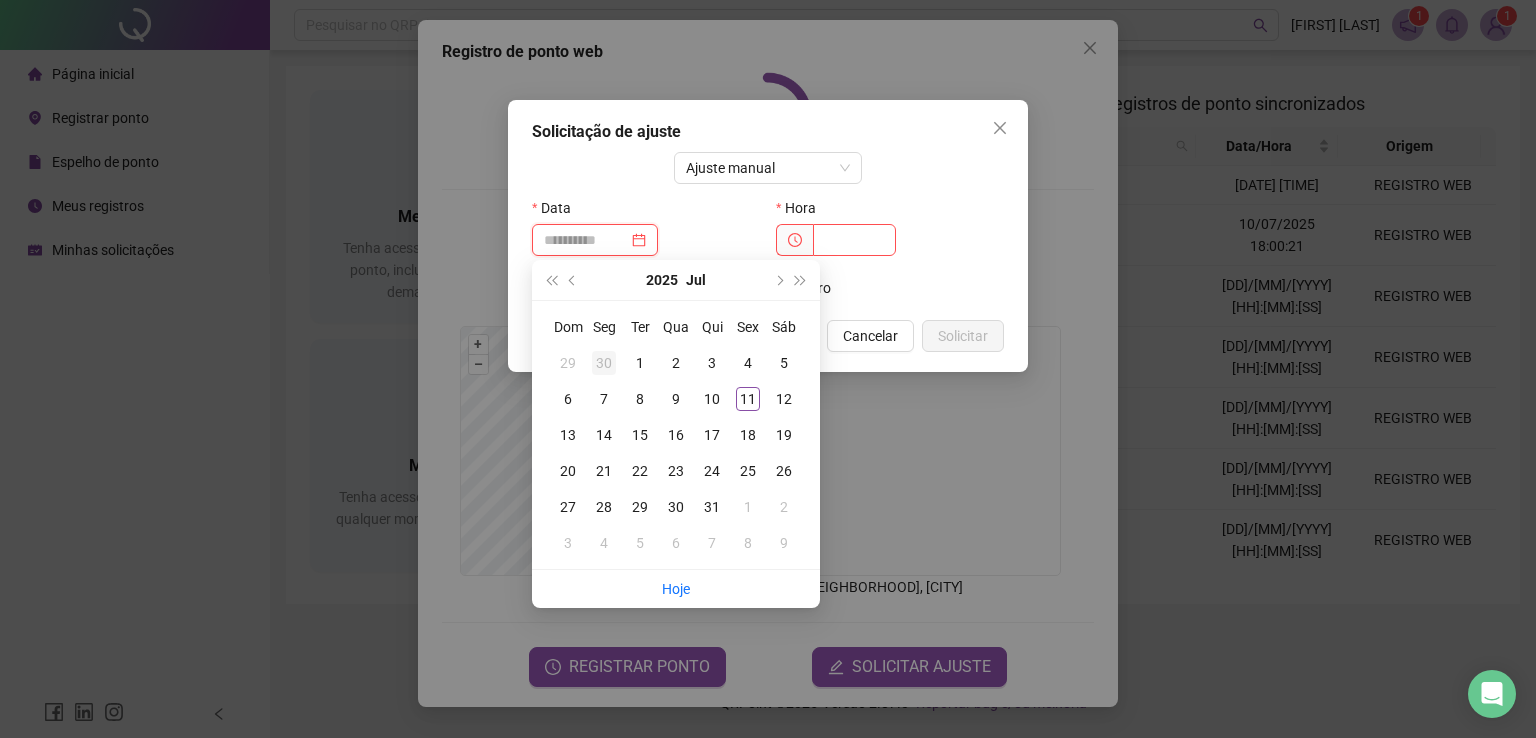 type on "**********" 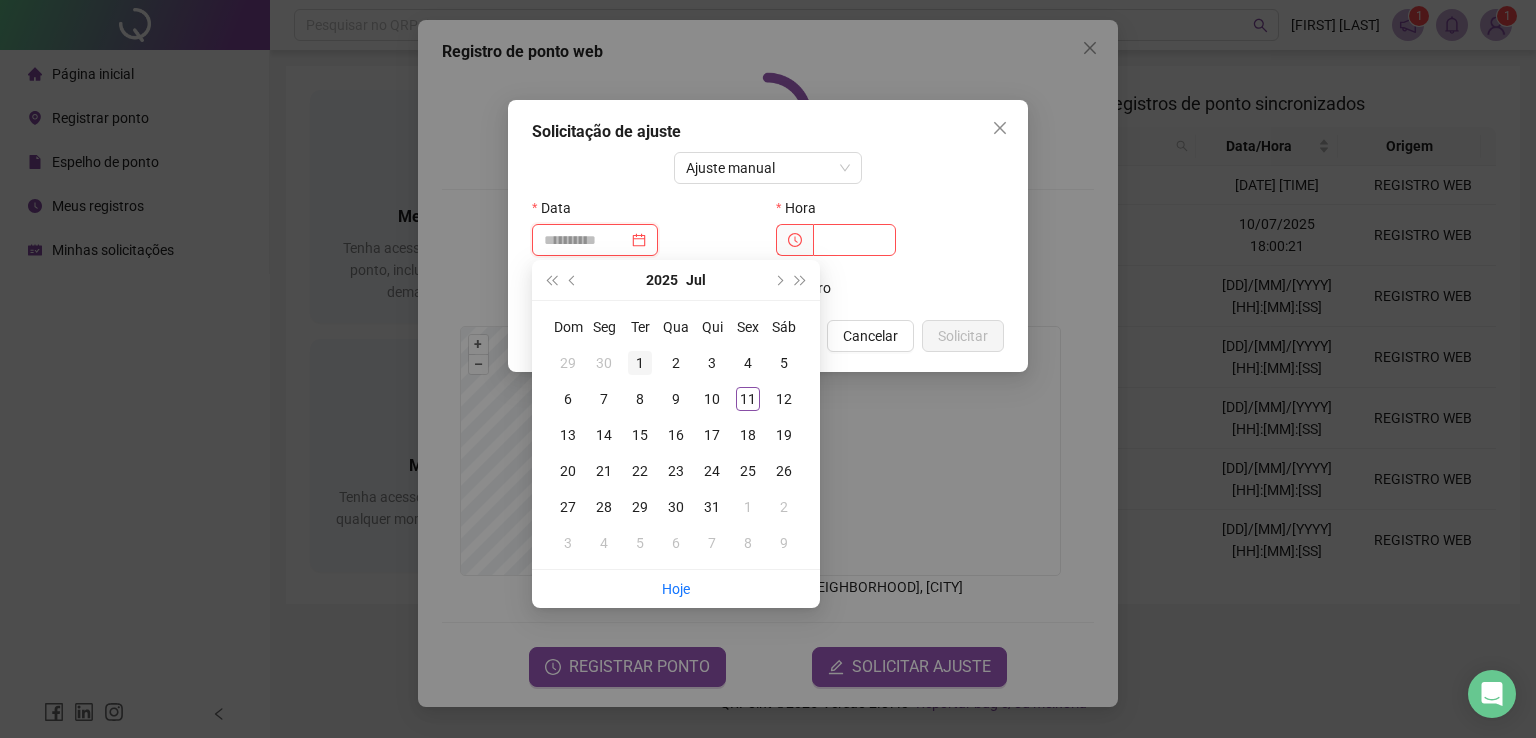 type on "**********" 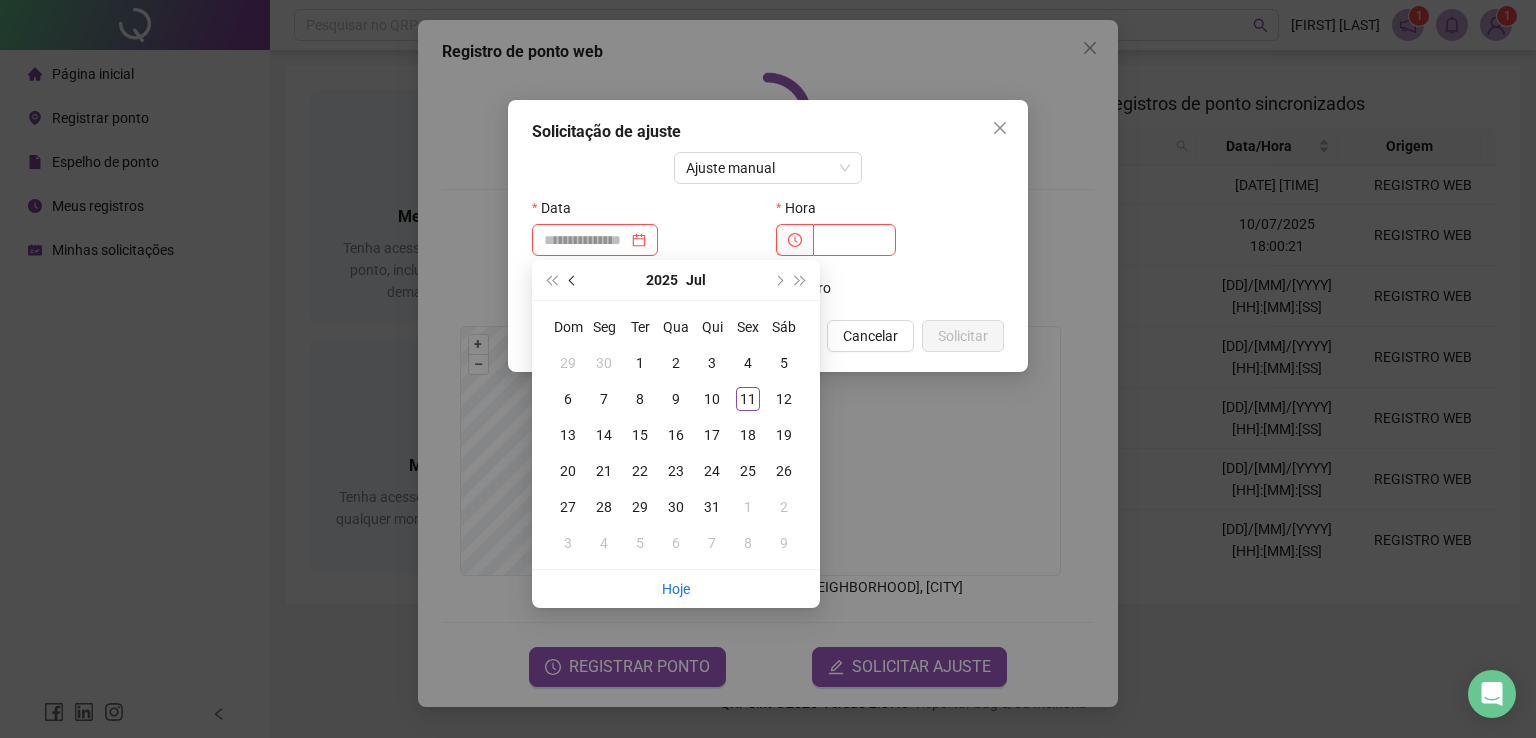click at bounding box center (574, 280) 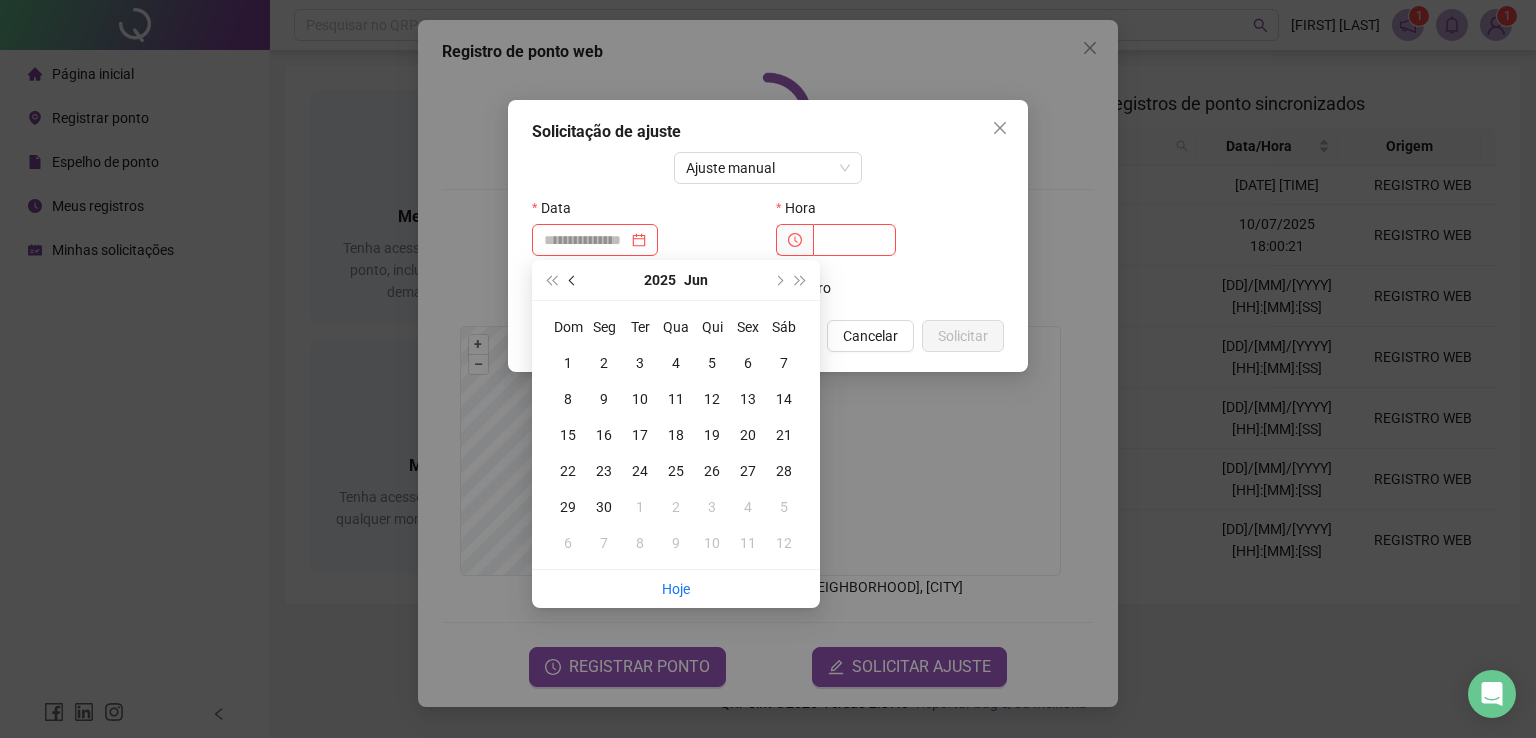 click at bounding box center [574, 280] 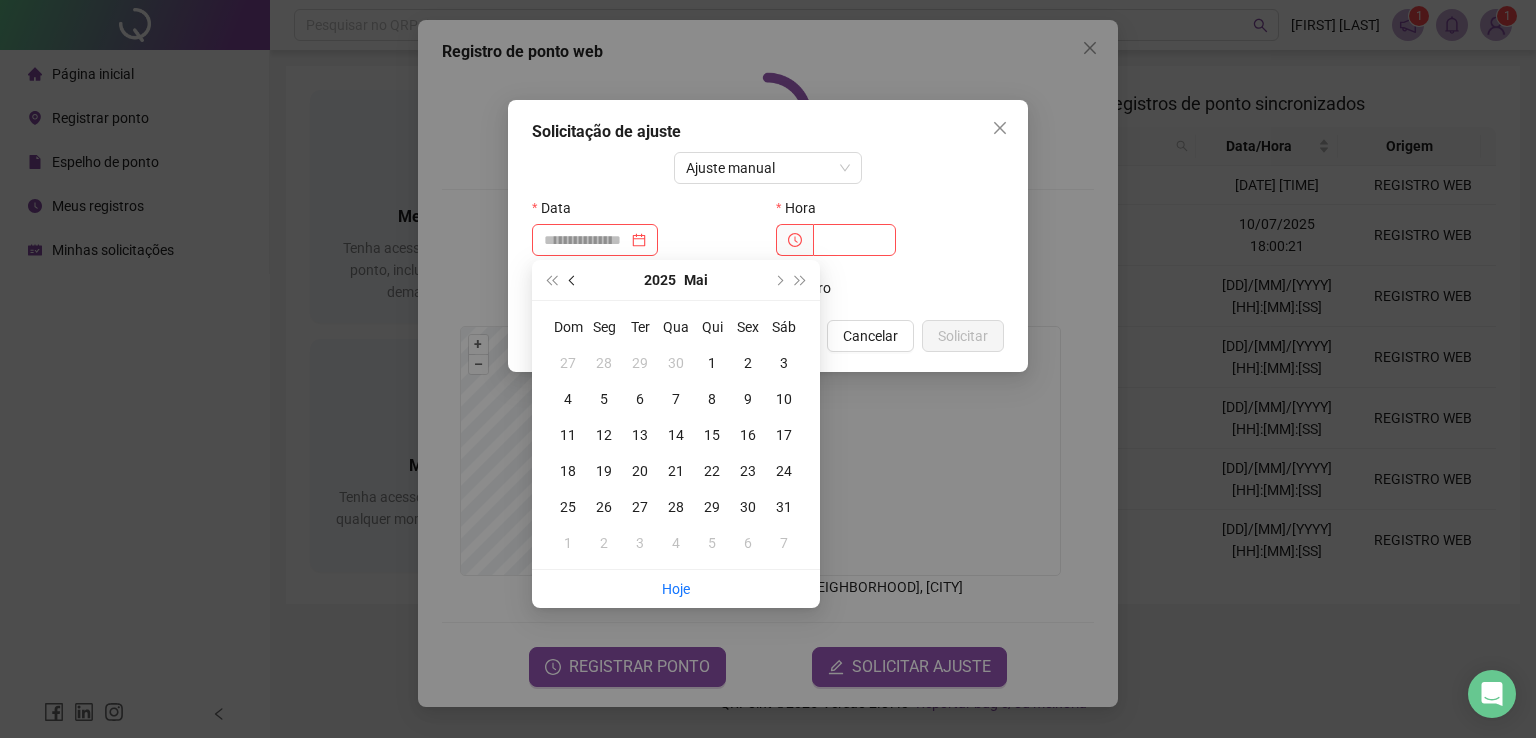 click at bounding box center (574, 280) 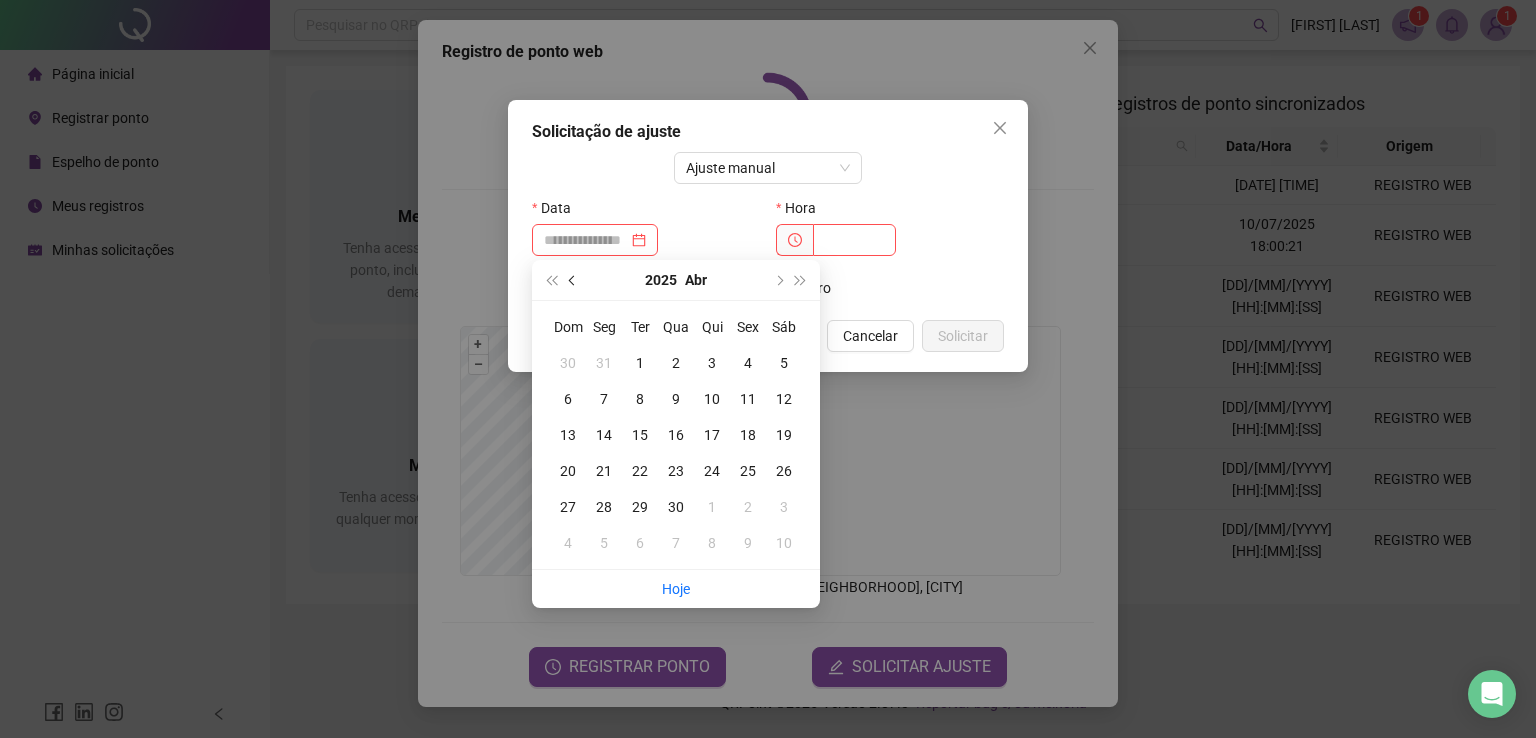 click at bounding box center (574, 280) 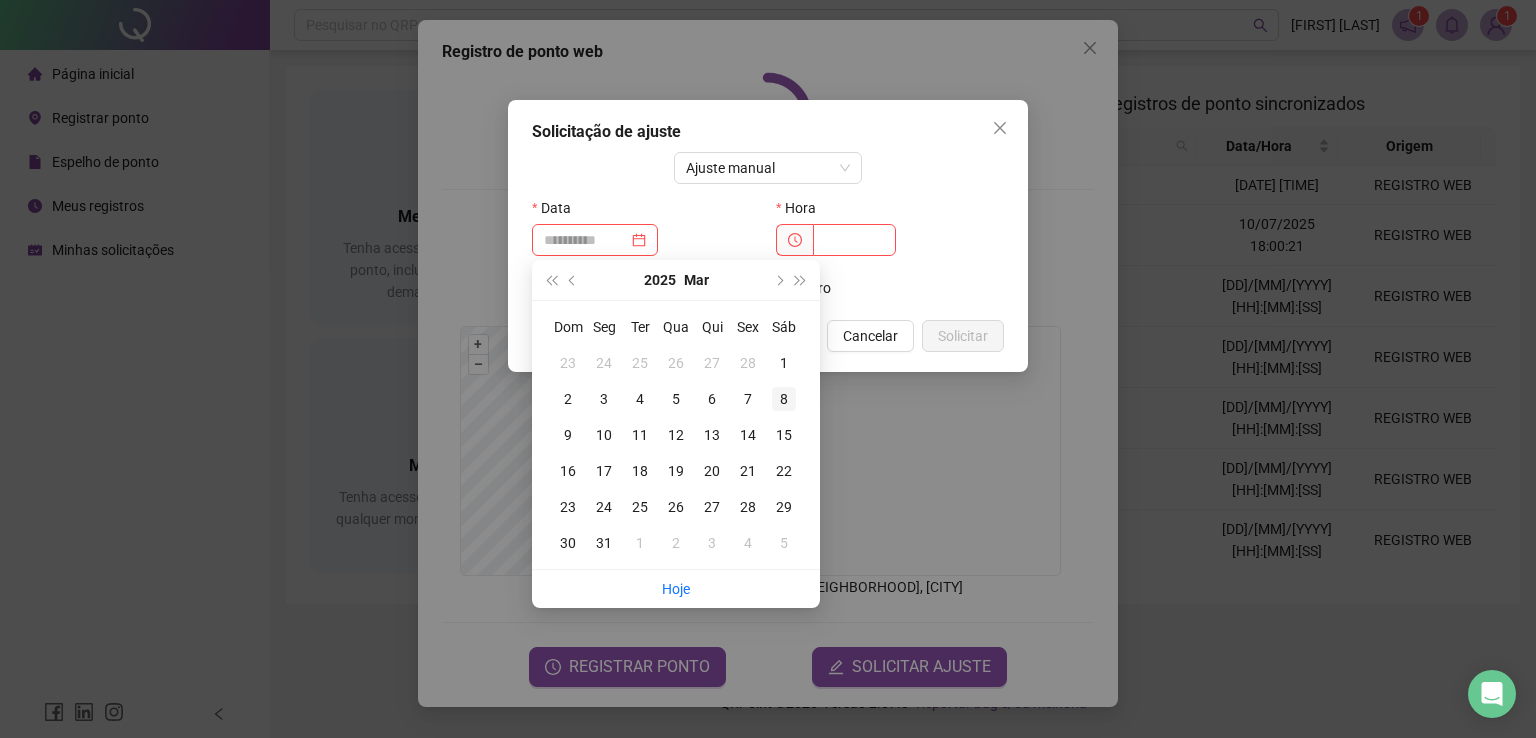 type on "**********" 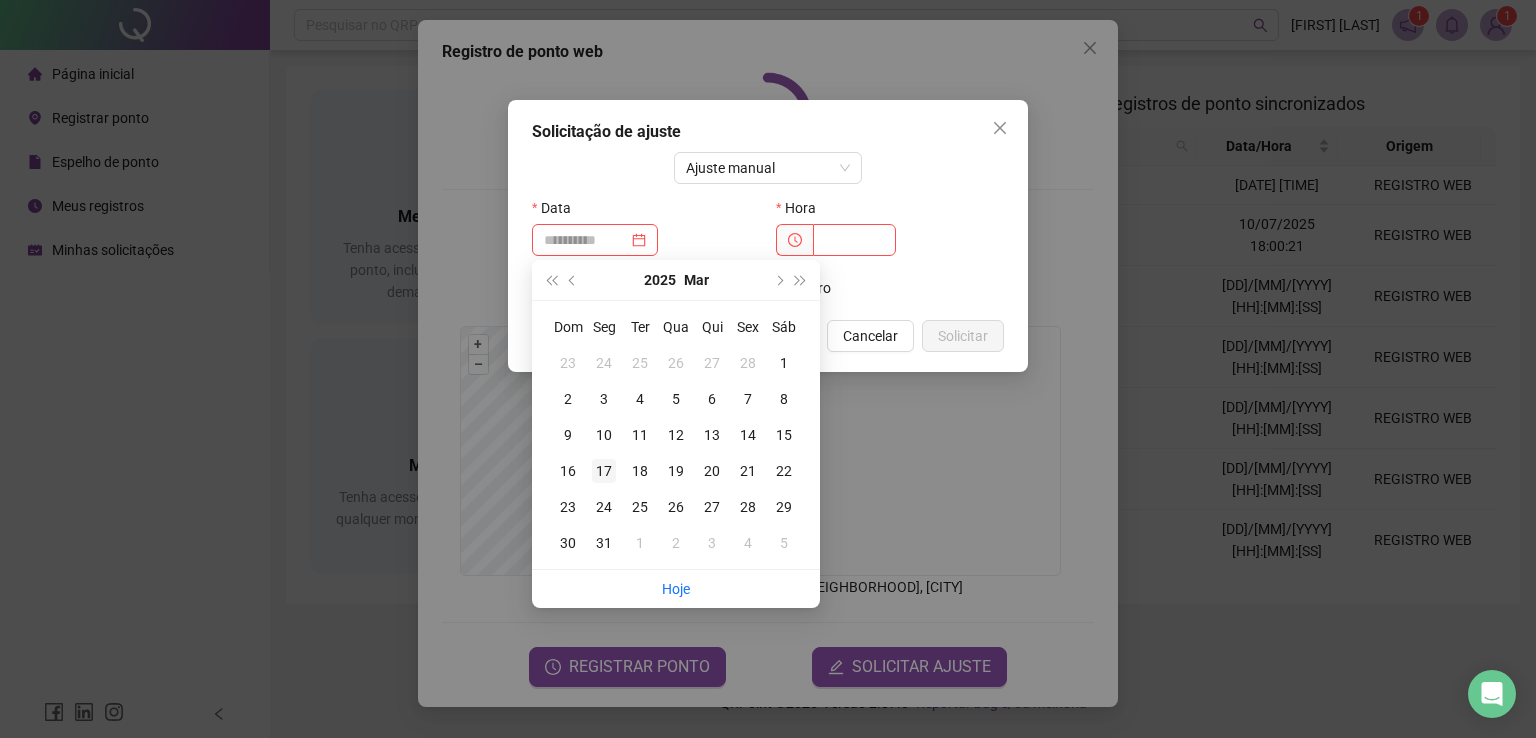 type on "**********" 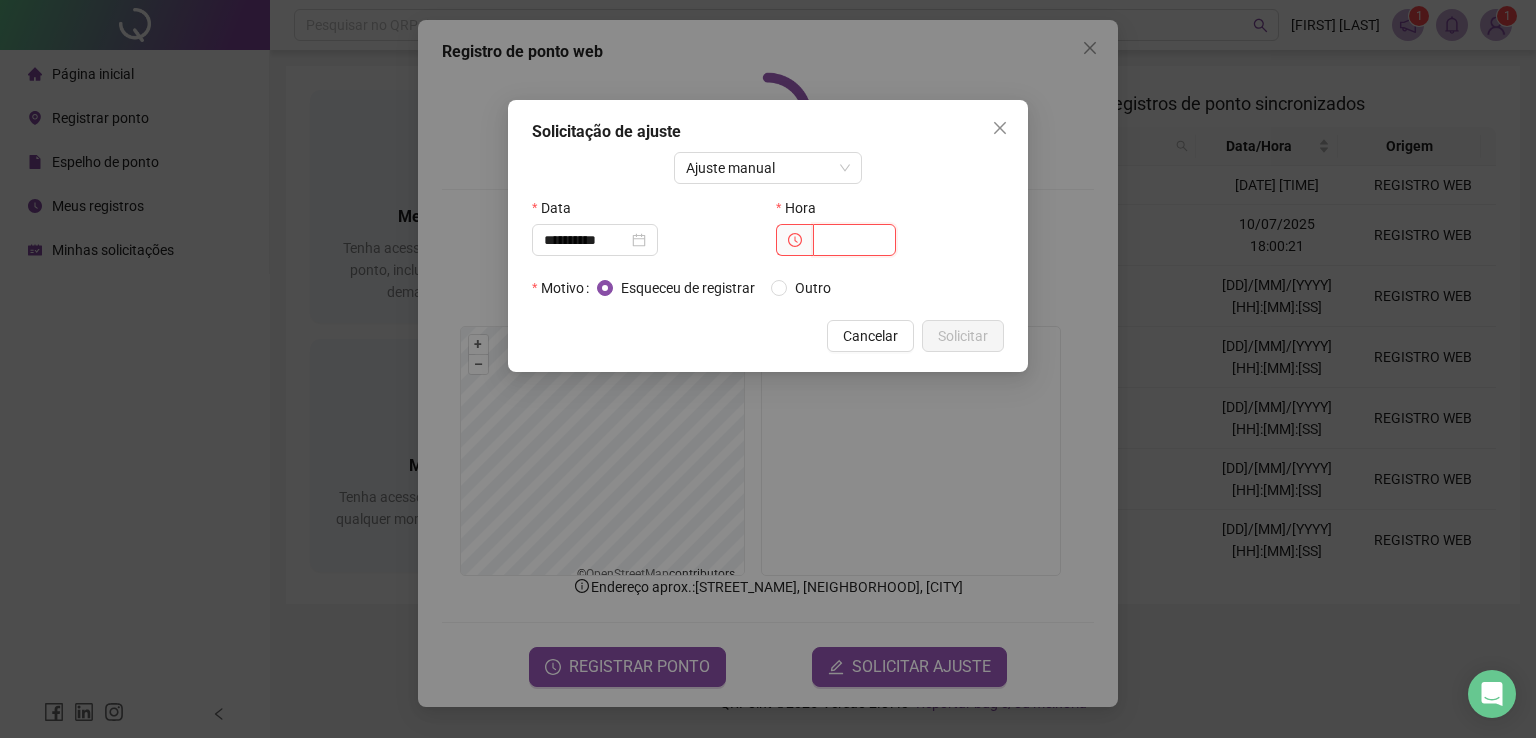 click at bounding box center [854, 240] 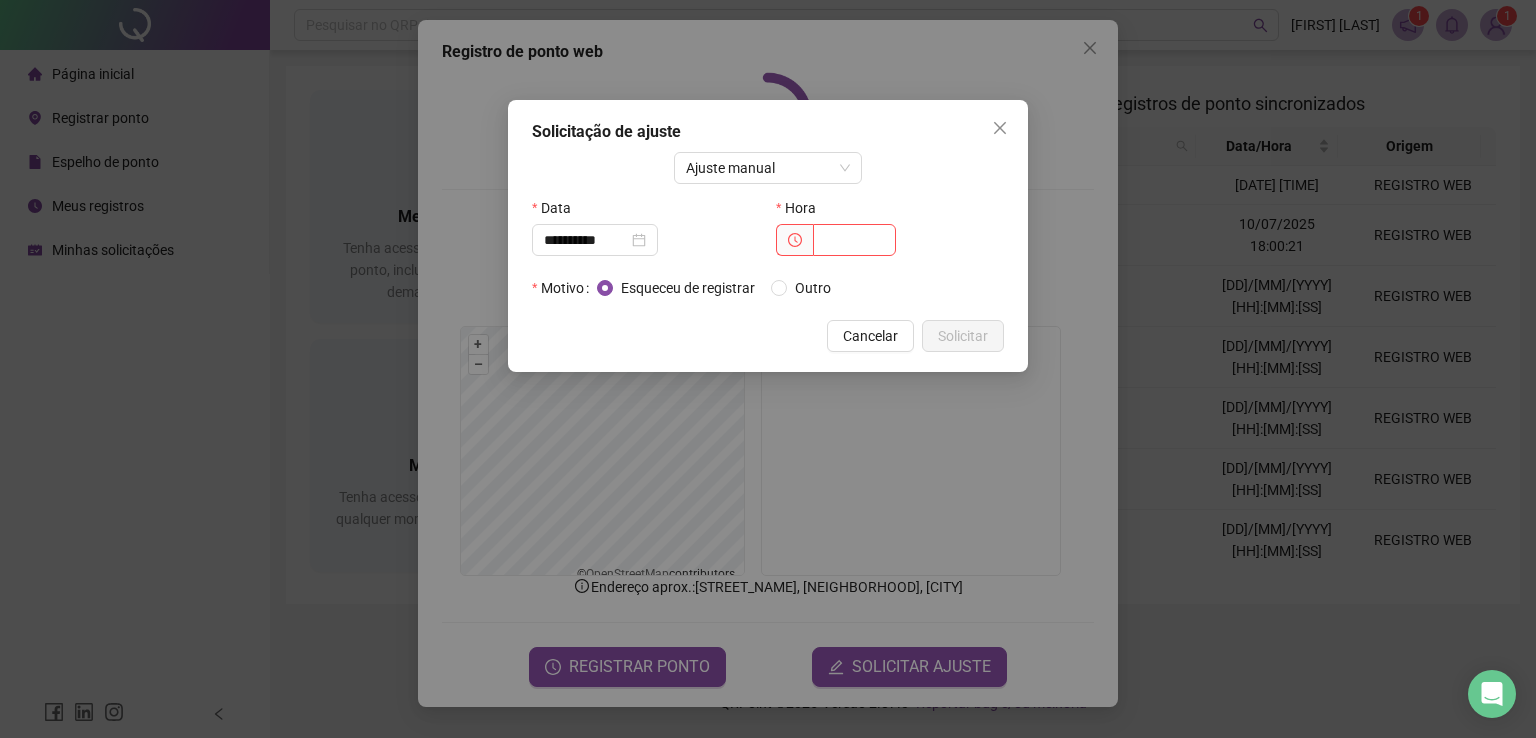 click 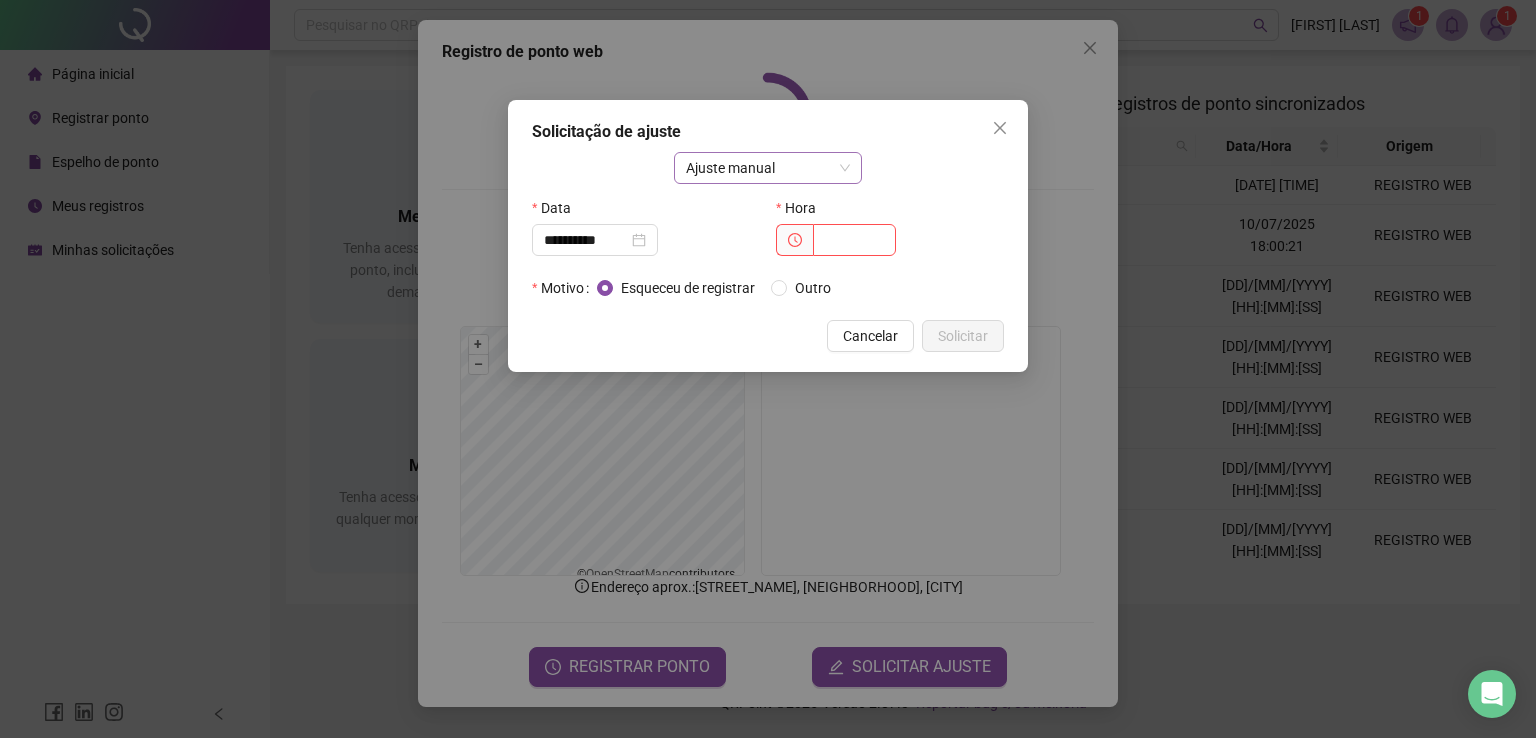 click on "Ajuste manual" at bounding box center (768, 168) 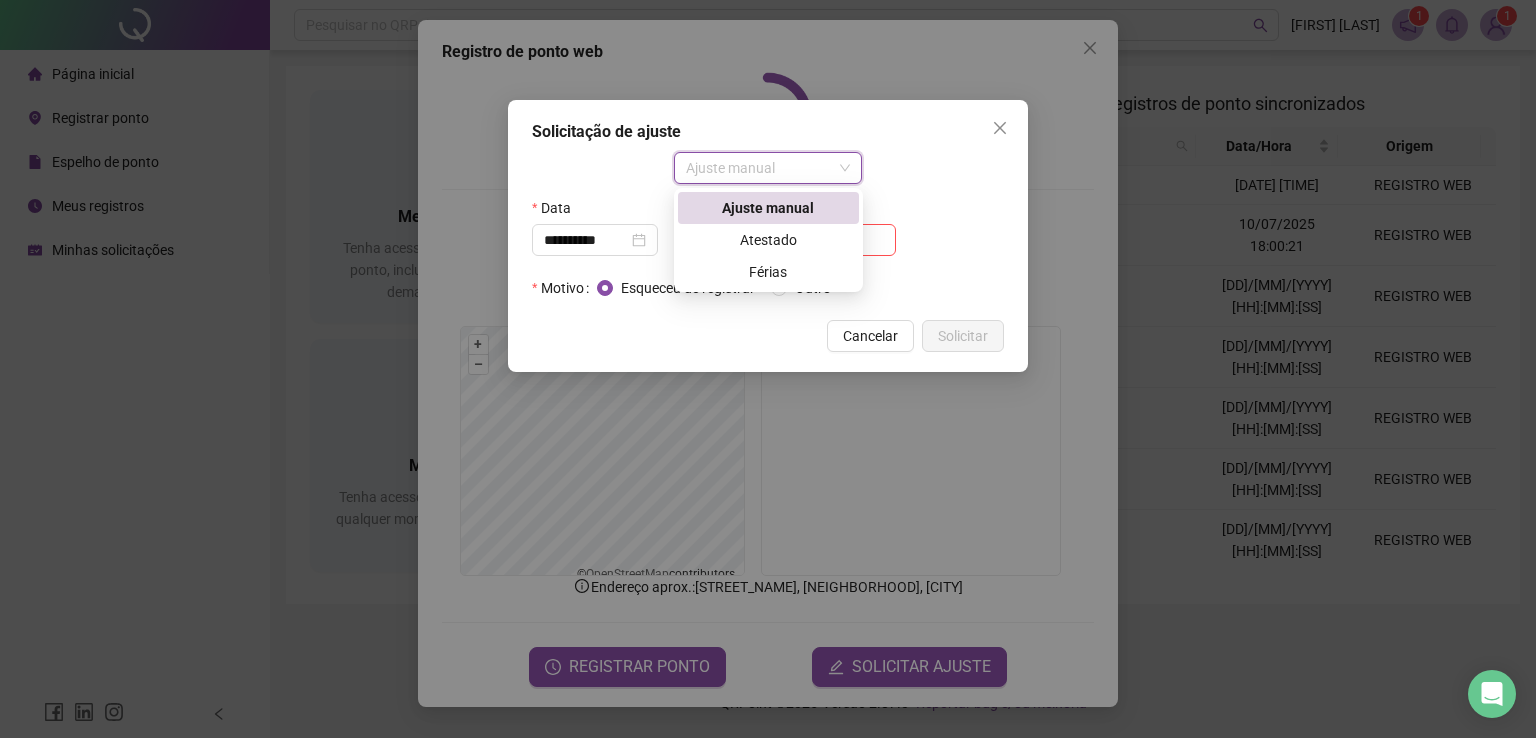 click on "Ajuste manual" at bounding box center (768, 208) 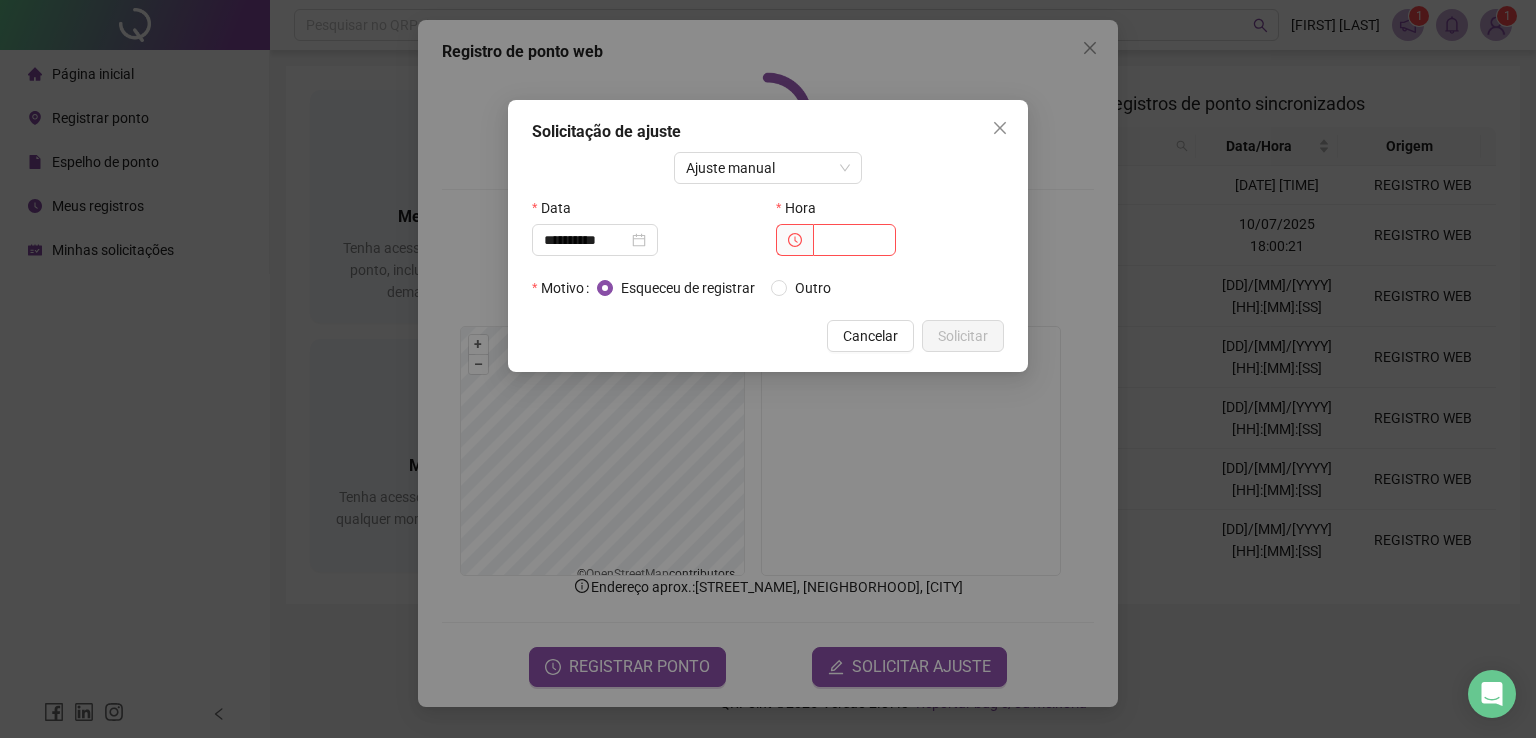click 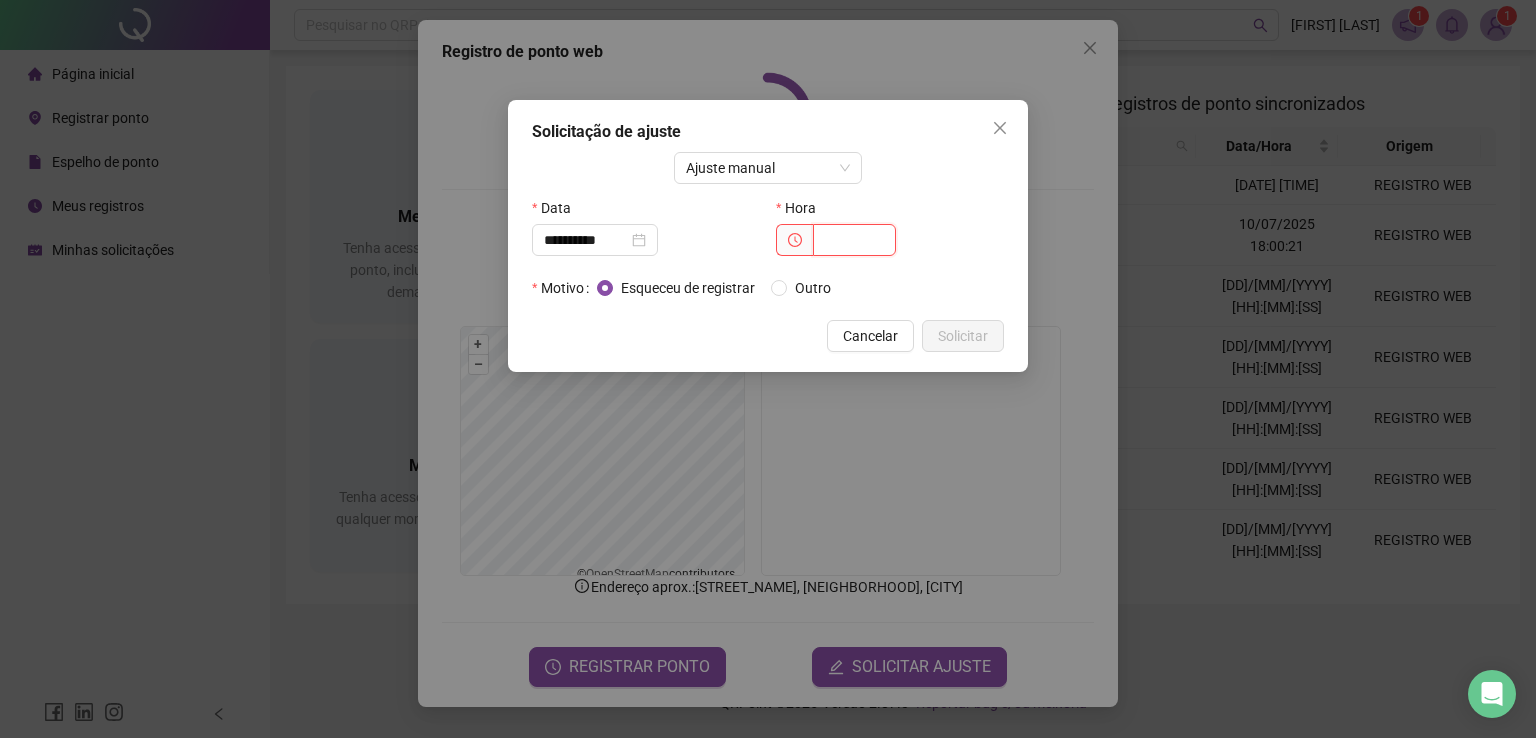 click at bounding box center [854, 240] 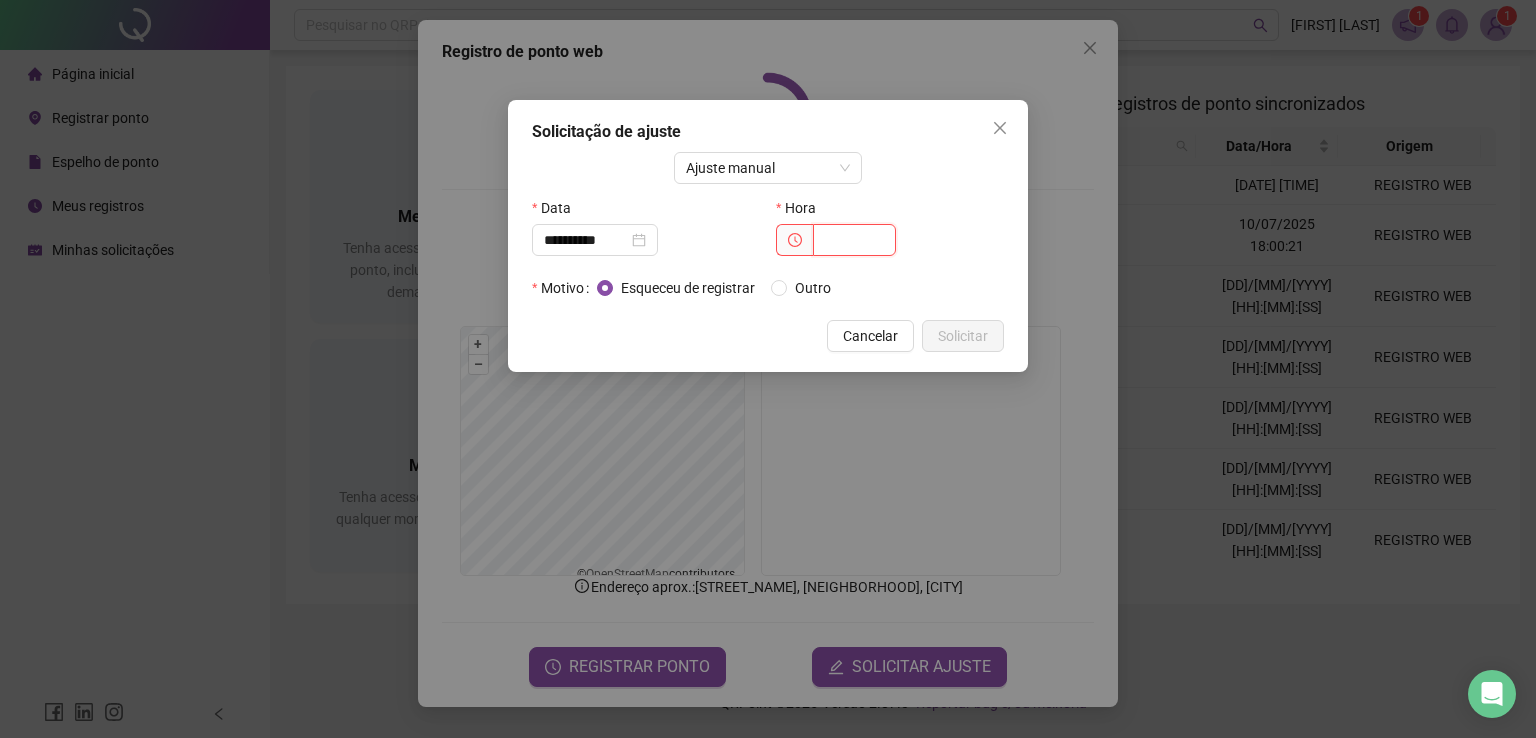type 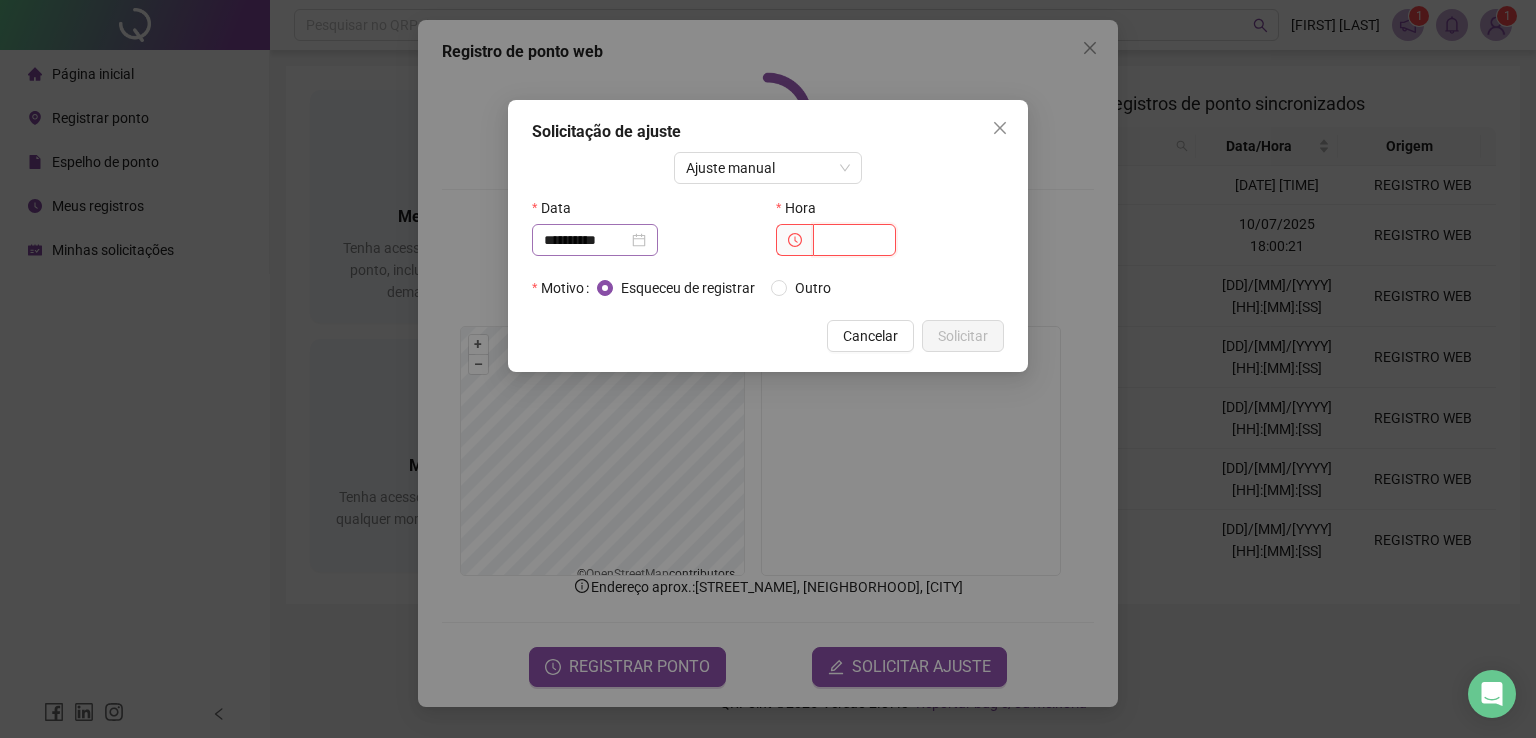 click on "**********" at bounding box center (595, 240) 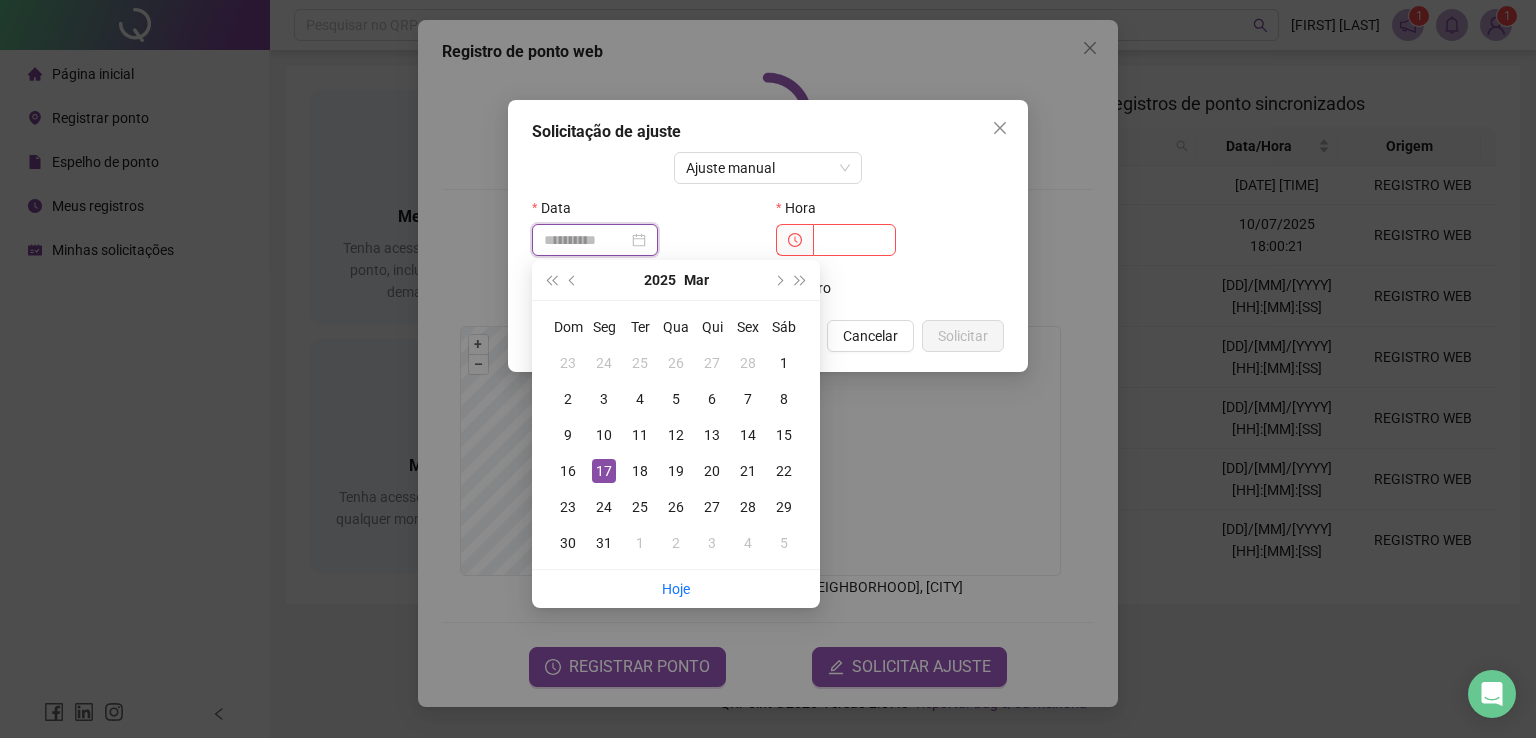 type on "**********" 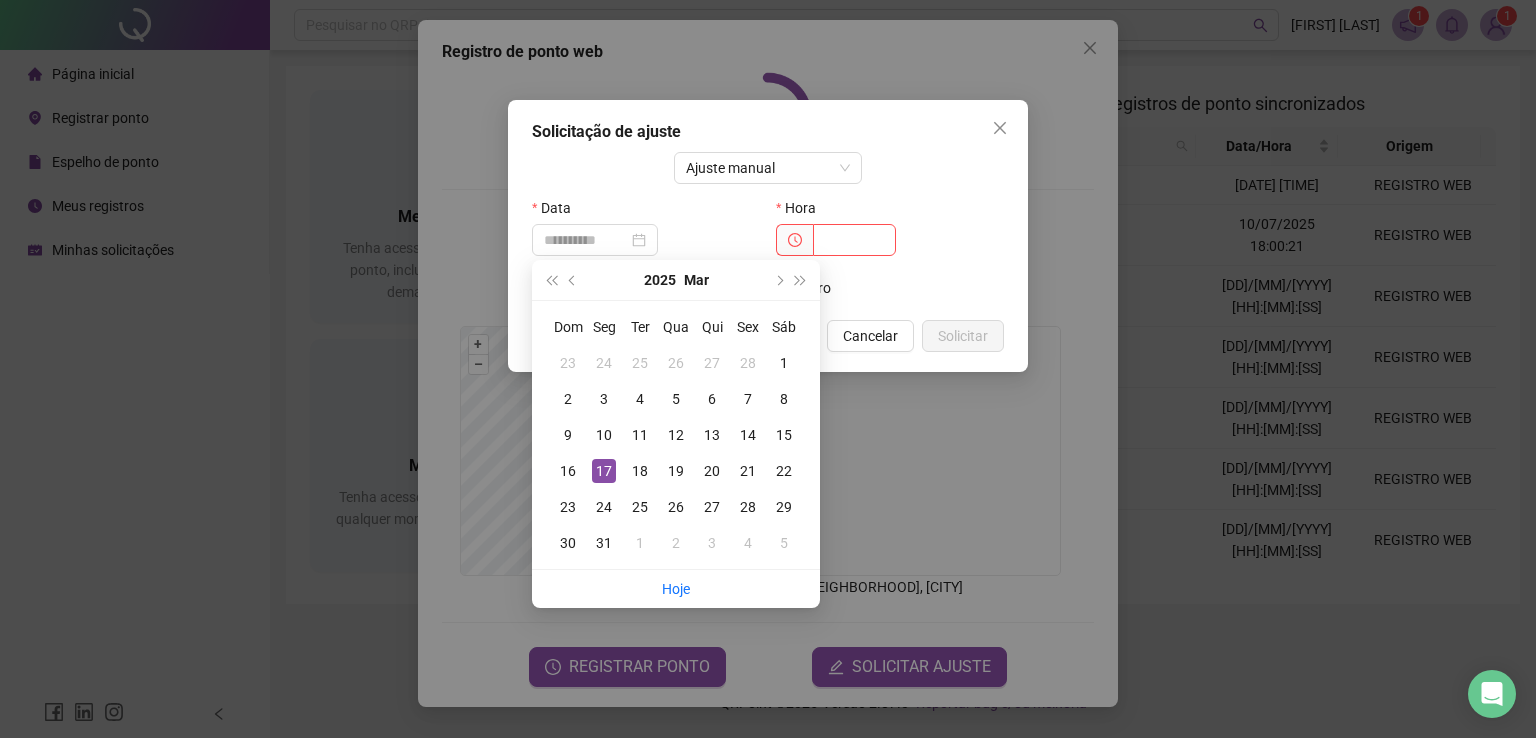 click on "17" at bounding box center (604, 471) 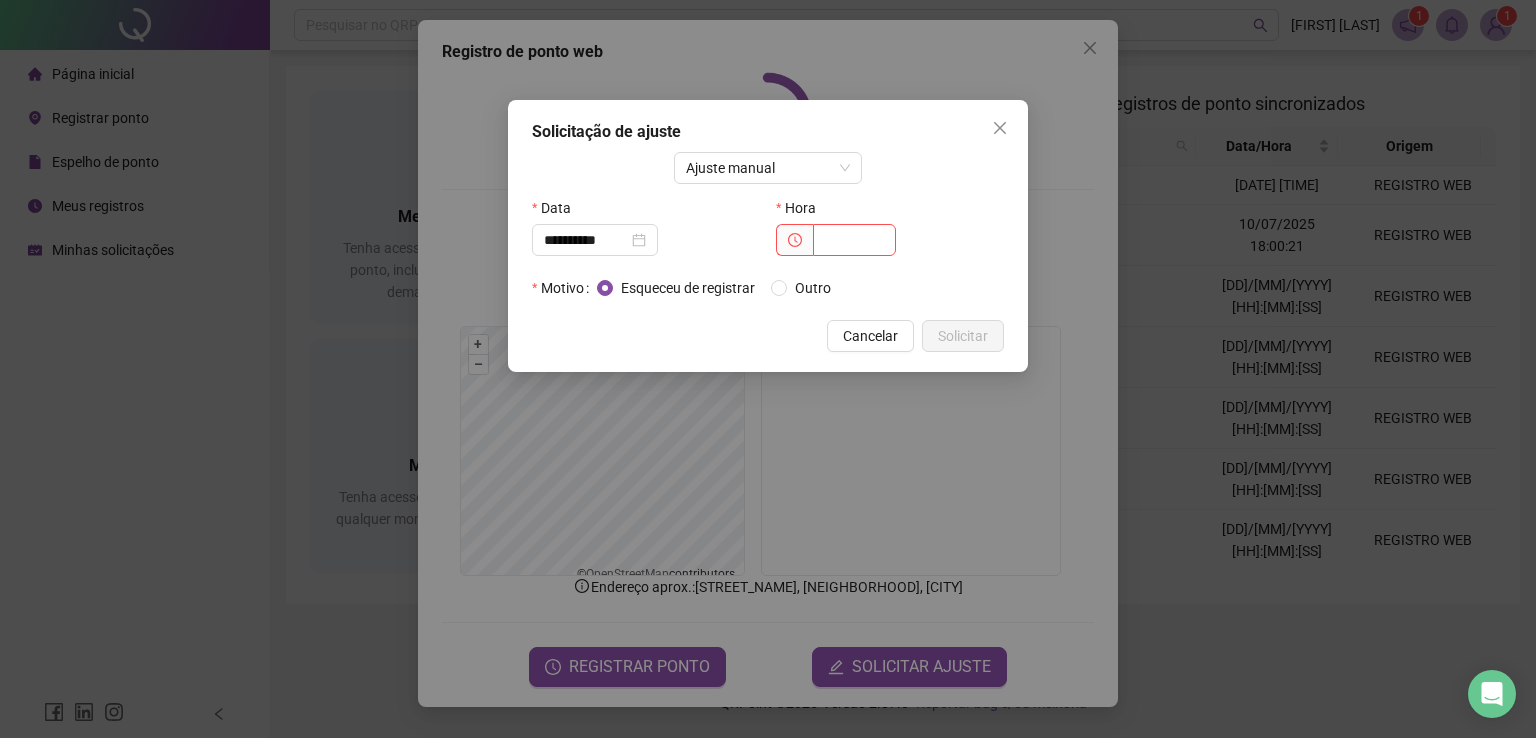 click 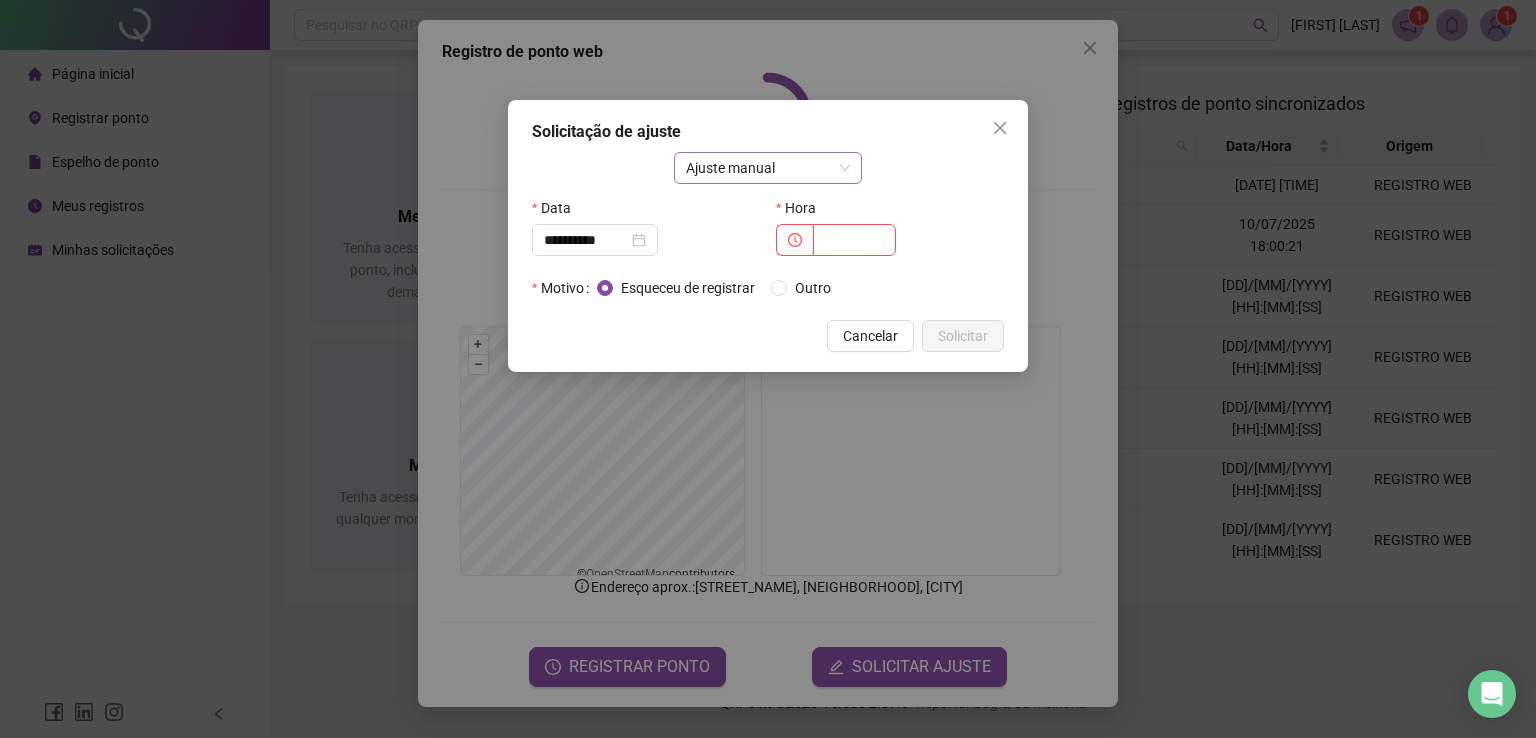 click on "Ajuste manual" at bounding box center (768, 168) 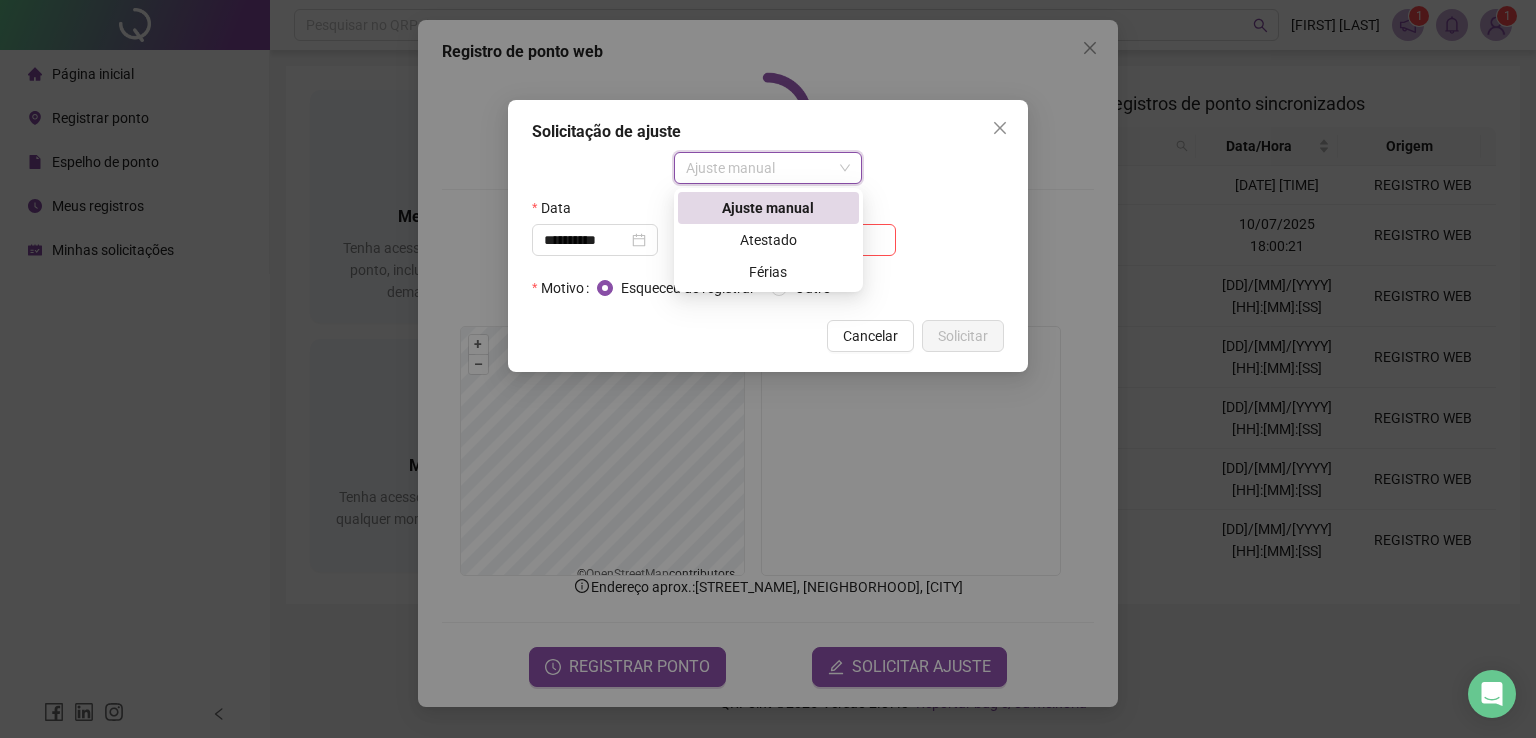 click on "Ajuste manual" at bounding box center [768, 208] 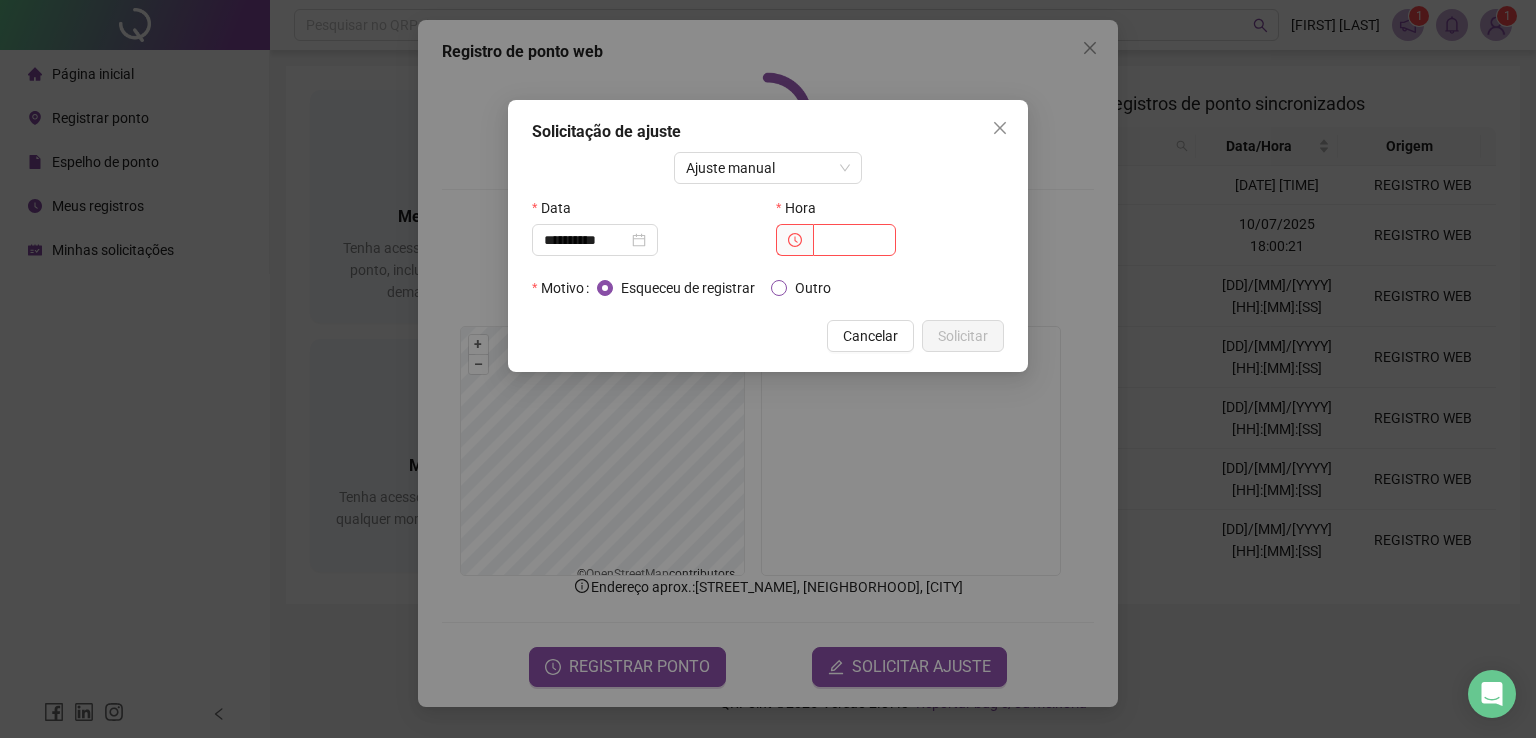 click on "Outro" at bounding box center (805, 288) 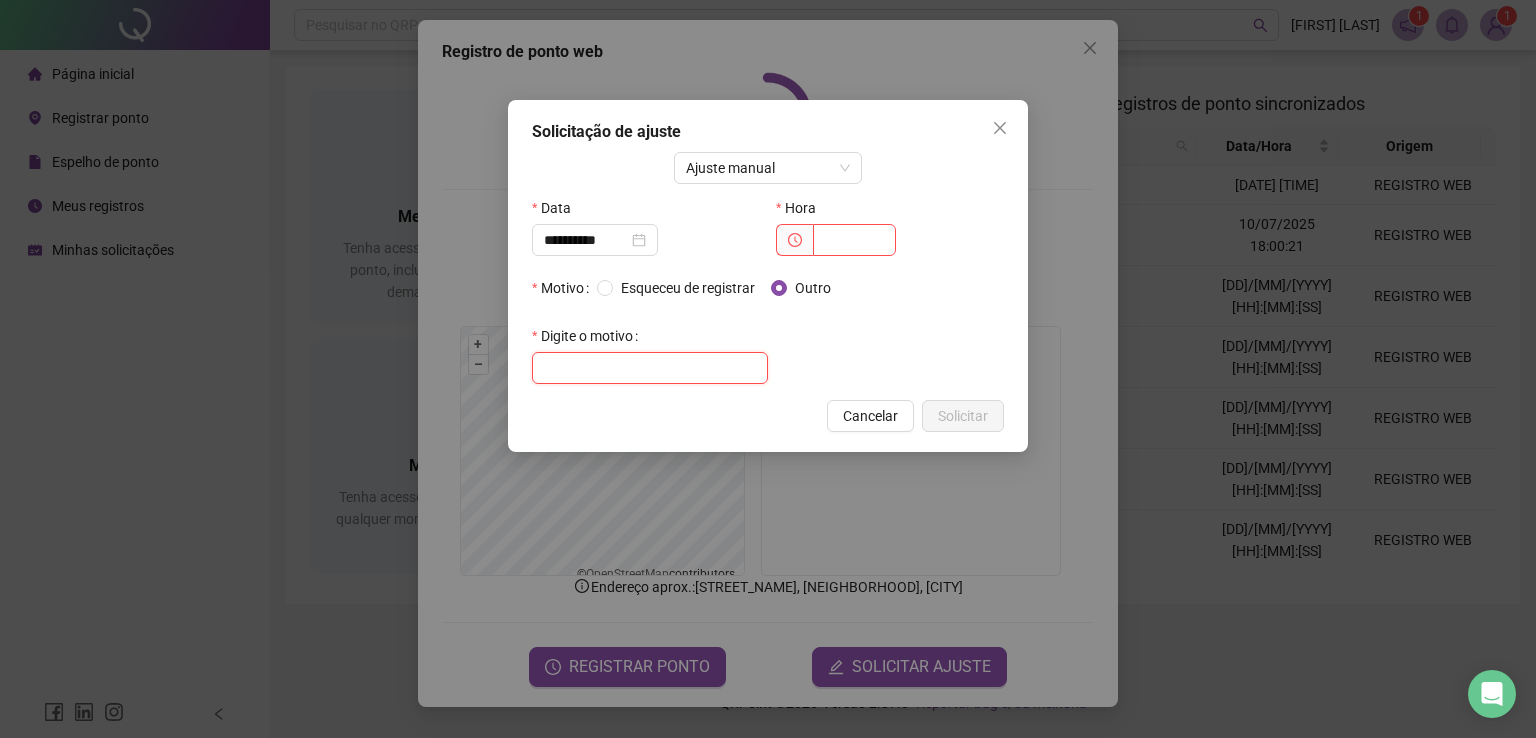 click at bounding box center [650, 368] 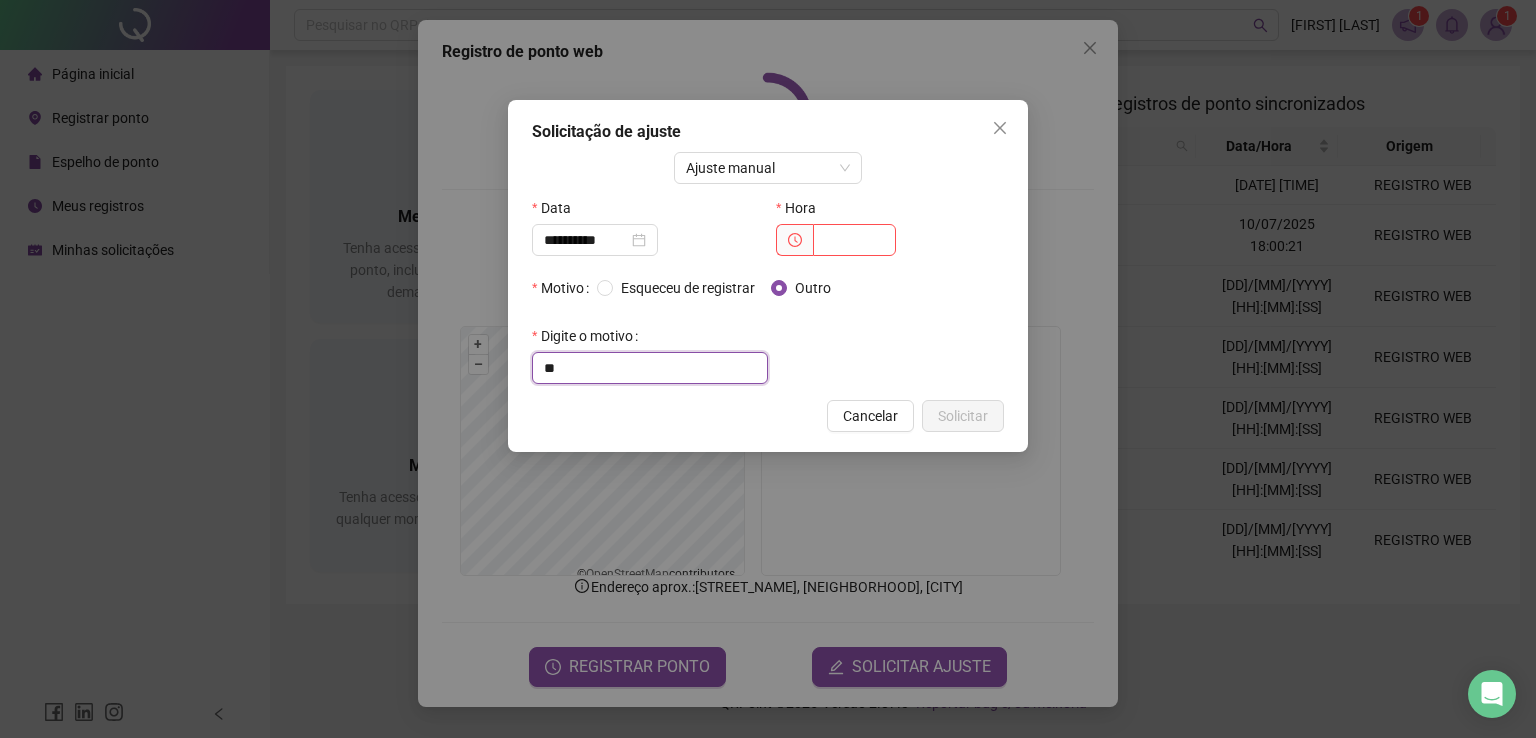 type on "*" 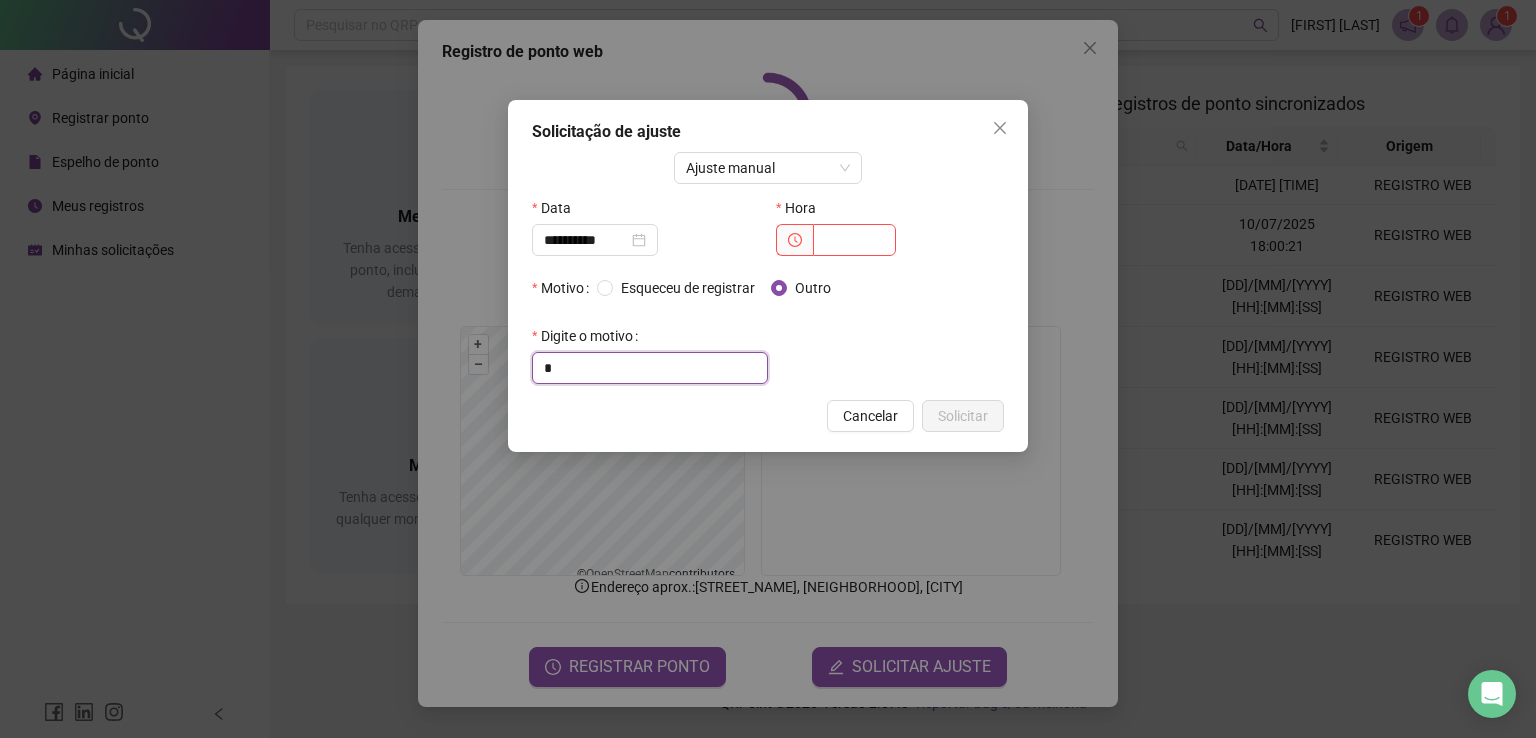 type 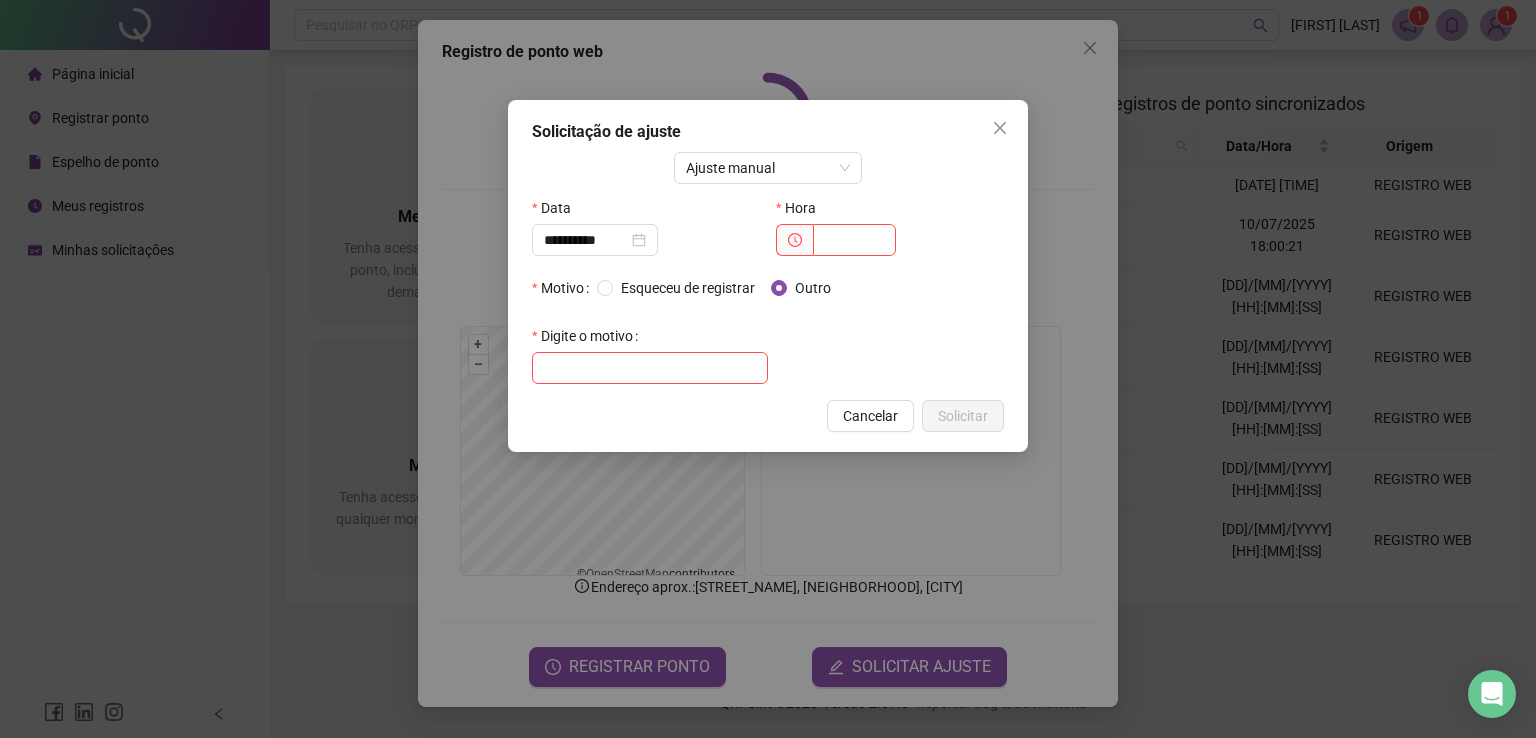 click 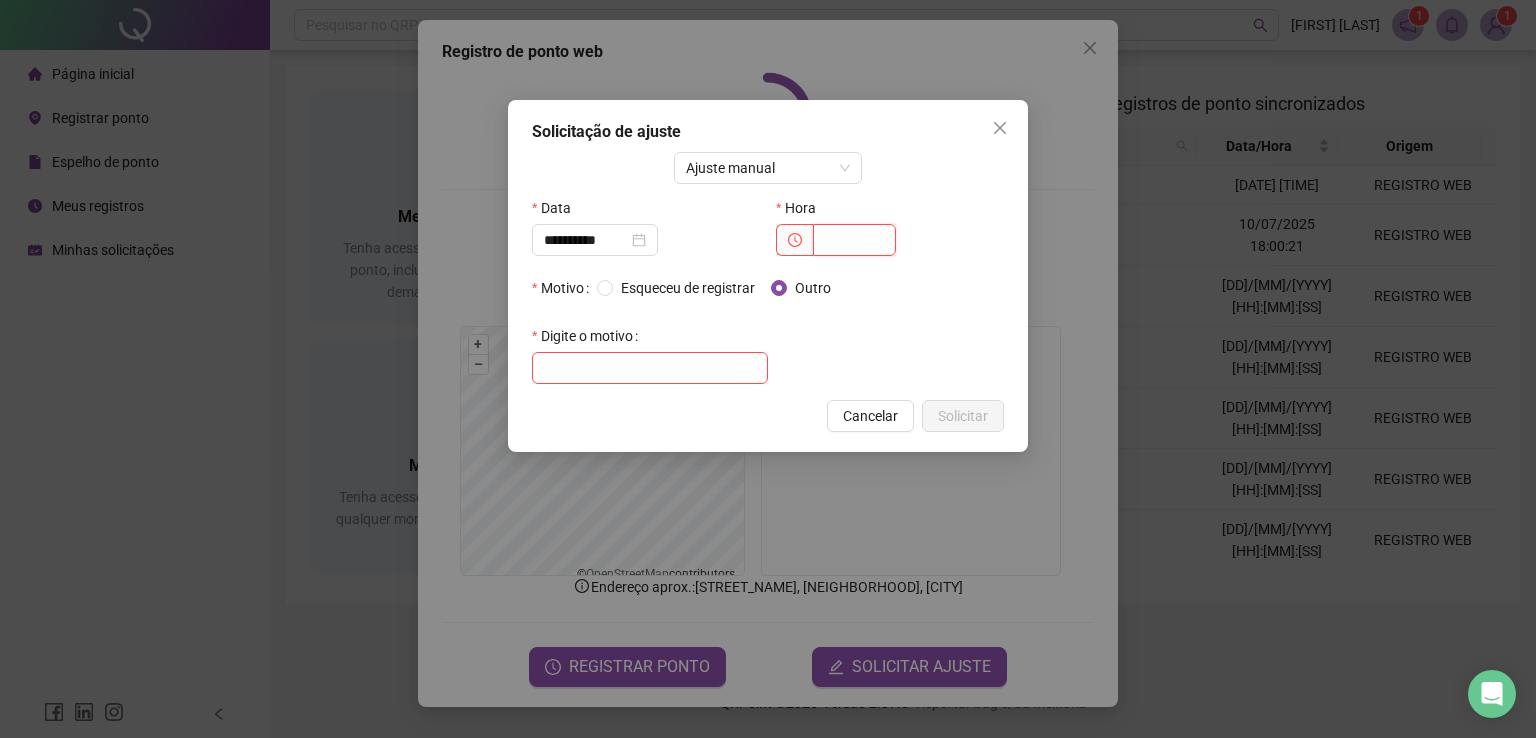 click at bounding box center [854, 240] 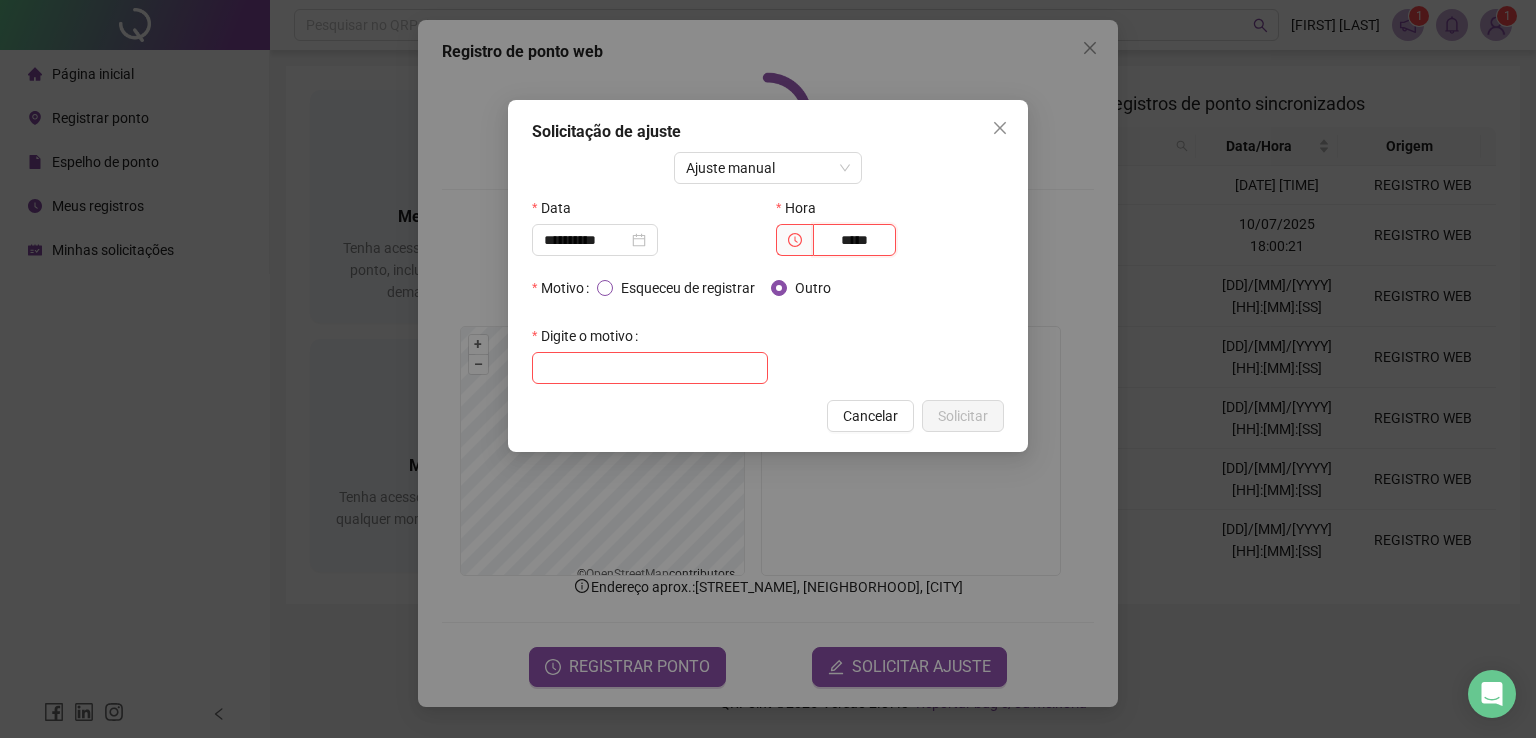 type on "*****" 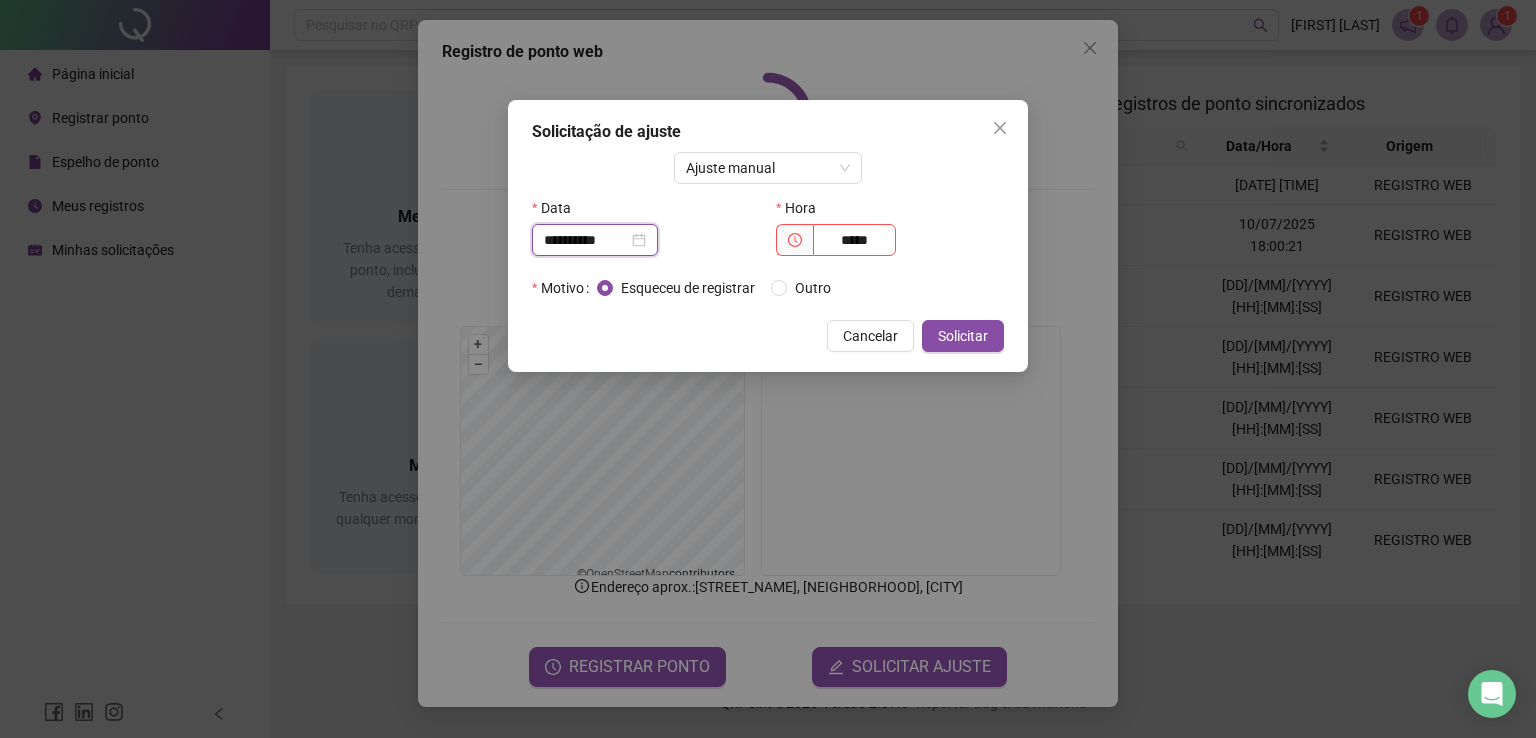 click on "**********" at bounding box center [586, 240] 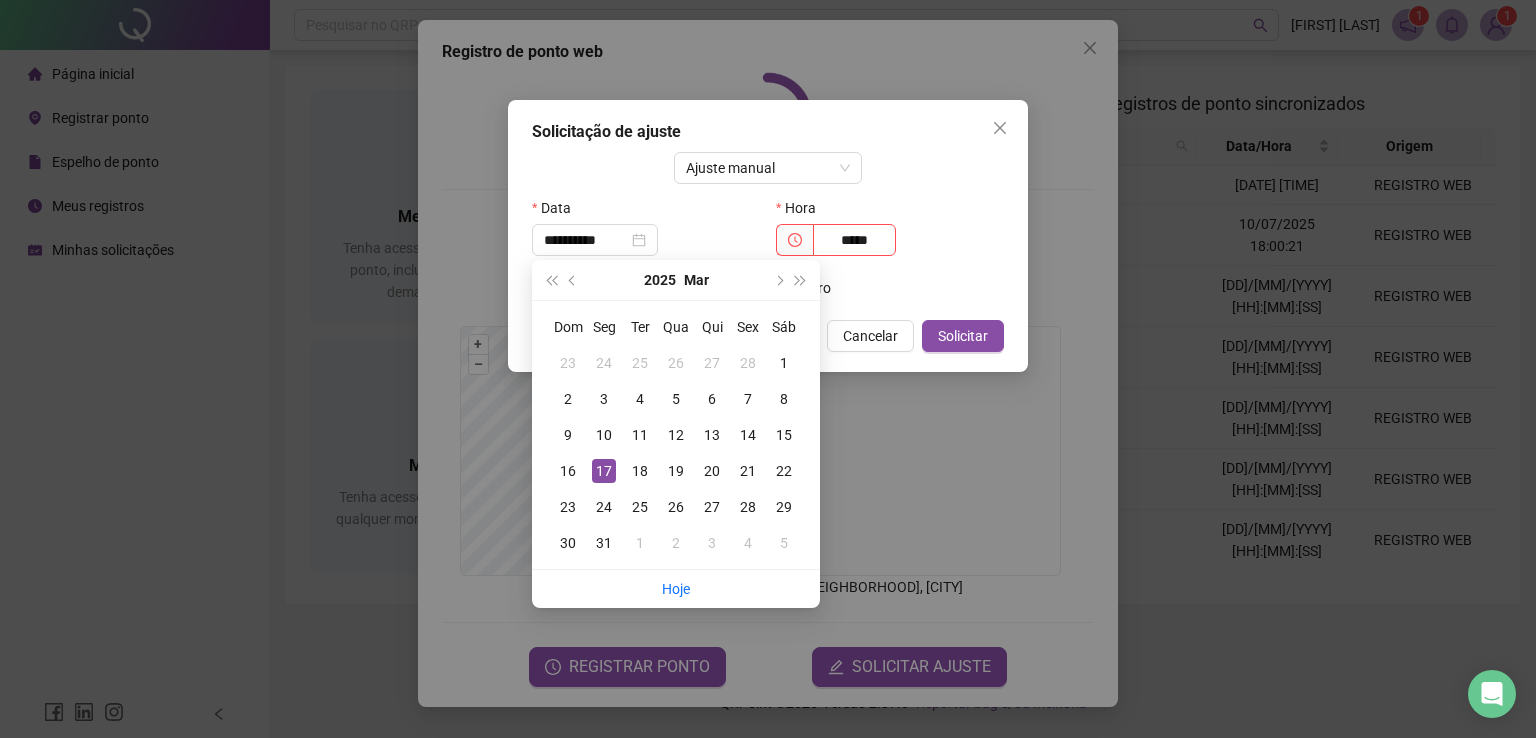 click on "*****" at bounding box center (890, 240) 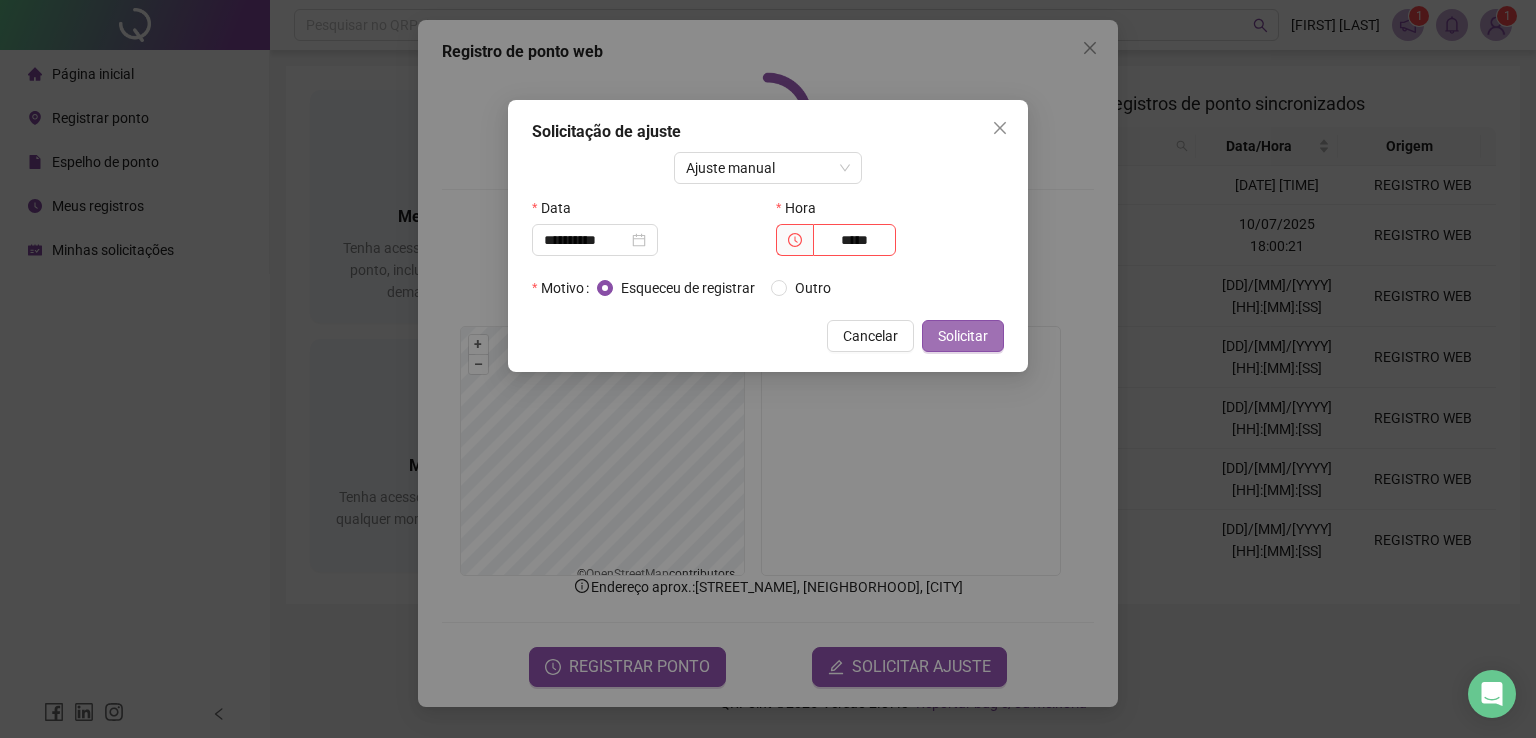 click on "Solicitar" at bounding box center [963, 336] 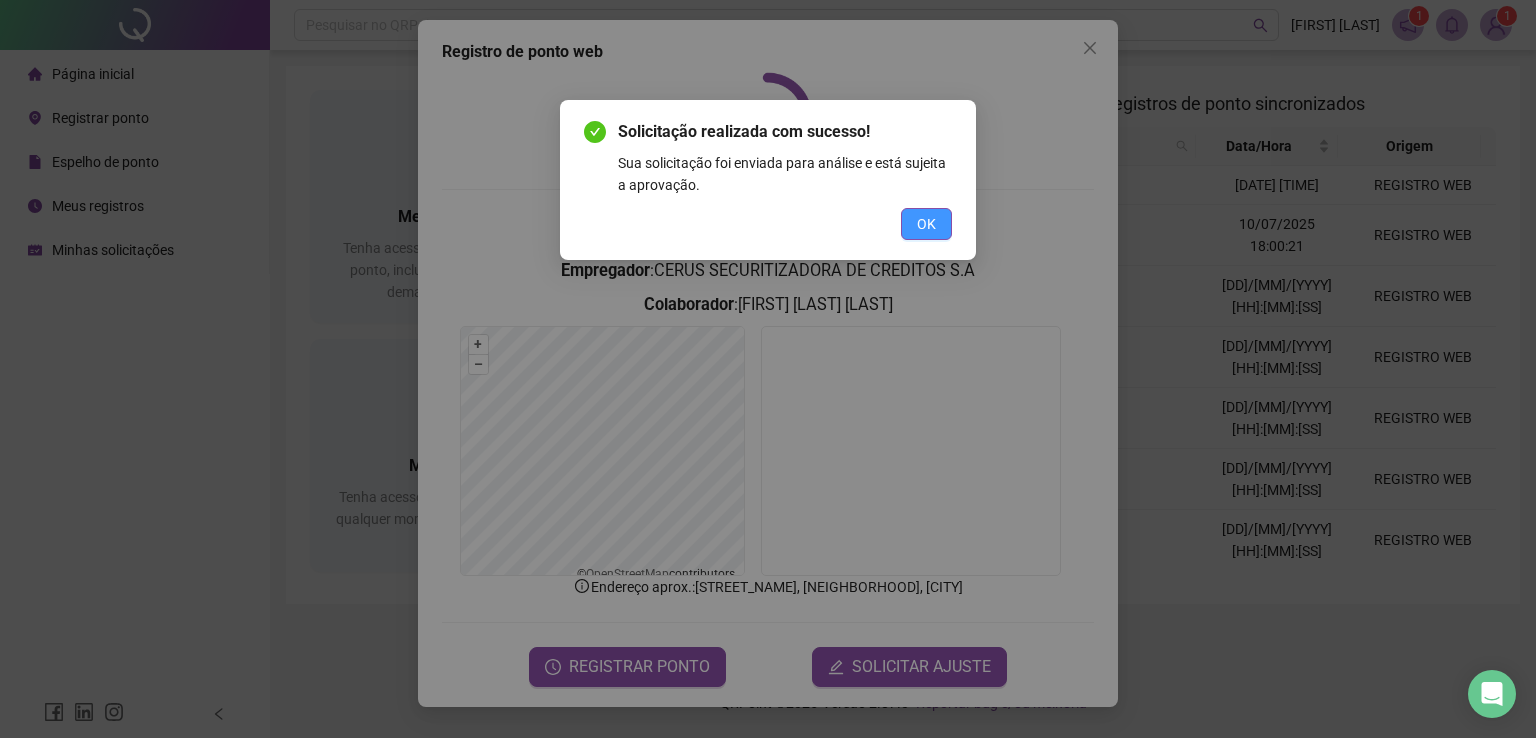 click on "OK" at bounding box center [926, 224] 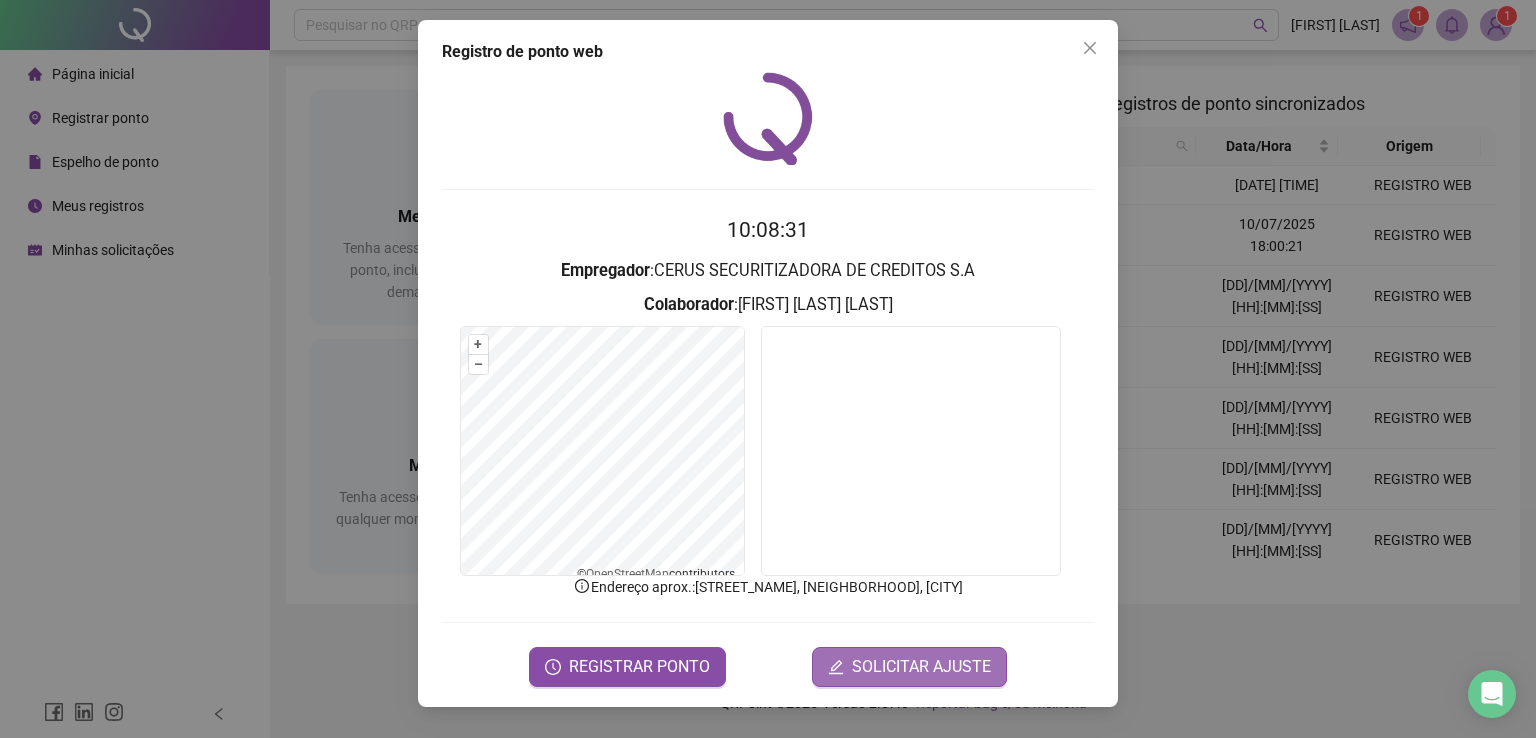 click on "SOLICITAR AJUSTE" at bounding box center [921, 667] 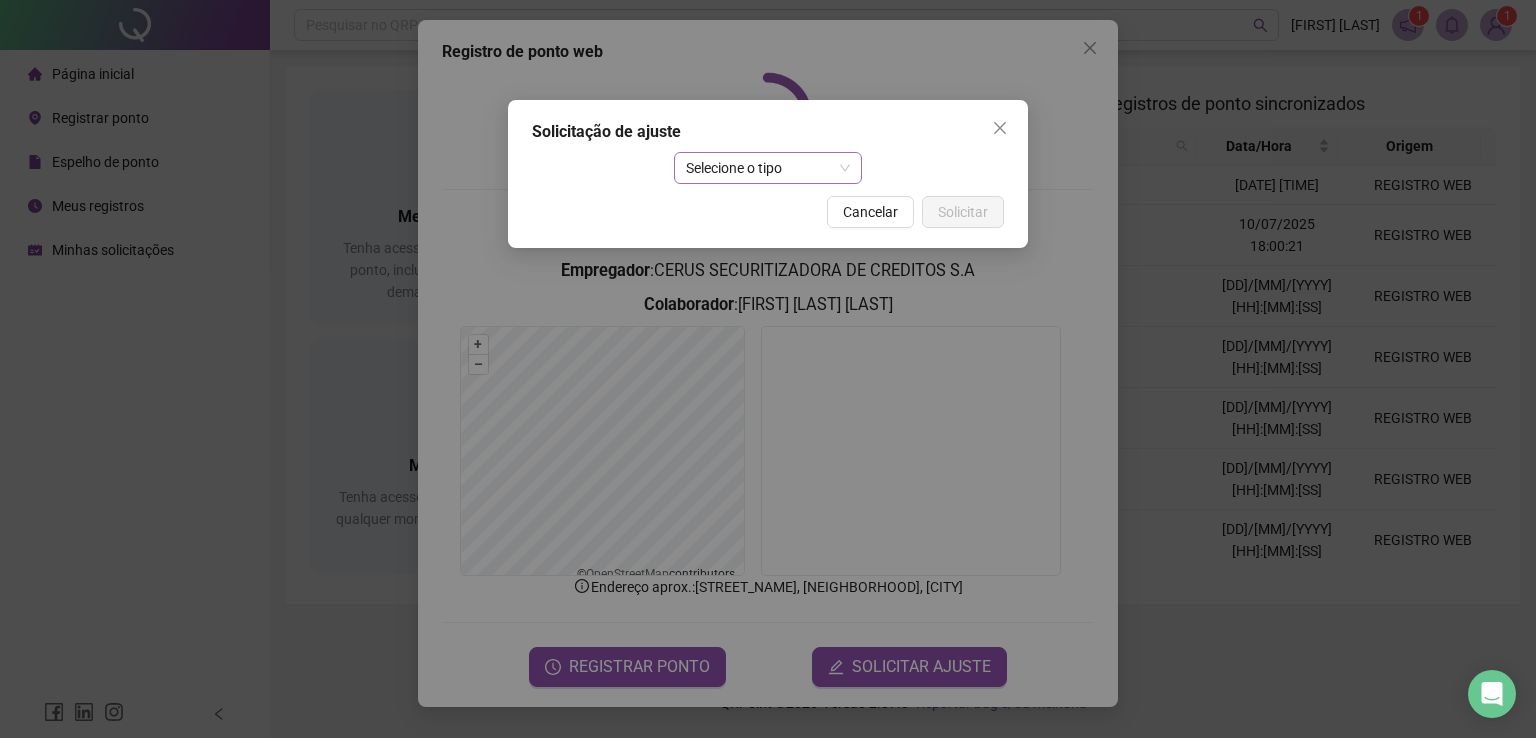 click on "Selecione o tipo" at bounding box center [768, 168] 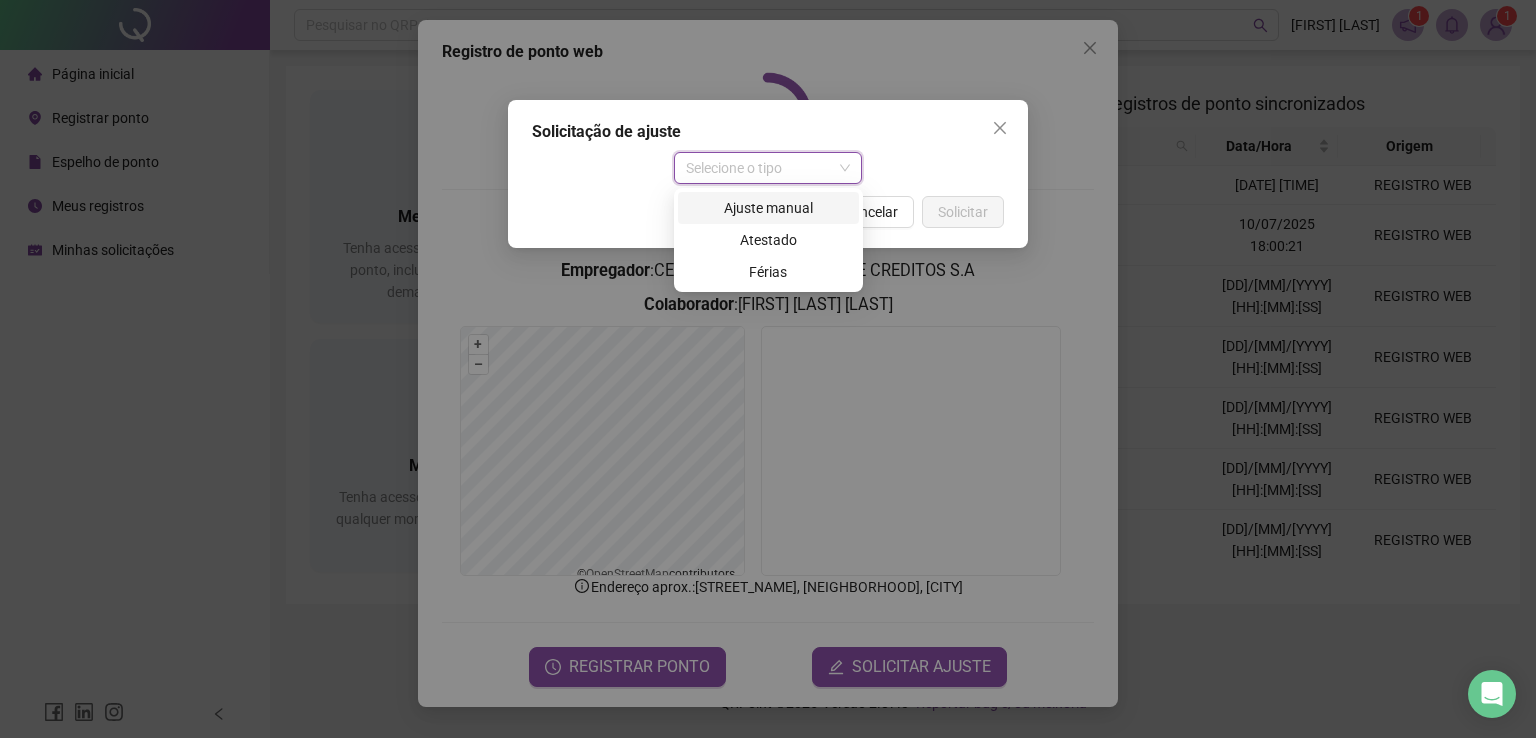 click on "Ajuste manual" at bounding box center [768, 208] 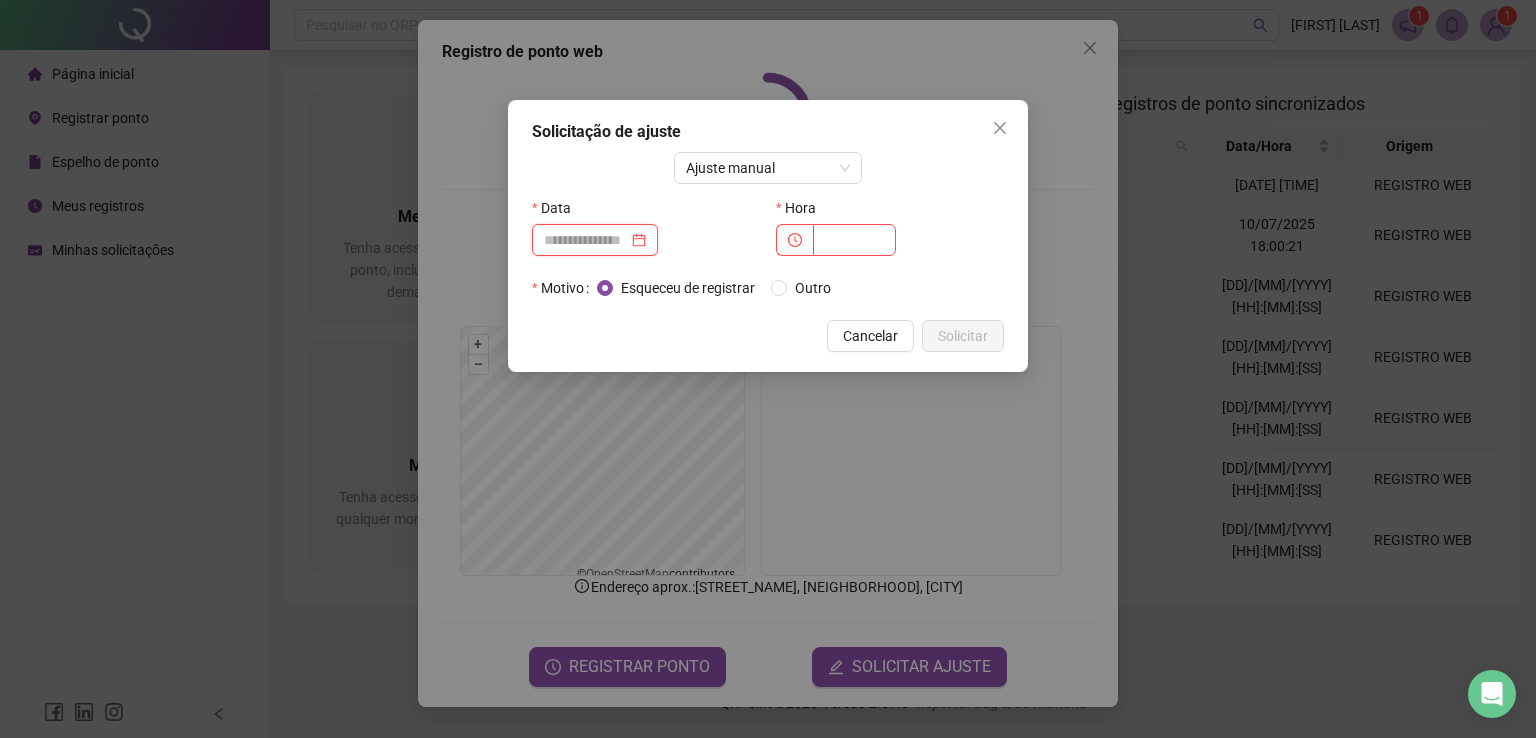 click at bounding box center [586, 240] 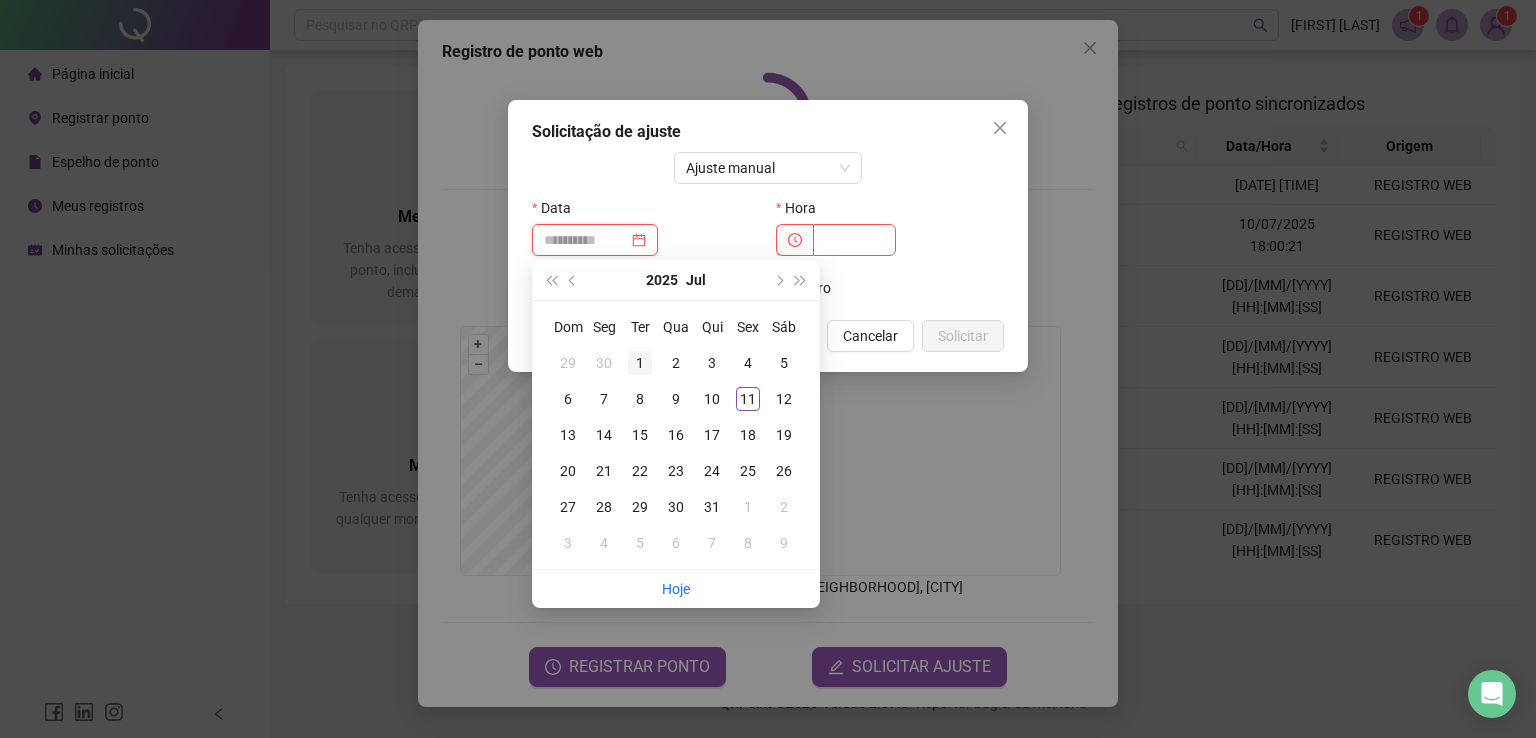 type on "**********" 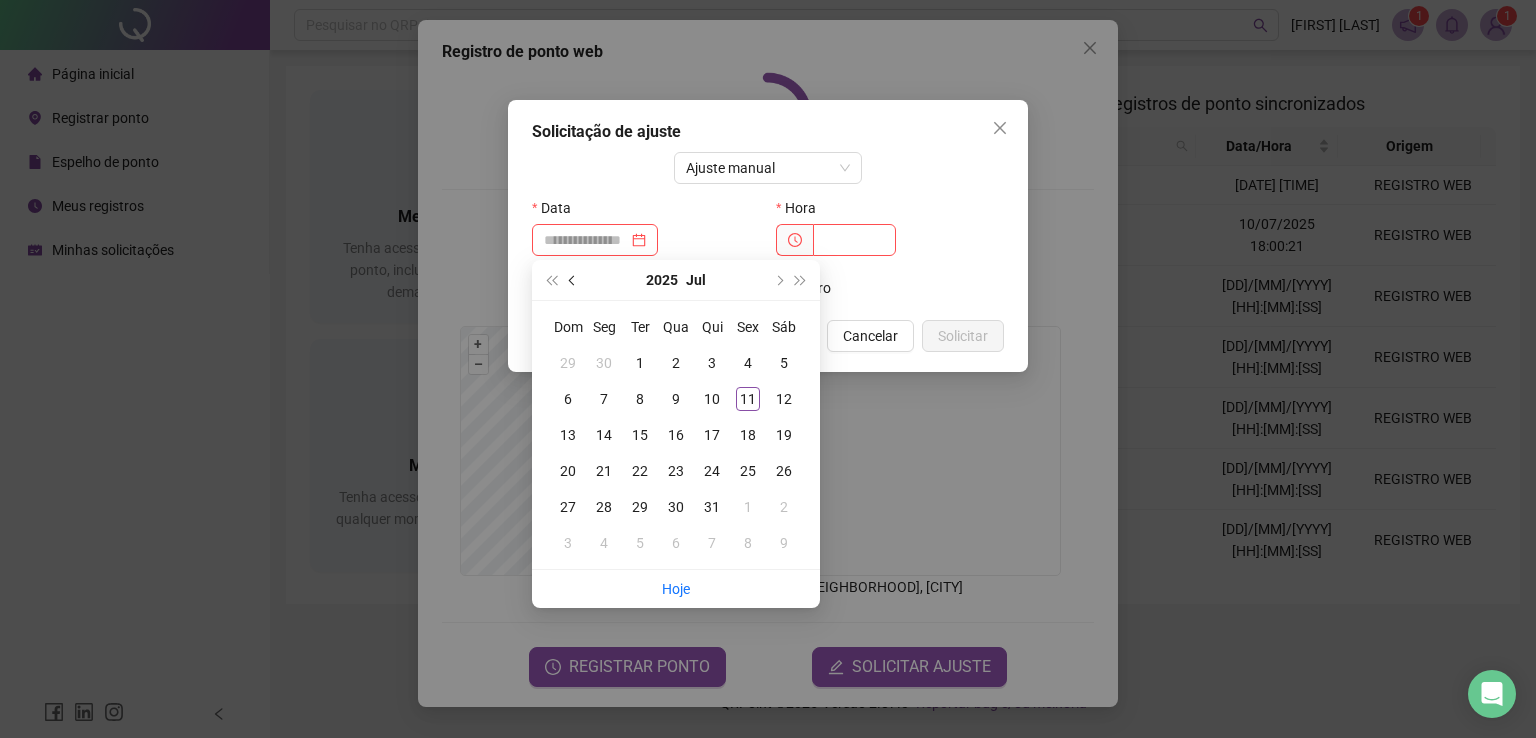 click at bounding box center (574, 280) 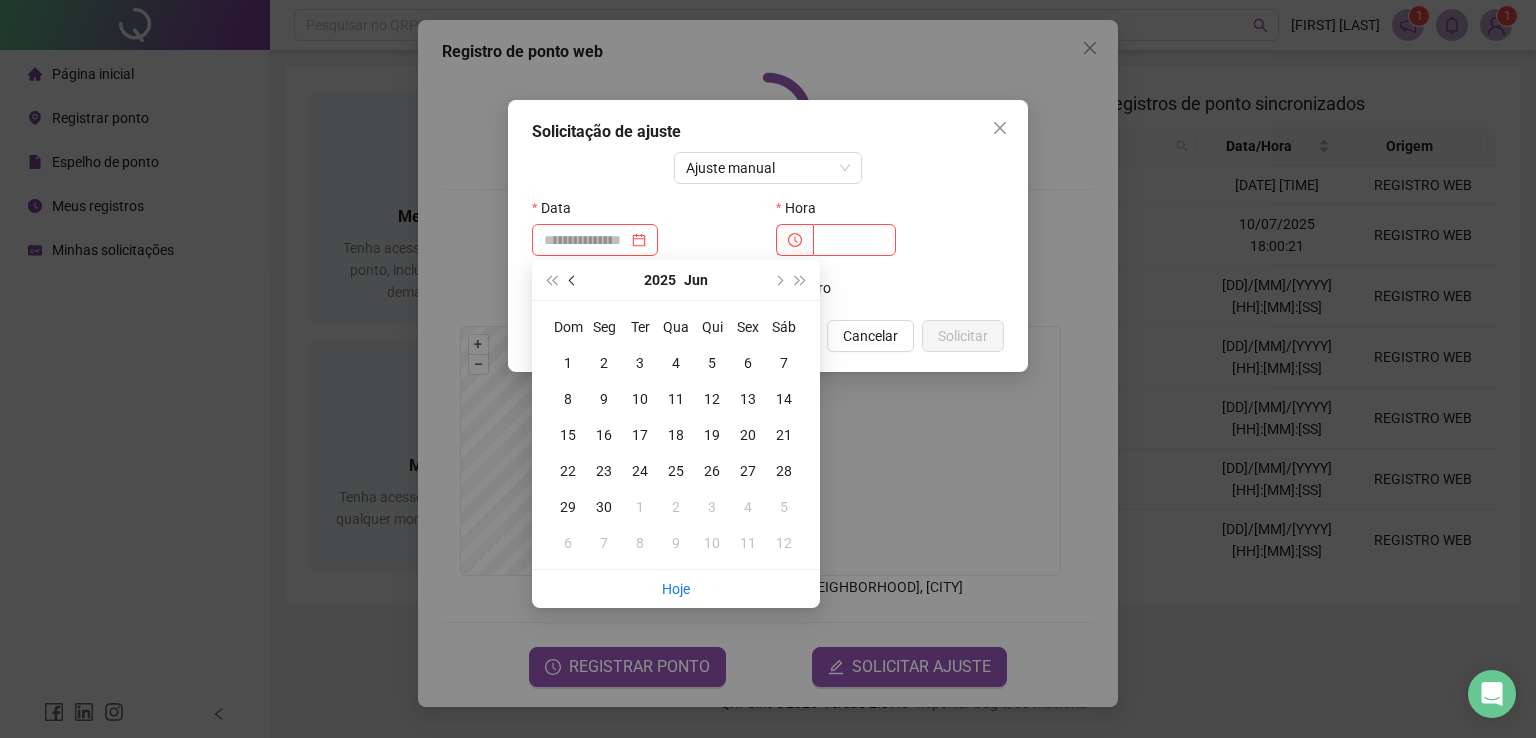 click at bounding box center [574, 280] 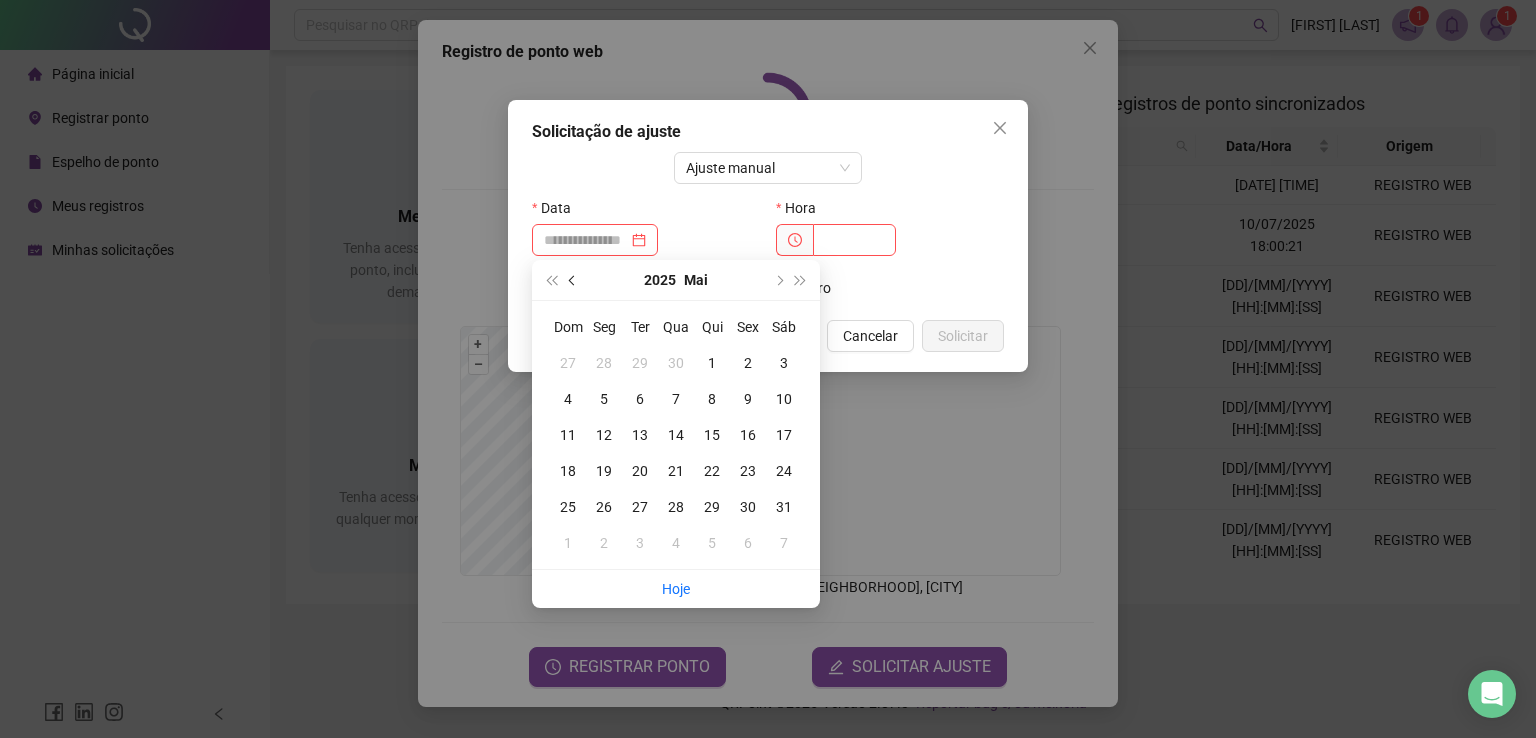 click at bounding box center (574, 280) 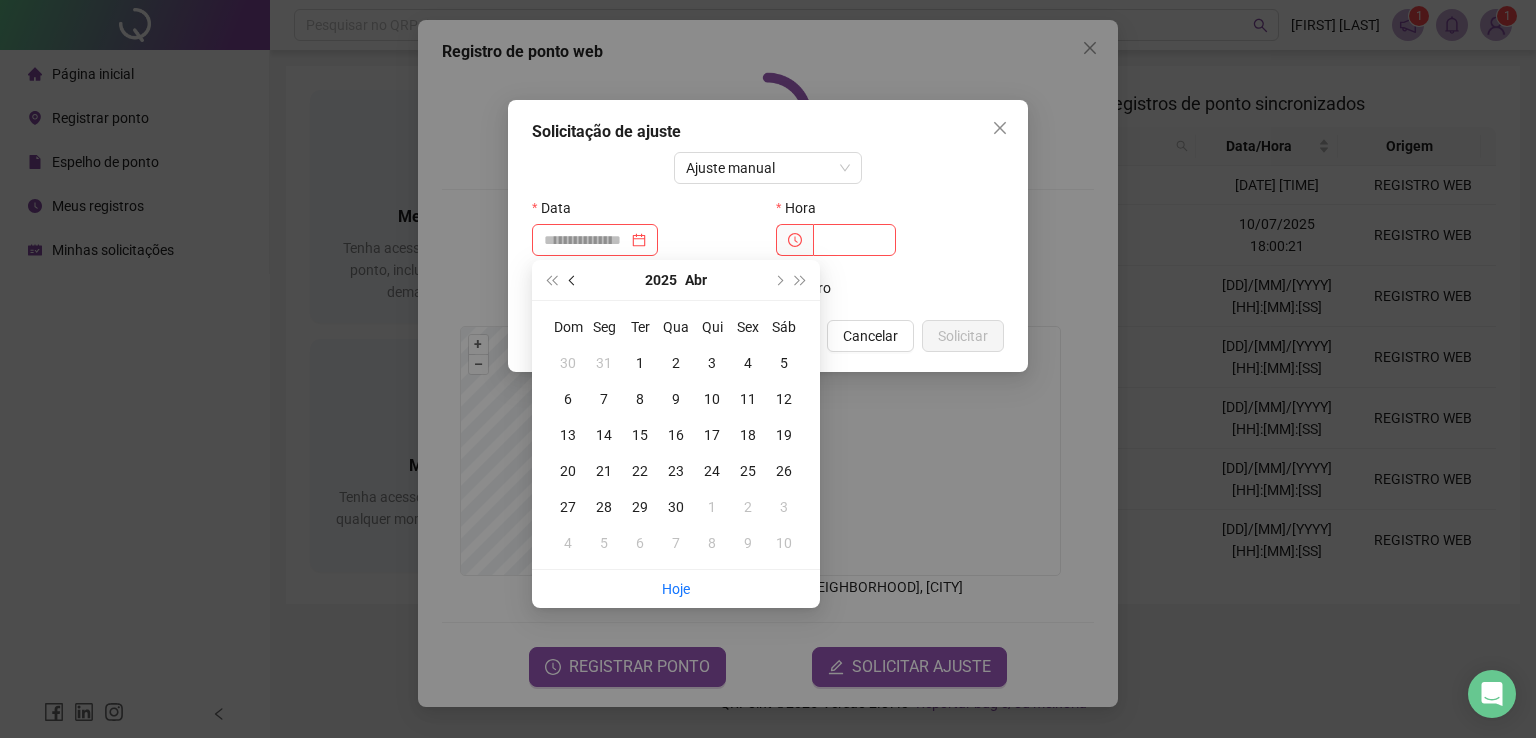 click at bounding box center (574, 280) 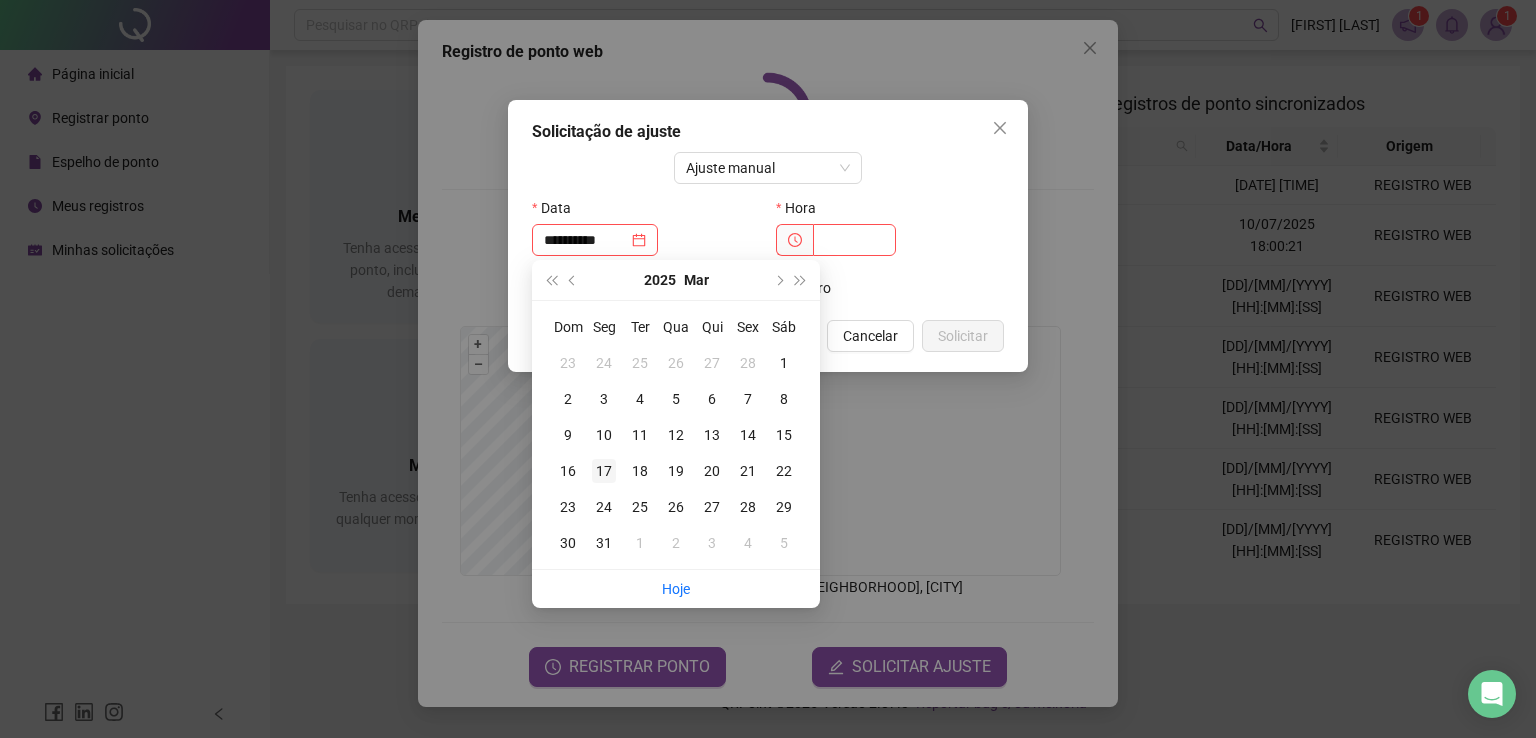 type on "**********" 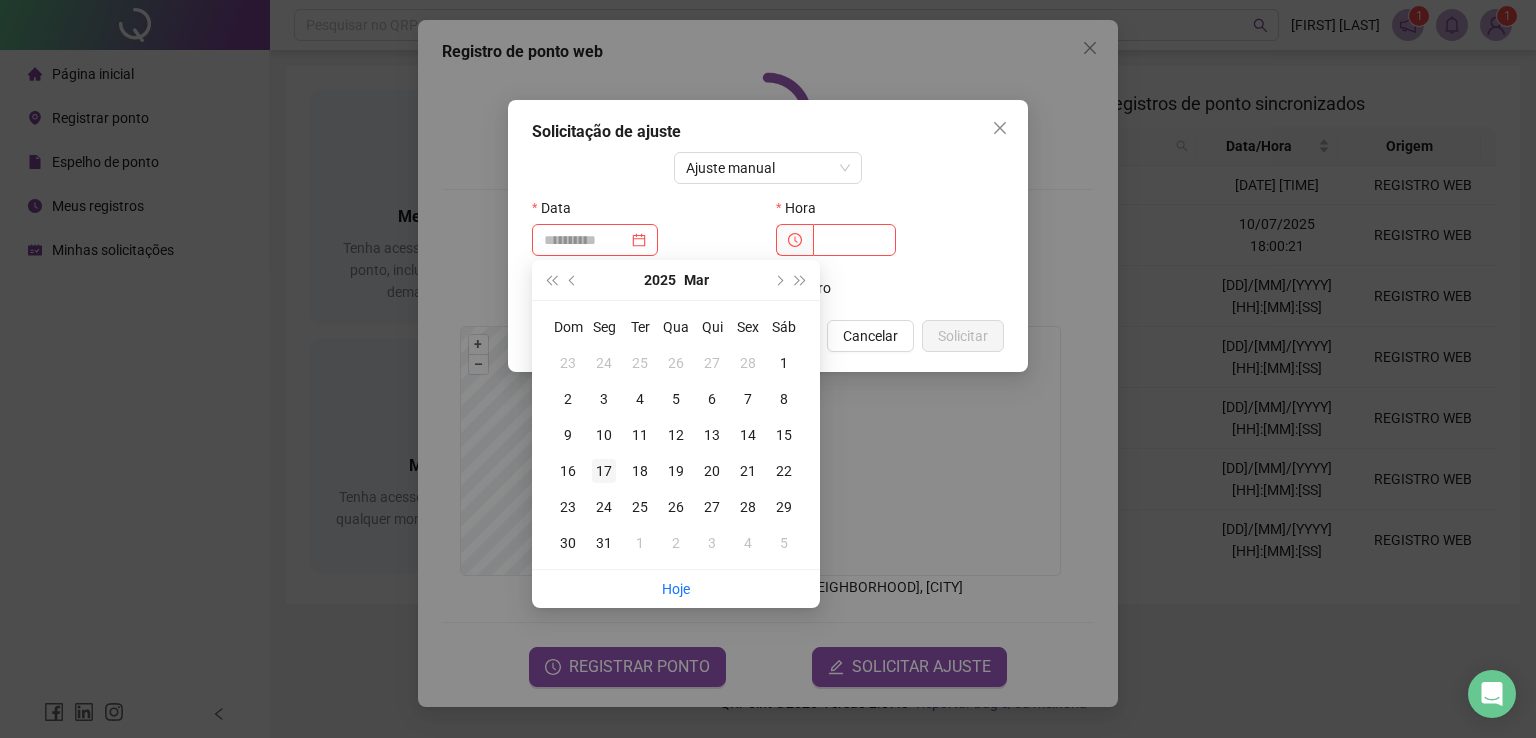 click on "17" at bounding box center (604, 471) 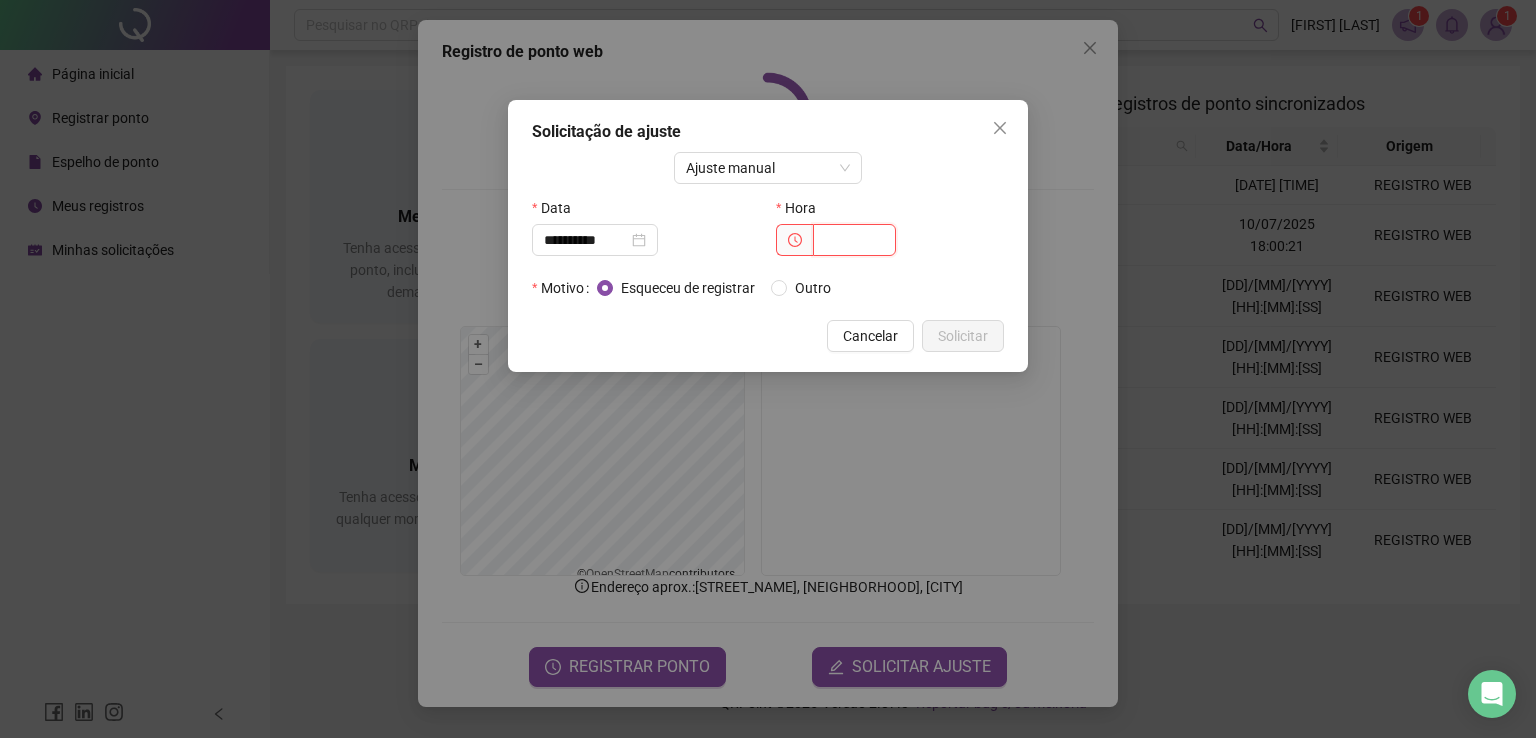 click at bounding box center (854, 240) 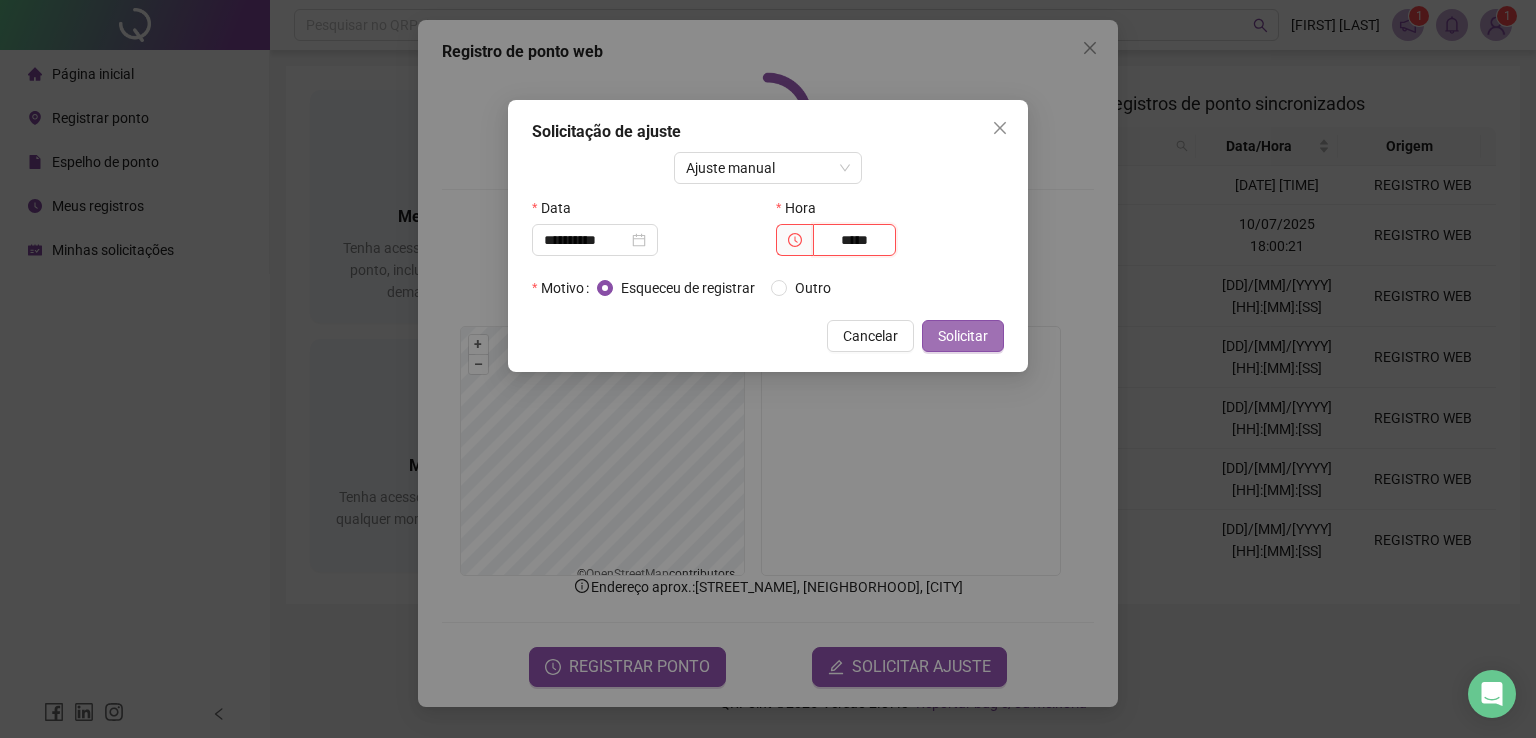 type on "*****" 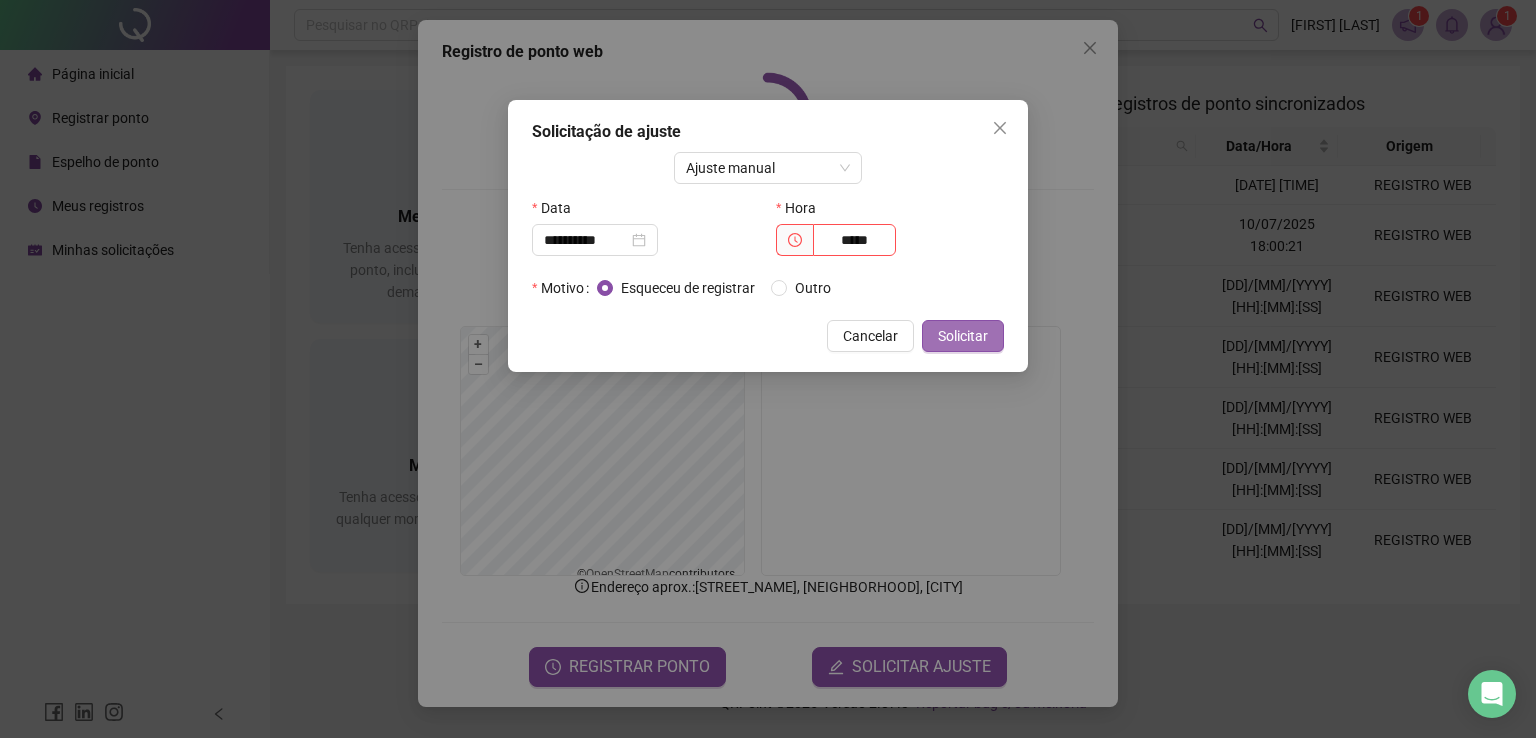 click on "Solicitar" at bounding box center (963, 336) 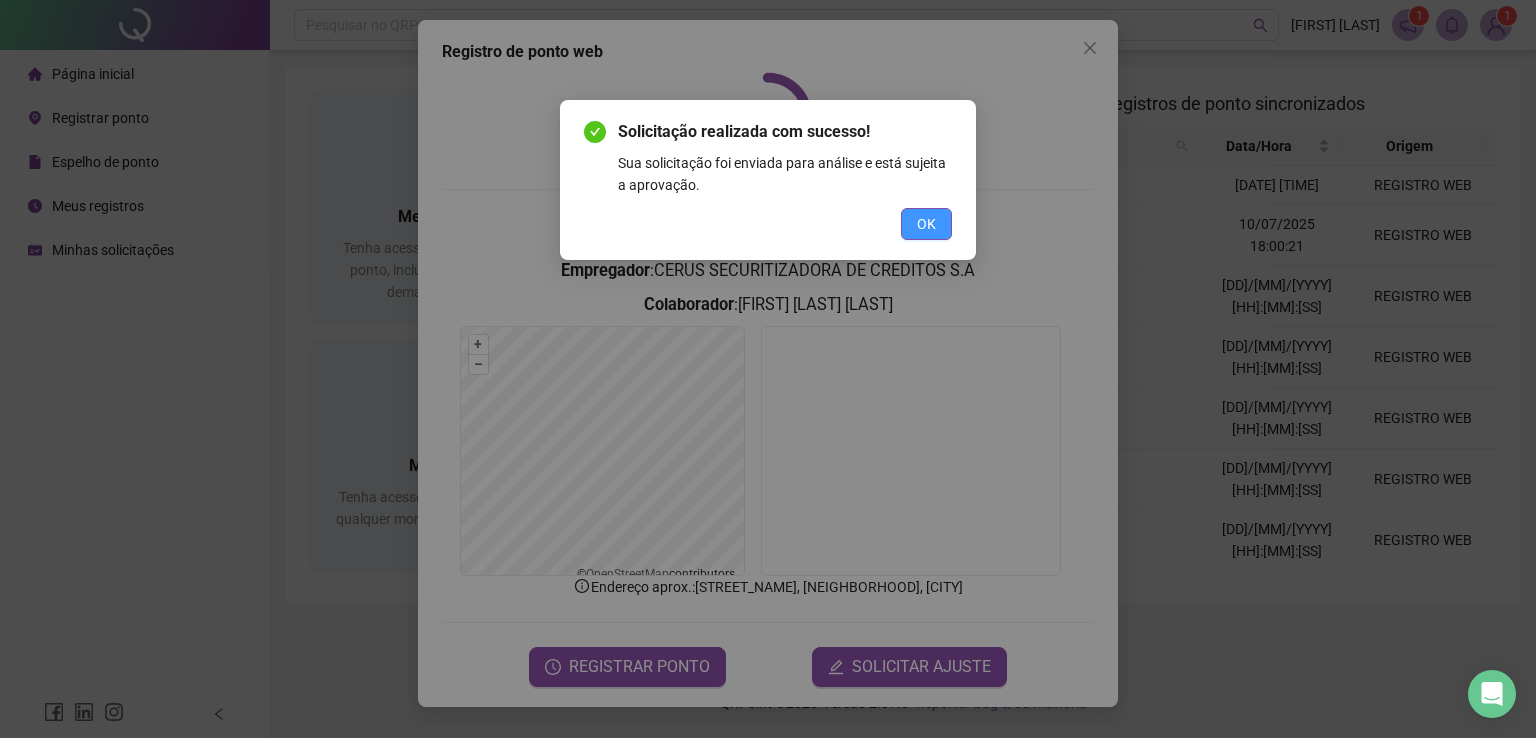 click on "OK" at bounding box center (926, 224) 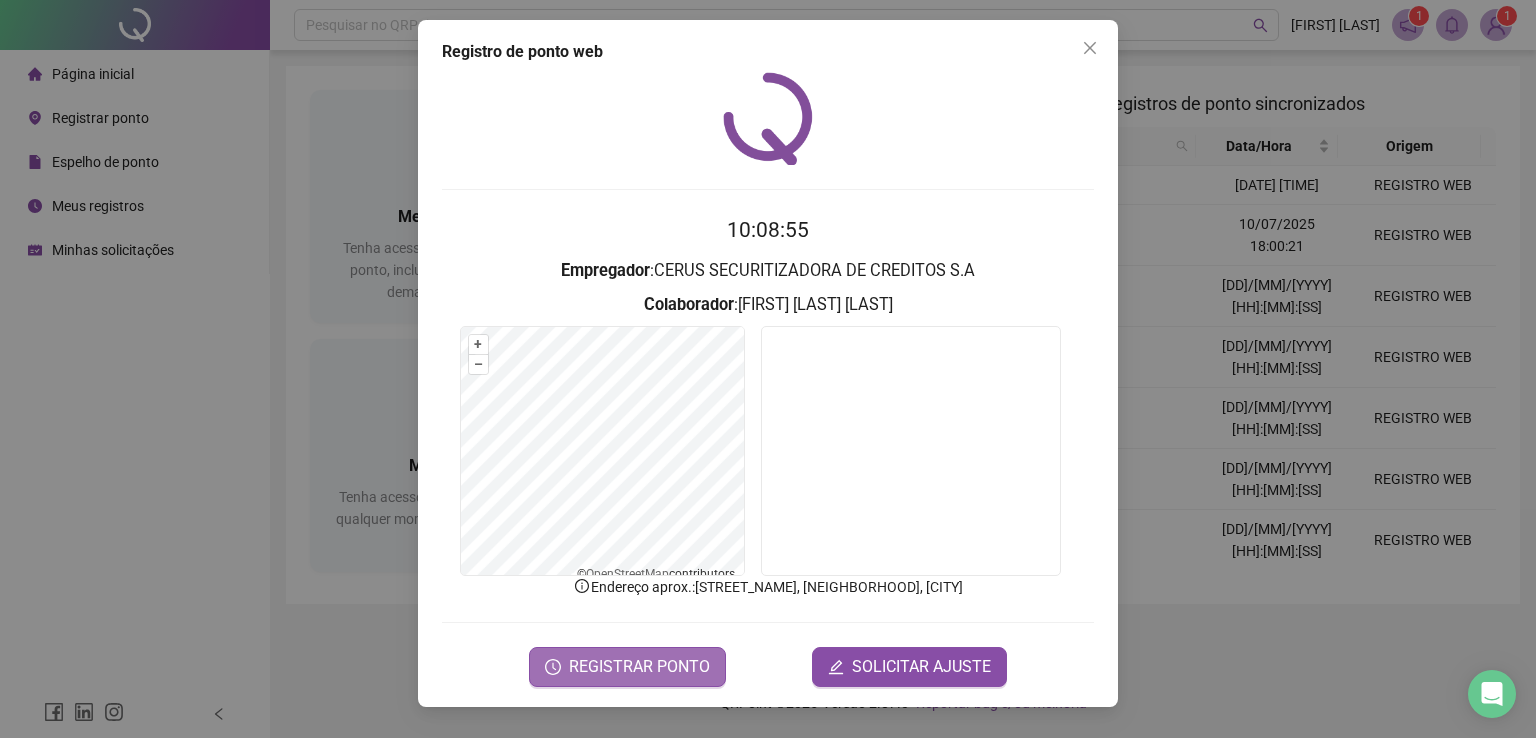 click on "REGISTRAR PONTO" at bounding box center [639, 667] 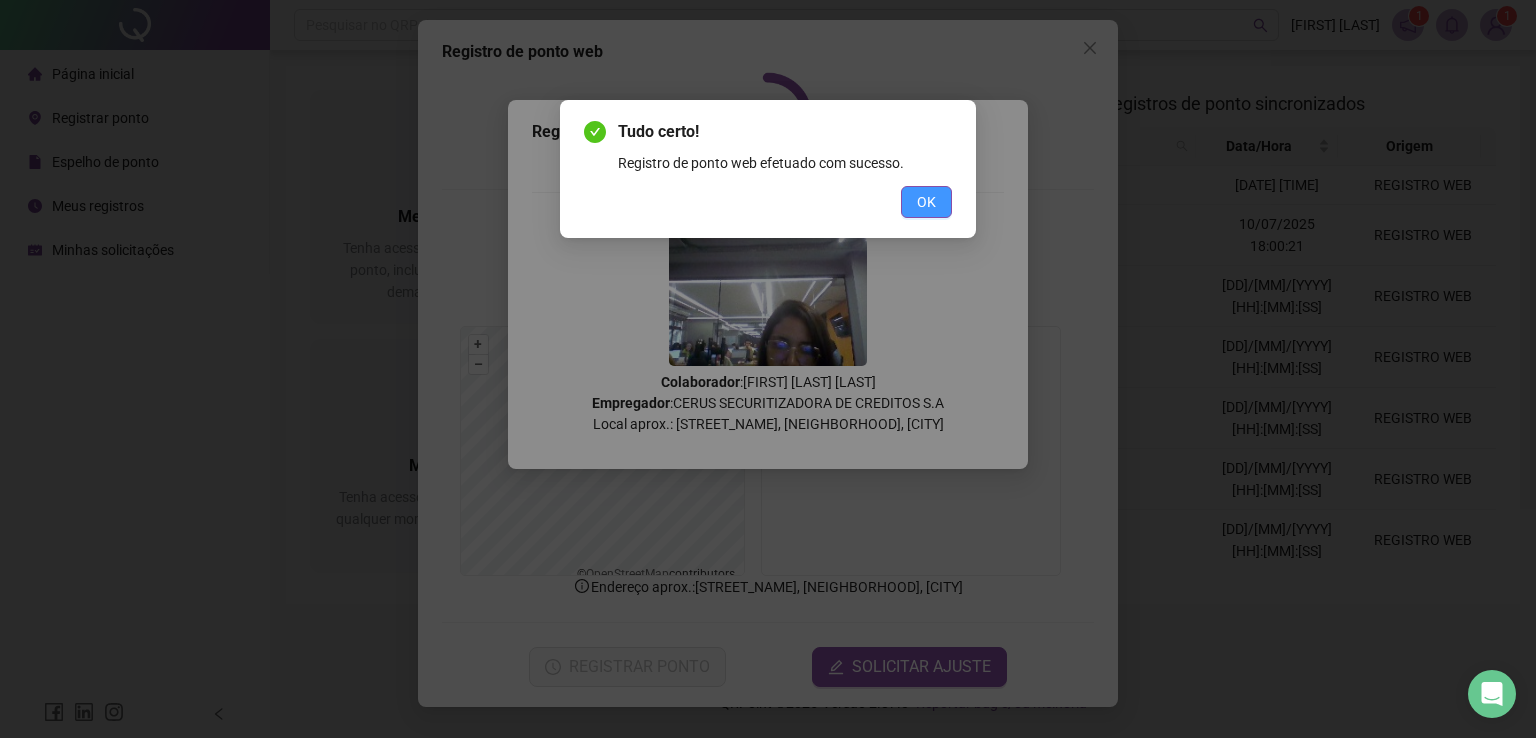 click on "OK" at bounding box center [926, 202] 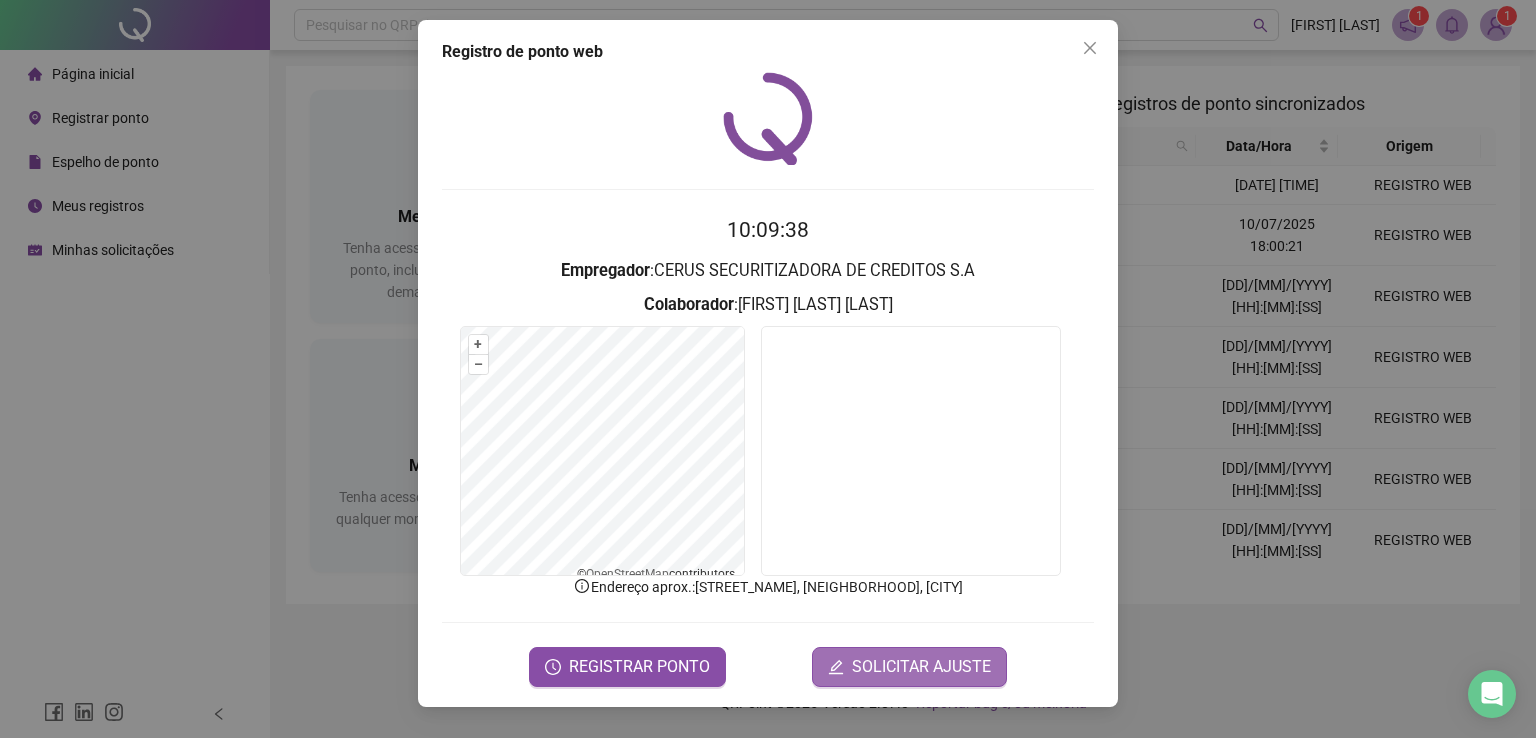 click on "SOLICITAR AJUSTE" at bounding box center [921, 667] 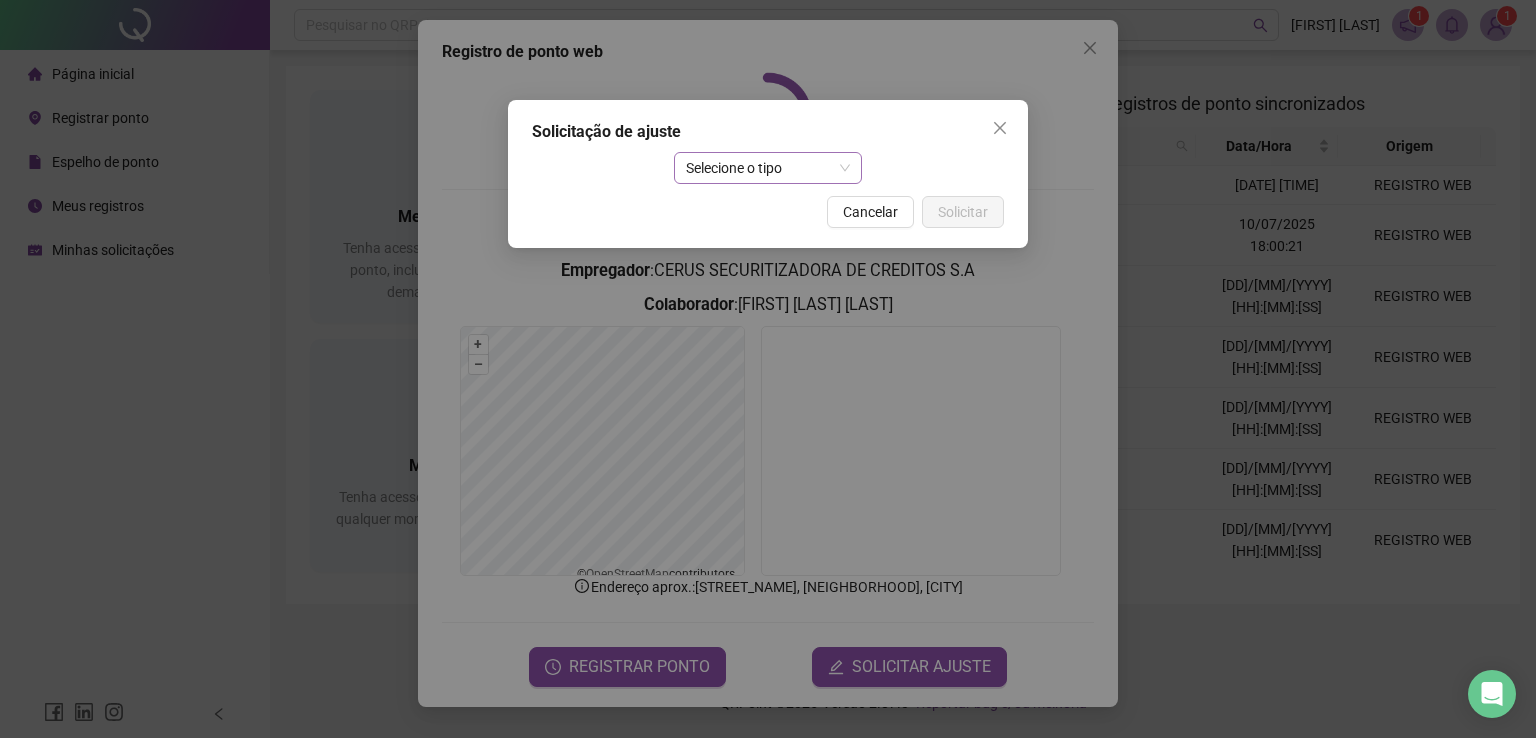 click on "Selecione o tipo" at bounding box center (768, 168) 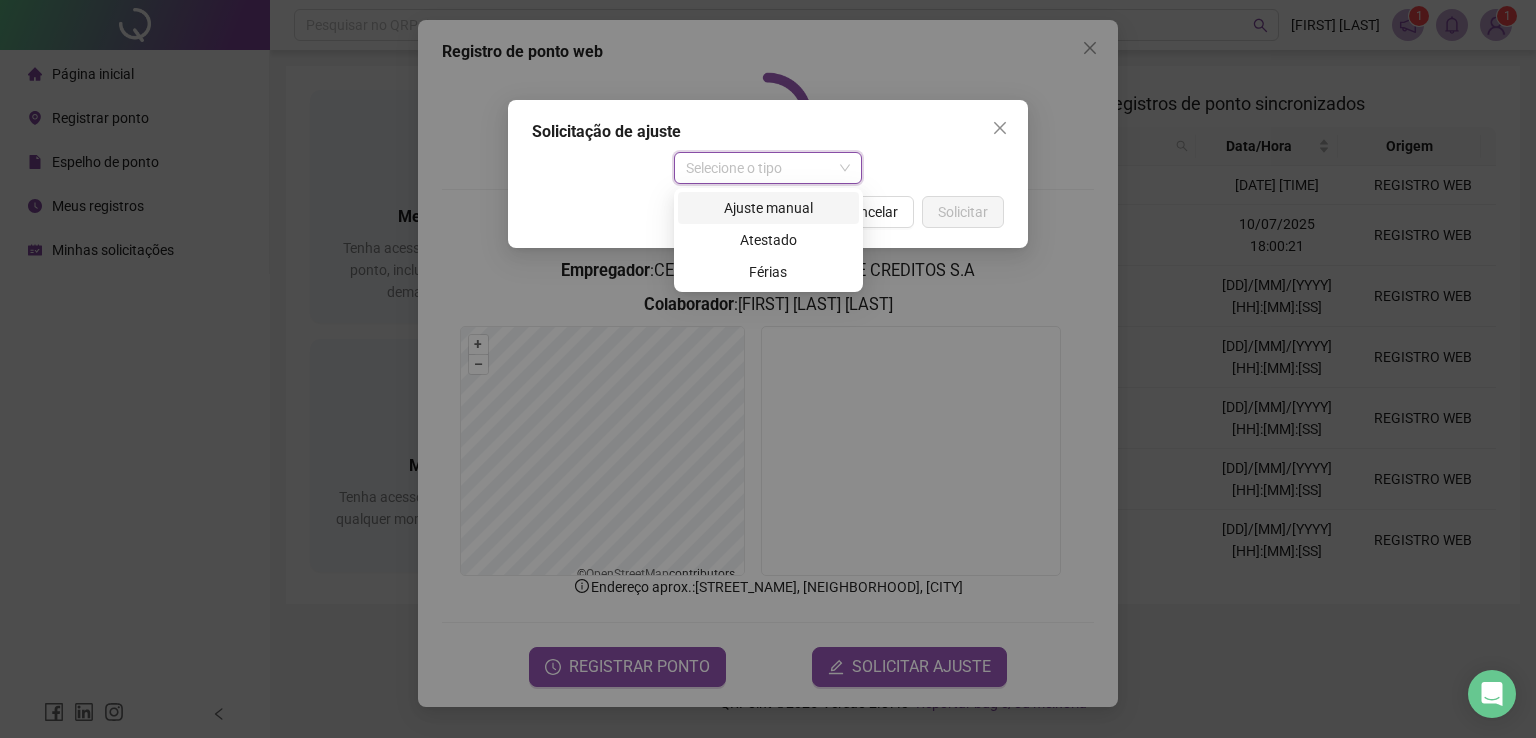 click on "Ajuste manual" at bounding box center (768, 208) 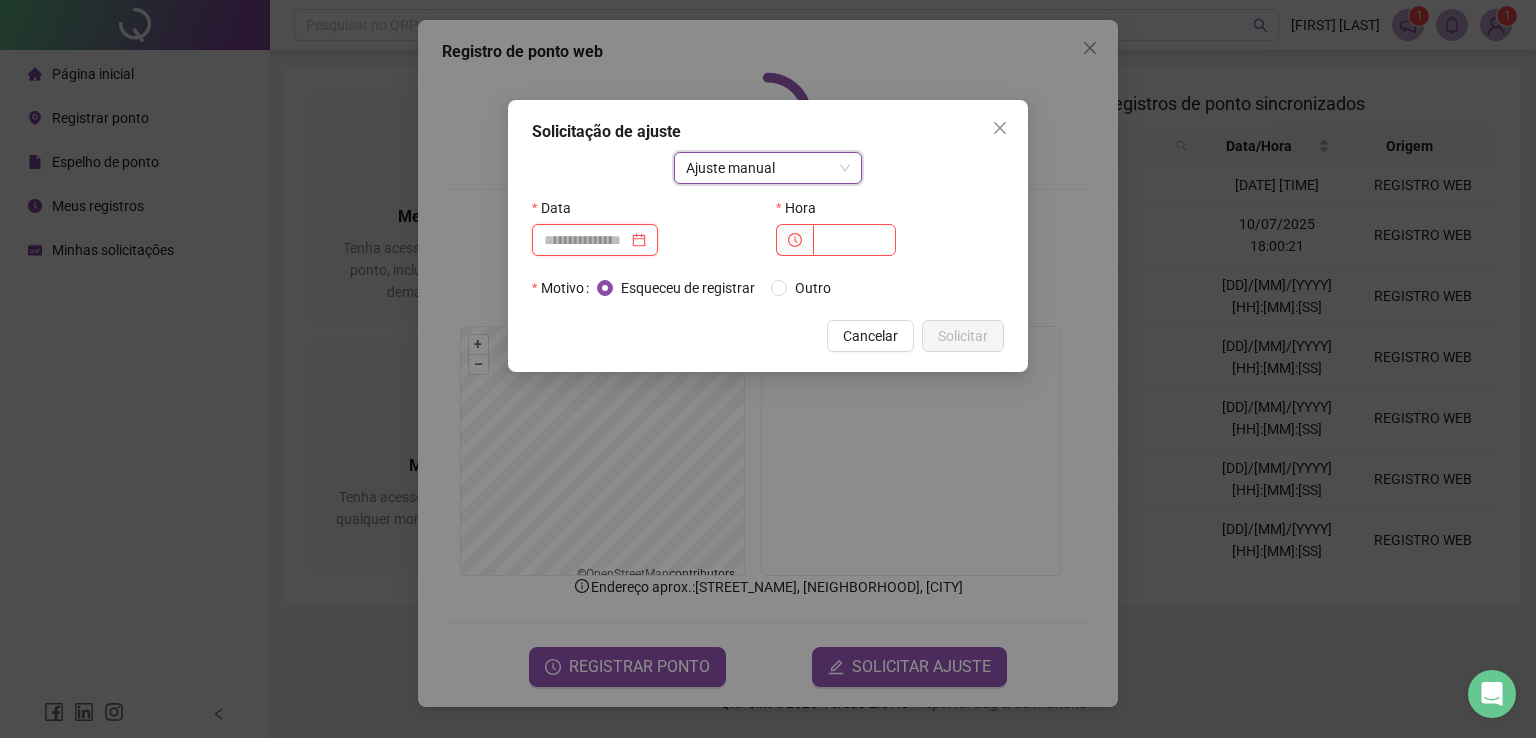 click at bounding box center (586, 240) 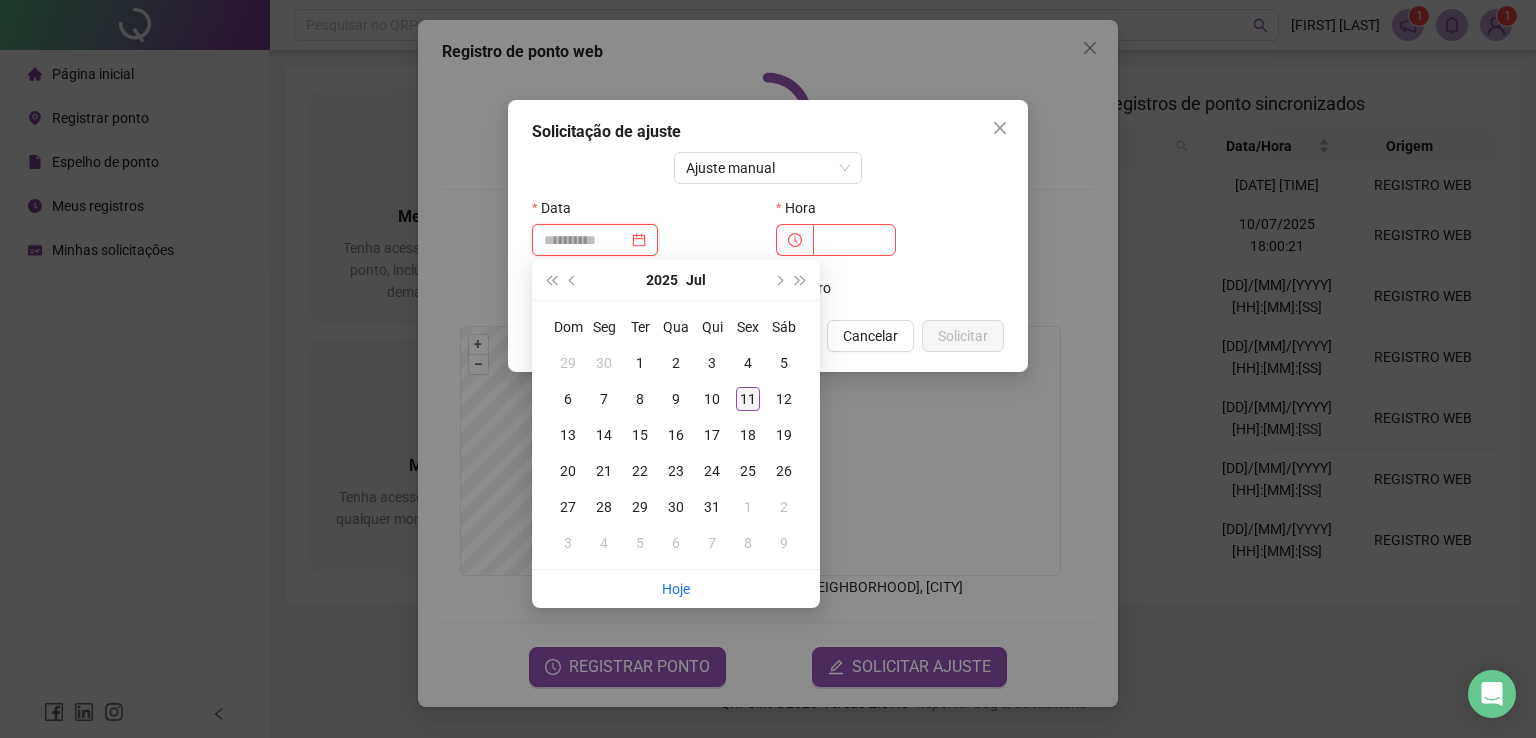 type on "**********" 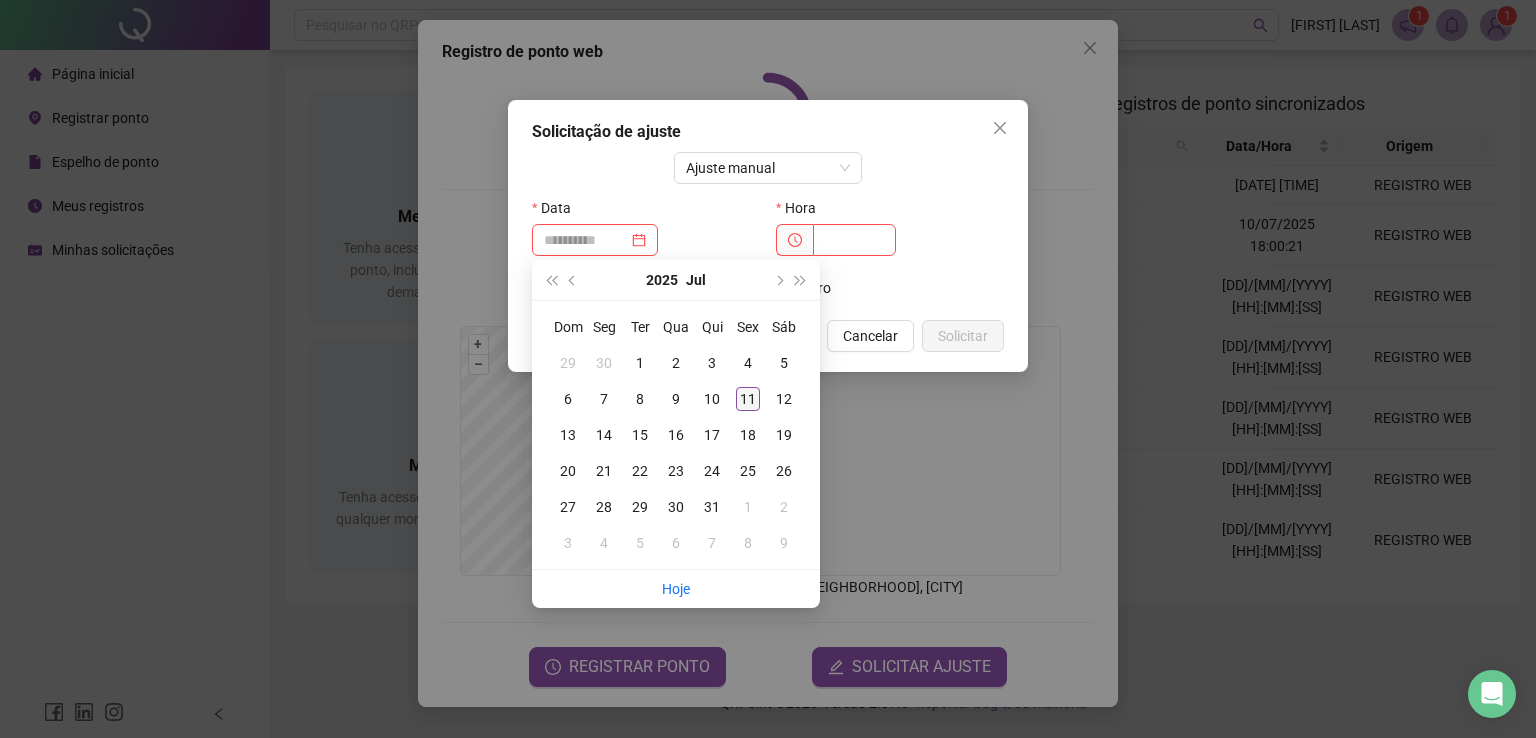 click on "11" at bounding box center [748, 399] 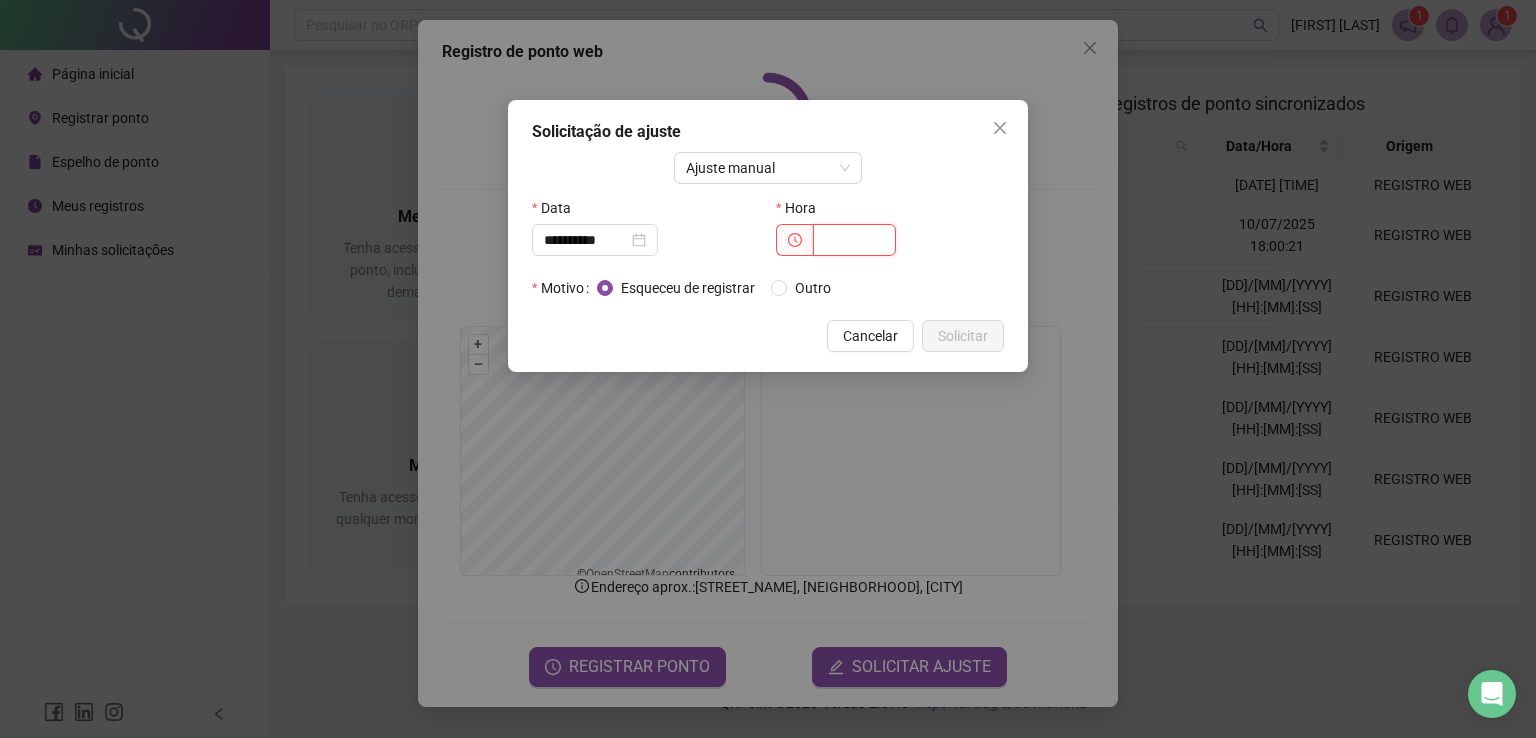 click at bounding box center [854, 240] 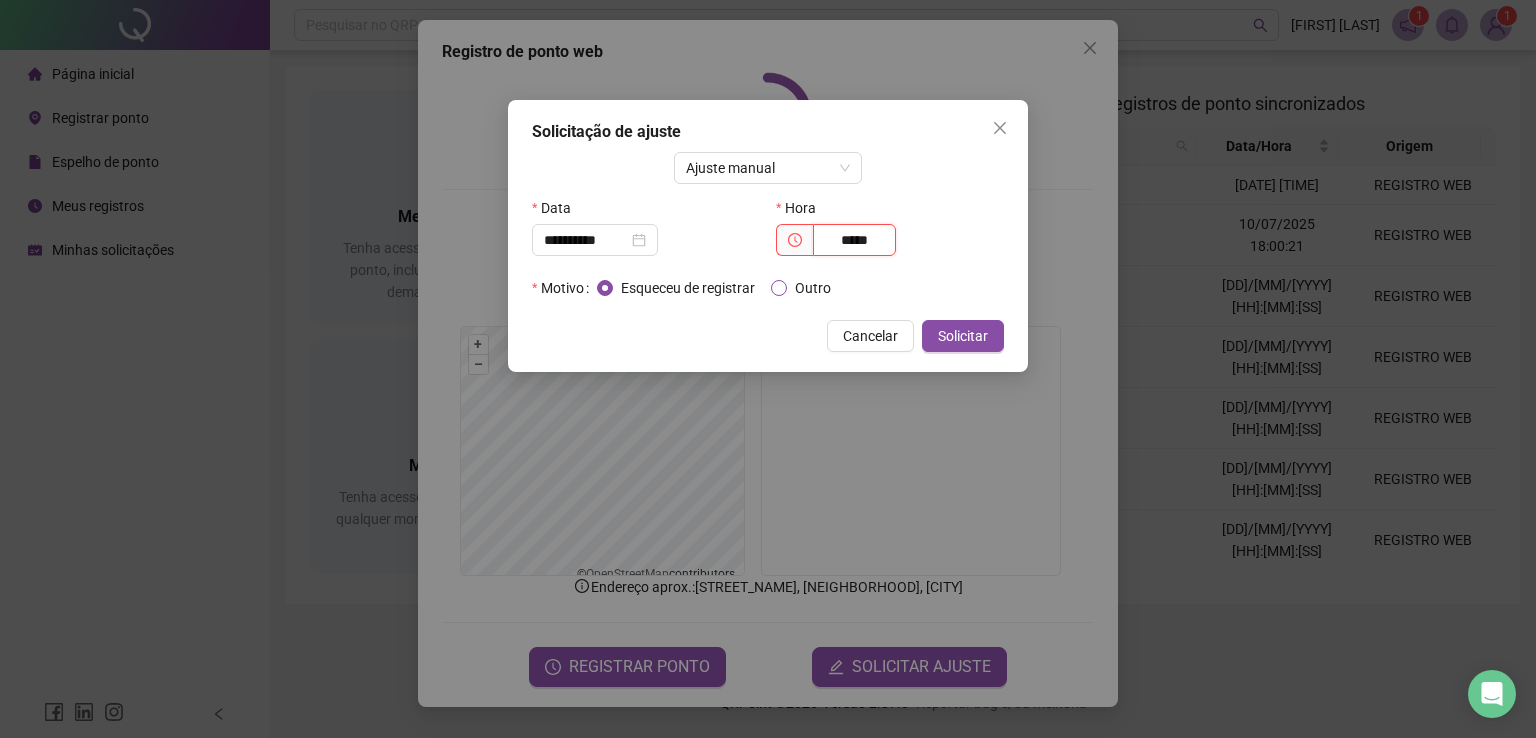 type on "*****" 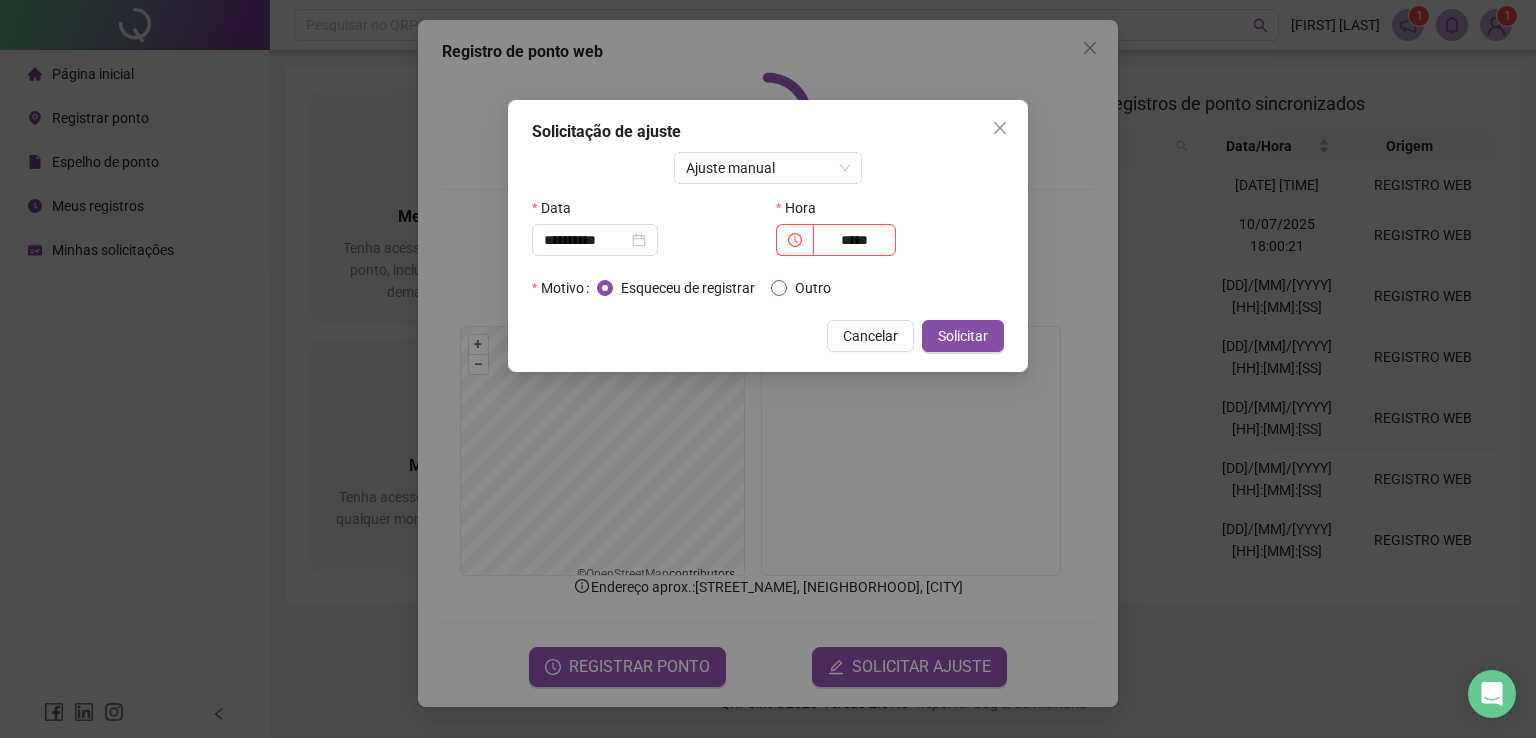 click on "Outro" at bounding box center (805, 288) 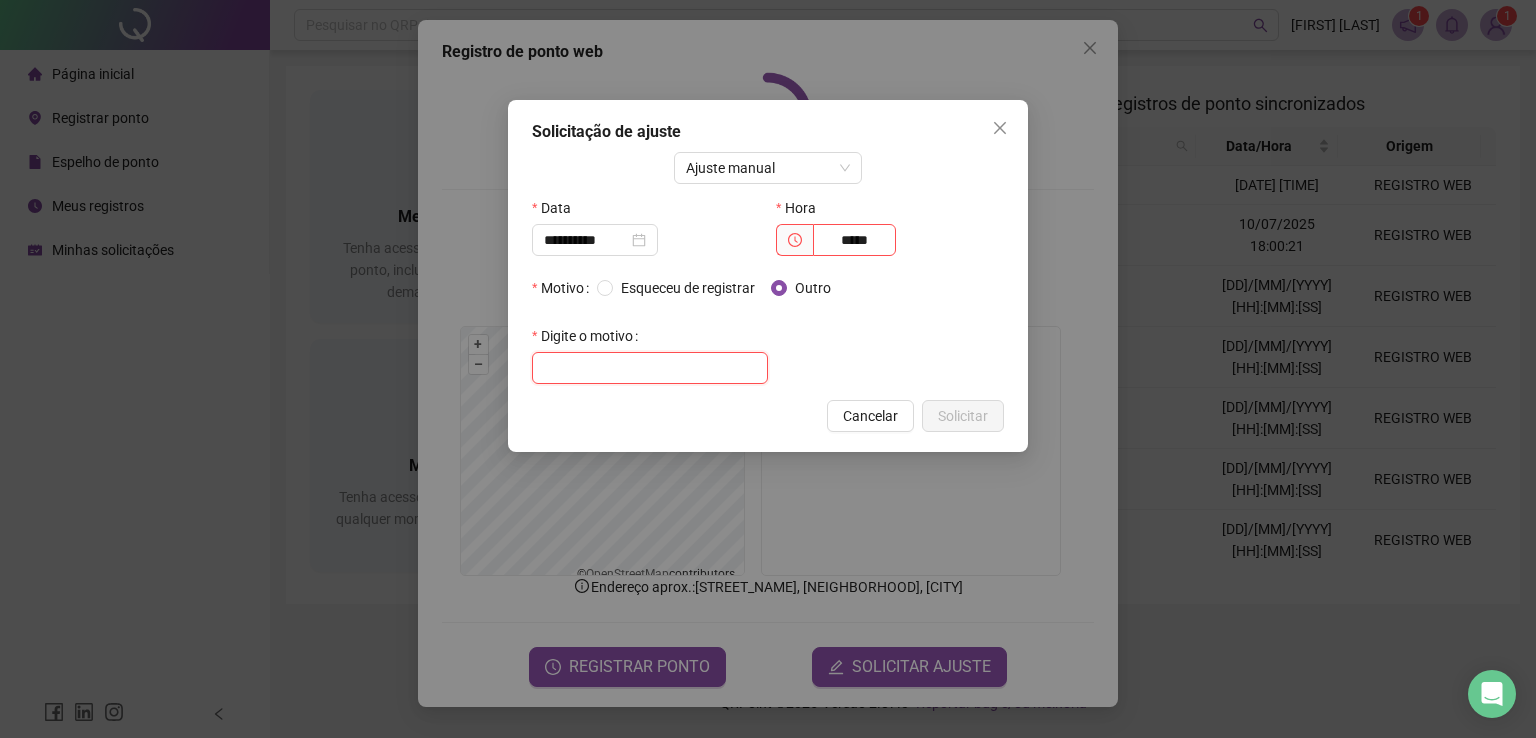 click at bounding box center [650, 368] 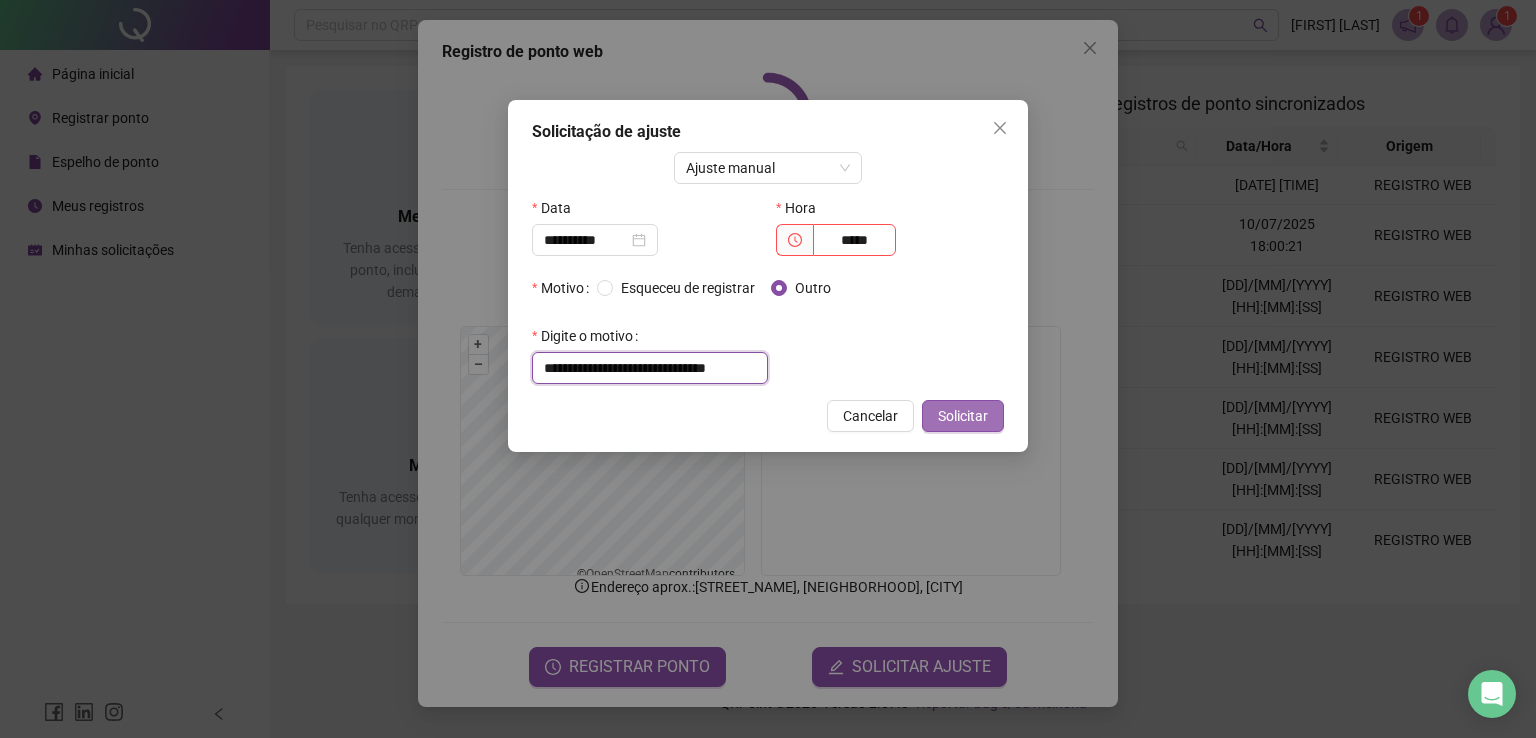 type on "**********" 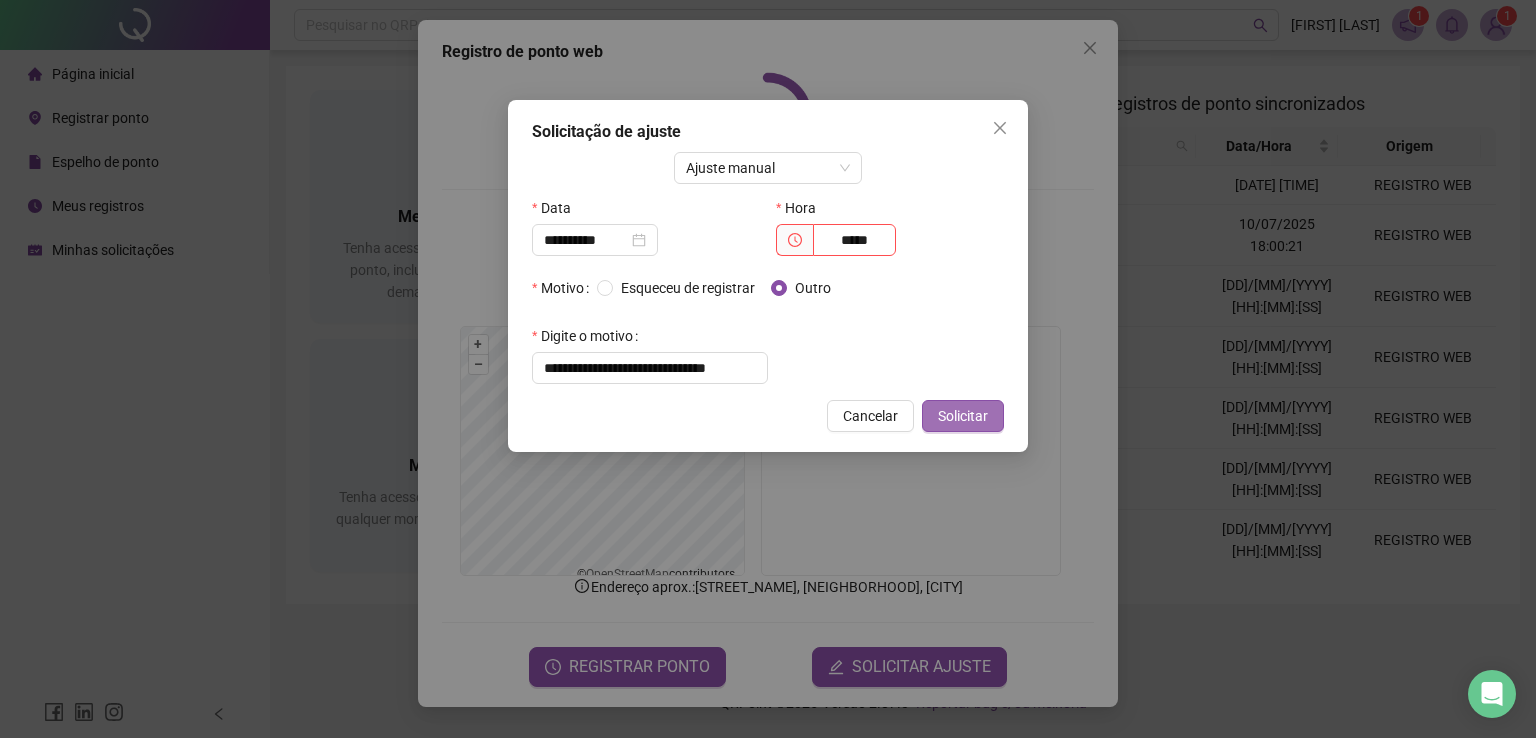 click on "Solicitar" at bounding box center (963, 416) 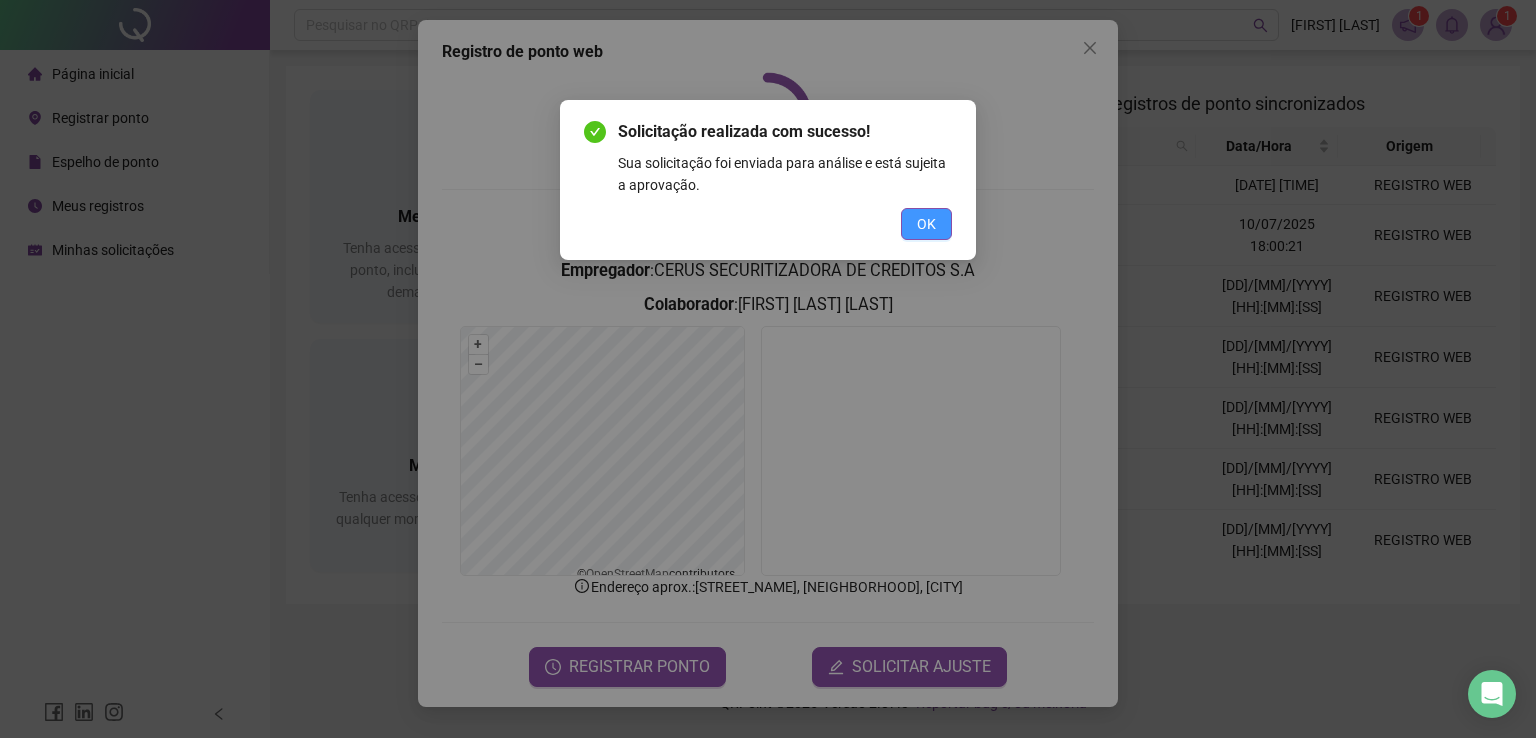 click on "OK" at bounding box center [926, 224] 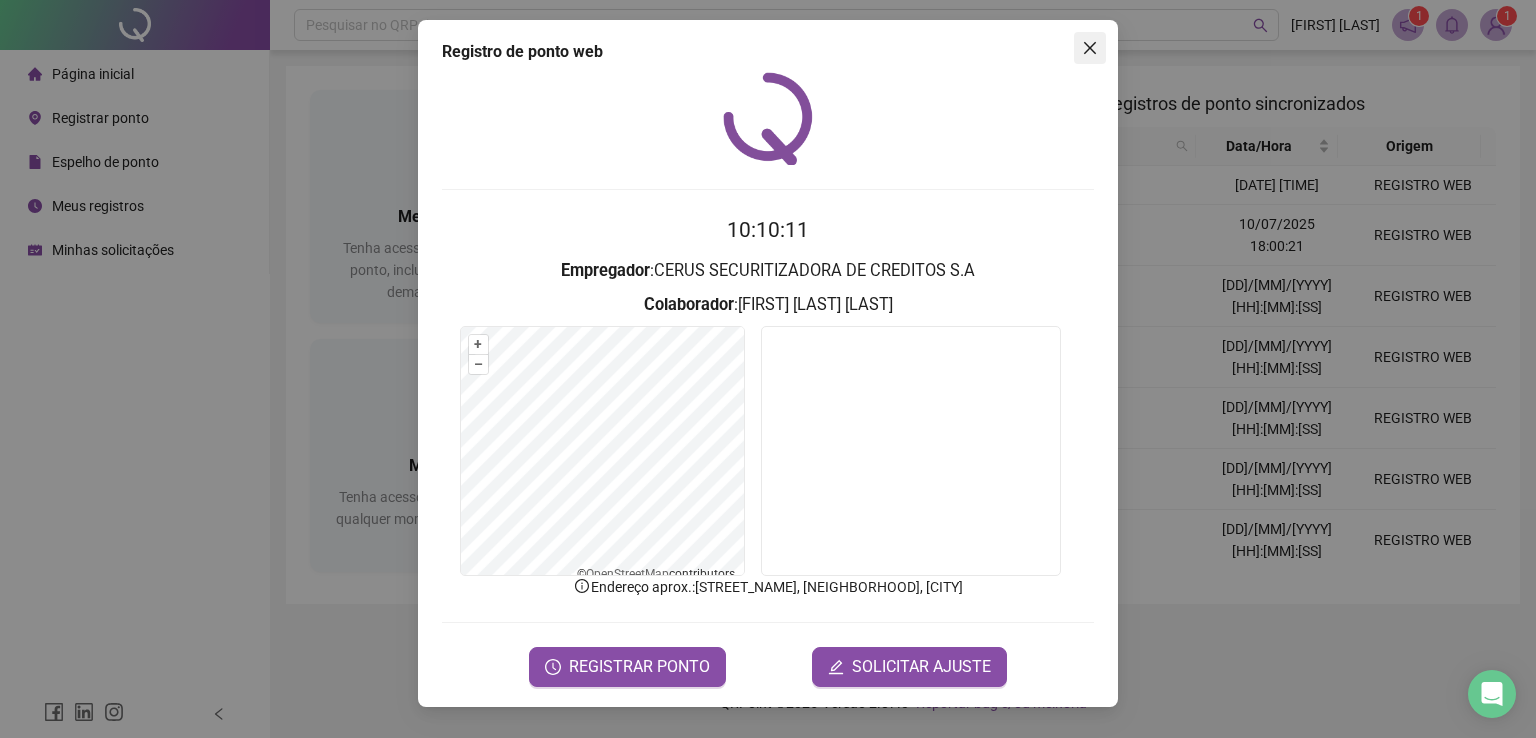 click 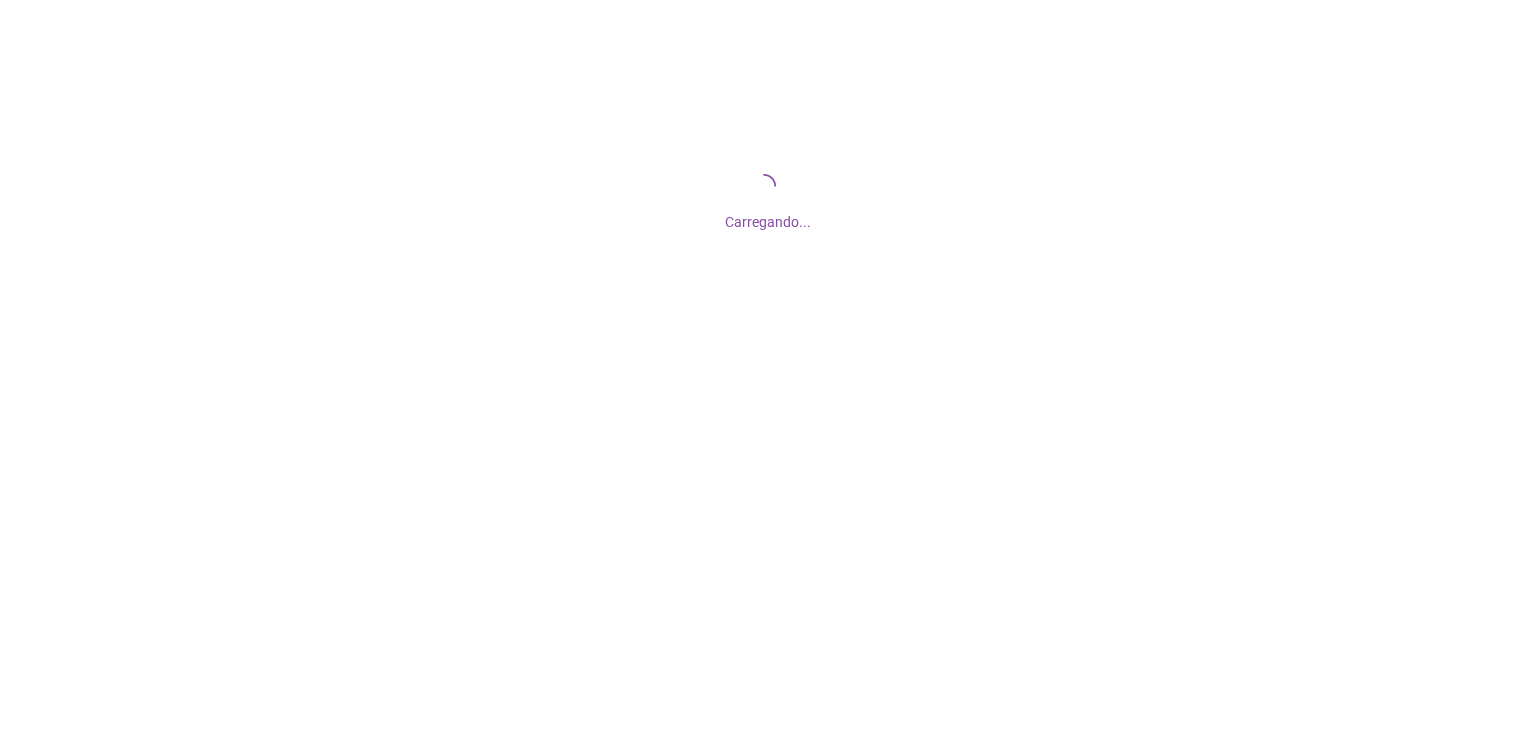 scroll, scrollTop: 0, scrollLeft: 0, axis: both 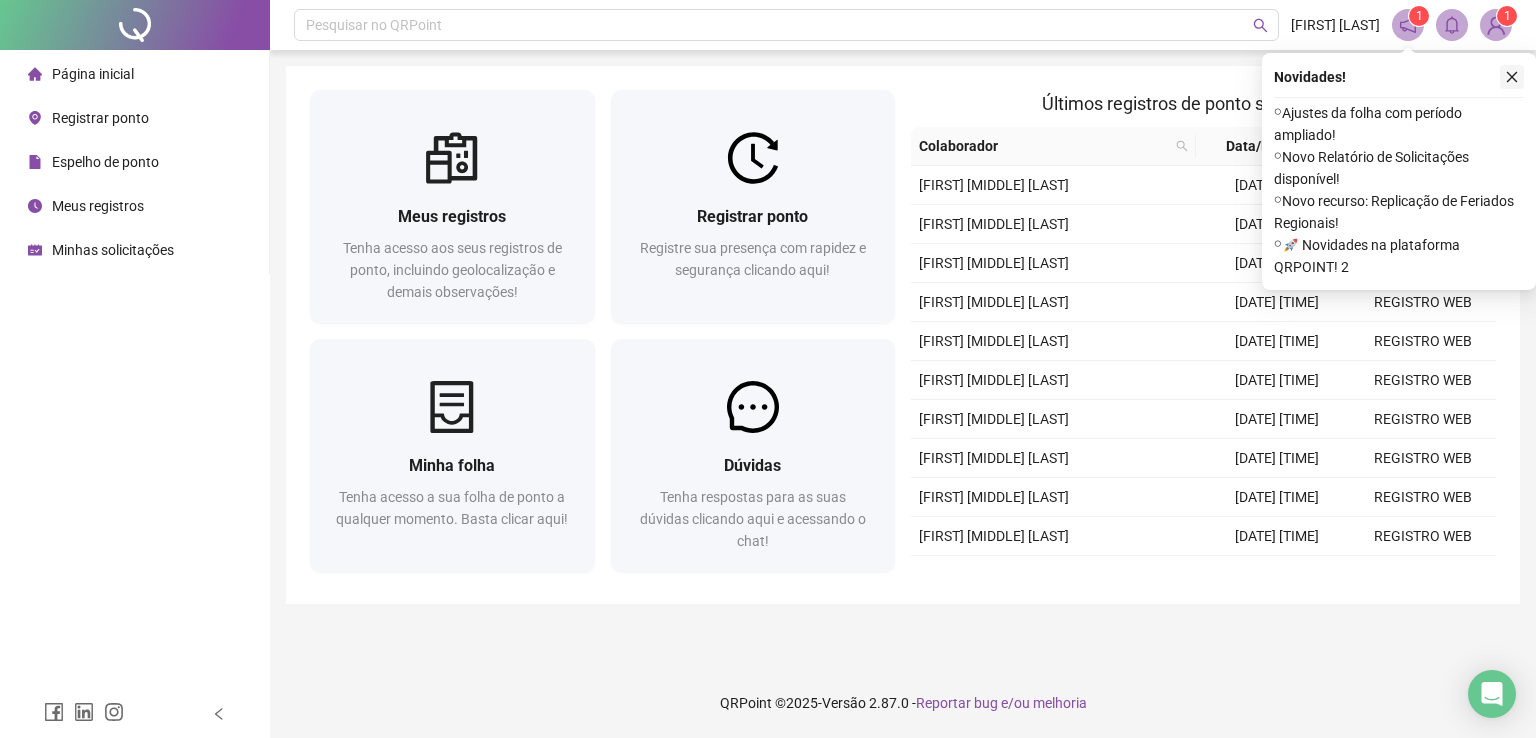 click 